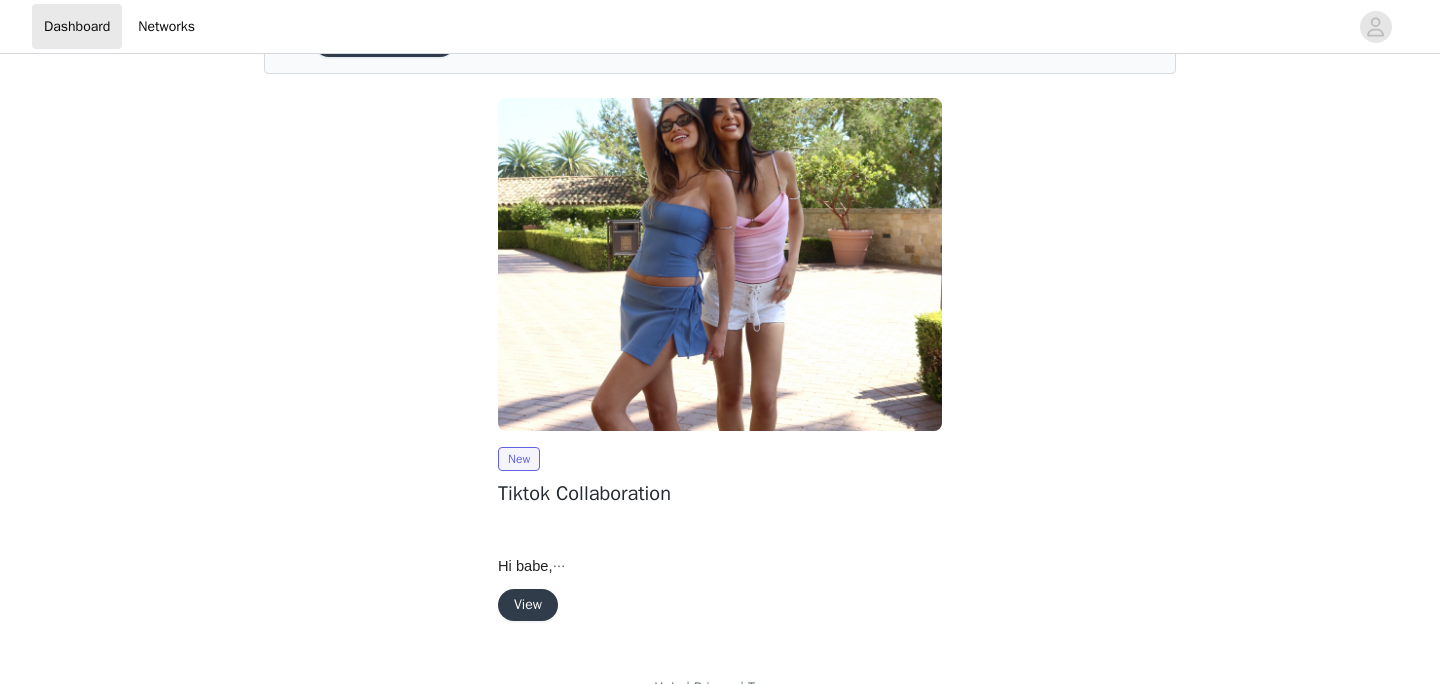 scroll, scrollTop: 164, scrollLeft: 0, axis: vertical 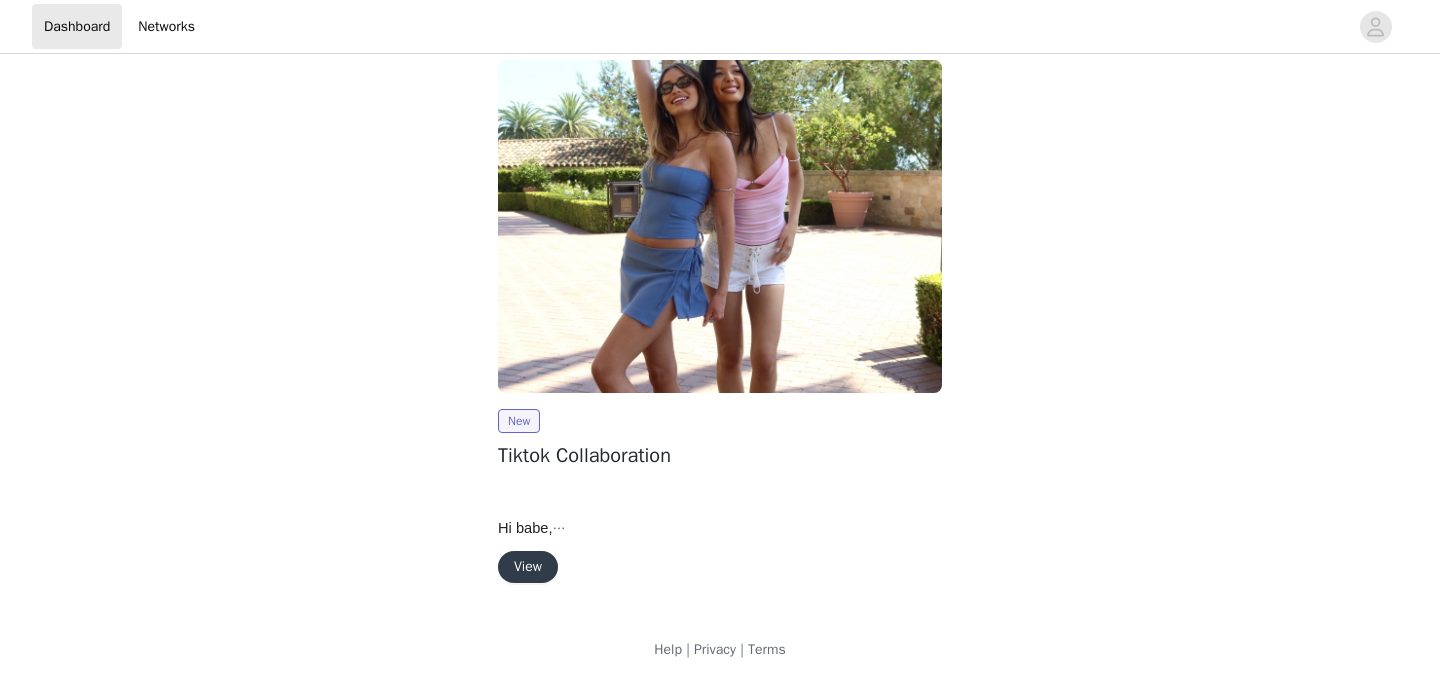 click on "View" at bounding box center (528, 567) 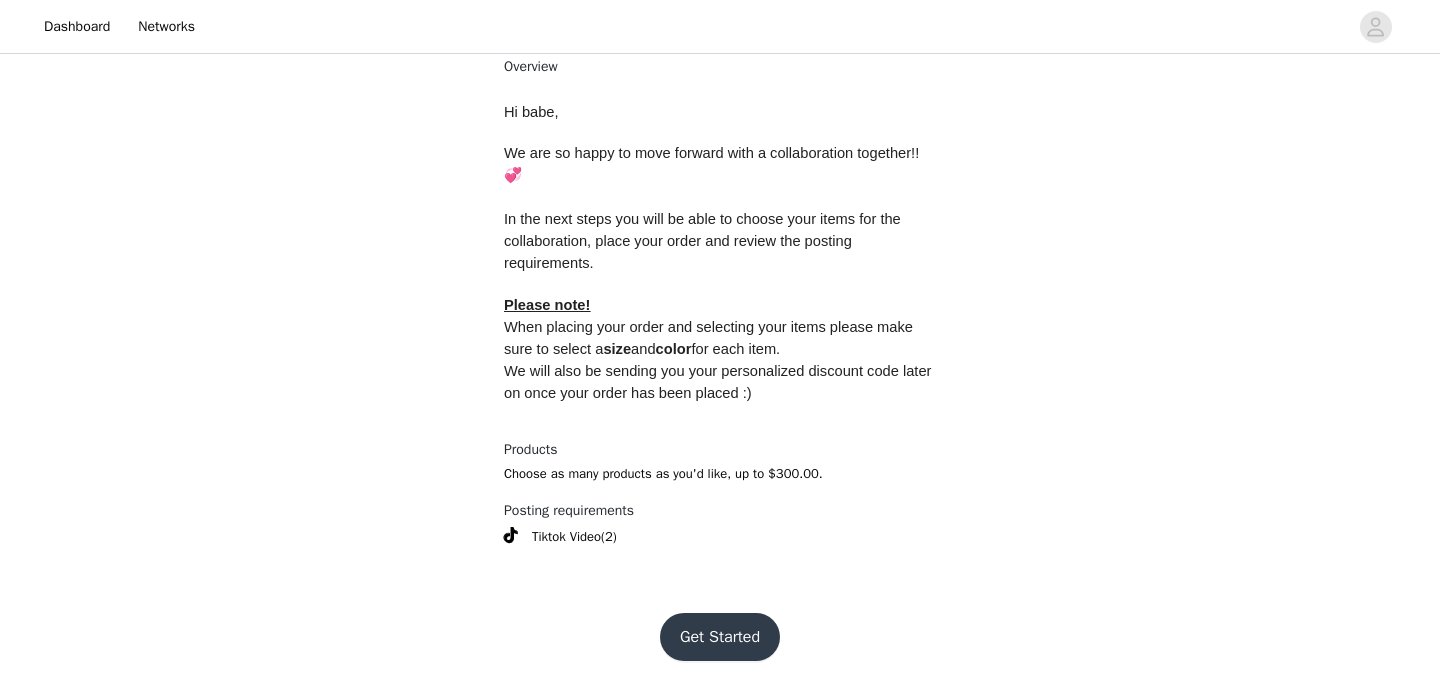 scroll, scrollTop: 731, scrollLeft: 0, axis: vertical 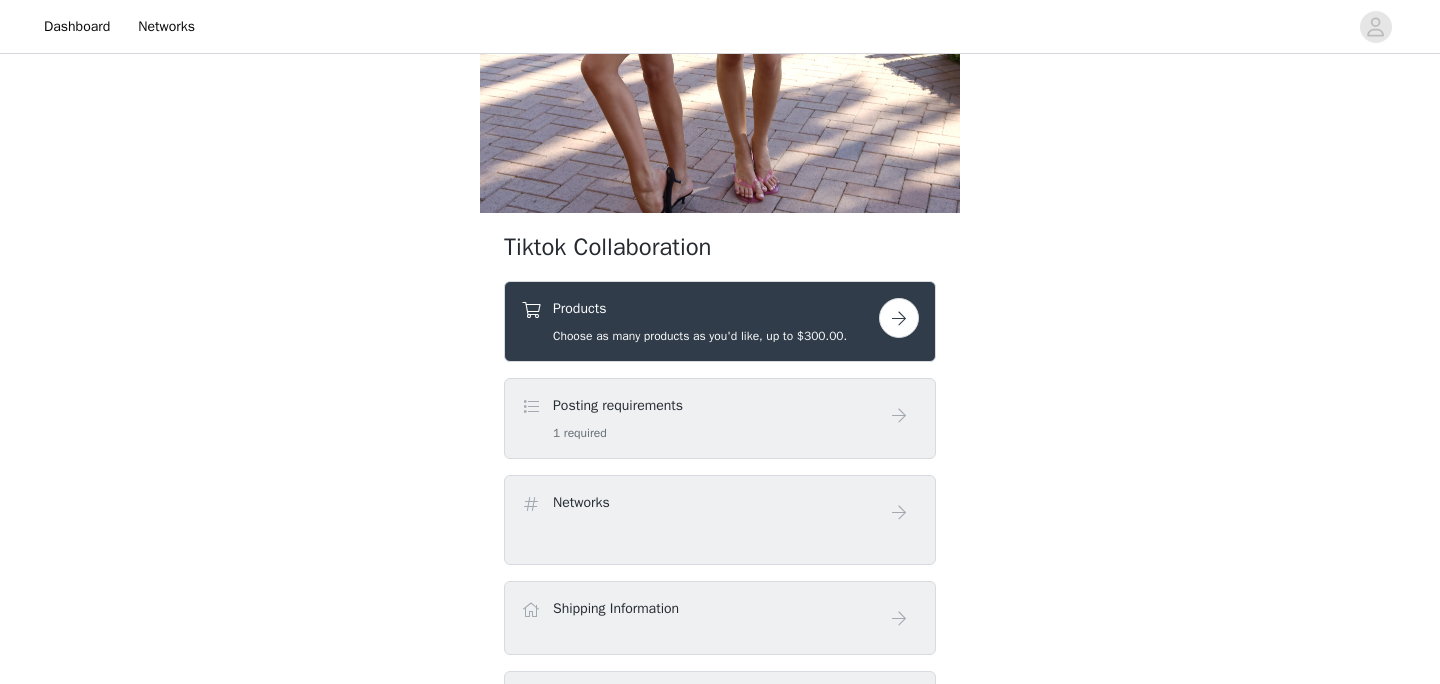 click at bounding box center [899, 318] 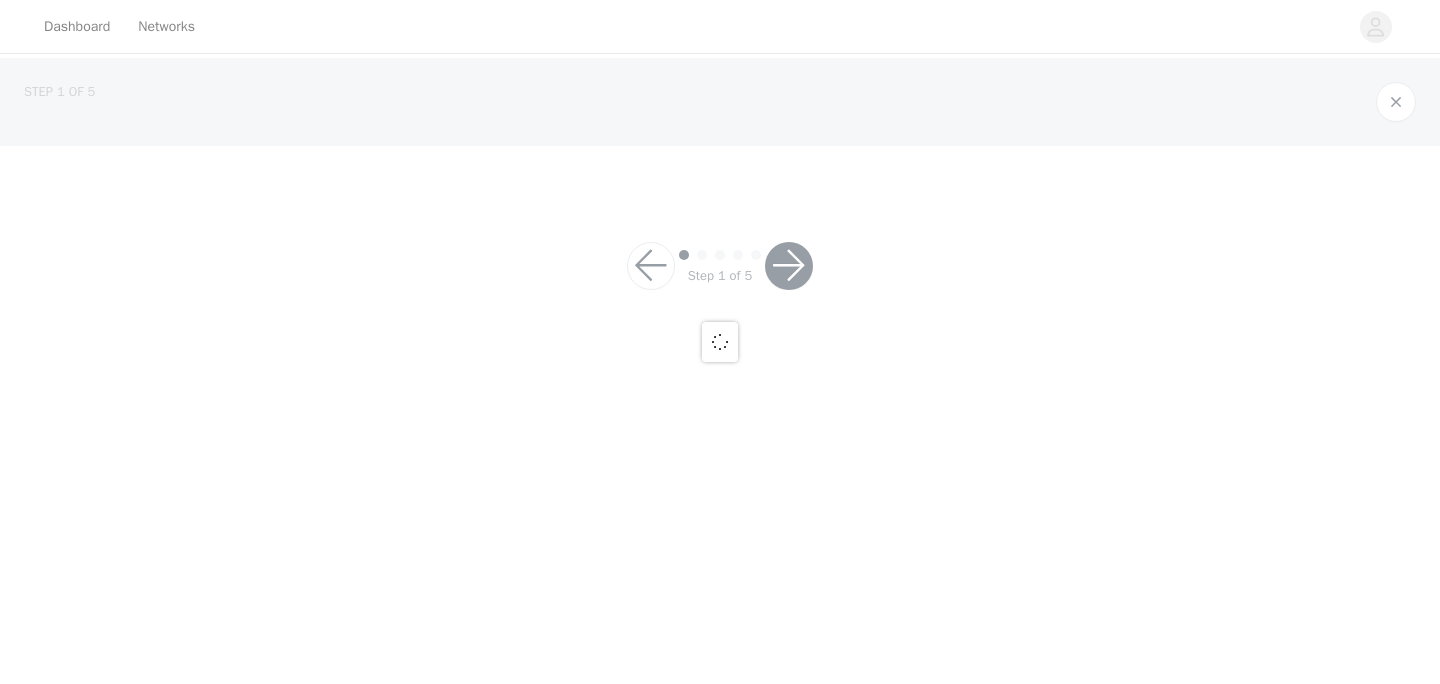 scroll, scrollTop: 0, scrollLeft: 0, axis: both 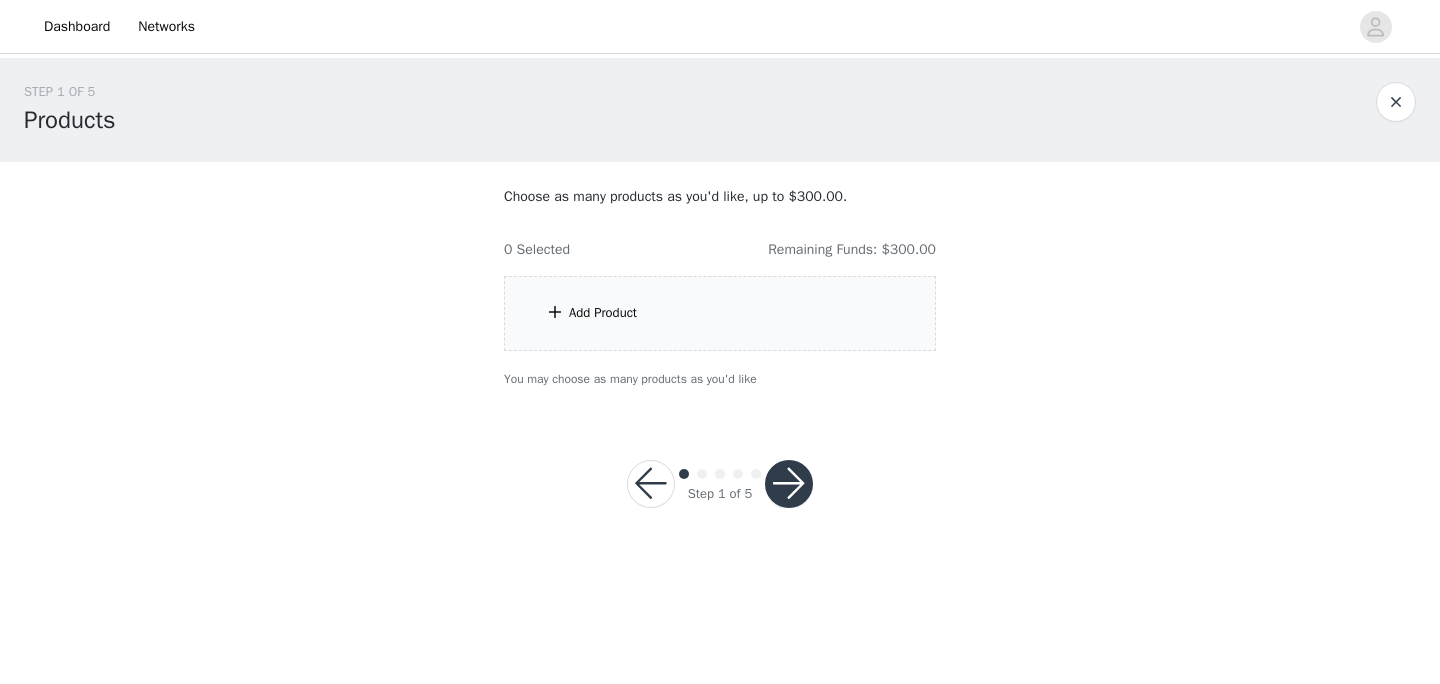 click on "Add Product" at bounding box center (720, 313) 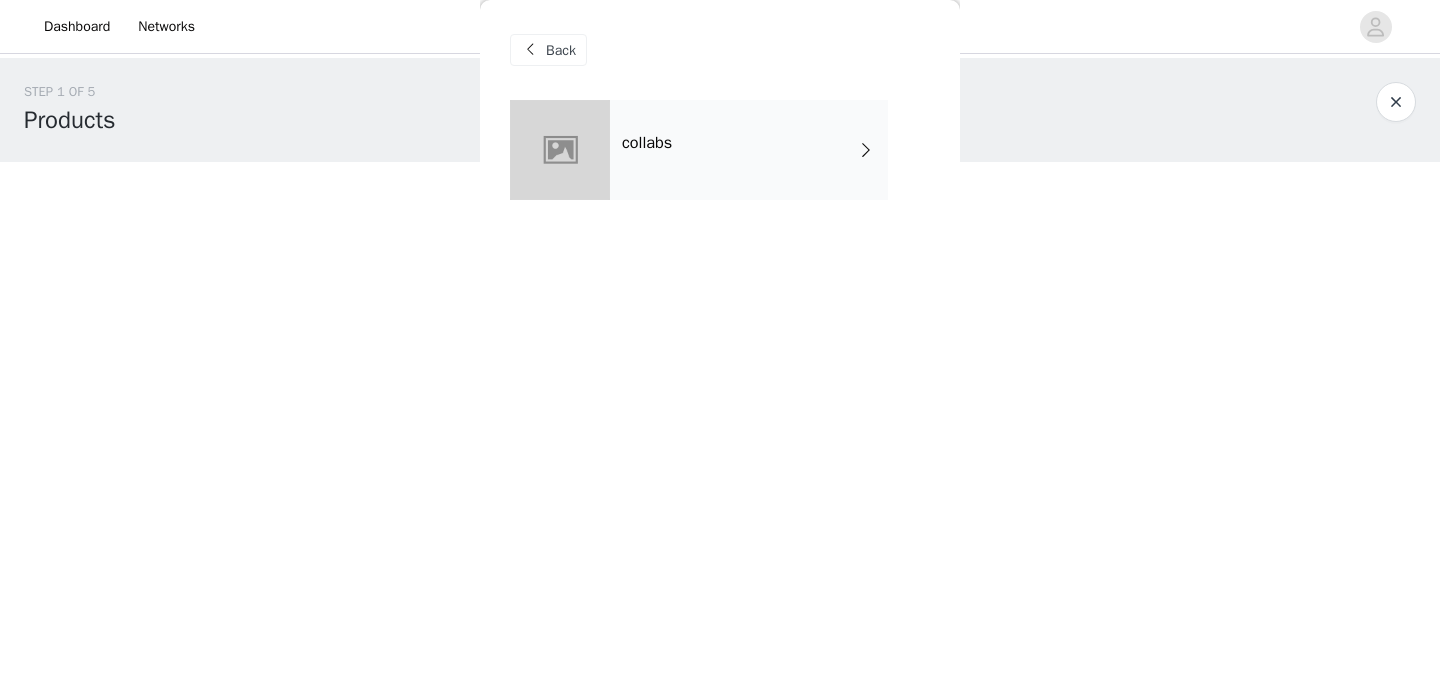 click on "collabs" at bounding box center (749, 150) 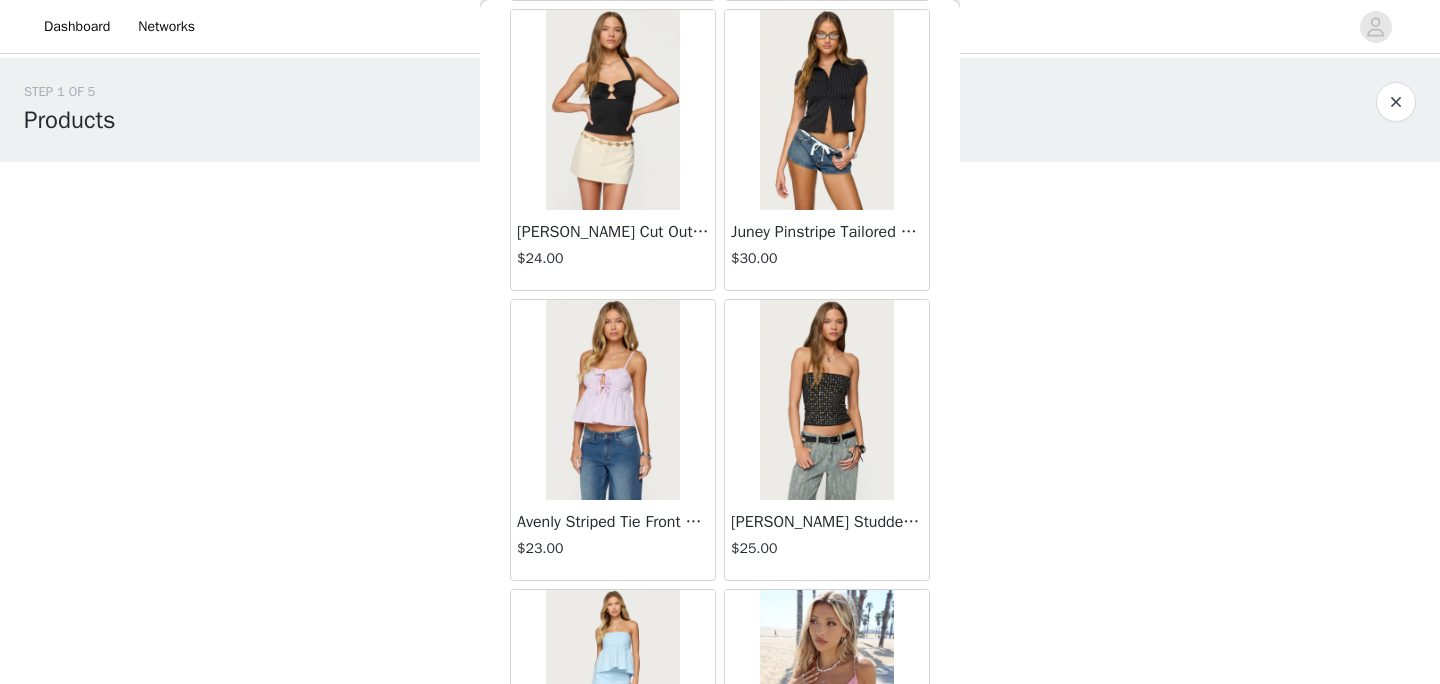 scroll, scrollTop: 2376, scrollLeft: 0, axis: vertical 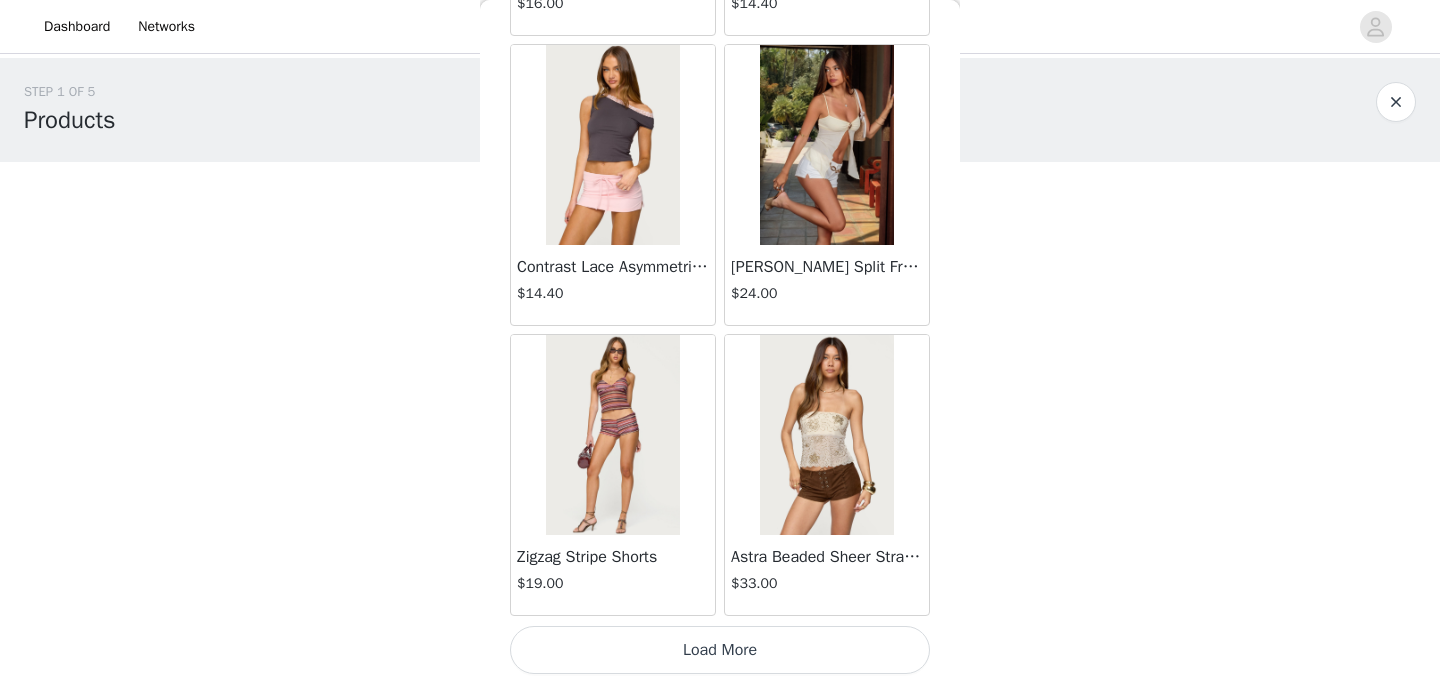click on "Load More" at bounding box center [720, 650] 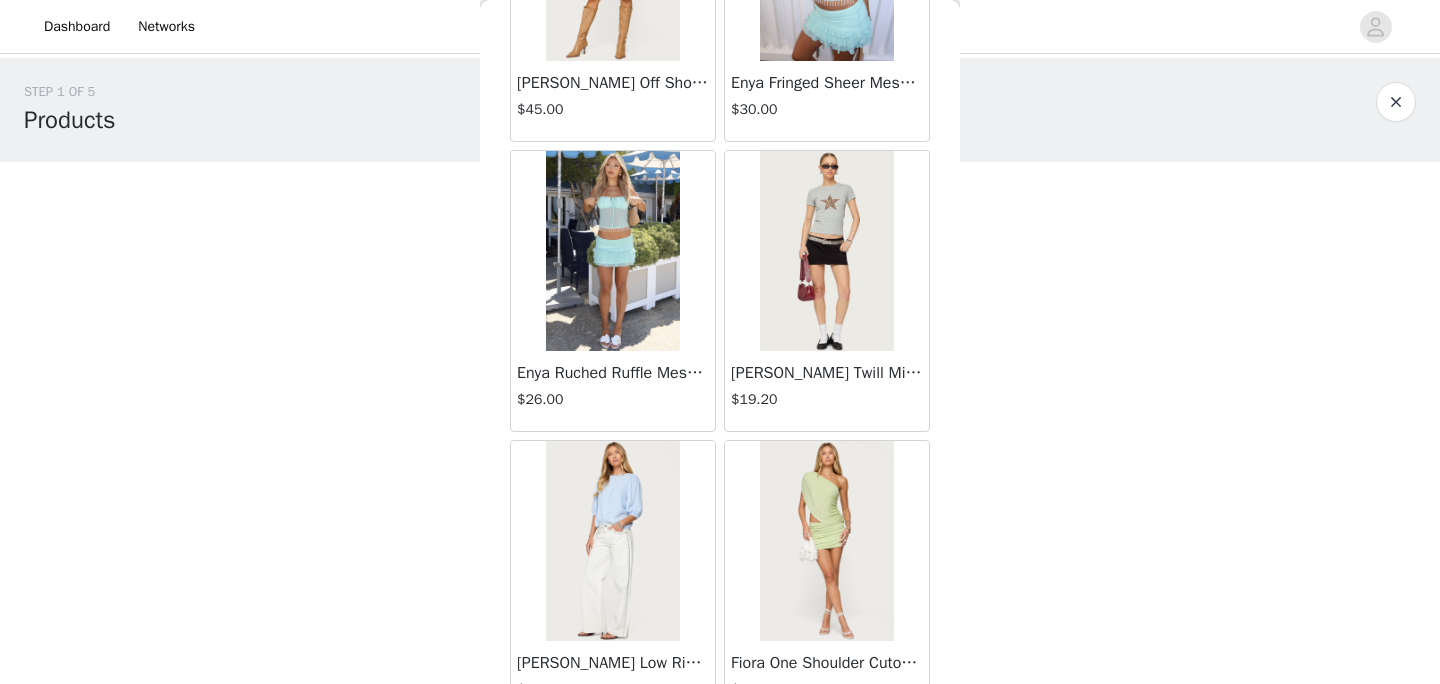 scroll, scrollTop: 5276, scrollLeft: 0, axis: vertical 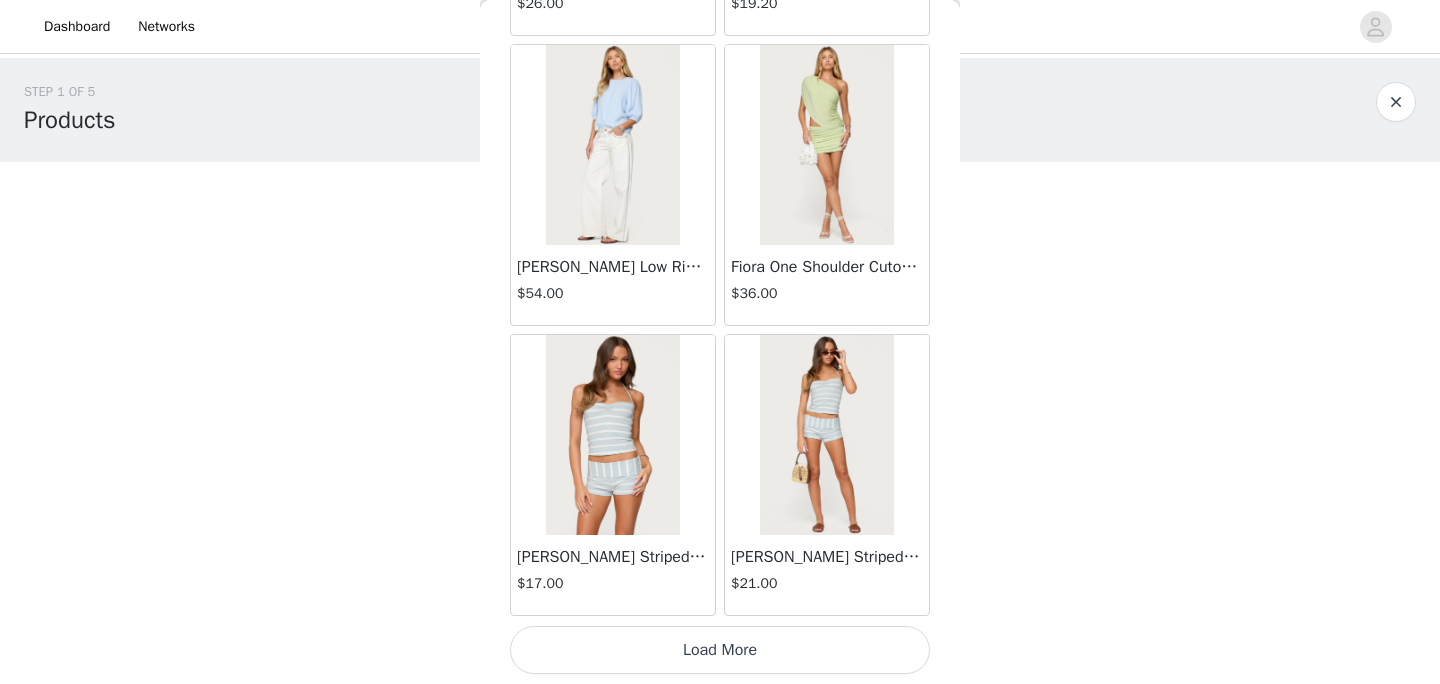 click on "Load More" at bounding box center (720, 650) 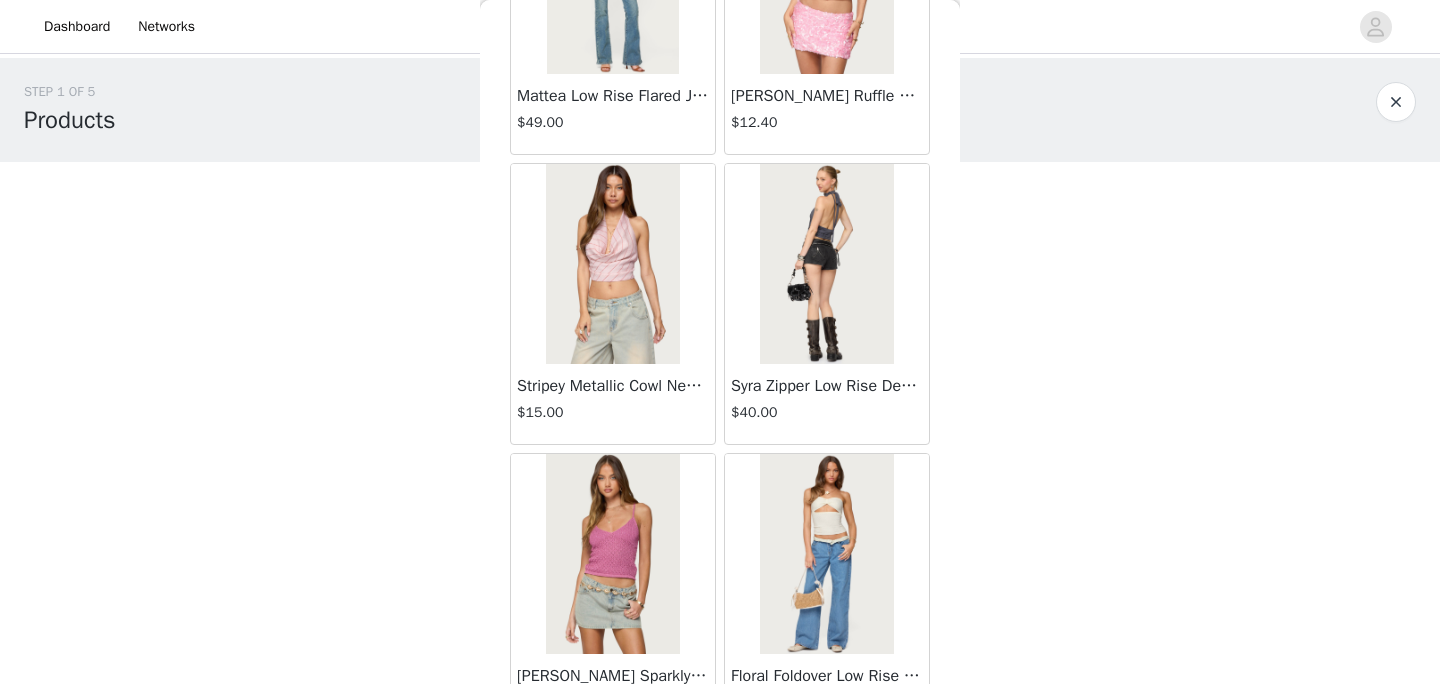scroll, scrollTop: 8176, scrollLeft: 0, axis: vertical 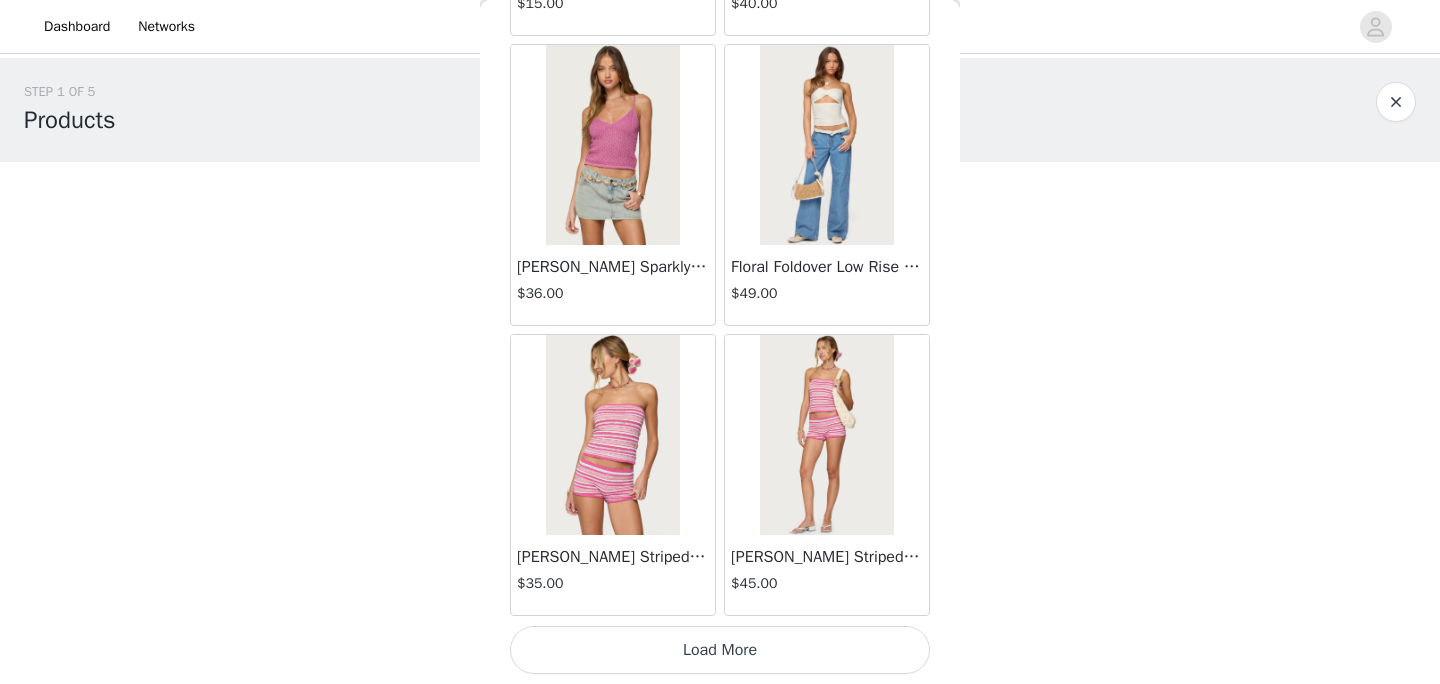 click on "Load More" at bounding box center (720, 650) 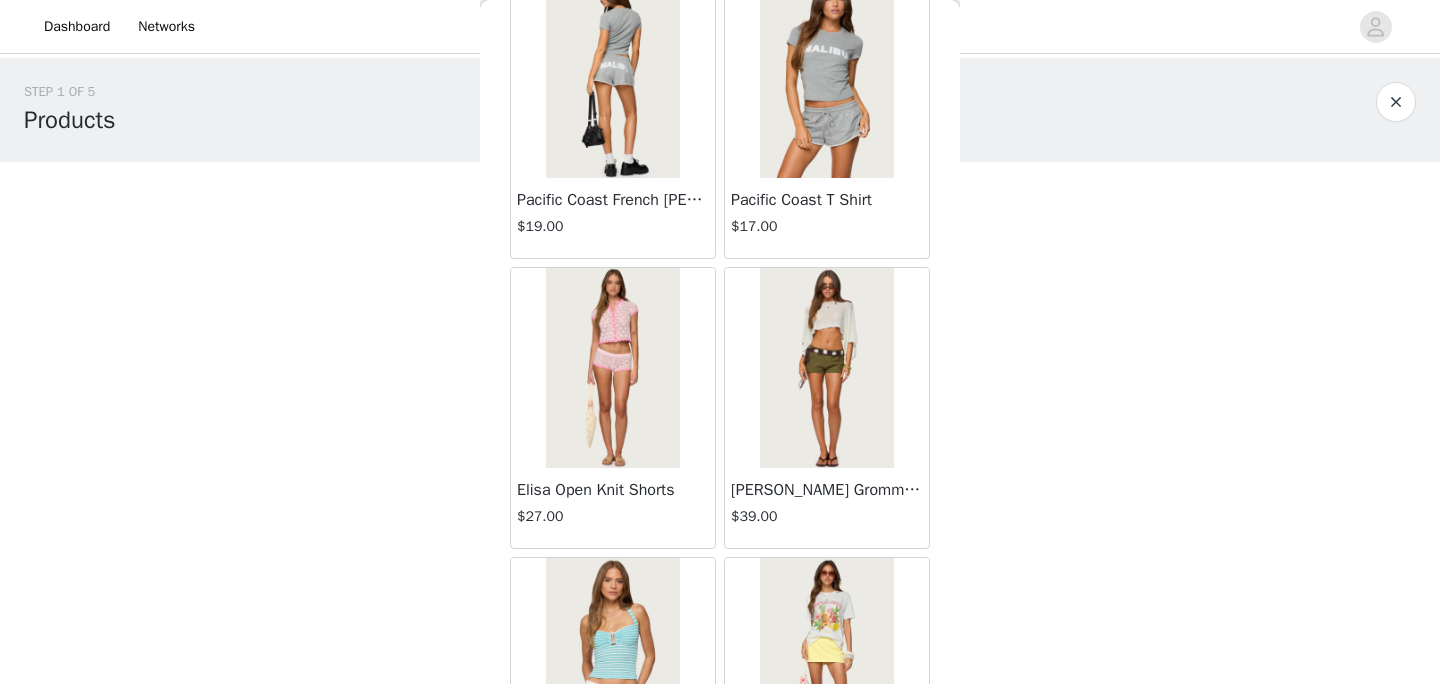 scroll, scrollTop: 11076, scrollLeft: 0, axis: vertical 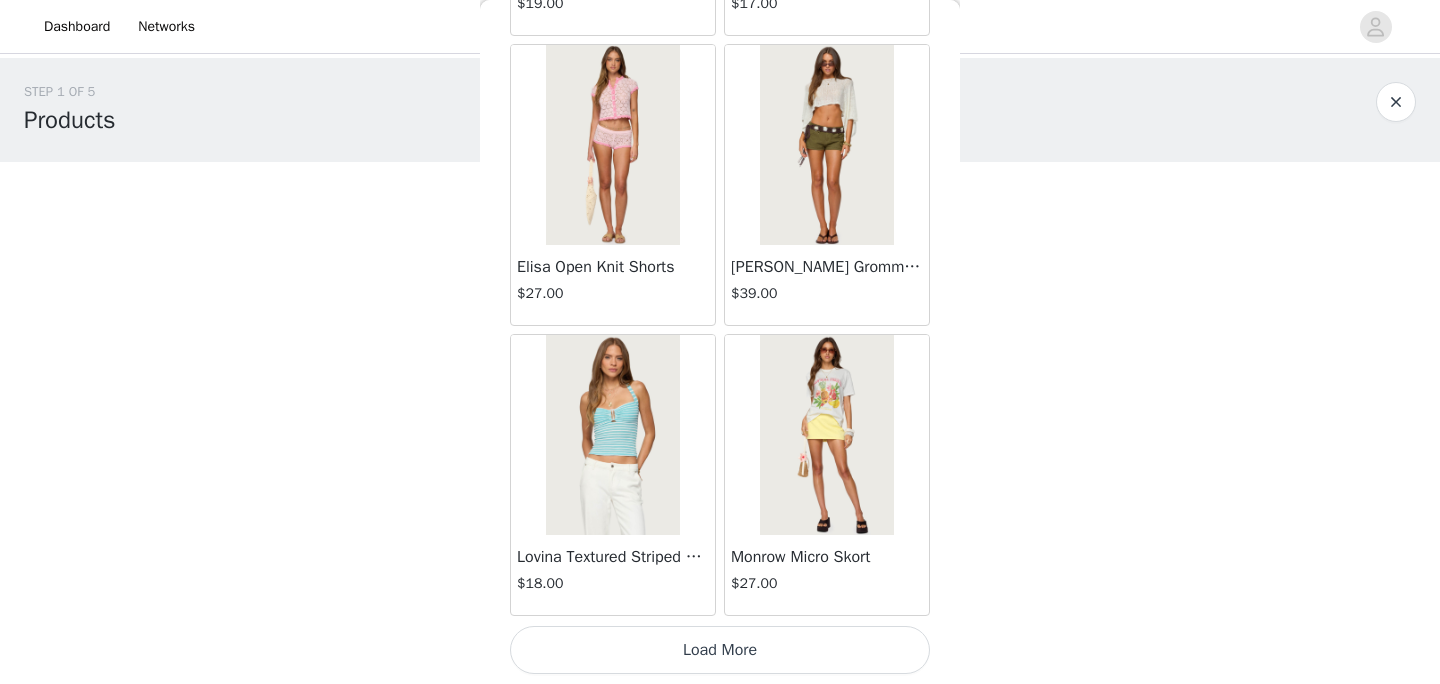 click on "Load More" at bounding box center (720, 650) 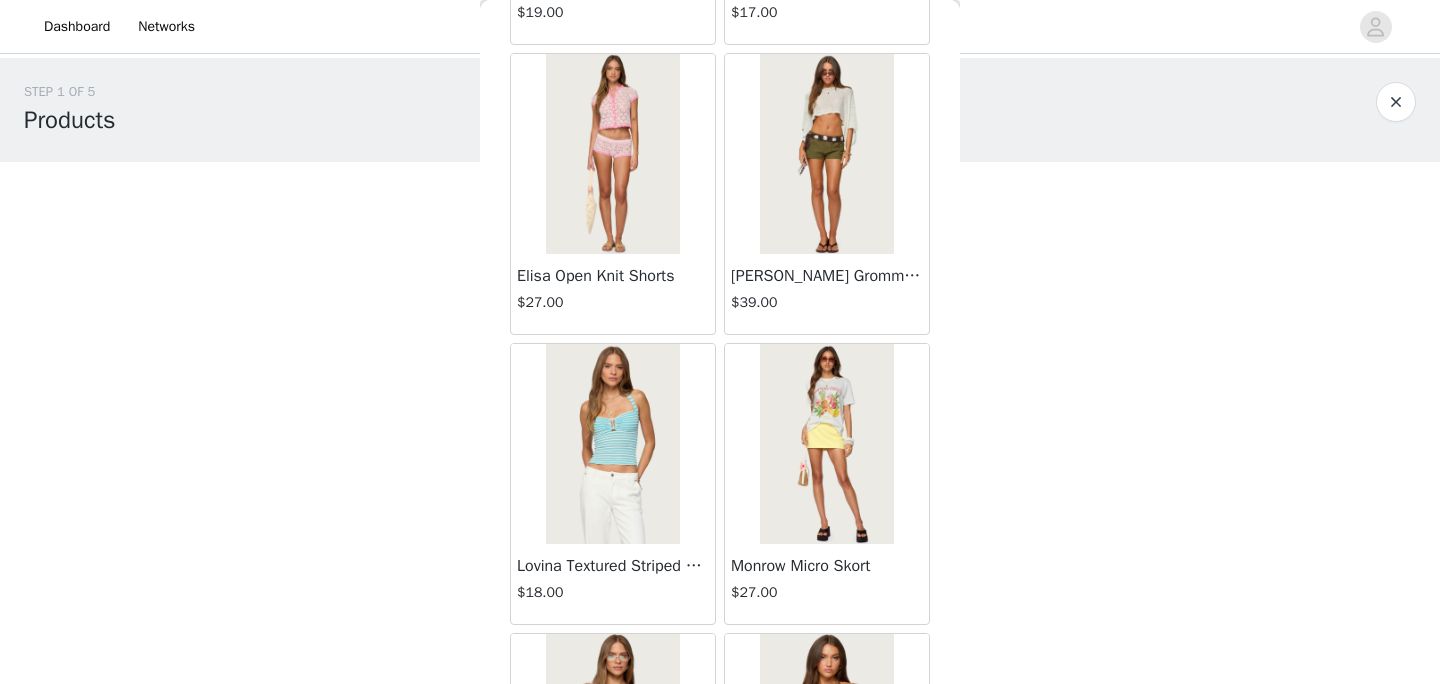 scroll, scrollTop: 11076, scrollLeft: 0, axis: vertical 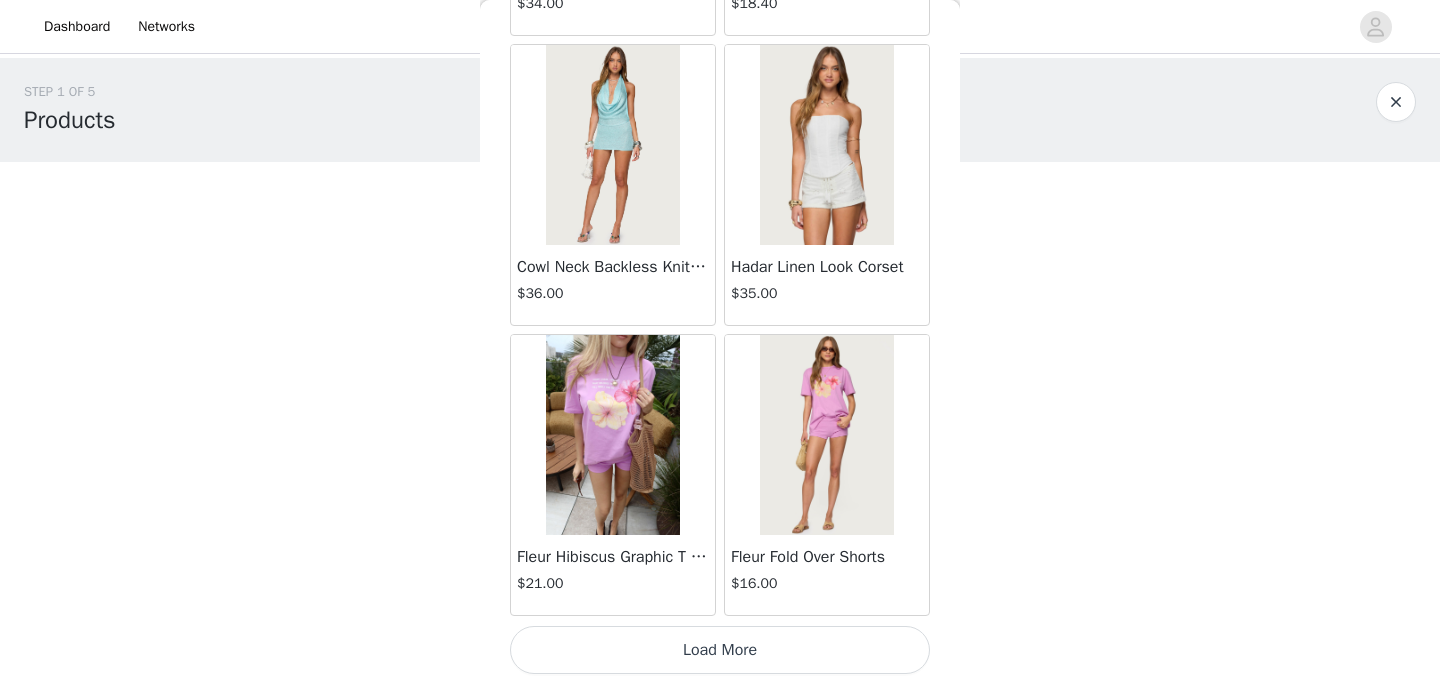 click on "Load More" at bounding box center [720, 650] 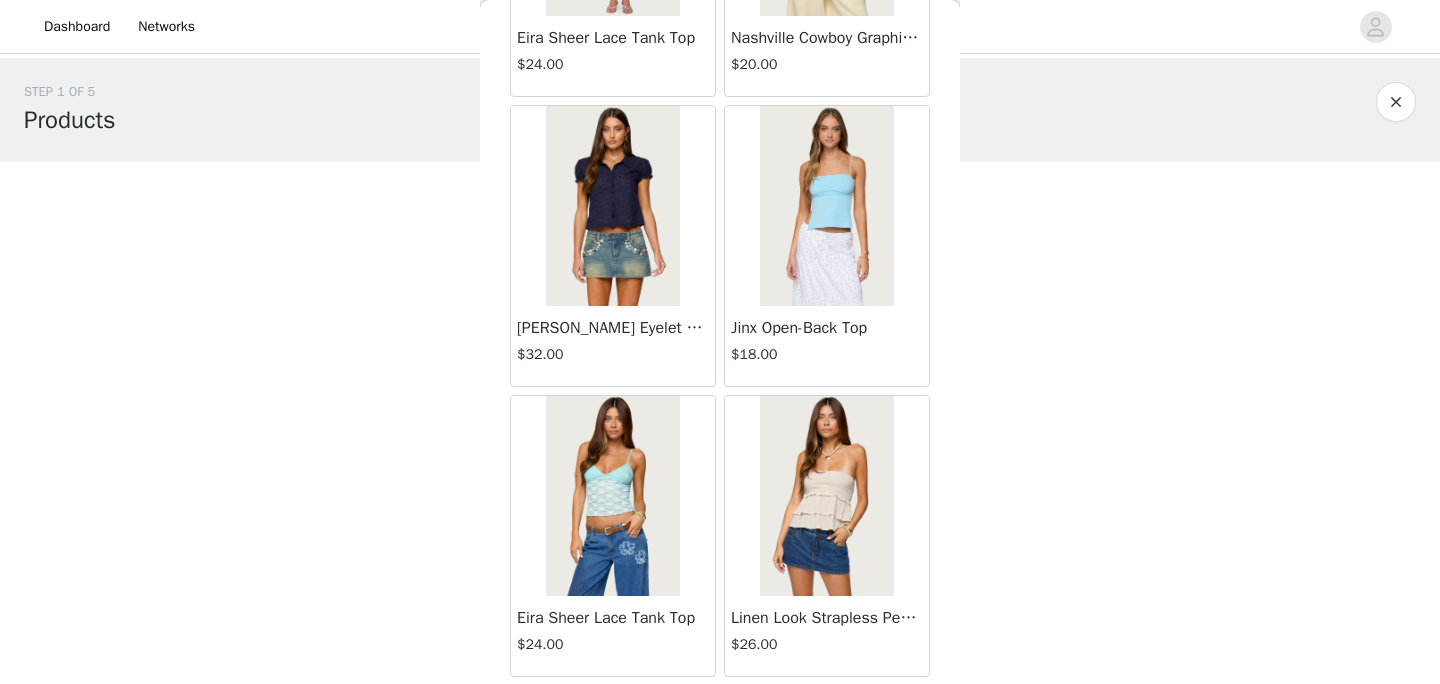 scroll, scrollTop: 16876, scrollLeft: 0, axis: vertical 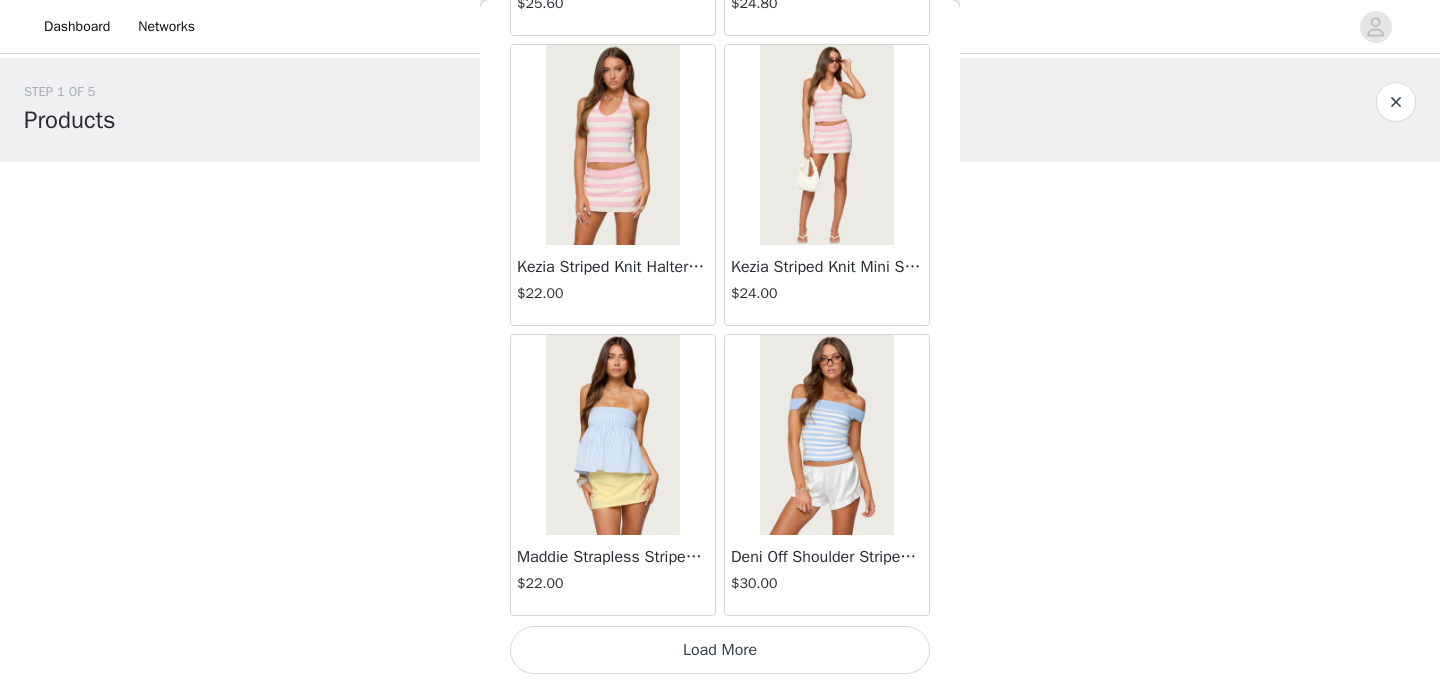 click on "Load More" at bounding box center (720, 650) 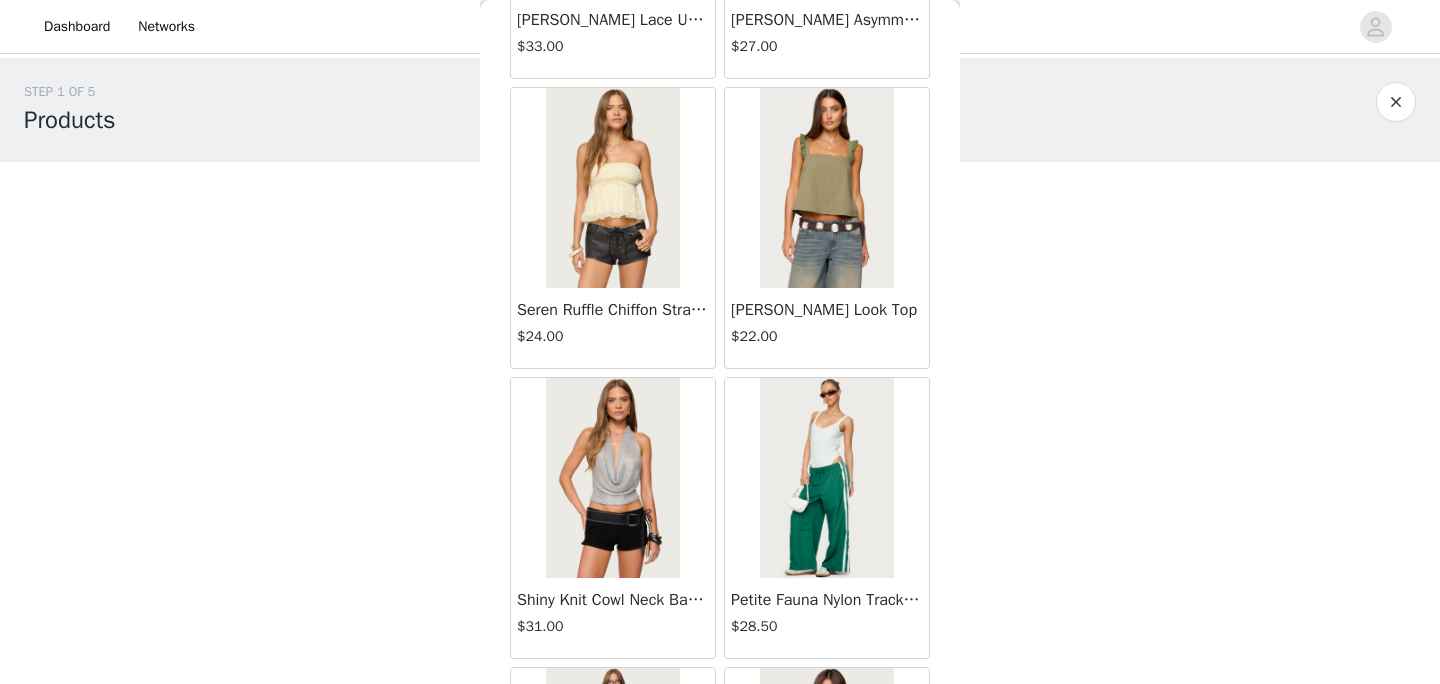 scroll, scrollTop: 19776, scrollLeft: 0, axis: vertical 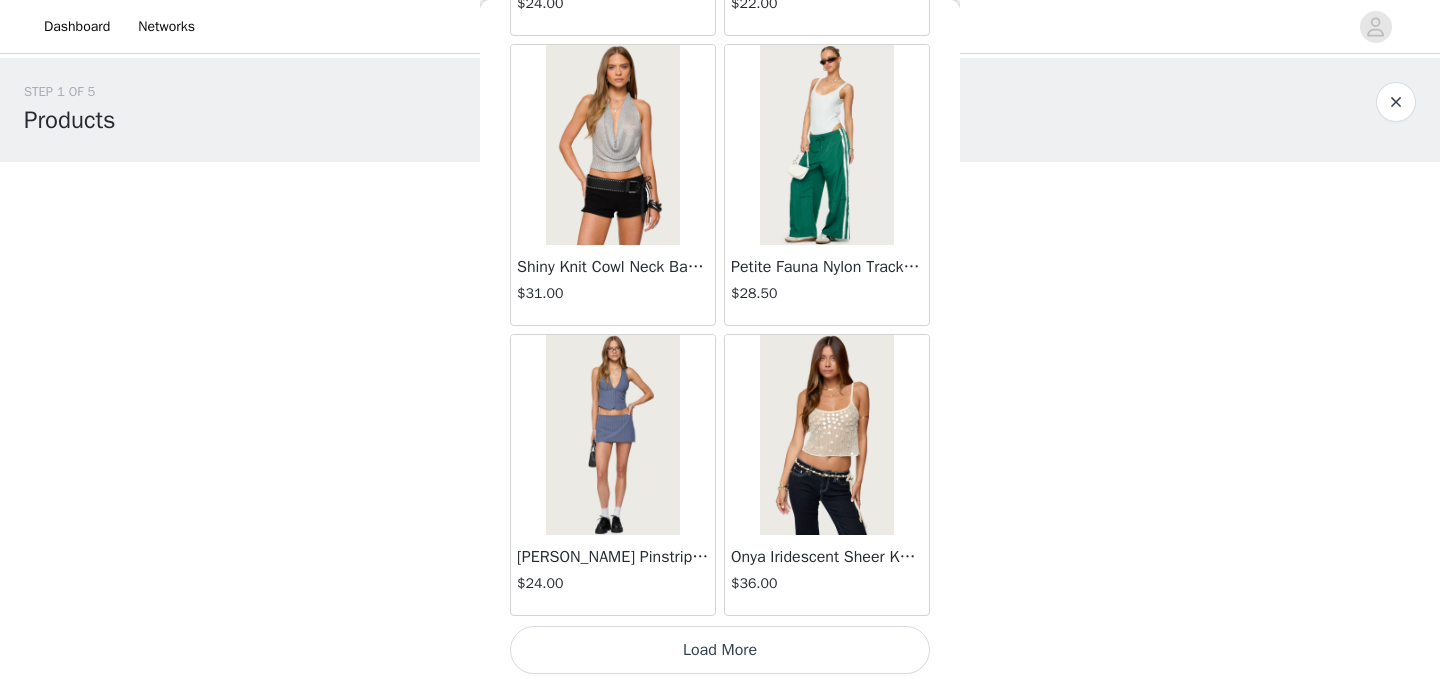 click on "Load More" at bounding box center (720, 650) 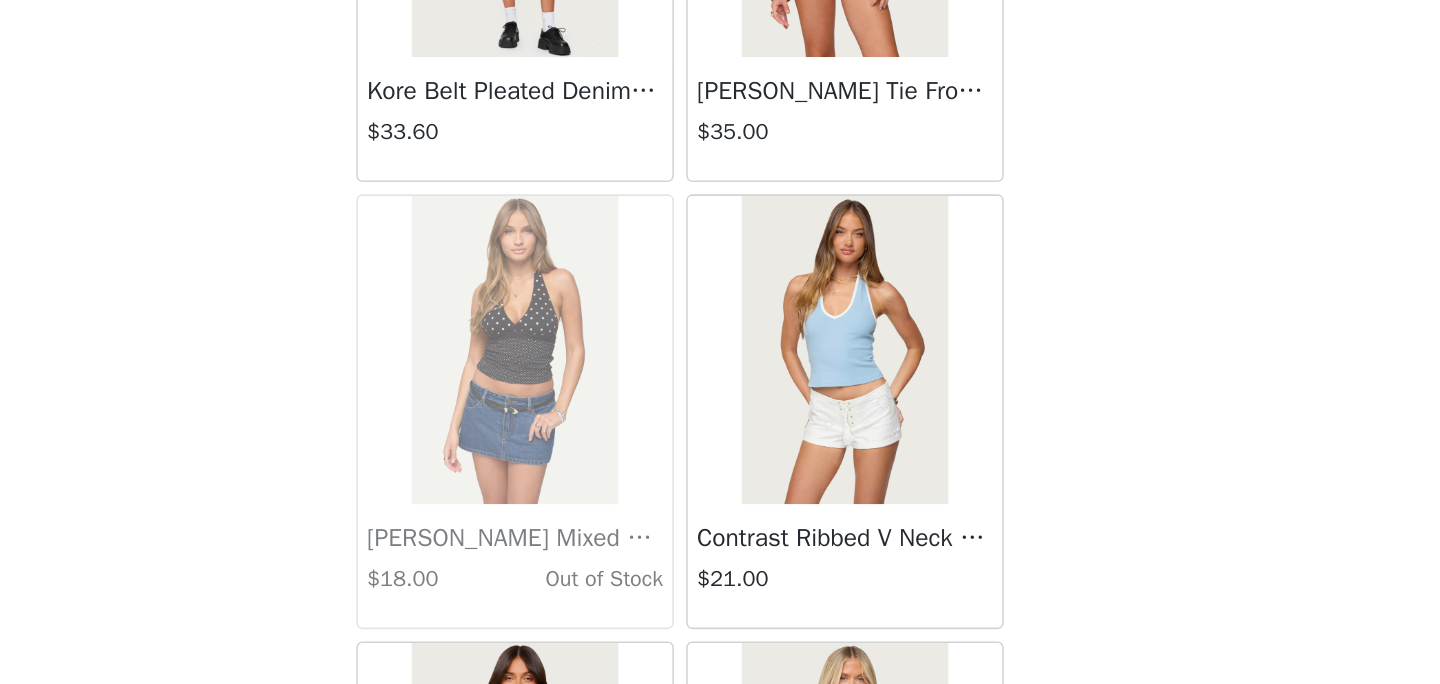 scroll, scrollTop: 22535, scrollLeft: 0, axis: vertical 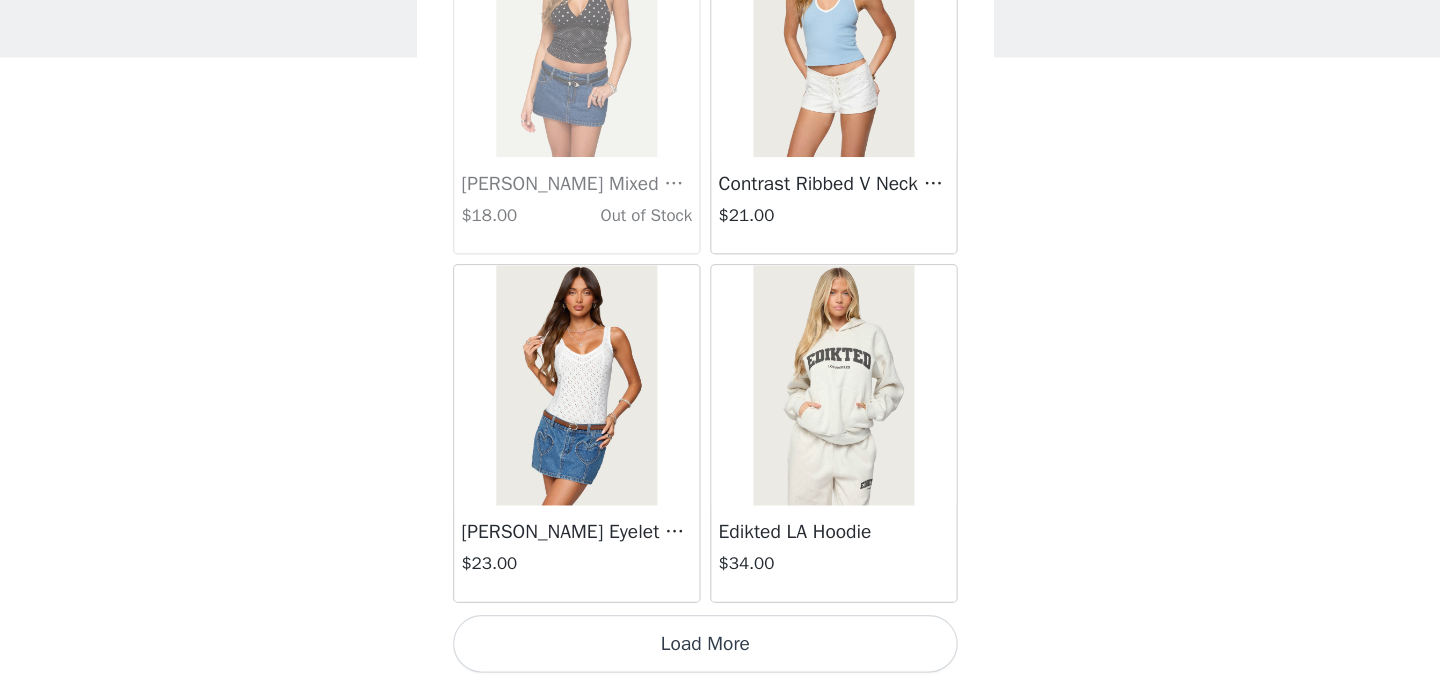 click on "Load More" at bounding box center [720, 650] 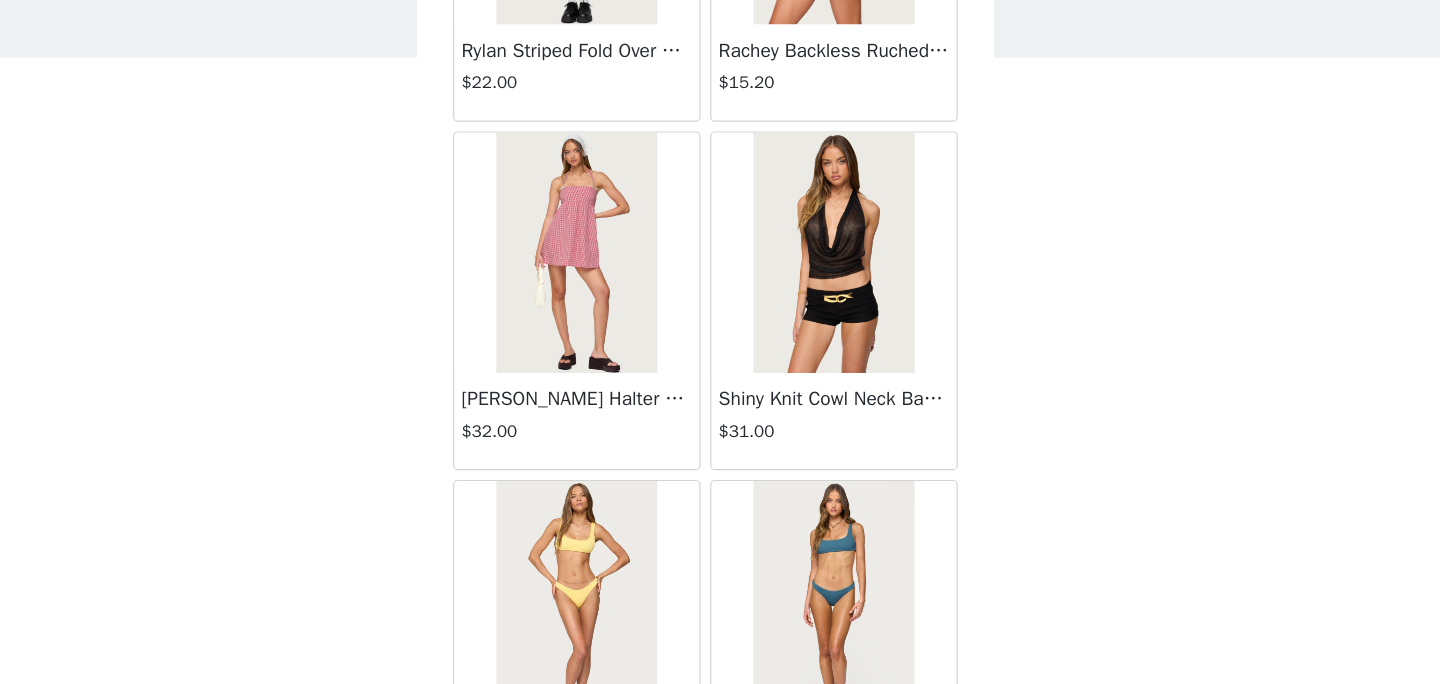 scroll, scrollTop: 25576, scrollLeft: 0, axis: vertical 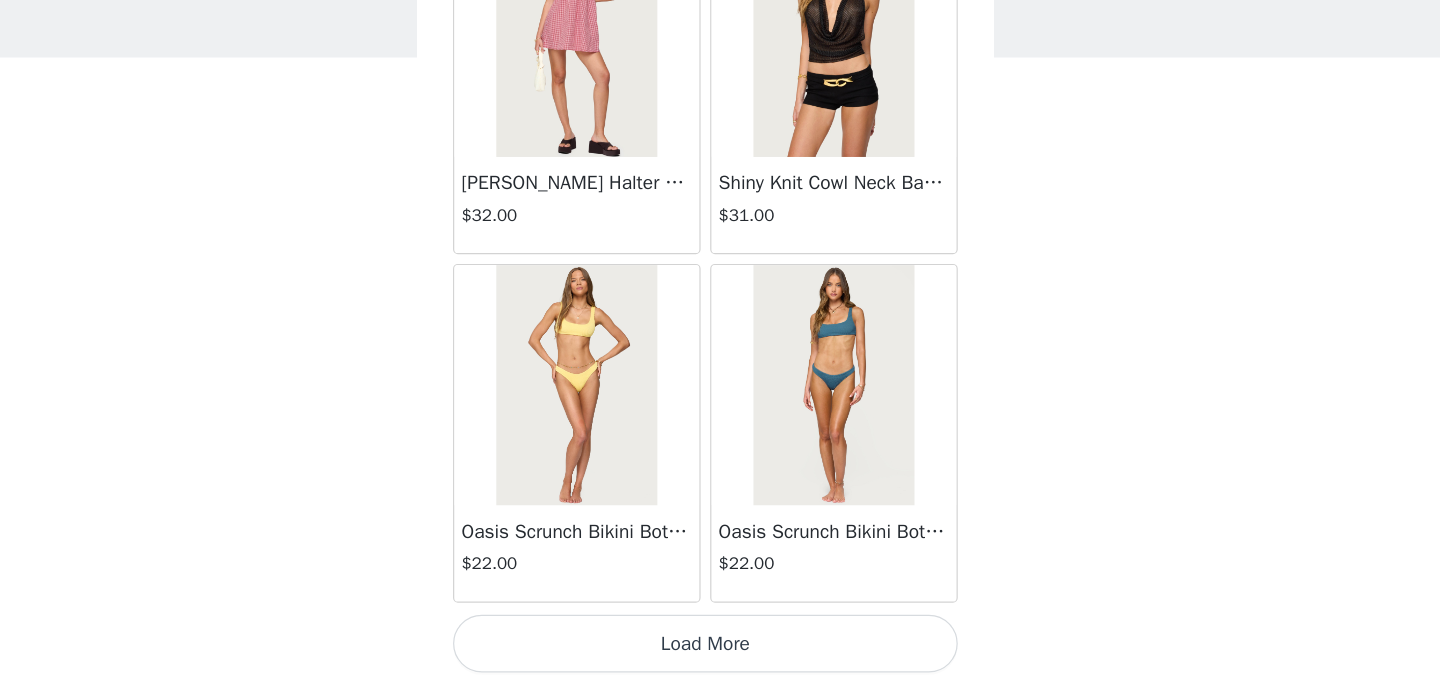 click on "Load More" at bounding box center [720, 650] 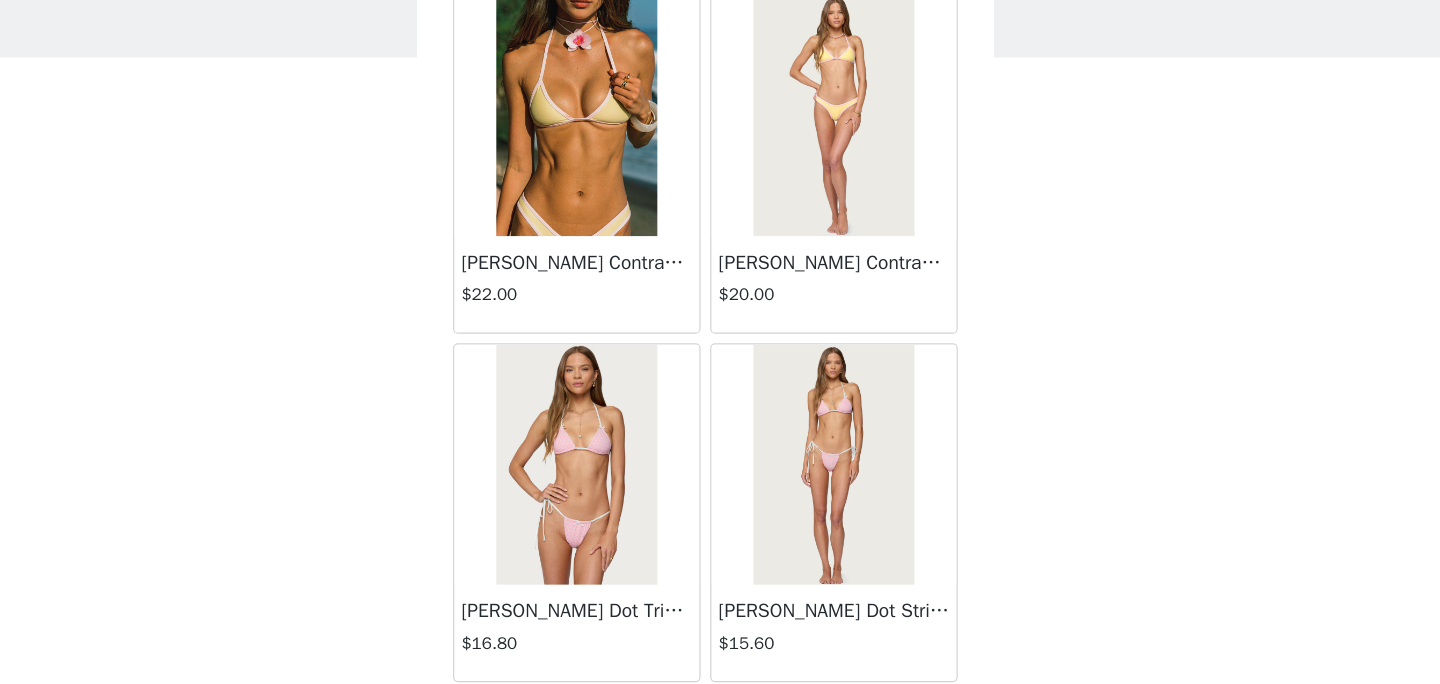 scroll, scrollTop: 26946, scrollLeft: 0, axis: vertical 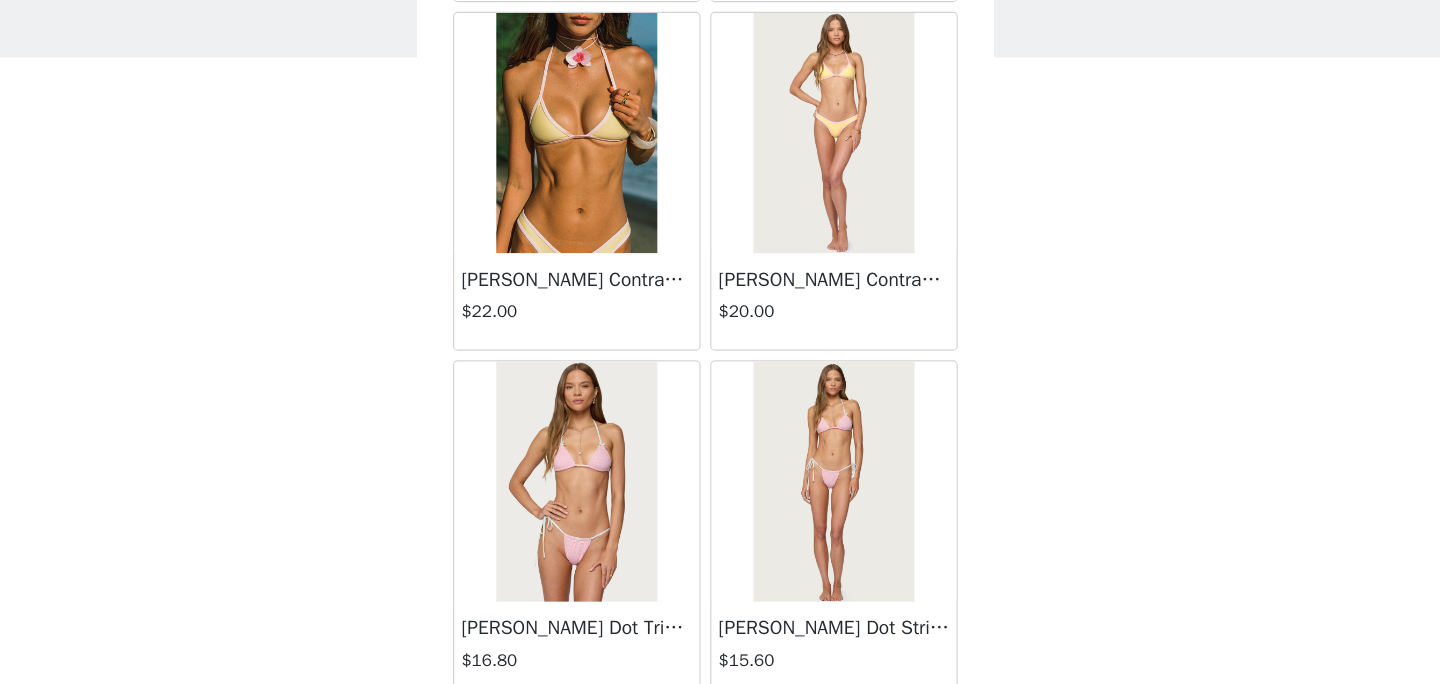 click at bounding box center (612, 225) 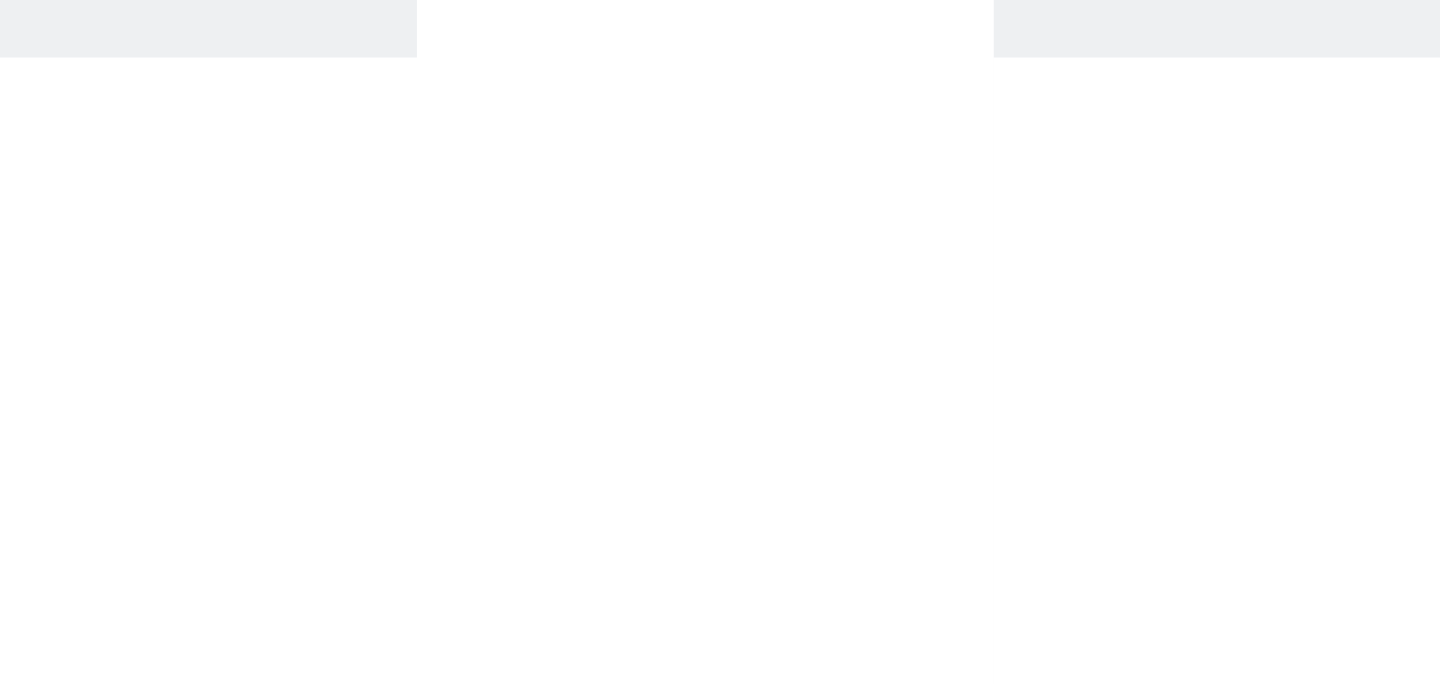 scroll, scrollTop: 289, scrollLeft: 0, axis: vertical 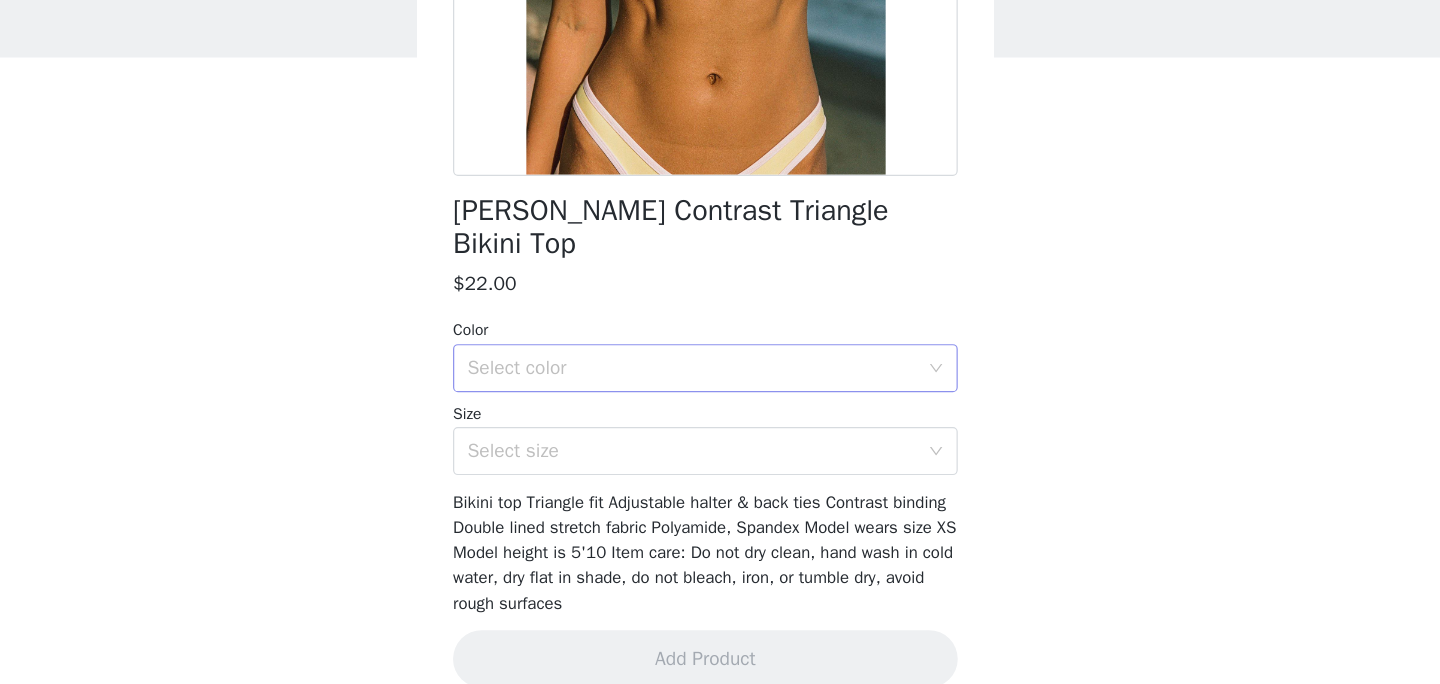 click on "Select color" at bounding box center (709, 421) 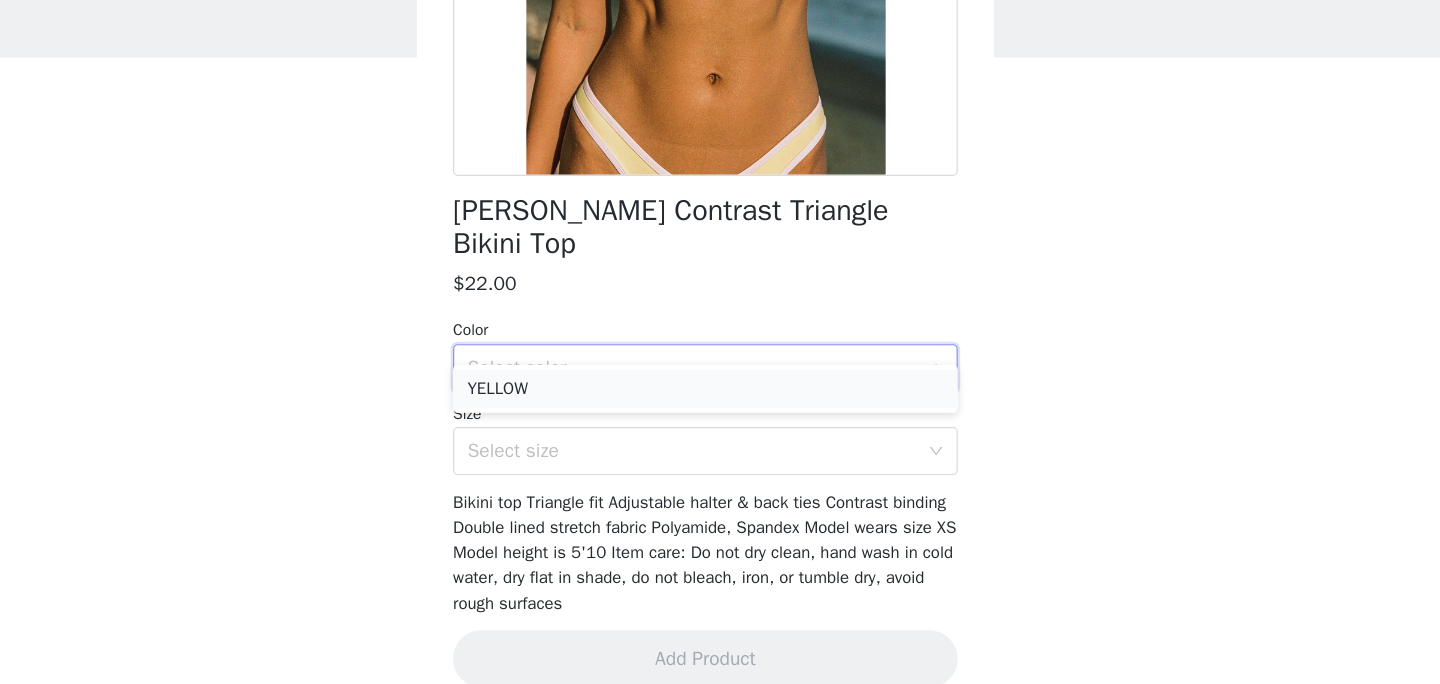 click on "YELLOW" at bounding box center [720, 438] 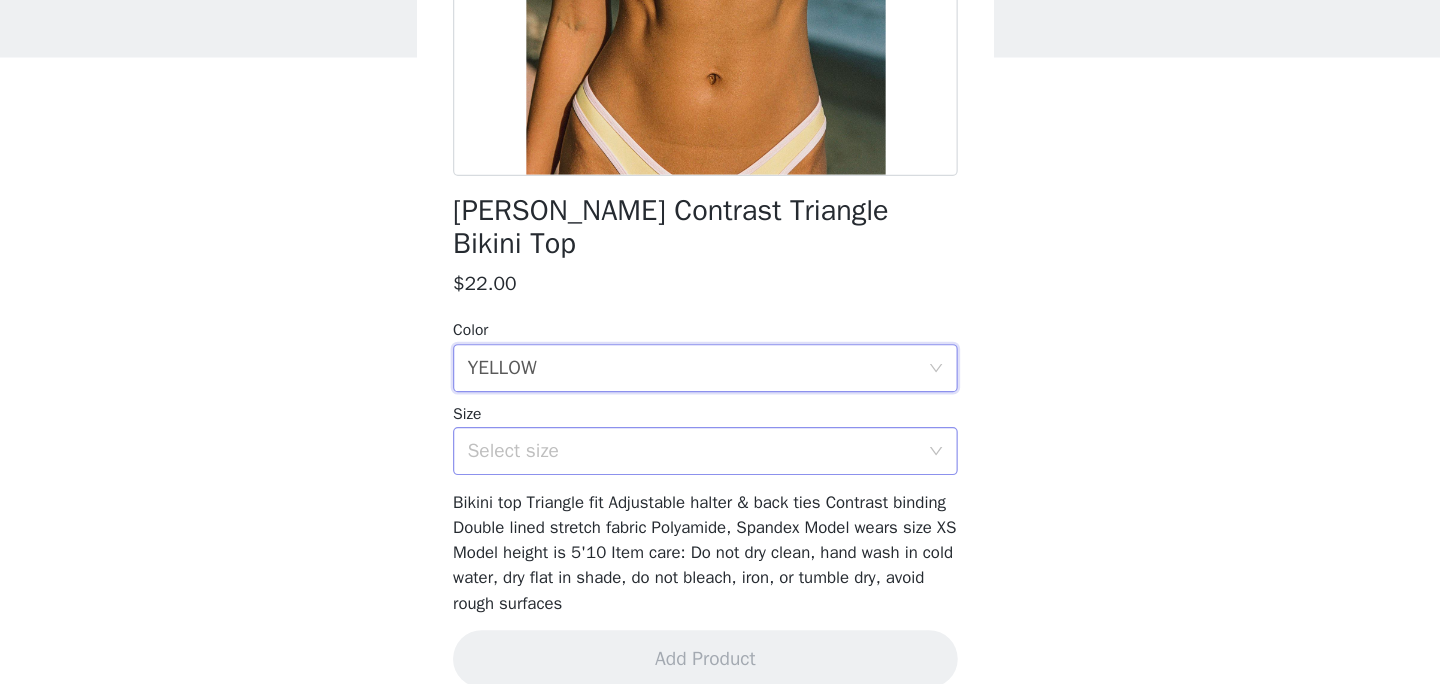 click on "Select size" at bounding box center (709, 490) 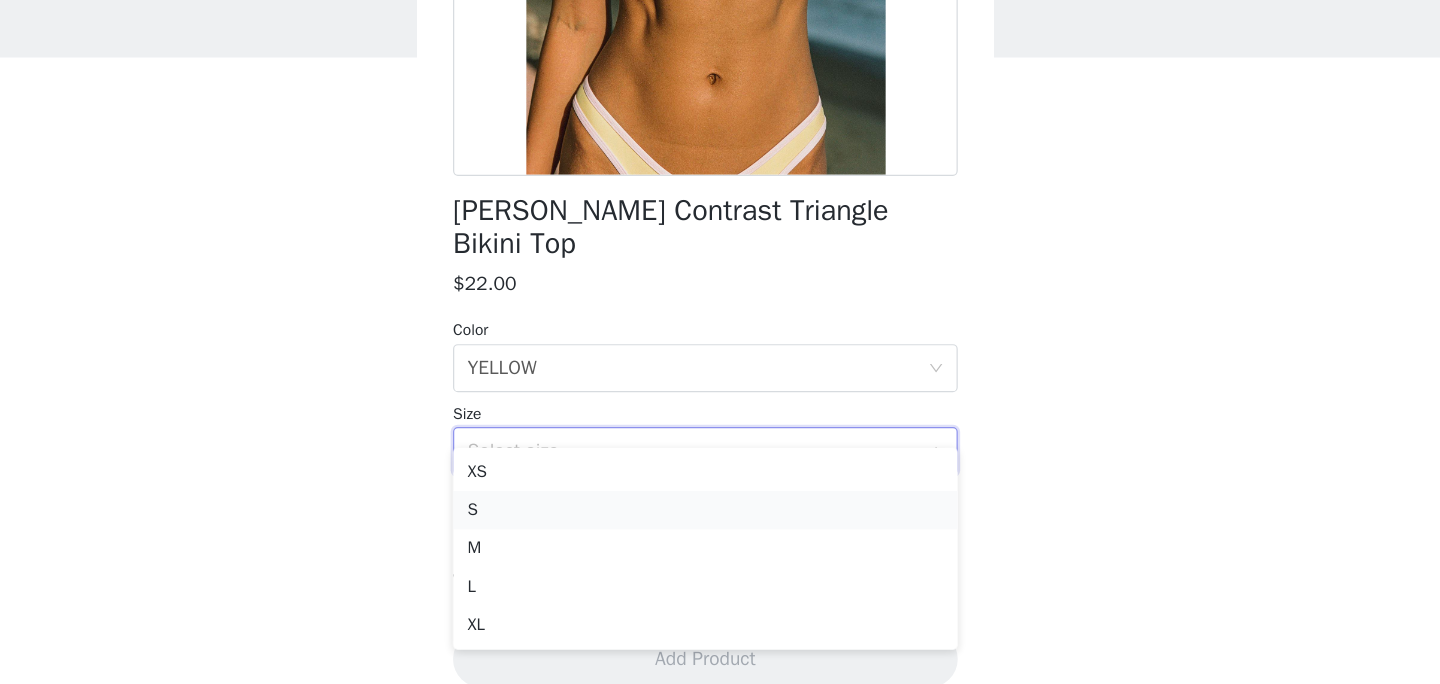 click on "S" at bounding box center [720, 539] 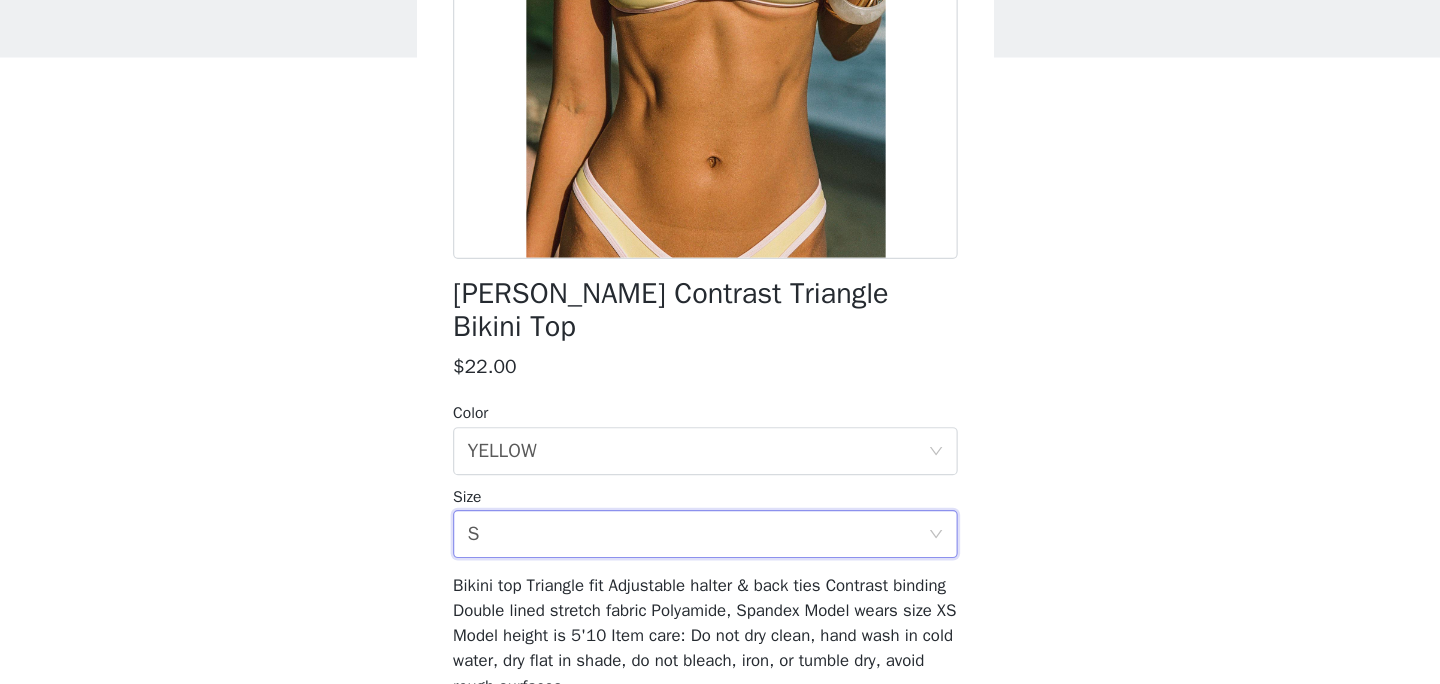 scroll, scrollTop: 289, scrollLeft: 0, axis: vertical 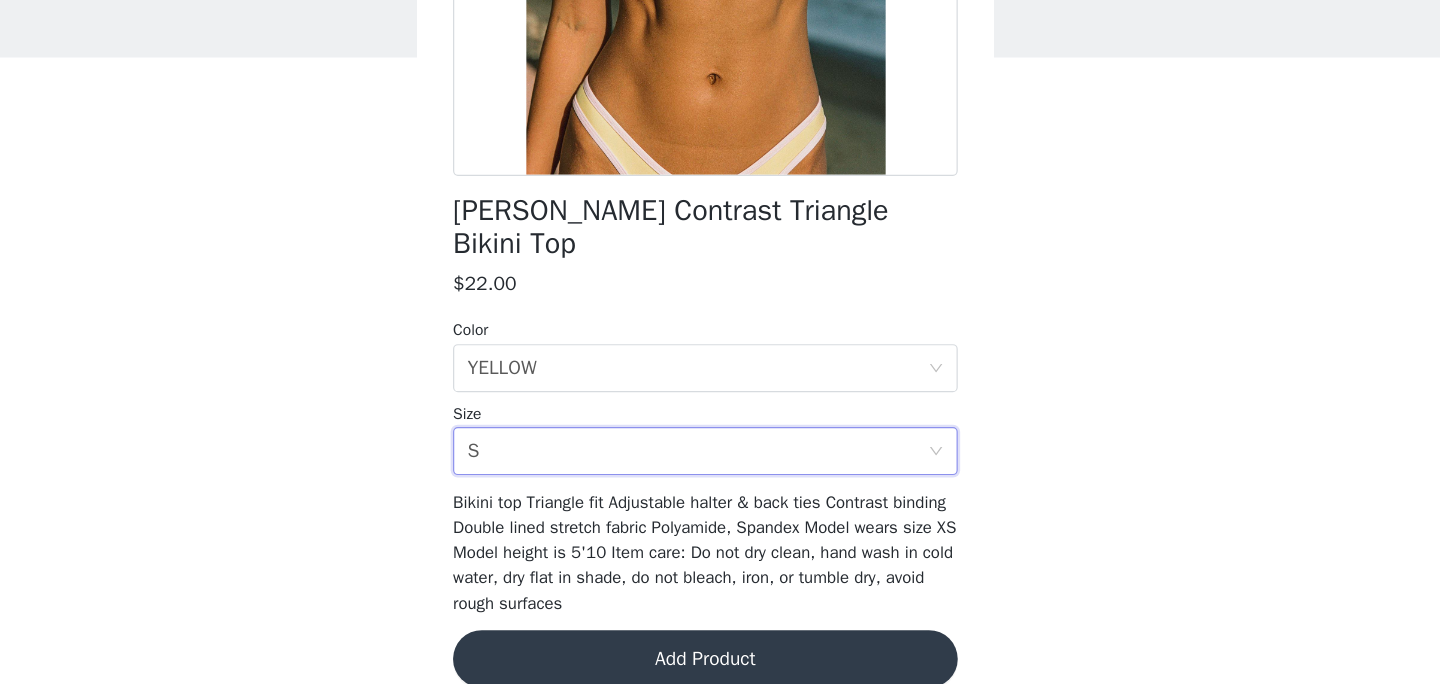 click on "Add Product" at bounding box center (720, 663) 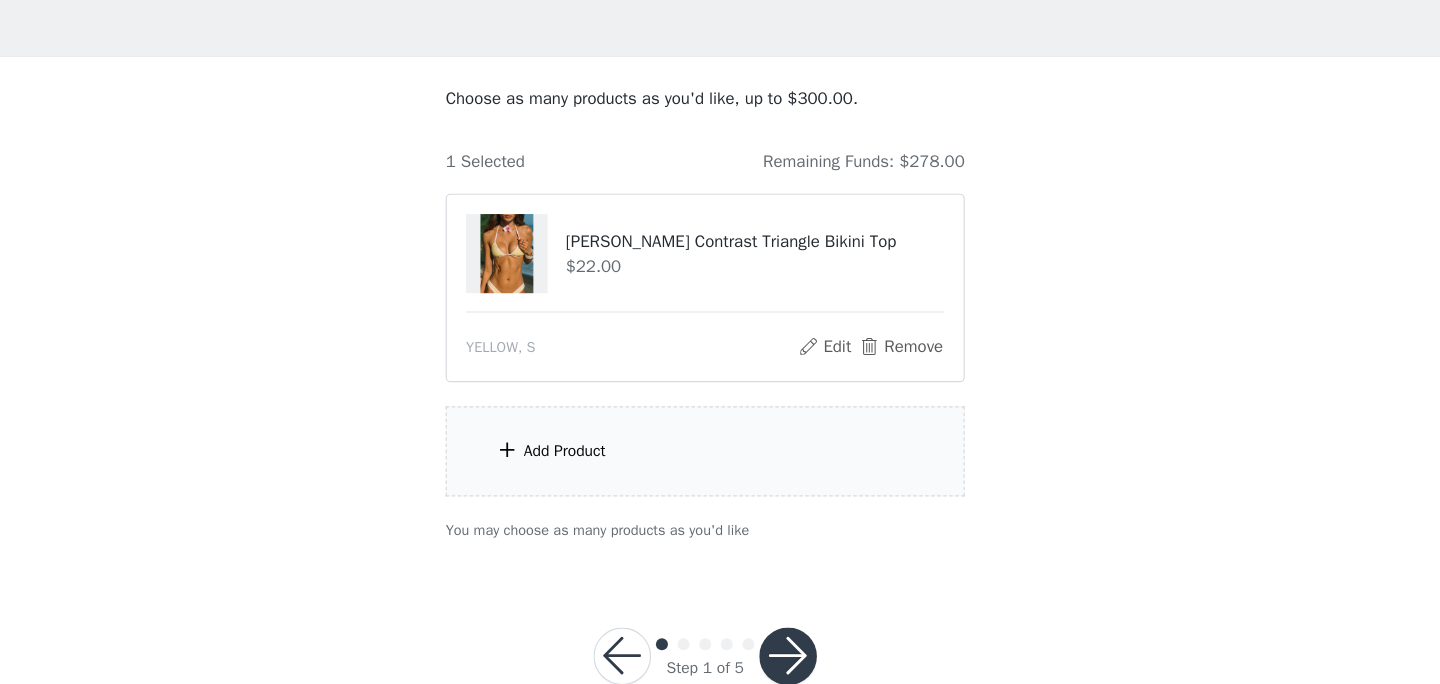 click on "Add Product" at bounding box center [720, 490] 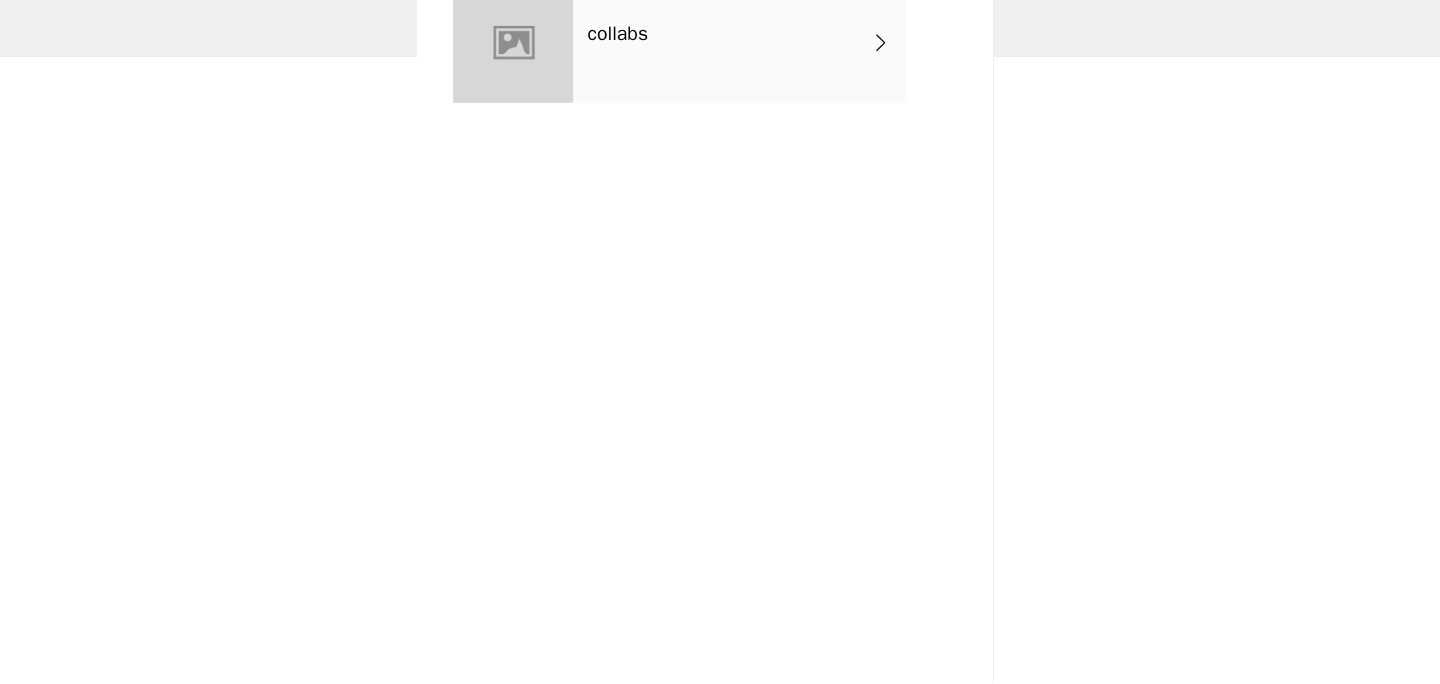 click on "collabs" at bounding box center (749, 150) 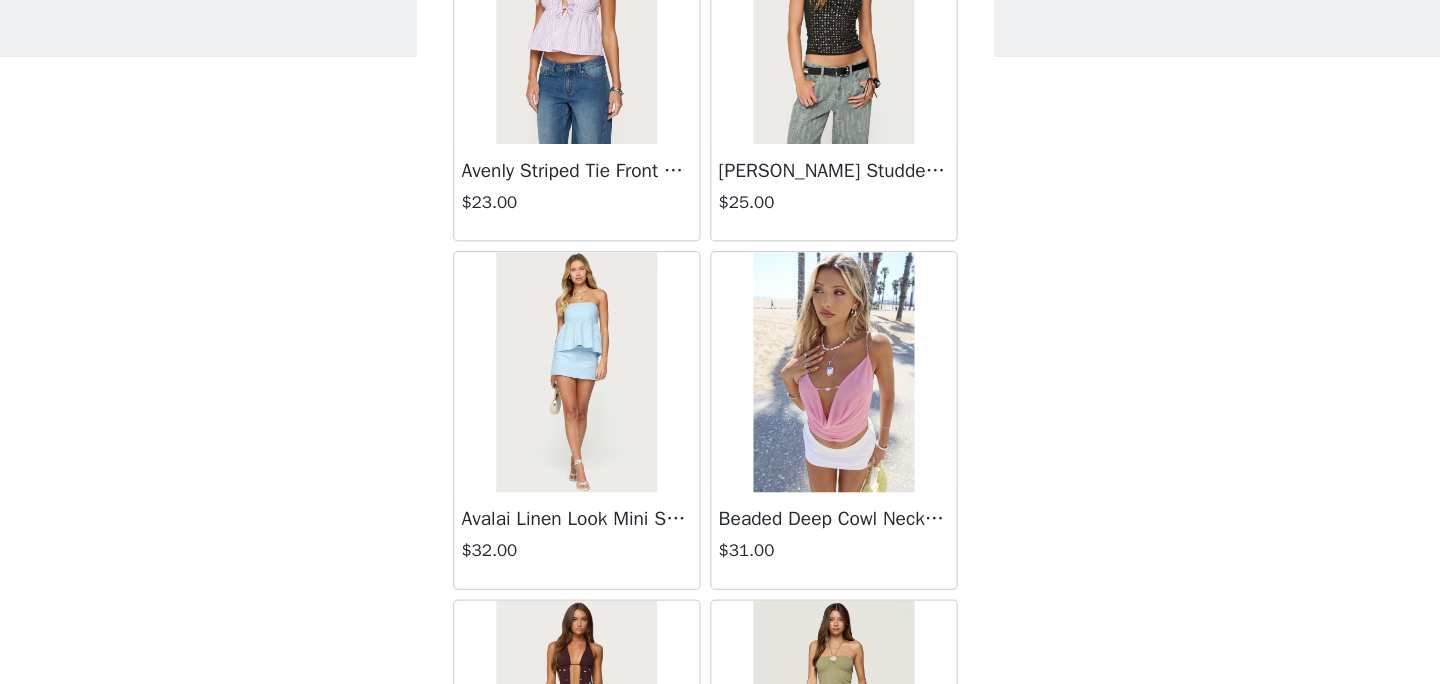 scroll, scrollTop: 1518, scrollLeft: 0, axis: vertical 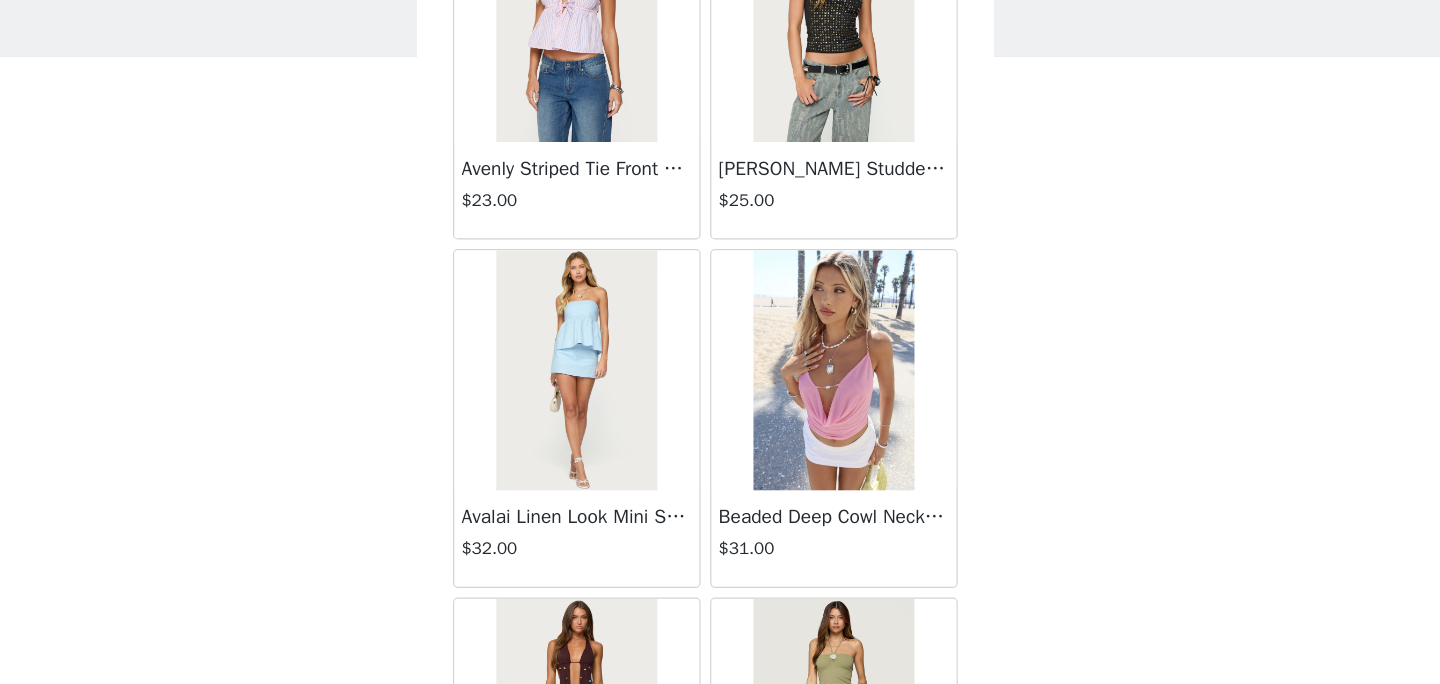 click at bounding box center (826, 423) 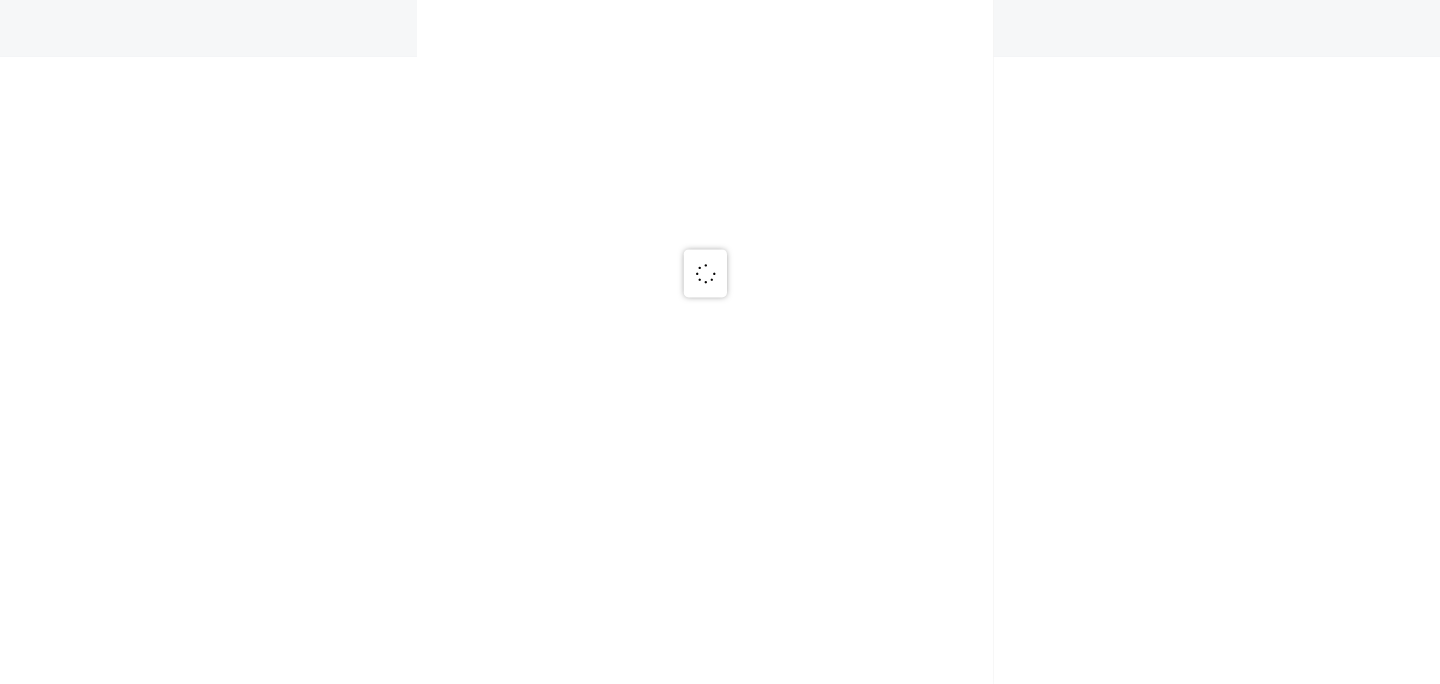 scroll, scrollTop: 0, scrollLeft: 0, axis: both 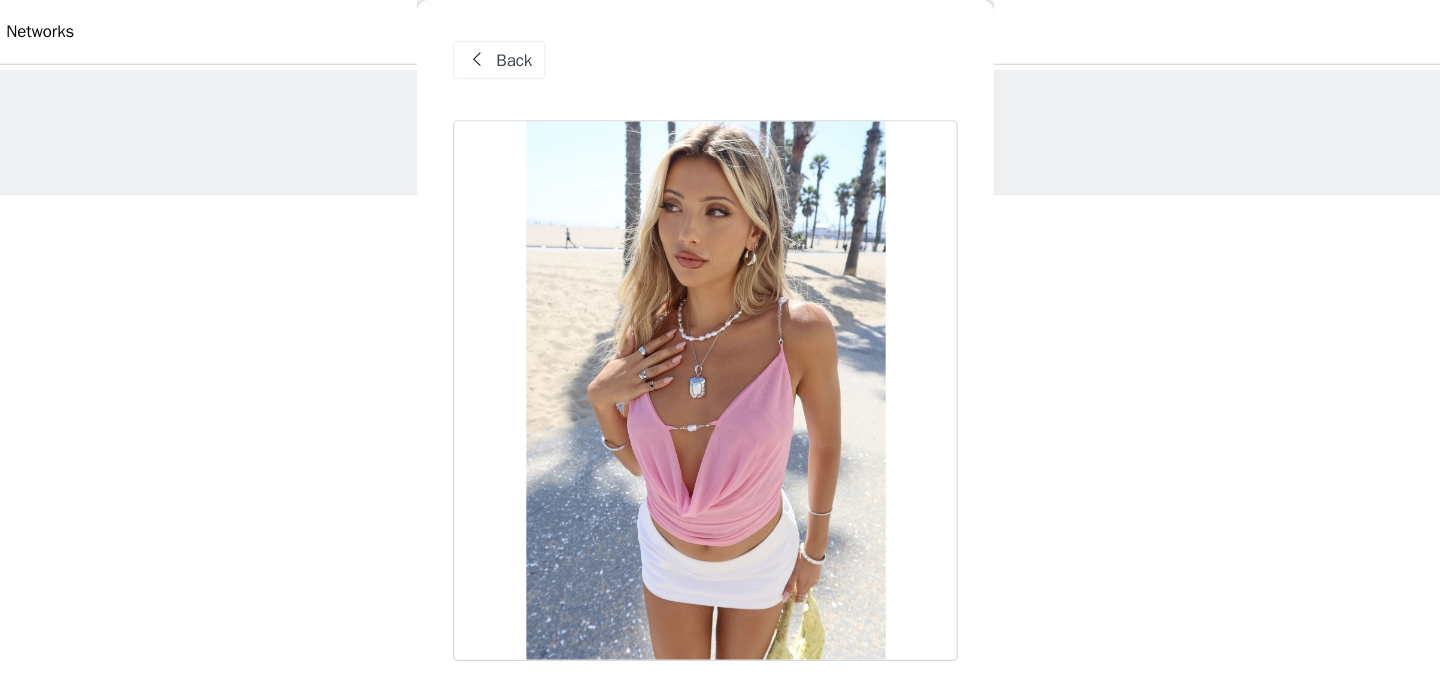 click on "Back" at bounding box center [548, 50] 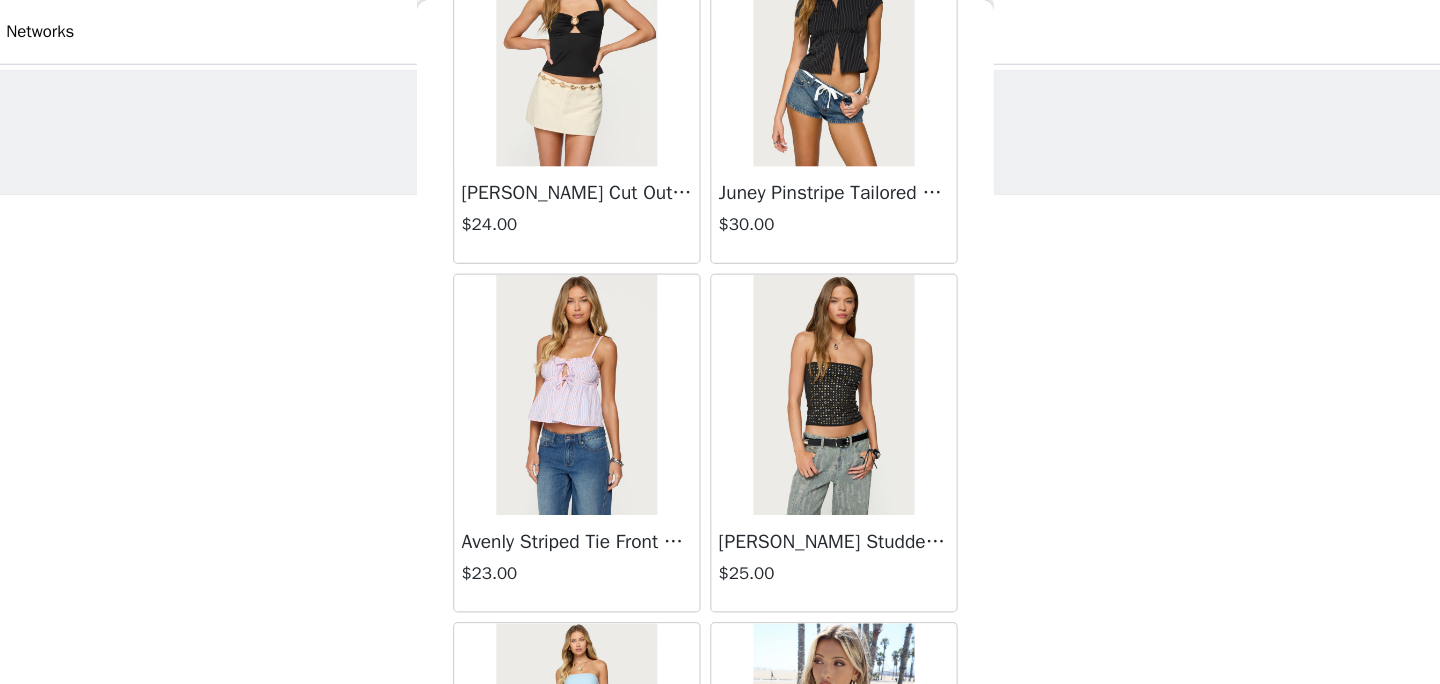 scroll, scrollTop: 1323, scrollLeft: 0, axis: vertical 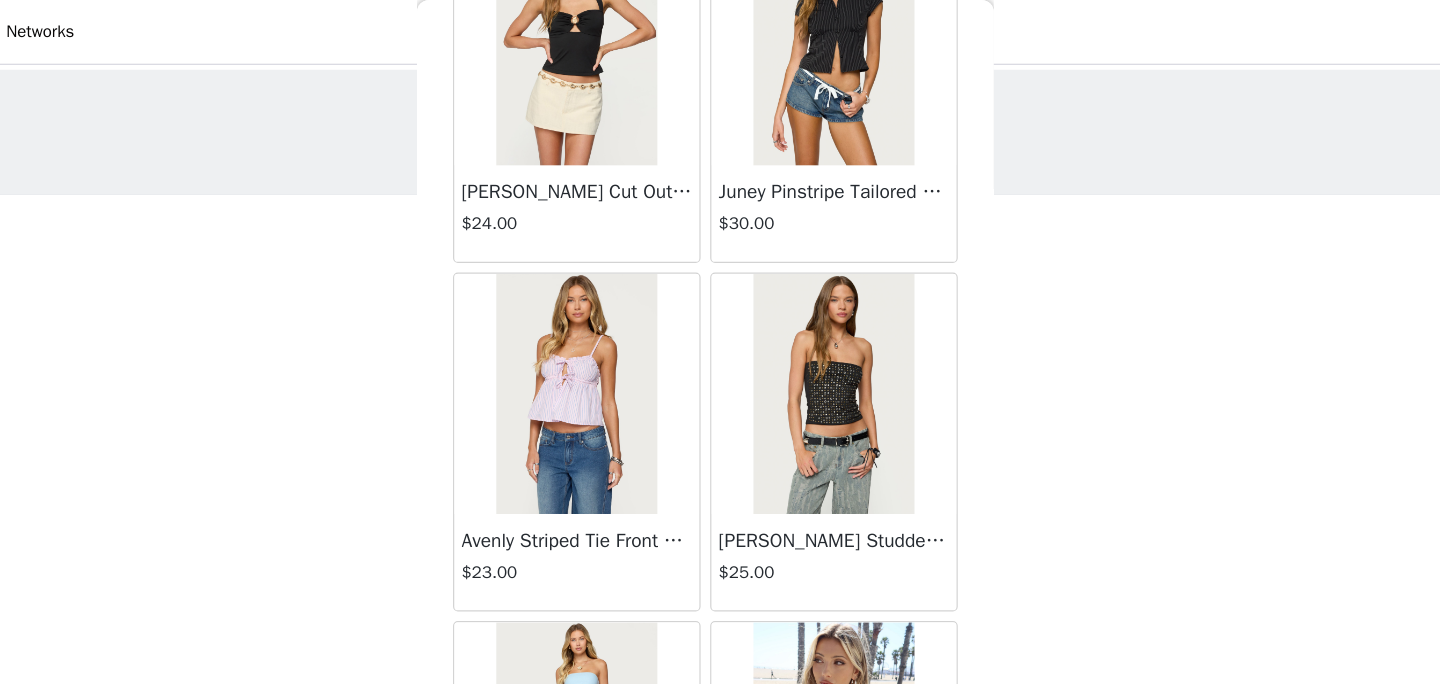click at bounding box center (612, 328) 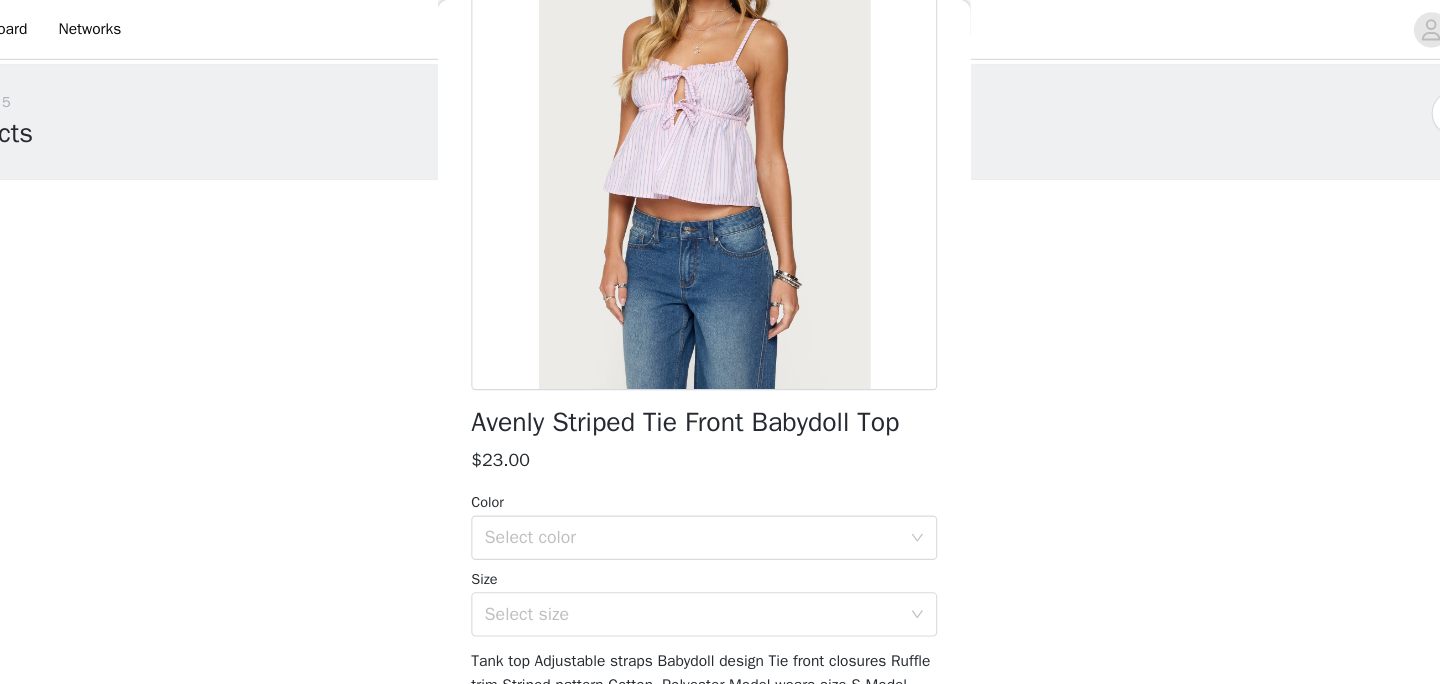 scroll, scrollTop: 252, scrollLeft: 0, axis: vertical 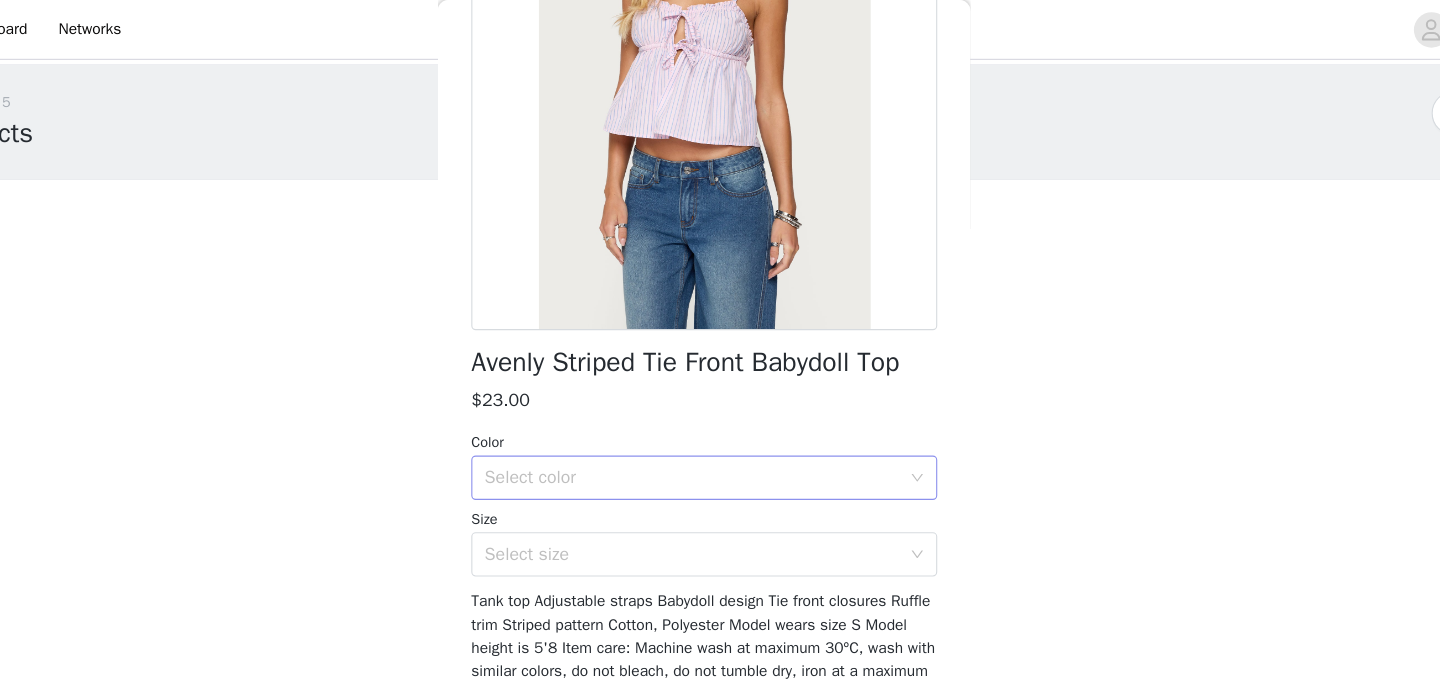 click on "Select color" at bounding box center [709, 431] 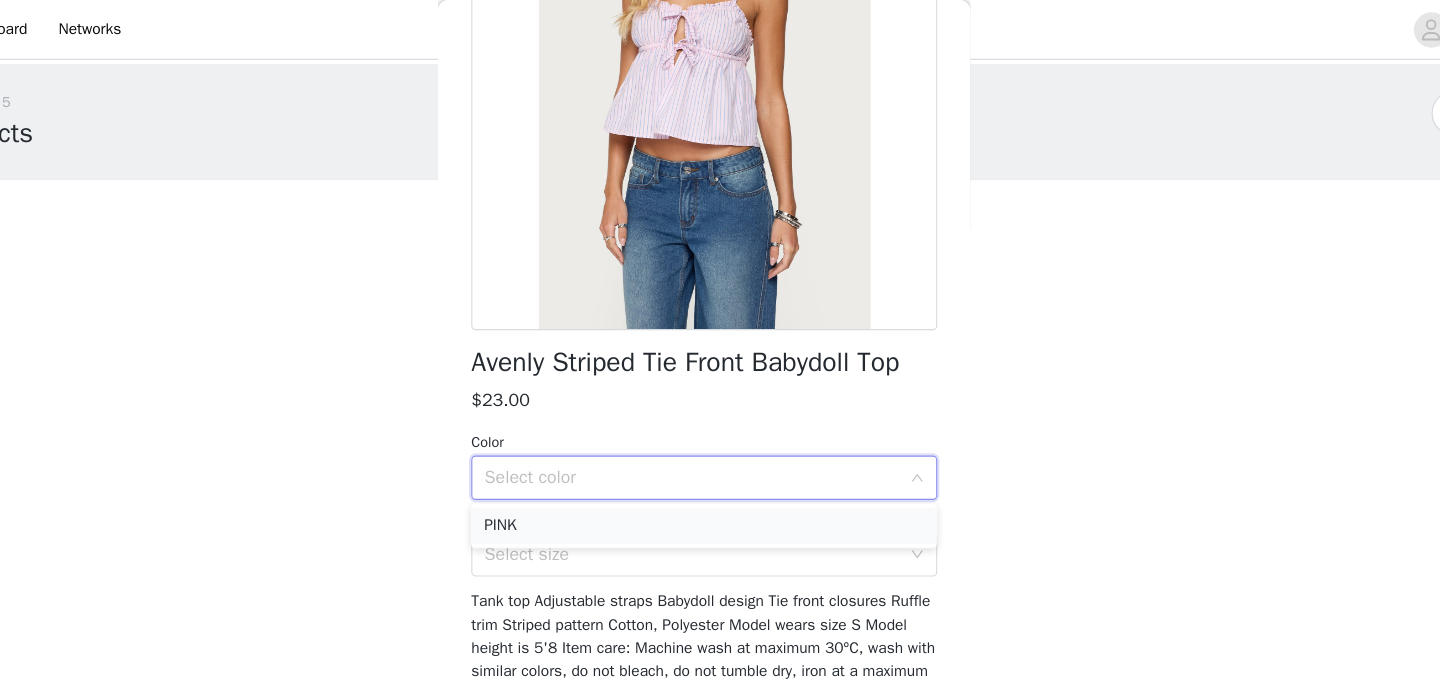 click on "PINK" at bounding box center (720, 474) 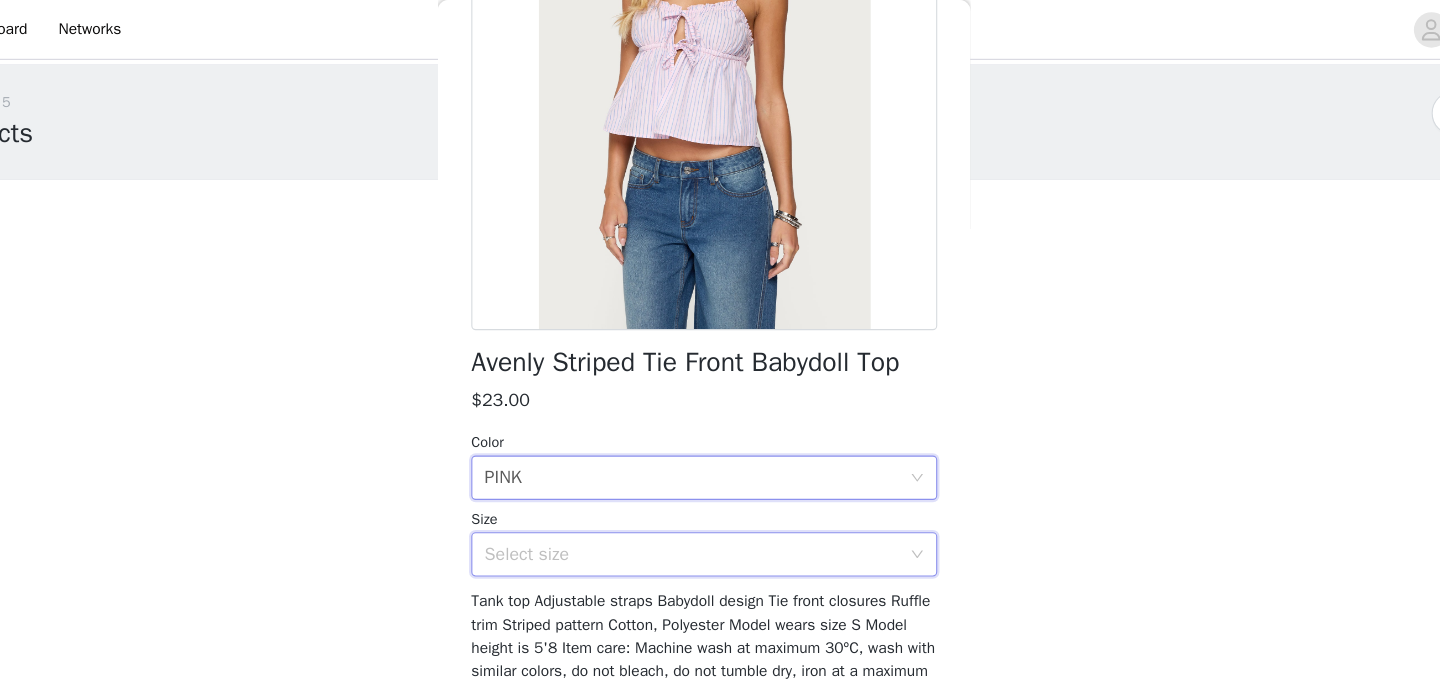 click on "Select size" at bounding box center (713, 500) 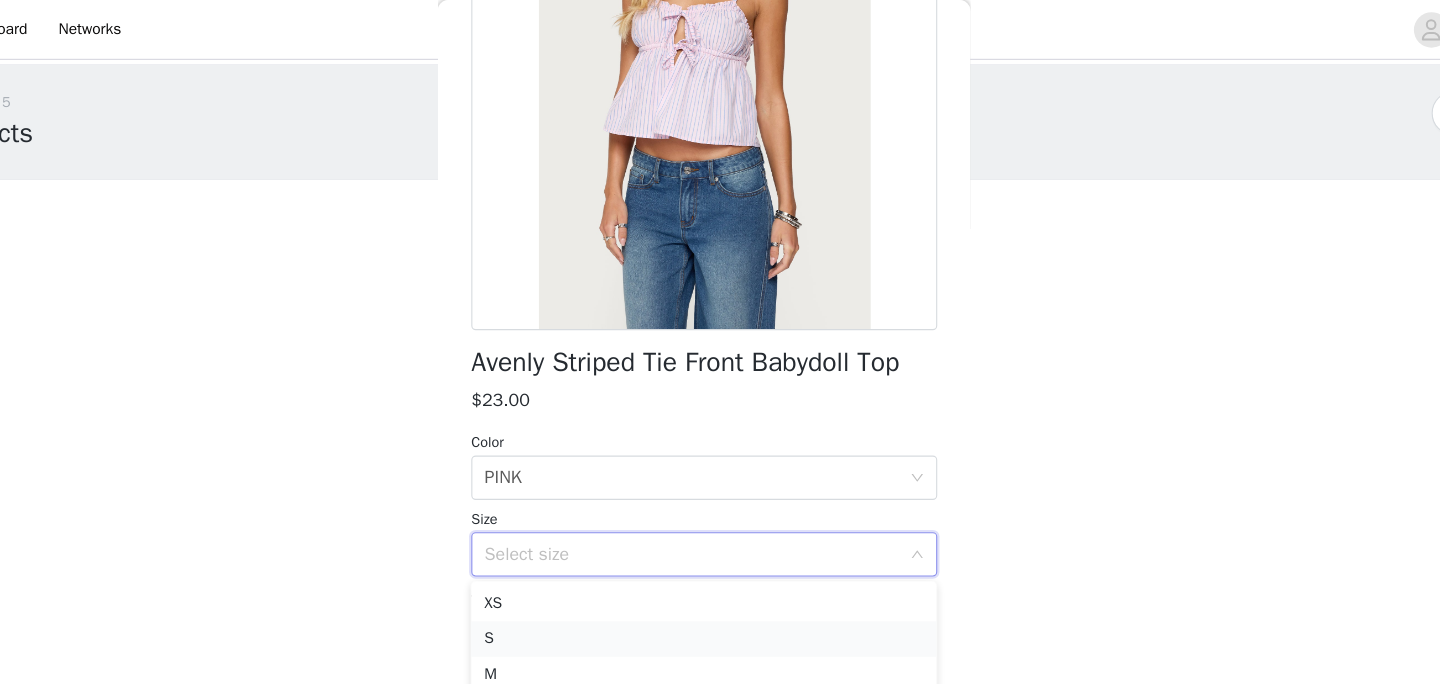 click on "S" at bounding box center [720, 576] 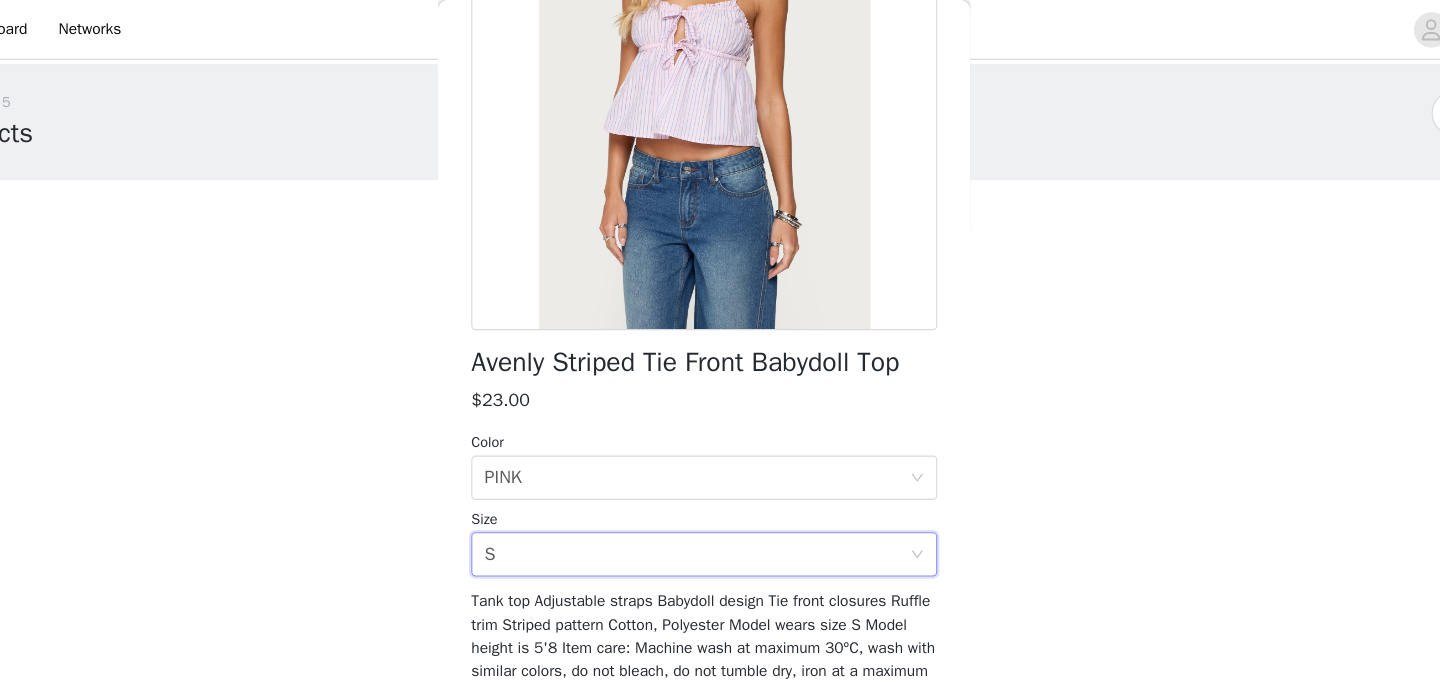 scroll, scrollTop: 289, scrollLeft: 0, axis: vertical 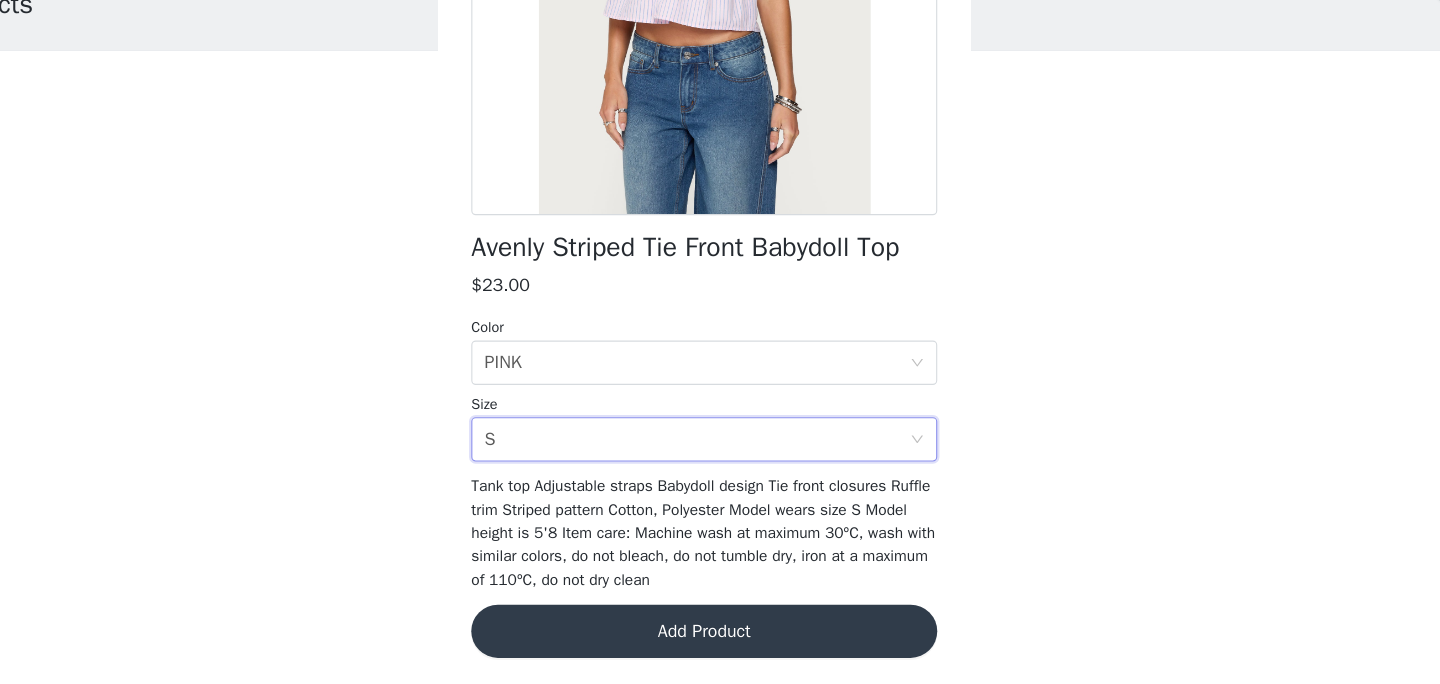 click on "Add Product" at bounding box center [720, 636] 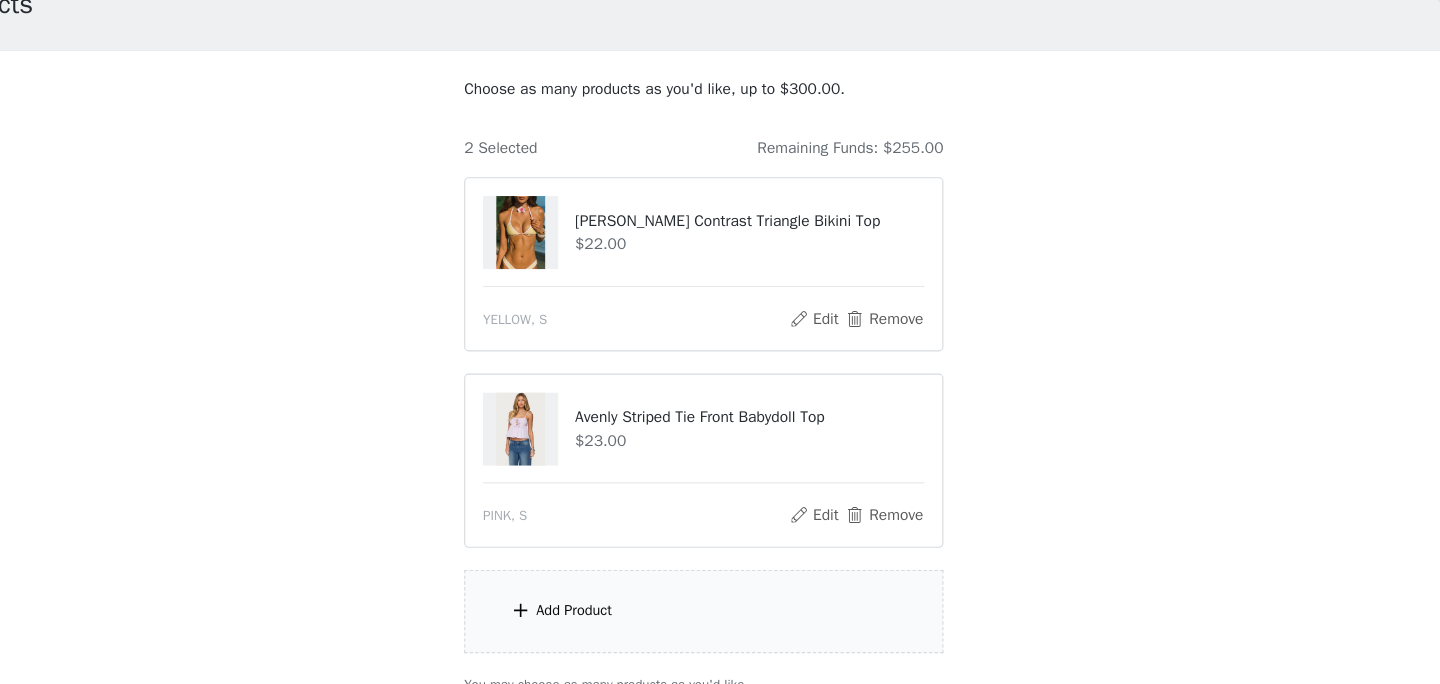 click on "Add Product" at bounding box center [720, 618] 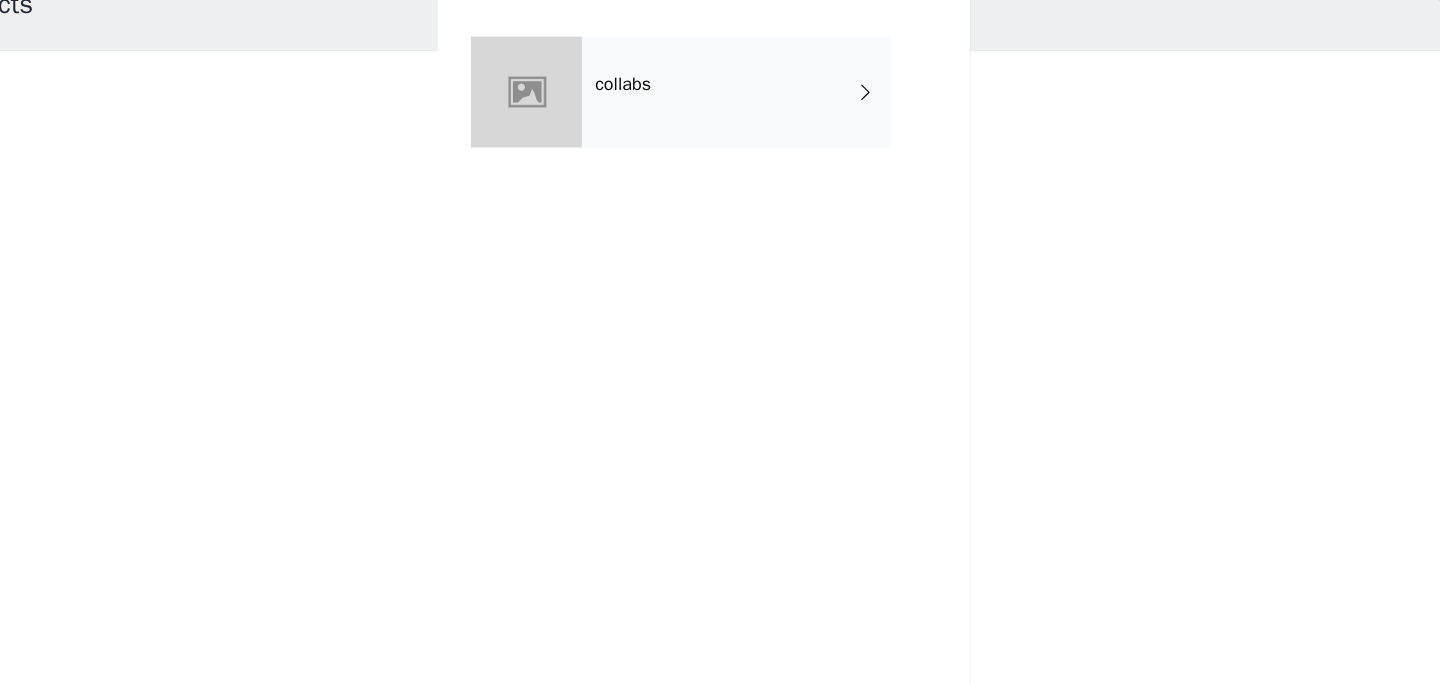 click on "collabs" at bounding box center (749, 150) 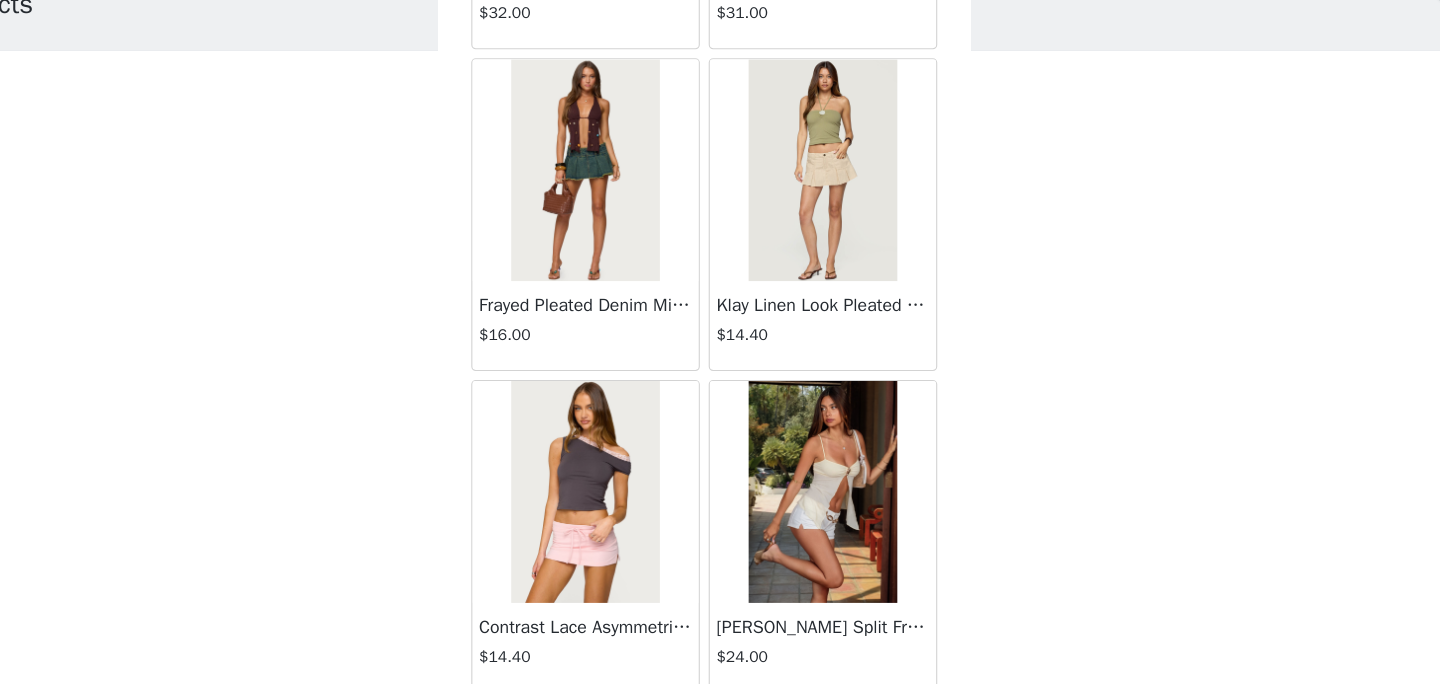 scroll, scrollTop: 2158, scrollLeft: 0, axis: vertical 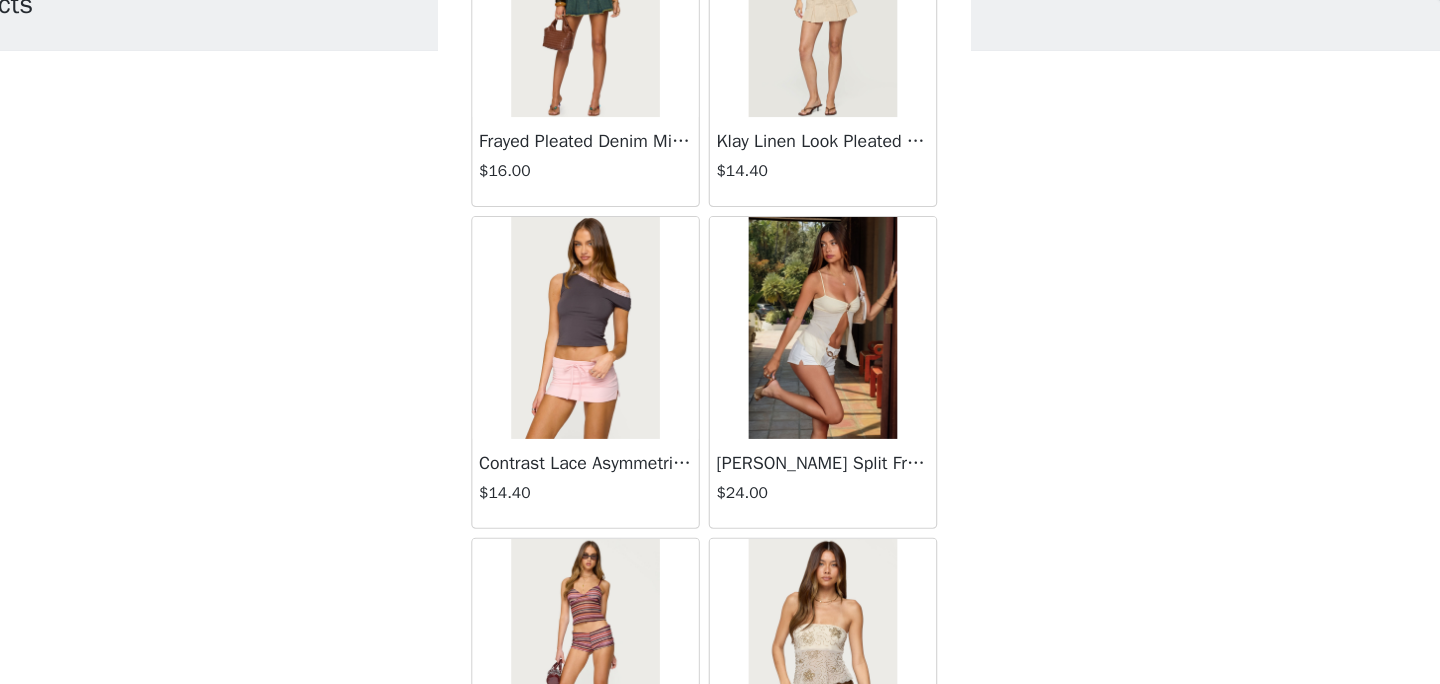 click at bounding box center [826, 363] 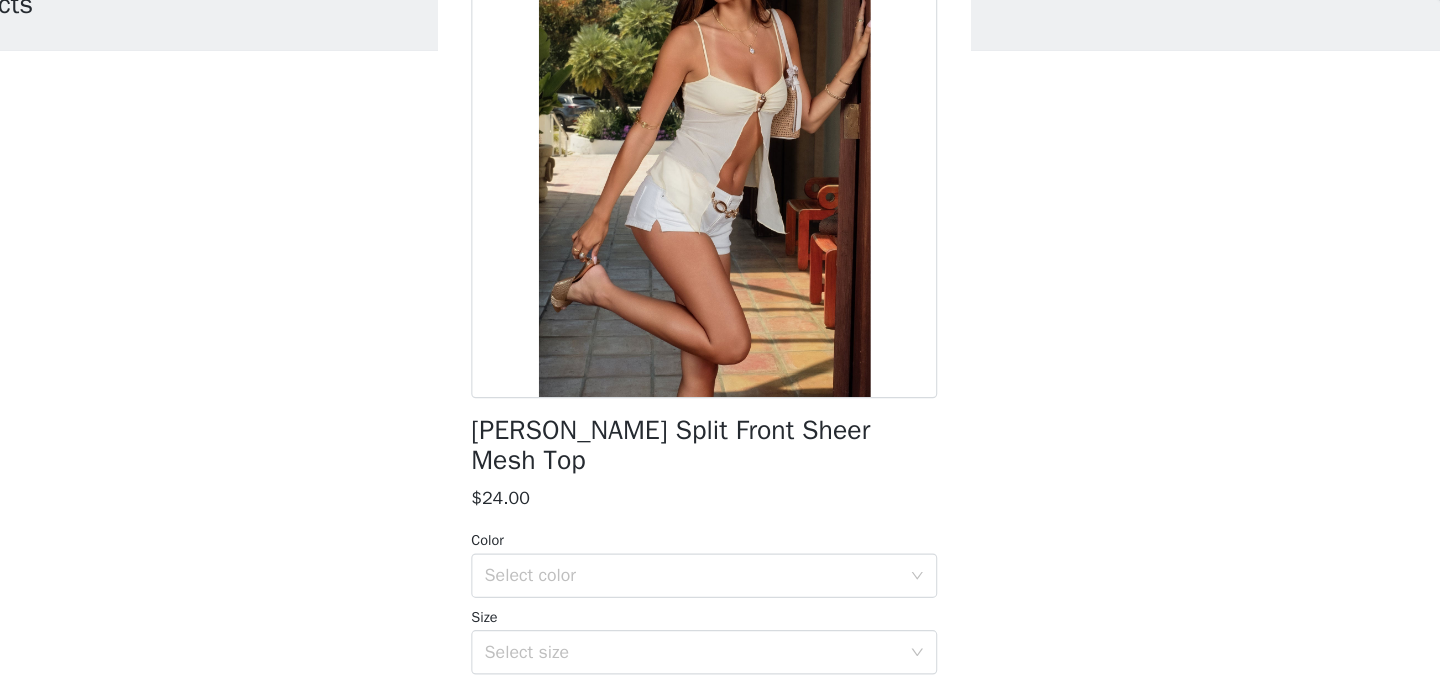 scroll, scrollTop: 217, scrollLeft: 0, axis: vertical 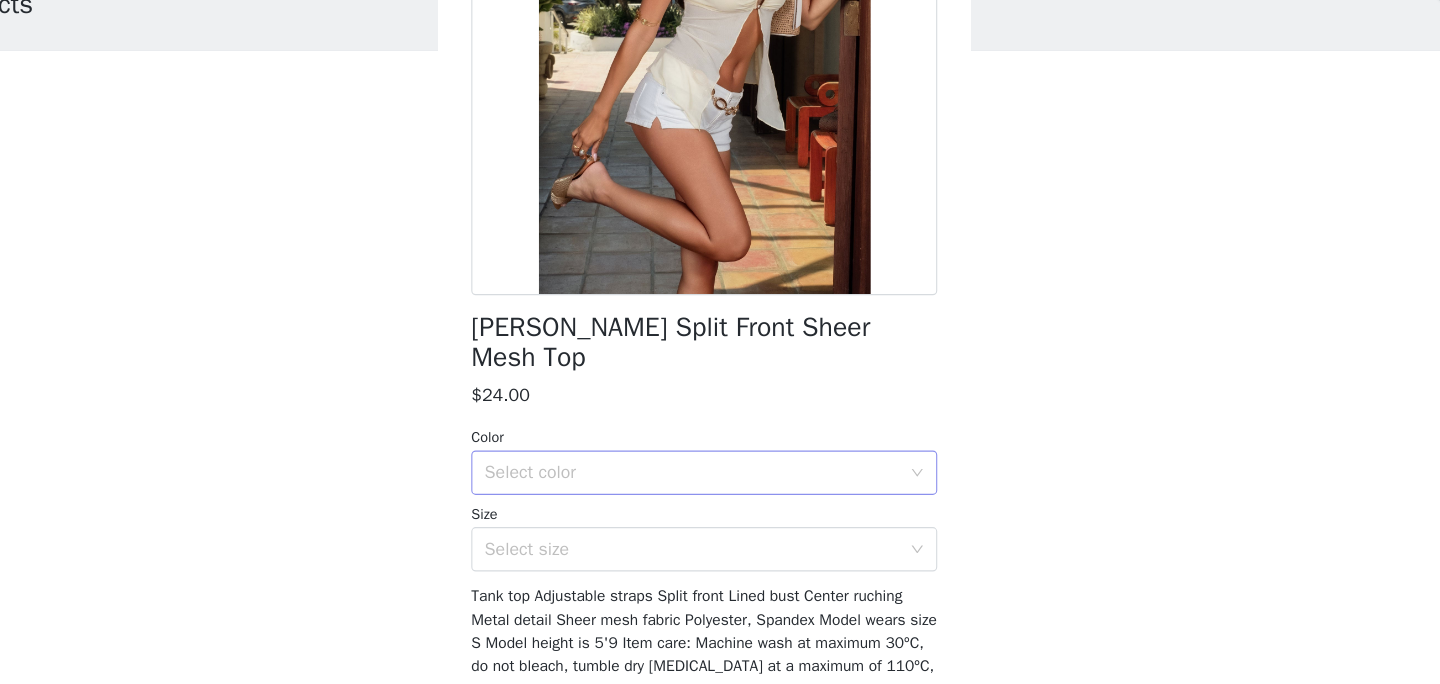 click on "Select color" at bounding box center (709, 493) 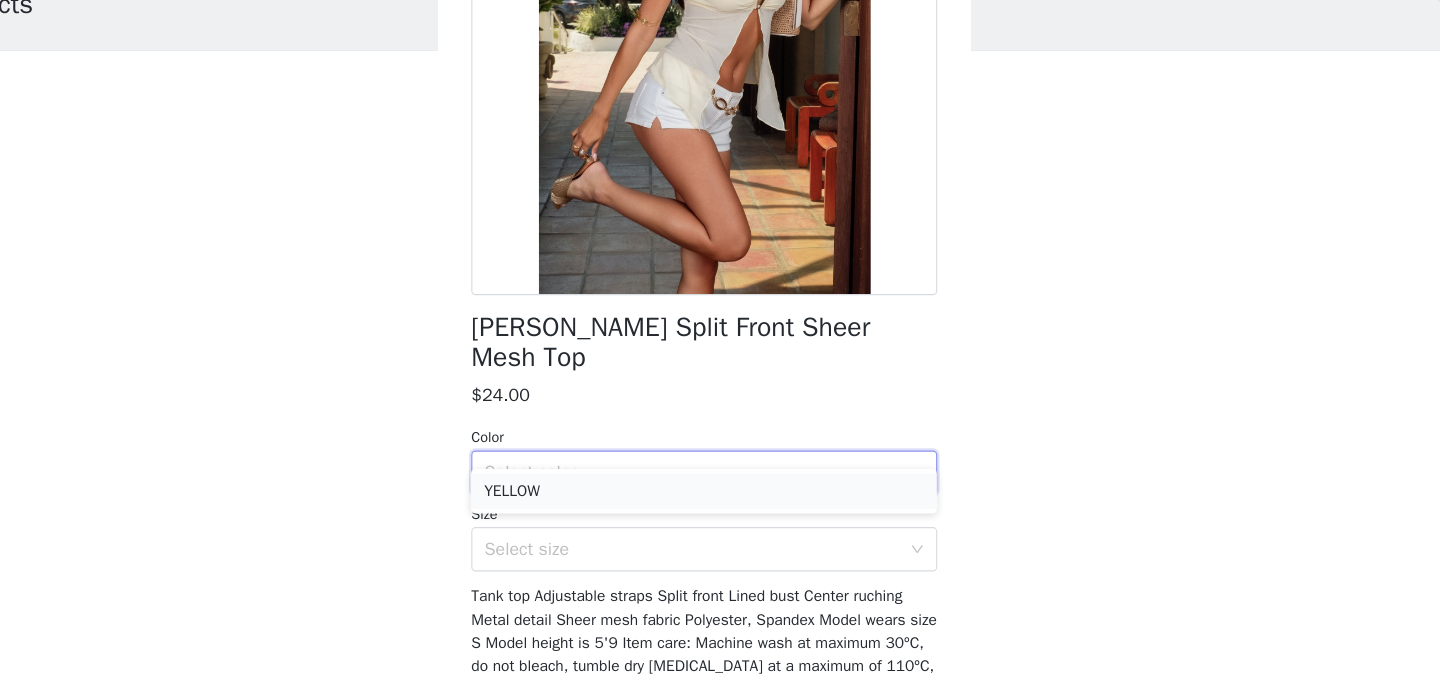 click on "YELLOW" at bounding box center [720, 510] 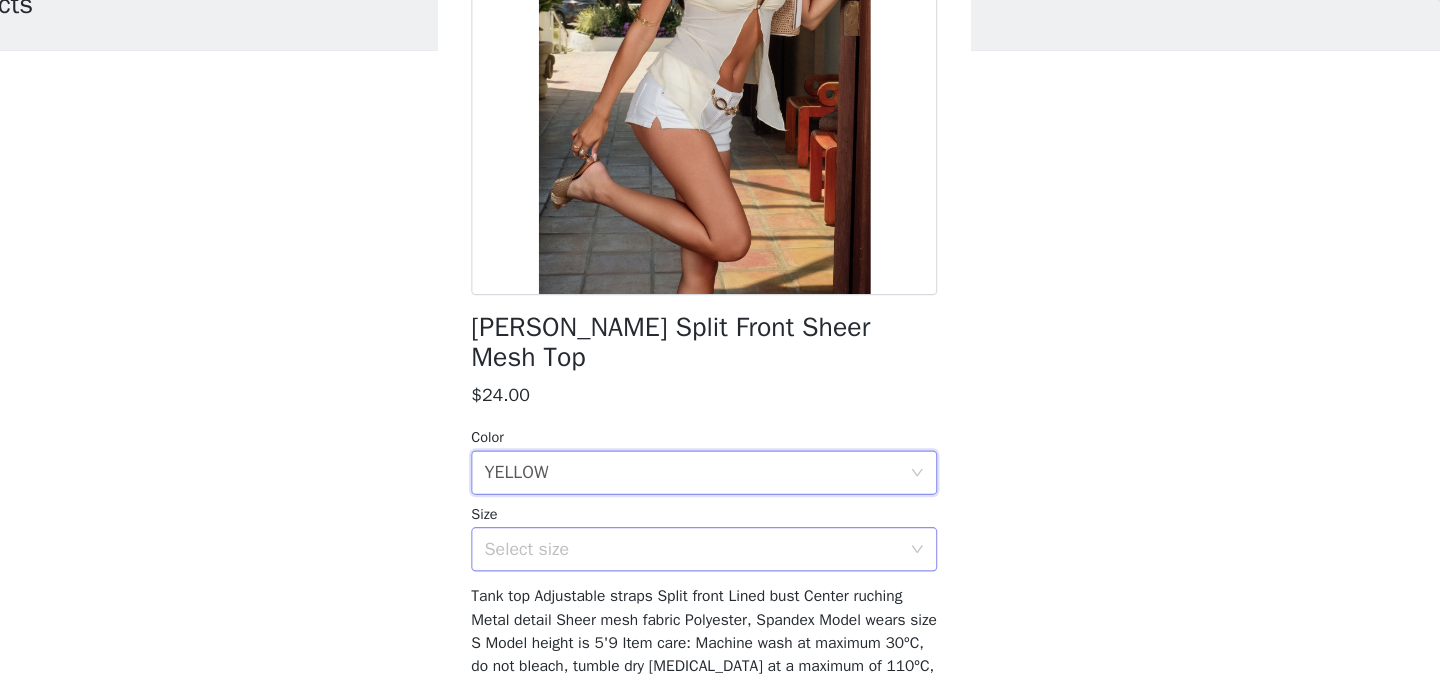 click on "Select size" at bounding box center [709, 562] 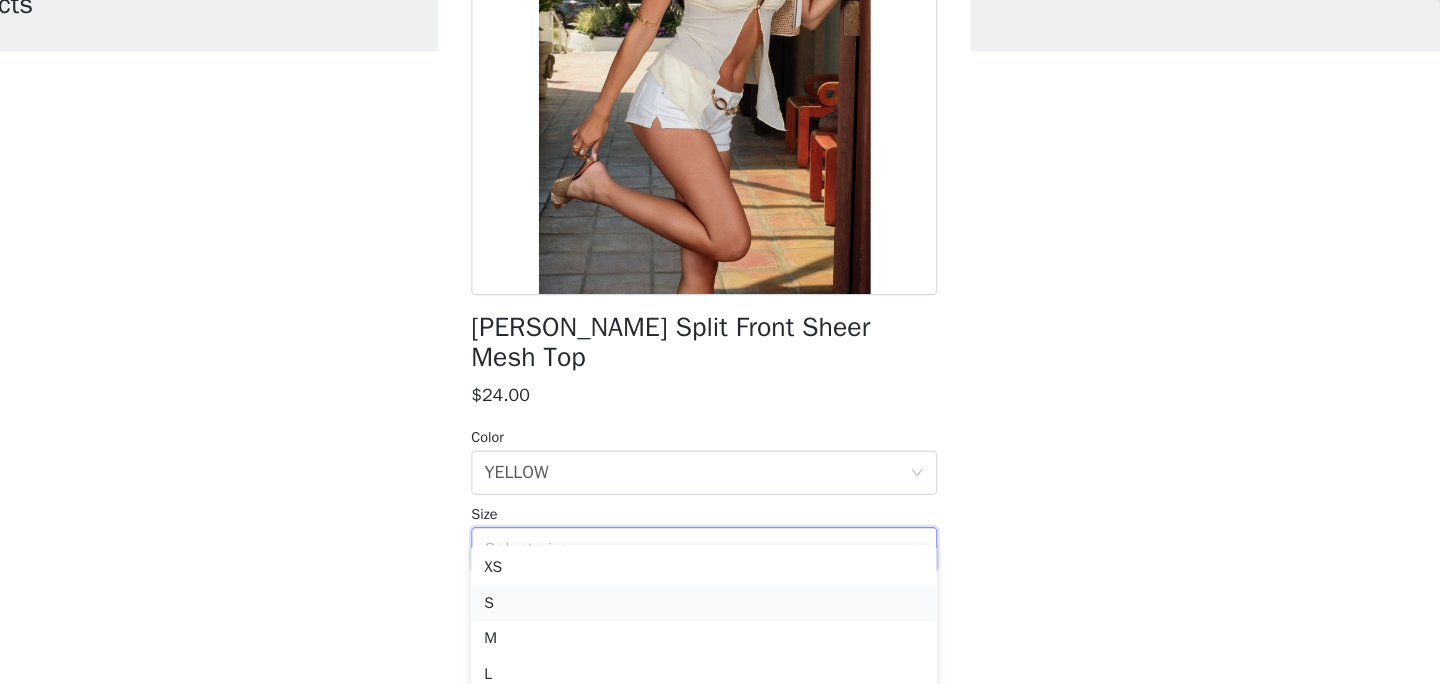 click on "S" at bounding box center [720, 611] 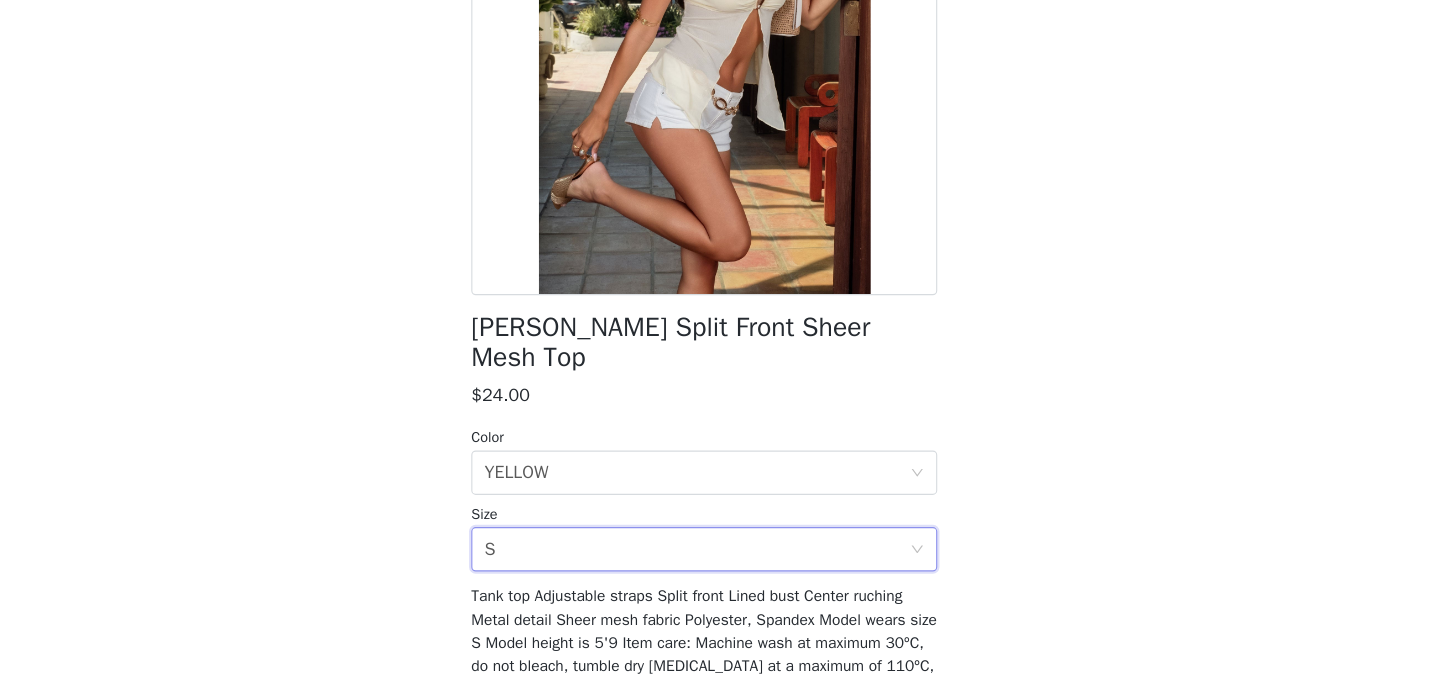 scroll, scrollTop: 177, scrollLeft: 0, axis: vertical 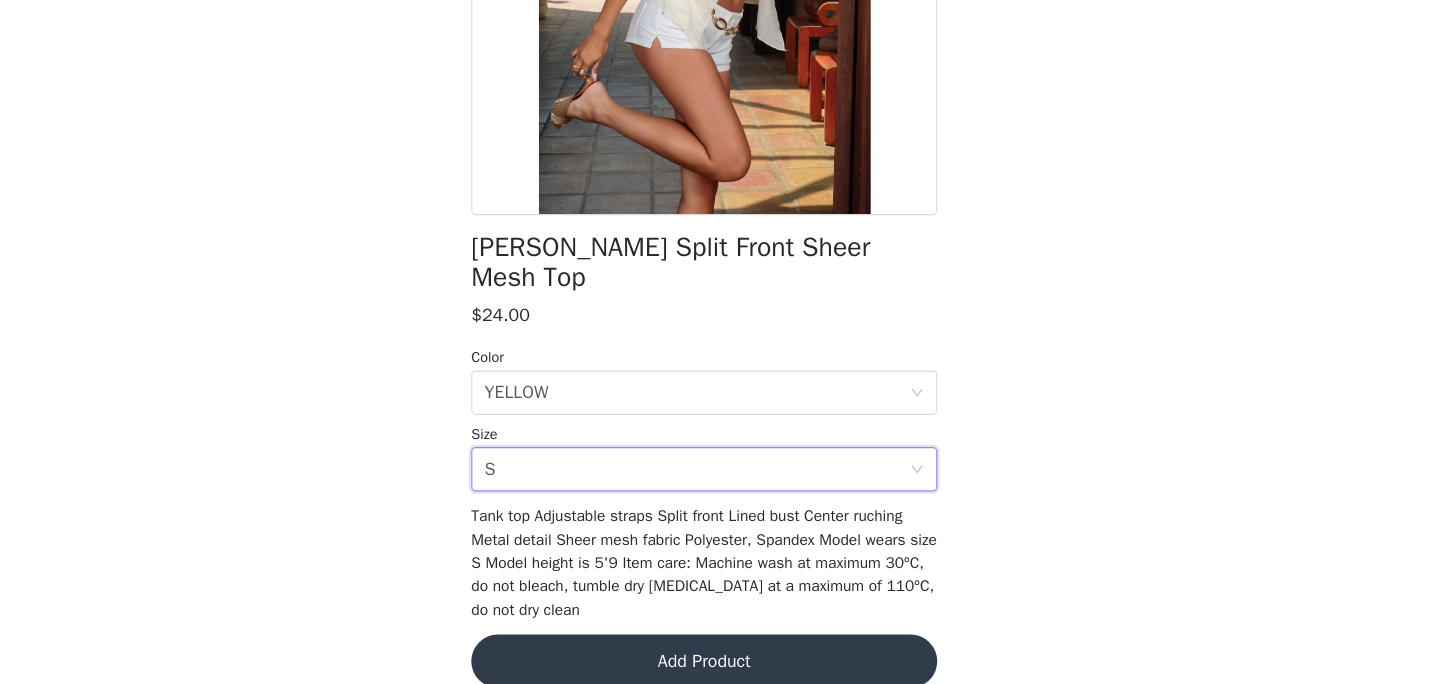 click on "Add Product" at bounding box center [720, 663] 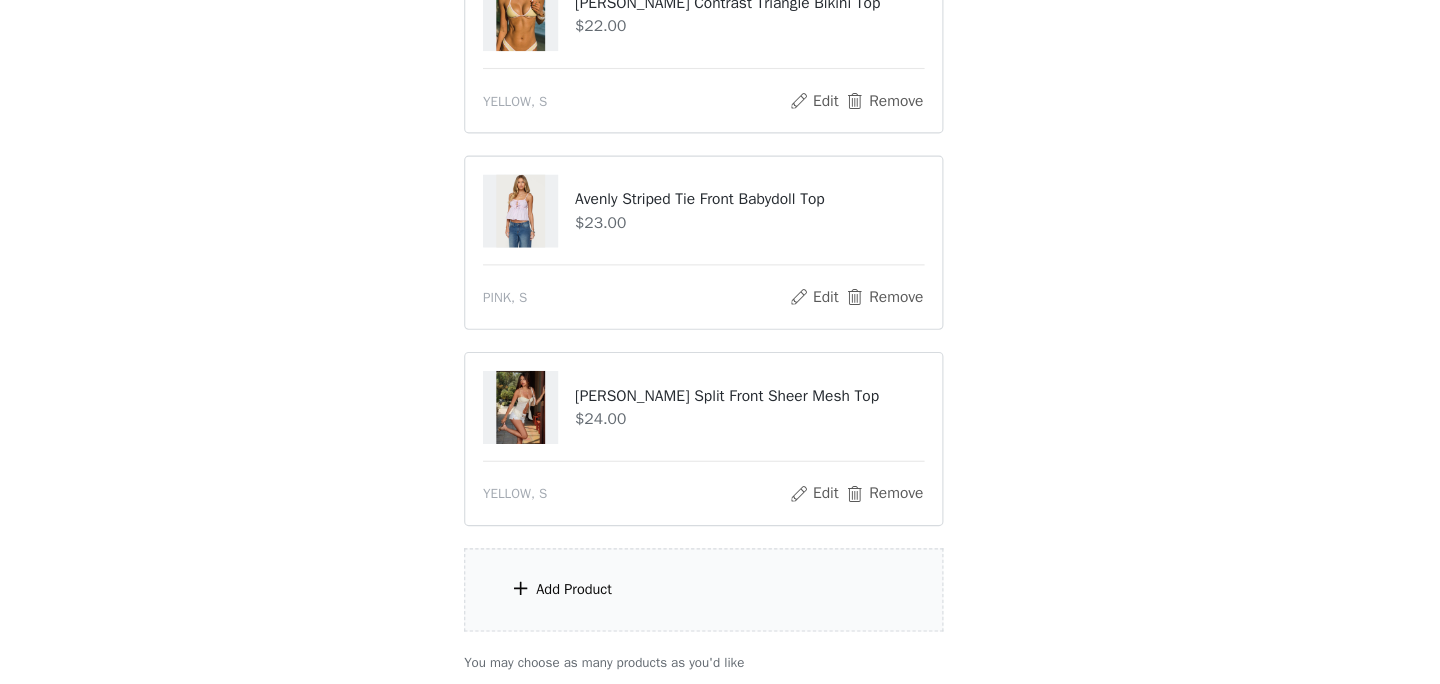 scroll, scrollTop: 268, scrollLeft: 0, axis: vertical 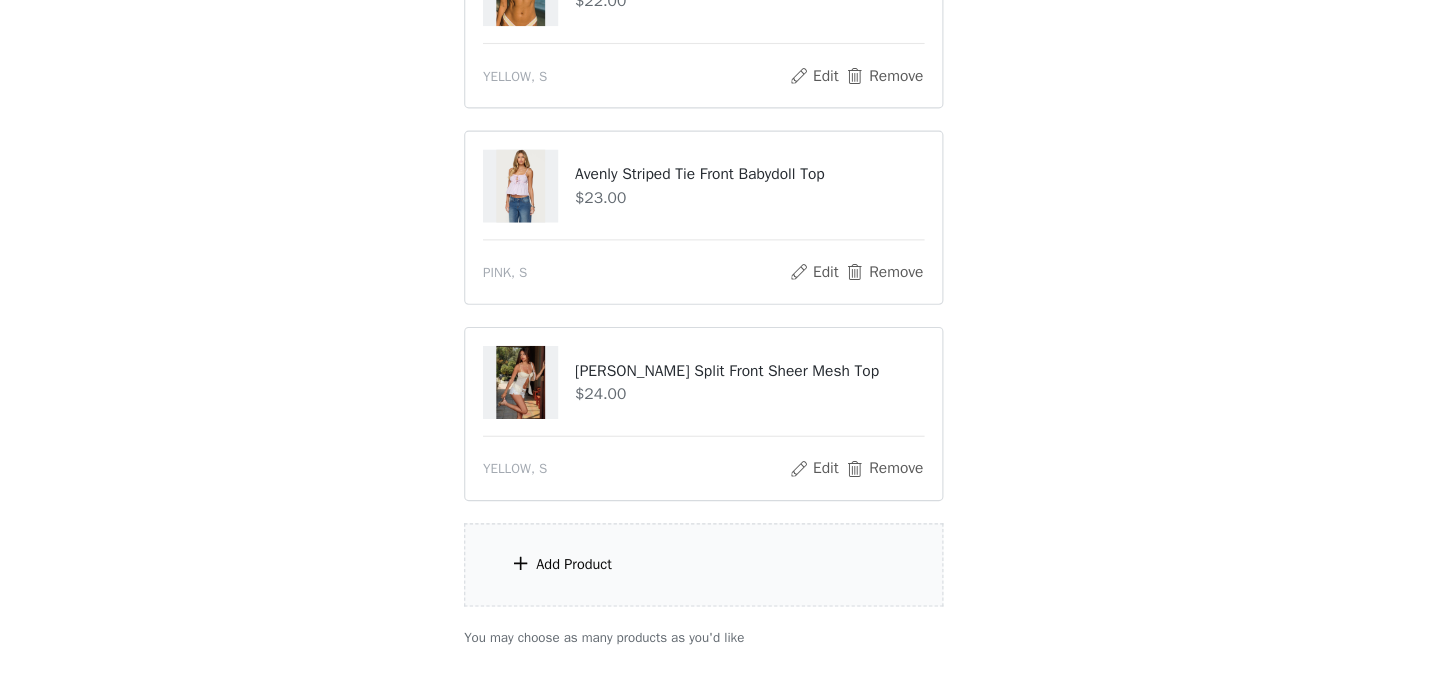 click on "Add Product" at bounding box center [720, 576] 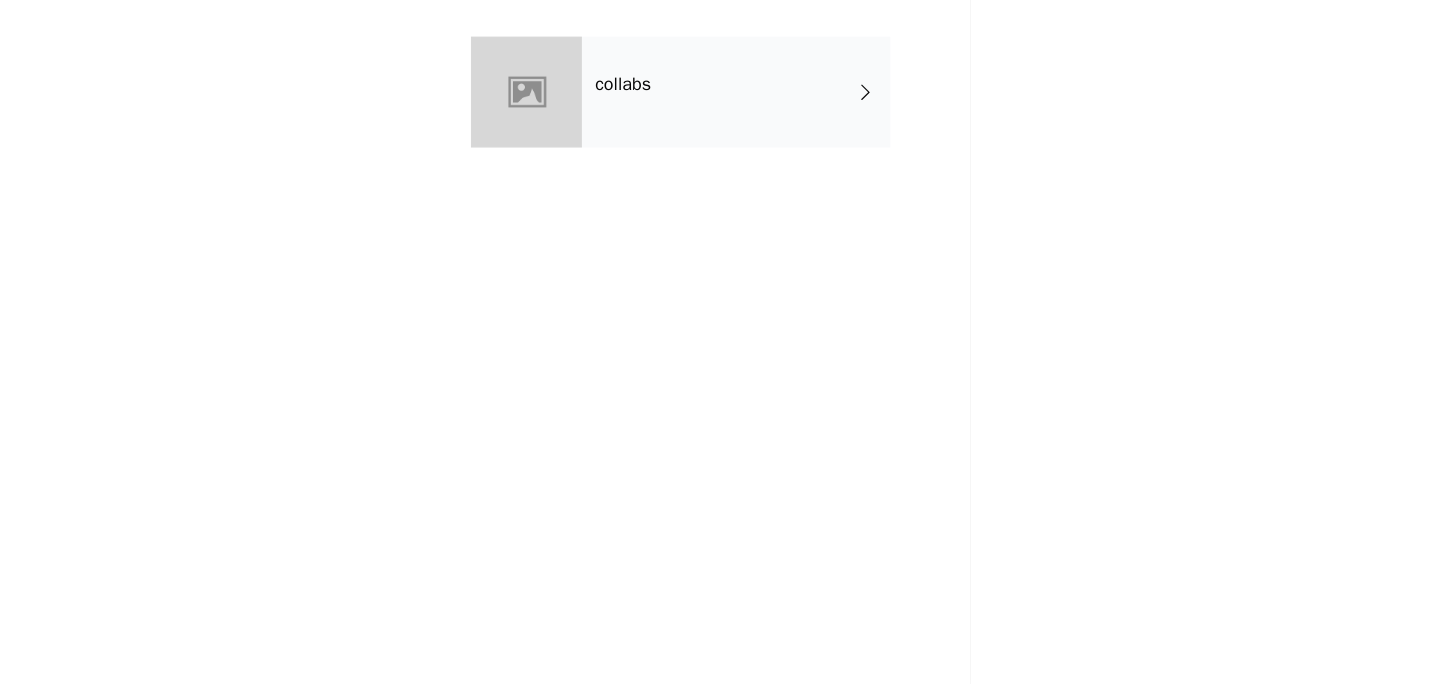 click on "collabs" at bounding box center (749, 150) 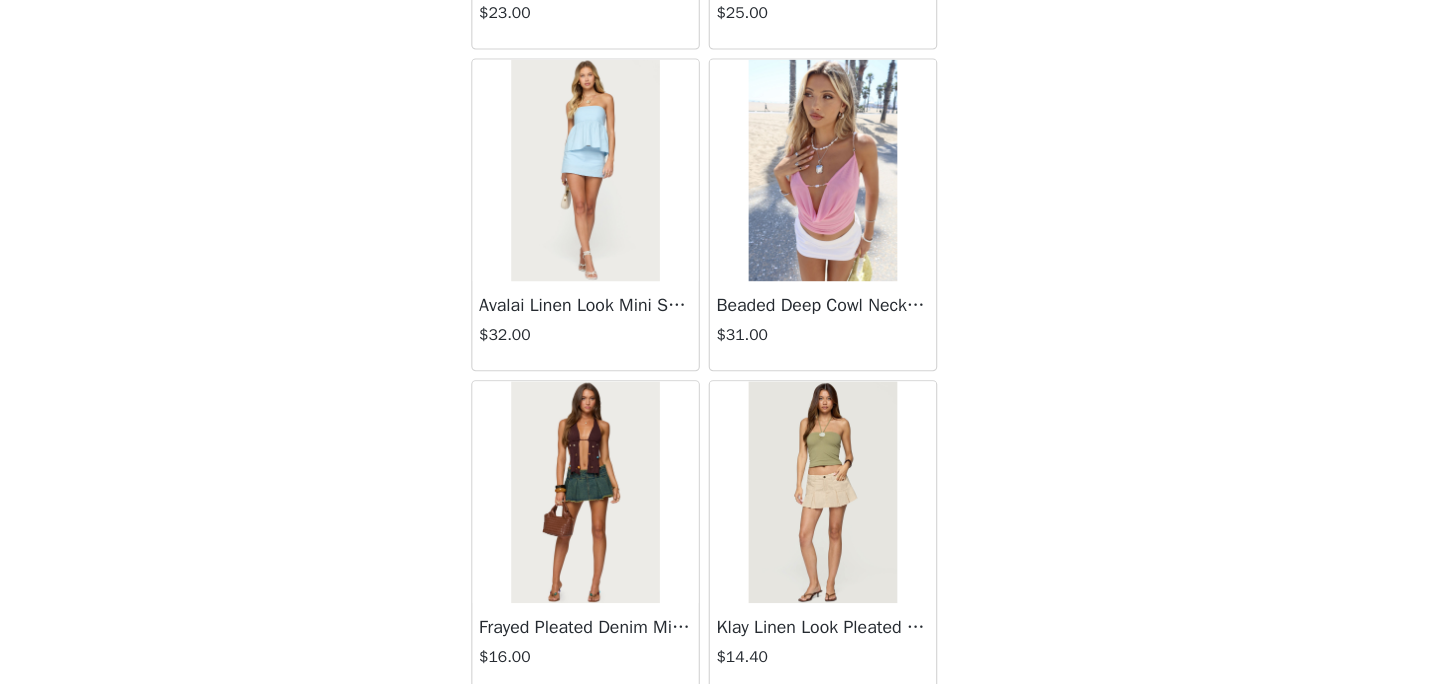 scroll, scrollTop: 2376, scrollLeft: 0, axis: vertical 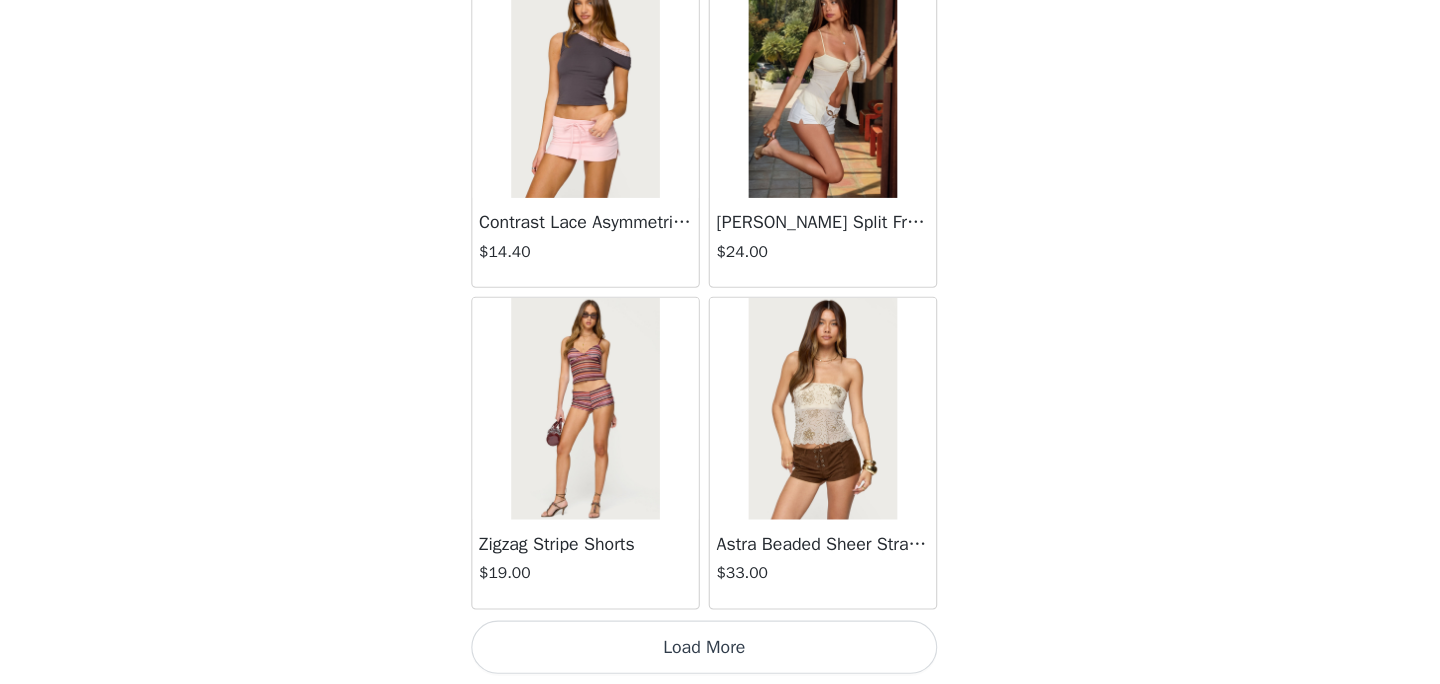 click on "Load More" at bounding box center [720, 650] 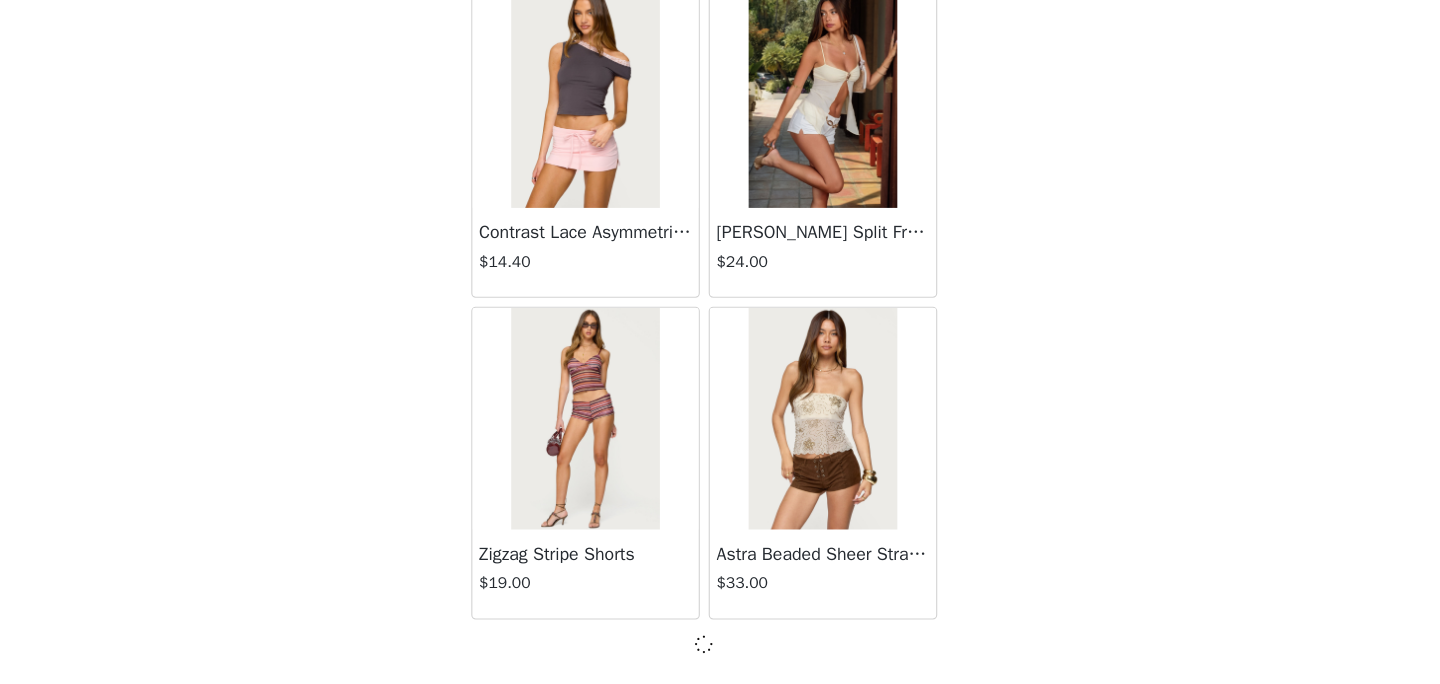 scroll, scrollTop: 2367, scrollLeft: 0, axis: vertical 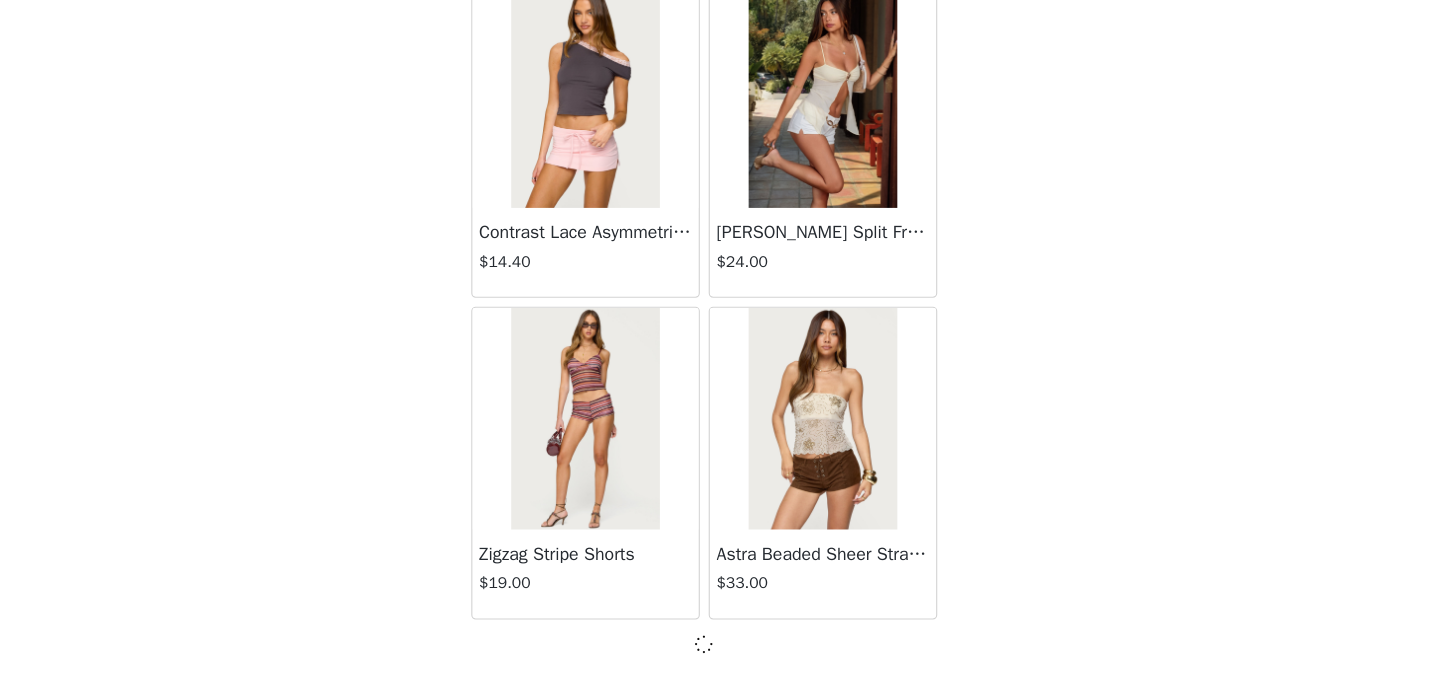 click at bounding box center [826, 444] 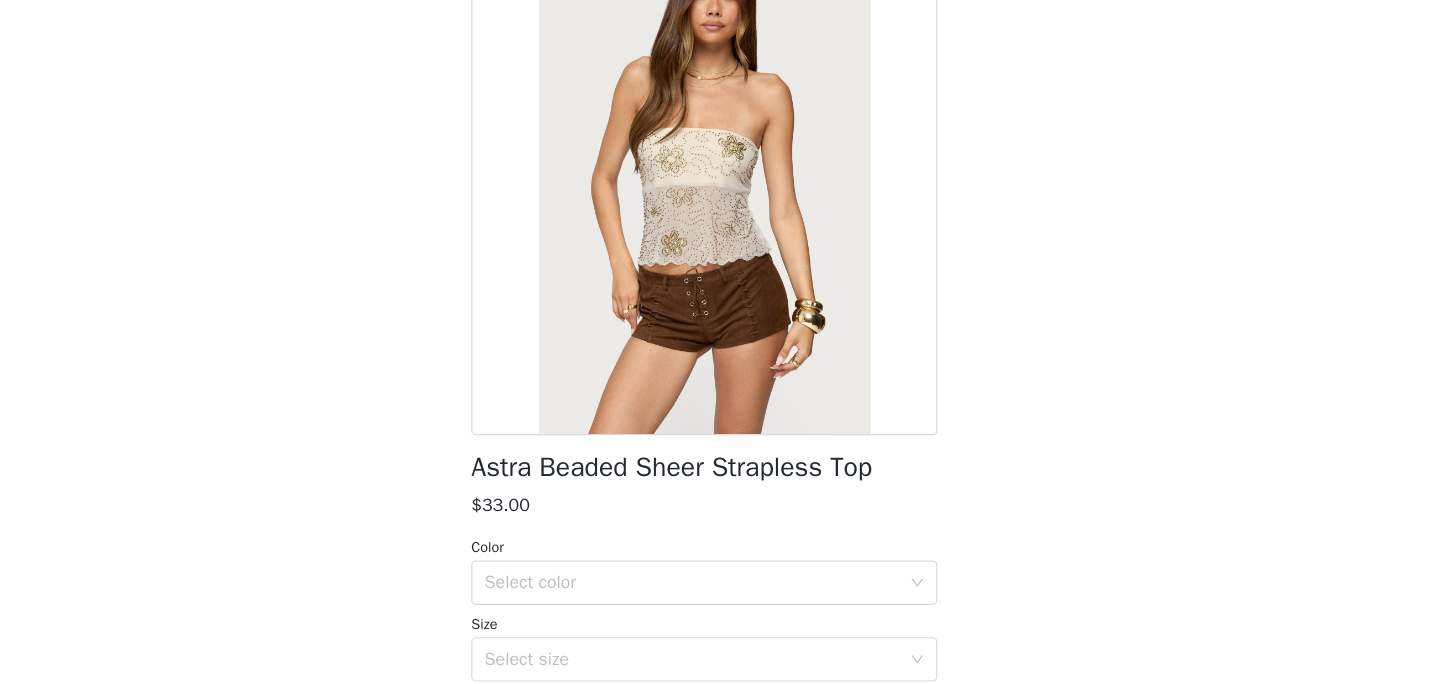 scroll, scrollTop: 122, scrollLeft: 0, axis: vertical 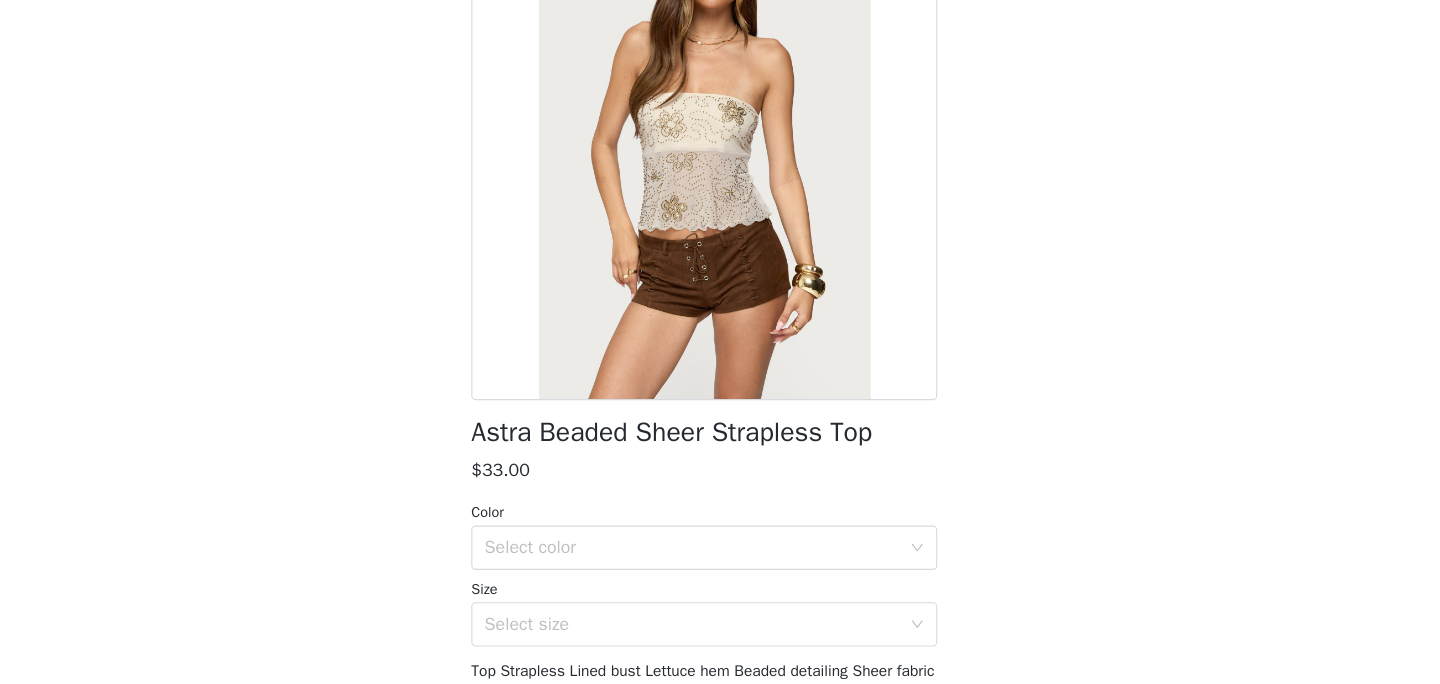 click on "Color" at bounding box center [720, 529] 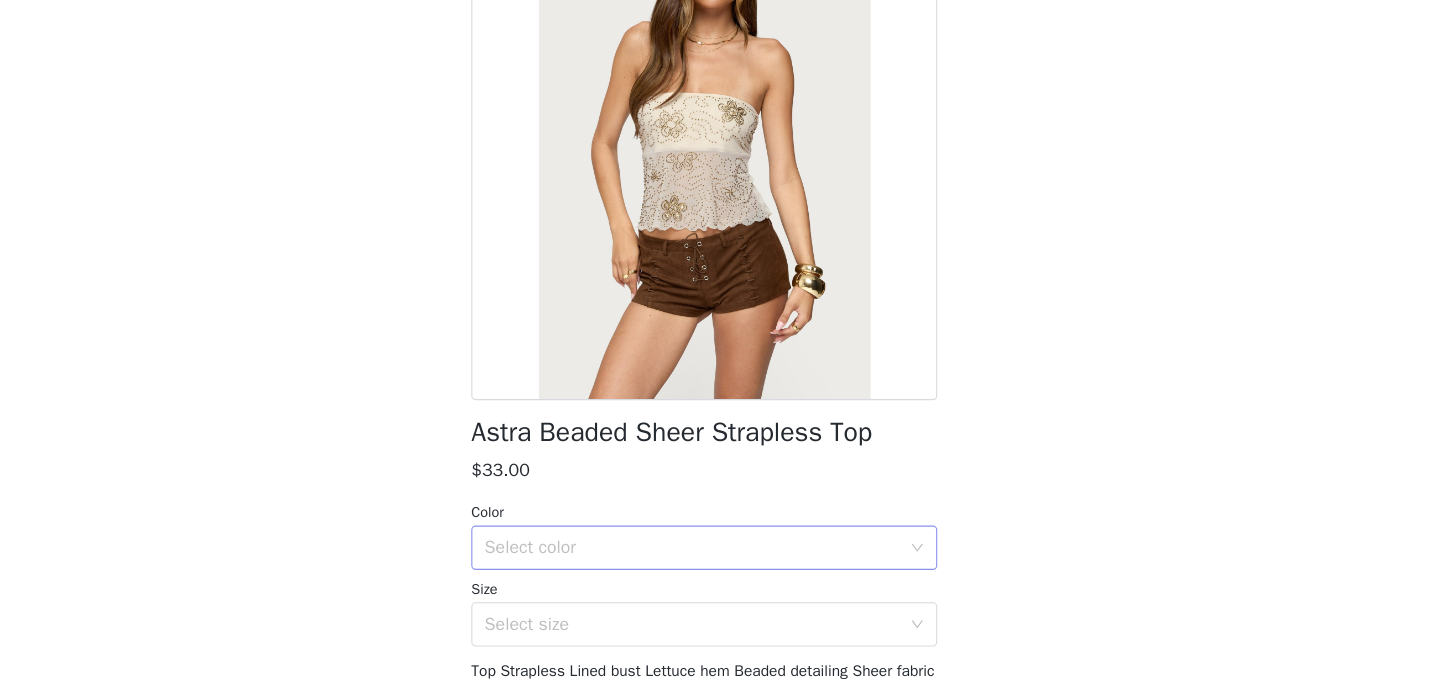 click on "Select color" at bounding box center (709, 561) 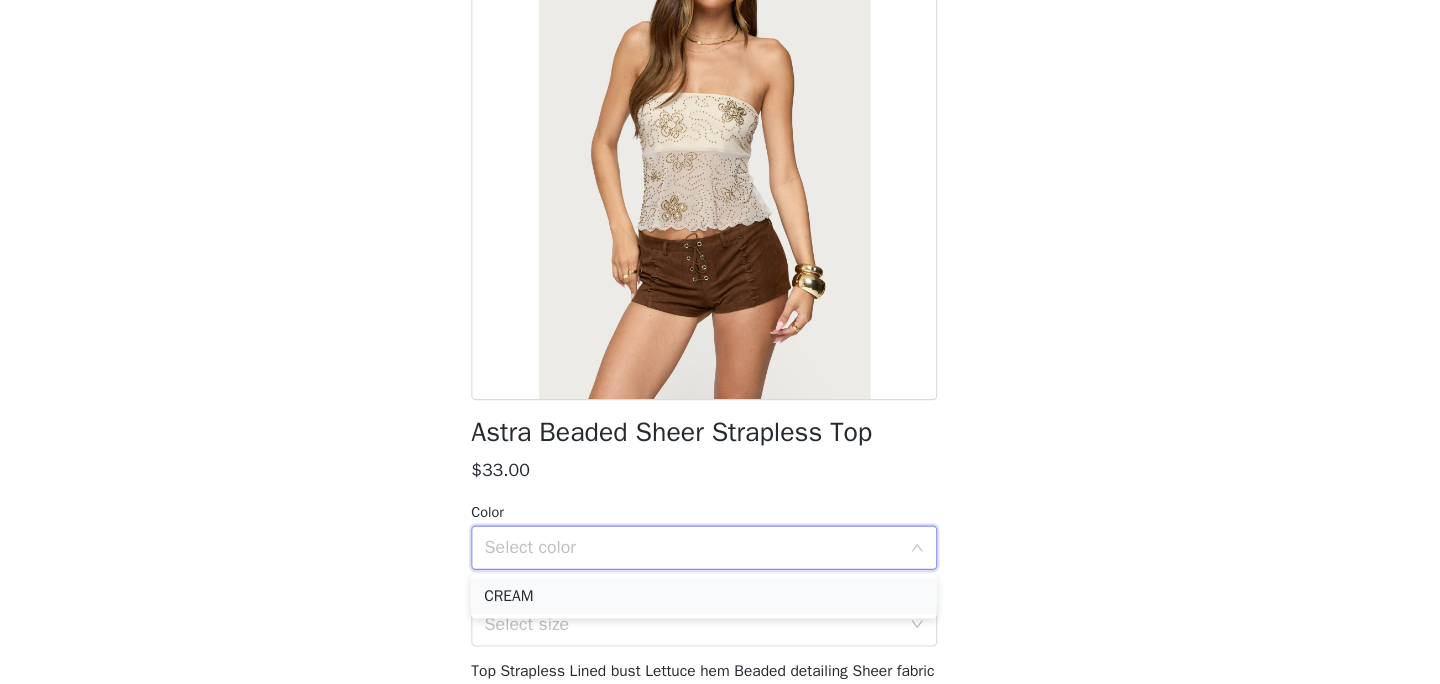 click on "CREAM" at bounding box center (720, 604) 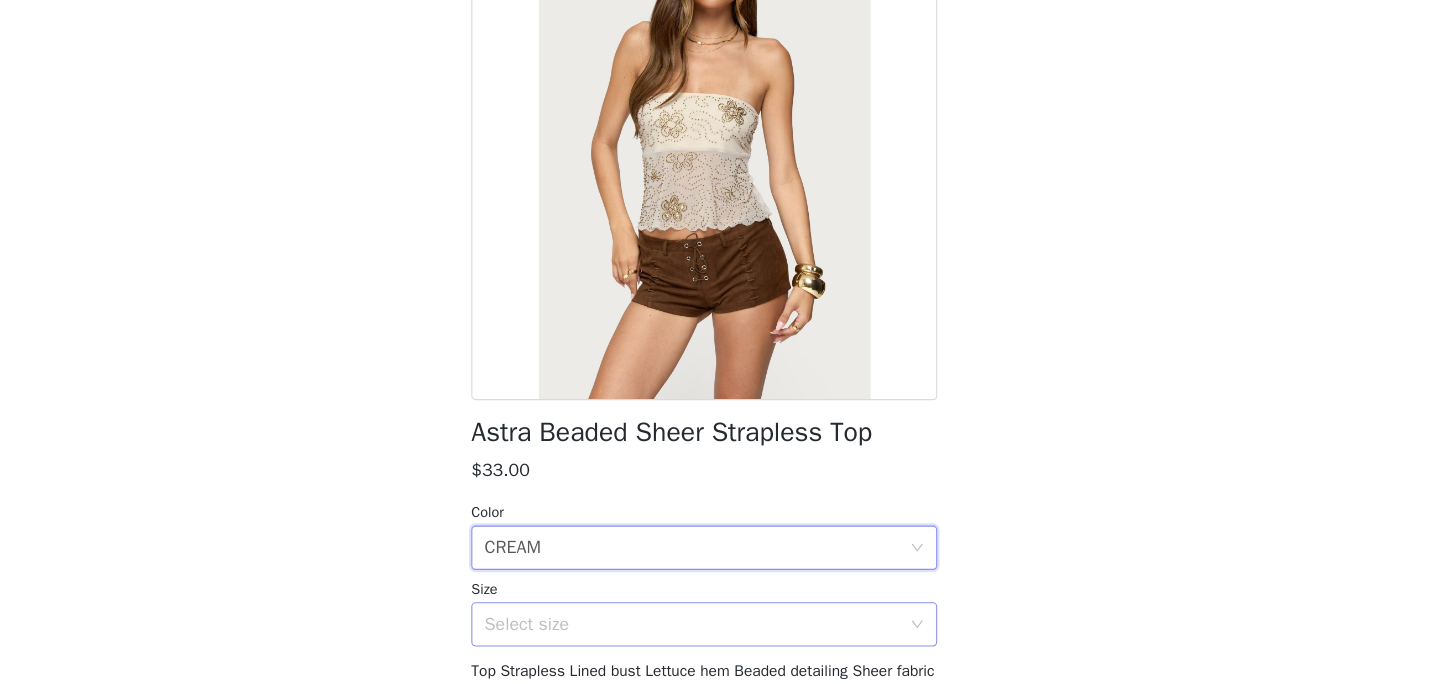 click on "Select size" at bounding box center [709, 630] 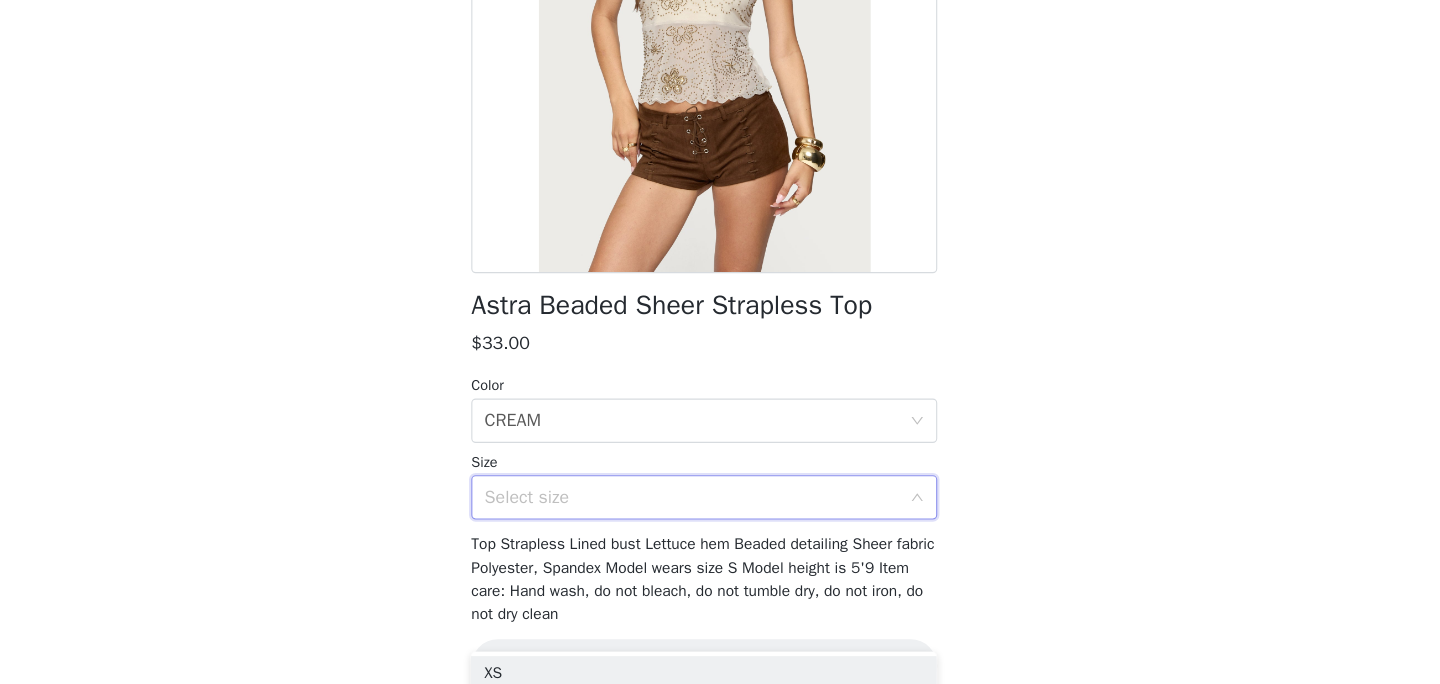 scroll, scrollTop: 268, scrollLeft: 0, axis: vertical 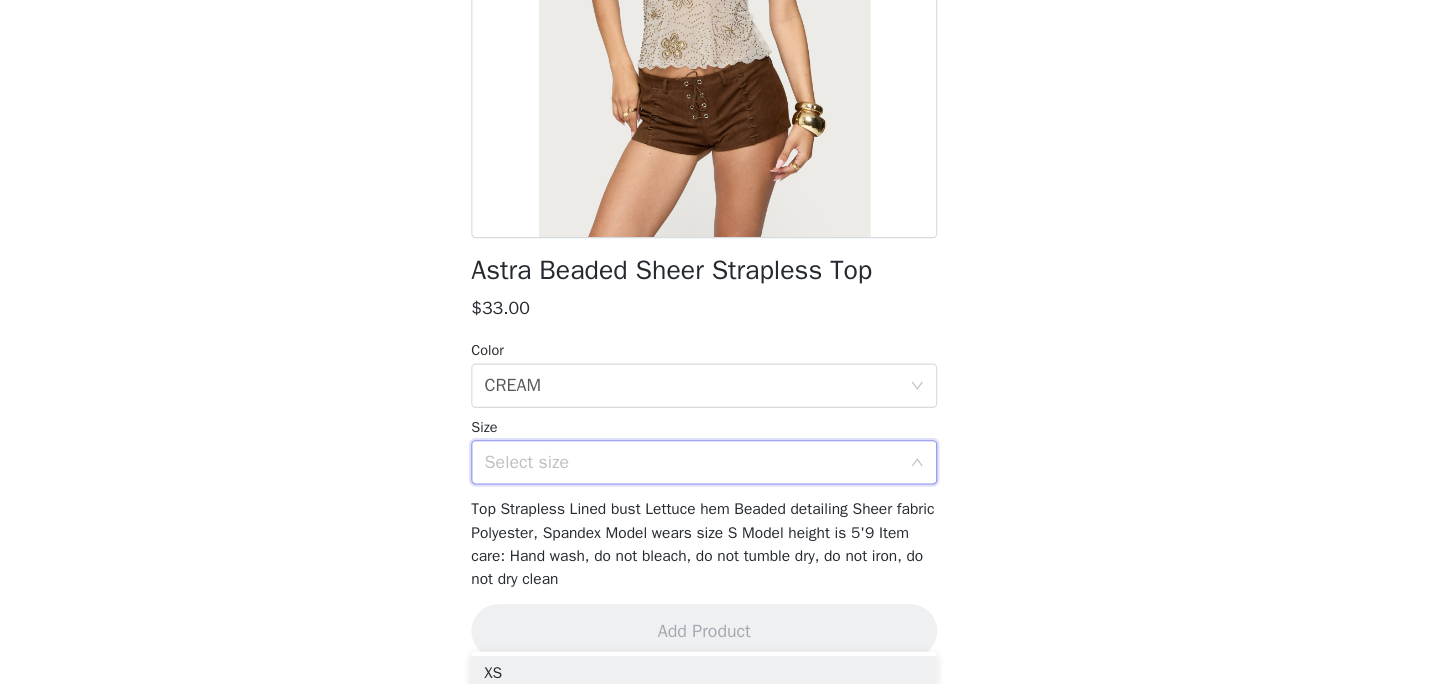 click on "Select size" at bounding box center (709, 484) 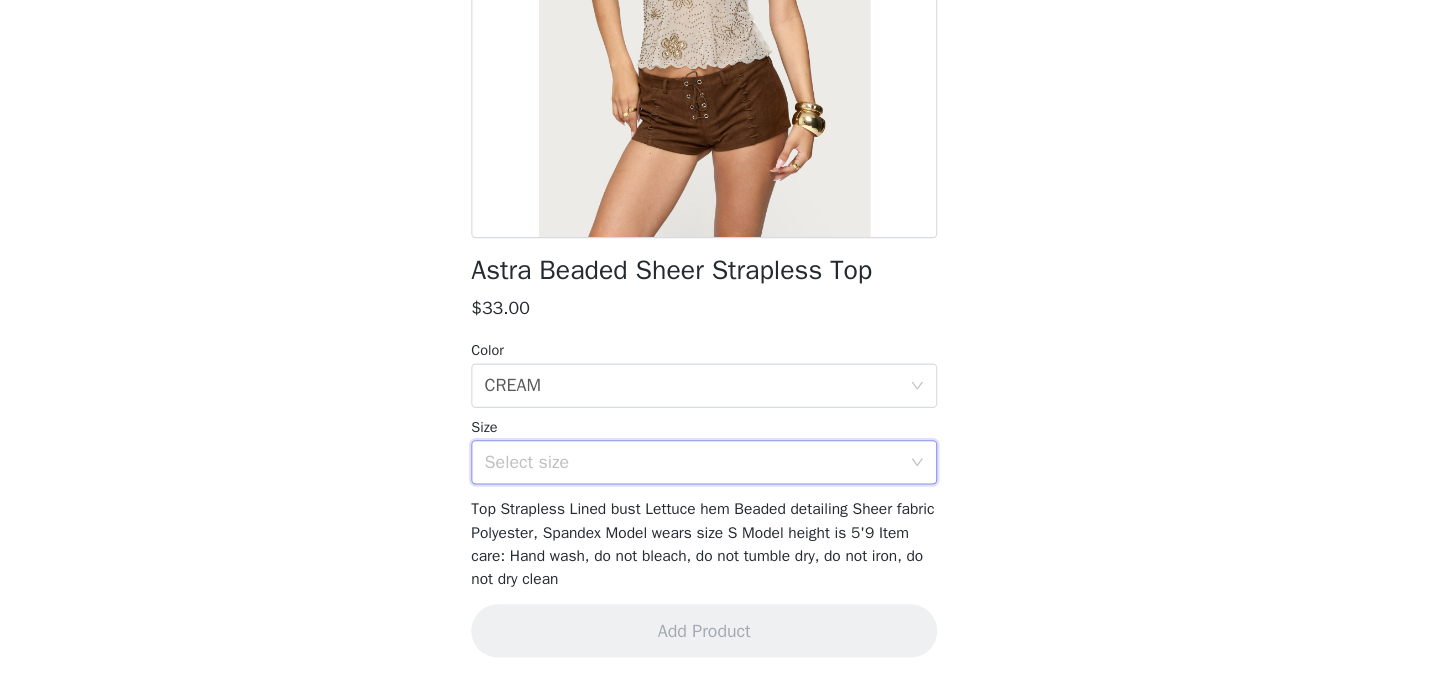 click on "Astra Beaded Sheer Strapless Top       $33.00         Color   Select color CREAM Size   Select size   Top Strapless Lined bust Lettuce hem Beaded detailing Sheer fabric Polyester, Spandex Model wears size S Model height is 5'9 Item care: Hand wash, do not bleach, do not tumble dry, do not iron, do not dry clean   Add Product" at bounding box center [720, 258] 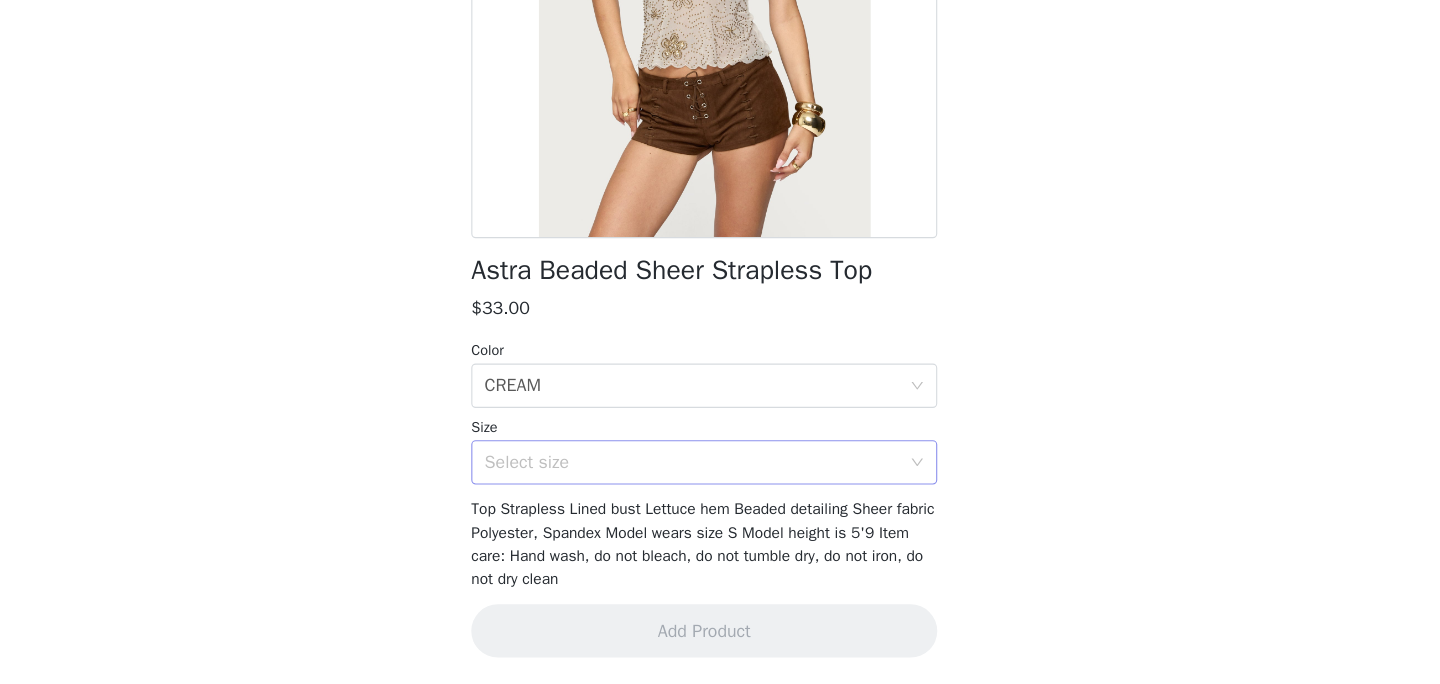 click on "Select size" at bounding box center [709, 484] 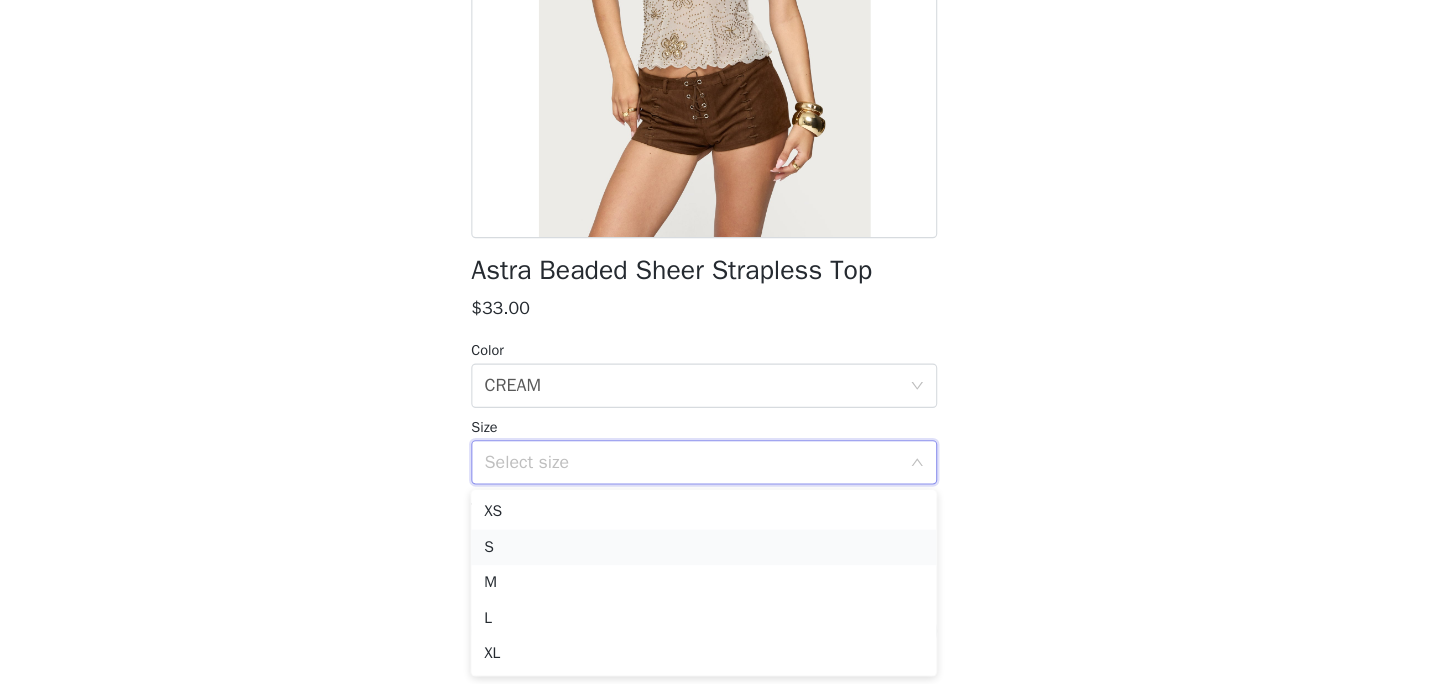 click on "S" at bounding box center (720, 560) 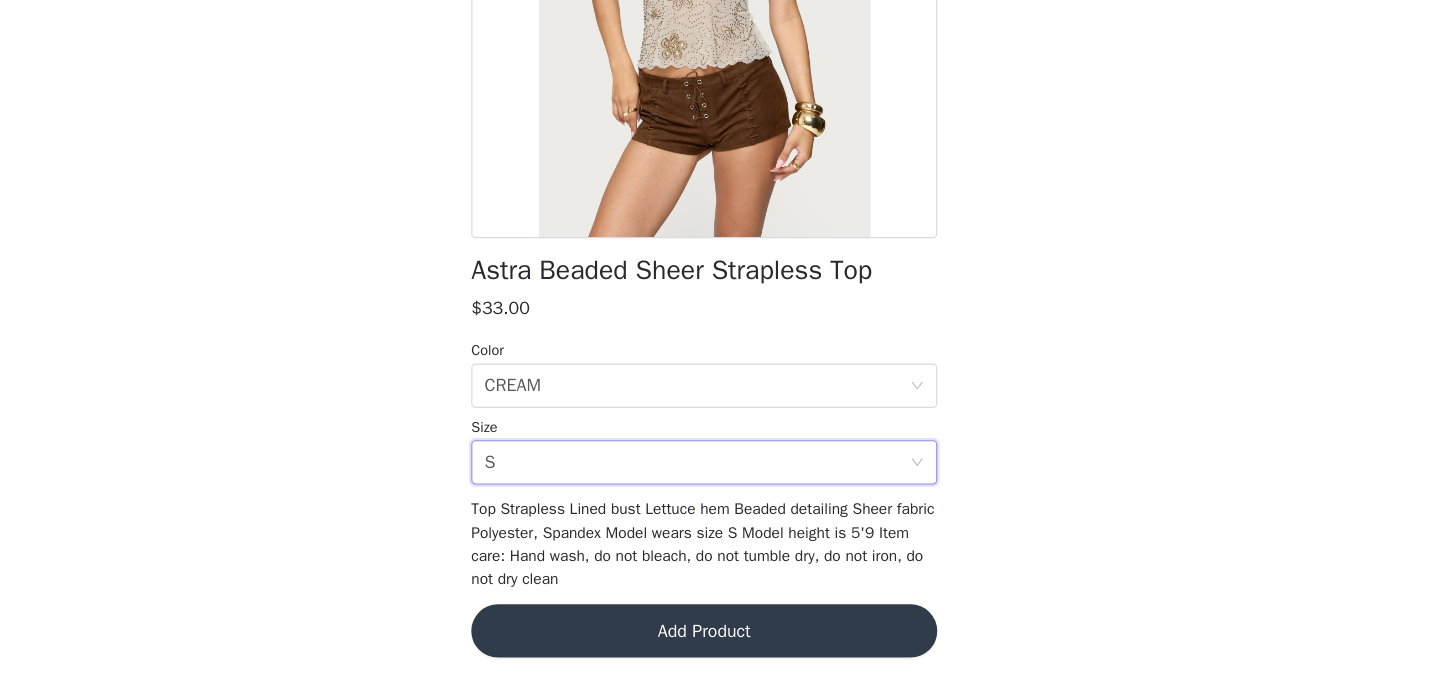 click on "Add Product" at bounding box center (720, 636) 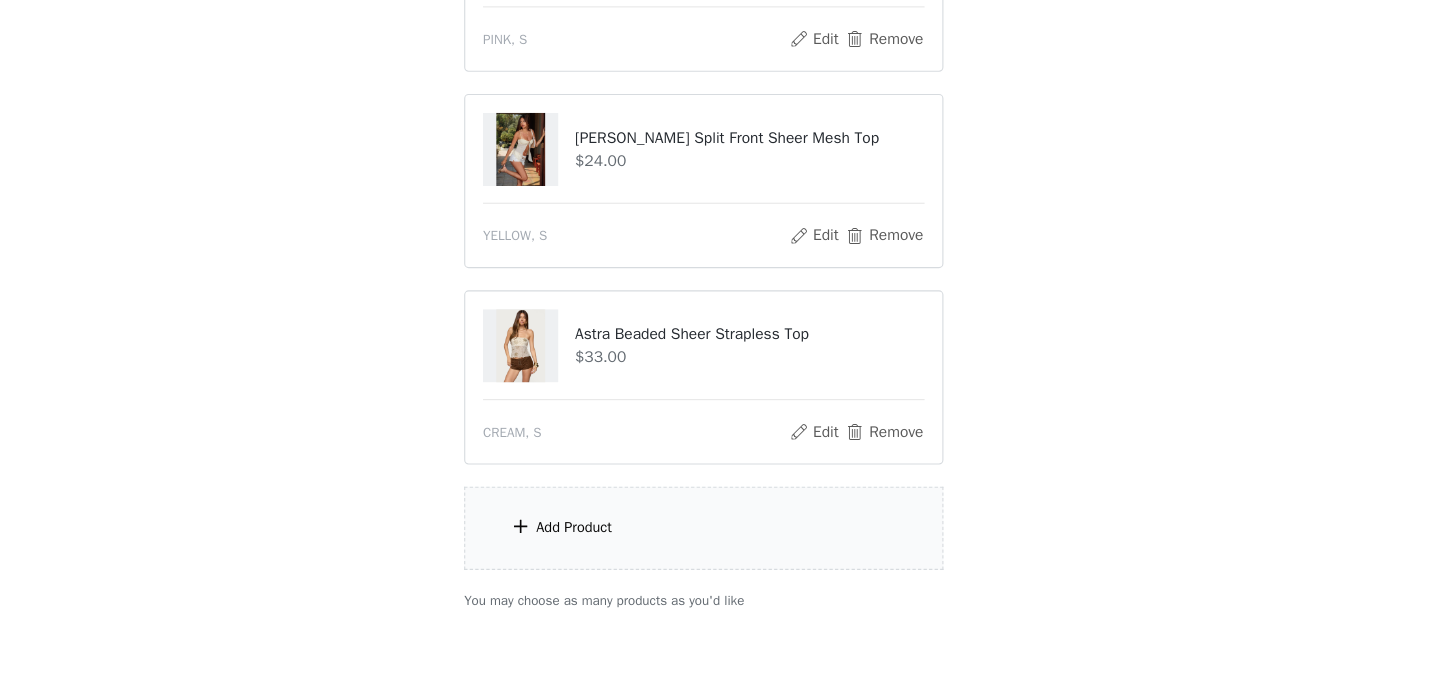 scroll, scrollTop: 521, scrollLeft: 0, axis: vertical 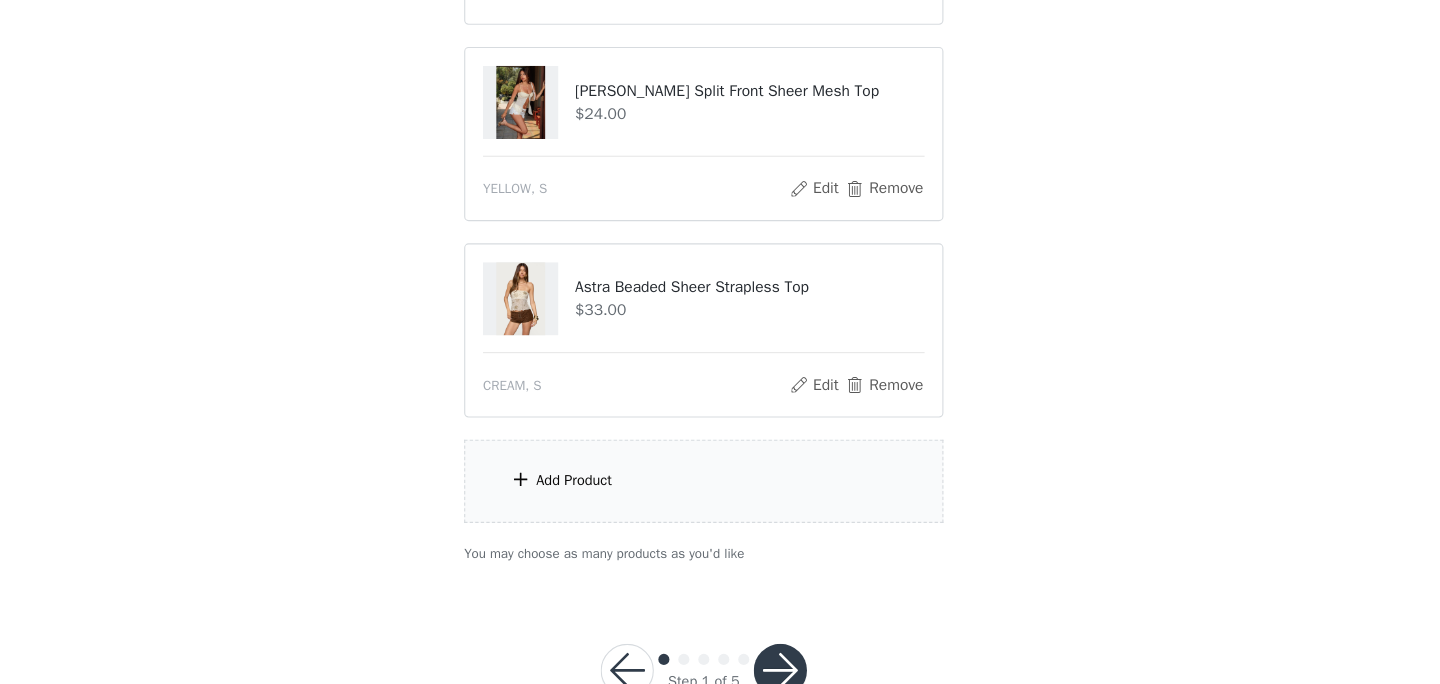 click on "Add Product" at bounding box center [720, 500] 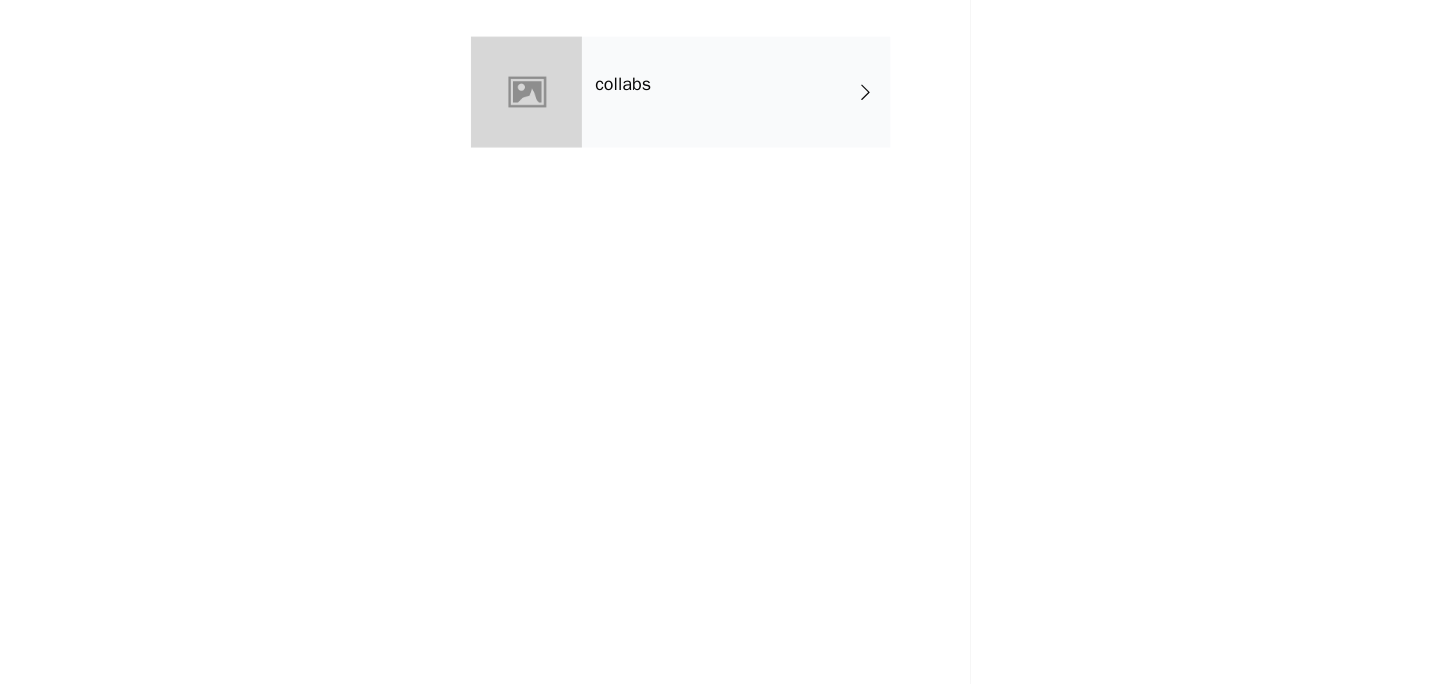 click on "collabs" at bounding box center (749, 150) 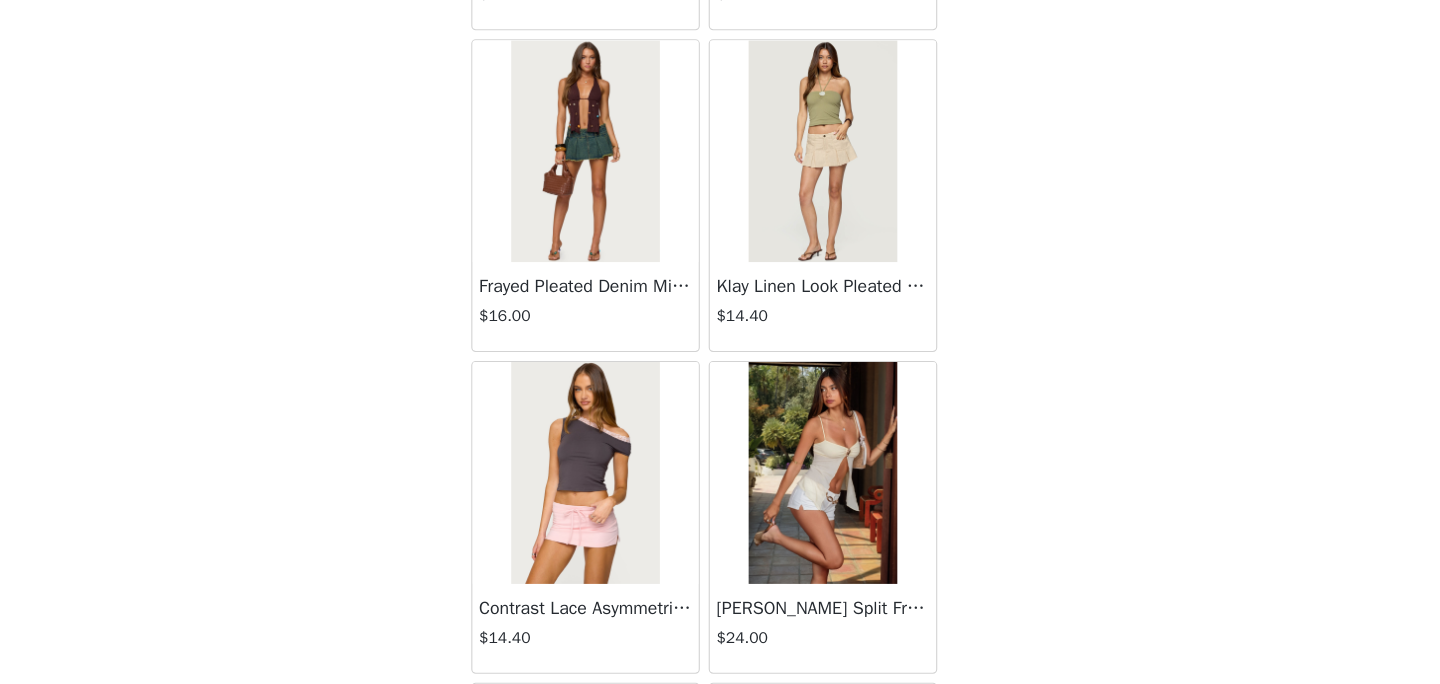 scroll, scrollTop: 2376, scrollLeft: 0, axis: vertical 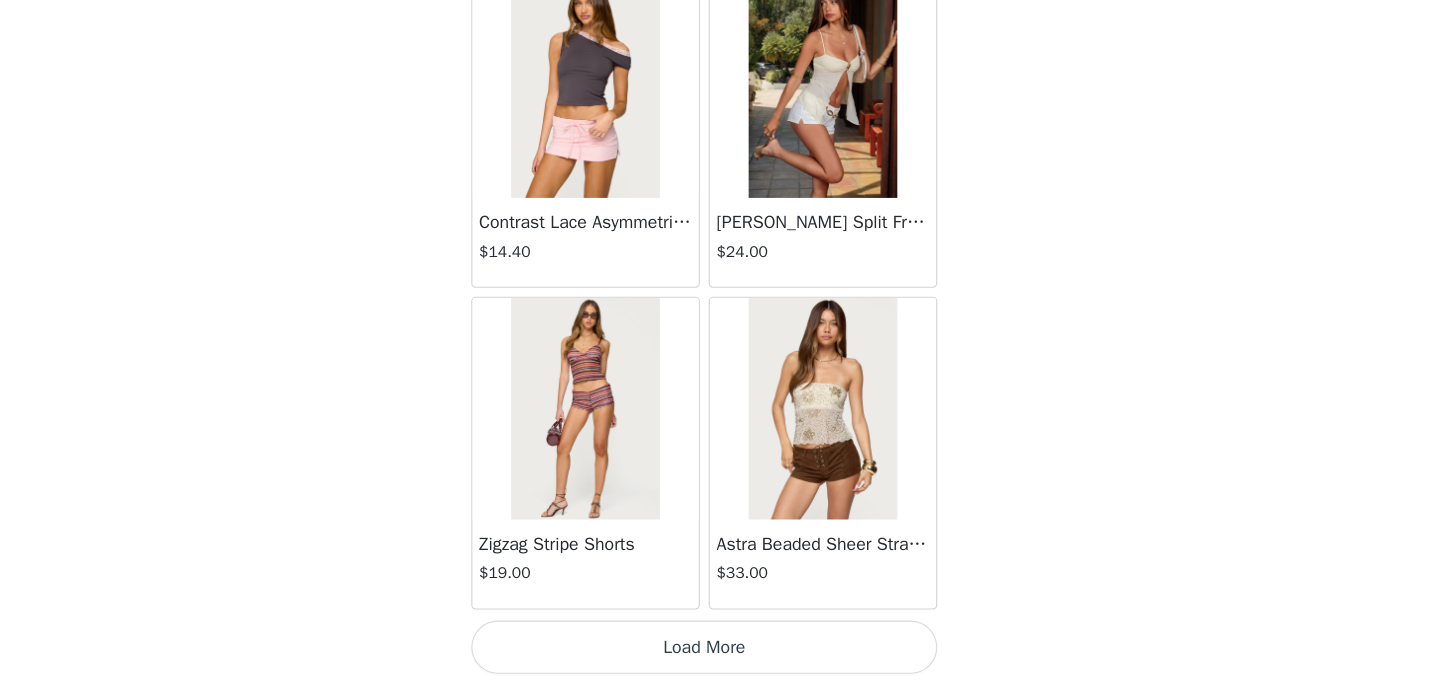 click on "Load More" at bounding box center [720, 650] 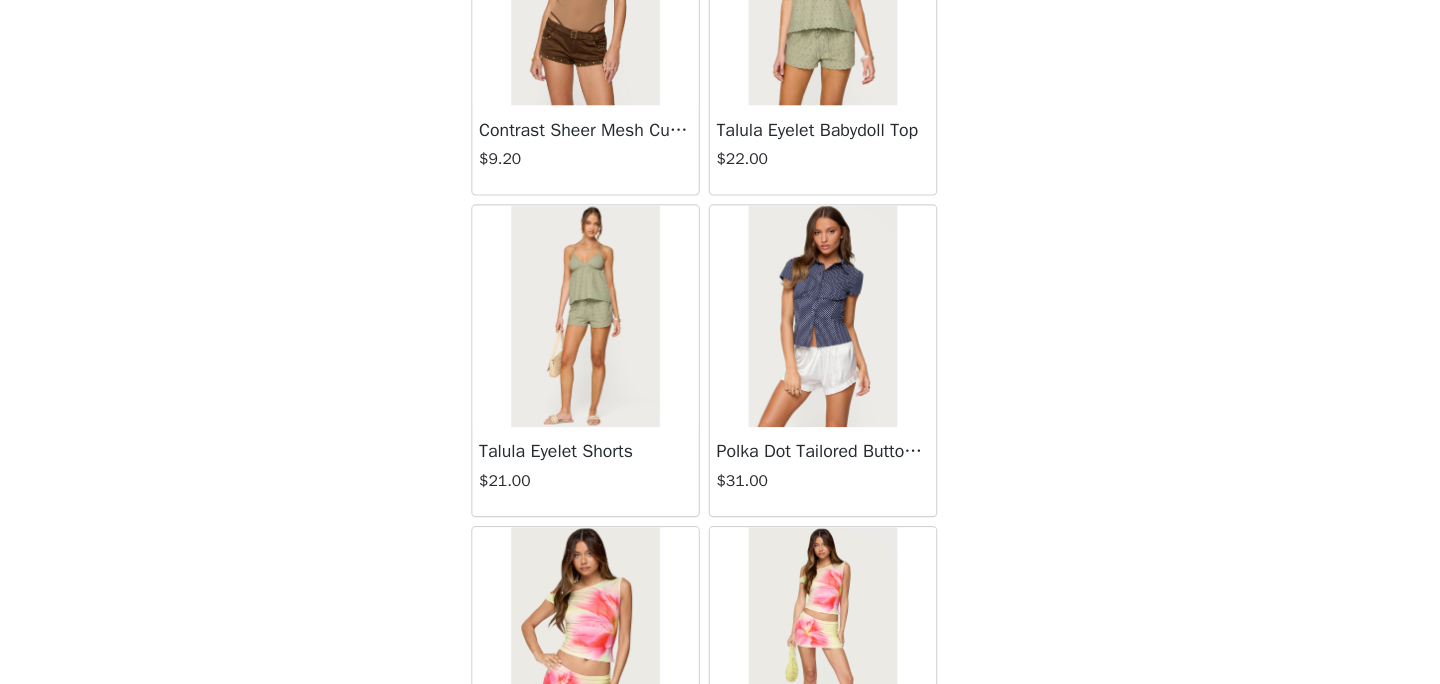 scroll, scrollTop: 3931, scrollLeft: 0, axis: vertical 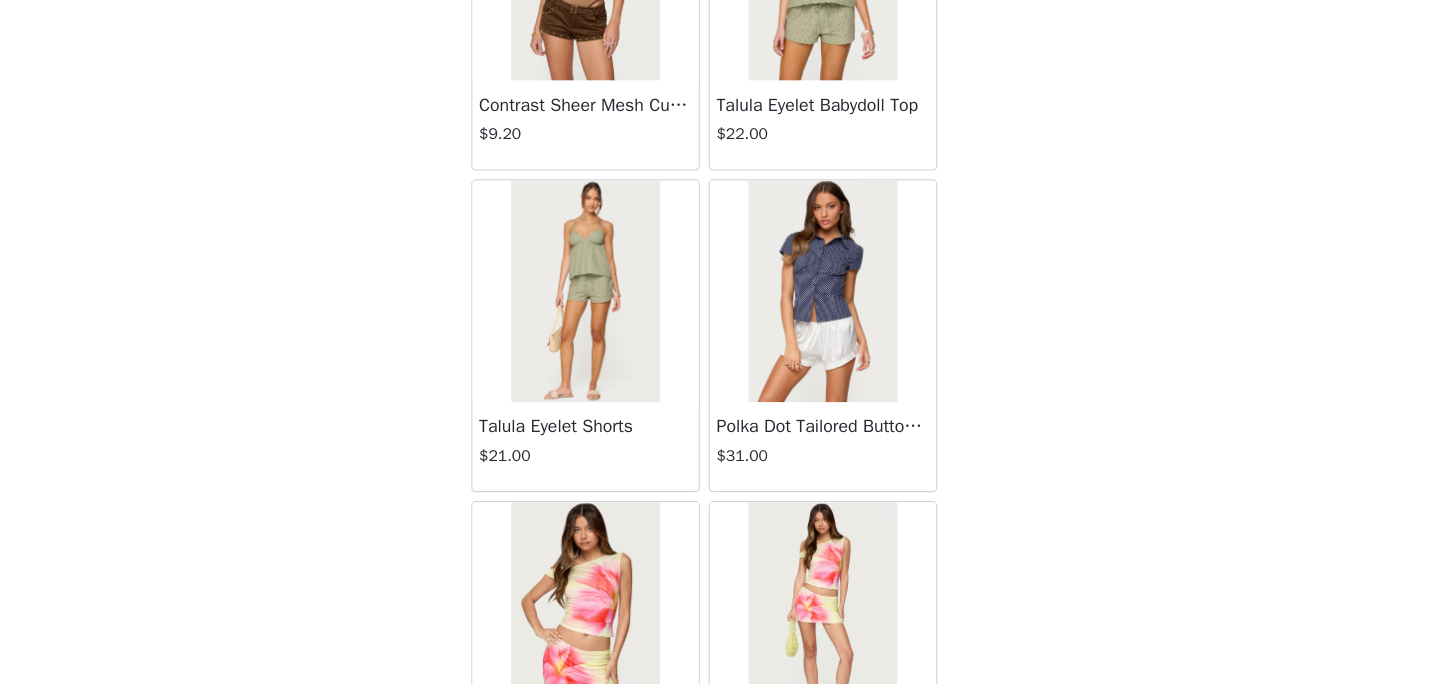 click at bounding box center [826, 330] 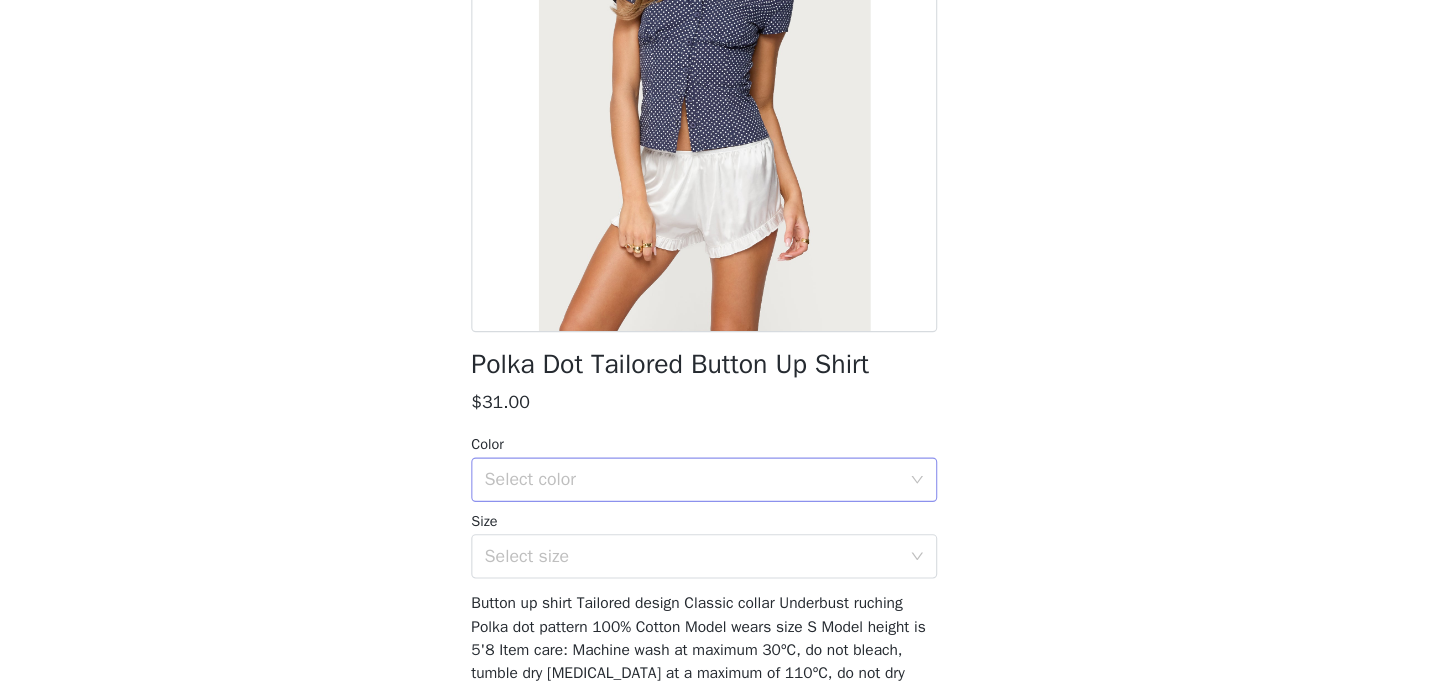 scroll, scrollTop: 201, scrollLeft: 0, axis: vertical 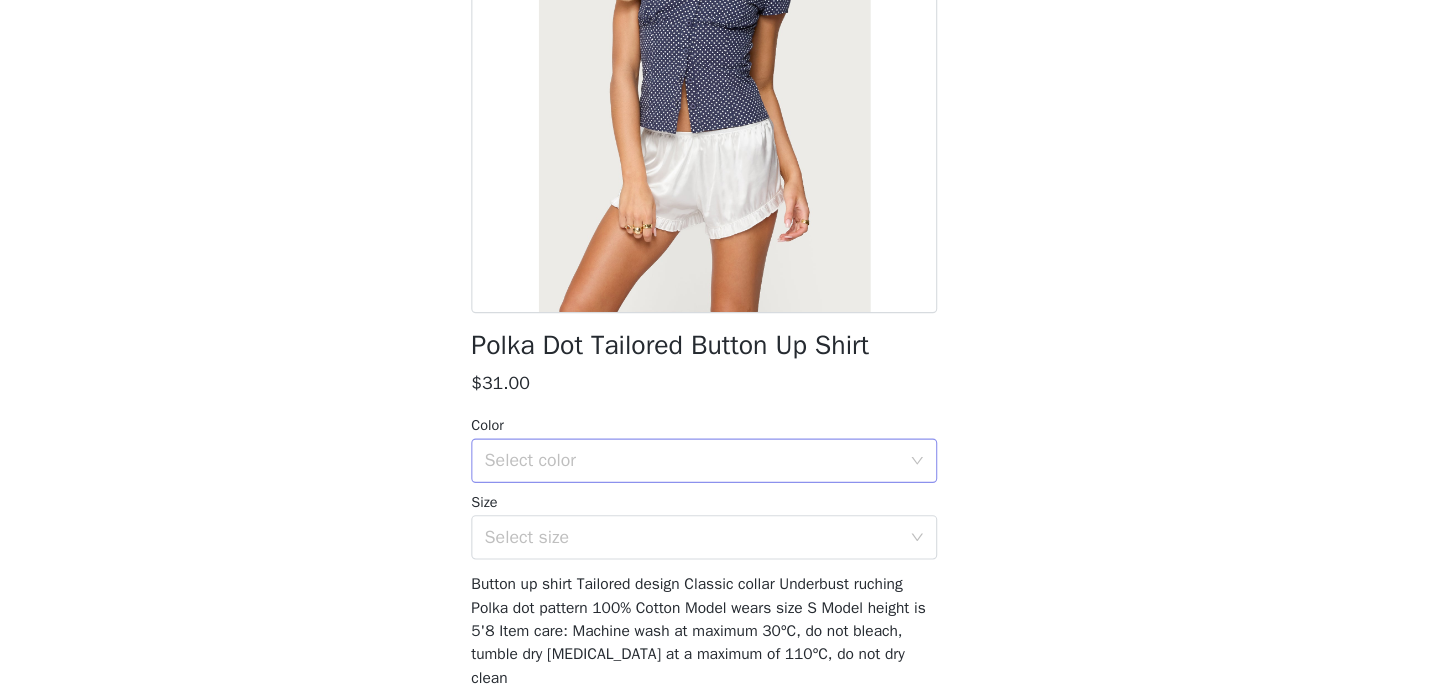 click on "Select color" at bounding box center [709, 482] 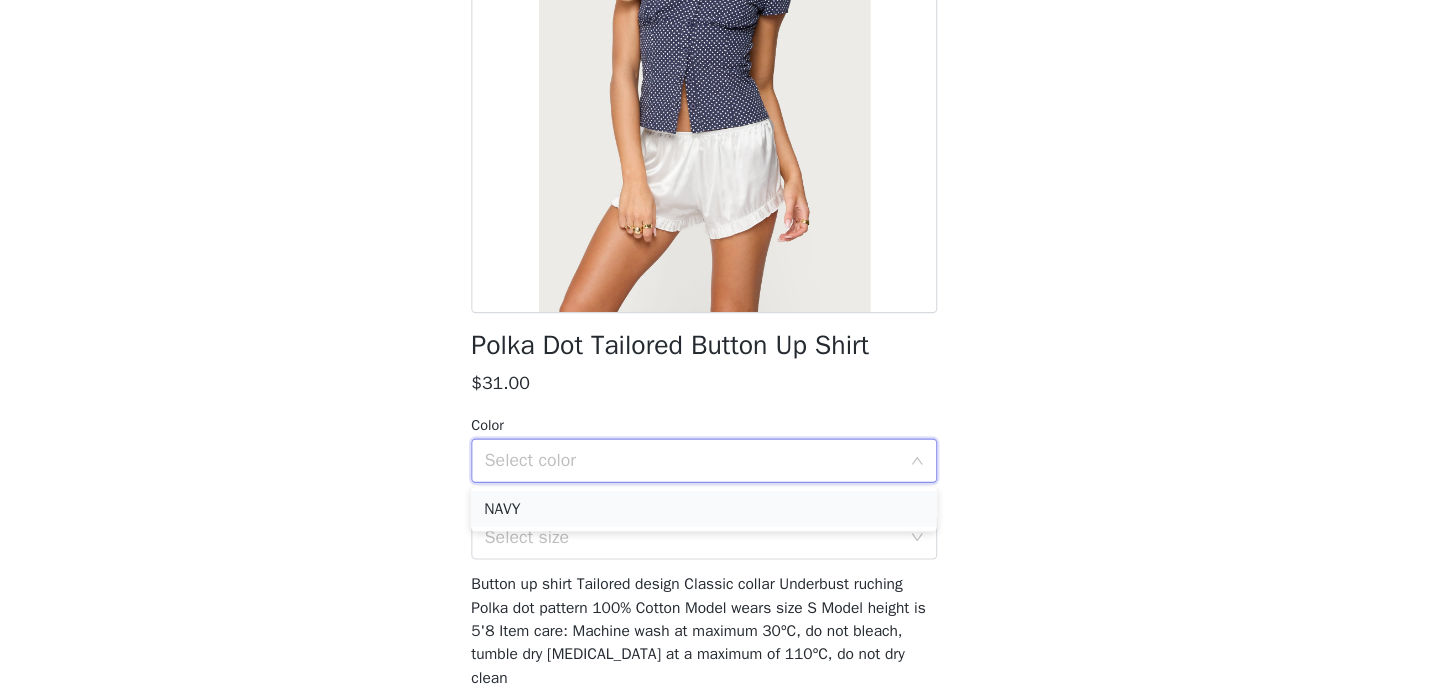 click on "NAVY" at bounding box center [720, 526] 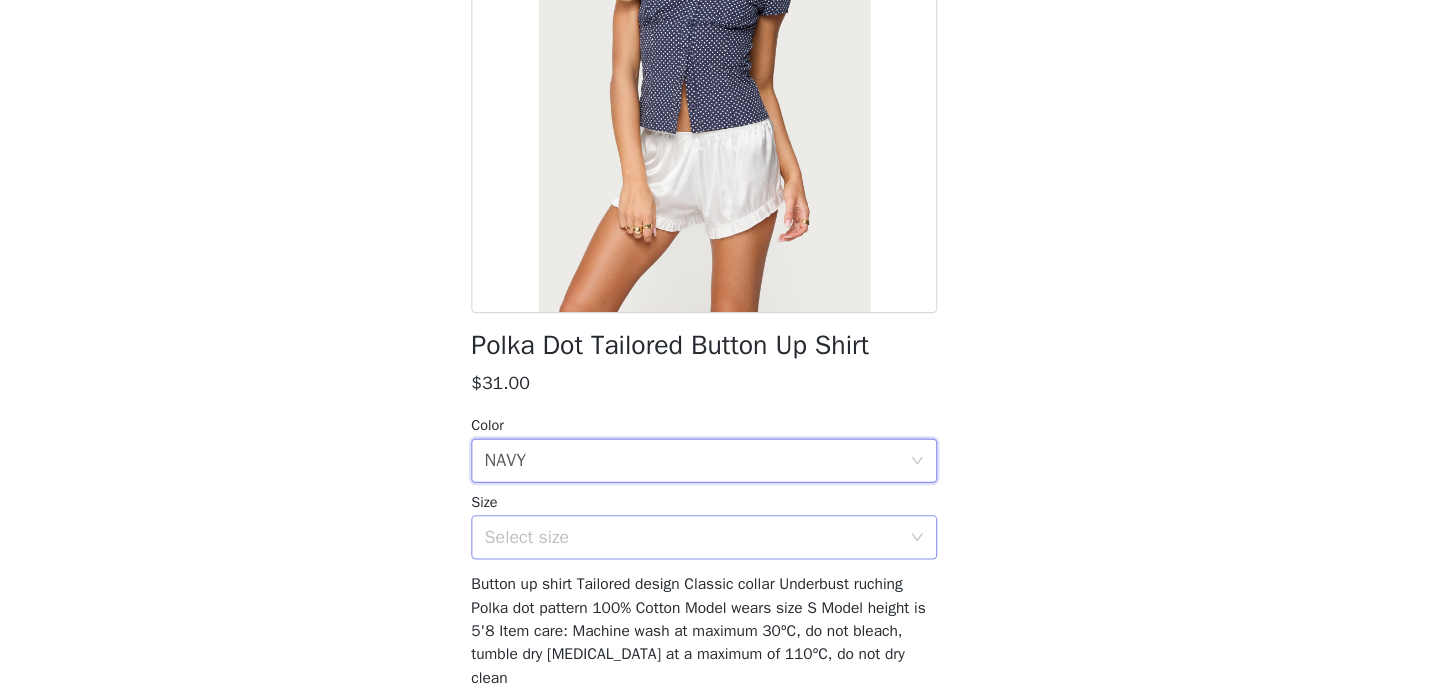 click on "Select size" at bounding box center (709, 551) 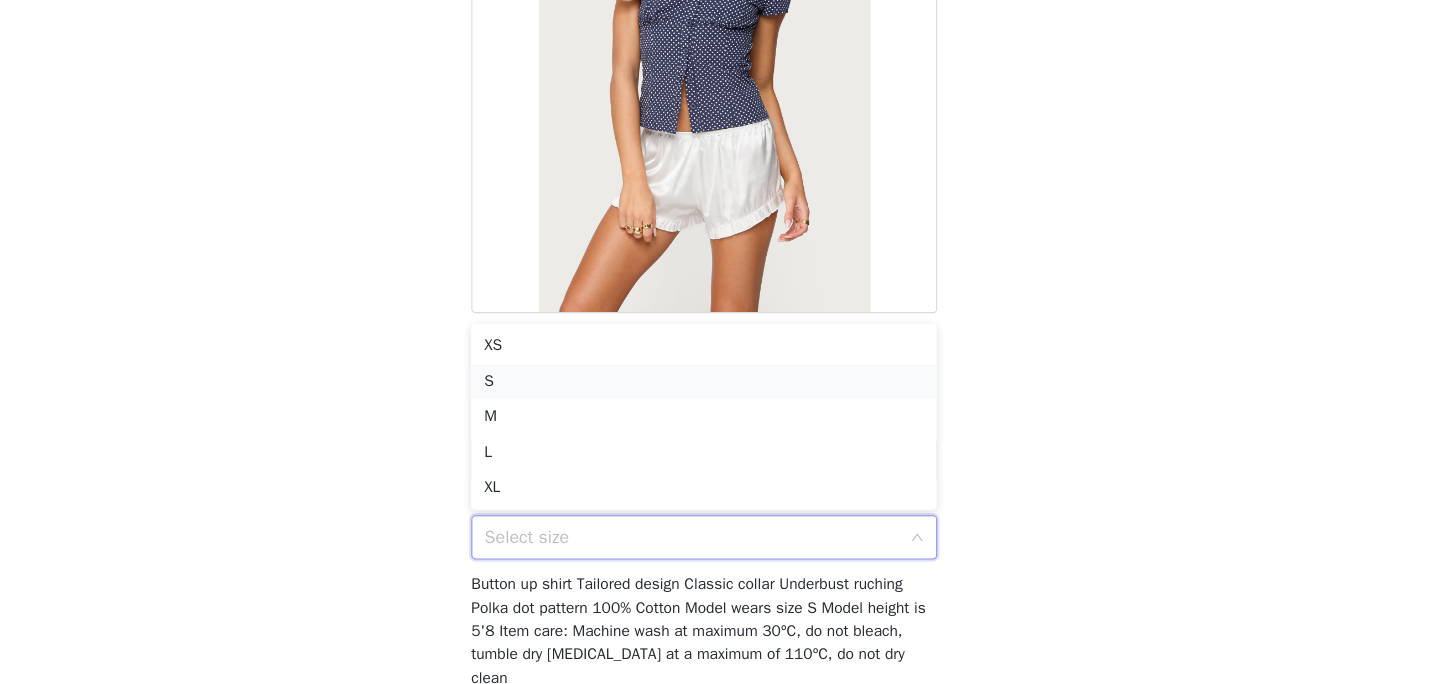 click on "S" at bounding box center (720, 411) 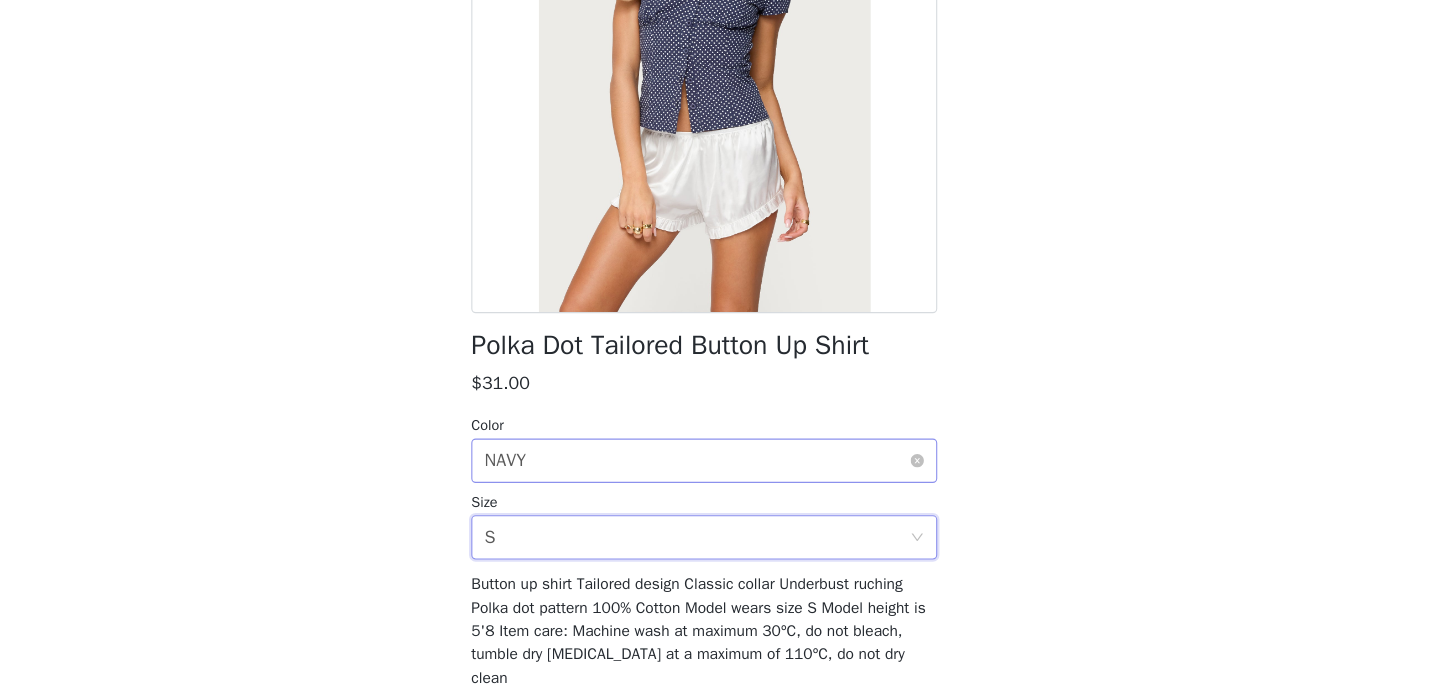 scroll, scrollTop: 268, scrollLeft: 0, axis: vertical 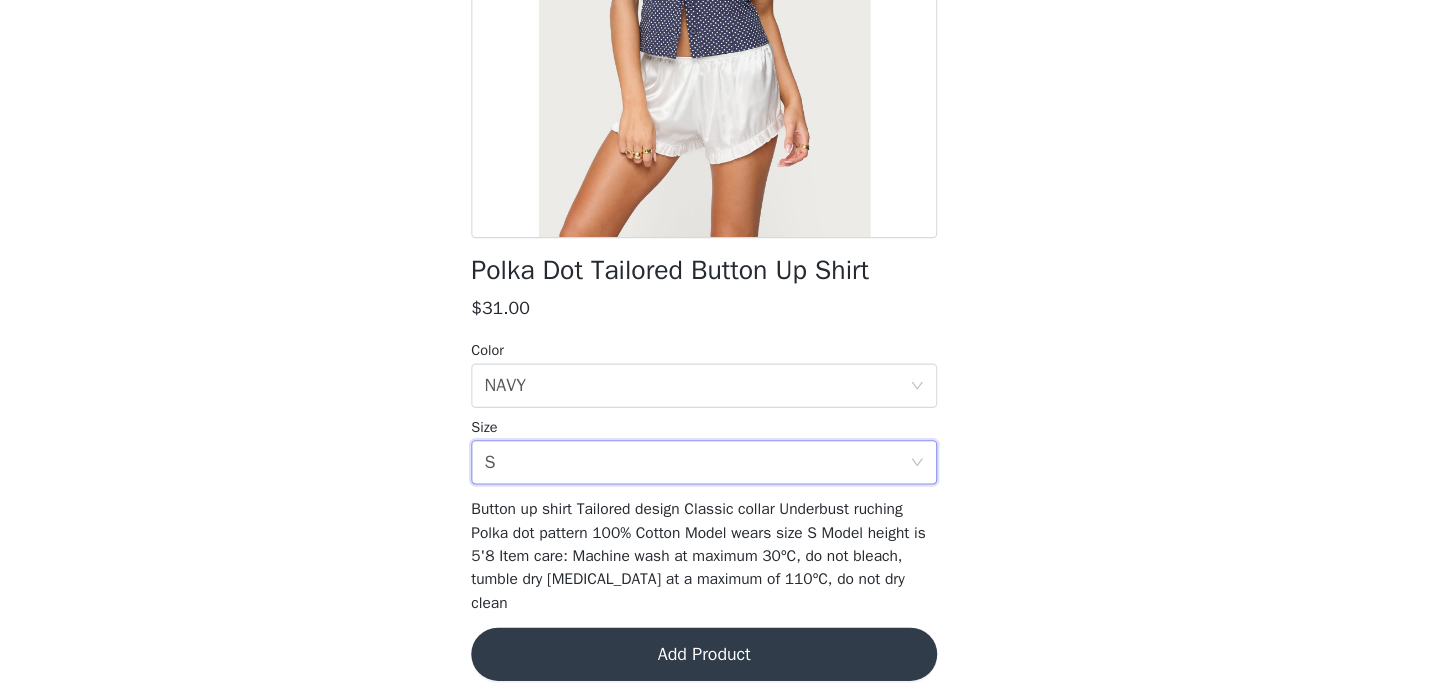 click on "Add Product" at bounding box center [720, 657] 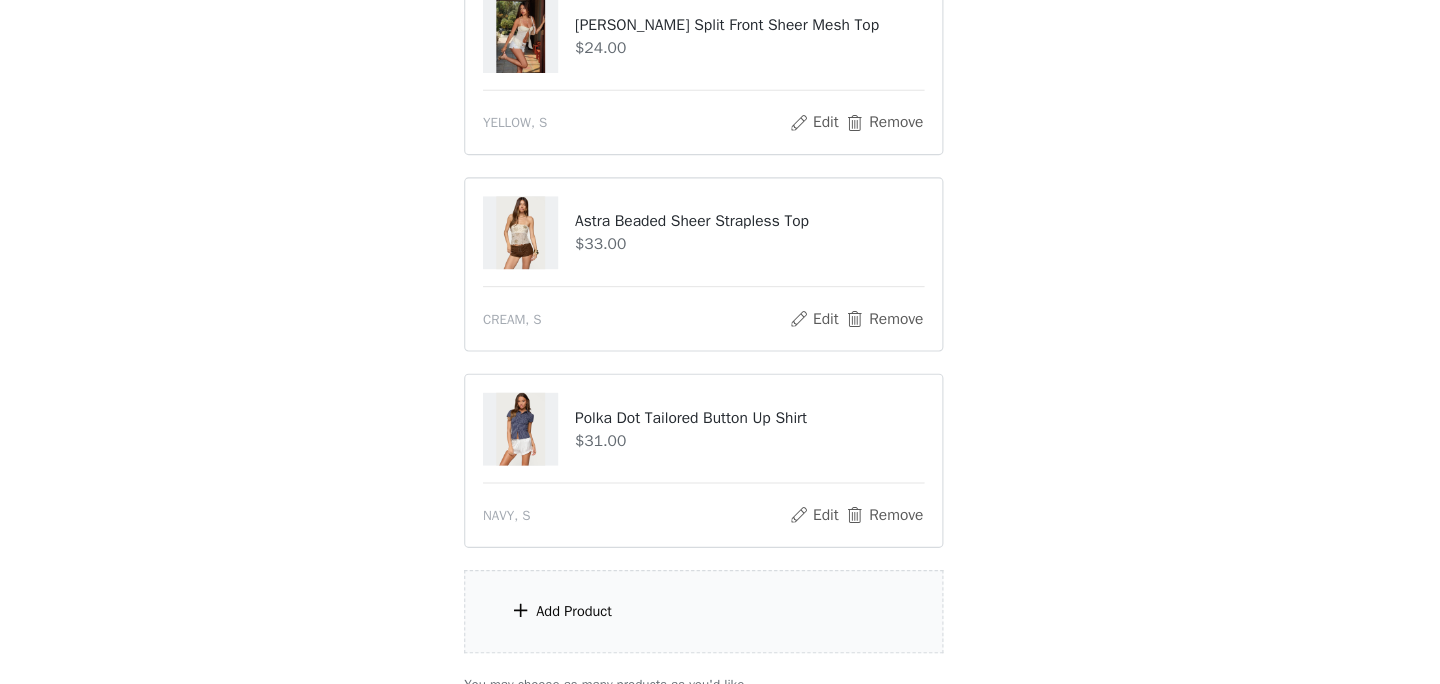 click on "Add Product" at bounding box center (720, 618) 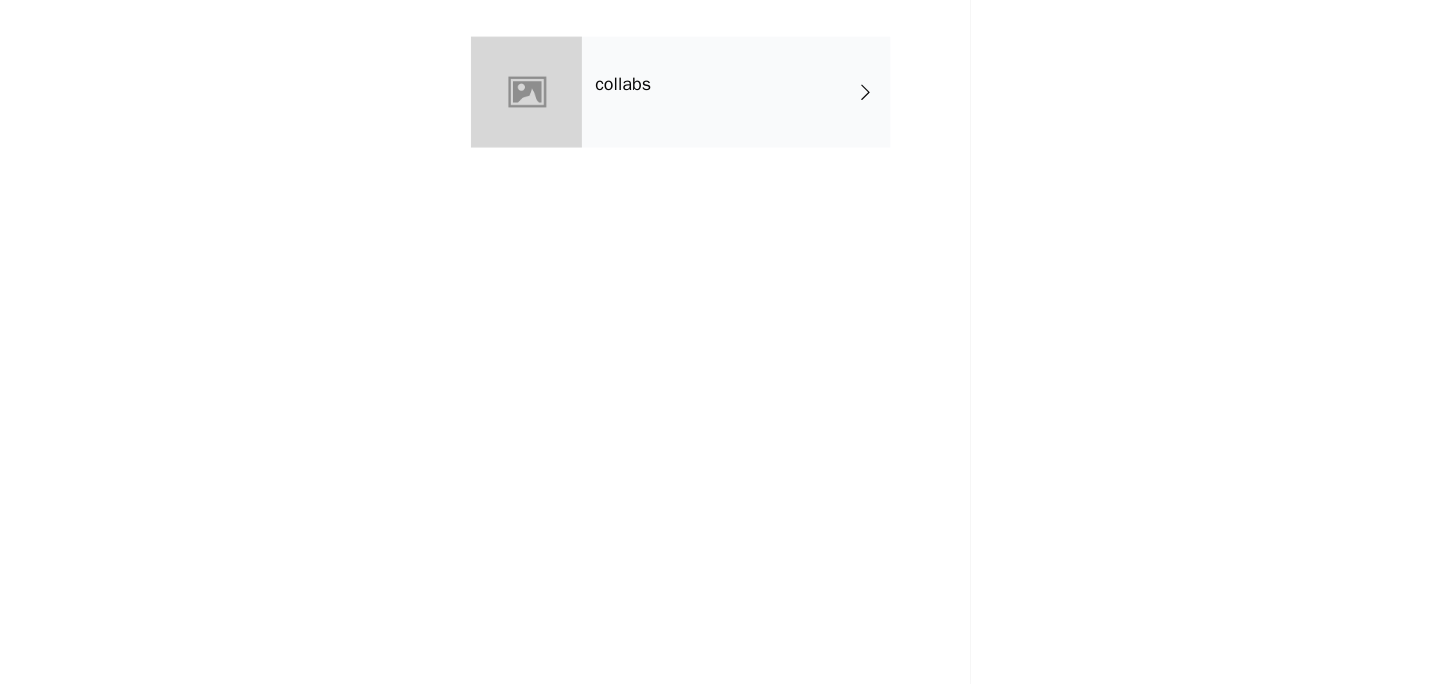 click on "collabs" at bounding box center [749, 150] 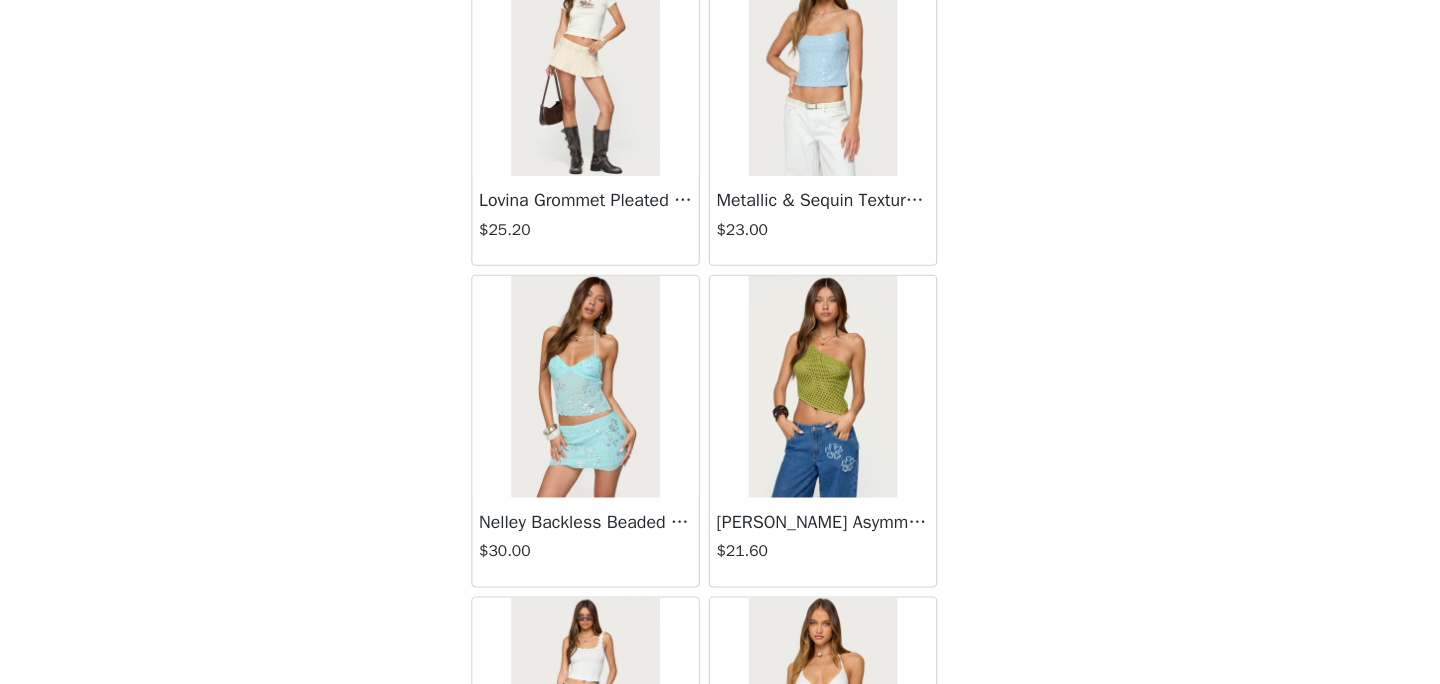 scroll, scrollTop: 107, scrollLeft: 0, axis: vertical 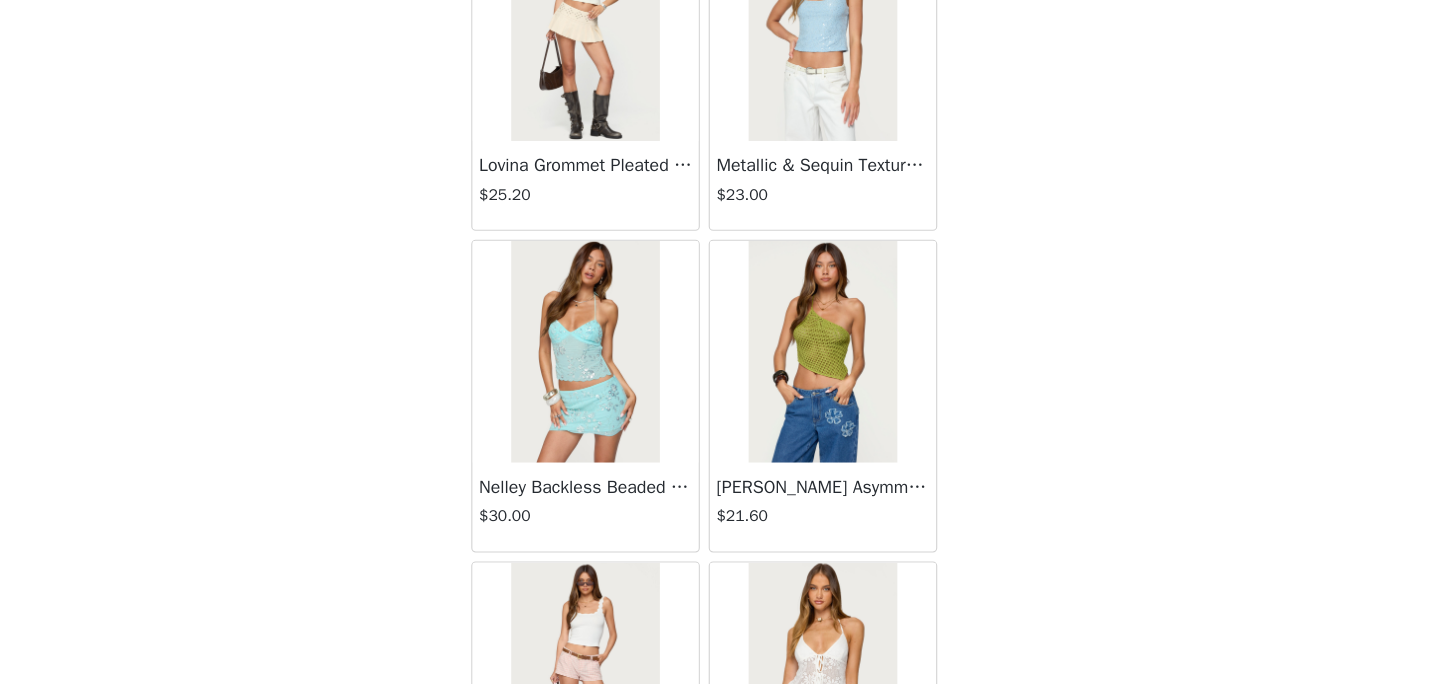 click at bounding box center (612, 384) 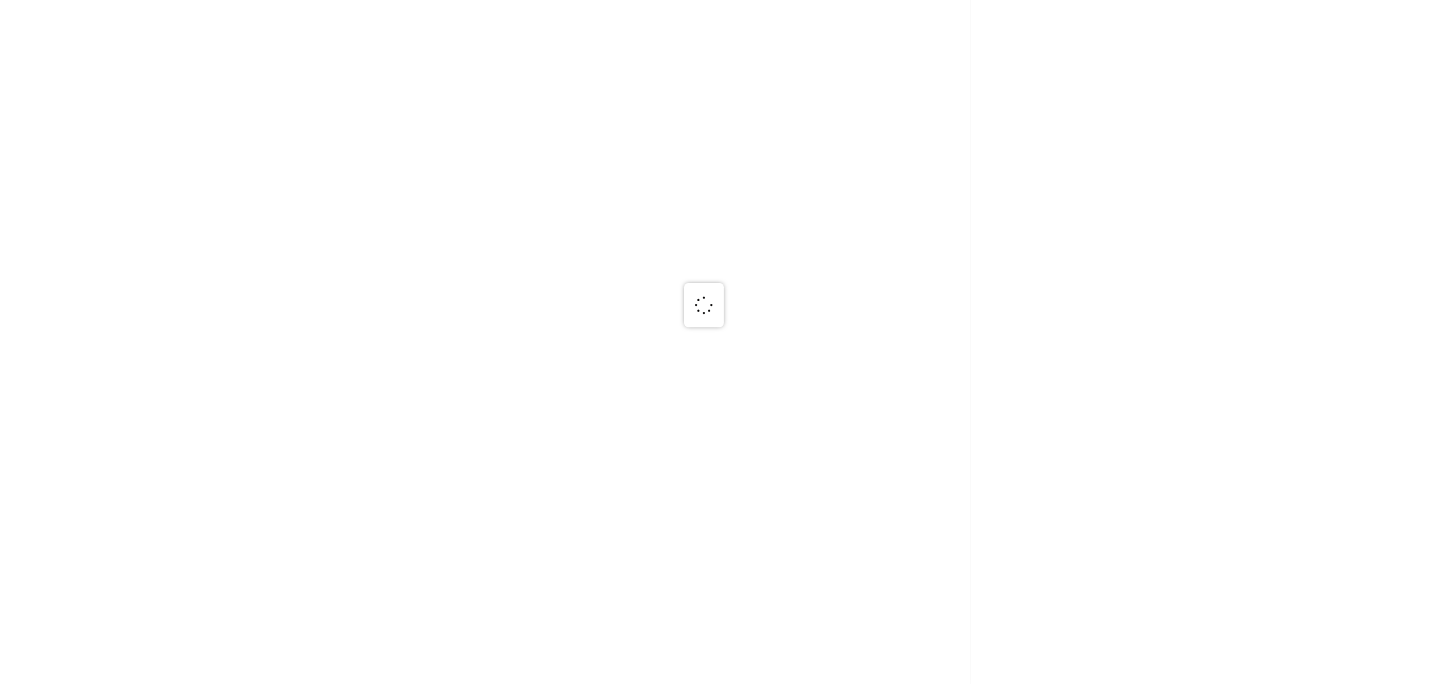 scroll, scrollTop: 0, scrollLeft: 0, axis: both 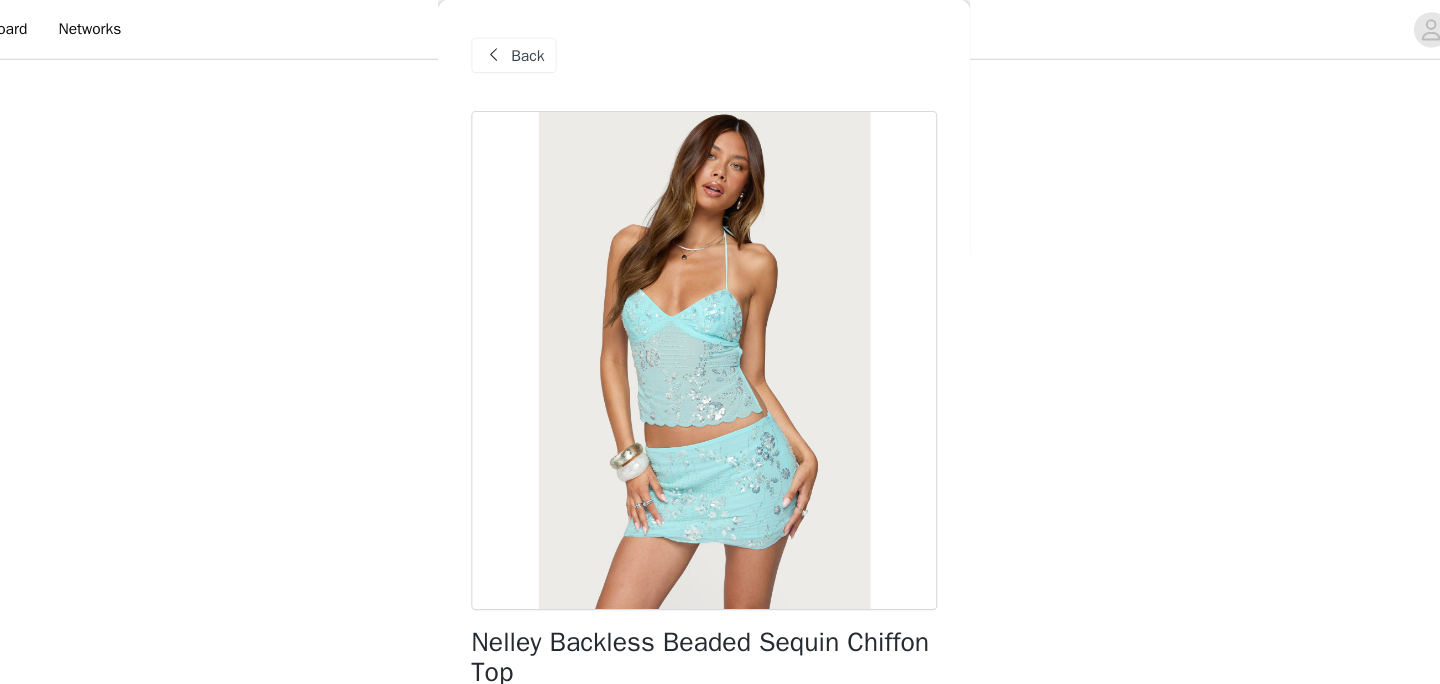 click on "Back" at bounding box center (720, 50) 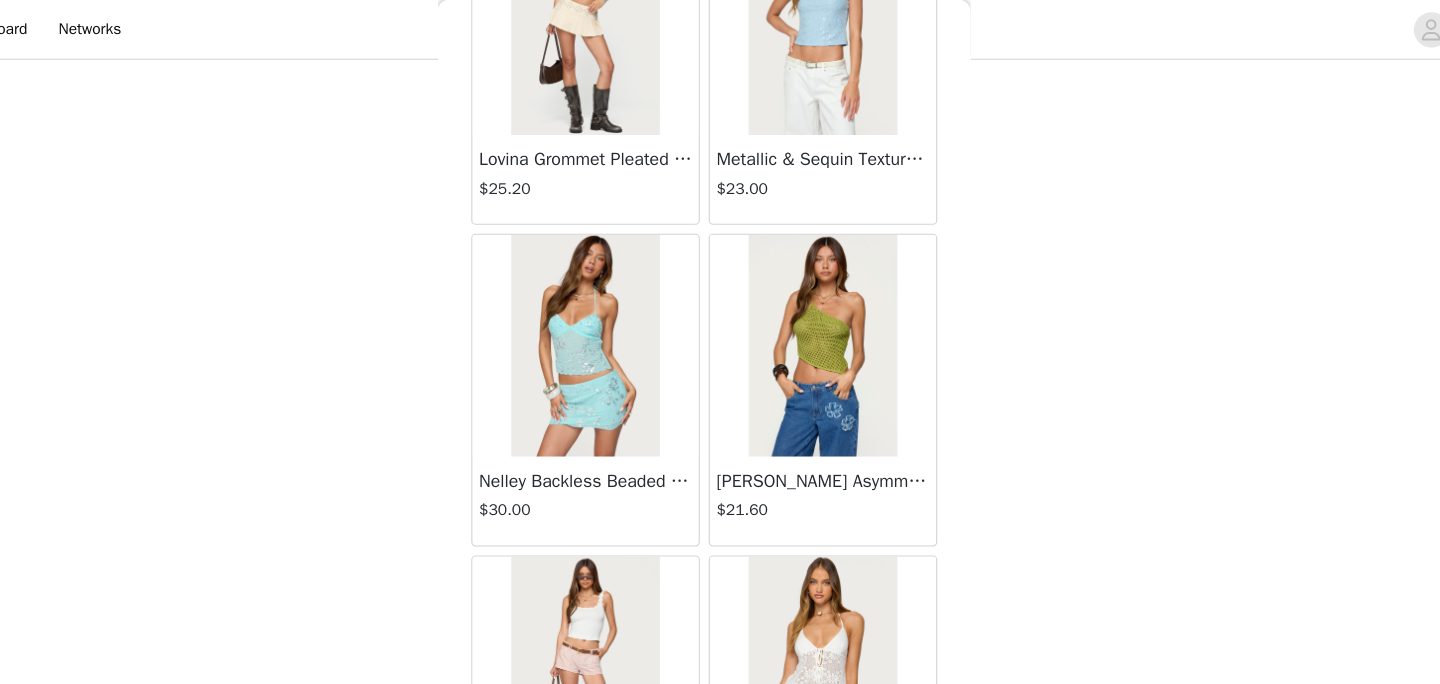scroll, scrollTop: 187, scrollLeft: 0, axis: vertical 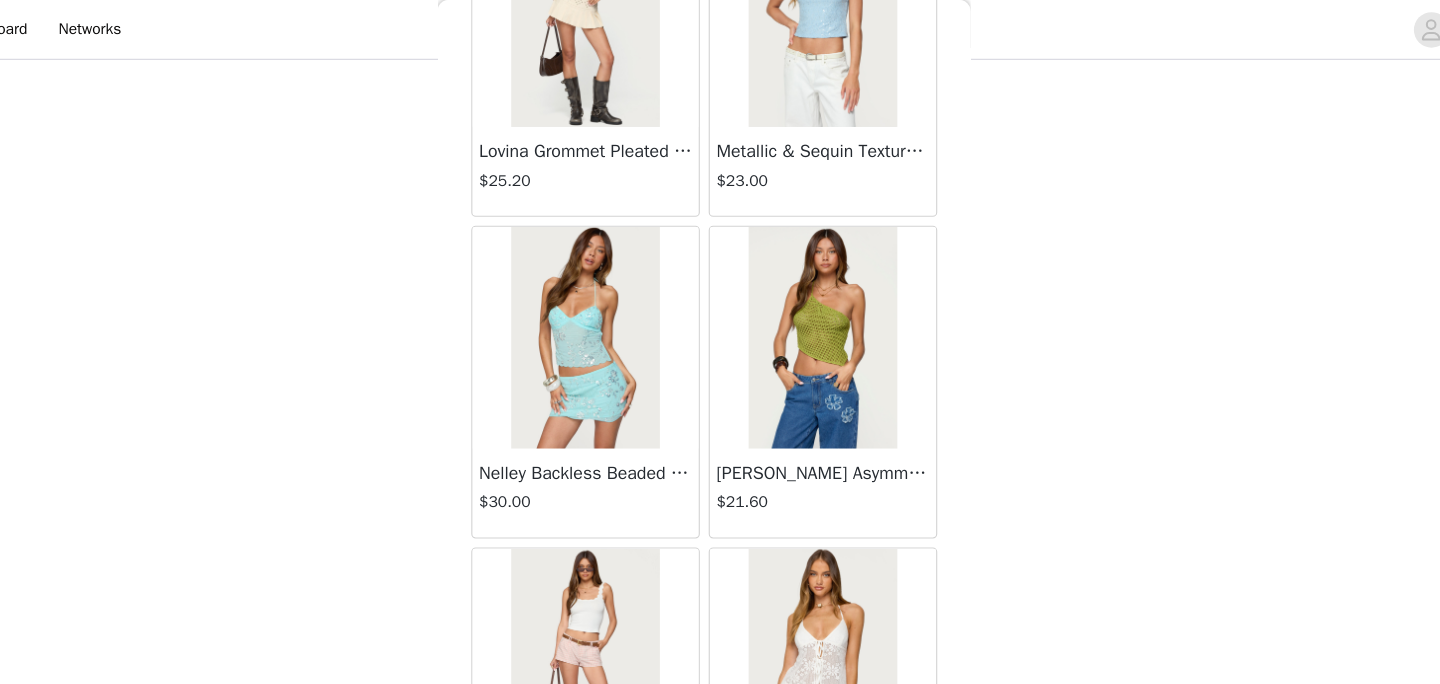 click at bounding box center [826, 304] 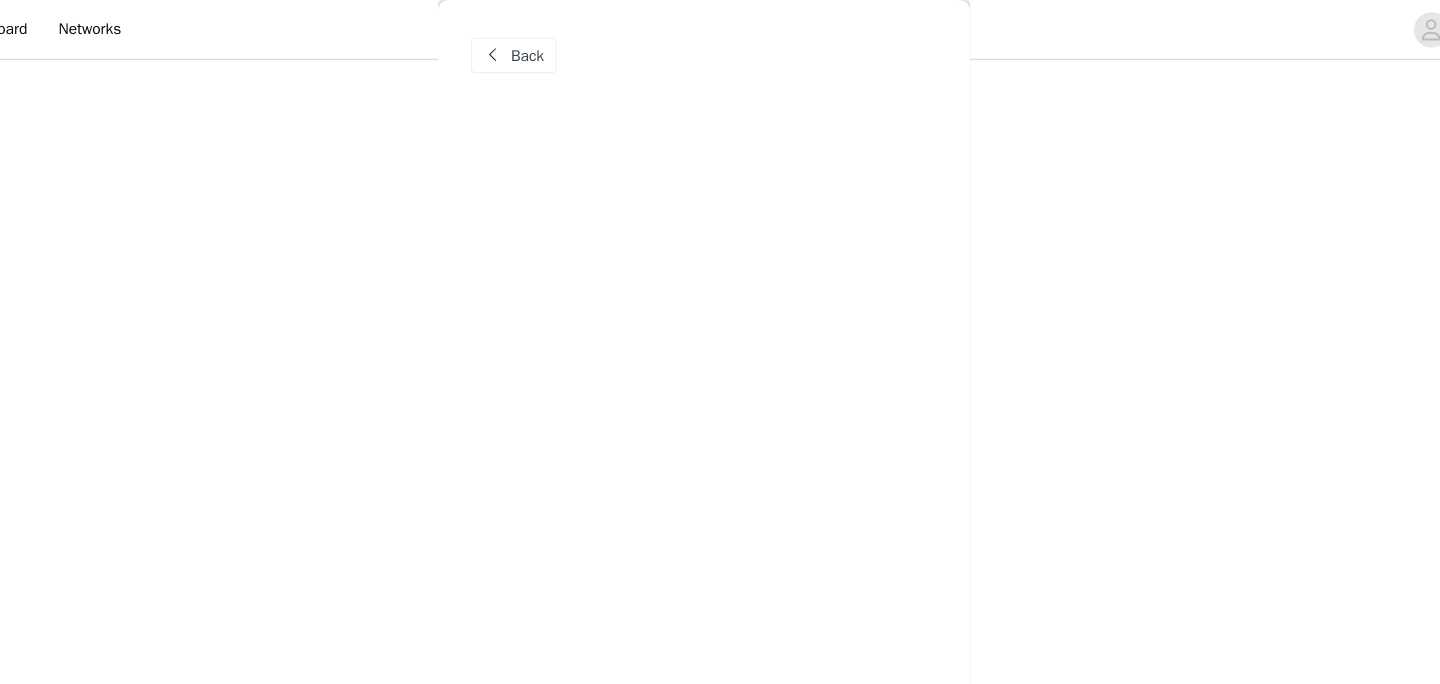 scroll, scrollTop: 0, scrollLeft: 0, axis: both 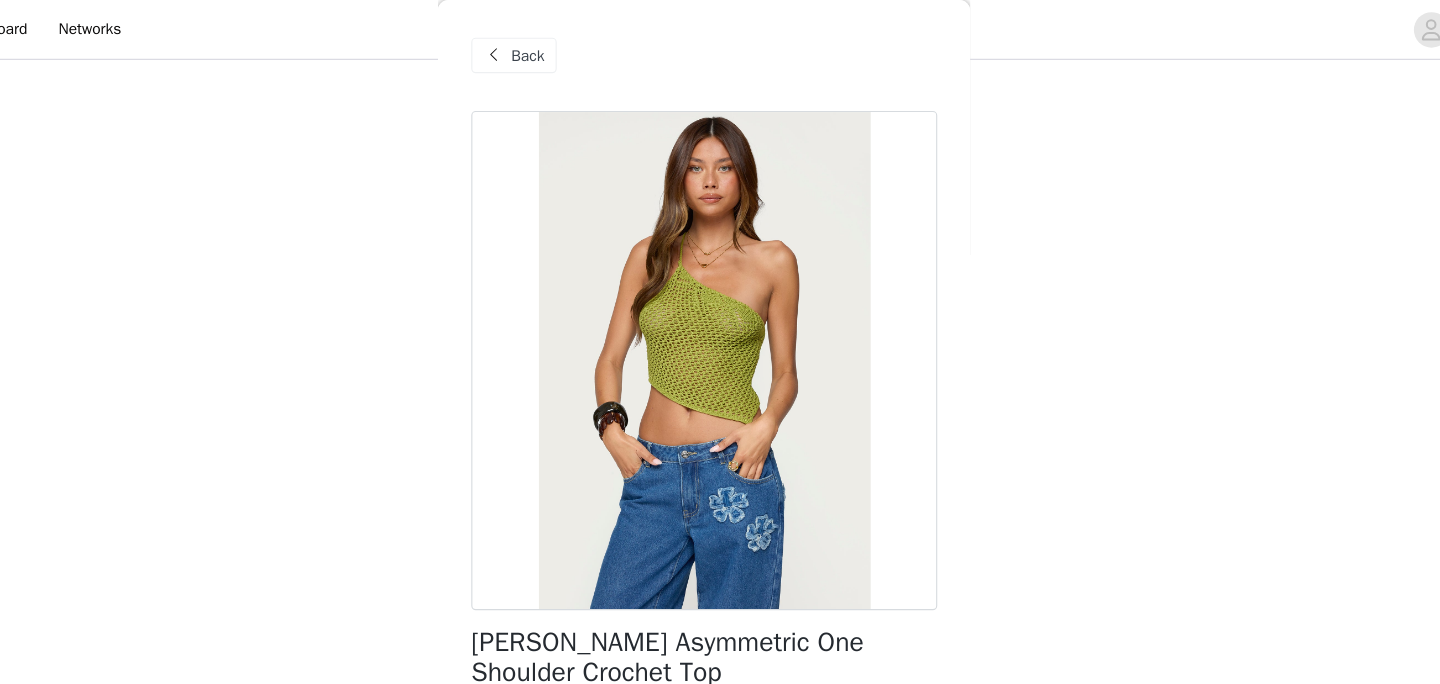 click on "Back" at bounding box center (561, 50) 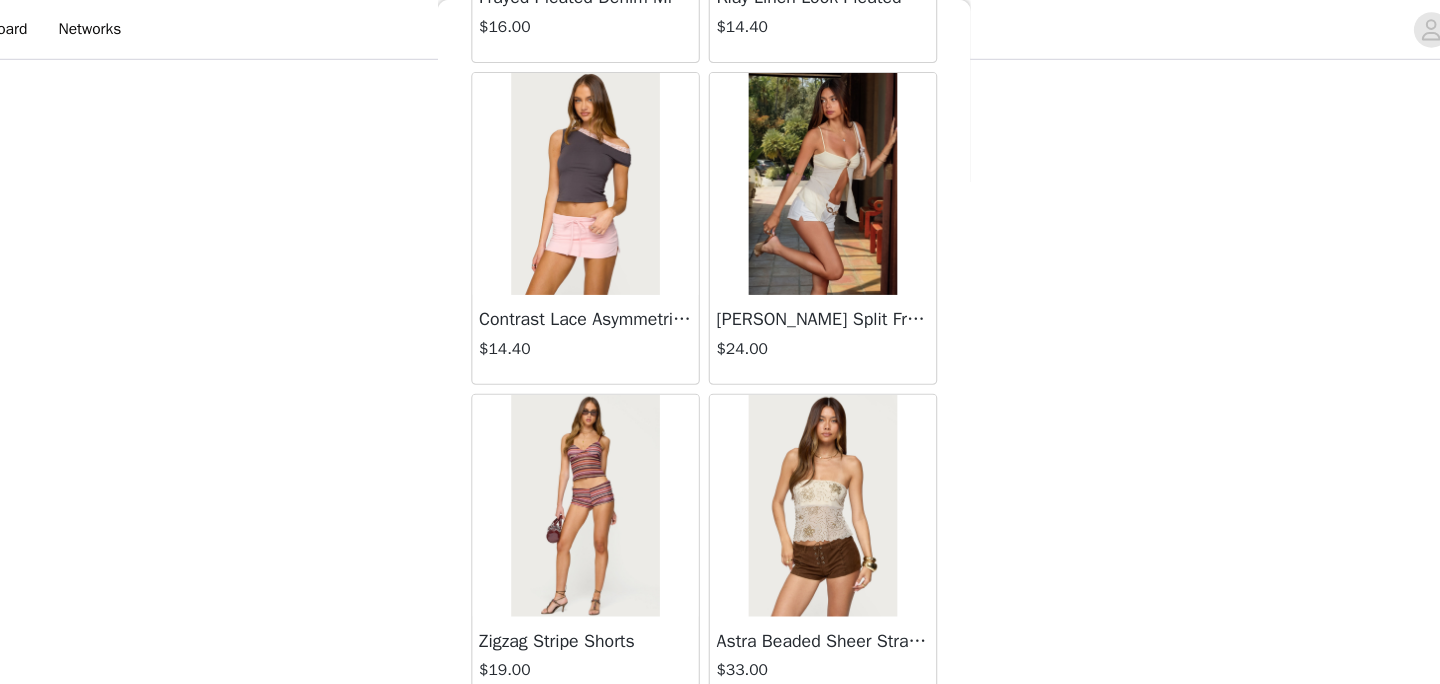scroll, scrollTop: 2376, scrollLeft: 0, axis: vertical 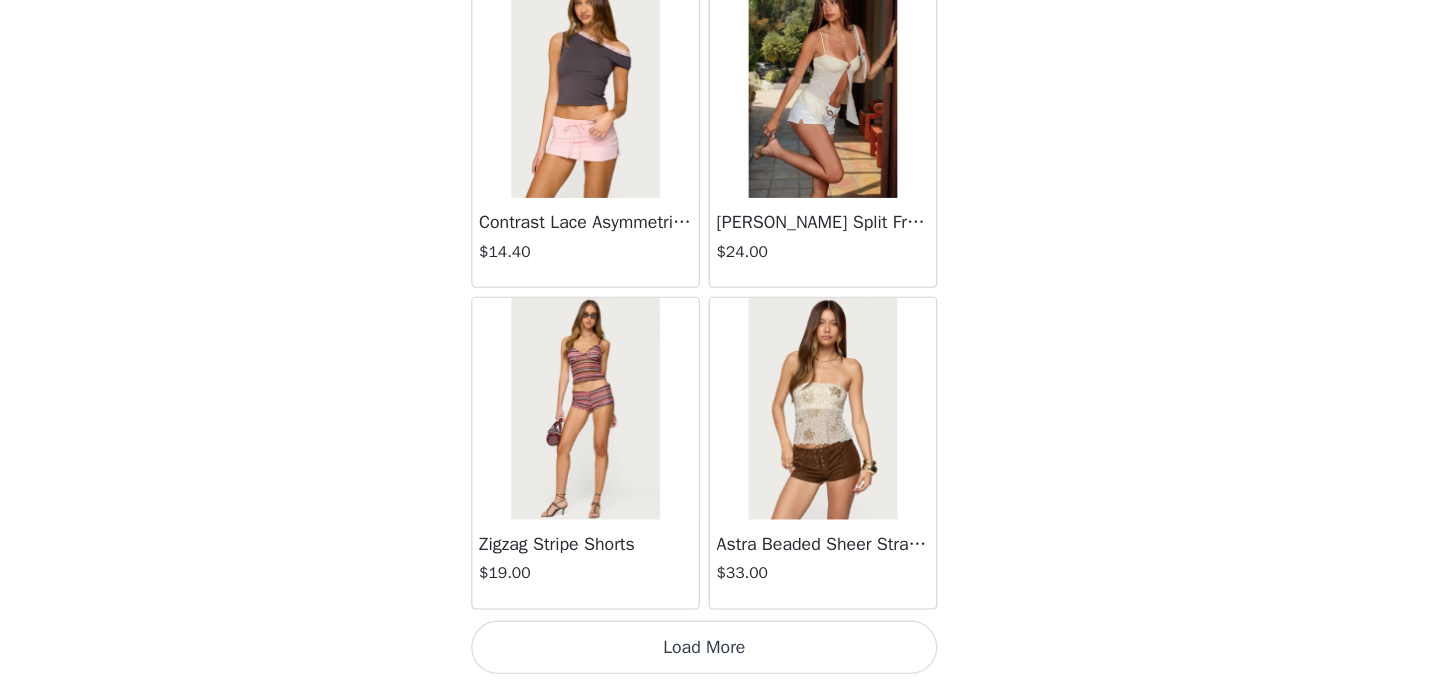 click on "Load More" at bounding box center [720, 650] 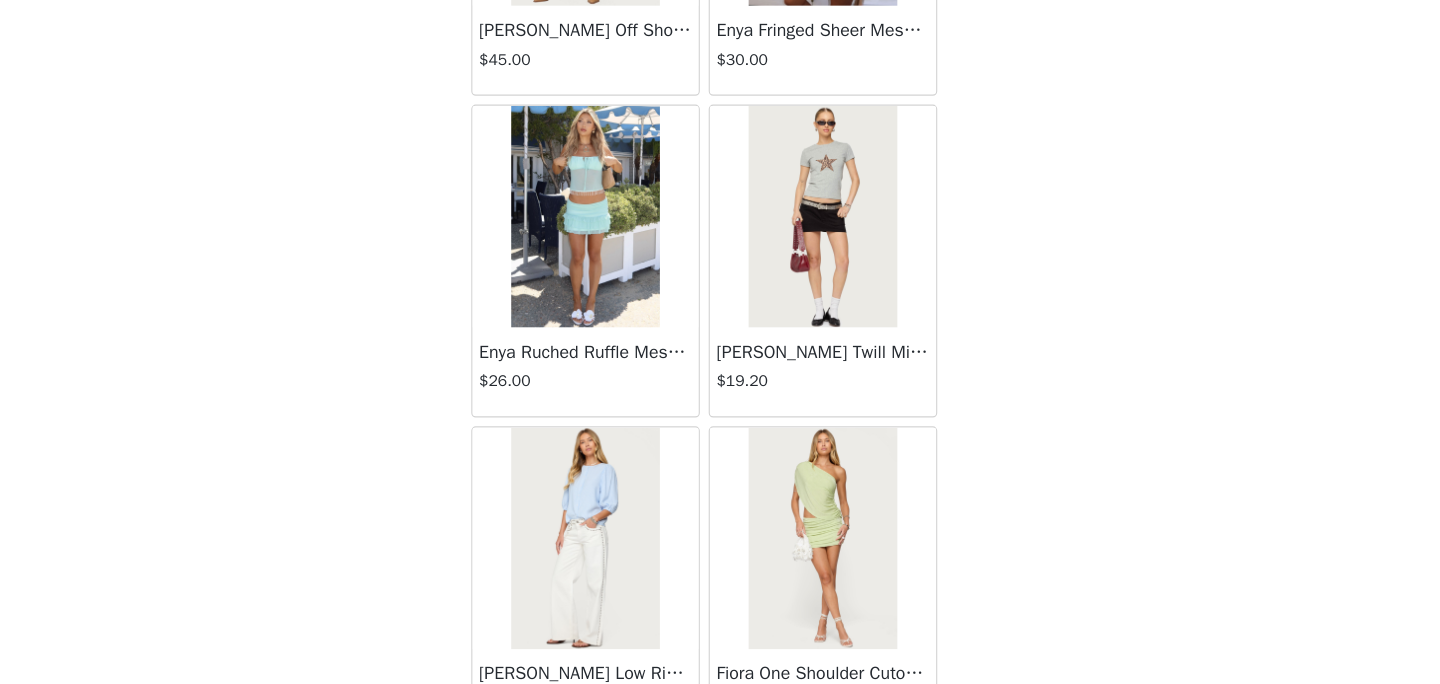 scroll, scrollTop: 5276, scrollLeft: 0, axis: vertical 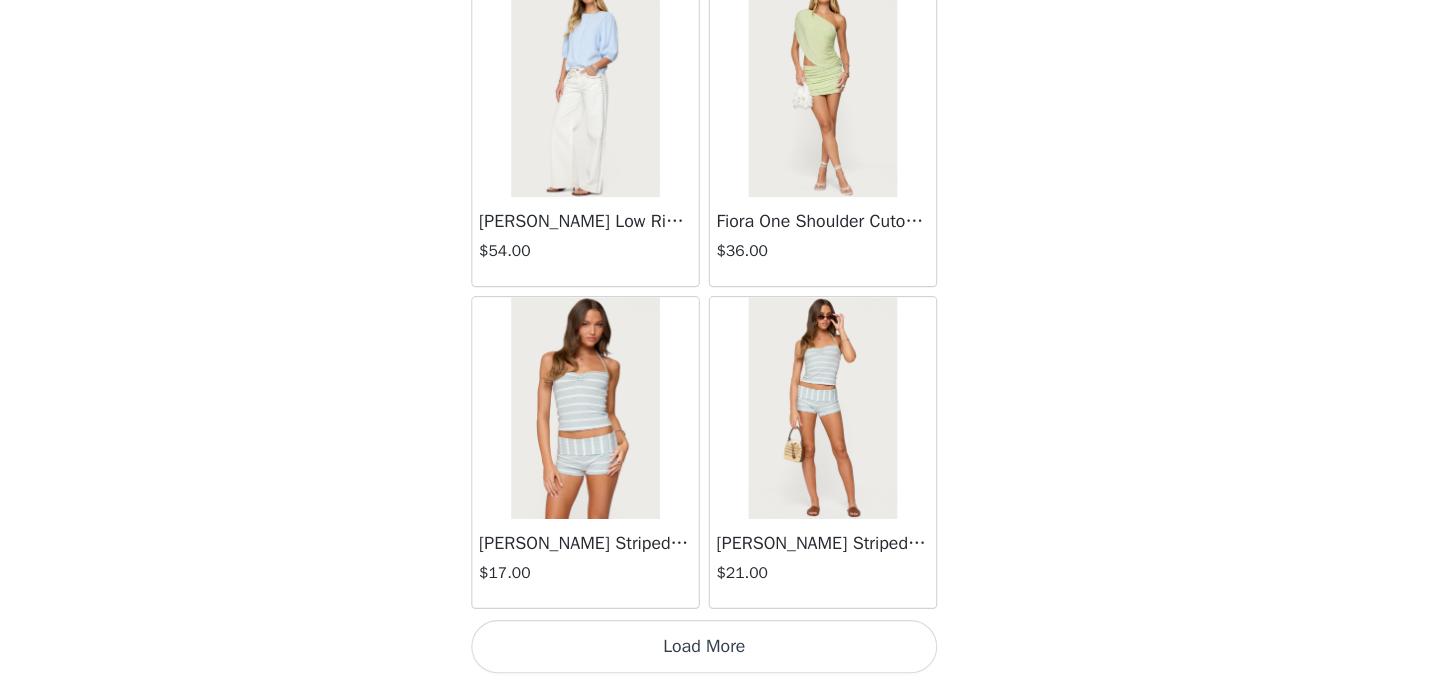 click on "Load More" at bounding box center [720, 650] 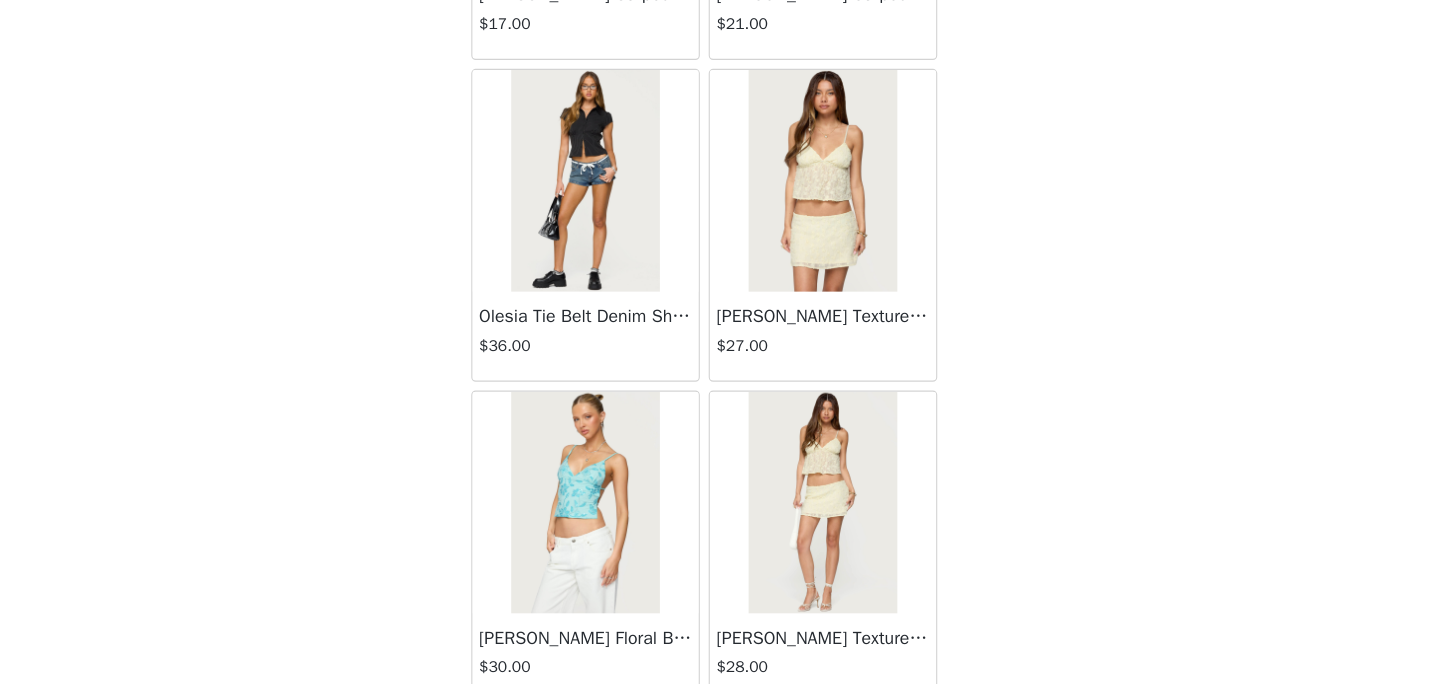 scroll, scrollTop: 5772, scrollLeft: 0, axis: vertical 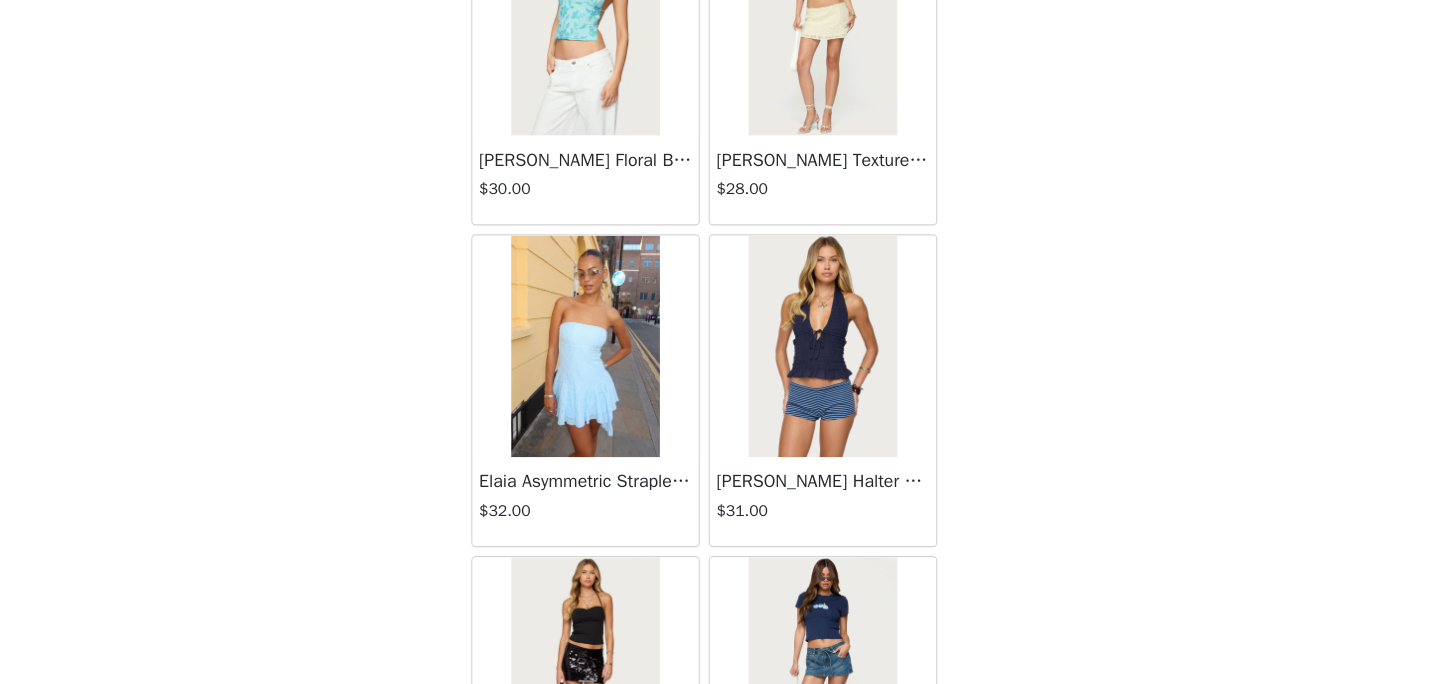 click at bounding box center [826, 379] 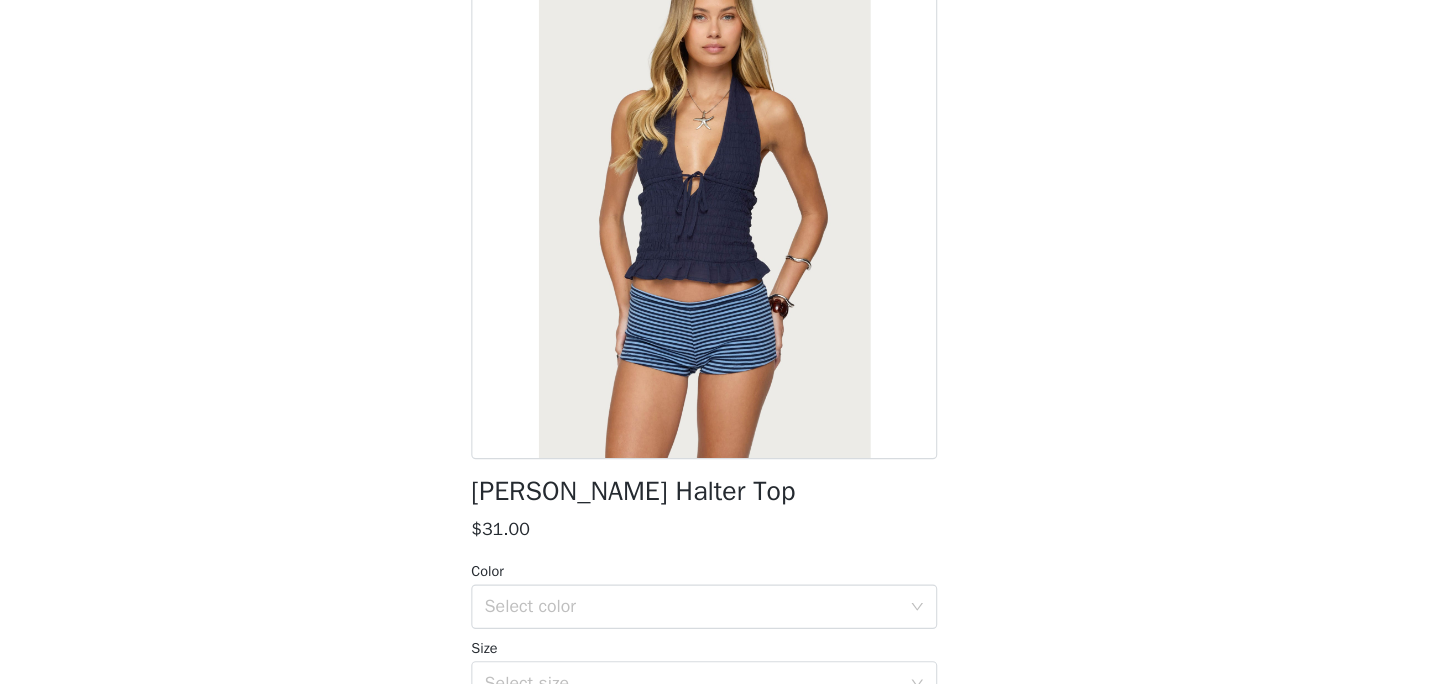 scroll, scrollTop: 82, scrollLeft: 0, axis: vertical 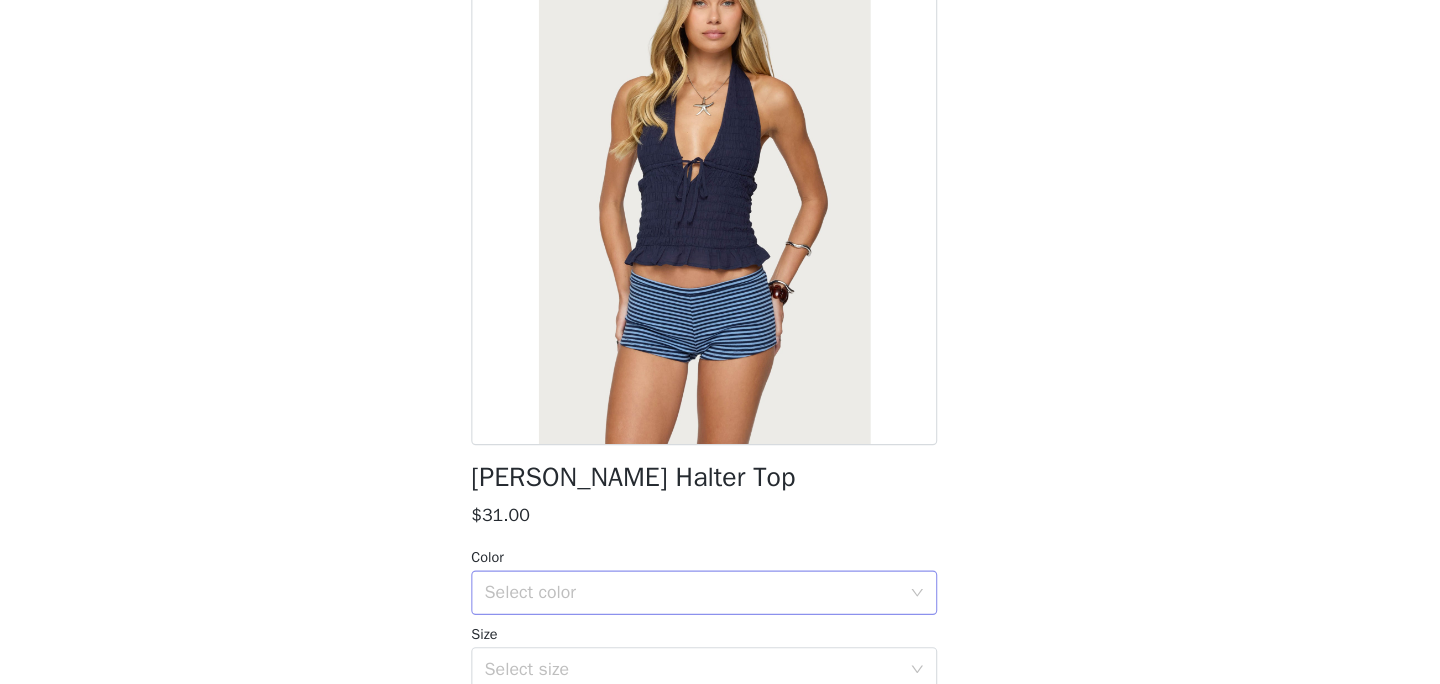 click on "Select color" at bounding box center [713, 601] 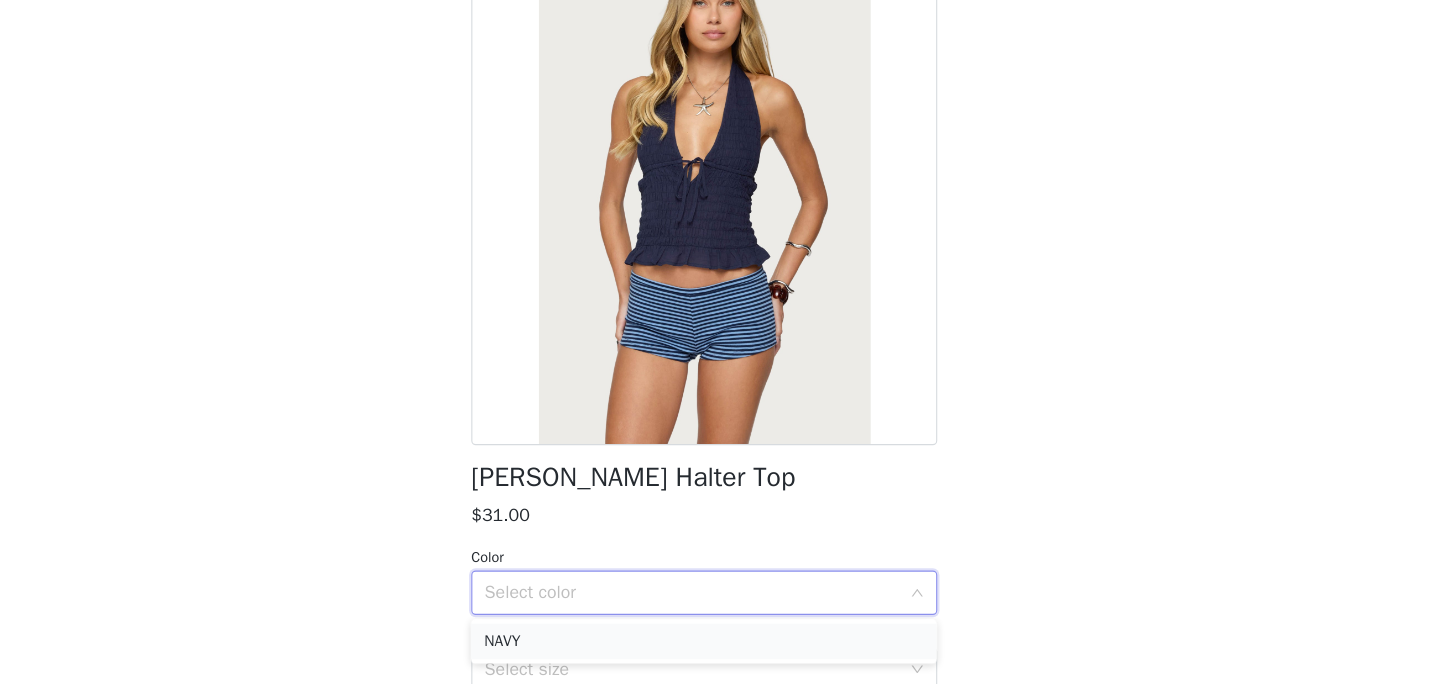 click on "NAVY" at bounding box center [720, 645] 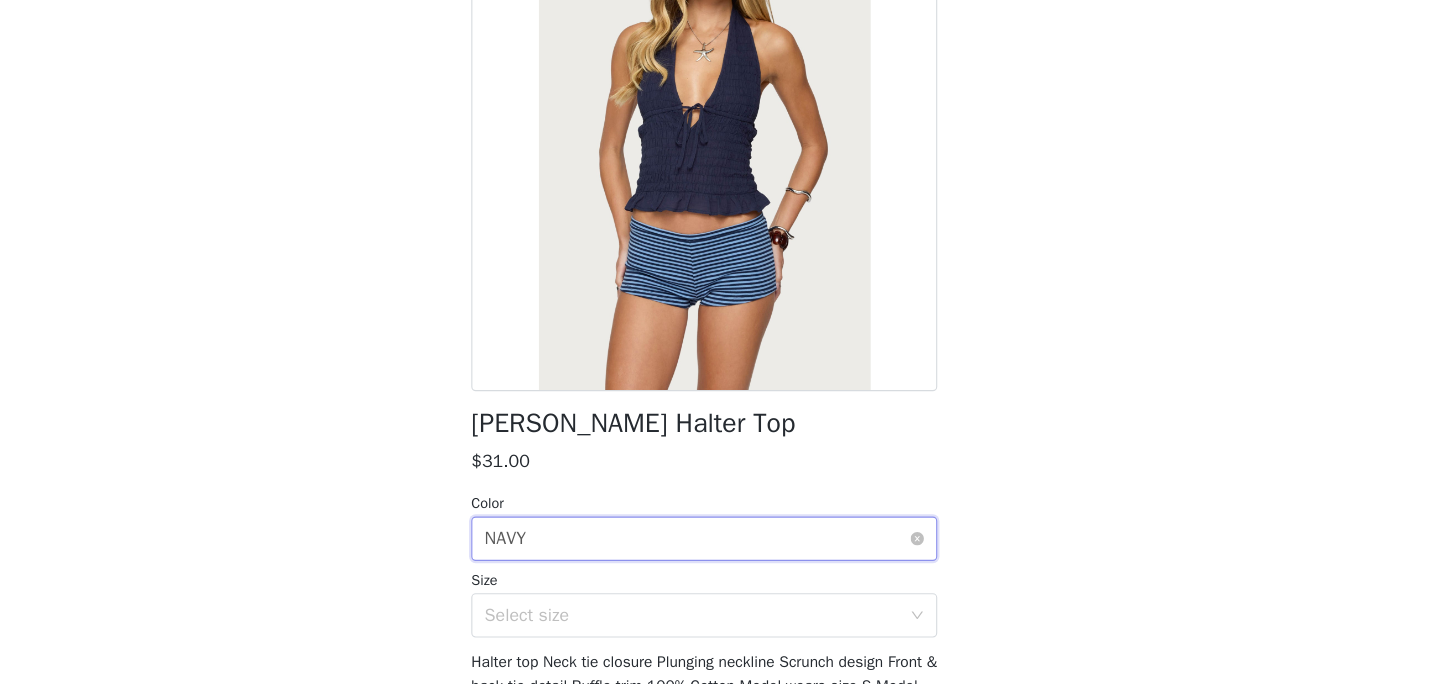 scroll, scrollTop: 151, scrollLeft: 0, axis: vertical 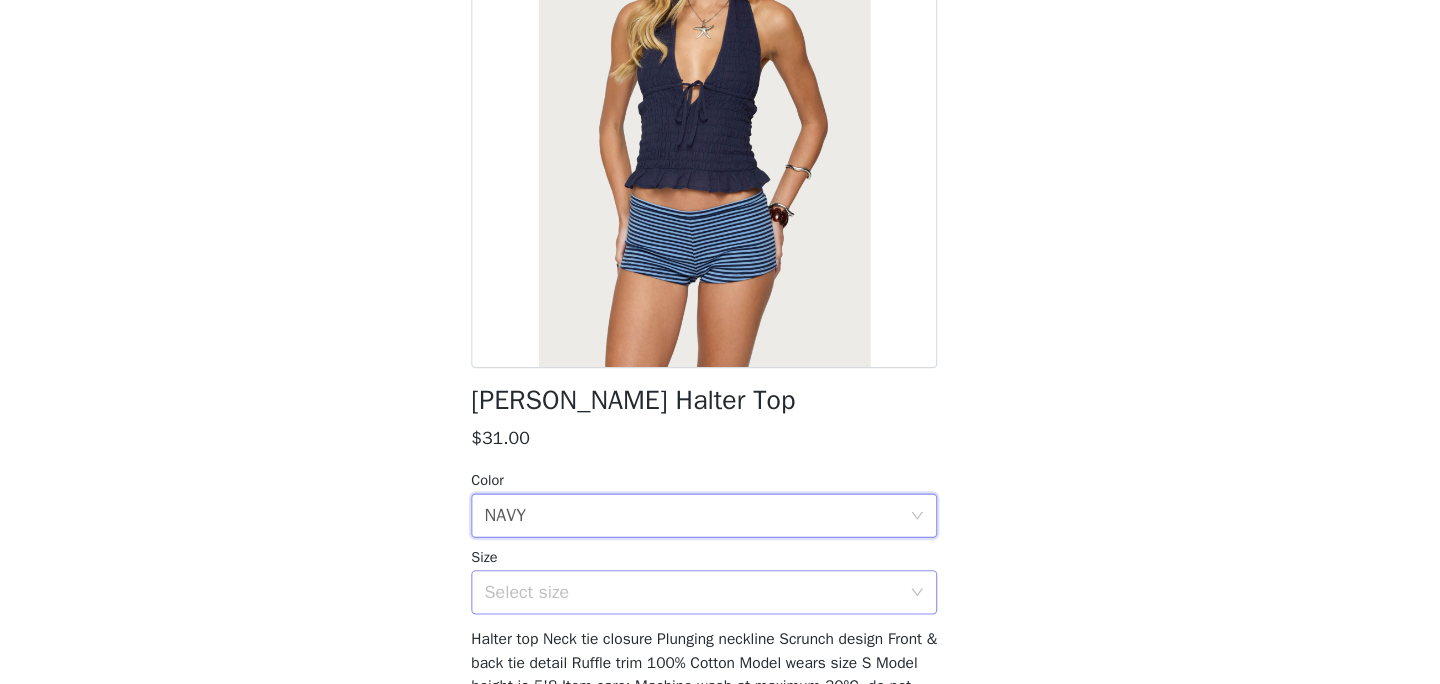 click on "Select size" at bounding box center (709, 601) 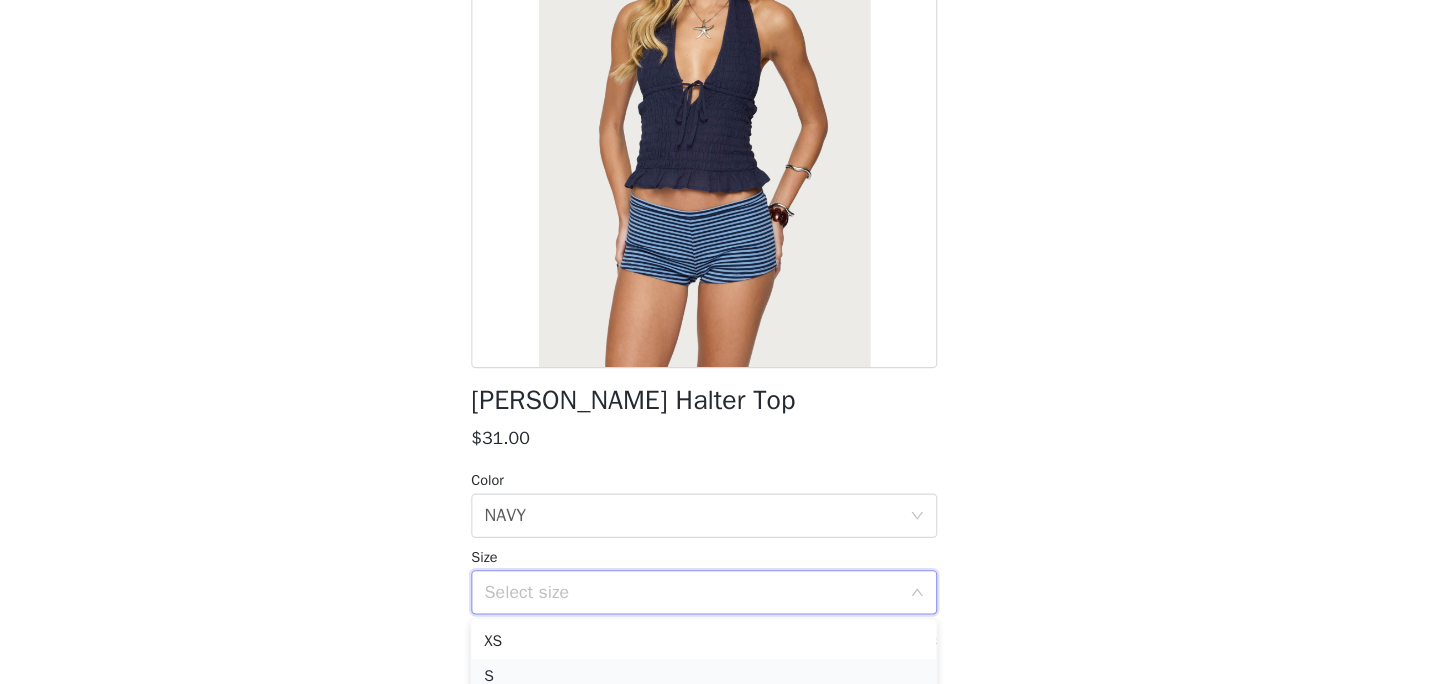 click on "S" at bounding box center [720, 677] 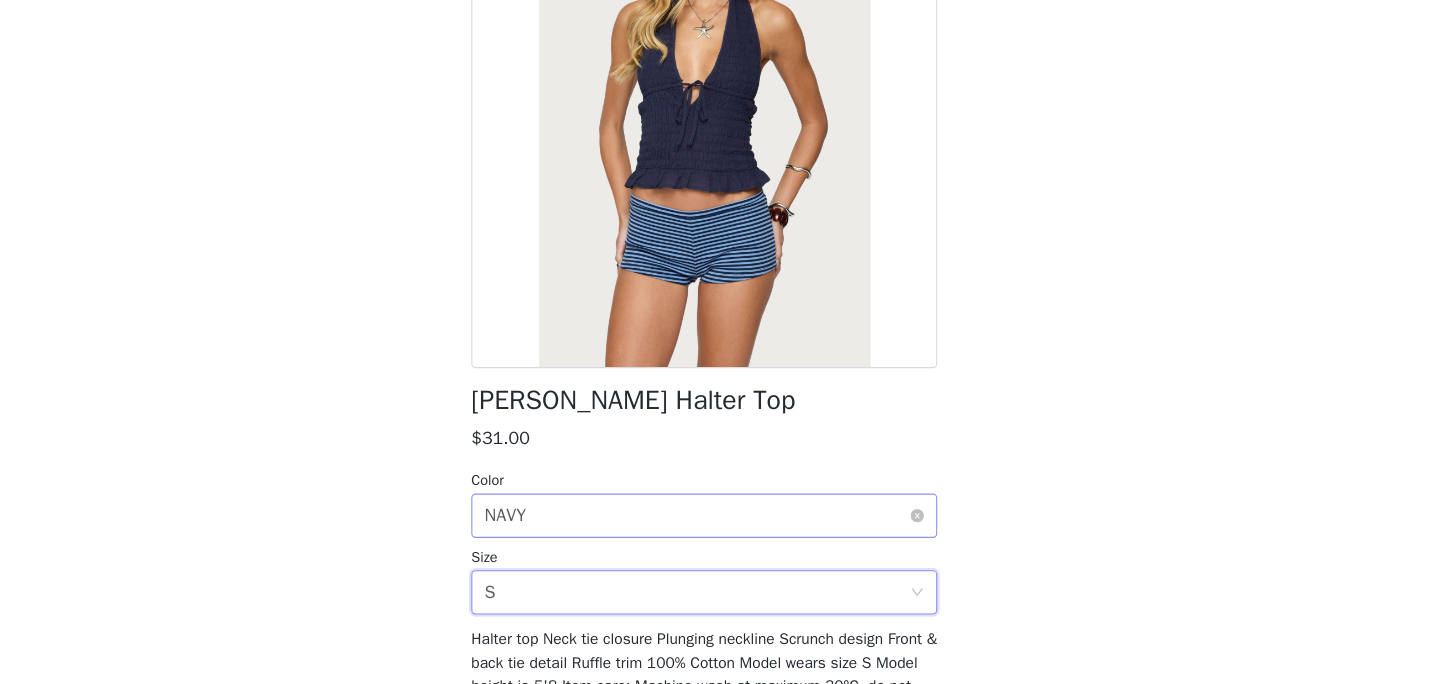 scroll, scrollTop: 289, scrollLeft: 0, axis: vertical 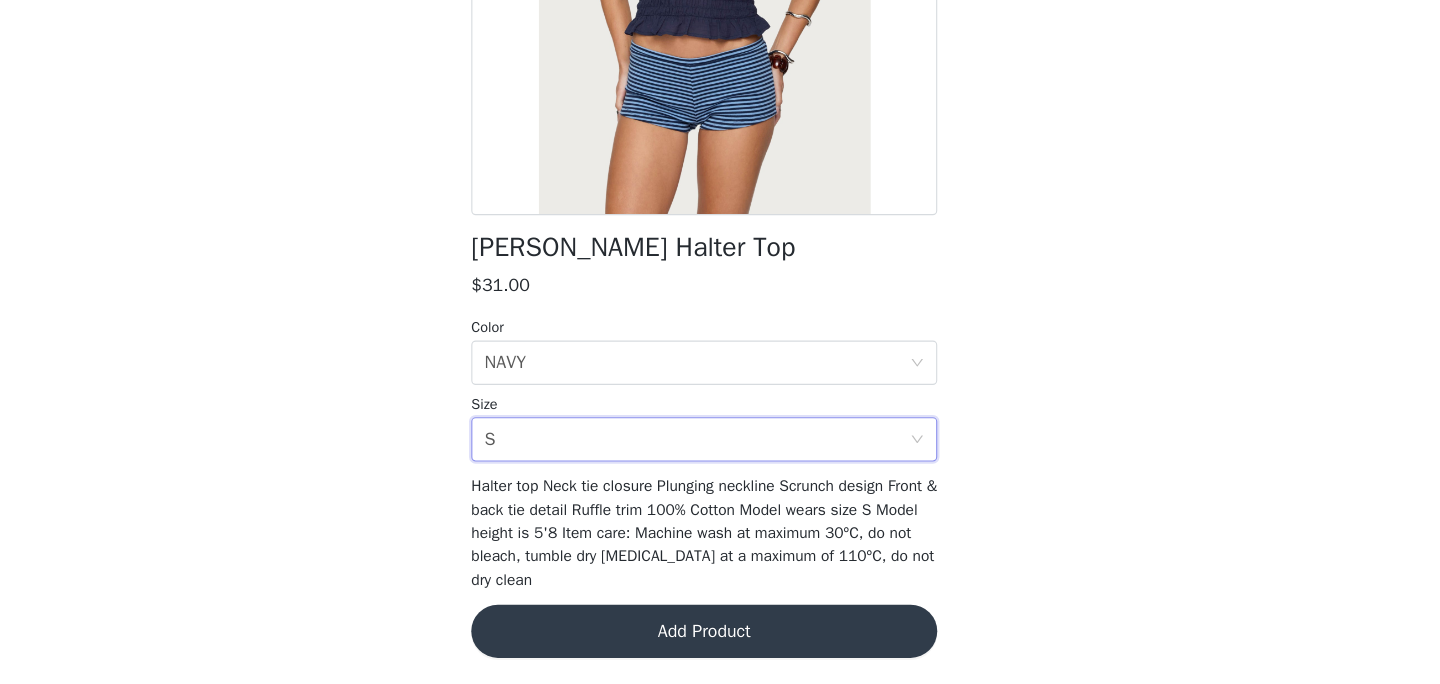 click on "Add Product" at bounding box center (720, 636) 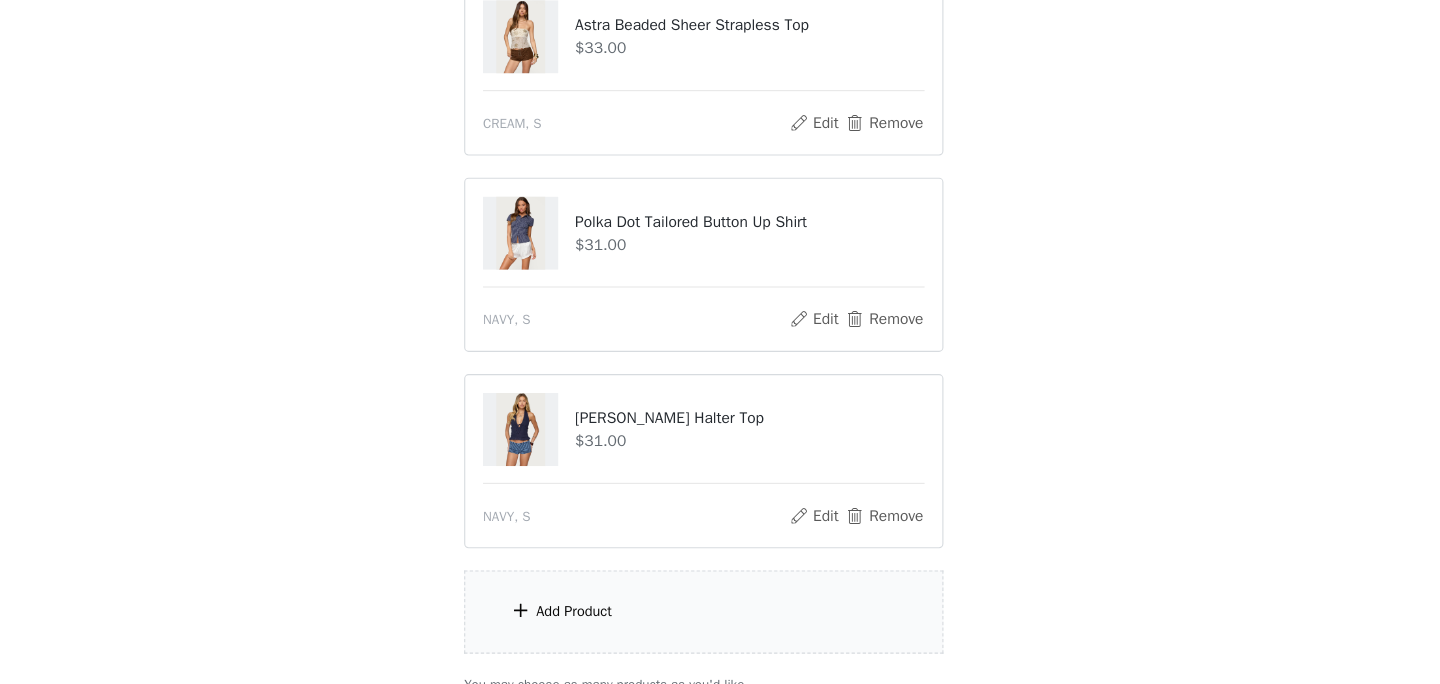 click on "Add Product" at bounding box center (720, 618) 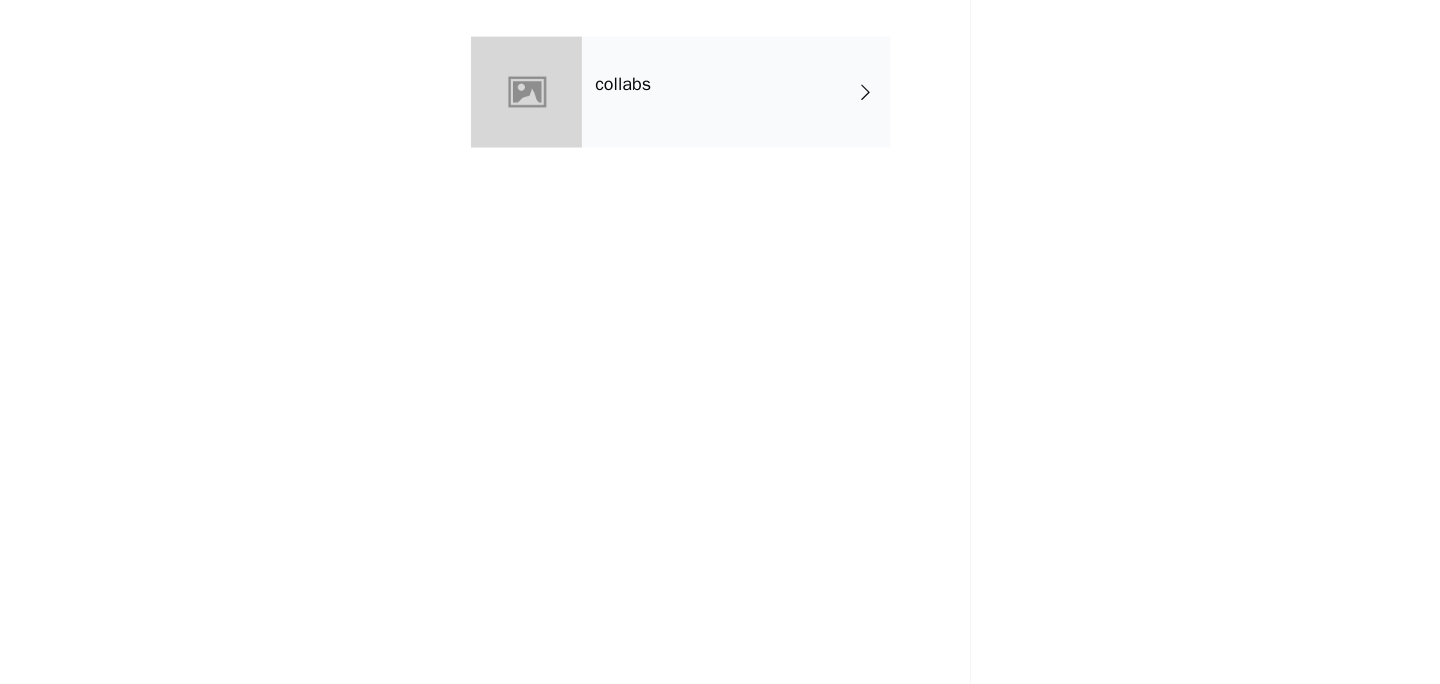 click on "collabs" at bounding box center (749, 150) 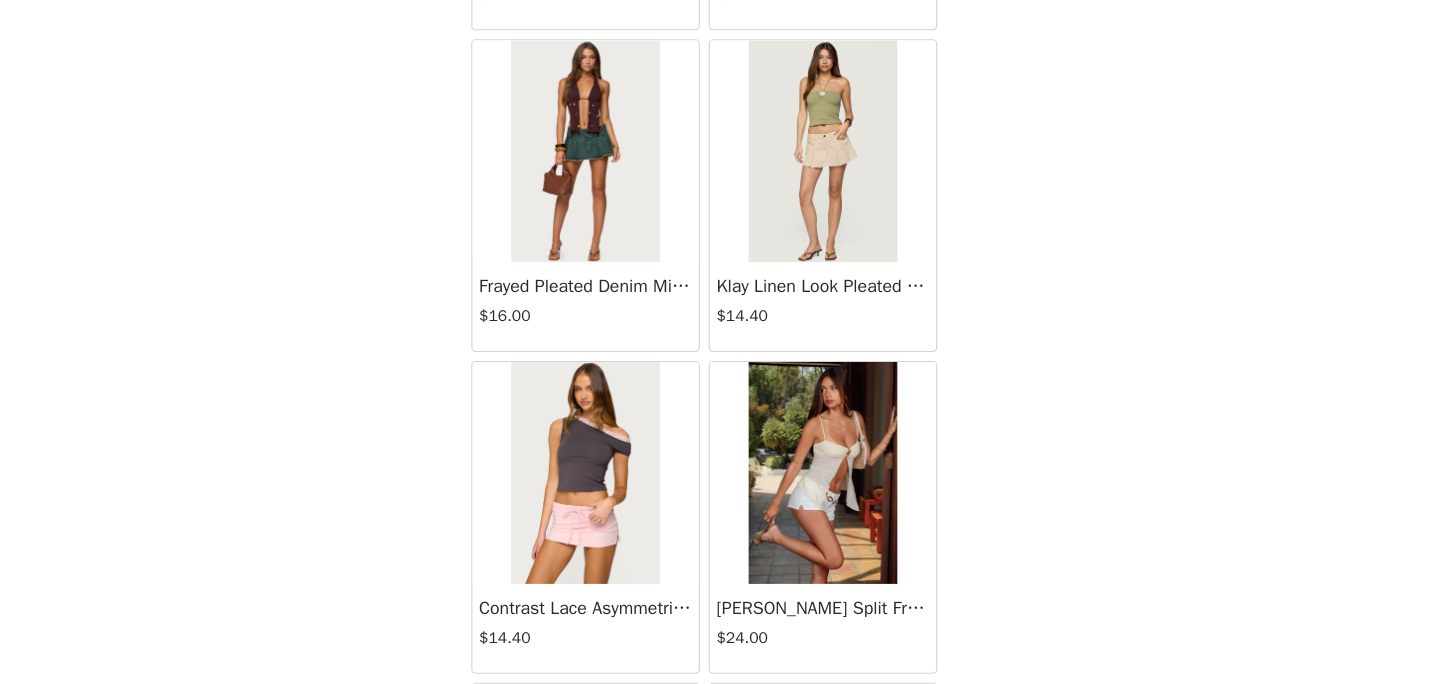 scroll, scrollTop: 2376, scrollLeft: 0, axis: vertical 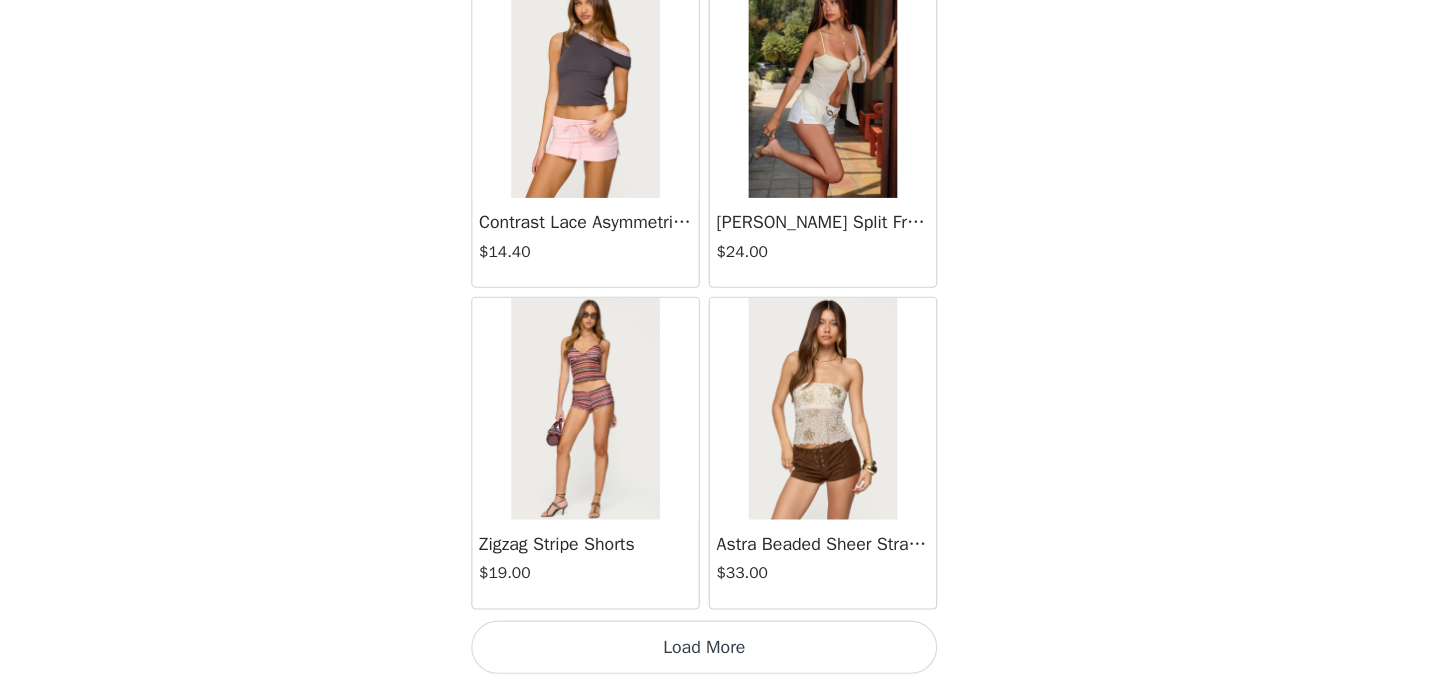 click on "Load More" at bounding box center [720, 650] 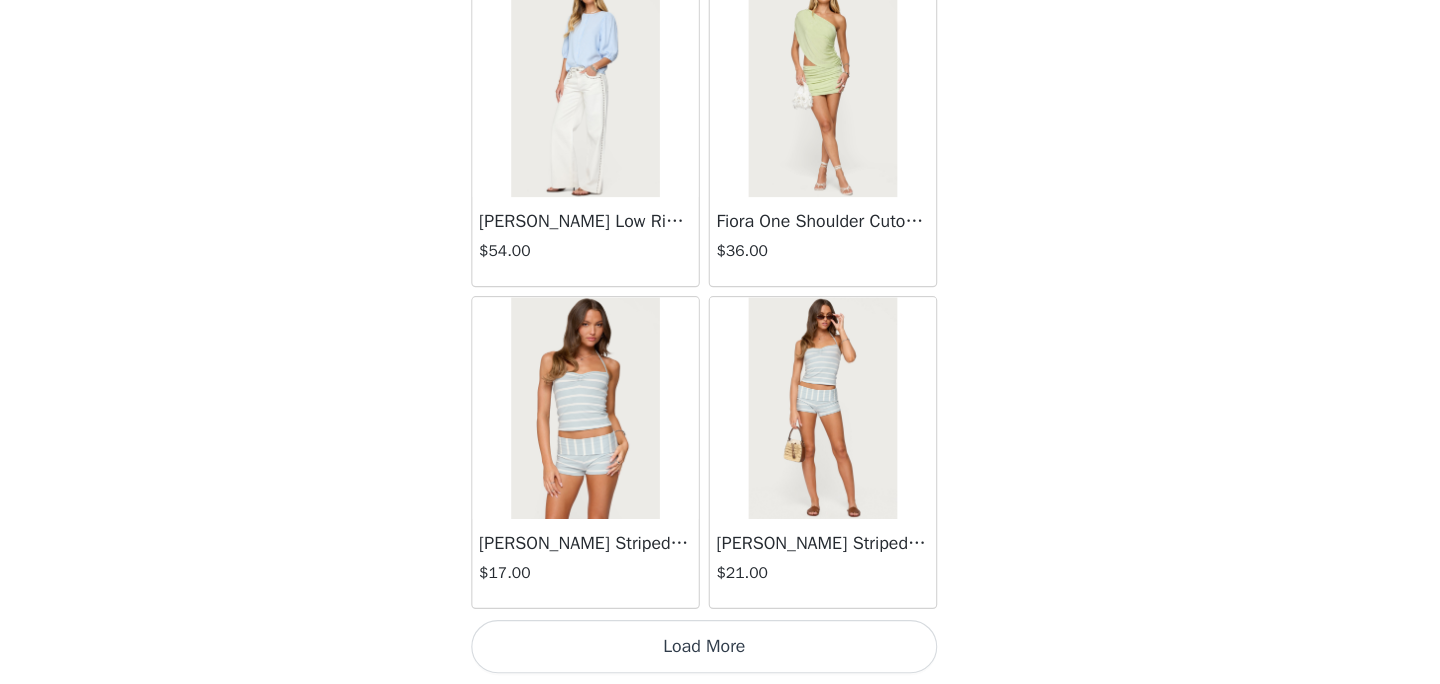 click on "Load More" at bounding box center (720, 650) 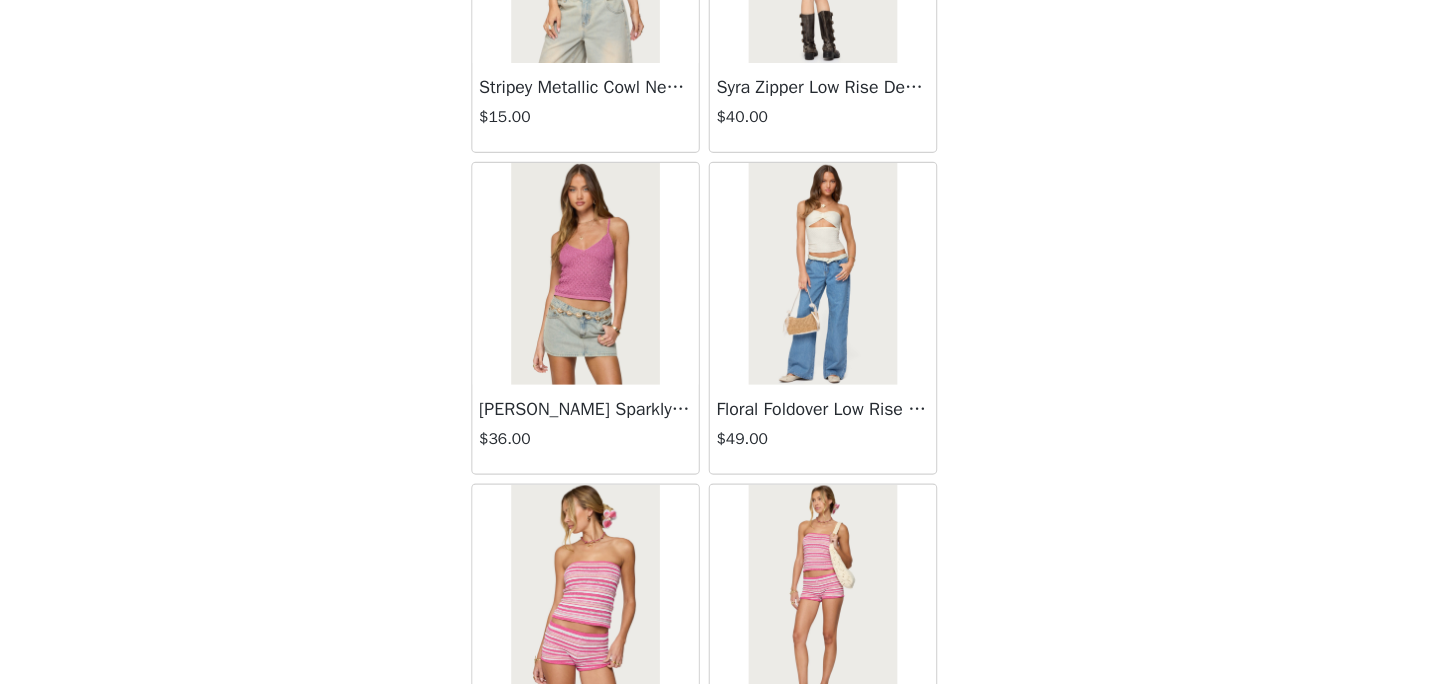 scroll, scrollTop: 8176, scrollLeft: 0, axis: vertical 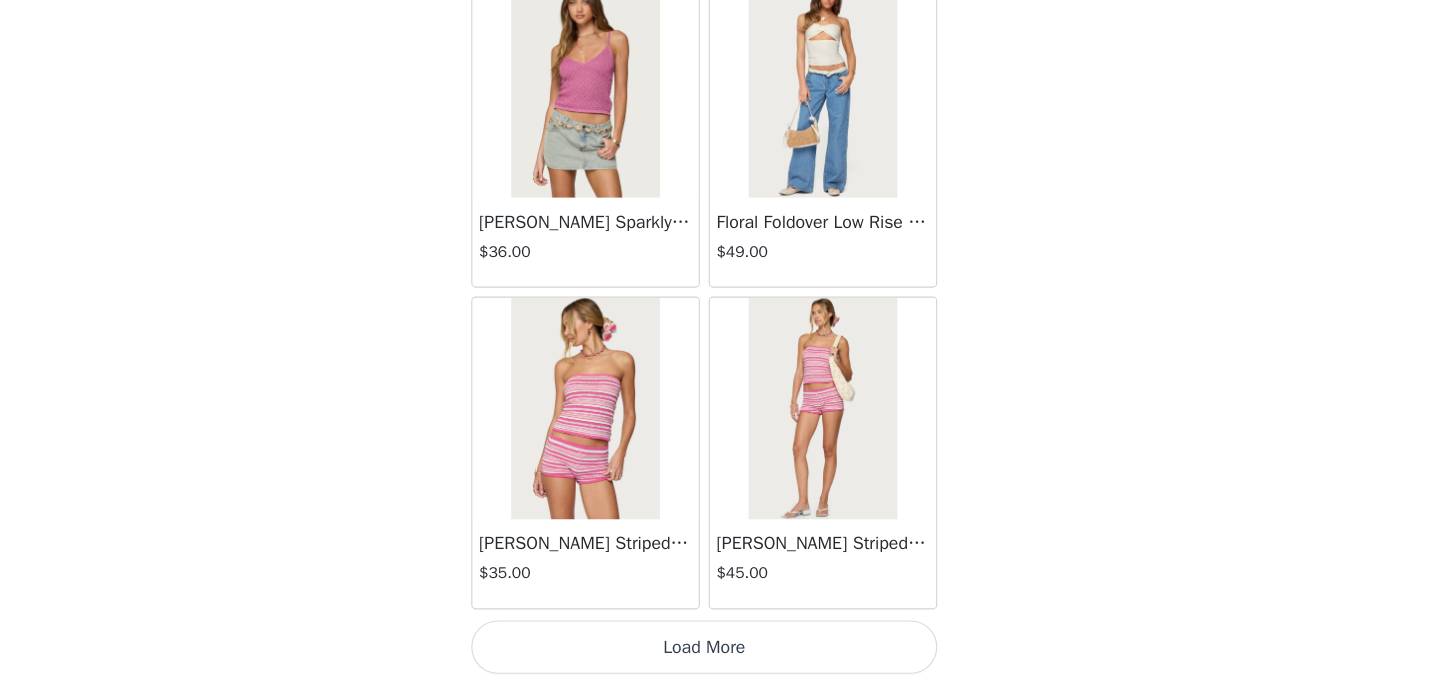 click on "Load More" at bounding box center (720, 650) 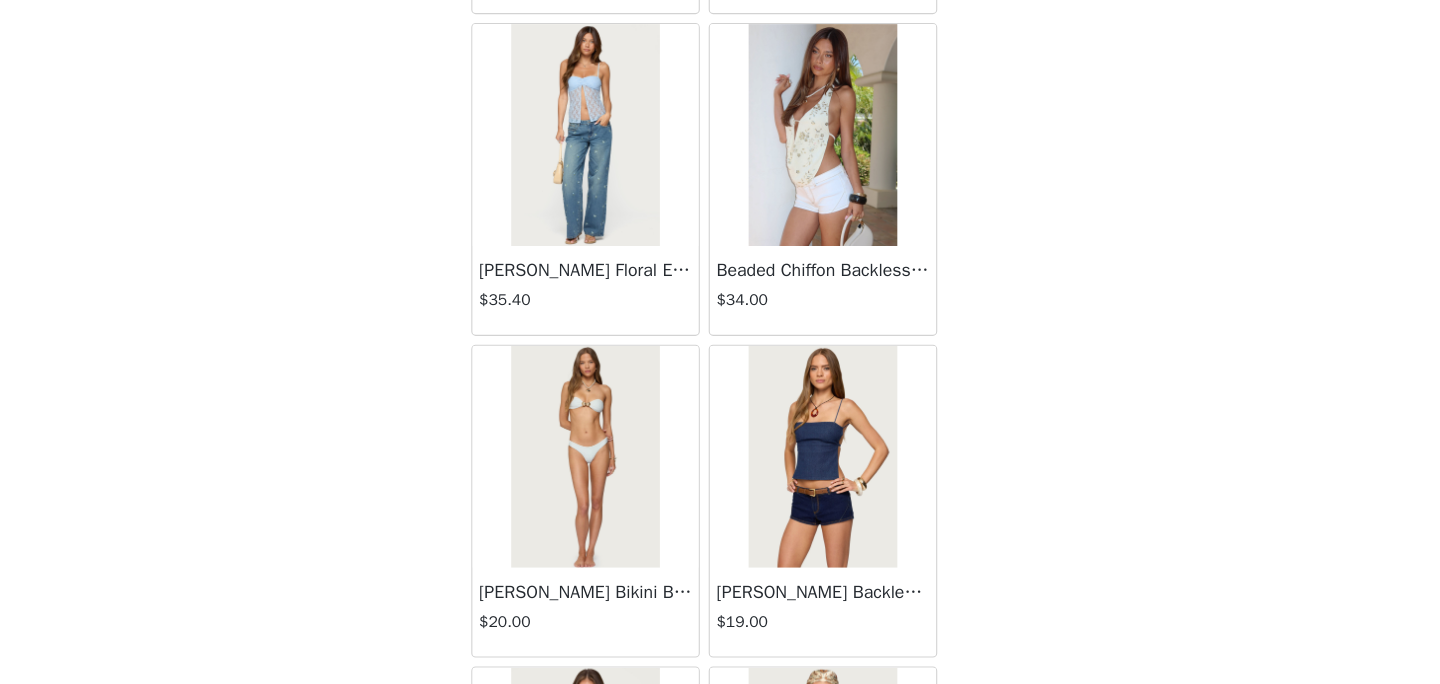 scroll, scrollTop: 9004, scrollLeft: 0, axis: vertical 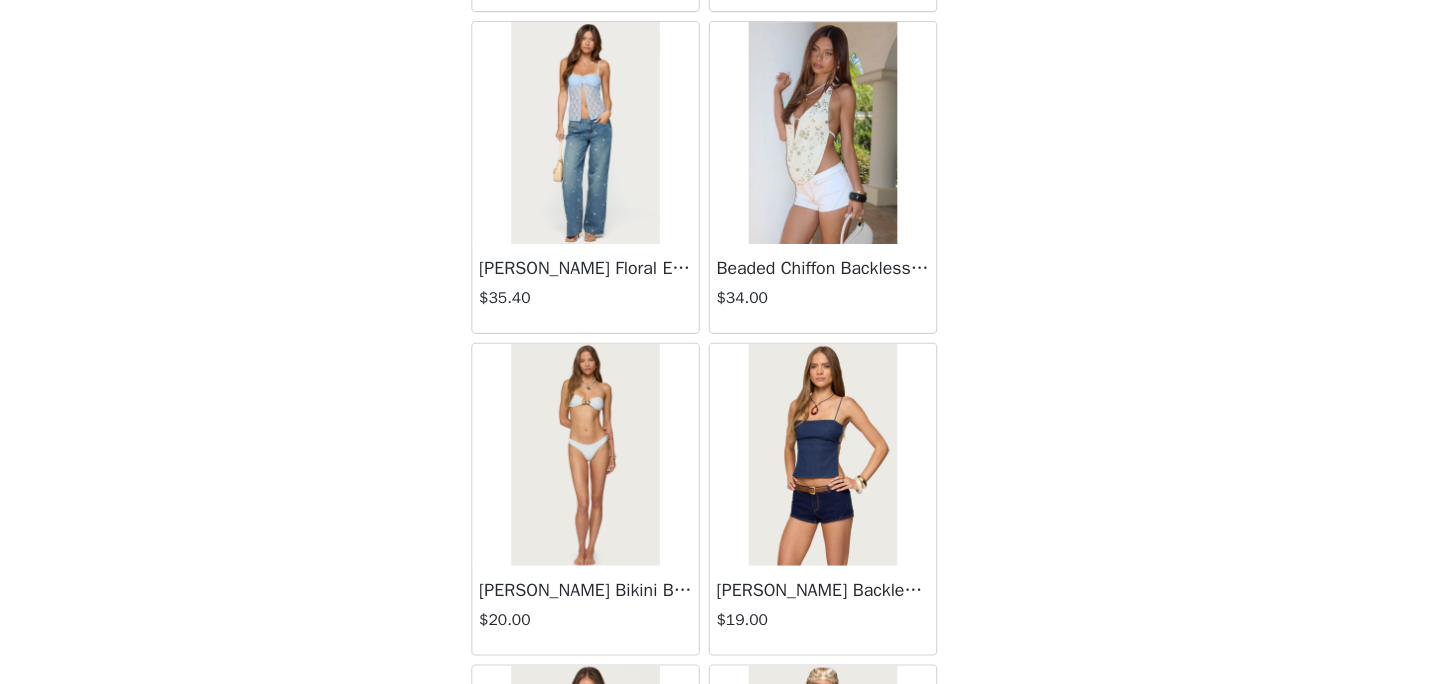 click at bounding box center [826, 187] 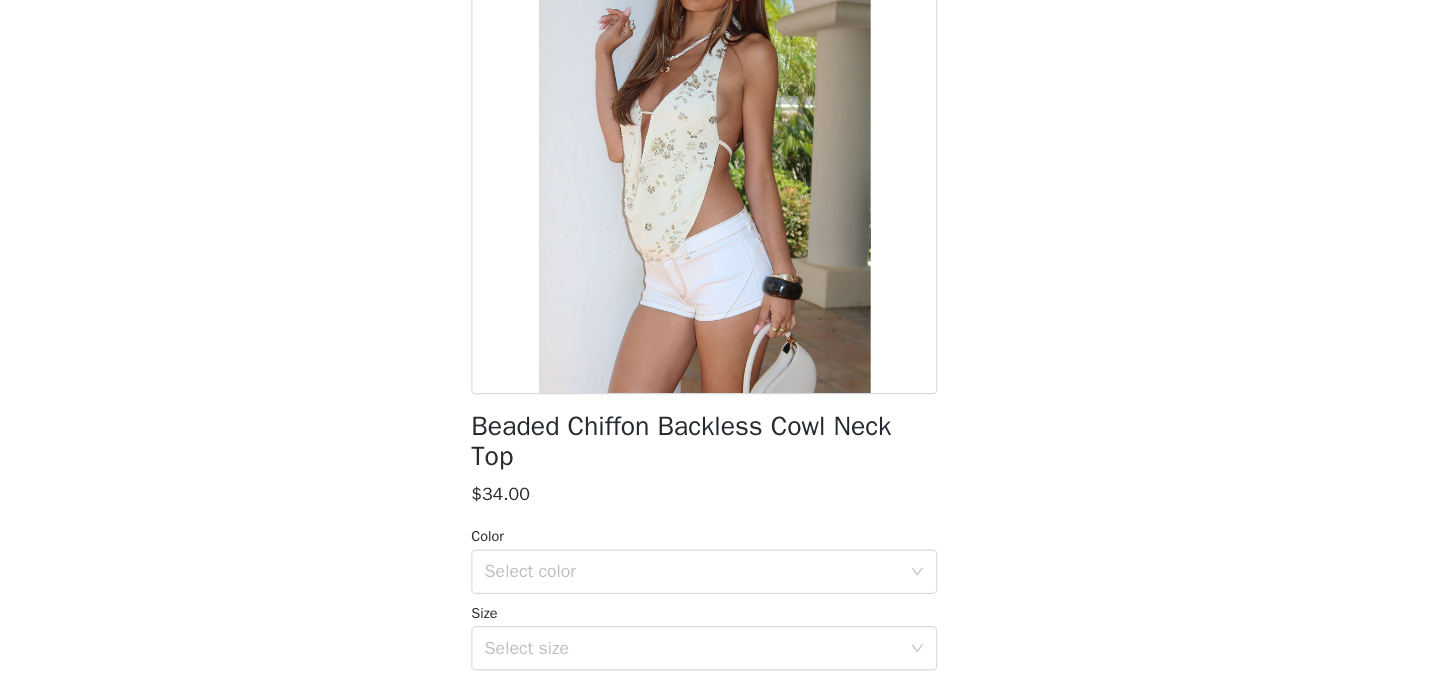 scroll, scrollTop: 259, scrollLeft: 0, axis: vertical 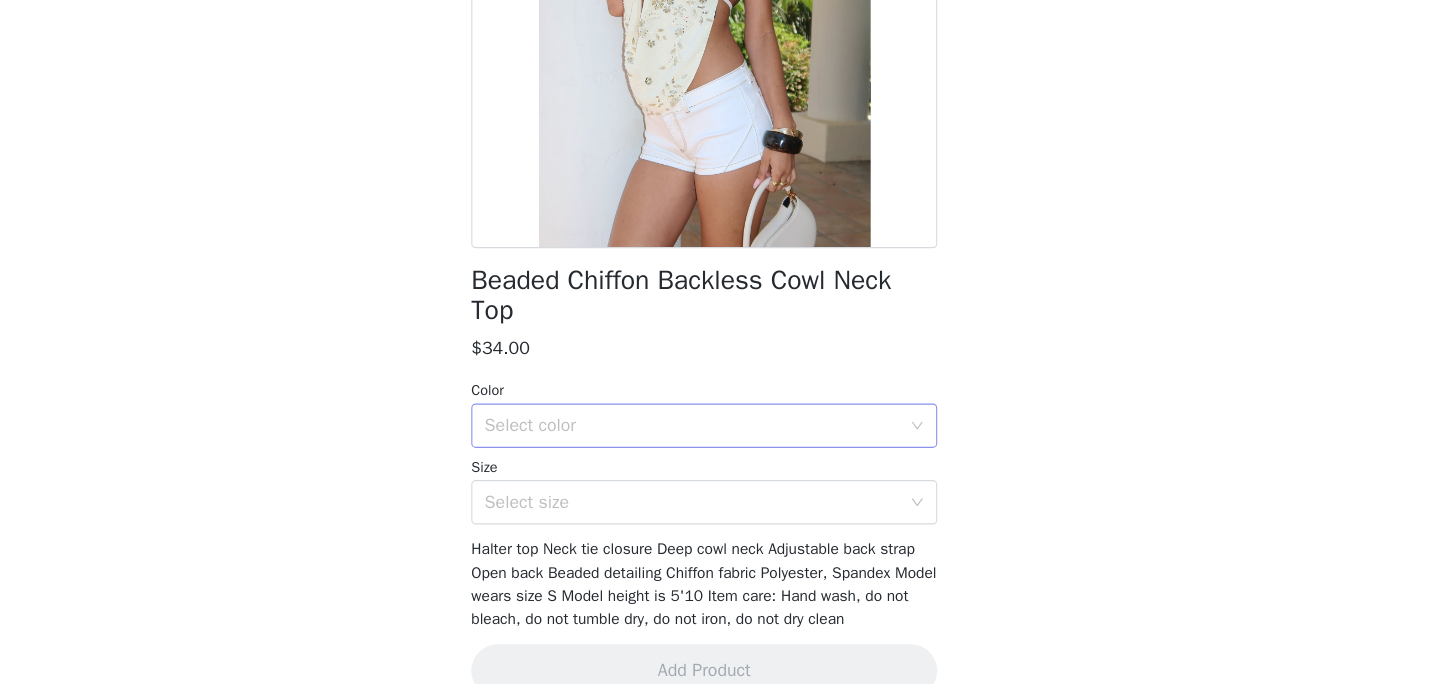 click on "Select color" at bounding box center [713, 451] 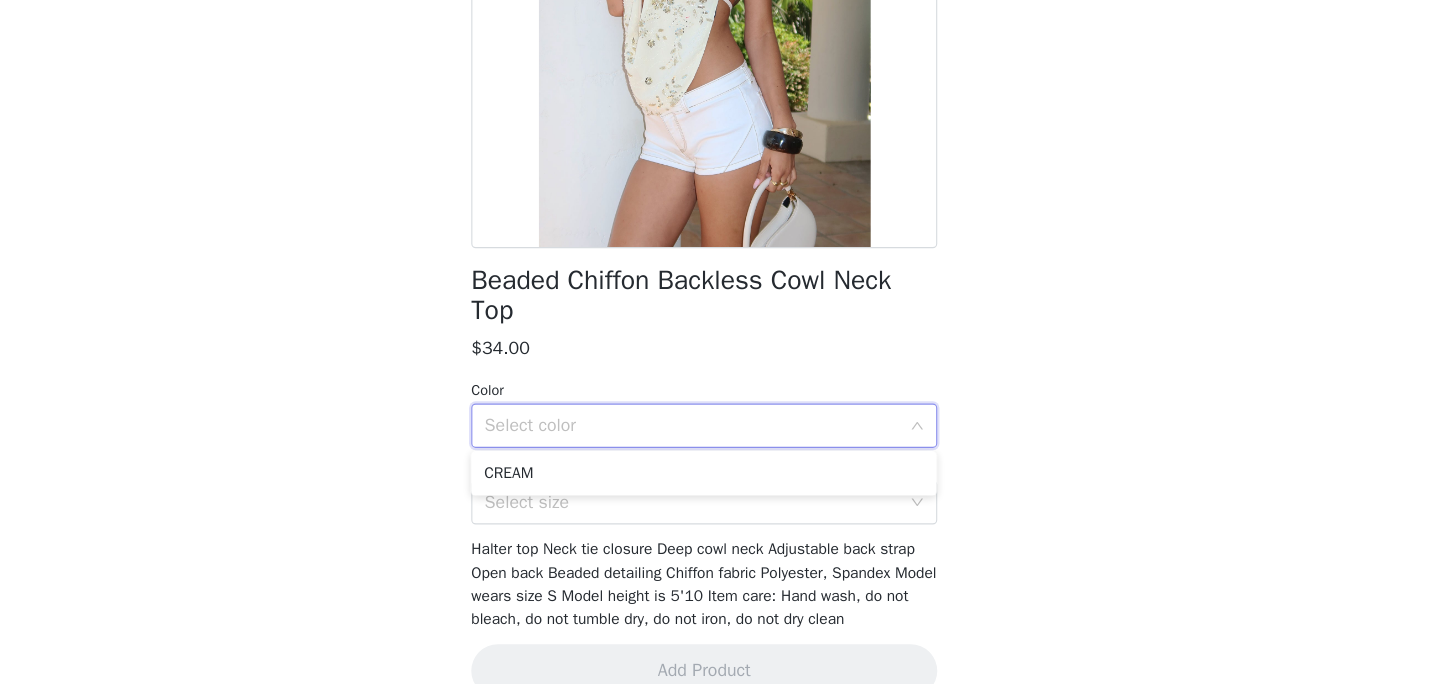 click on "CREAM" at bounding box center [720, 494] 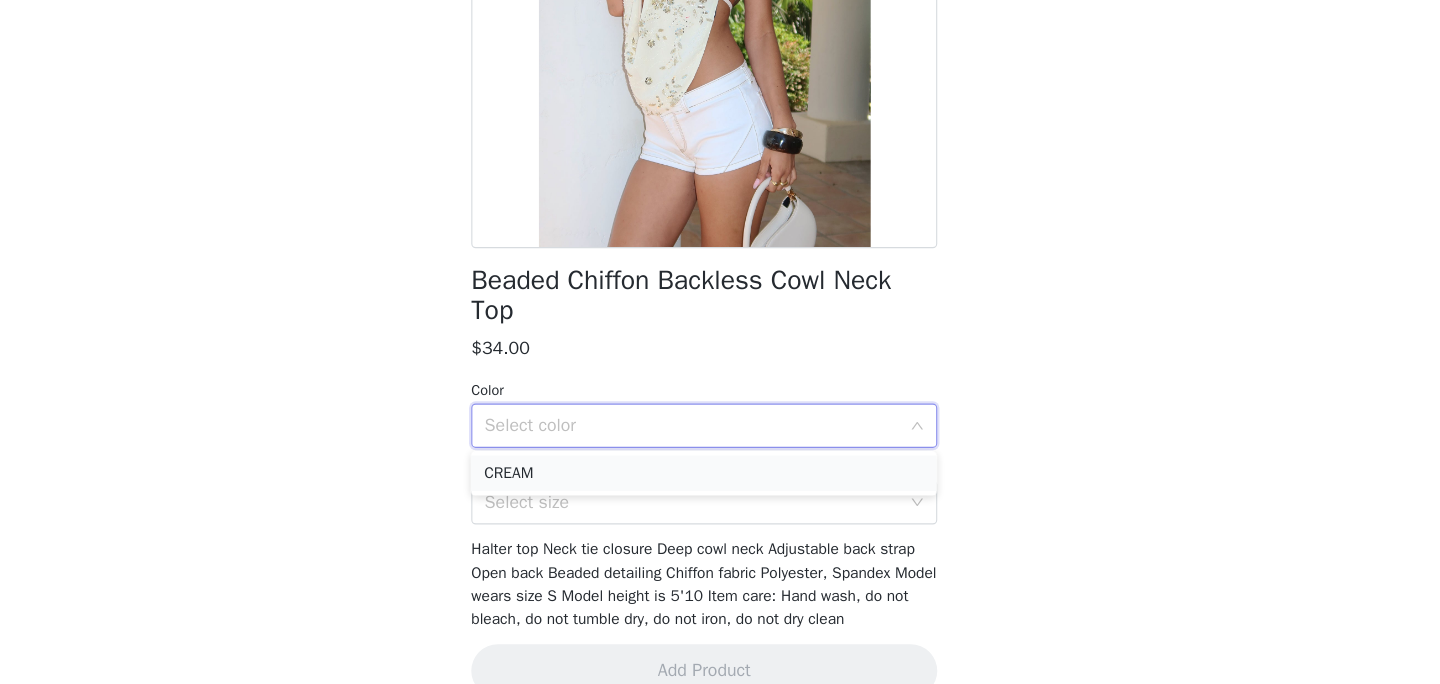 click on "CREAM" at bounding box center (720, 494) 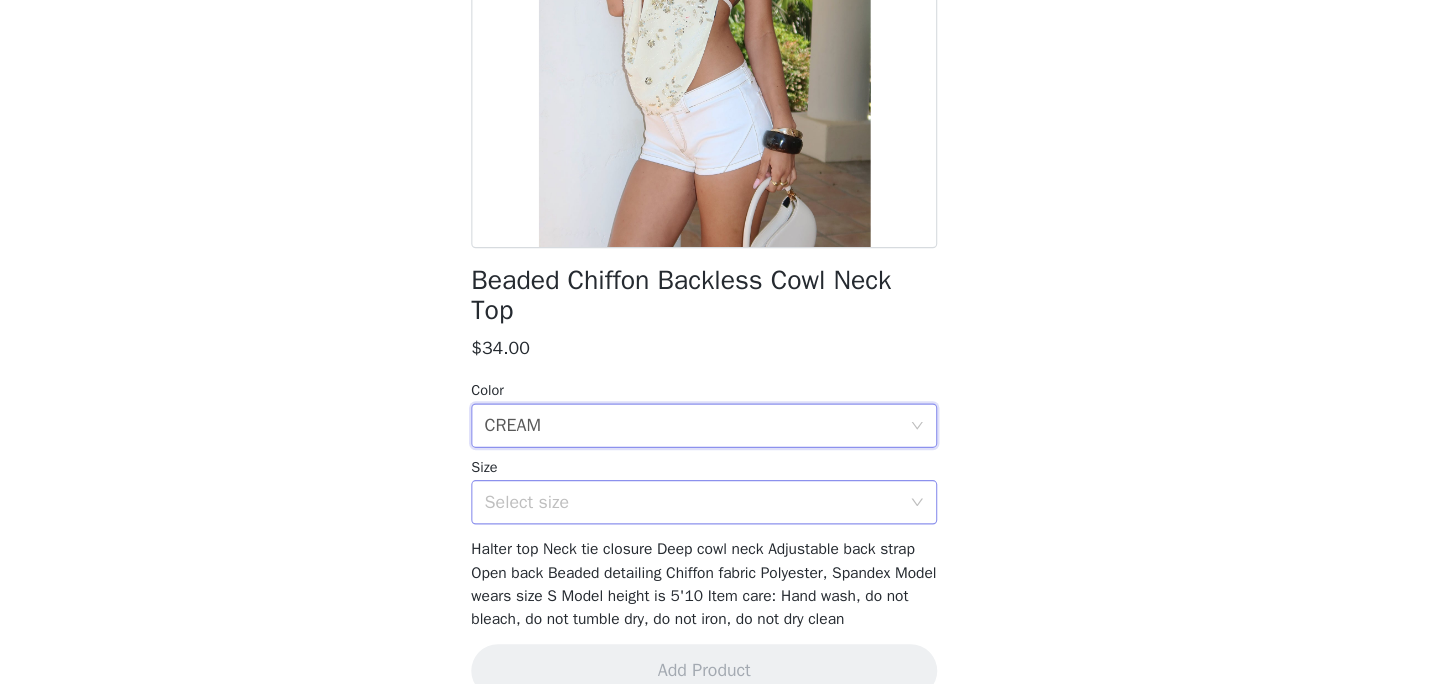 click on "Select size" at bounding box center (709, 520) 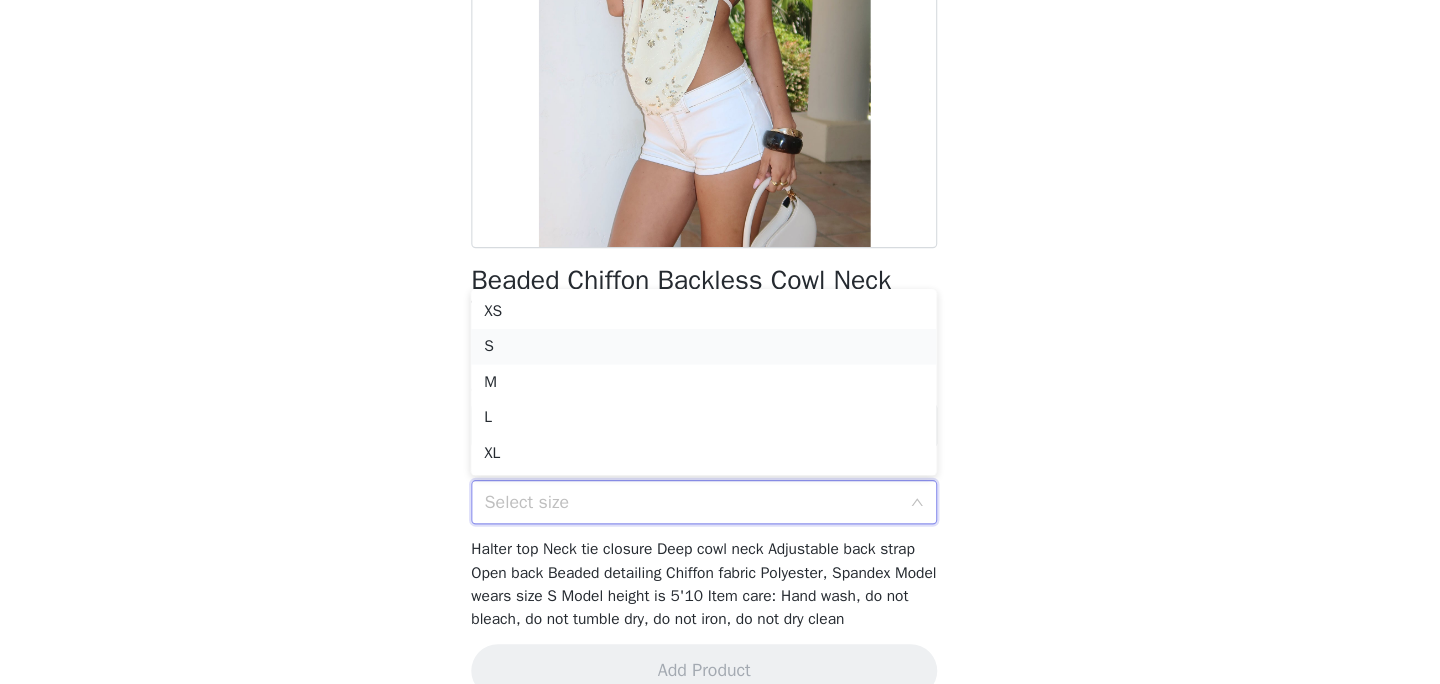 click on "S" at bounding box center [720, 380] 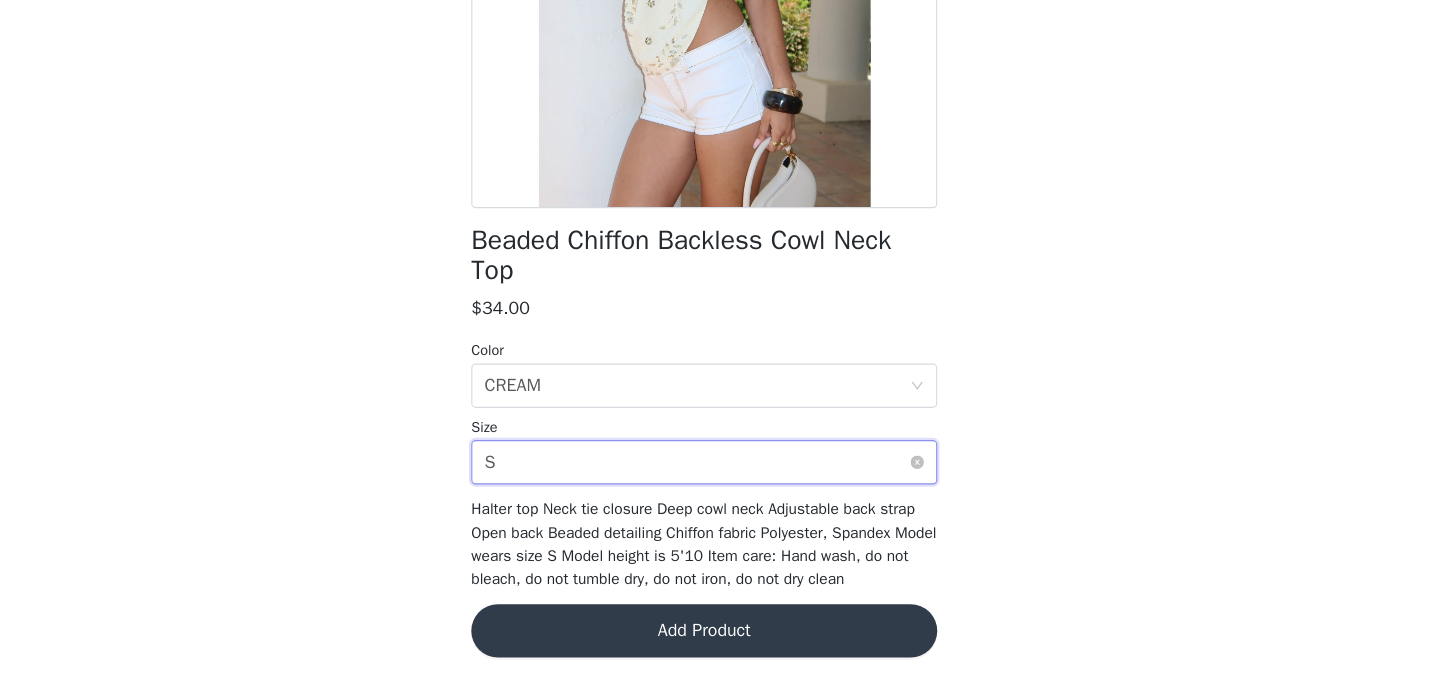 scroll, scrollTop: 316, scrollLeft: 0, axis: vertical 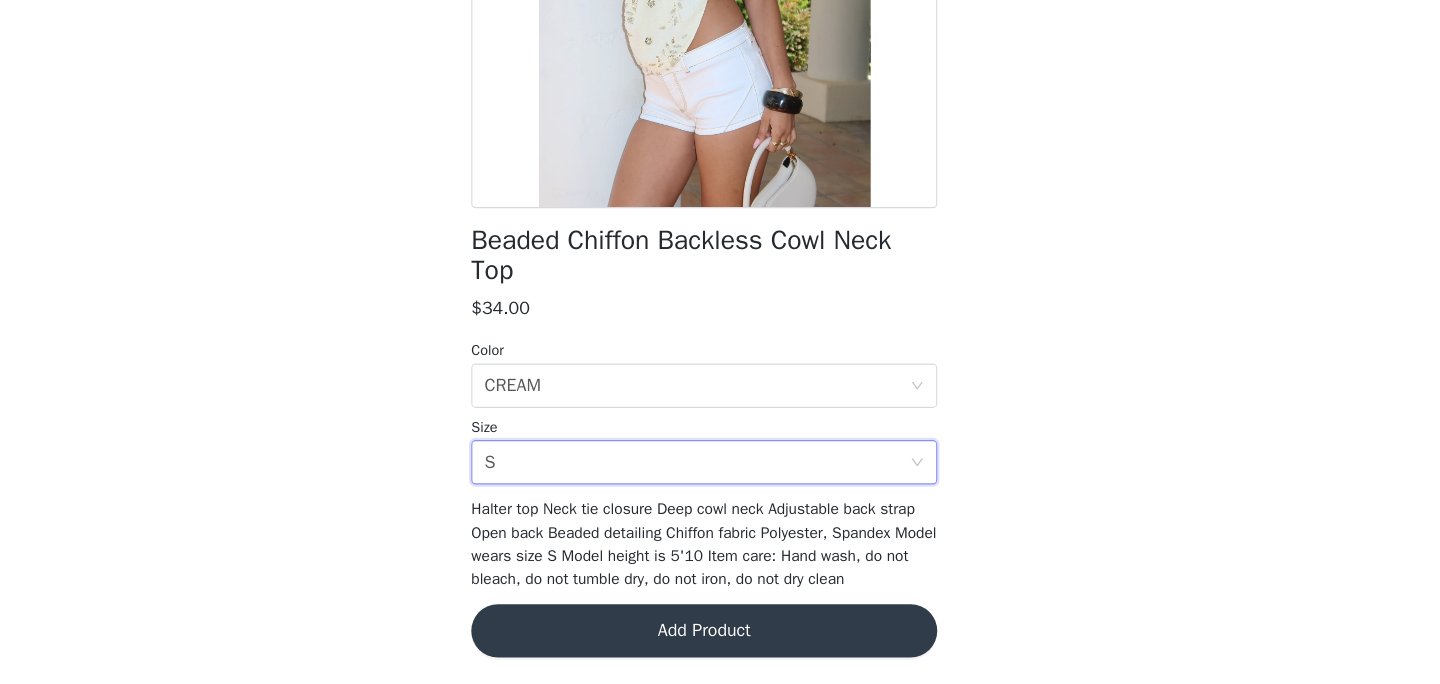 click on "Add Product" at bounding box center (720, 636) 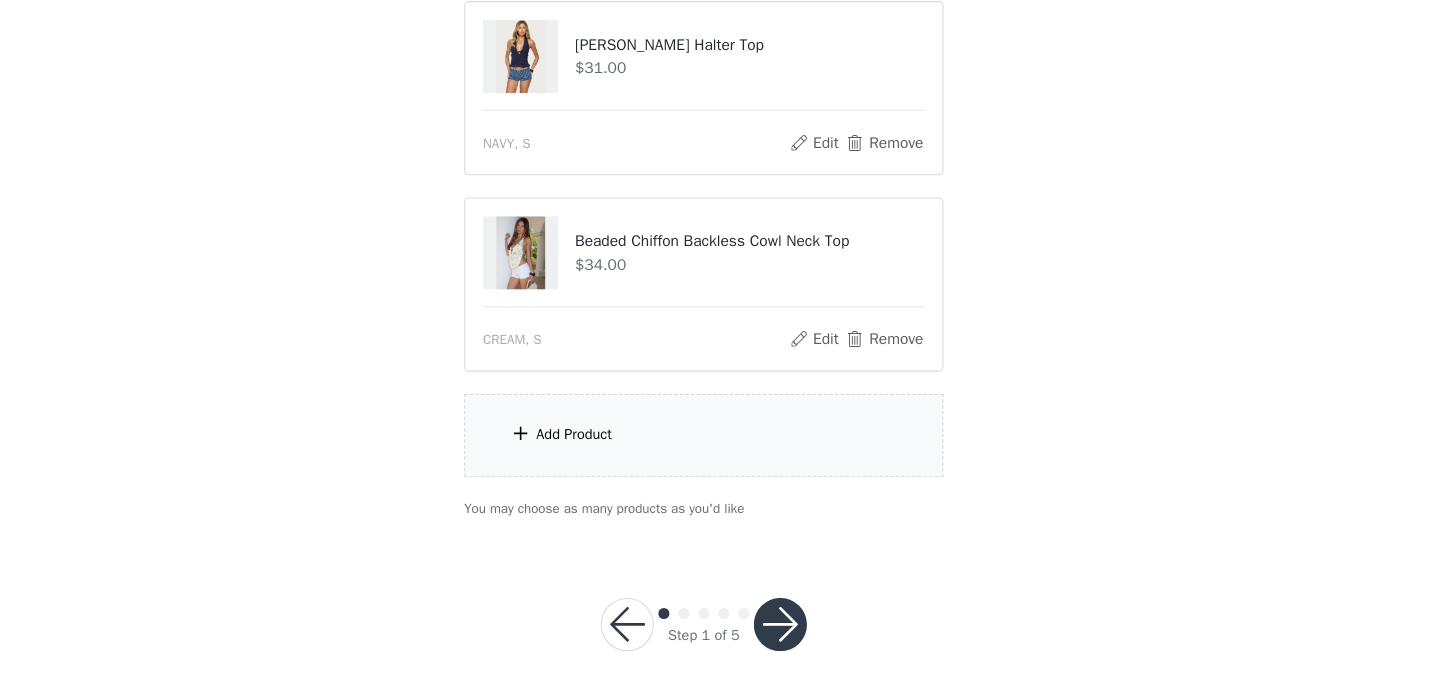 scroll, scrollTop: 1111, scrollLeft: 0, axis: vertical 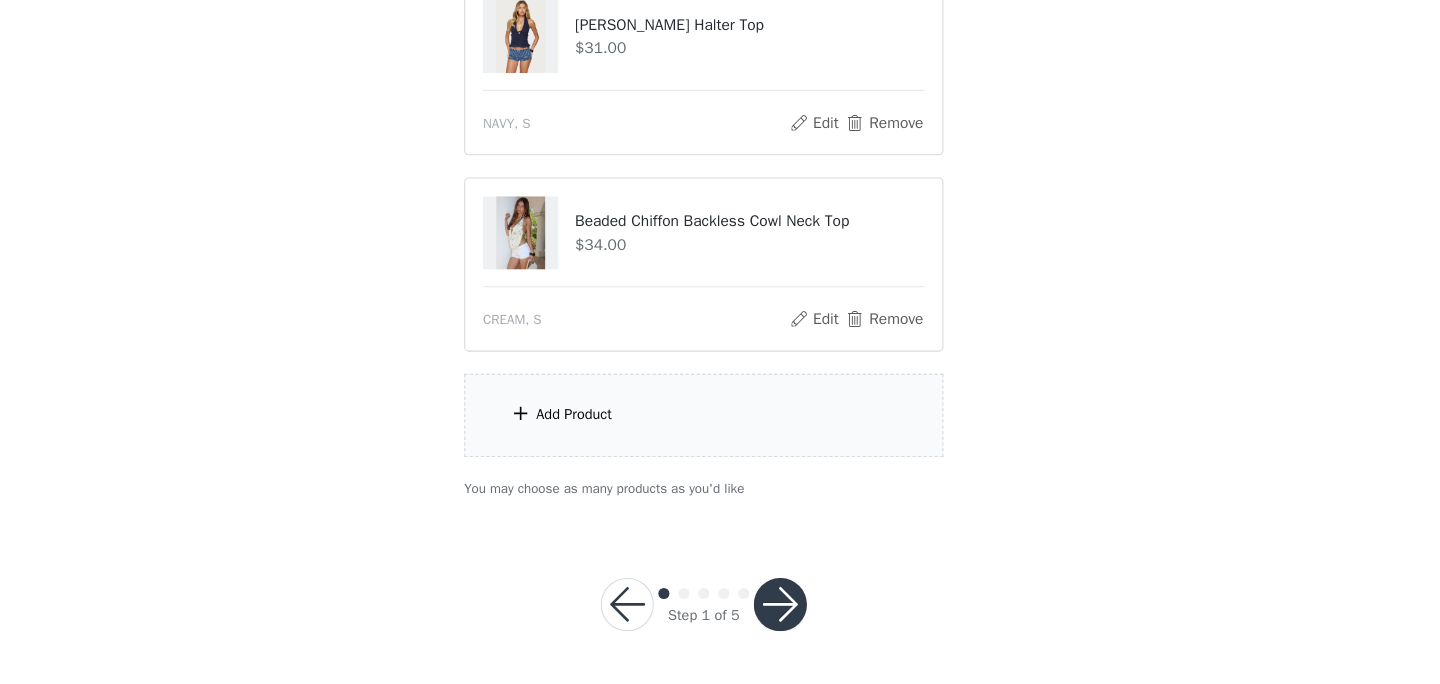 click on "Add Product" at bounding box center (720, 441) 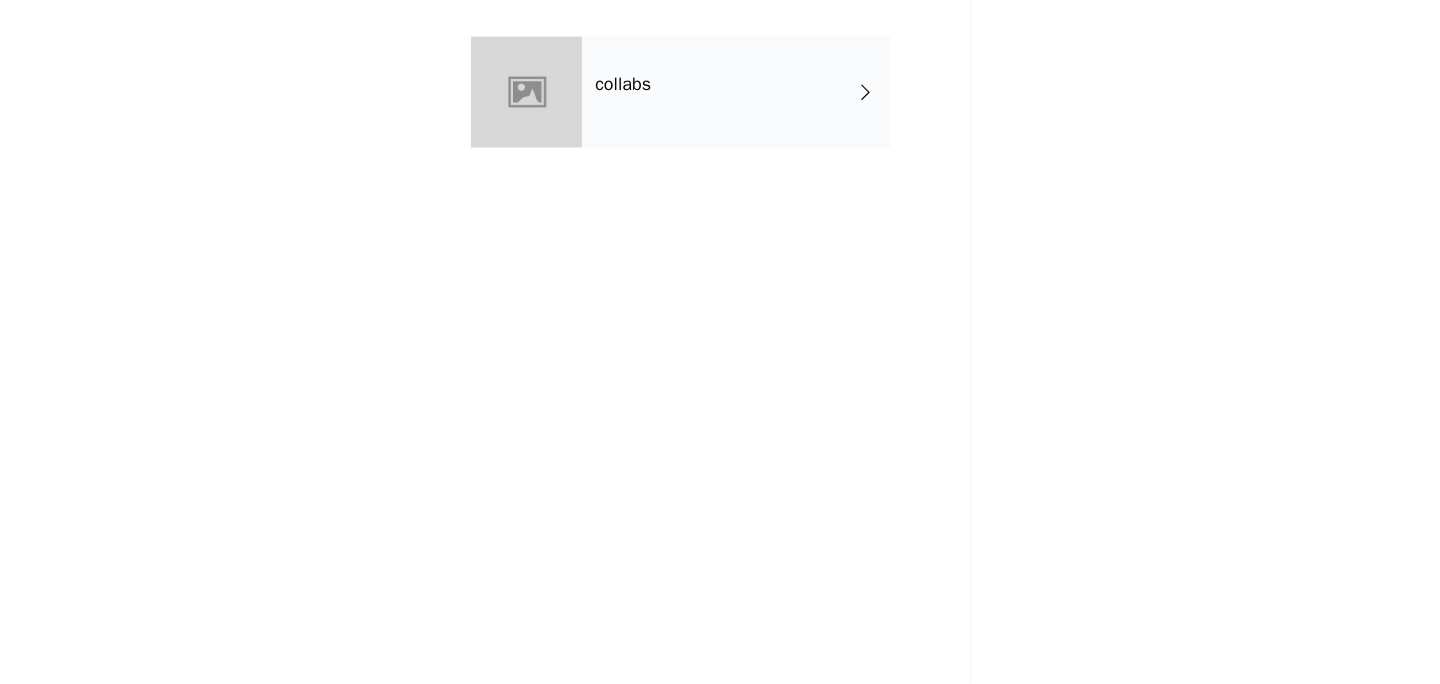 click on "collabs" at bounding box center [749, 150] 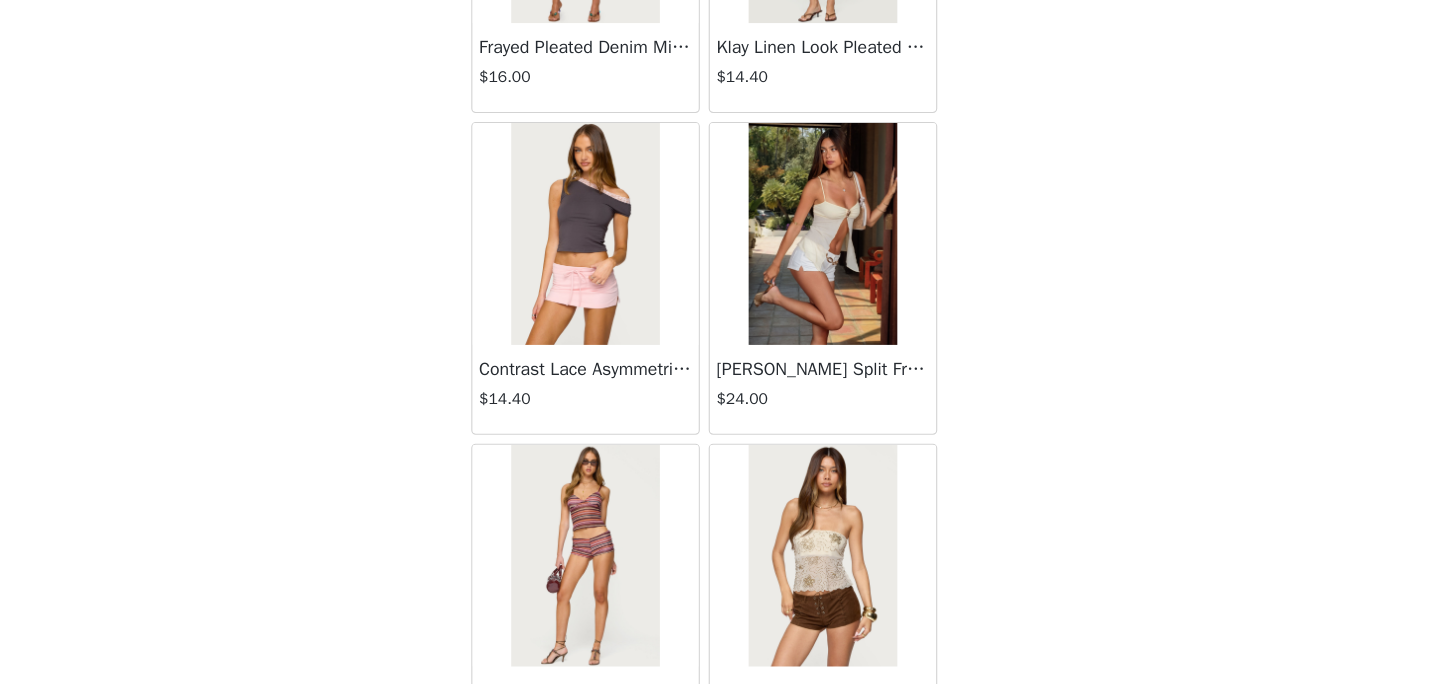 scroll, scrollTop: 2376, scrollLeft: 0, axis: vertical 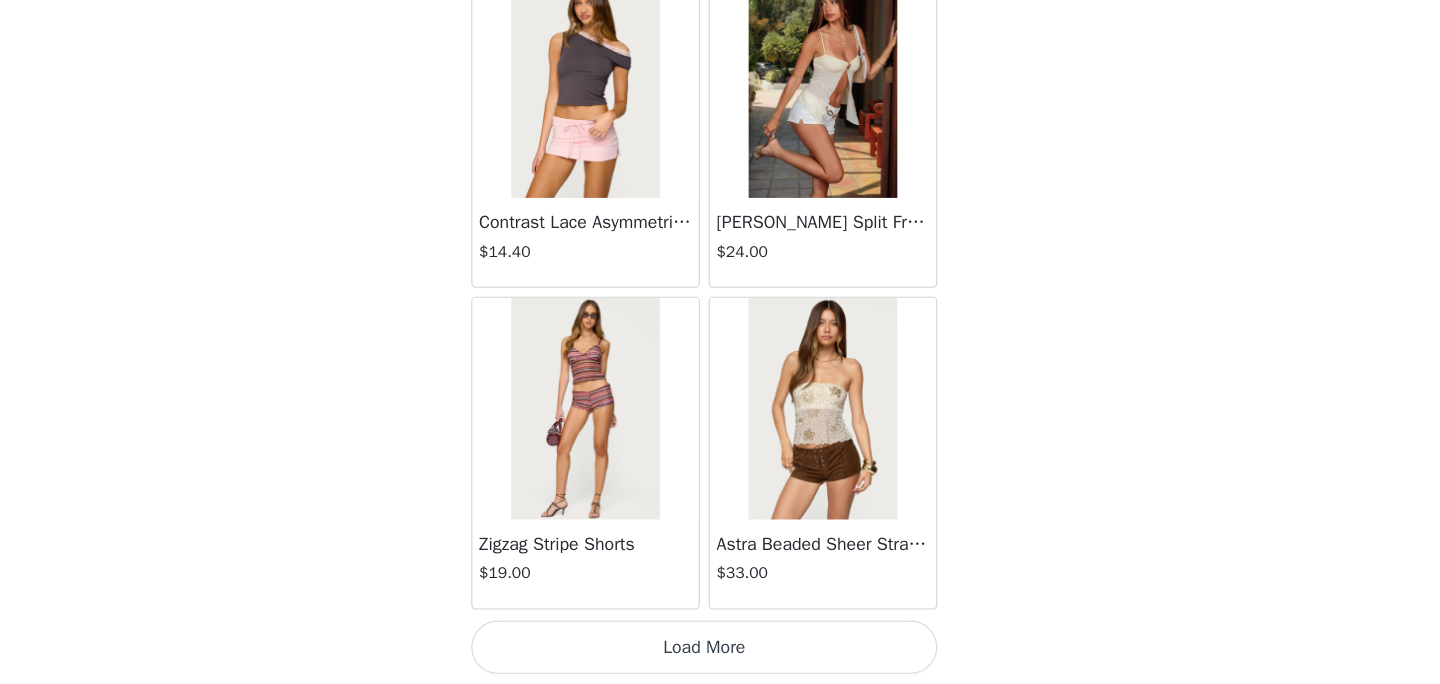 click on "Load More" at bounding box center [720, 650] 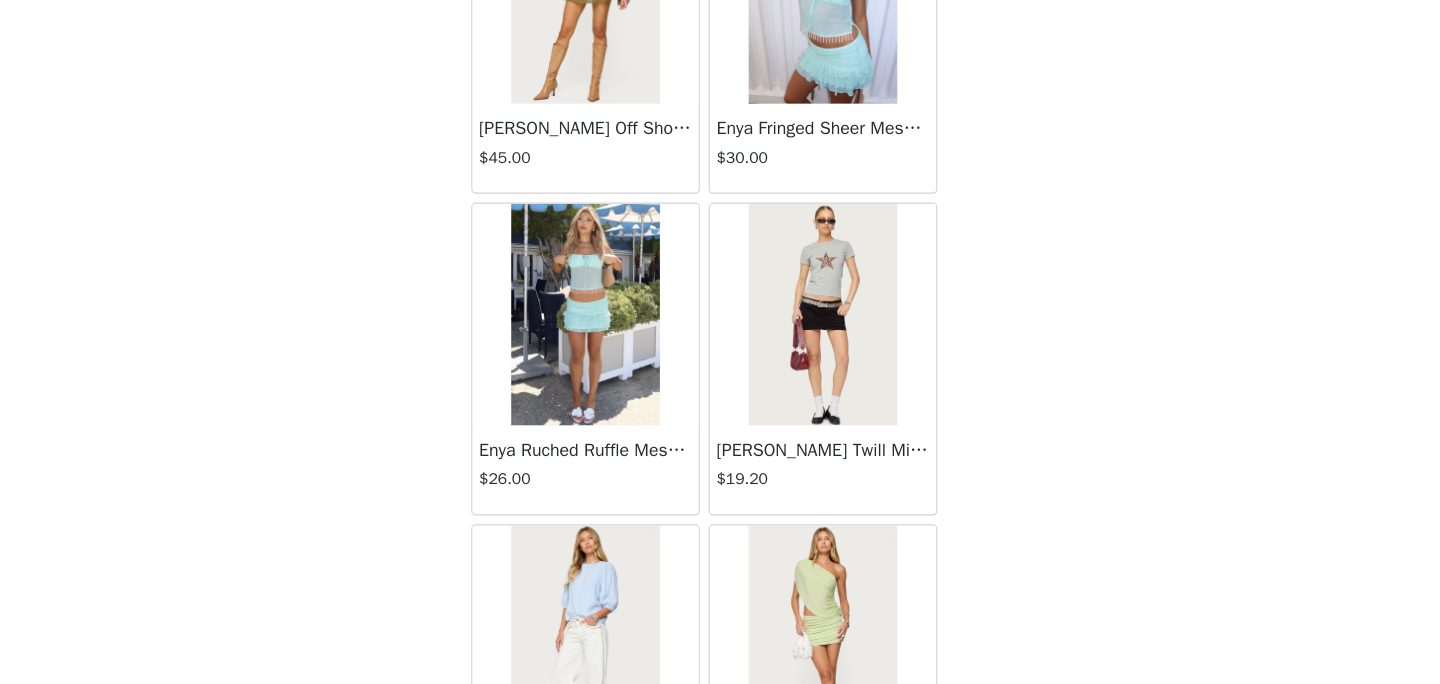 scroll, scrollTop: 5276, scrollLeft: 0, axis: vertical 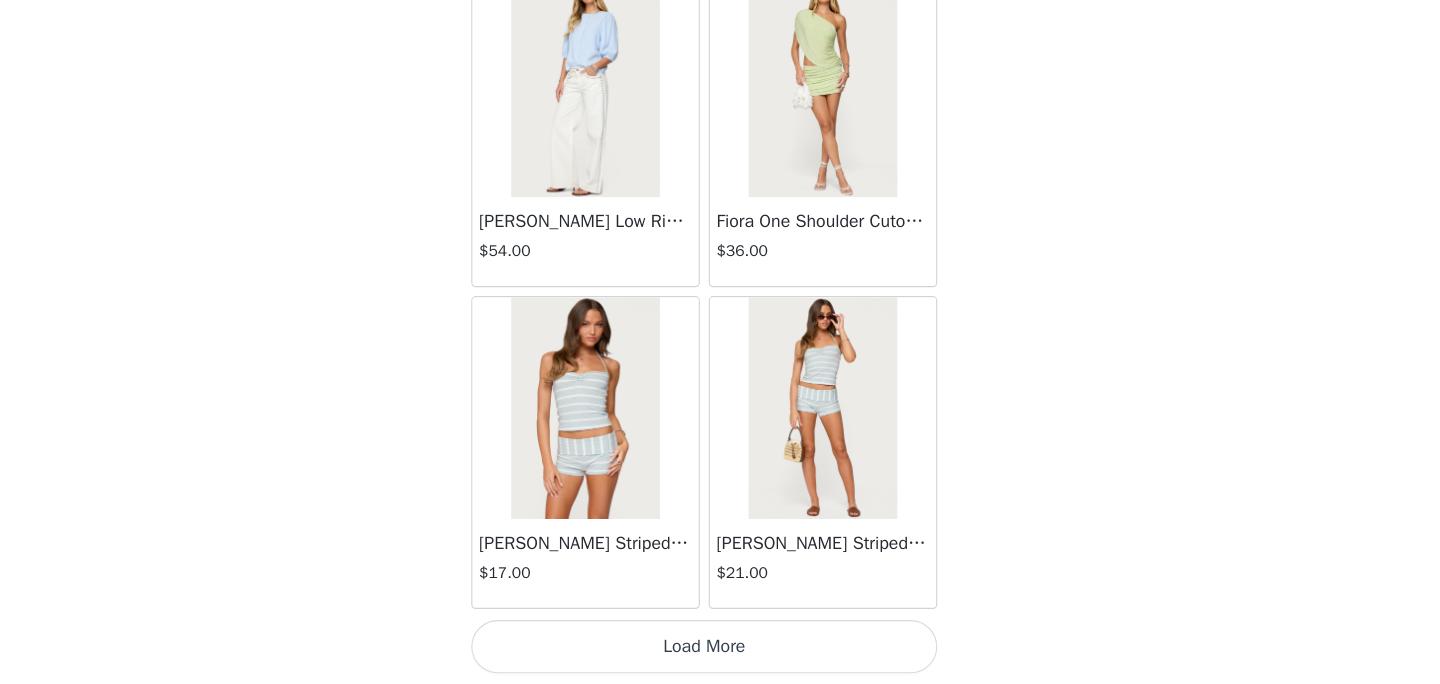 click on "Load More" at bounding box center (720, 650) 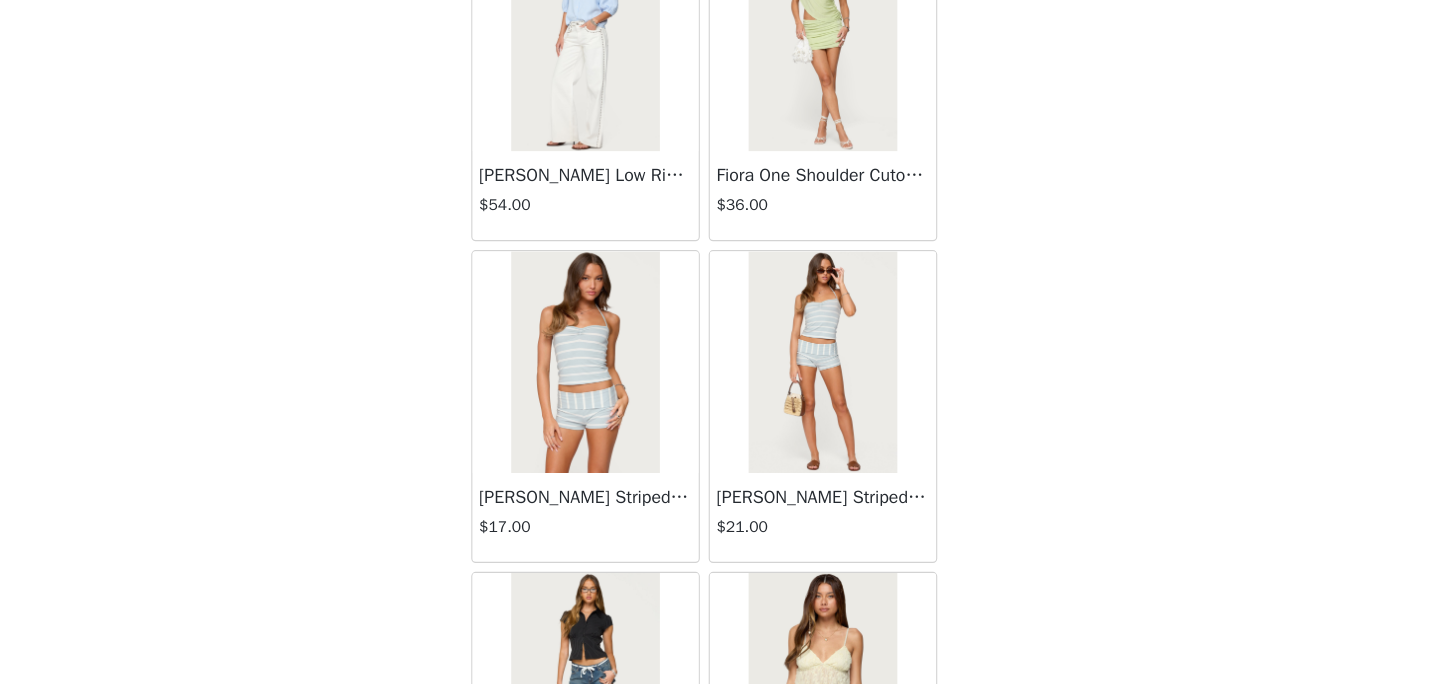 scroll, scrollTop: 5322, scrollLeft: 0, axis: vertical 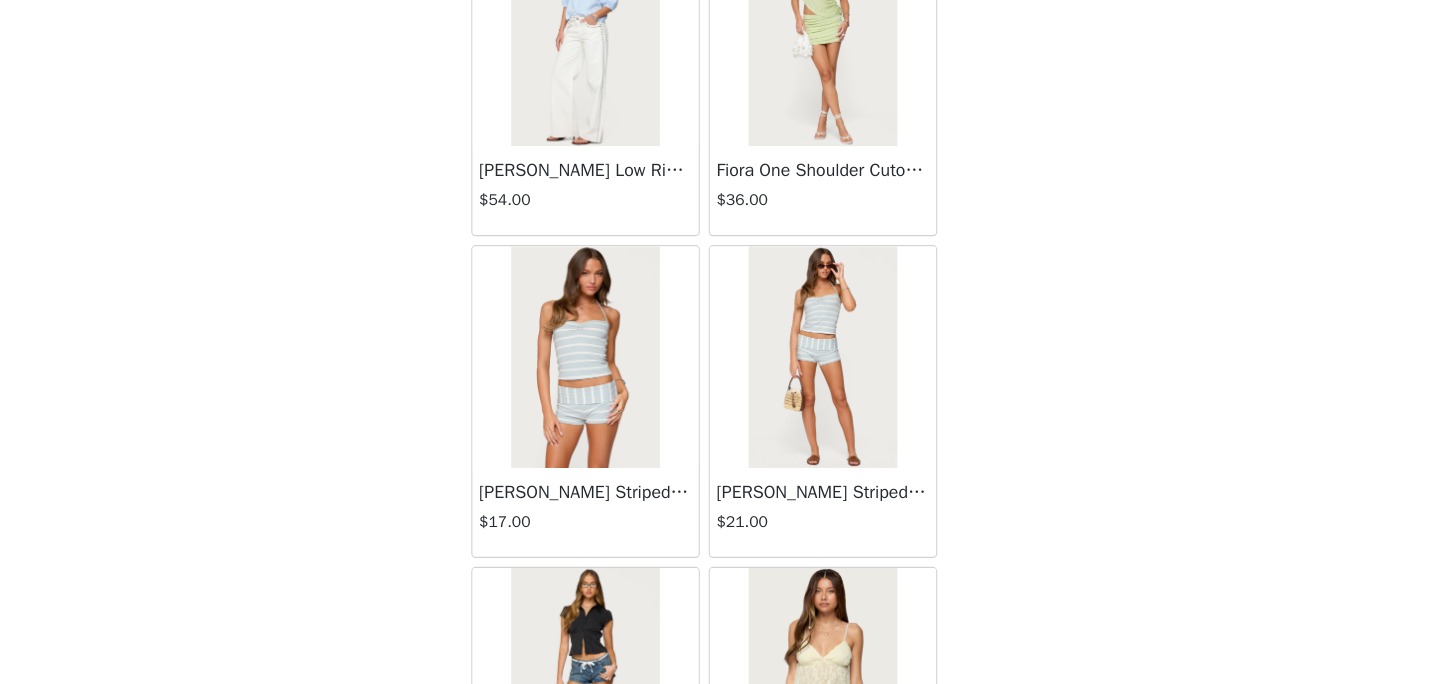 click at bounding box center (612, 389) 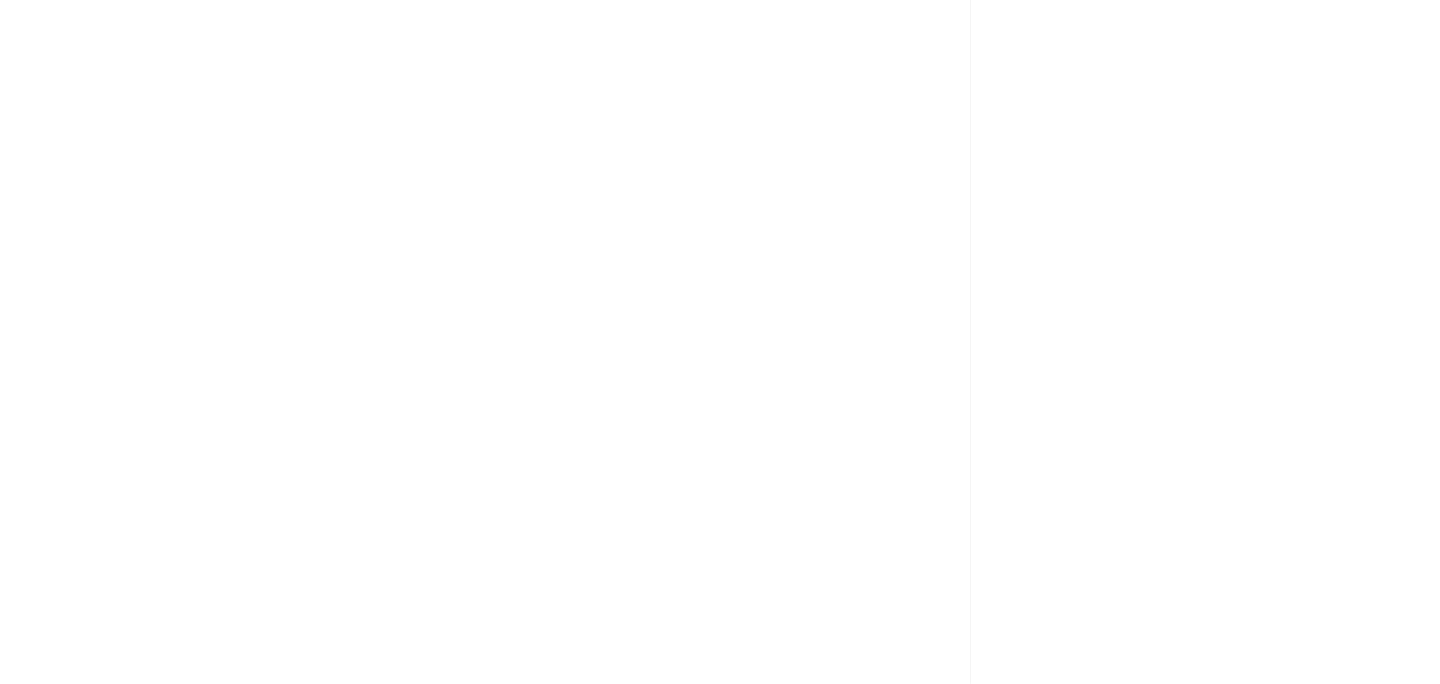 scroll, scrollTop: 0, scrollLeft: 0, axis: both 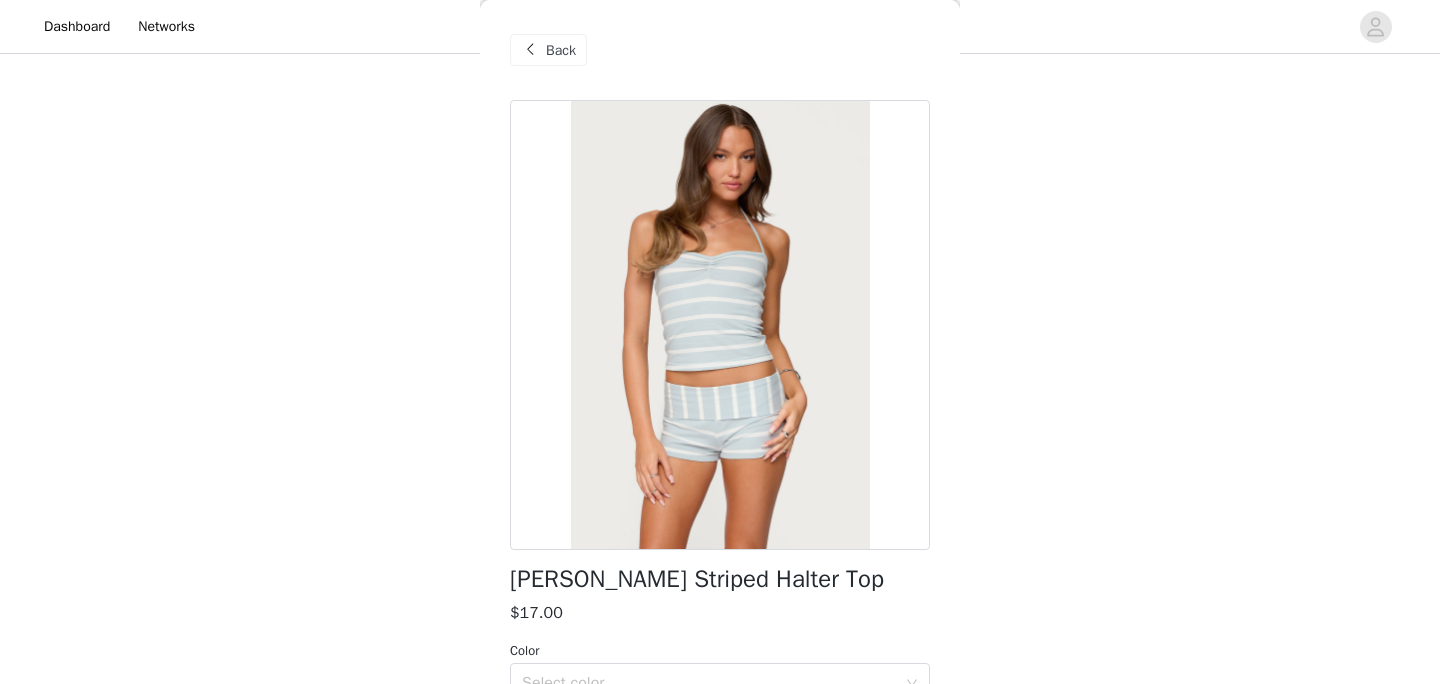 click at bounding box center (530, 50) 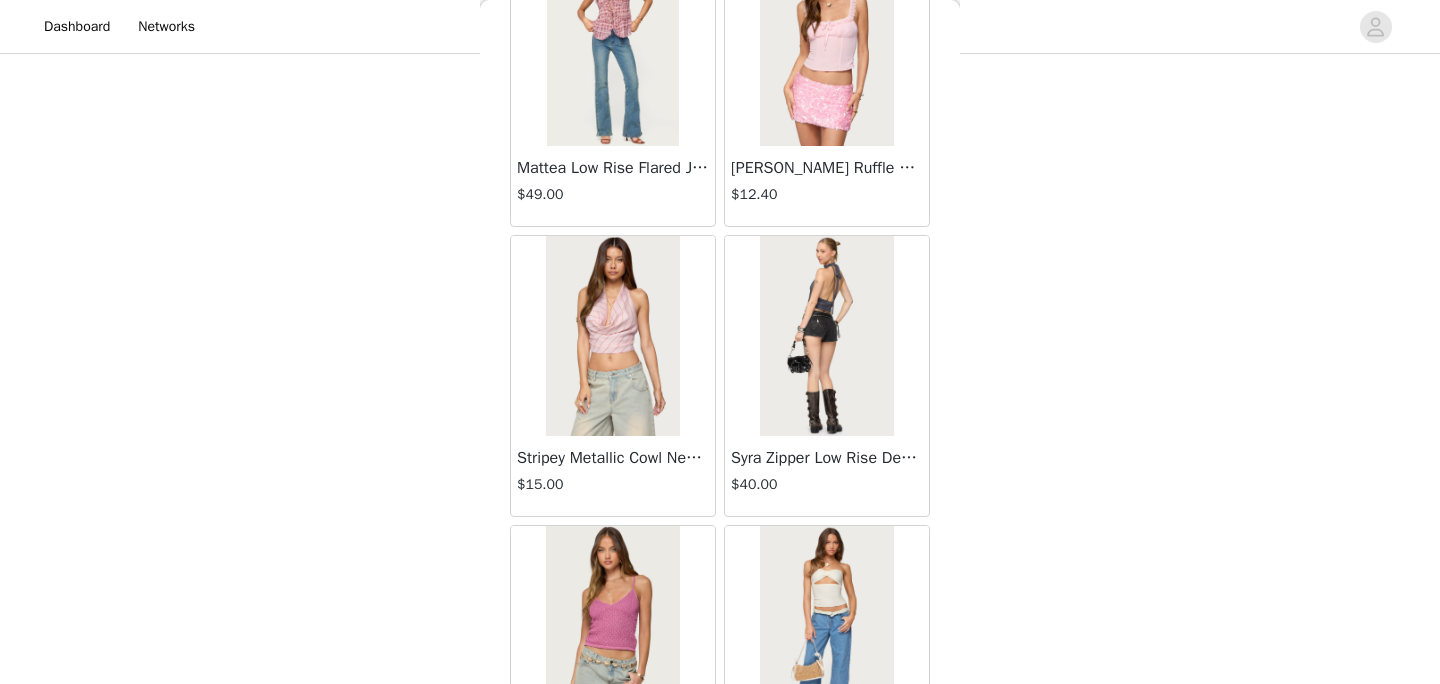 scroll, scrollTop: 8176, scrollLeft: 0, axis: vertical 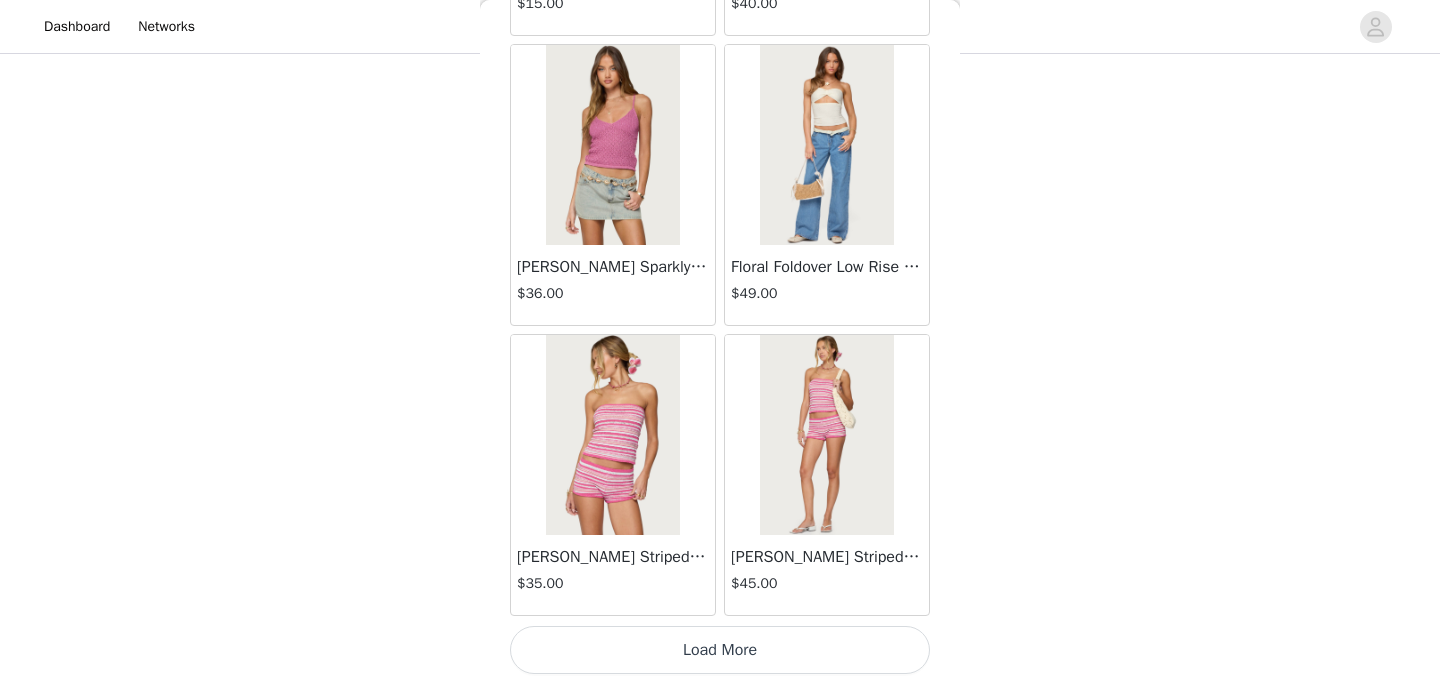 click at bounding box center (612, 435) 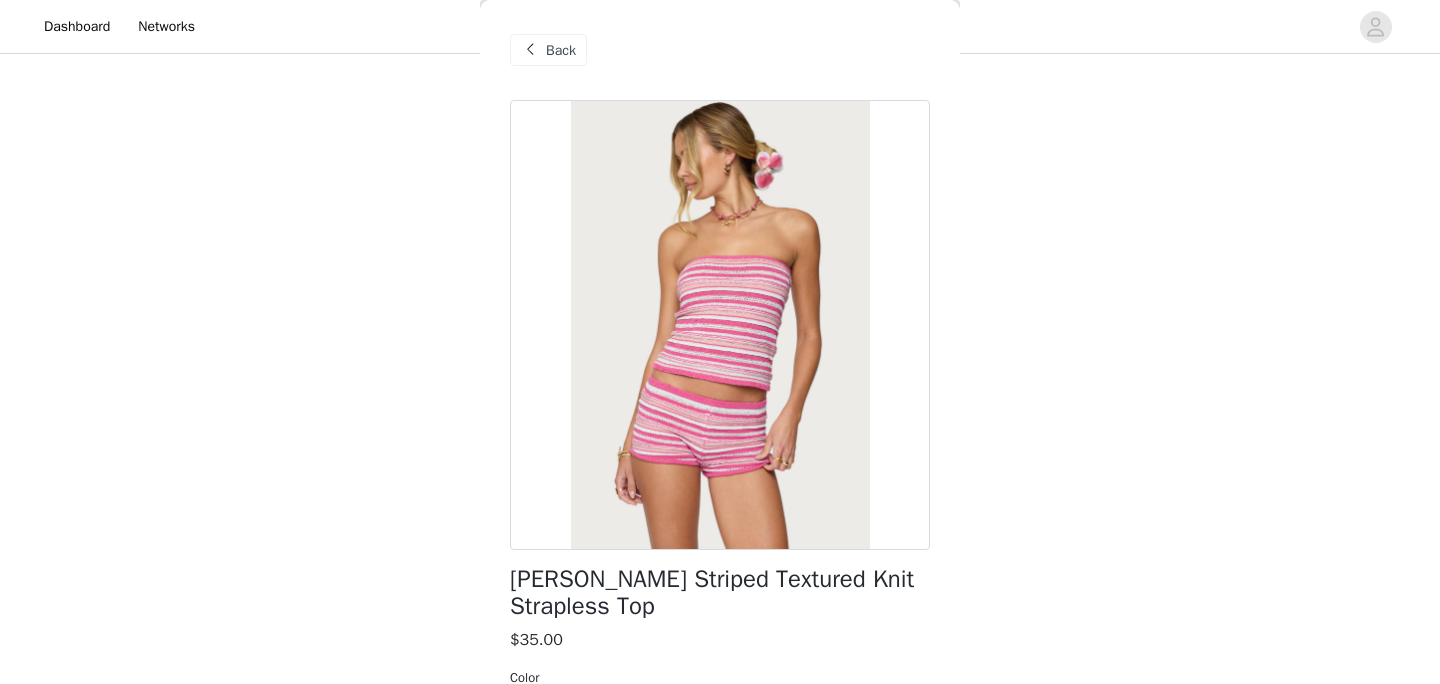 scroll, scrollTop: 26, scrollLeft: 0, axis: vertical 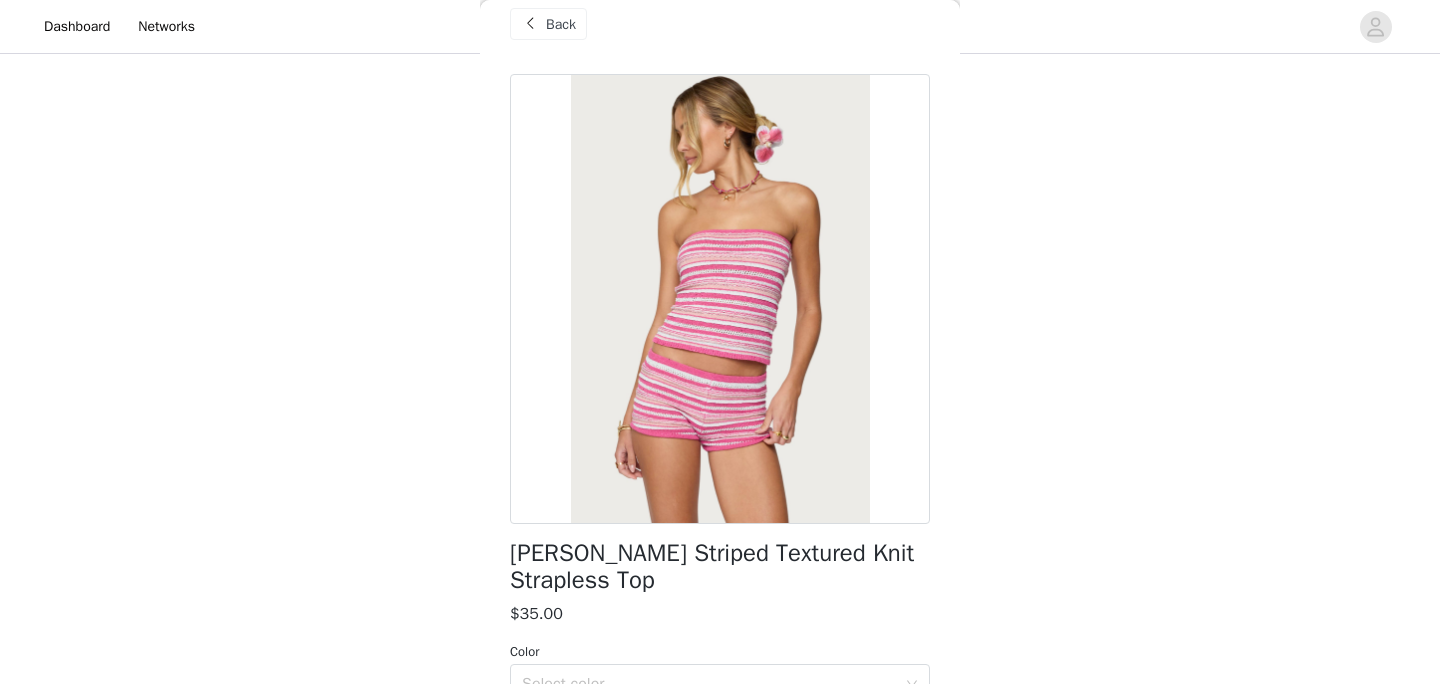 click on "Back" at bounding box center [561, 24] 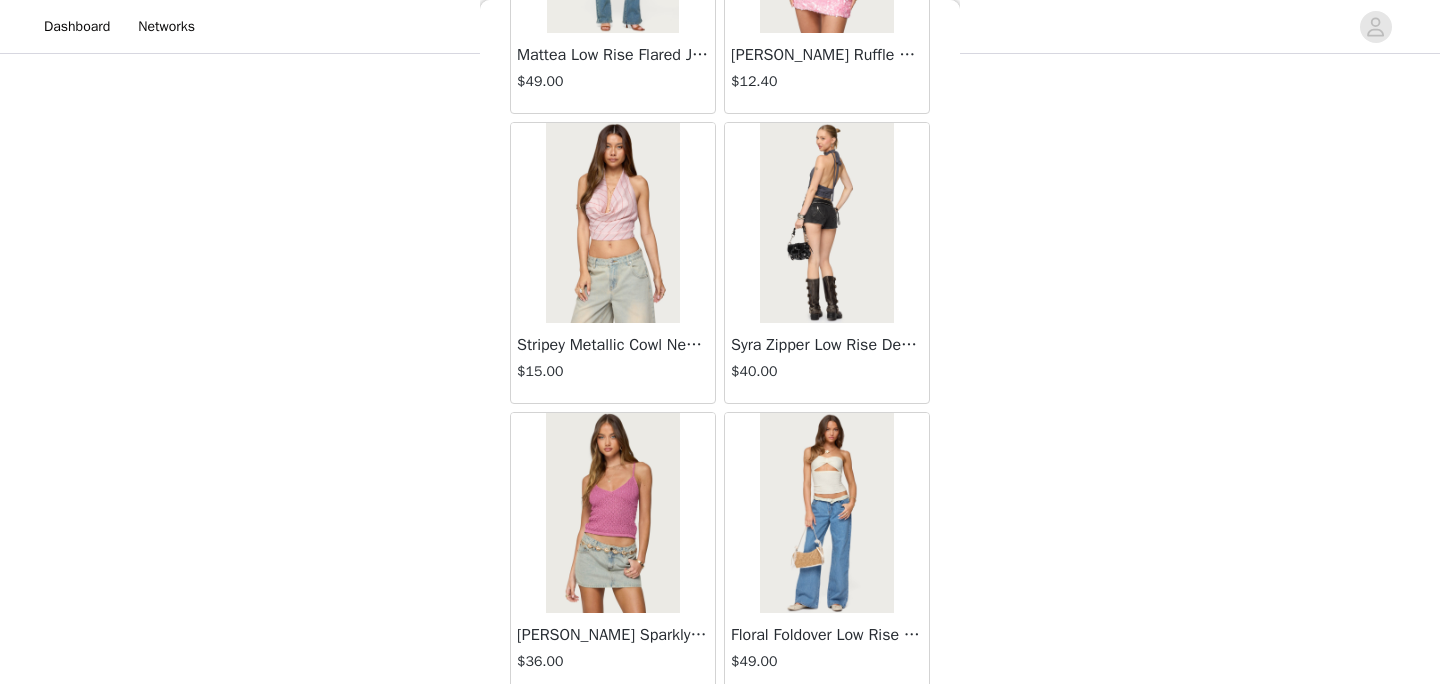scroll, scrollTop: 8176, scrollLeft: 0, axis: vertical 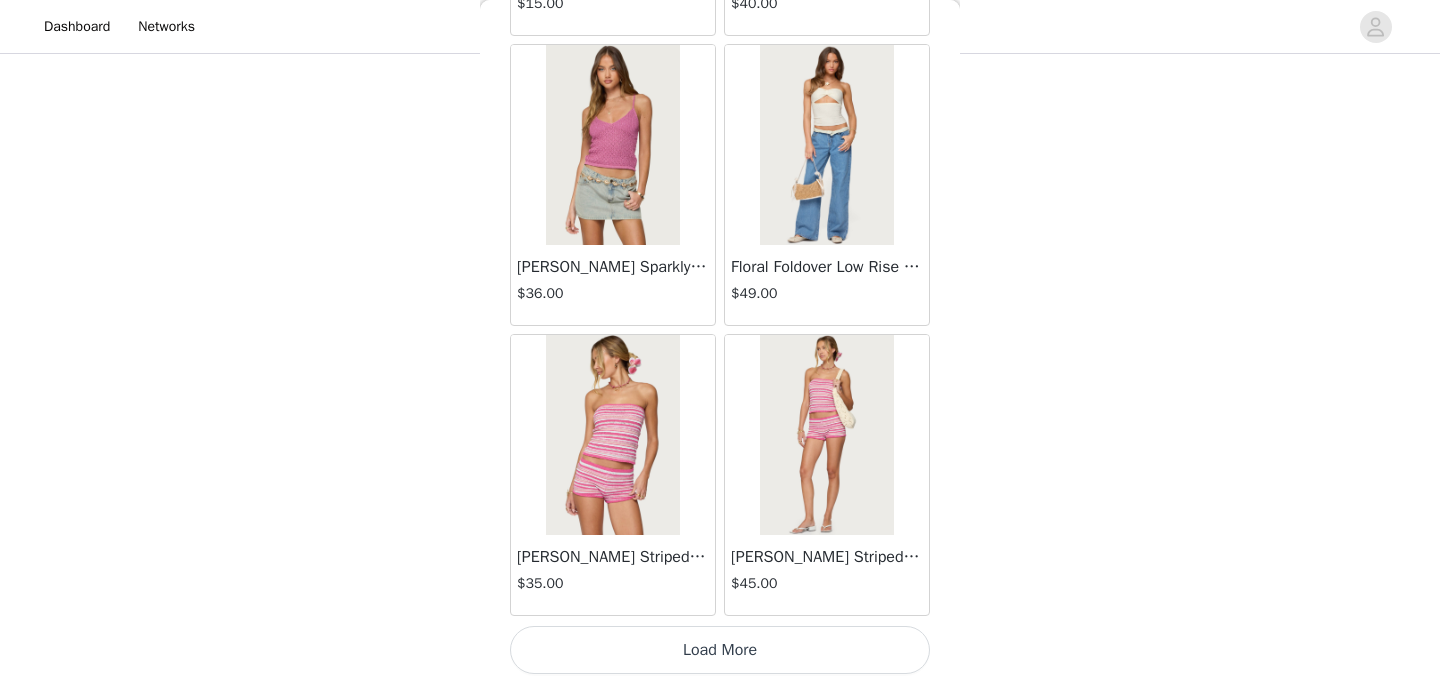 click on "Load More" at bounding box center (720, 650) 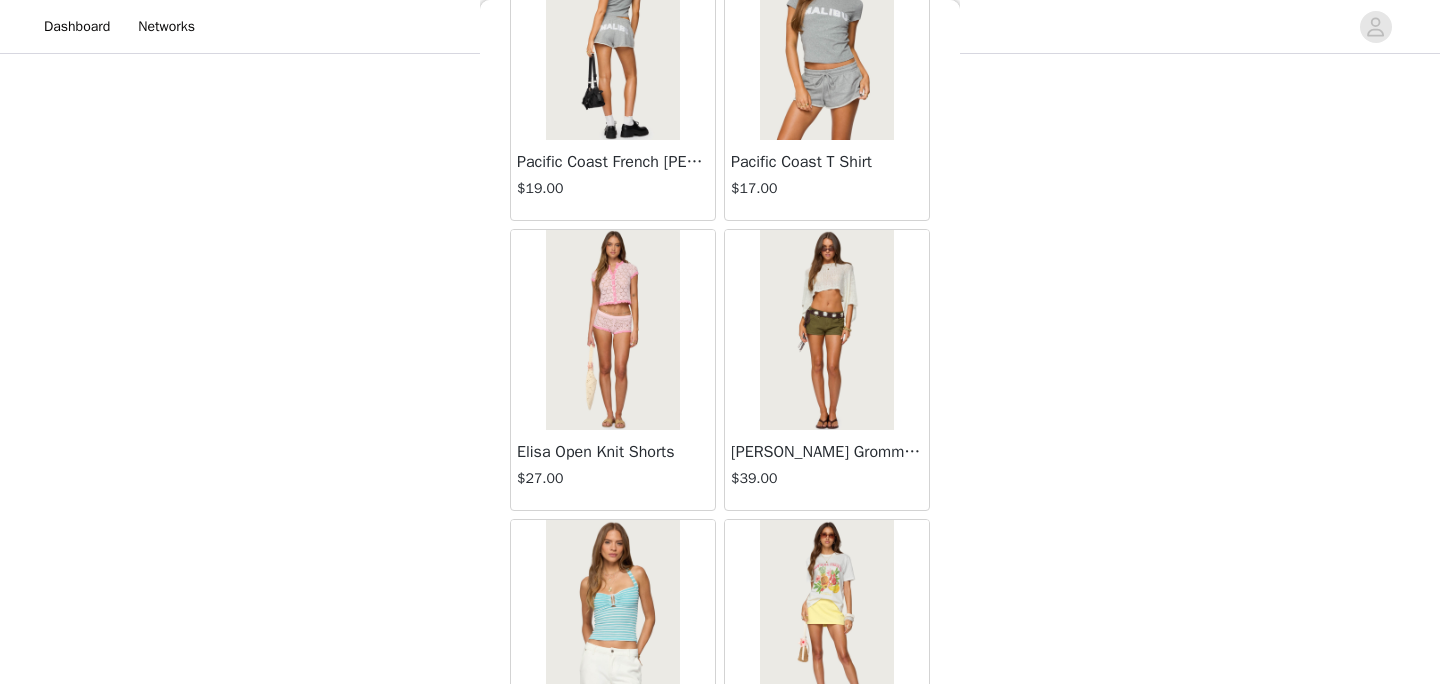 scroll, scrollTop: 11076, scrollLeft: 0, axis: vertical 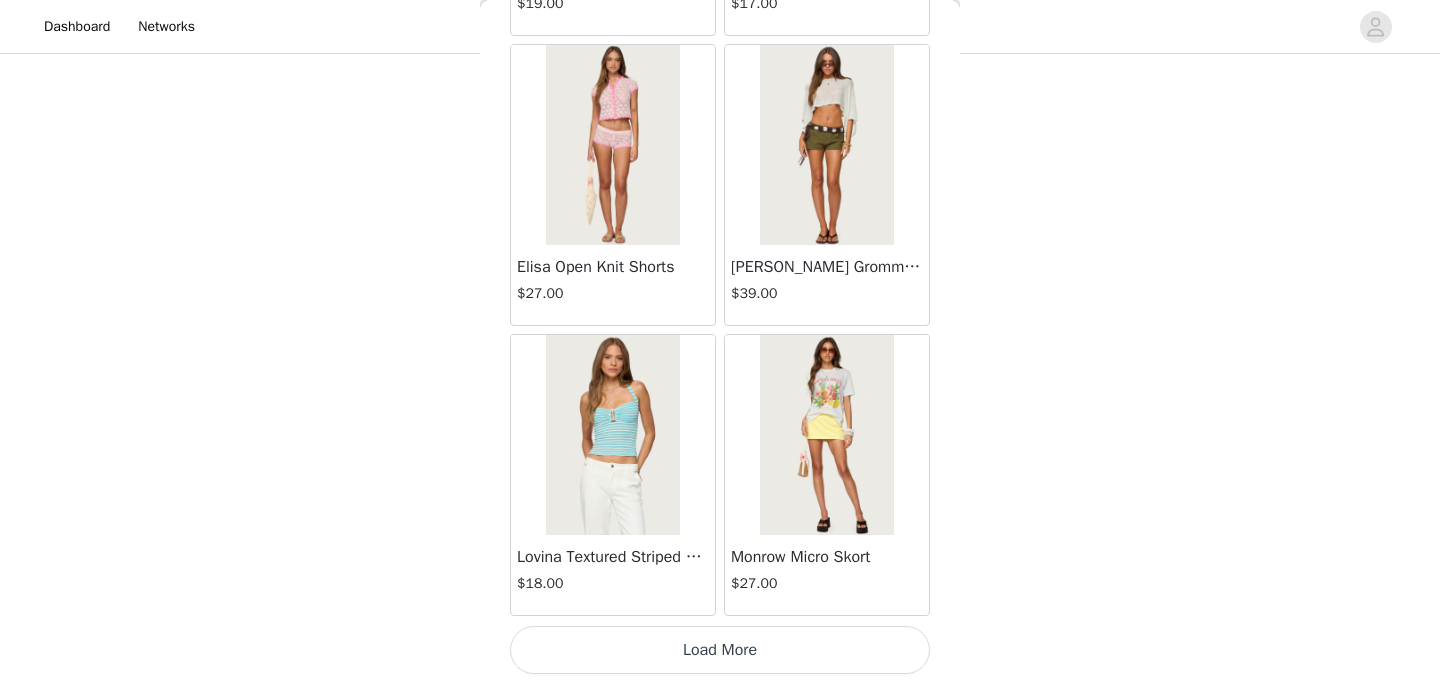 click on "Load More" at bounding box center (720, 650) 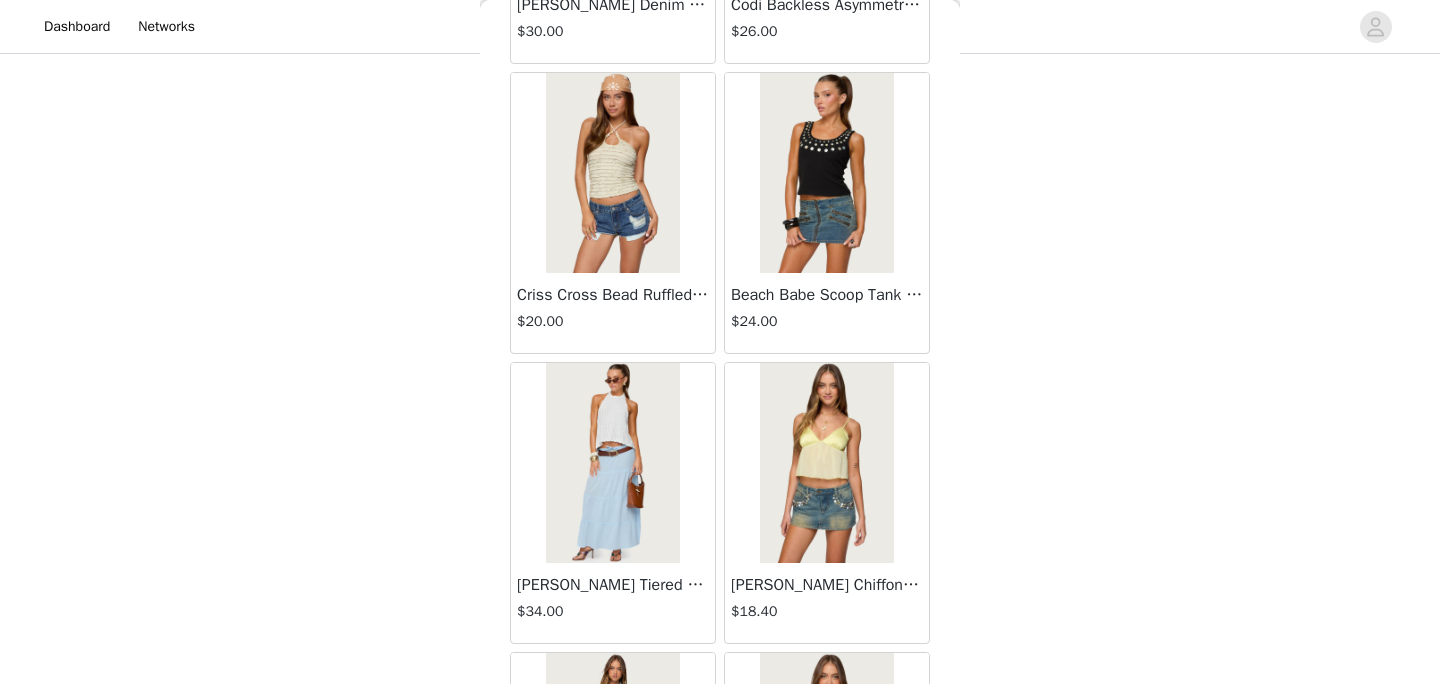 scroll, scrollTop: 13429, scrollLeft: 0, axis: vertical 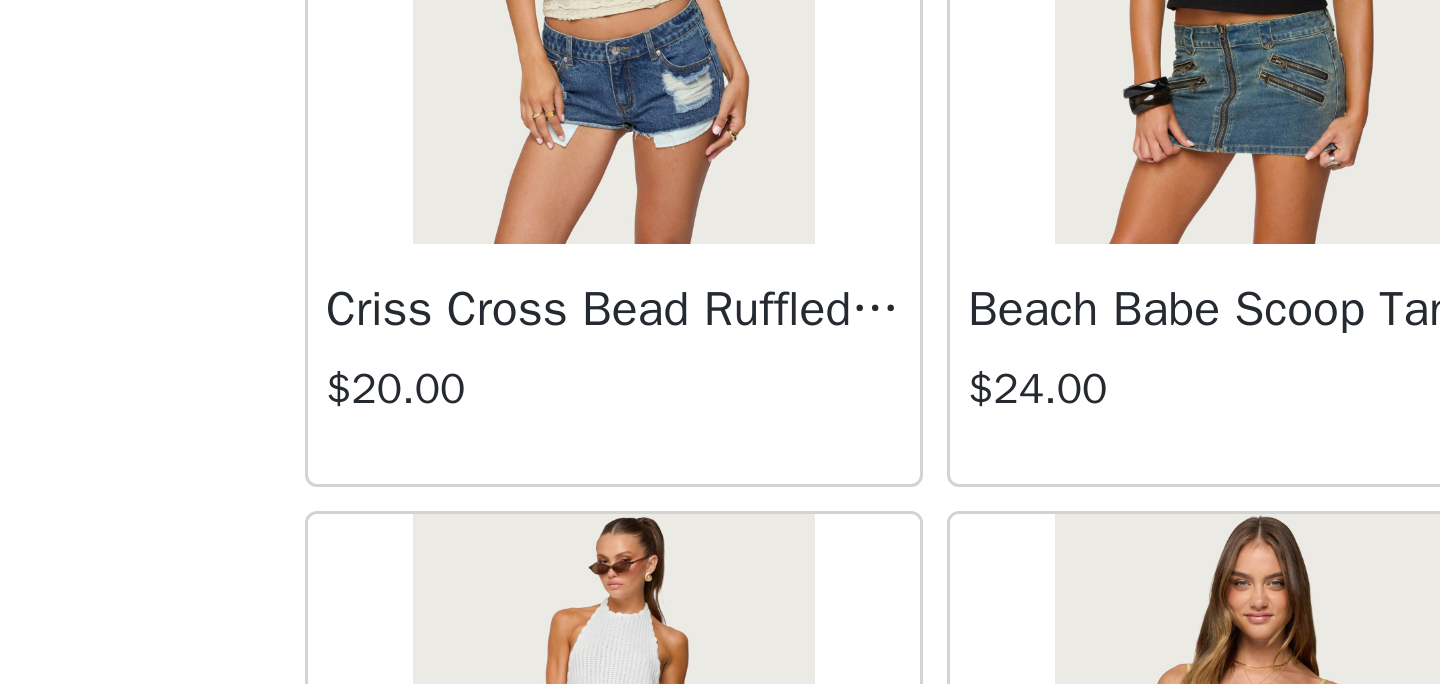 click at bounding box center [612, 112] 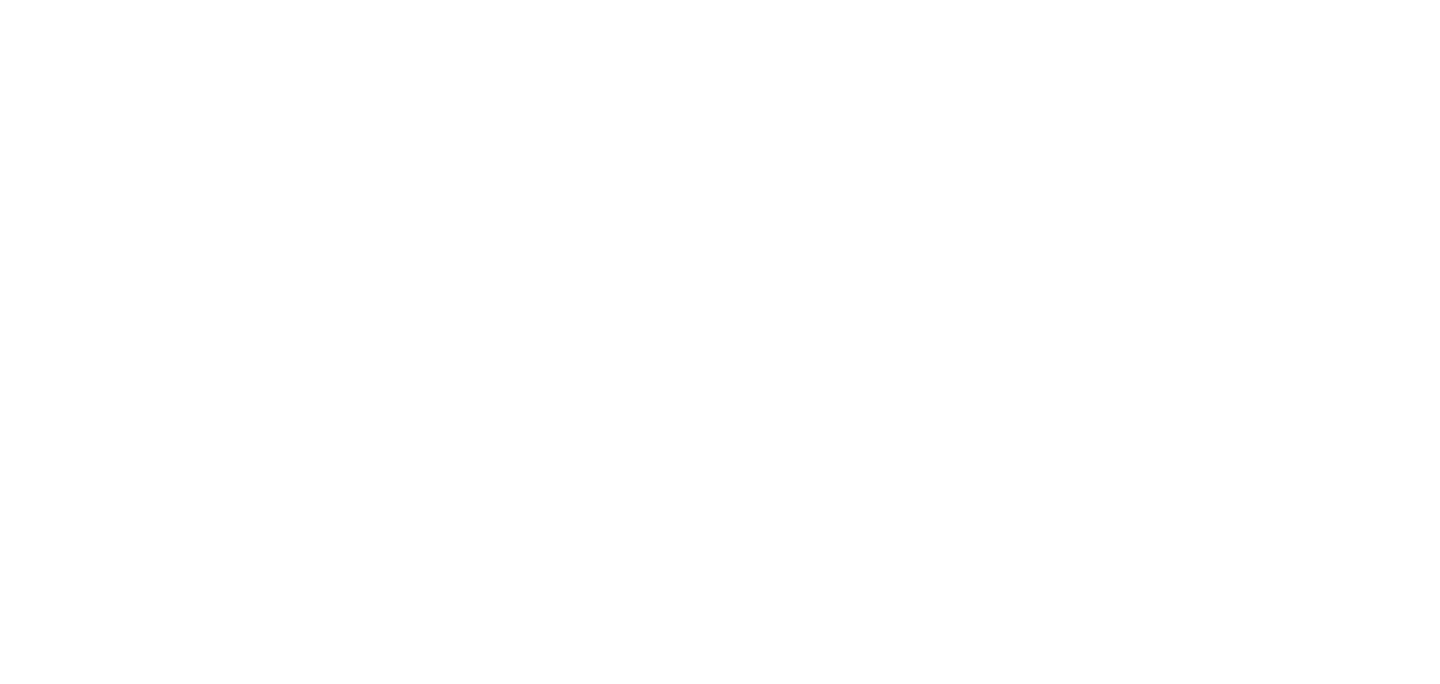 scroll, scrollTop: 0, scrollLeft: 0, axis: both 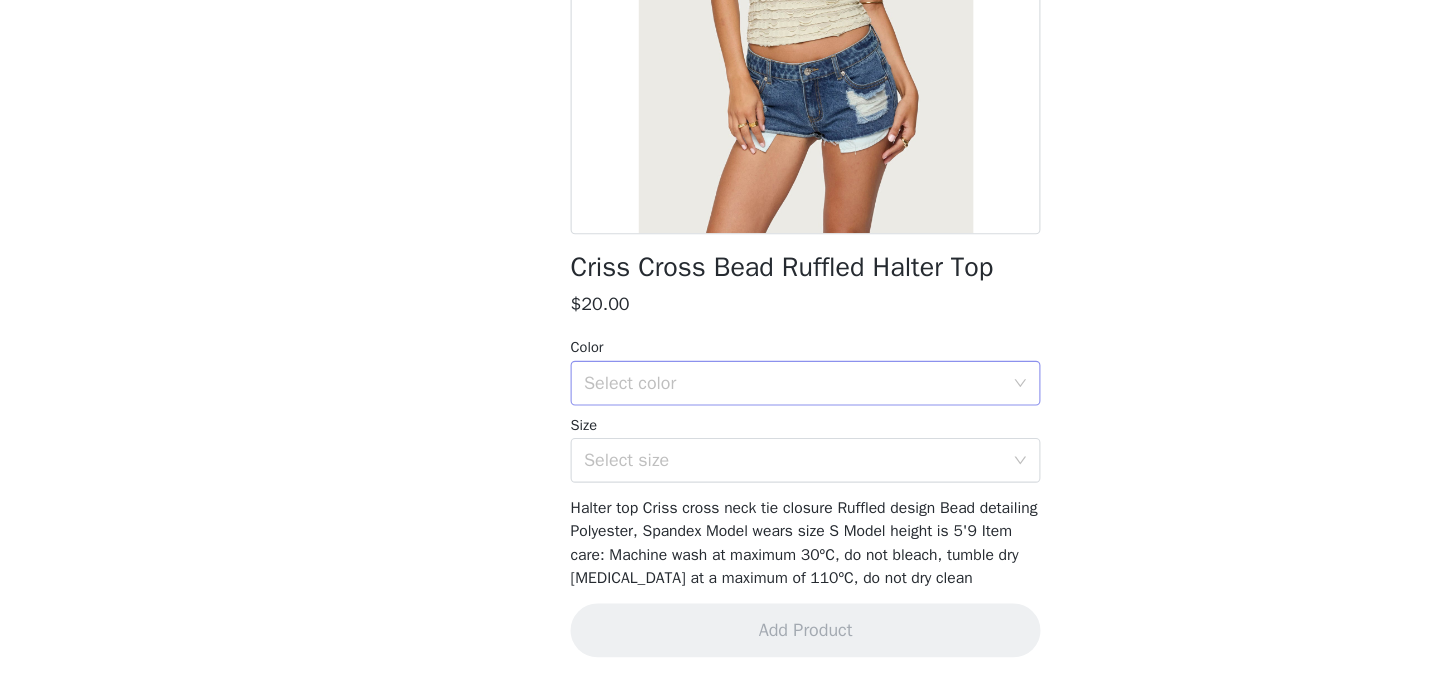 click on "Select color" at bounding box center (709, 415) 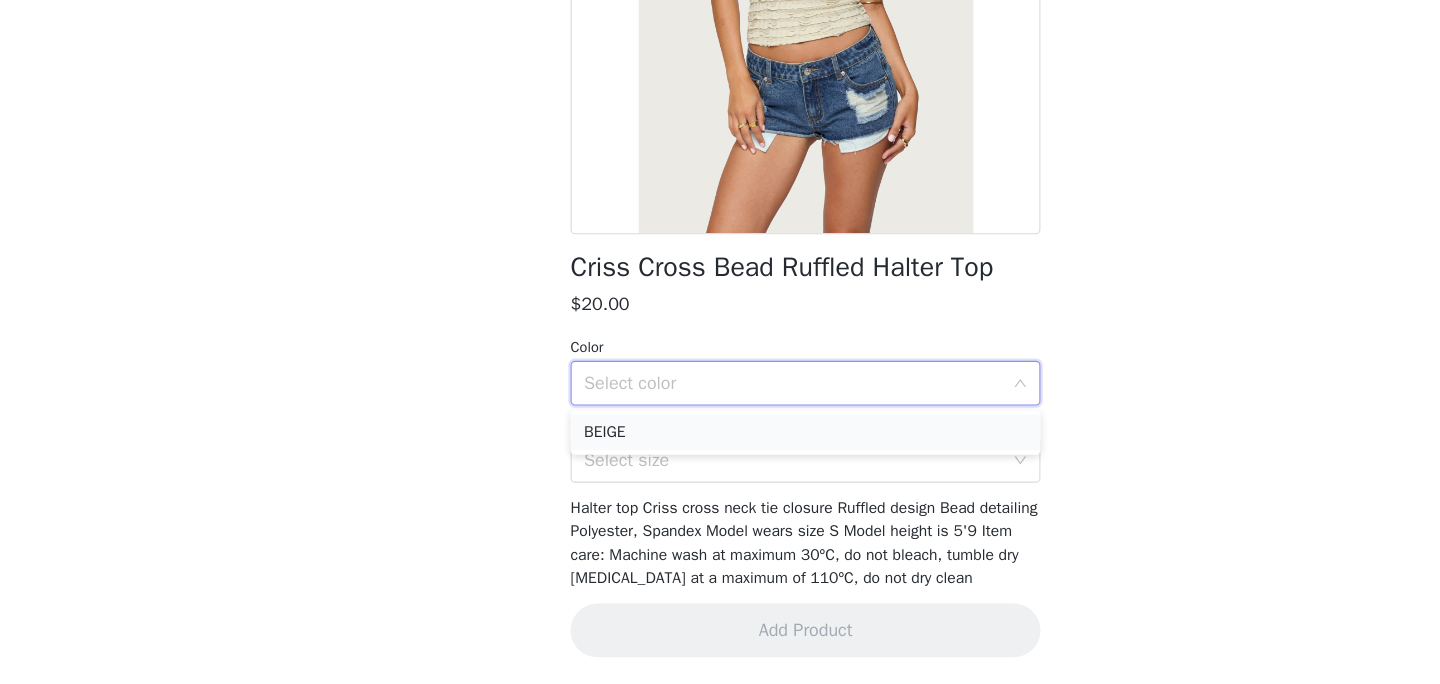 click on "BEIGE" at bounding box center [720, 459] 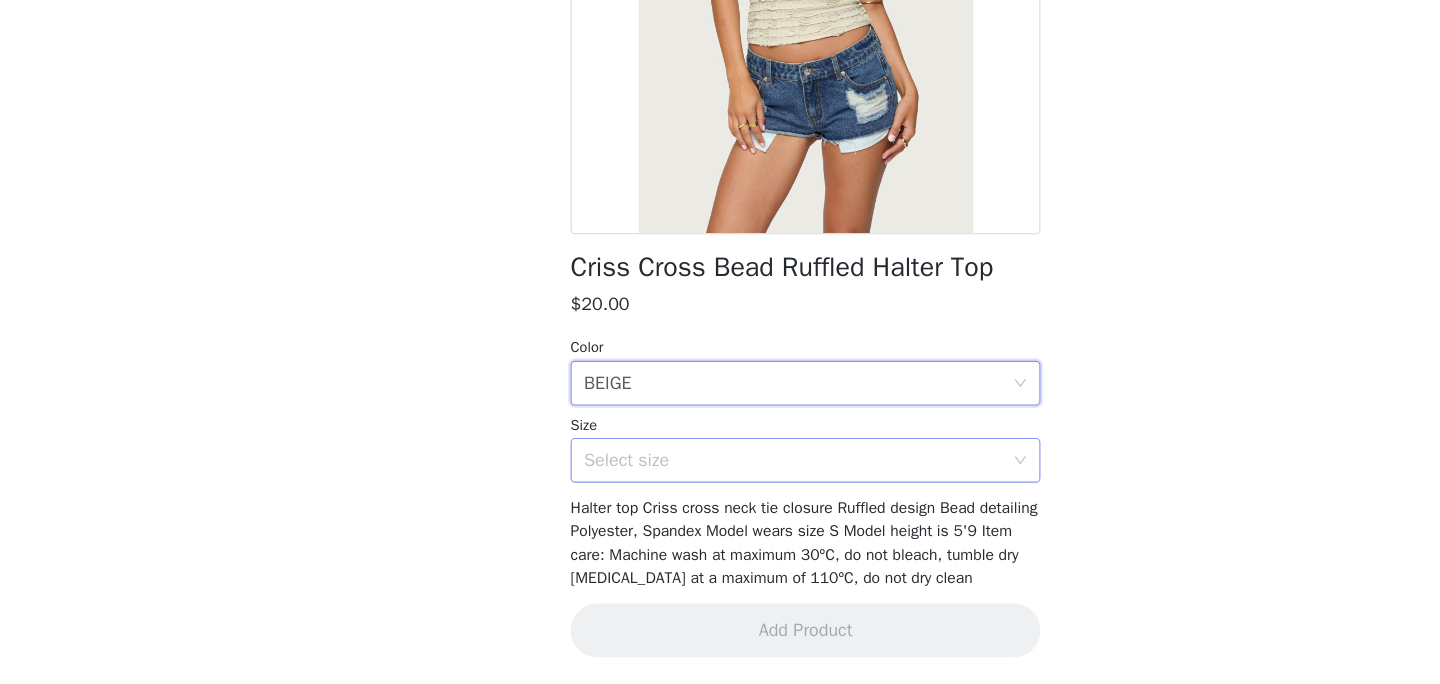 click on "Select size" at bounding box center (709, 484) 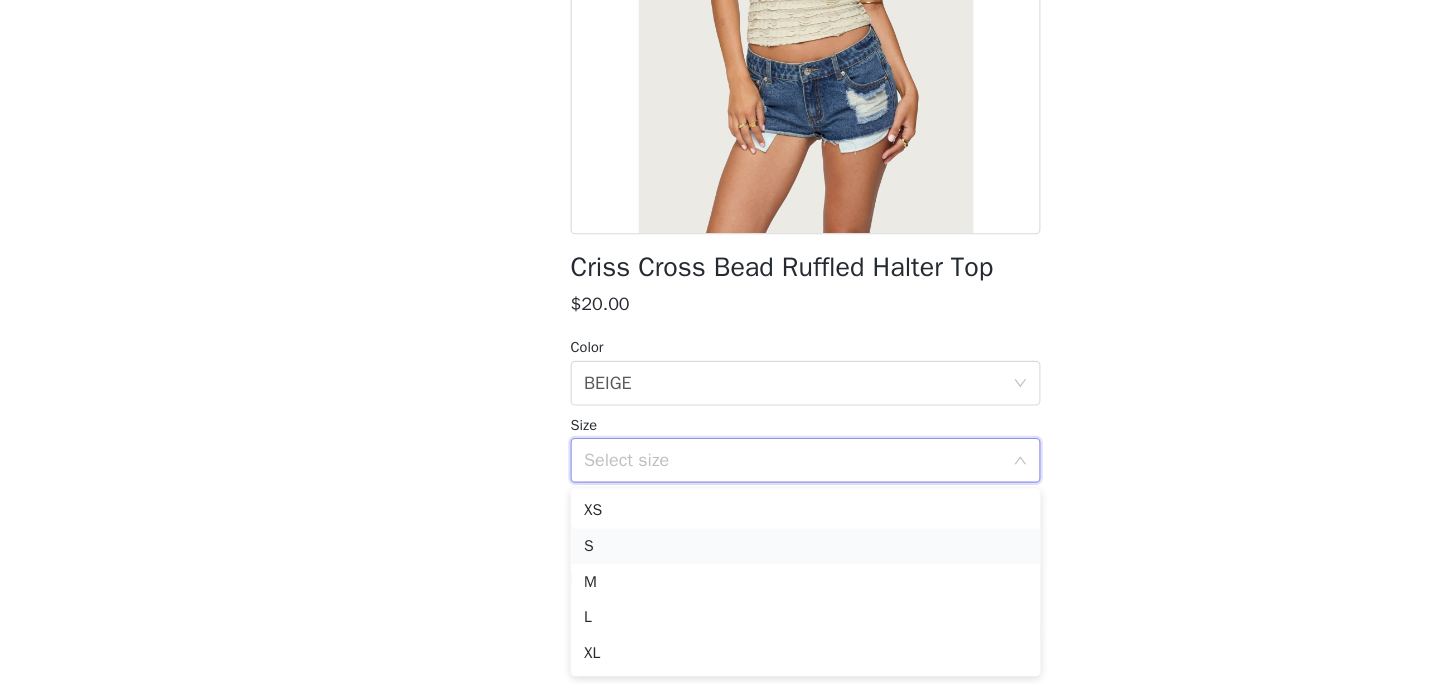 click on "S" at bounding box center (720, 561) 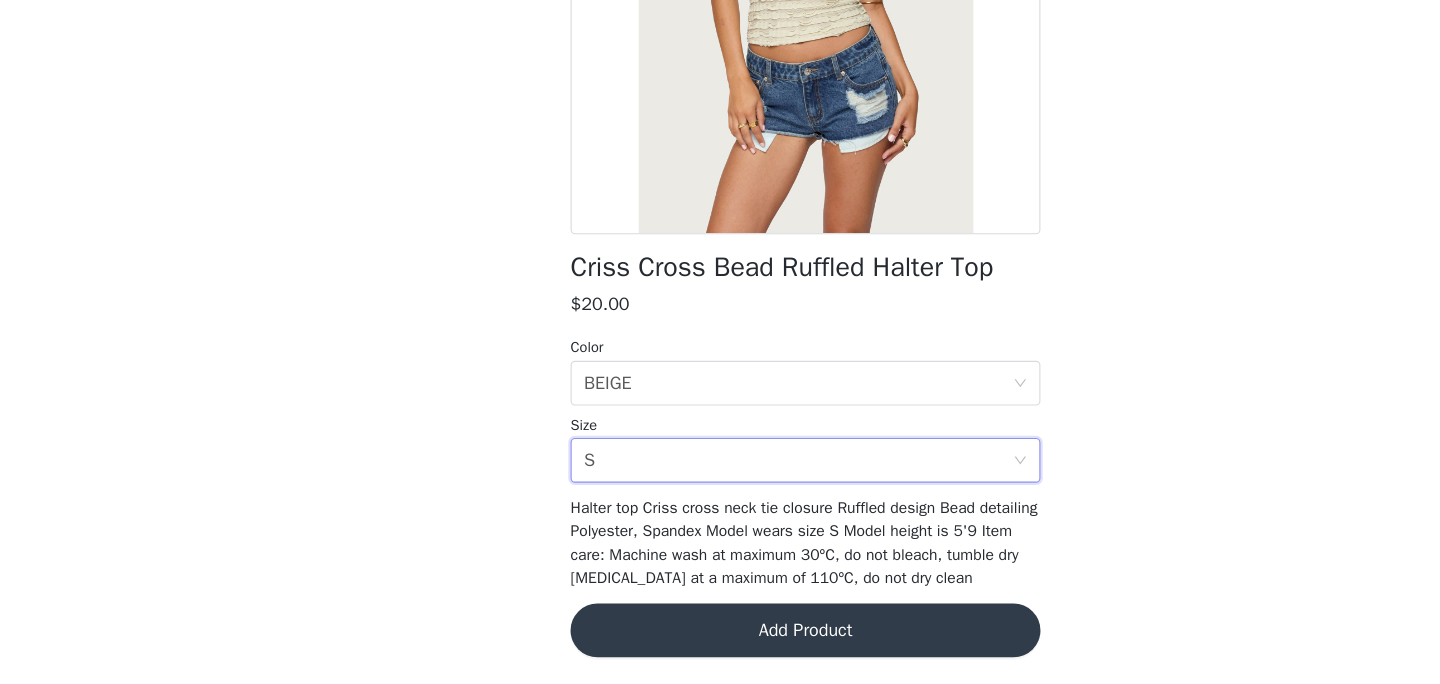 click on "Add Product" at bounding box center (720, 636) 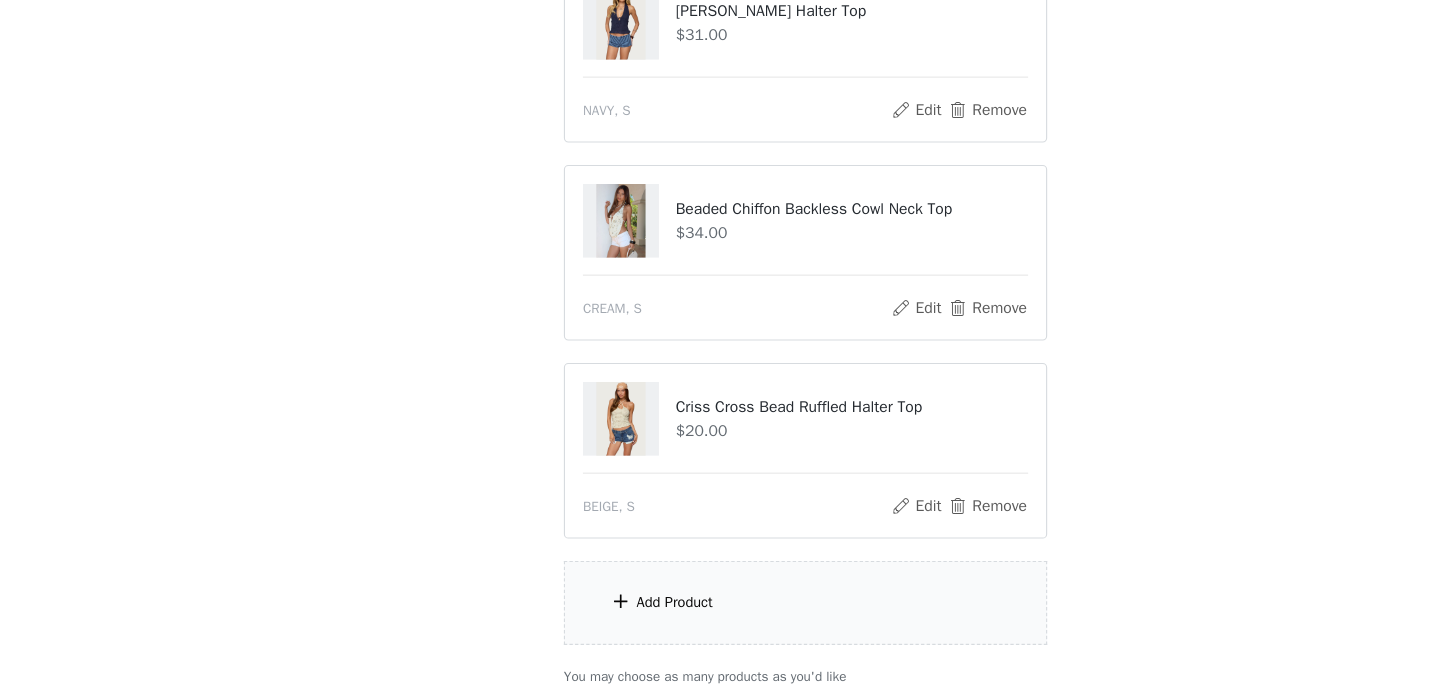scroll, scrollTop: 1288, scrollLeft: 0, axis: vertical 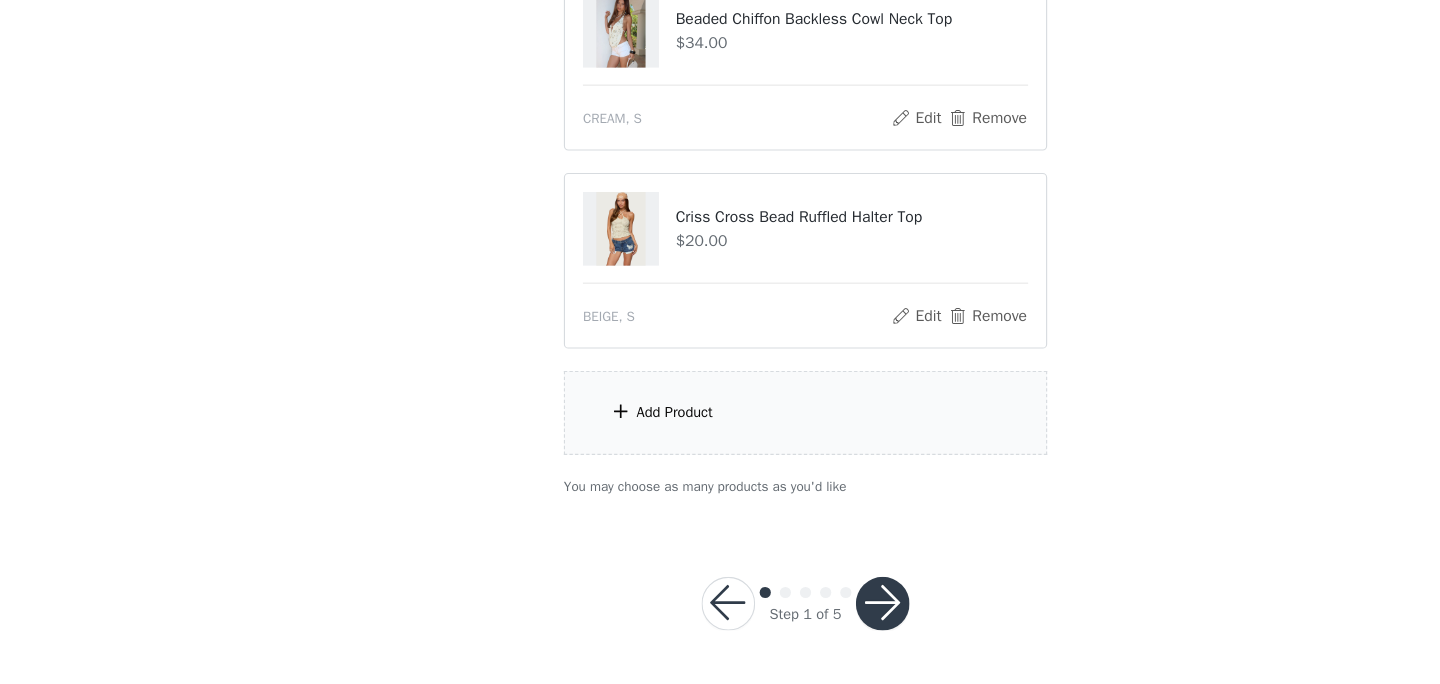 click on "Add Product" at bounding box center [720, 441] 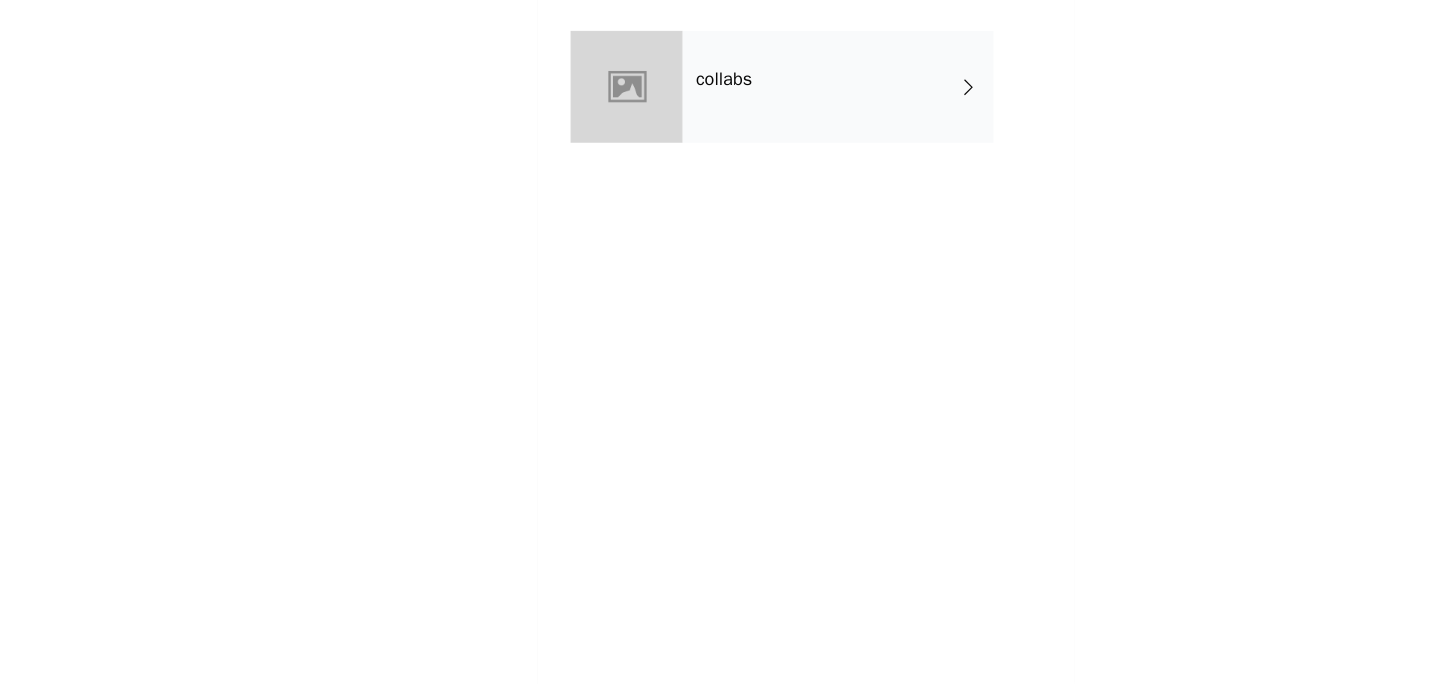 click on "collabs" at bounding box center (749, 150) 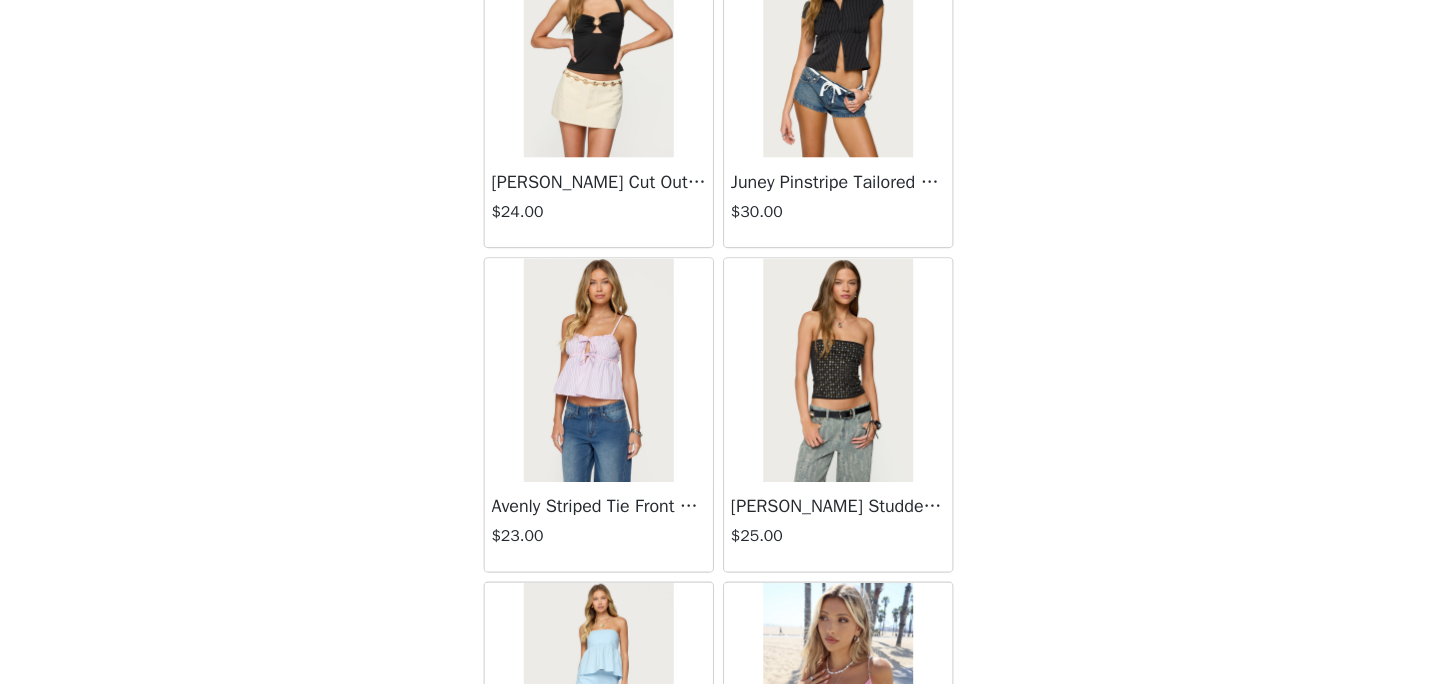 scroll, scrollTop: 2376, scrollLeft: 0, axis: vertical 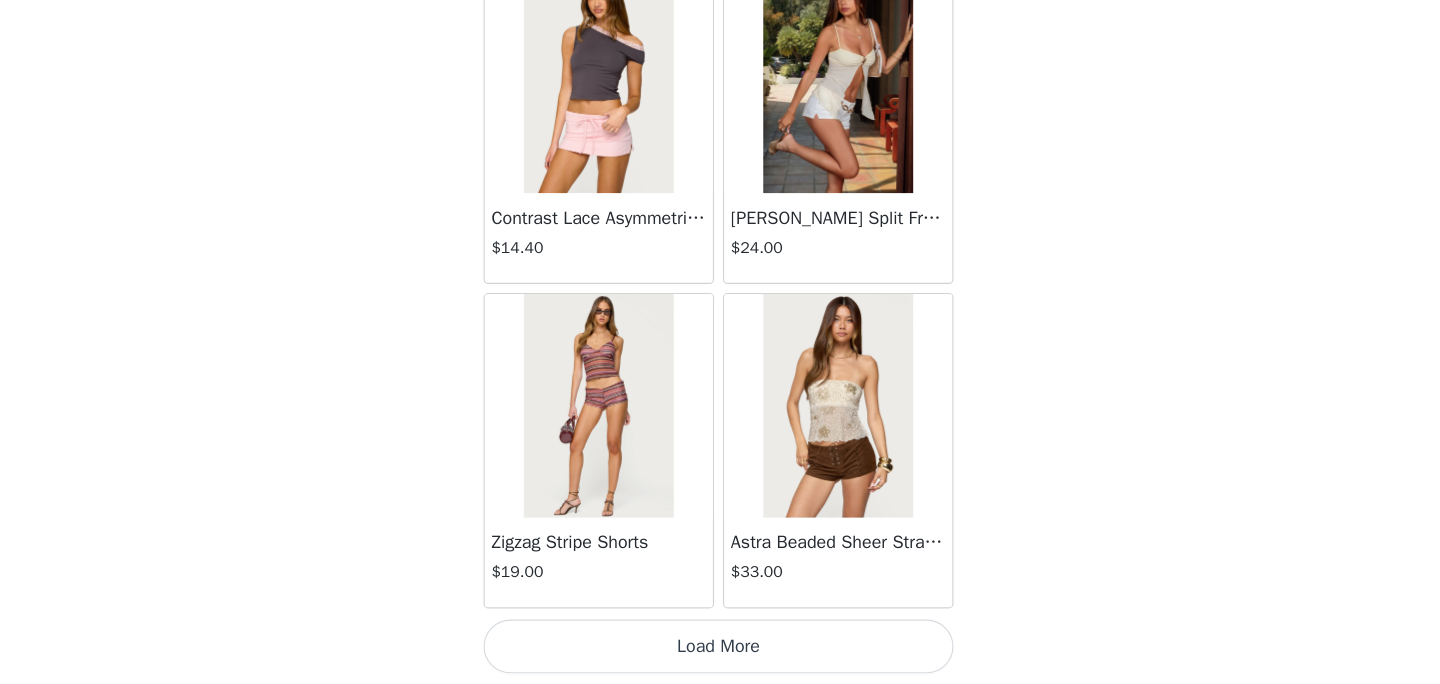 click on "Load More" at bounding box center [720, 650] 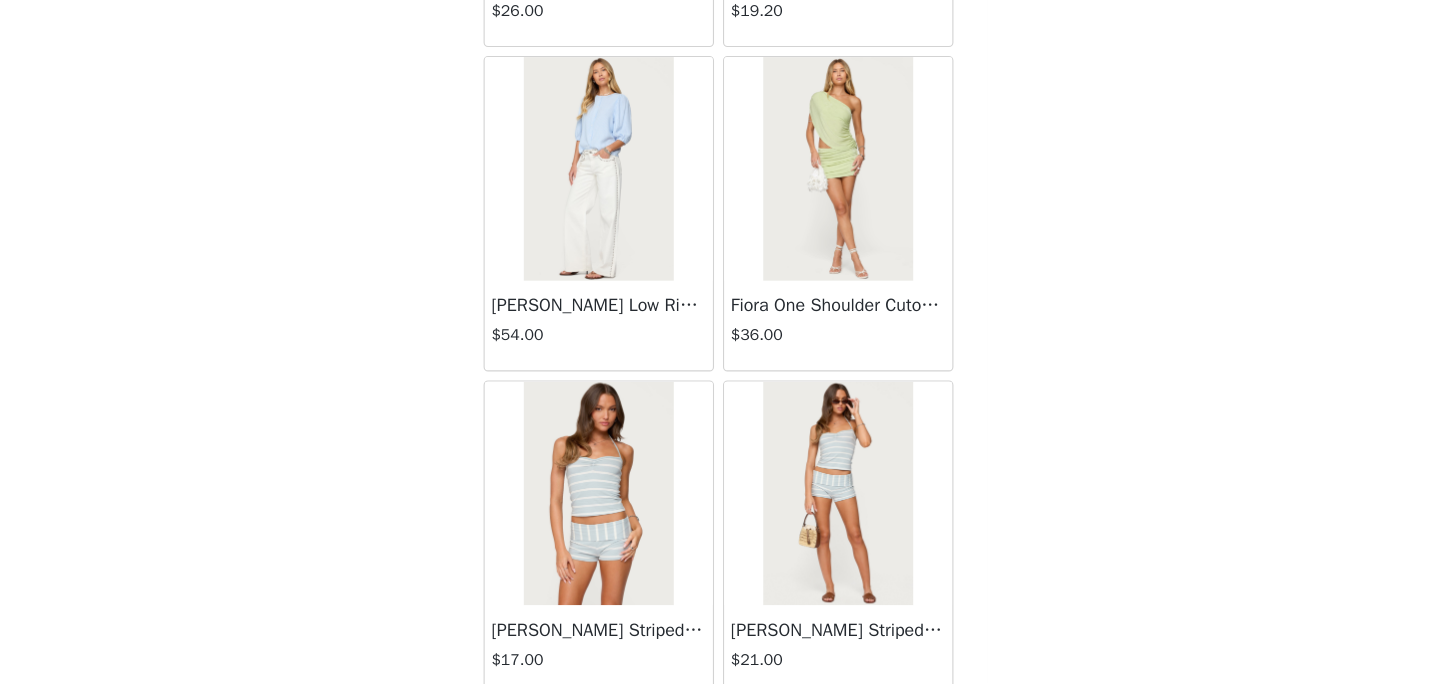 scroll, scrollTop: 5276, scrollLeft: 0, axis: vertical 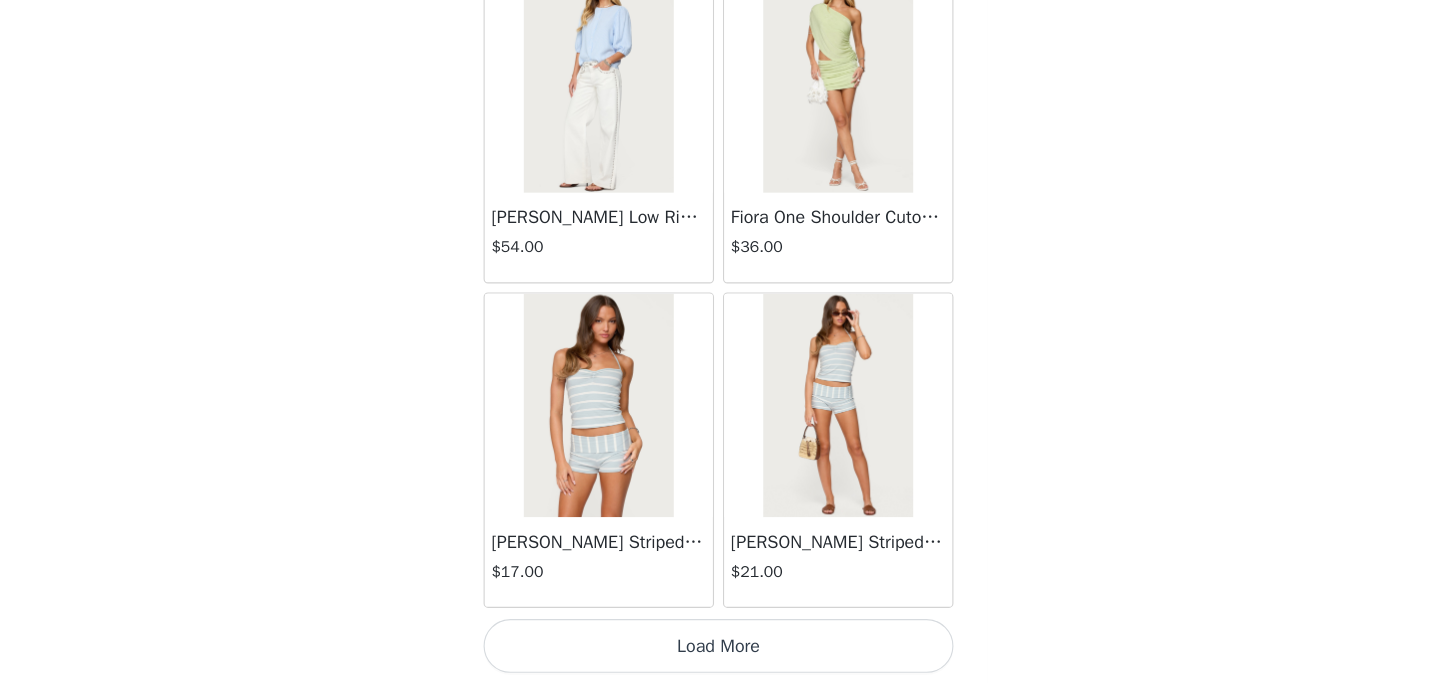click on "Load More" at bounding box center [720, 650] 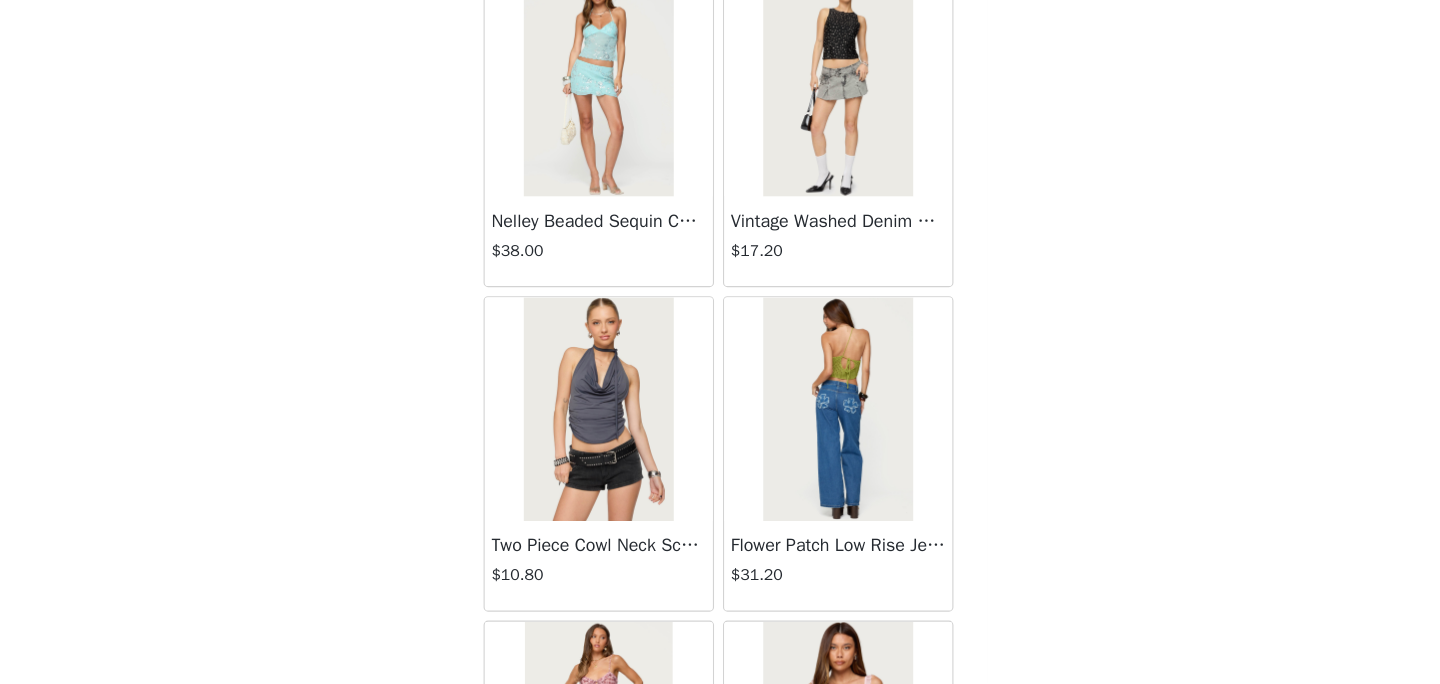scroll, scrollTop: 8176, scrollLeft: 0, axis: vertical 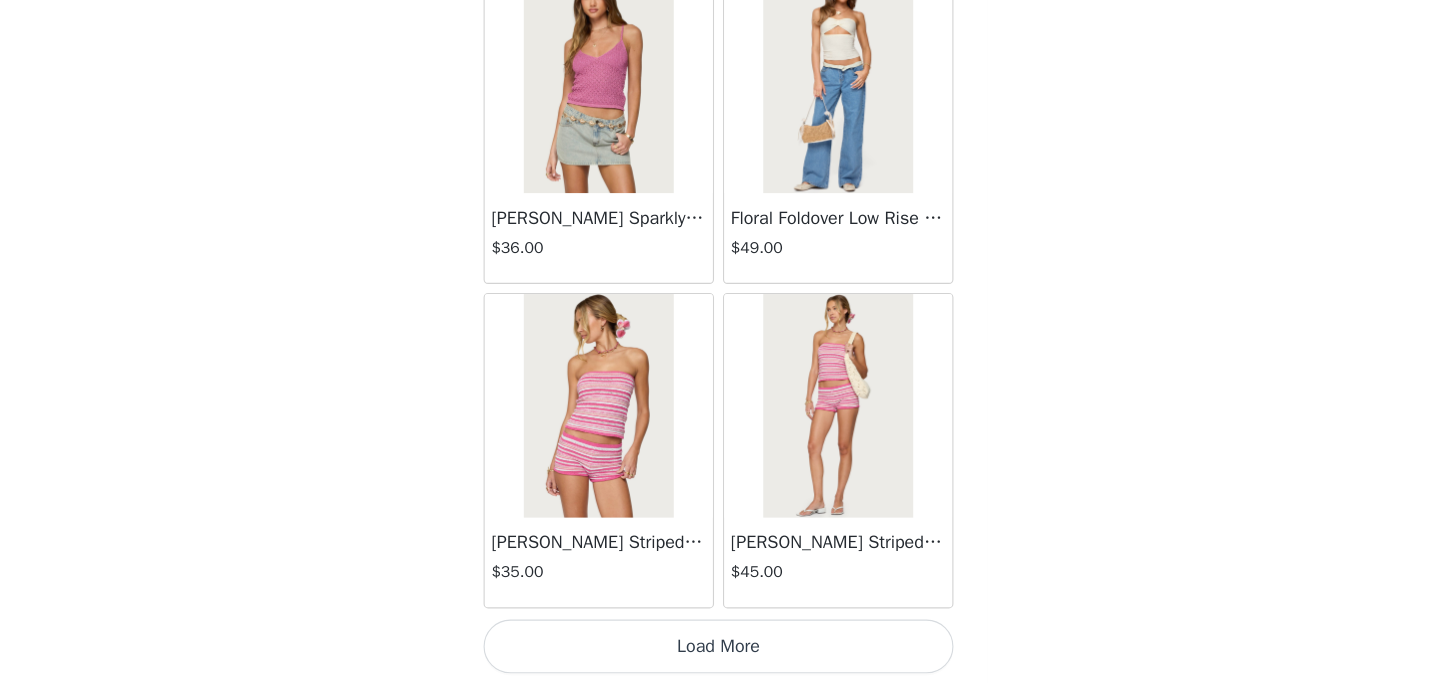 click on "Load More" at bounding box center (720, 650) 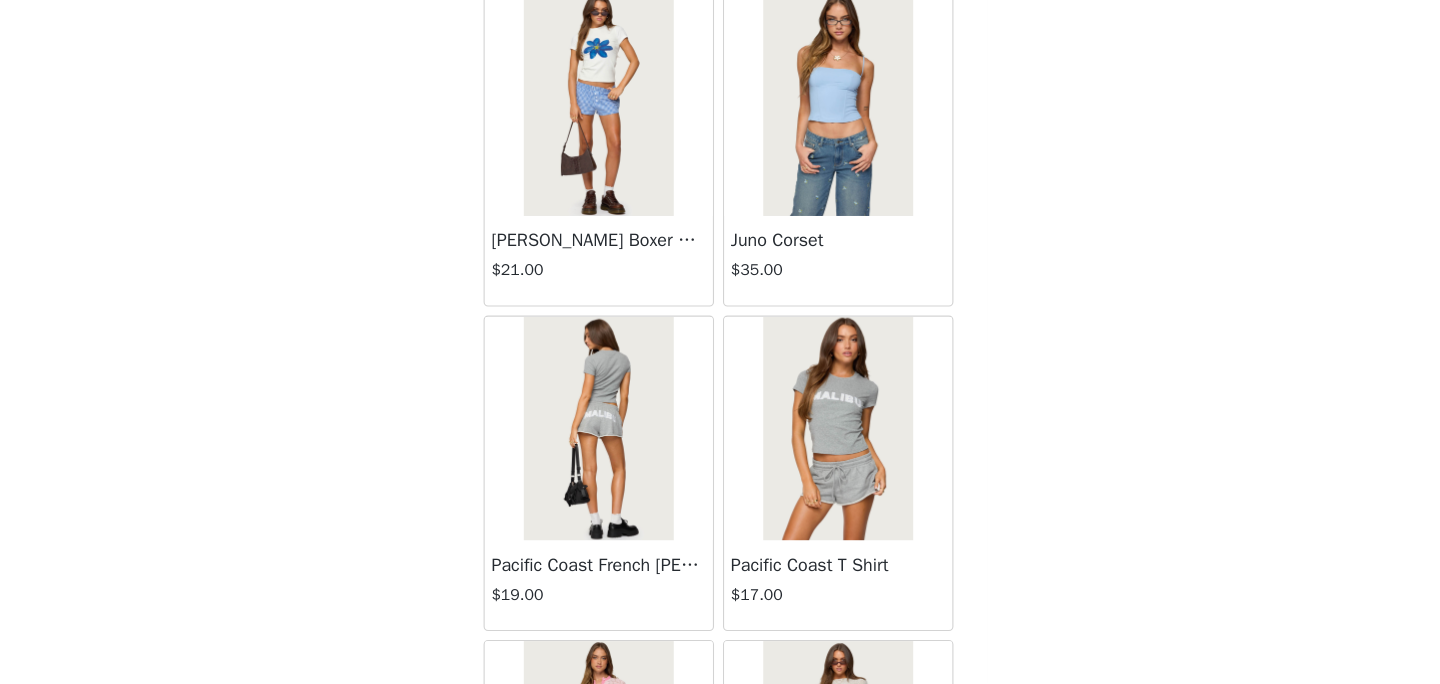 scroll, scrollTop: 11076, scrollLeft: 0, axis: vertical 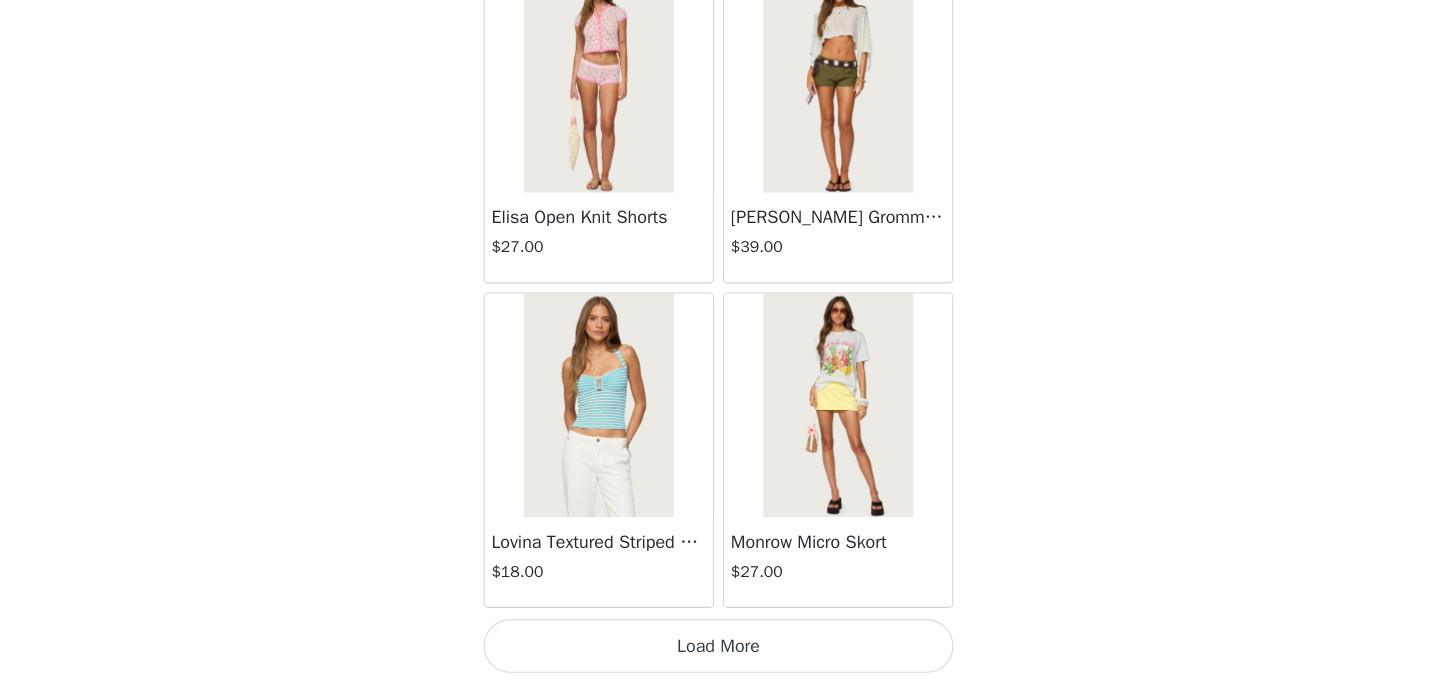 click on "Load More" at bounding box center (720, 650) 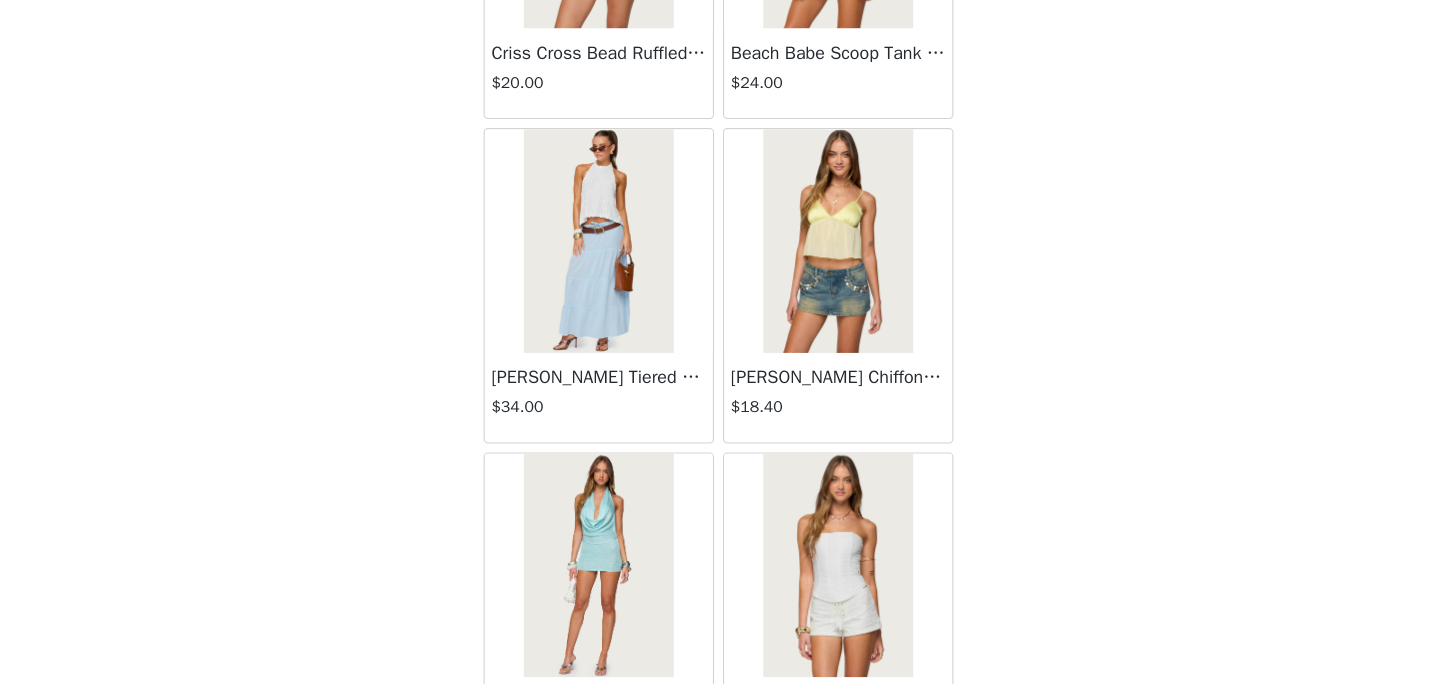 scroll, scrollTop: 13976, scrollLeft: 0, axis: vertical 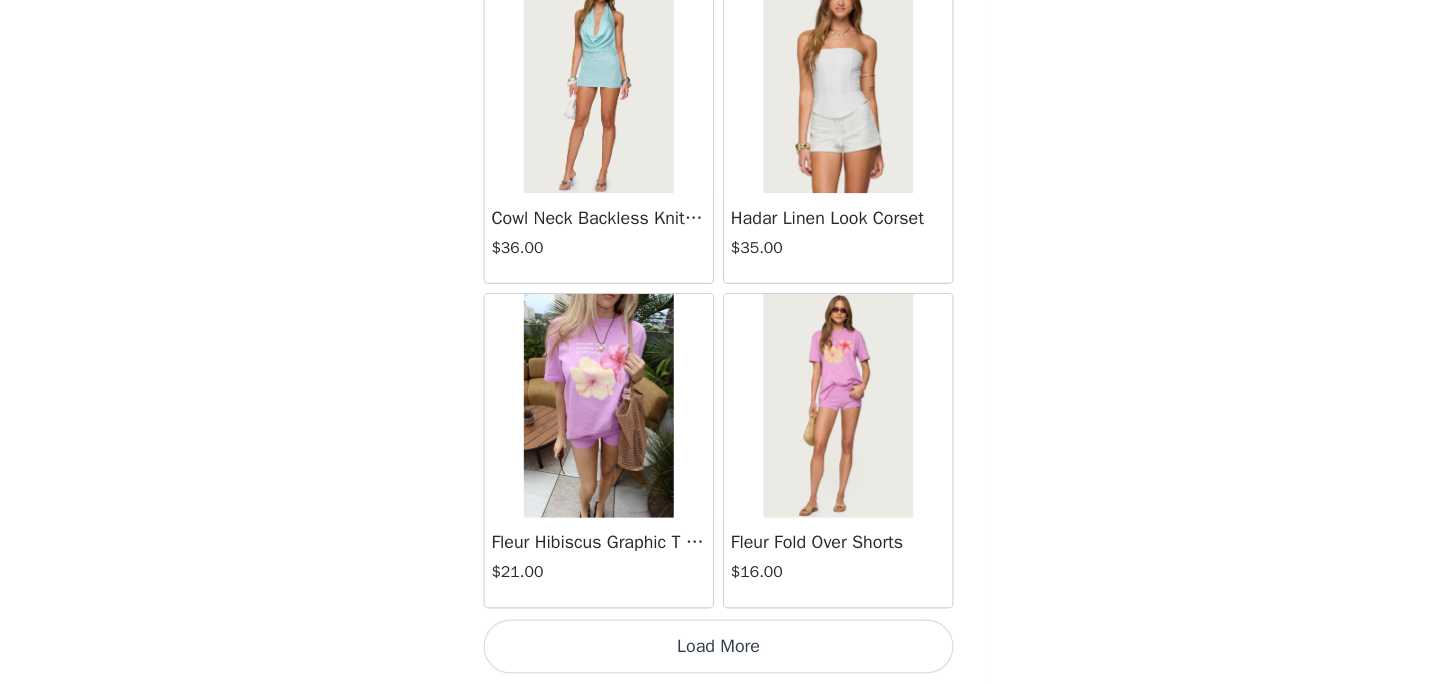 click on "Load More" at bounding box center (720, 650) 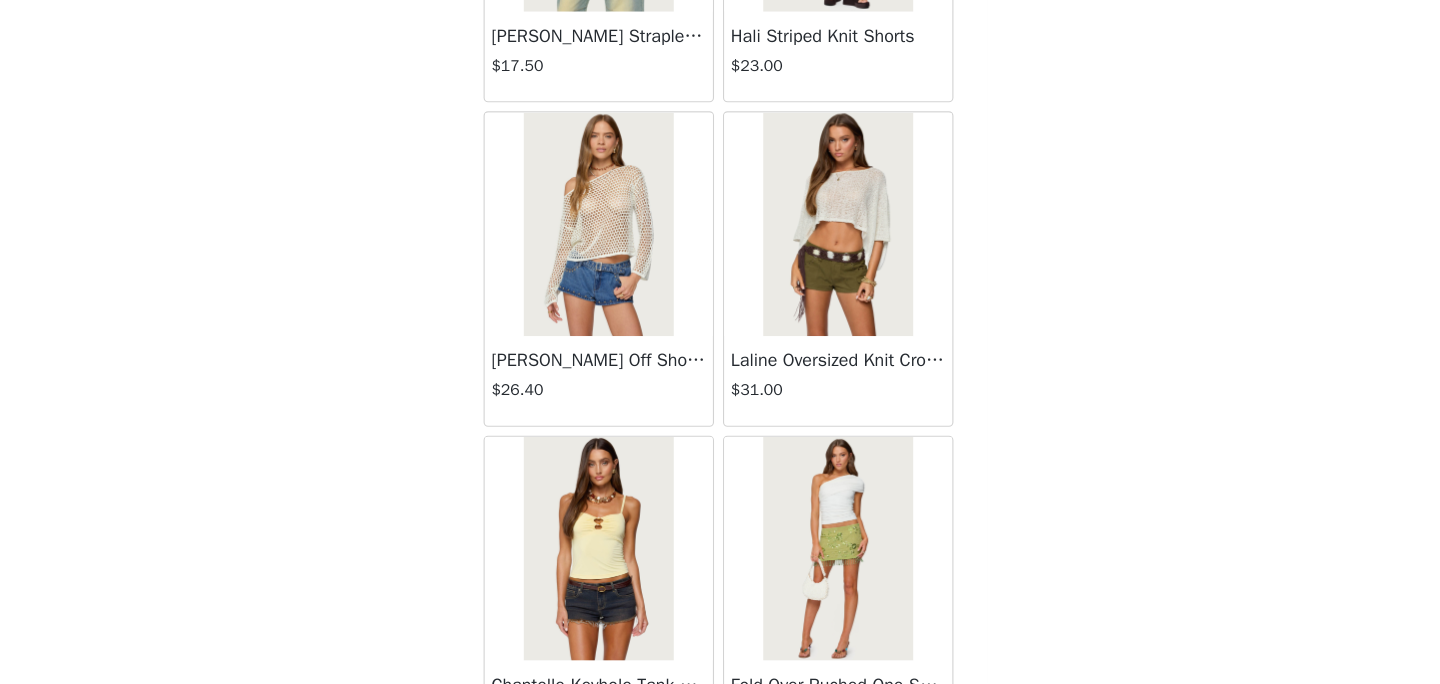 scroll, scrollTop: 14983, scrollLeft: 0, axis: vertical 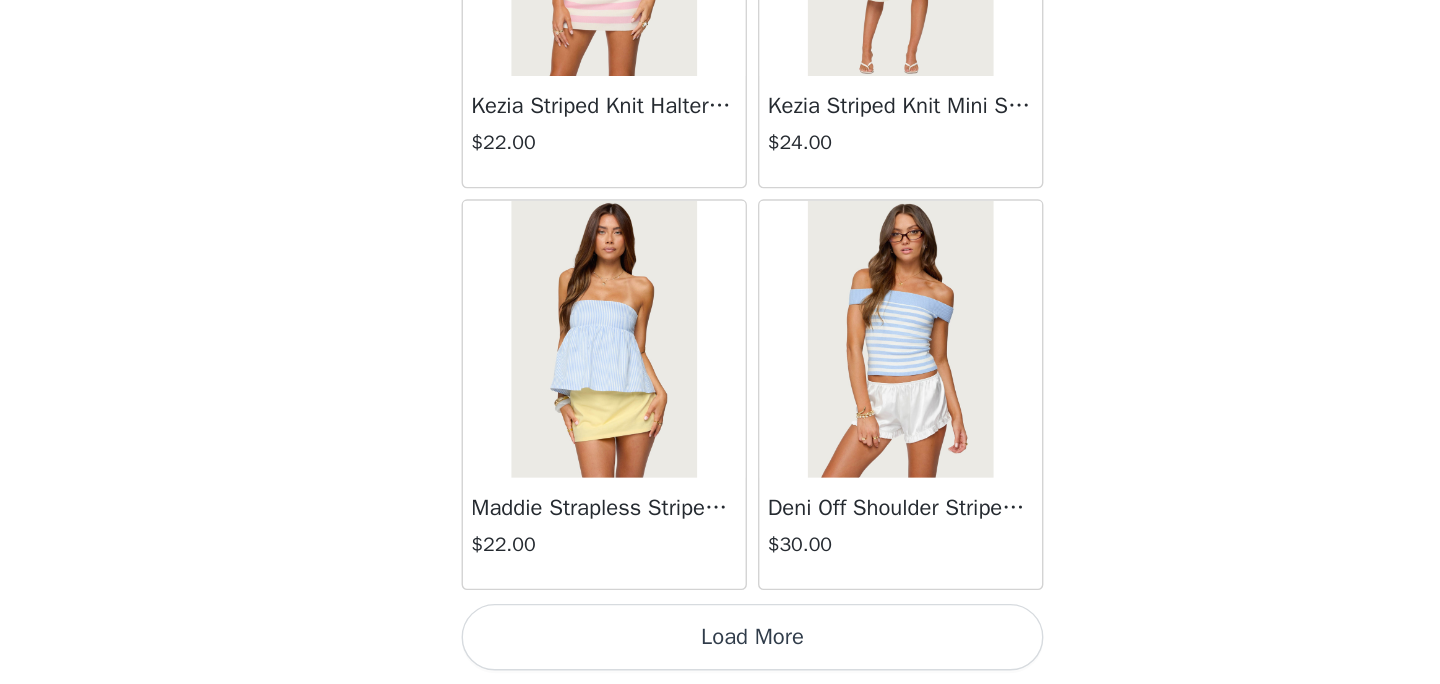 click on "Load More" at bounding box center (720, 650) 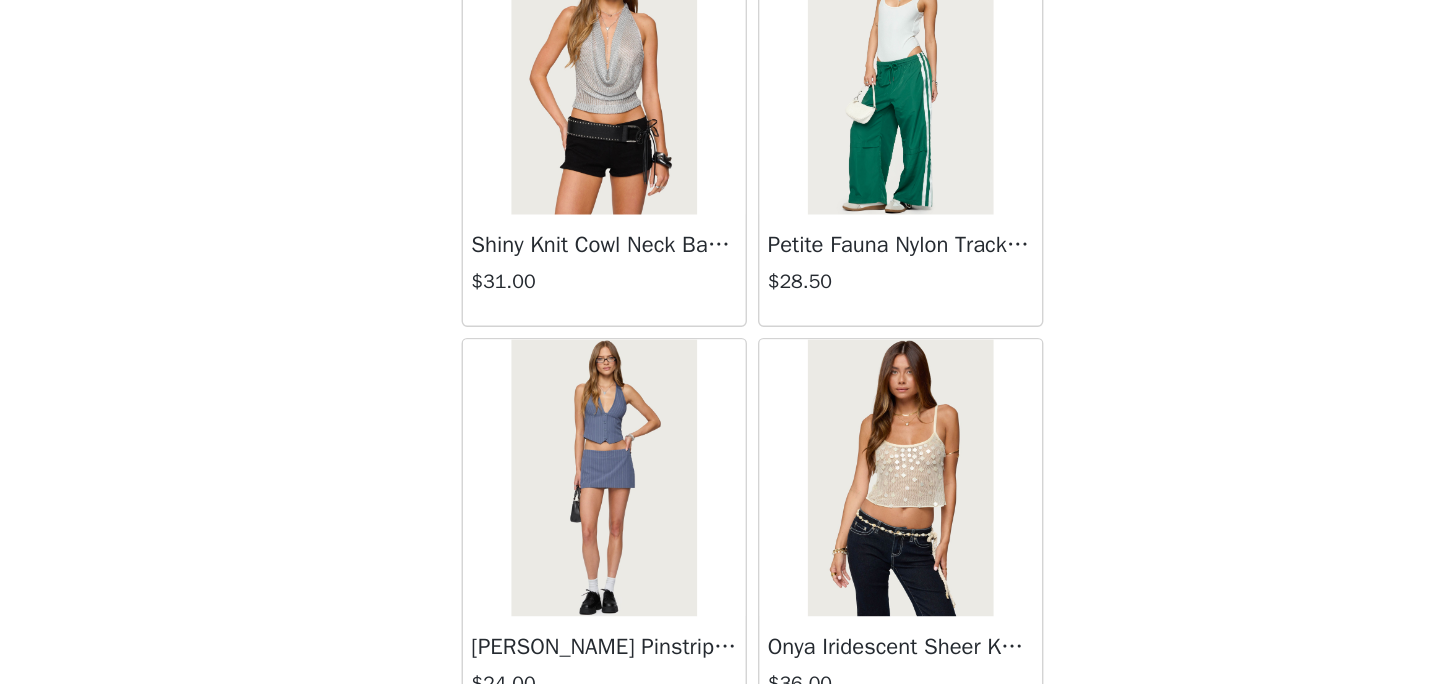 scroll, scrollTop: 19776, scrollLeft: 0, axis: vertical 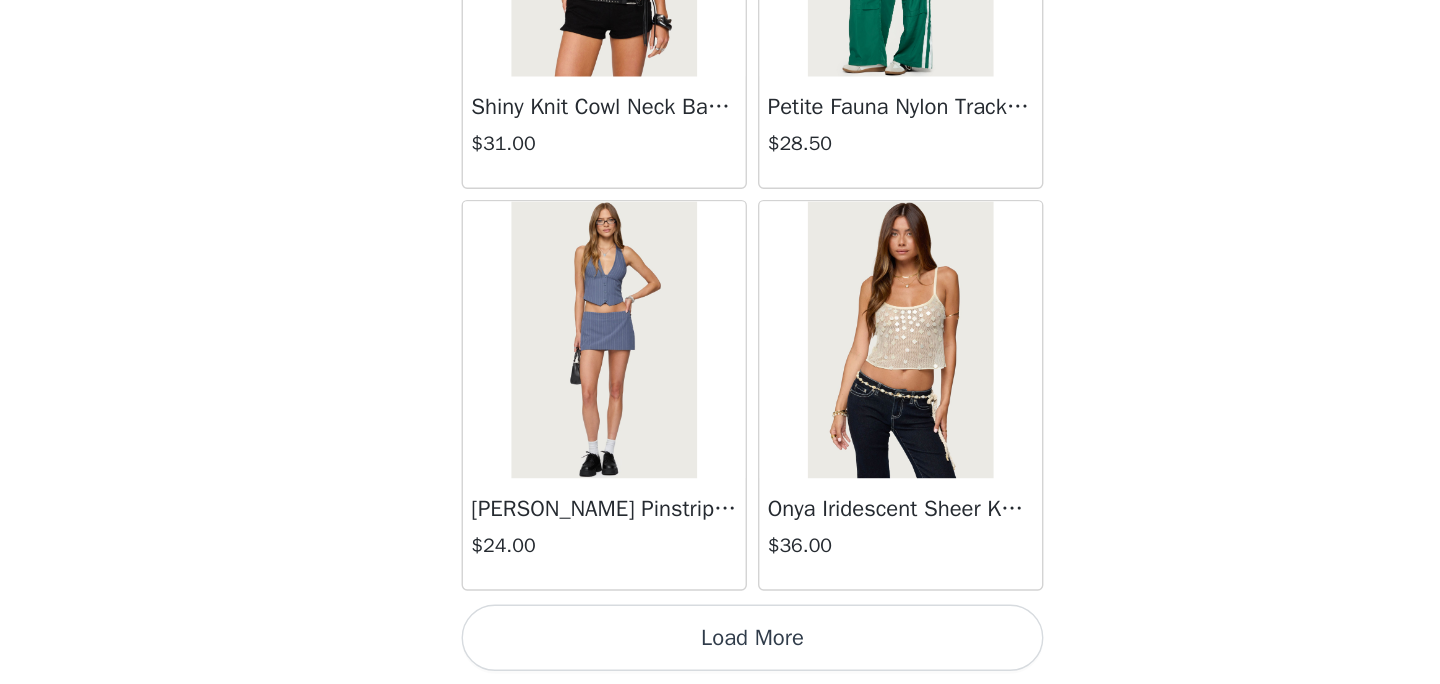 click on "Load More" at bounding box center [720, 650] 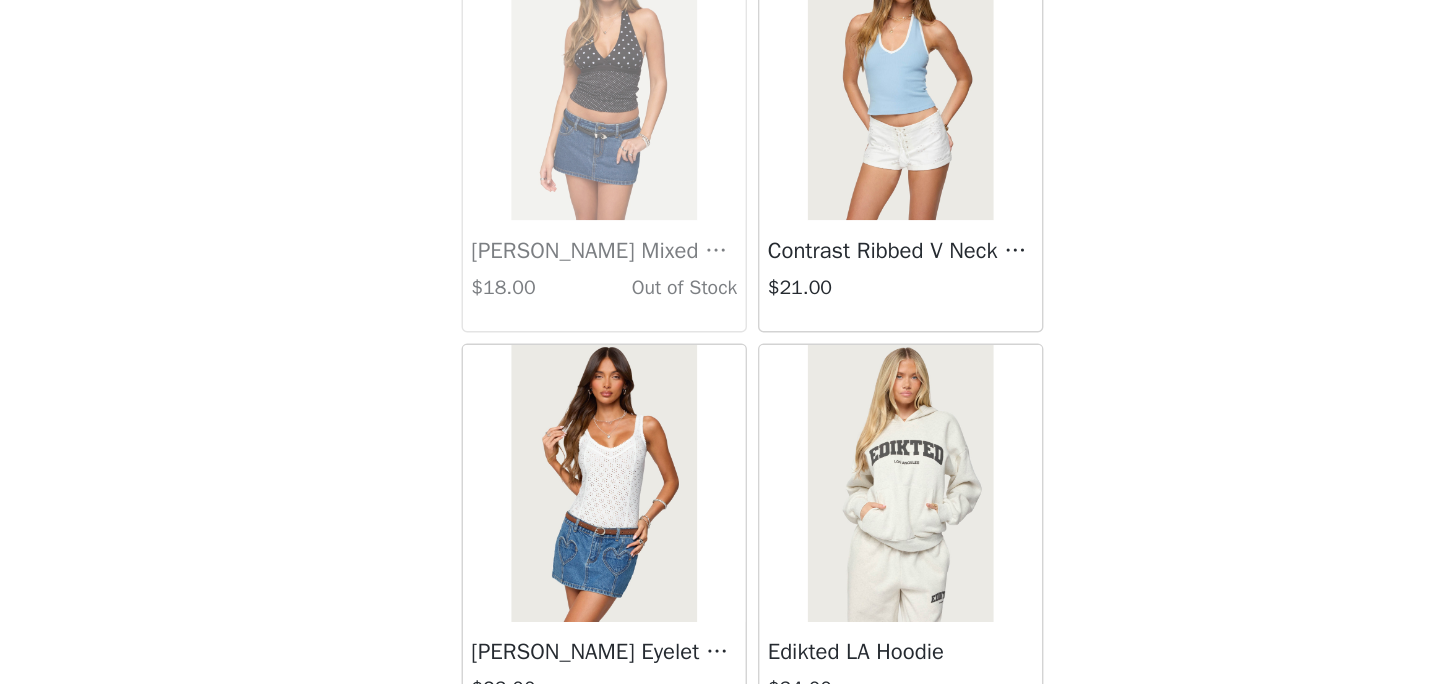 scroll, scrollTop: 22676, scrollLeft: 0, axis: vertical 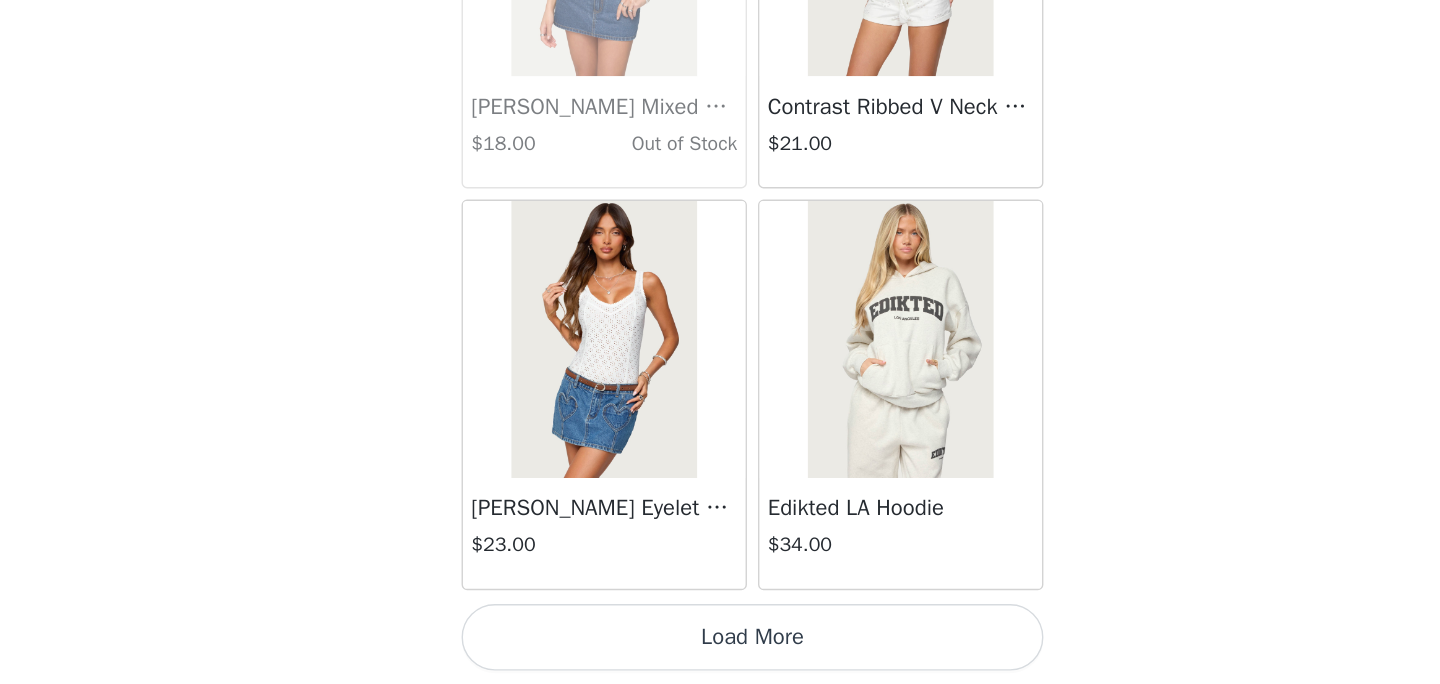 click on "Load More" at bounding box center [720, 650] 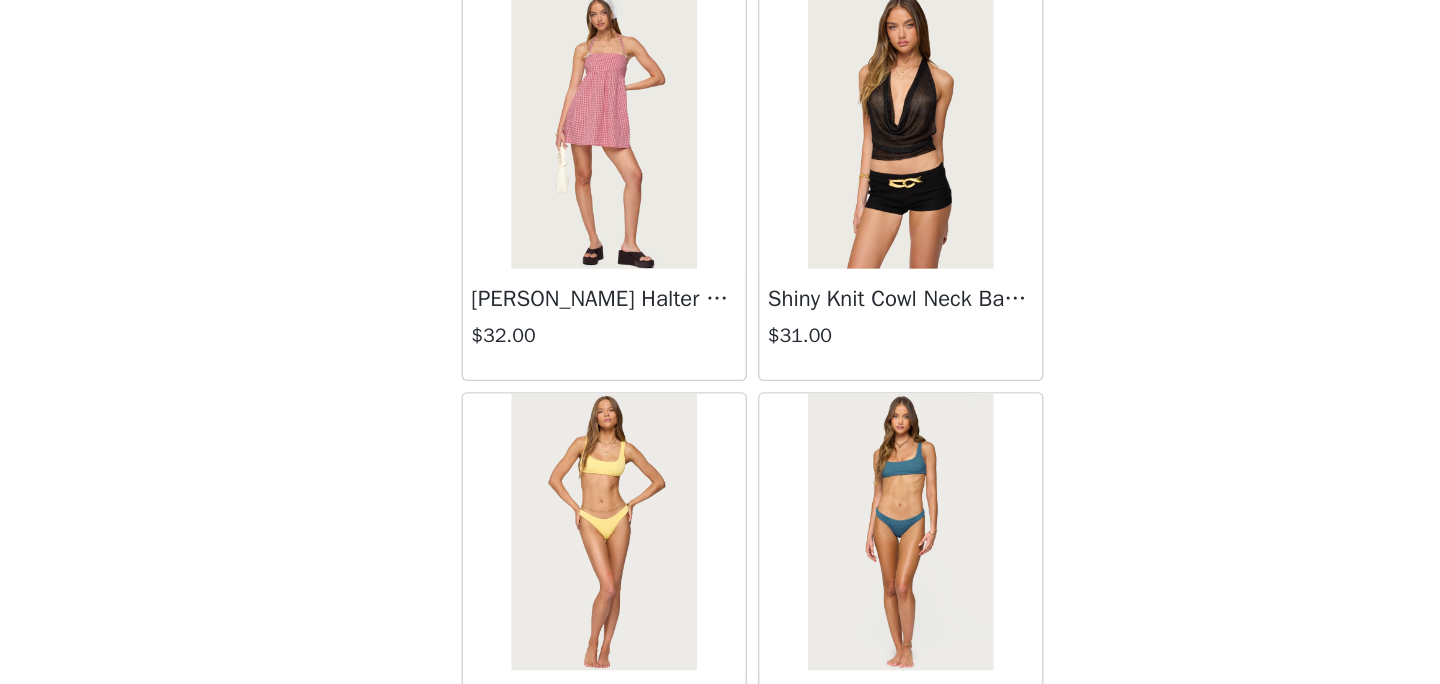 scroll, scrollTop: 25576, scrollLeft: 0, axis: vertical 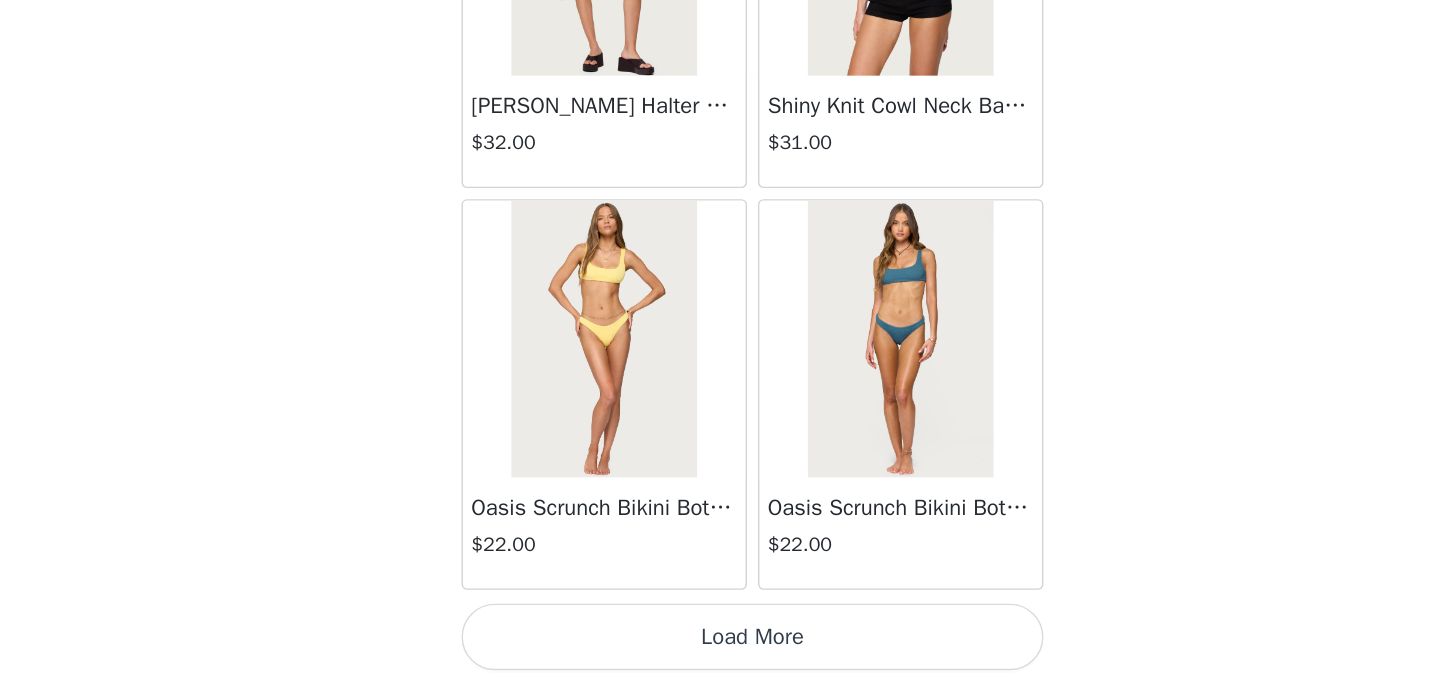 click on "Load More" at bounding box center [720, 650] 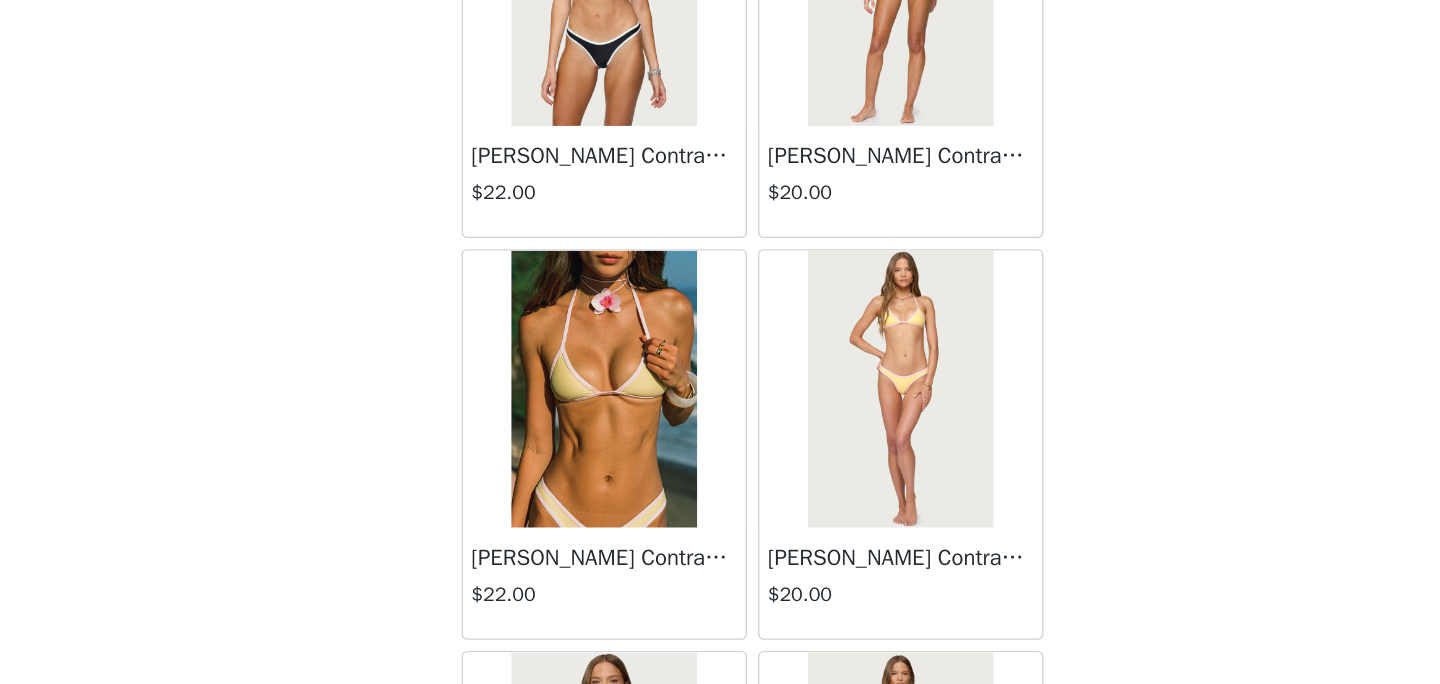scroll, scrollTop: 26772, scrollLeft: 0, axis: vertical 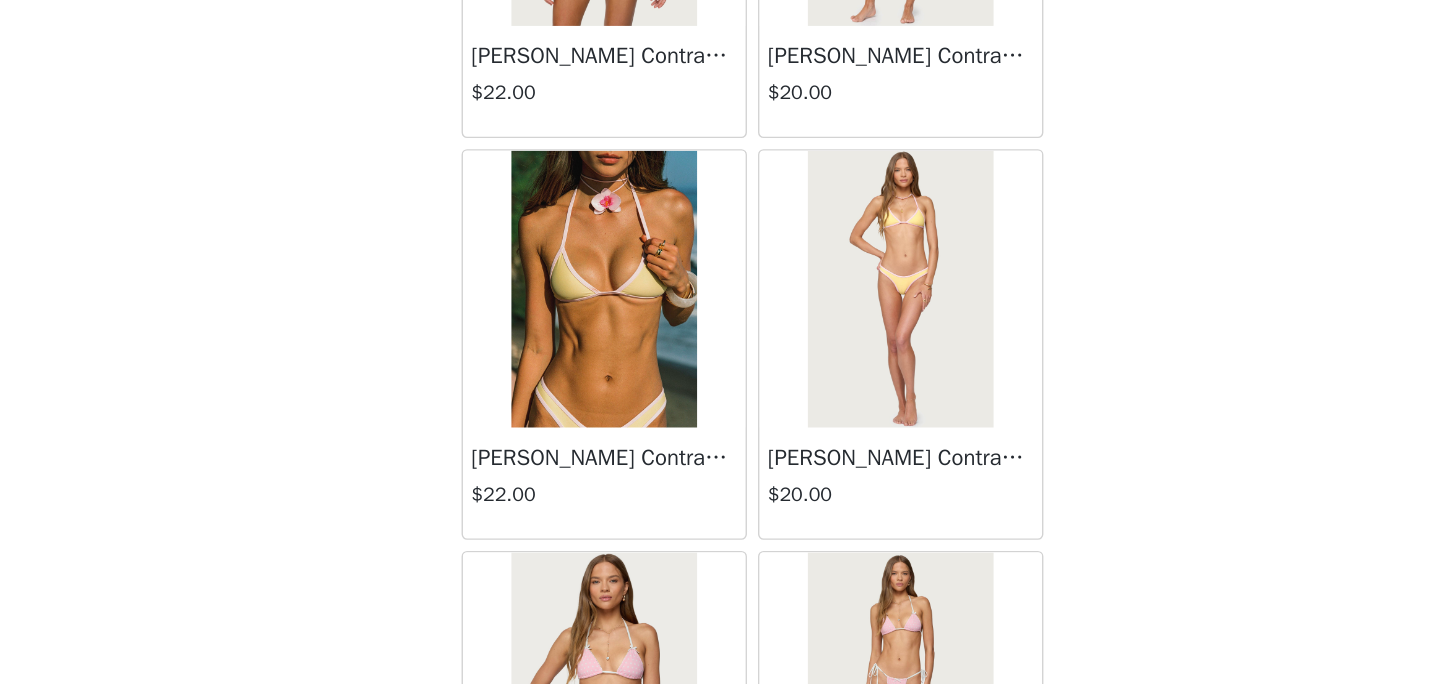click at bounding box center [826, 399] 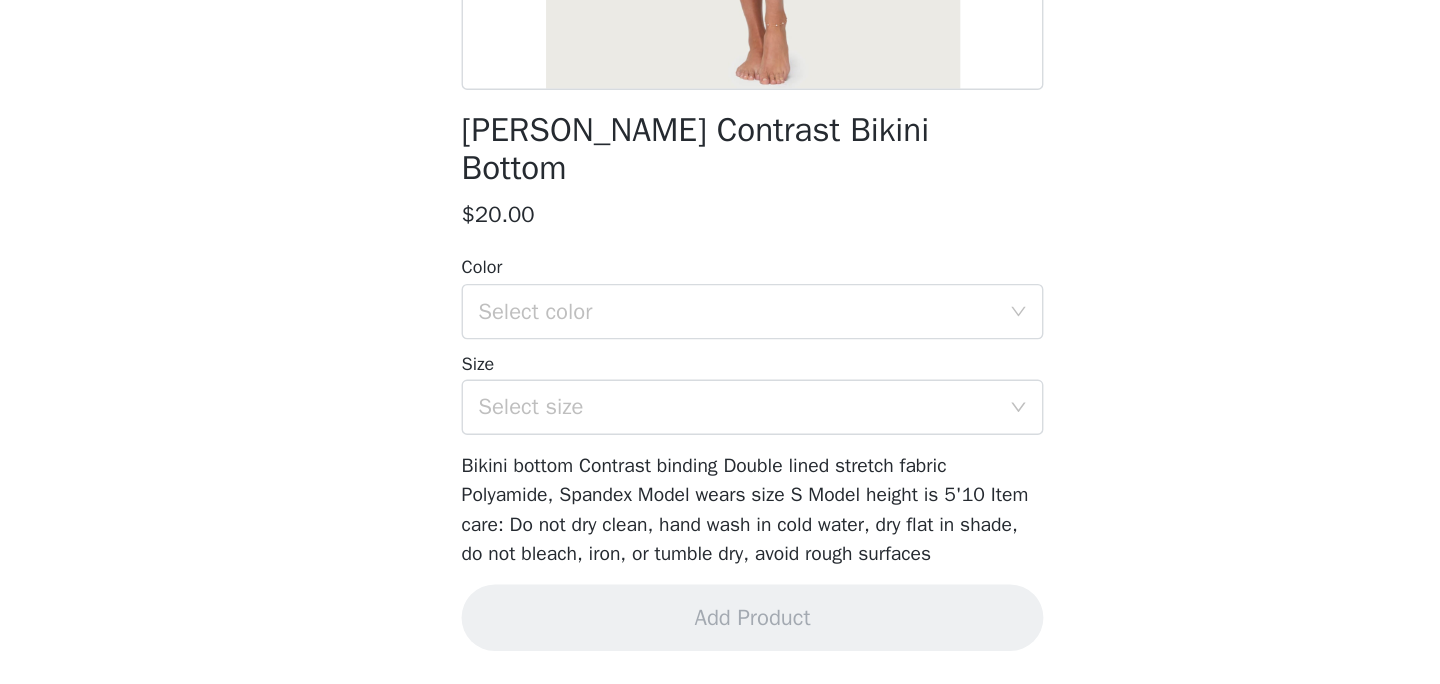 scroll, scrollTop: 268, scrollLeft: 0, axis: vertical 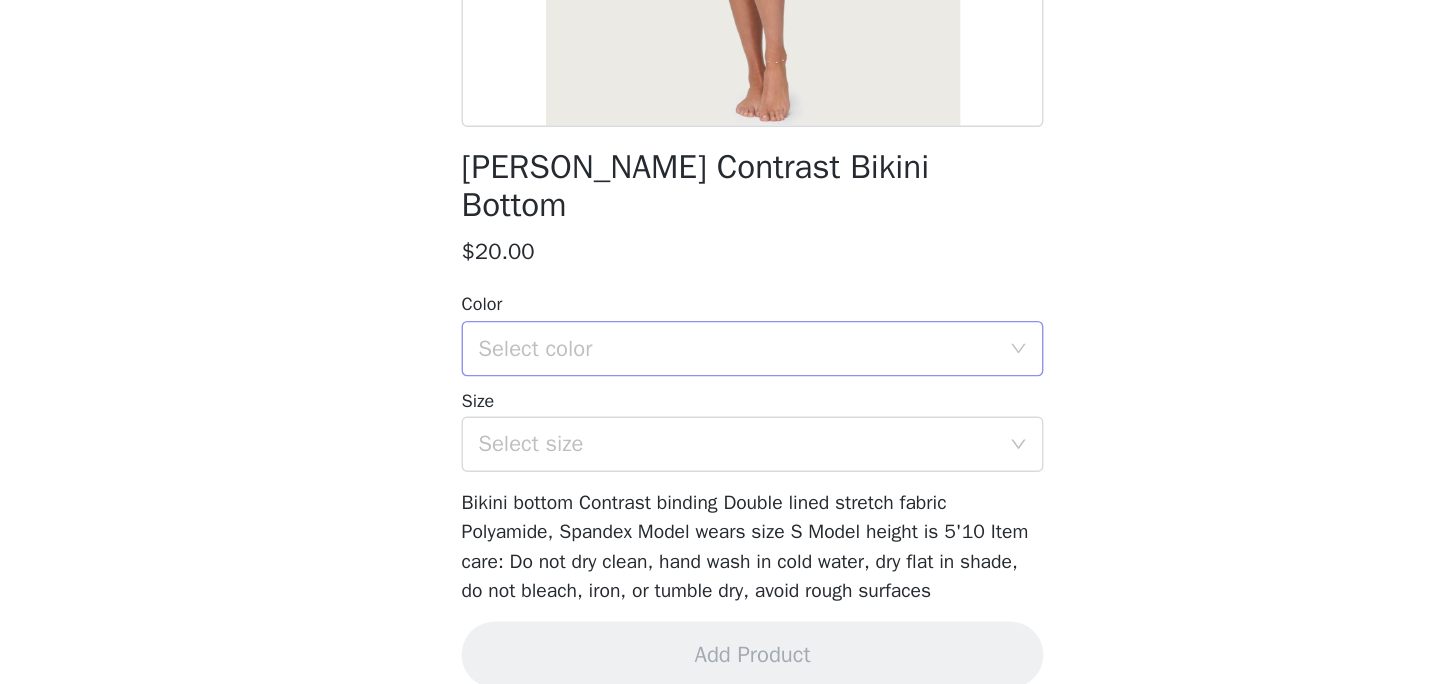 click on "Select color" at bounding box center (709, 442) 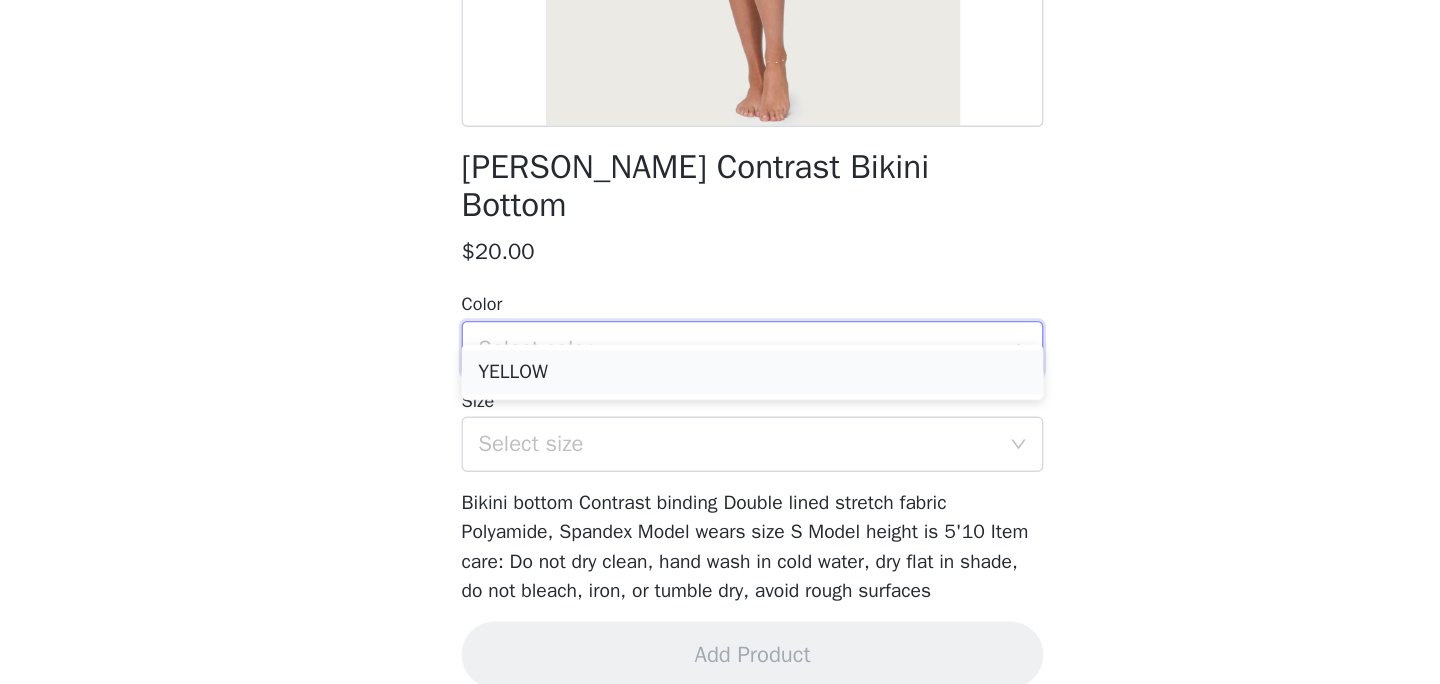 click on "YELLOW" at bounding box center [720, 459] 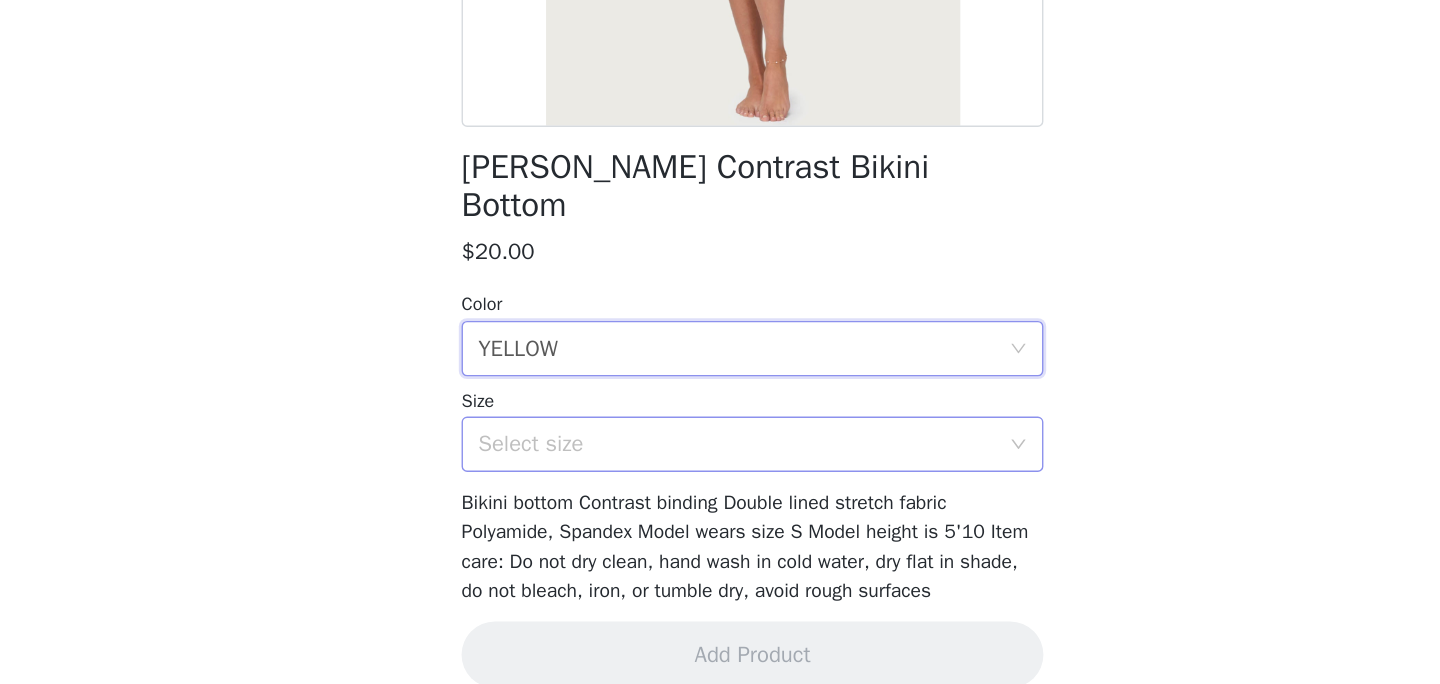 click on "Select size" at bounding box center (709, 511) 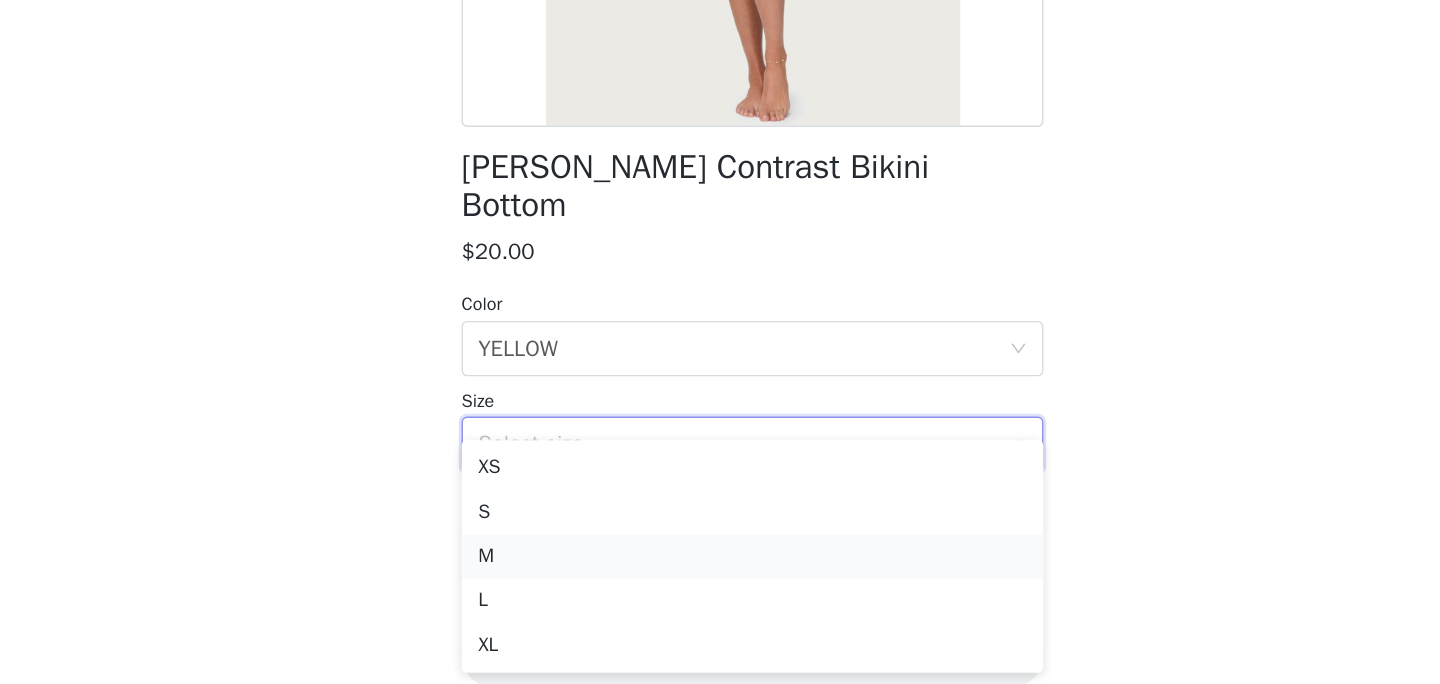 click on "M" at bounding box center [720, 592] 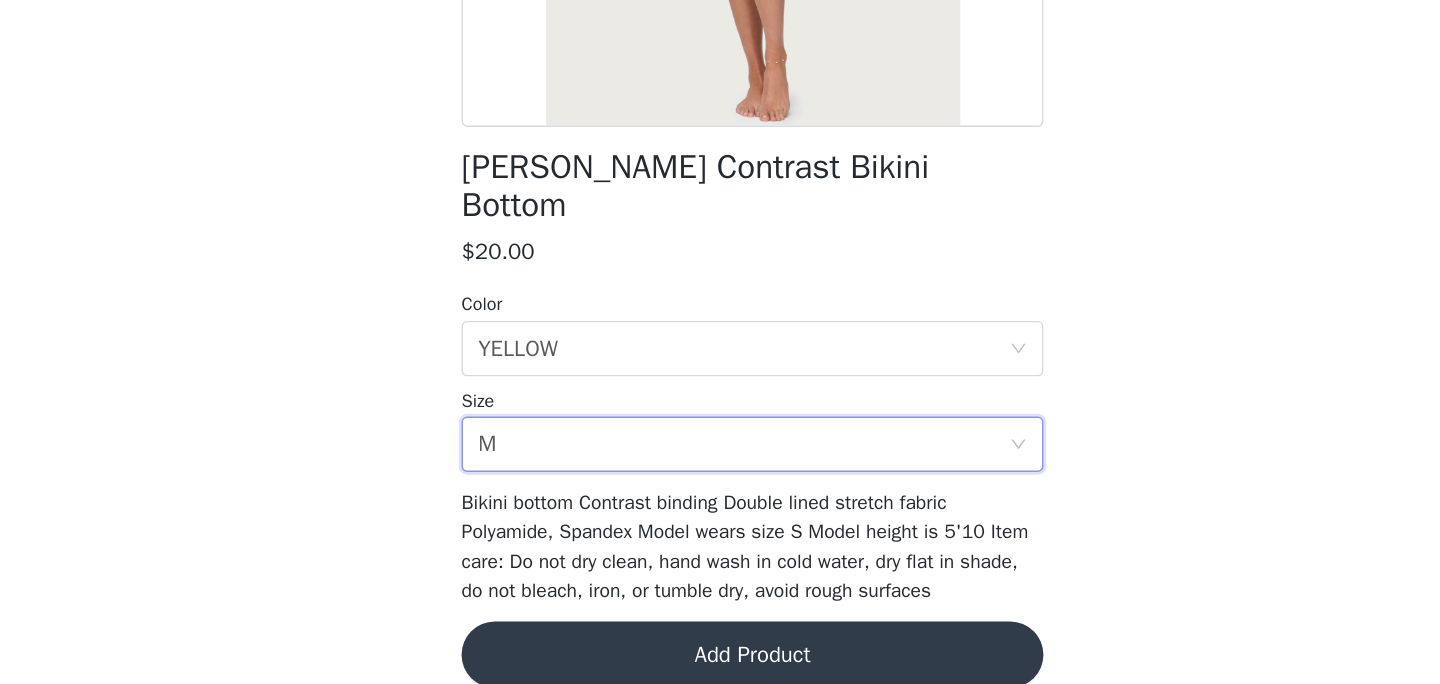click on "Add Product" at bounding box center (720, 663) 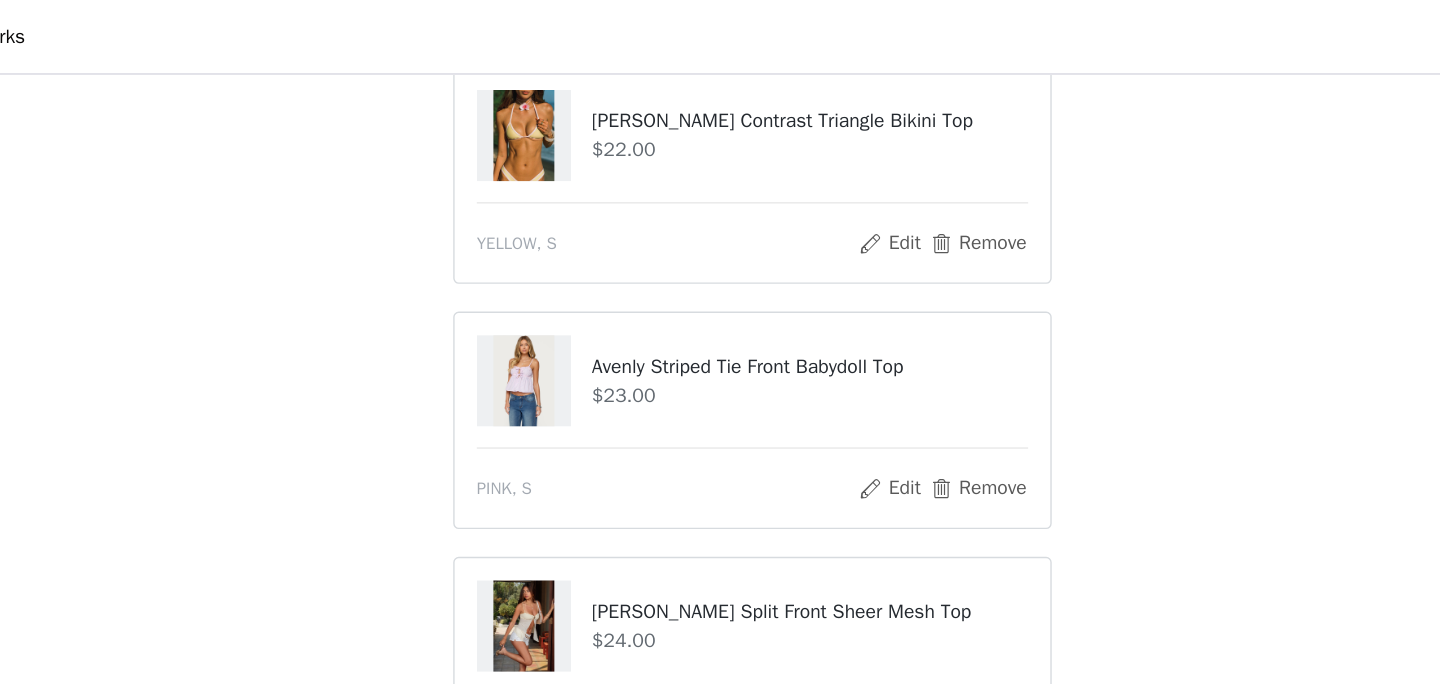 scroll, scrollTop: 227, scrollLeft: 0, axis: vertical 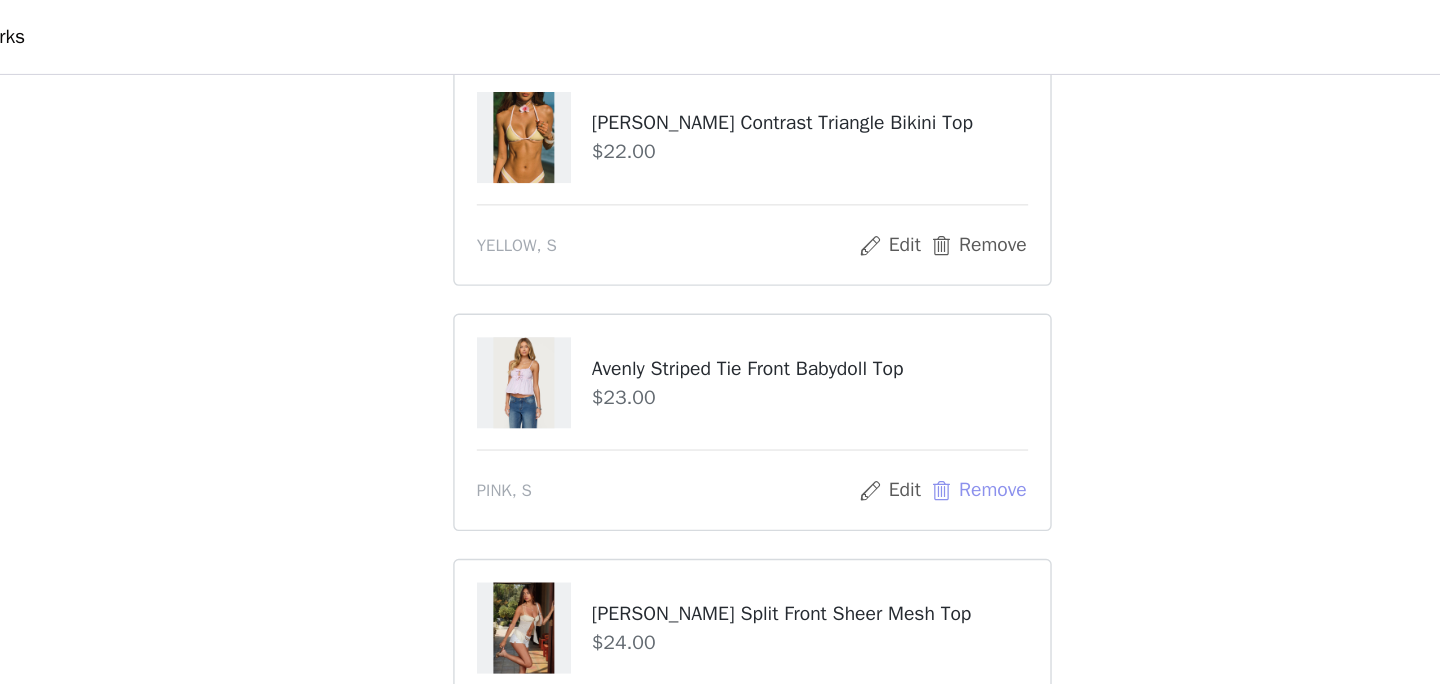 click on "Remove" at bounding box center [883, 354] 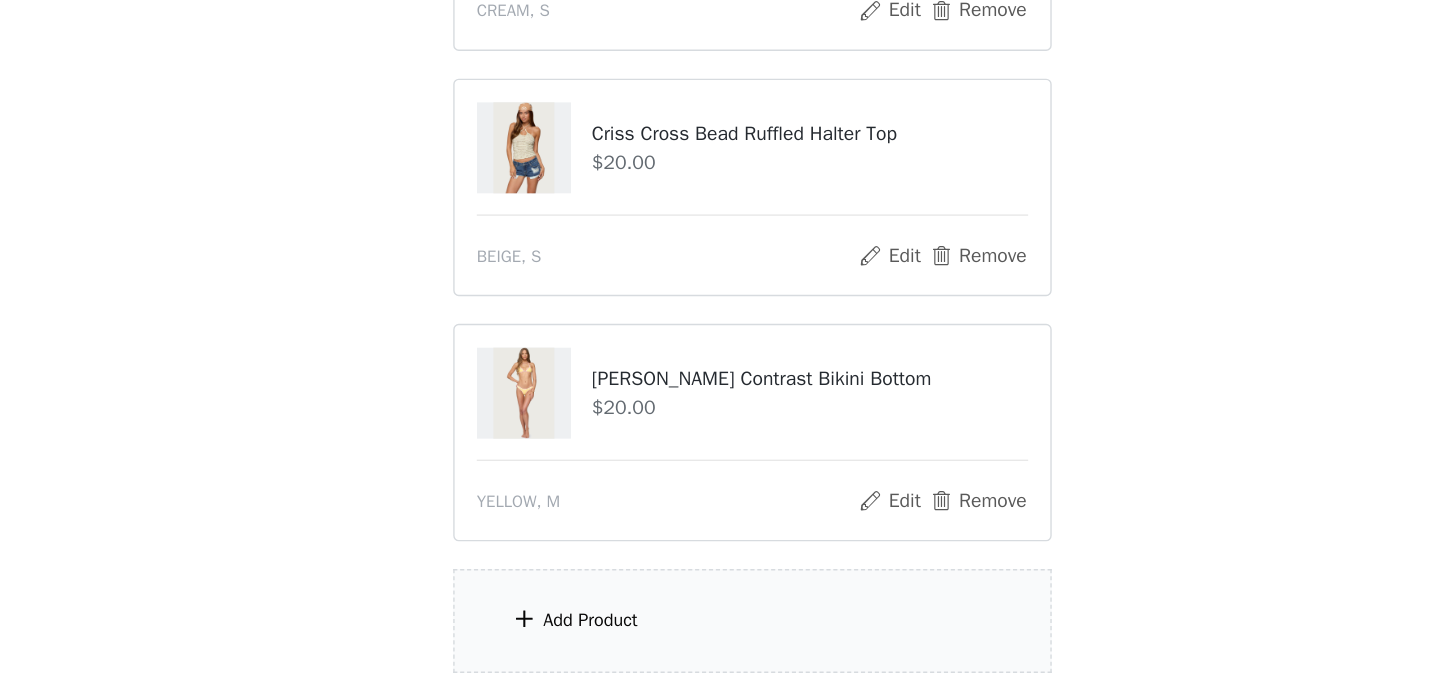 scroll, scrollTop: 1133, scrollLeft: 0, axis: vertical 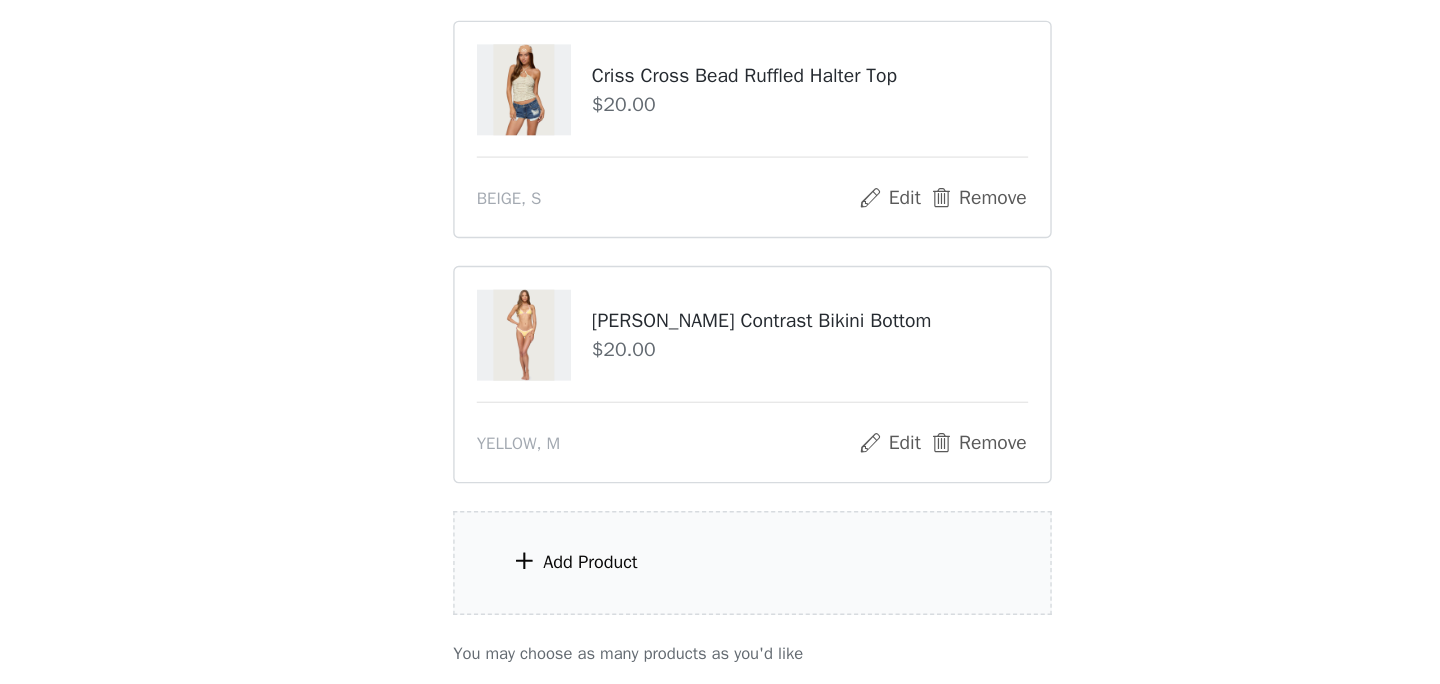 click on "Add Product" at bounding box center [720, 596] 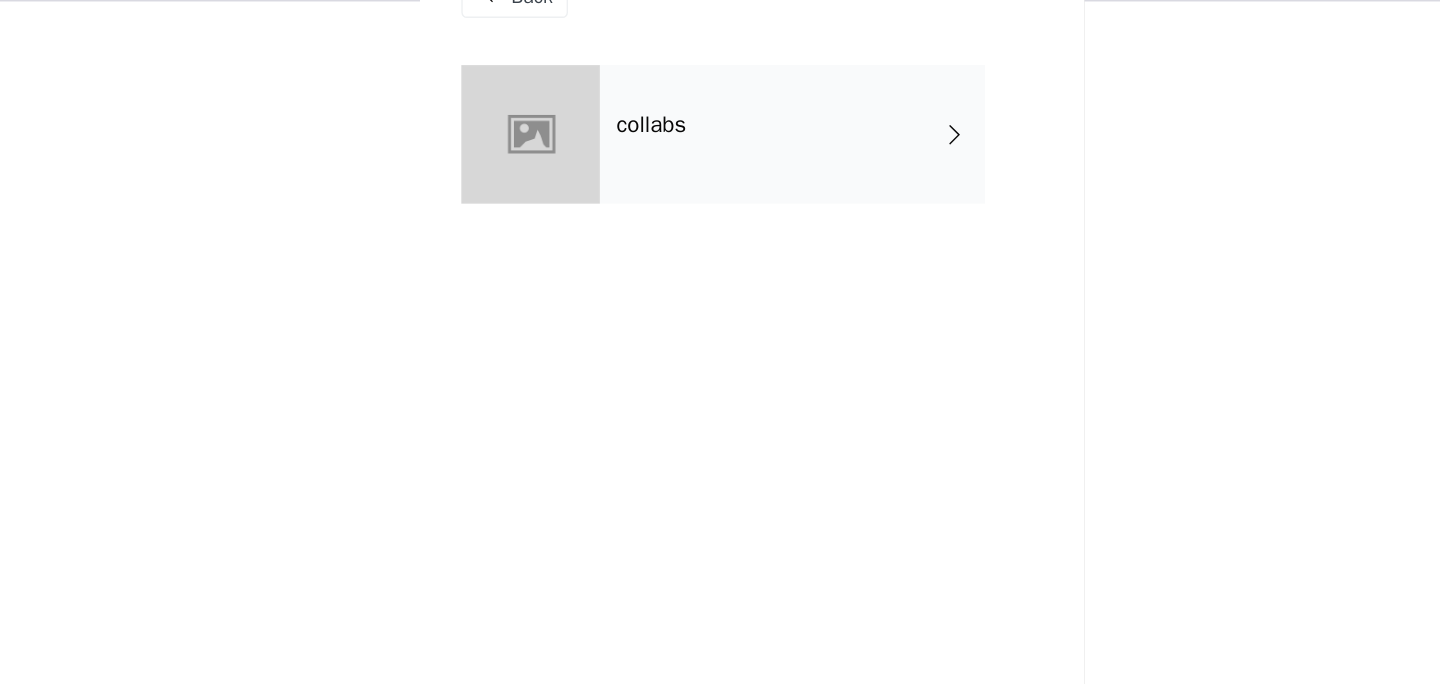 click on "collabs" at bounding box center (749, 150) 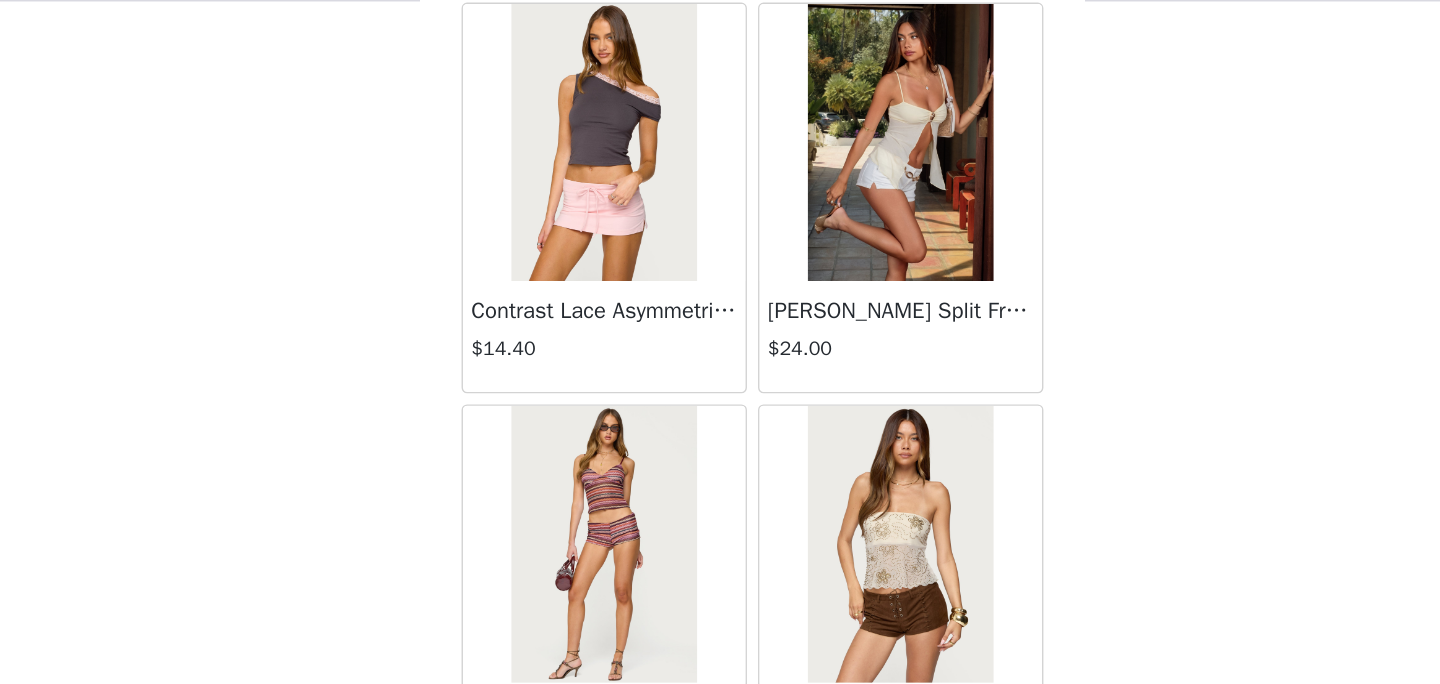 scroll, scrollTop: 2376, scrollLeft: 0, axis: vertical 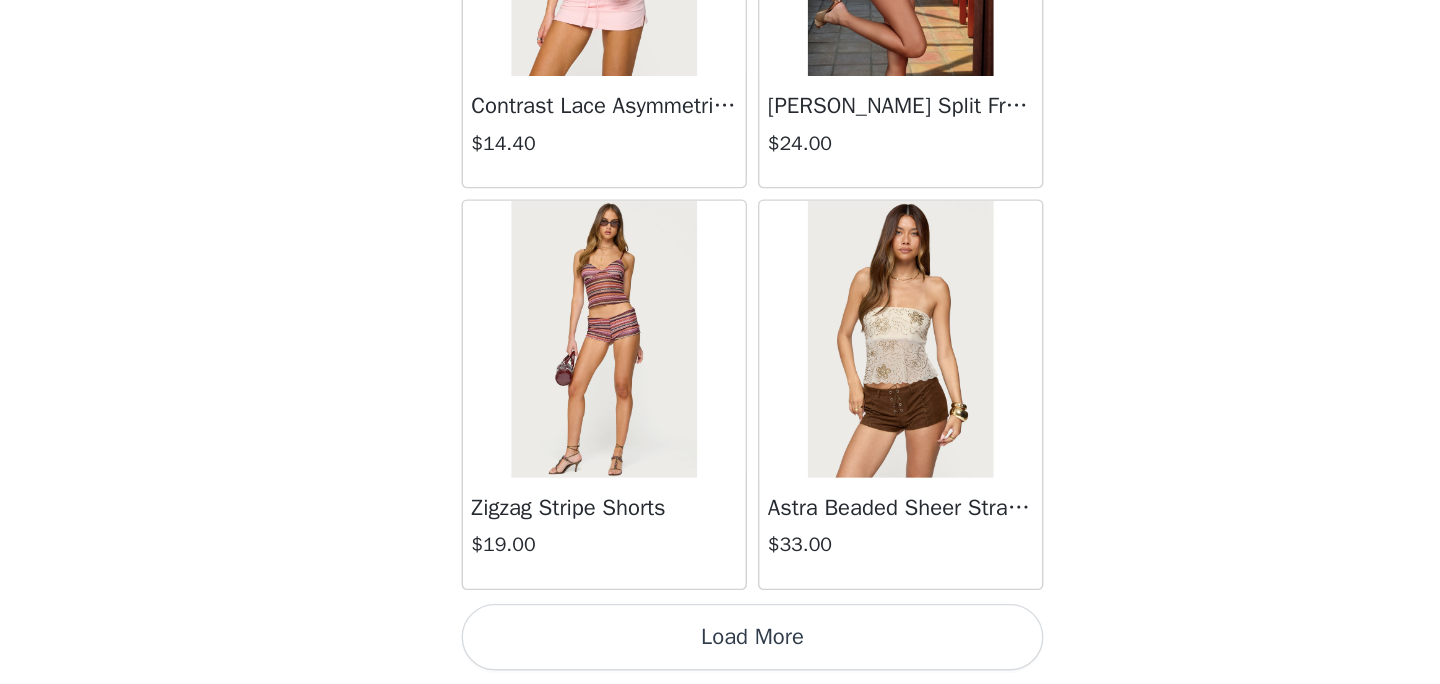 click on "Load More" at bounding box center [720, 650] 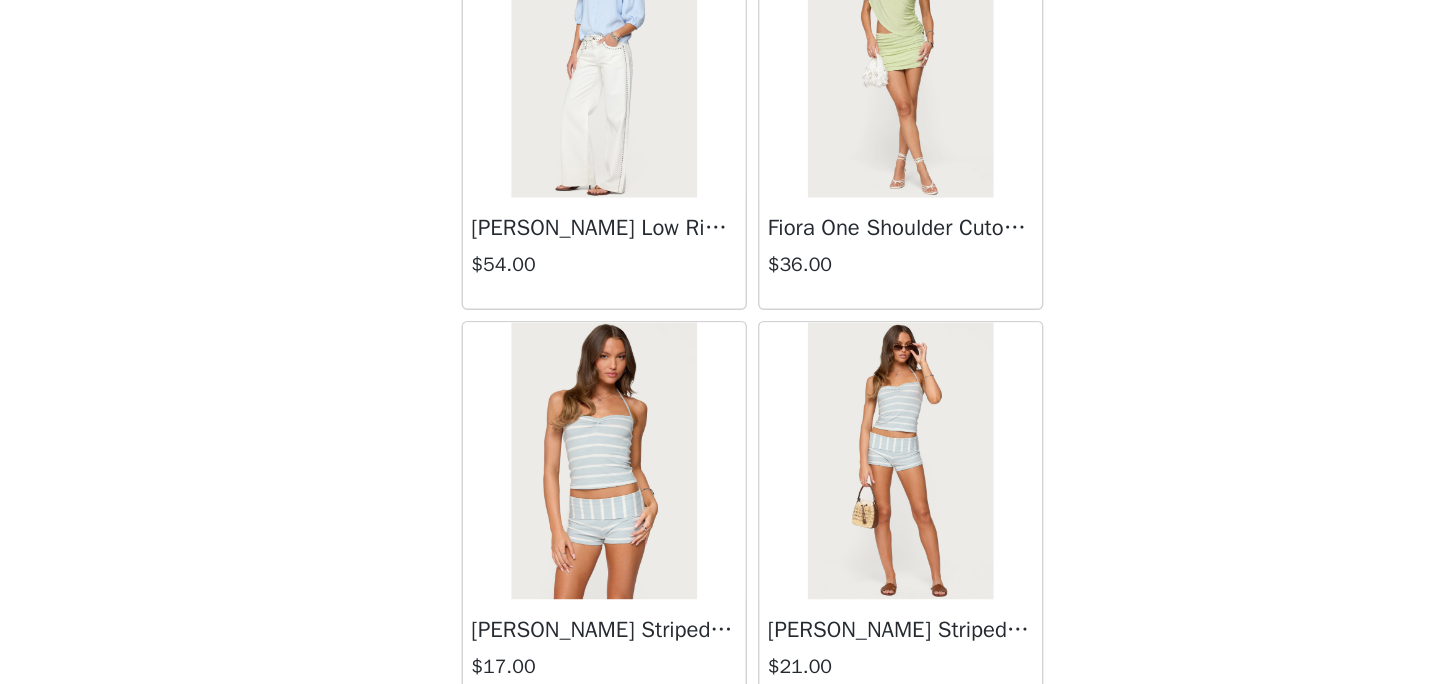 scroll, scrollTop: 5276, scrollLeft: 0, axis: vertical 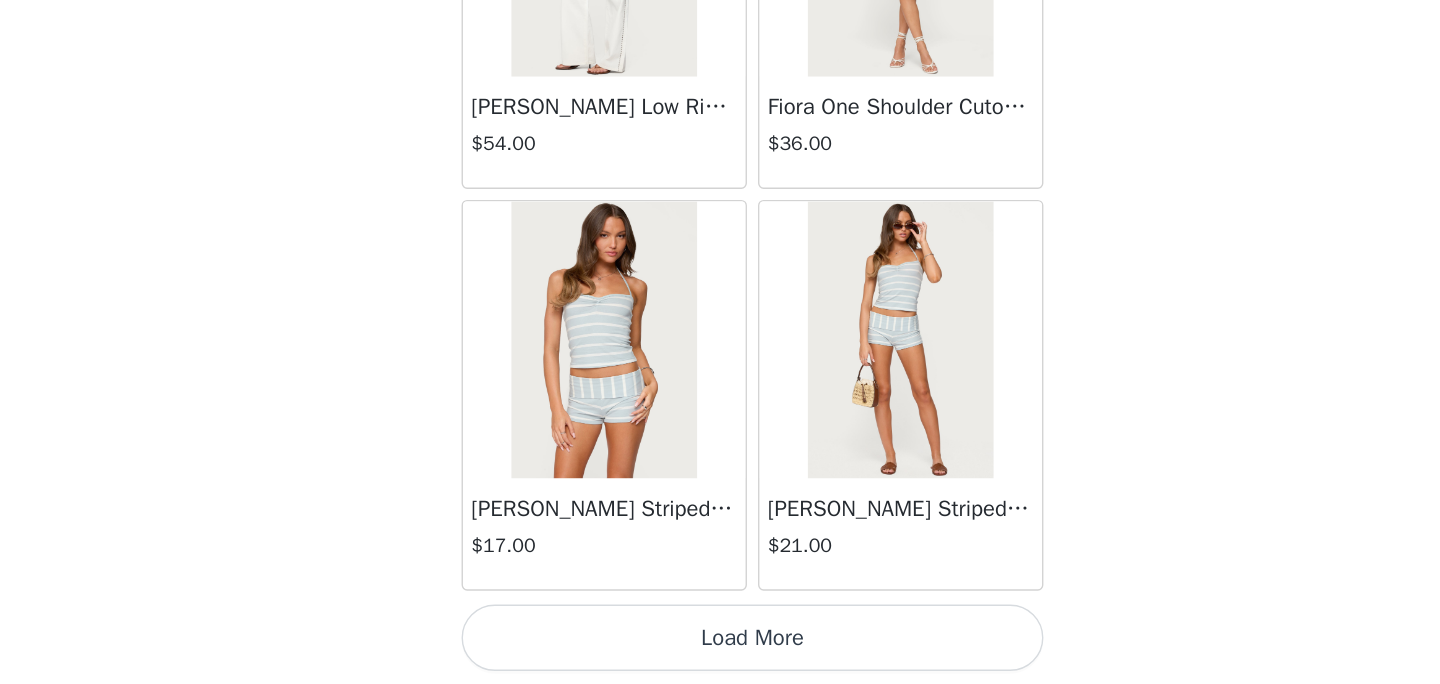 click on "Load More" at bounding box center (720, 650) 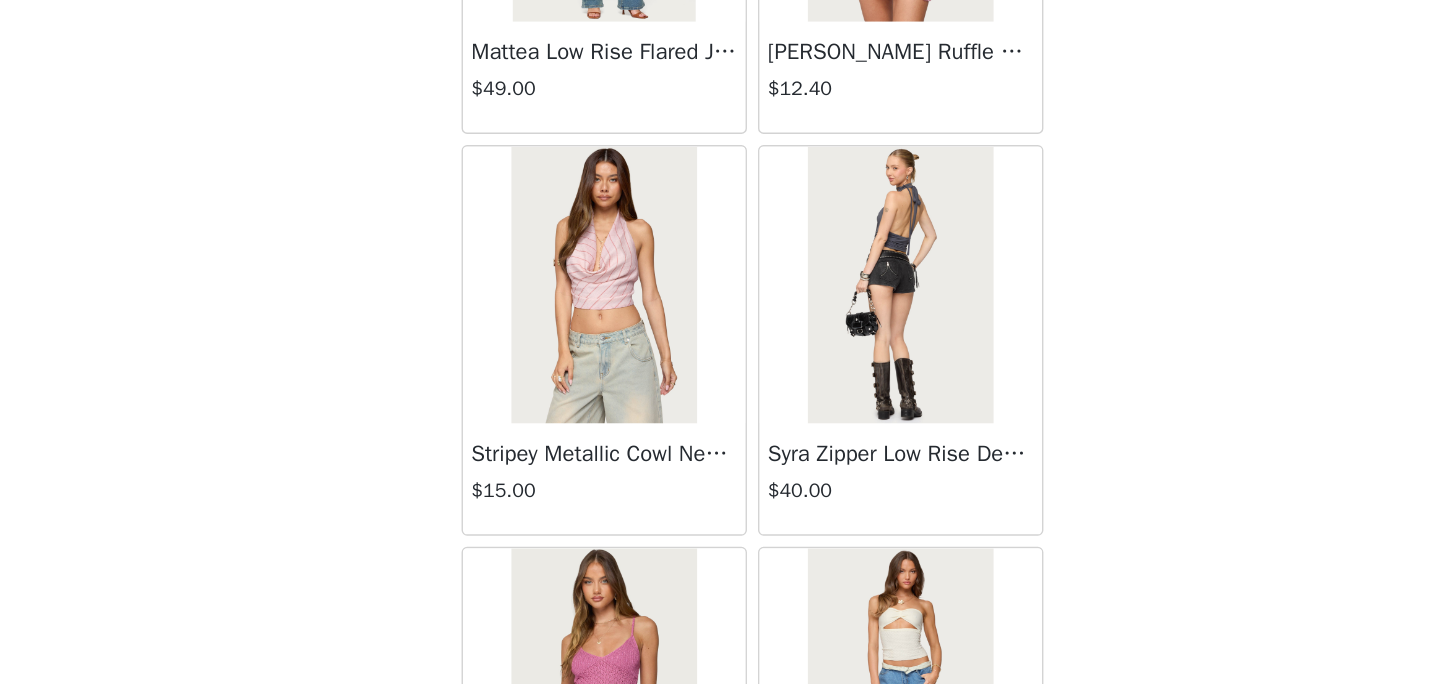 scroll, scrollTop: 8176, scrollLeft: 0, axis: vertical 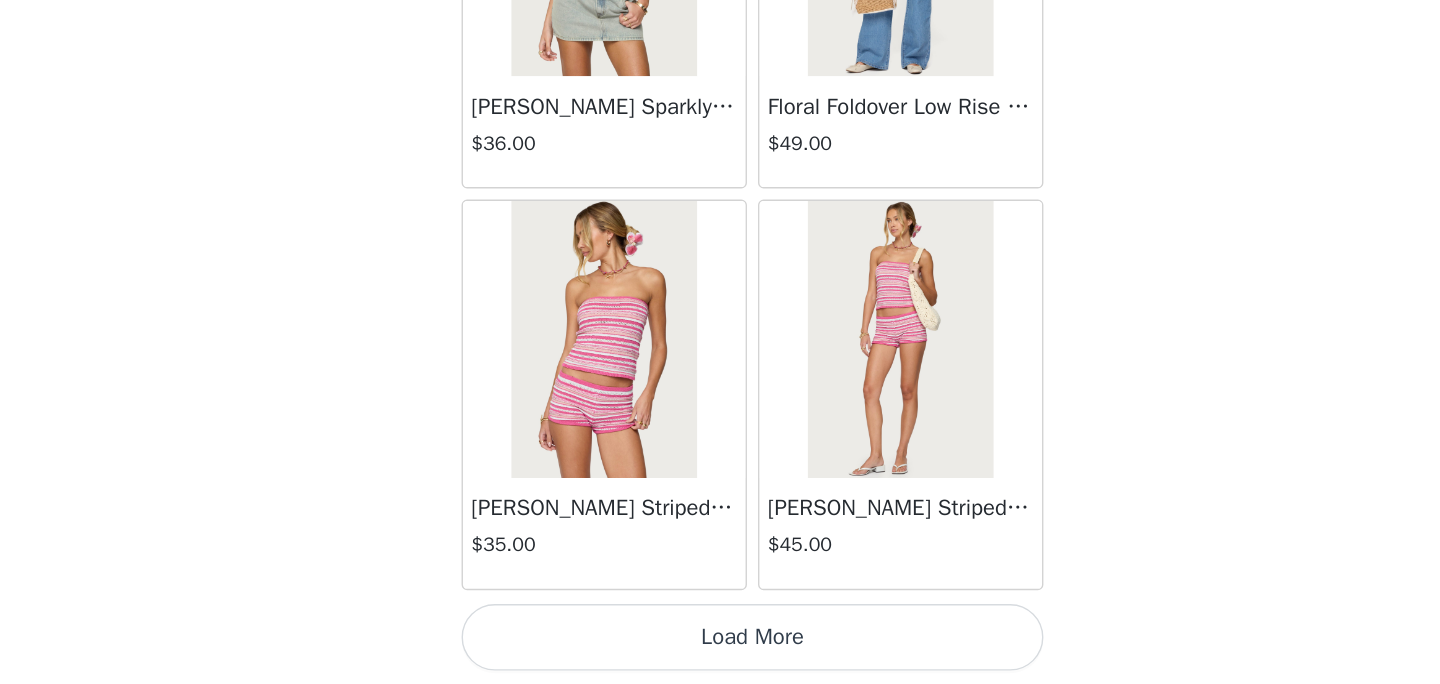 click on "Load More" at bounding box center [720, 650] 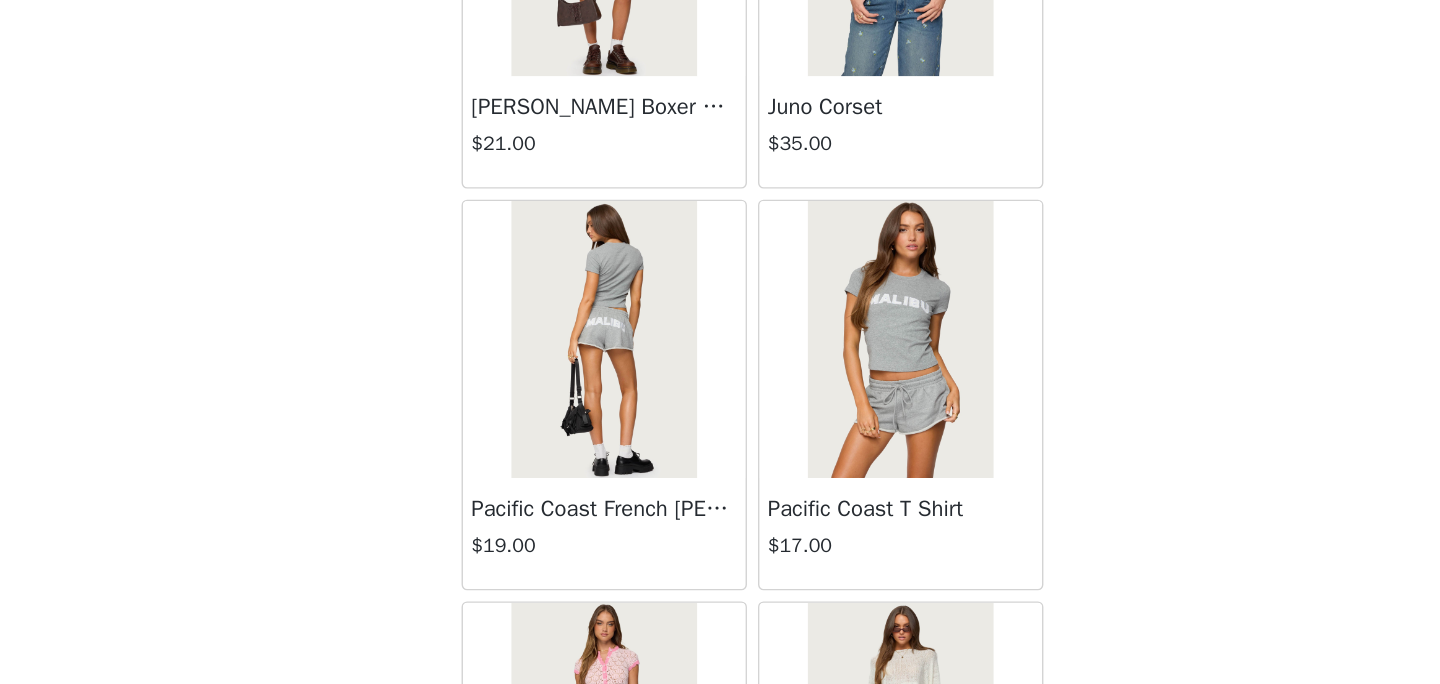 scroll, scrollTop: 11076, scrollLeft: 0, axis: vertical 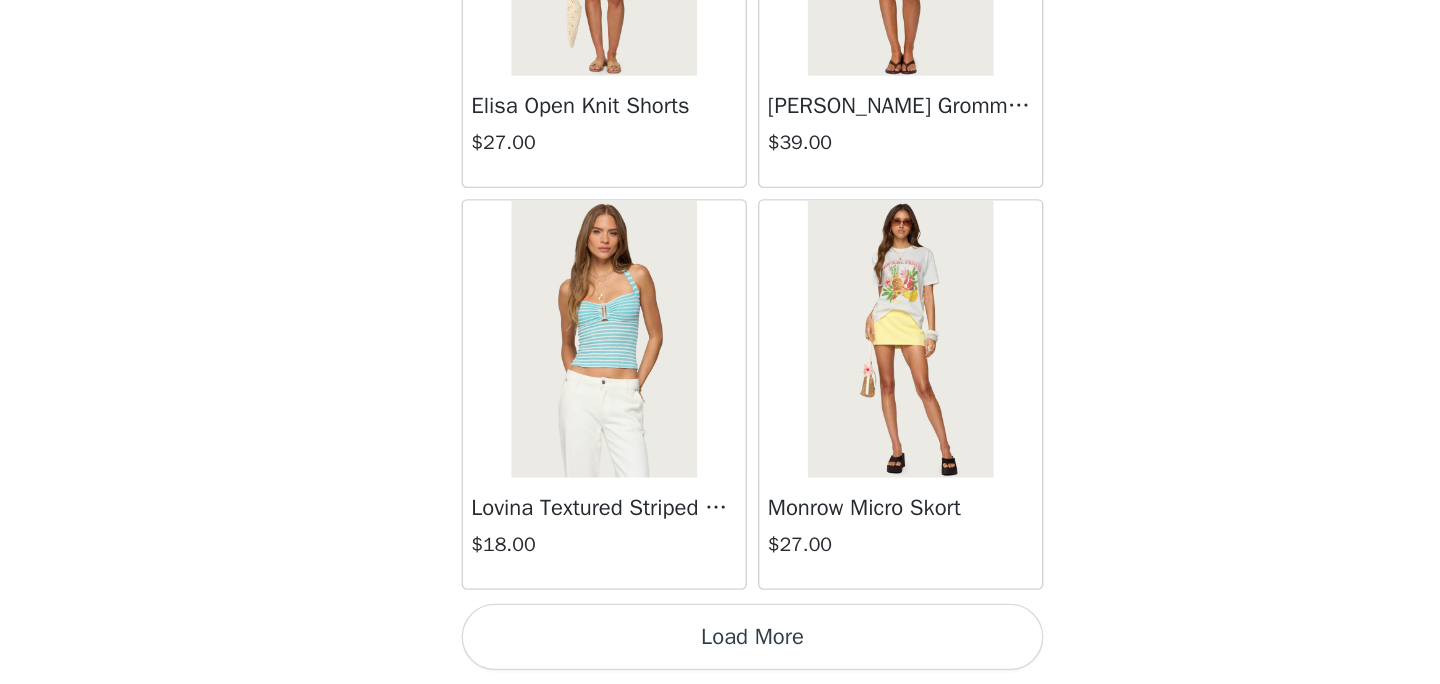click on "Load More" at bounding box center [720, 650] 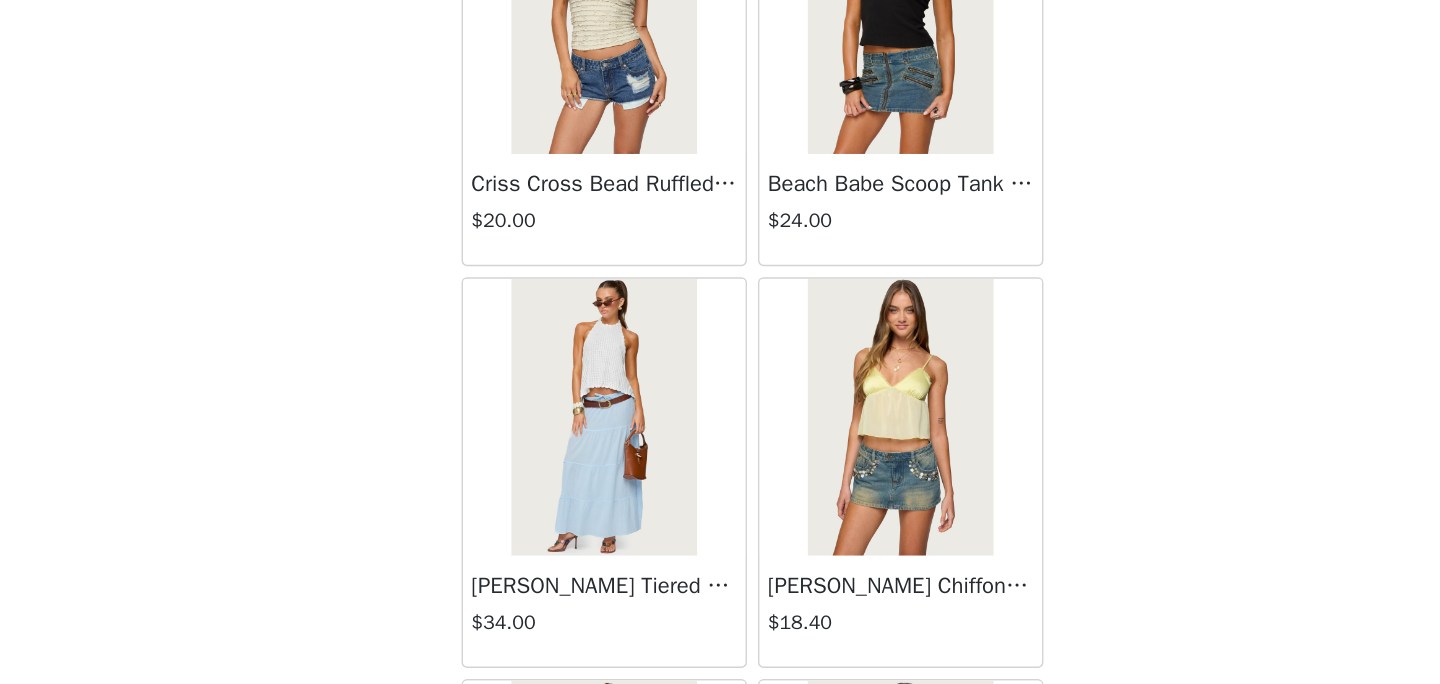 scroll, scrollTop: 13976, scrollLeft: 0, axis: vertical 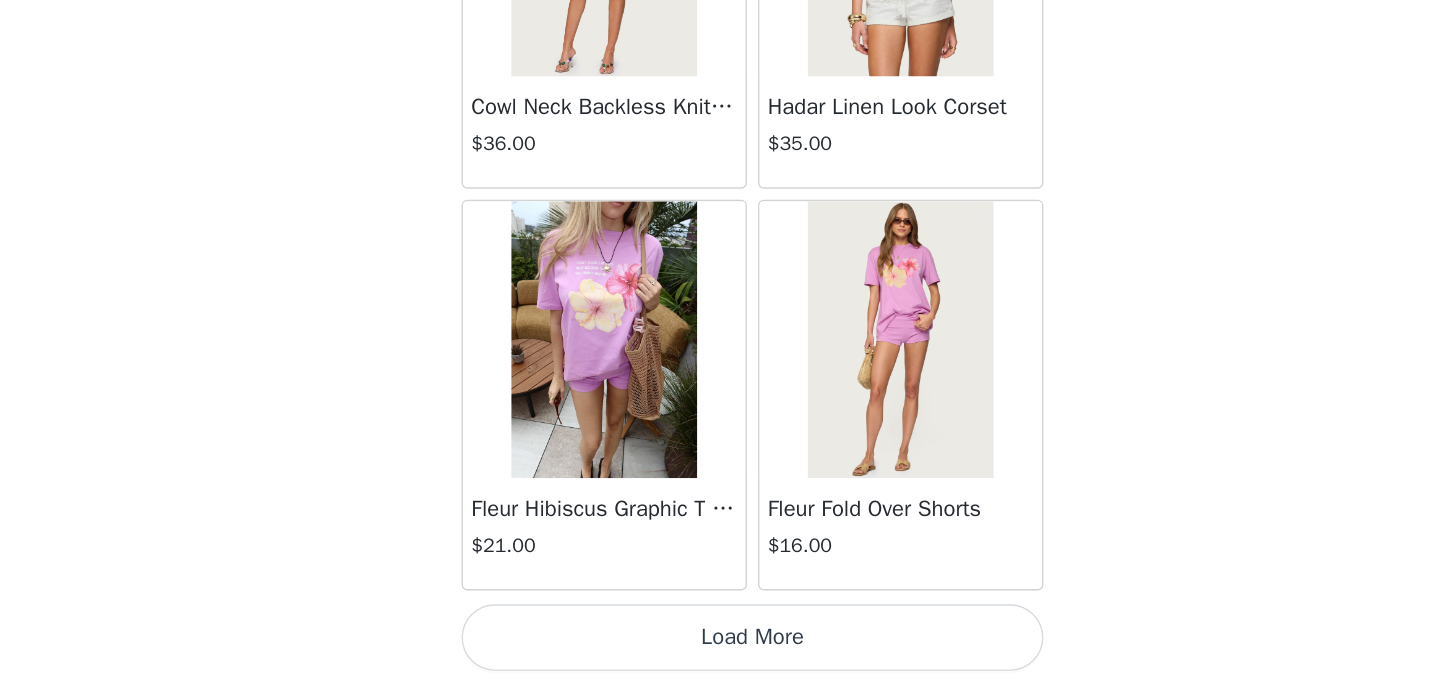click on "Load More" at bounding box center (720, 650) 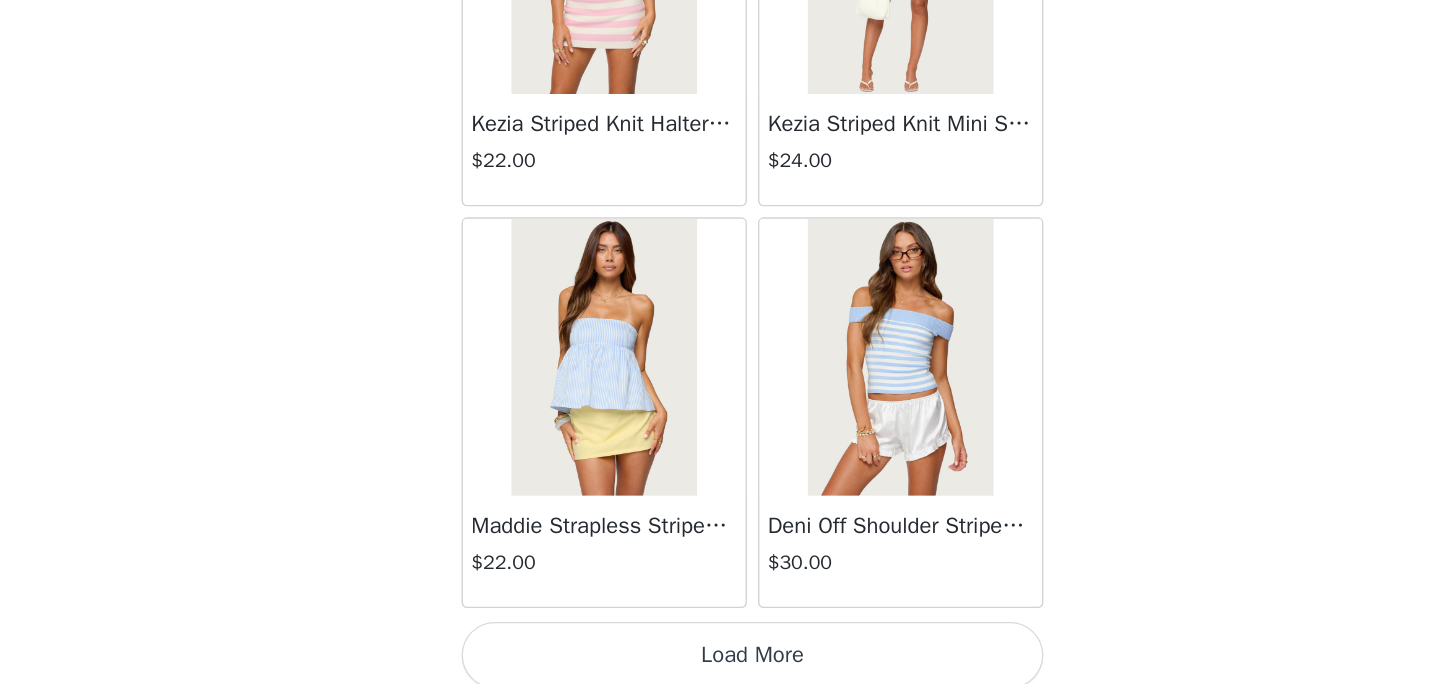 scroll, scrollTop: 16876, scrollLeft: 0, axis: vertical 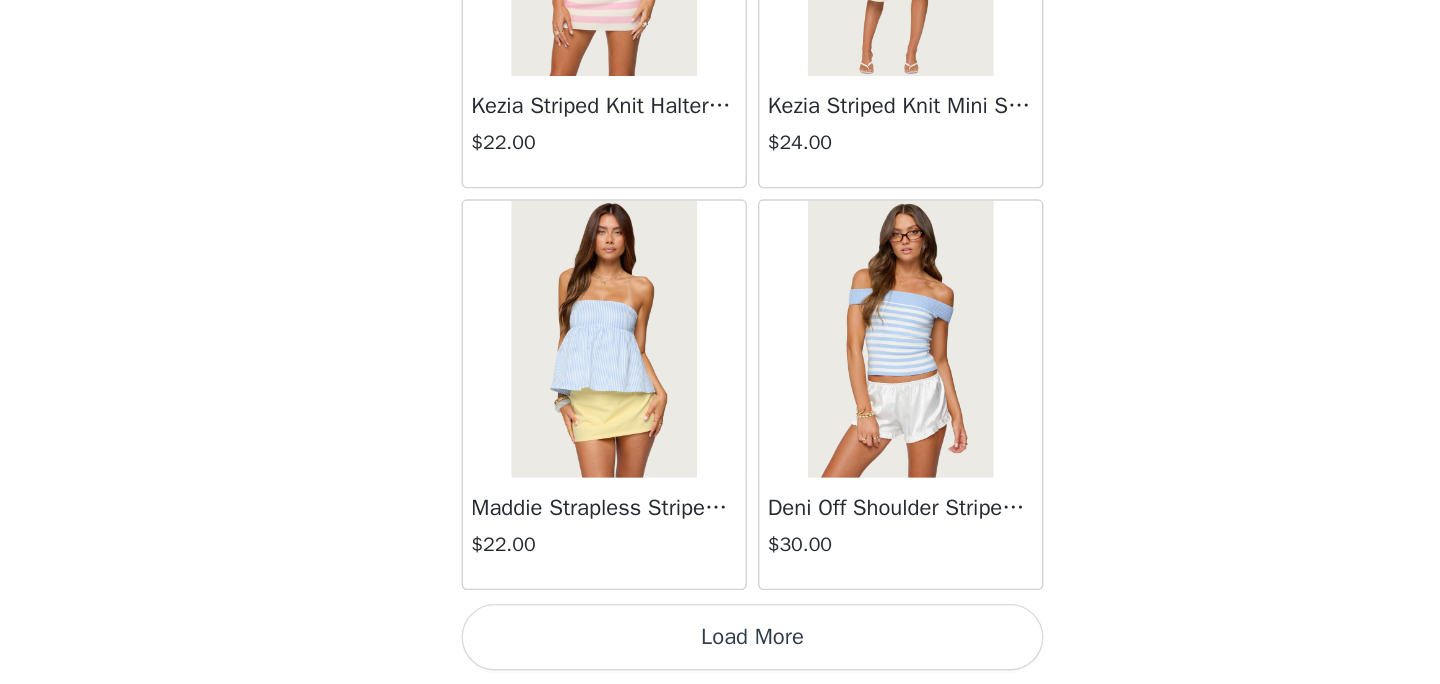 click on "Load More" at bounding box center [720, 650] 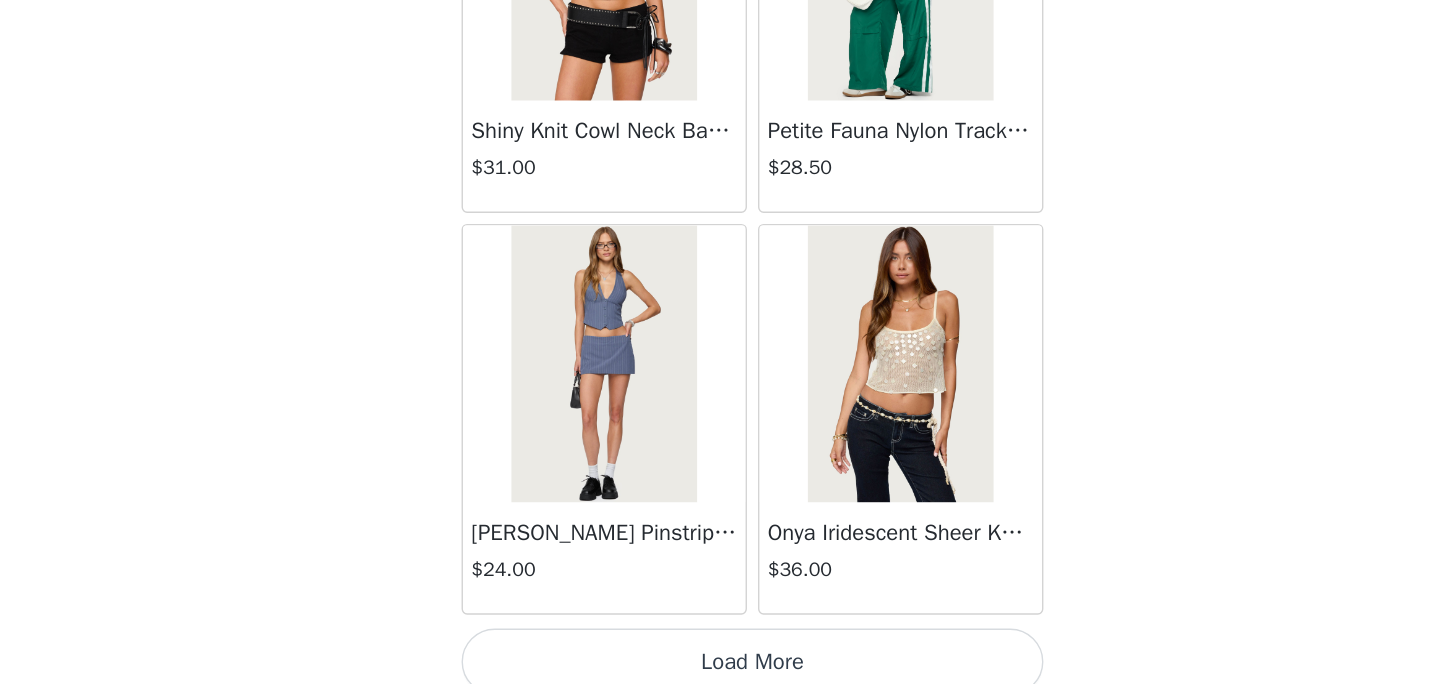 scroll, scrollTop: 19776, scrollLeft: 0, axis: vertical 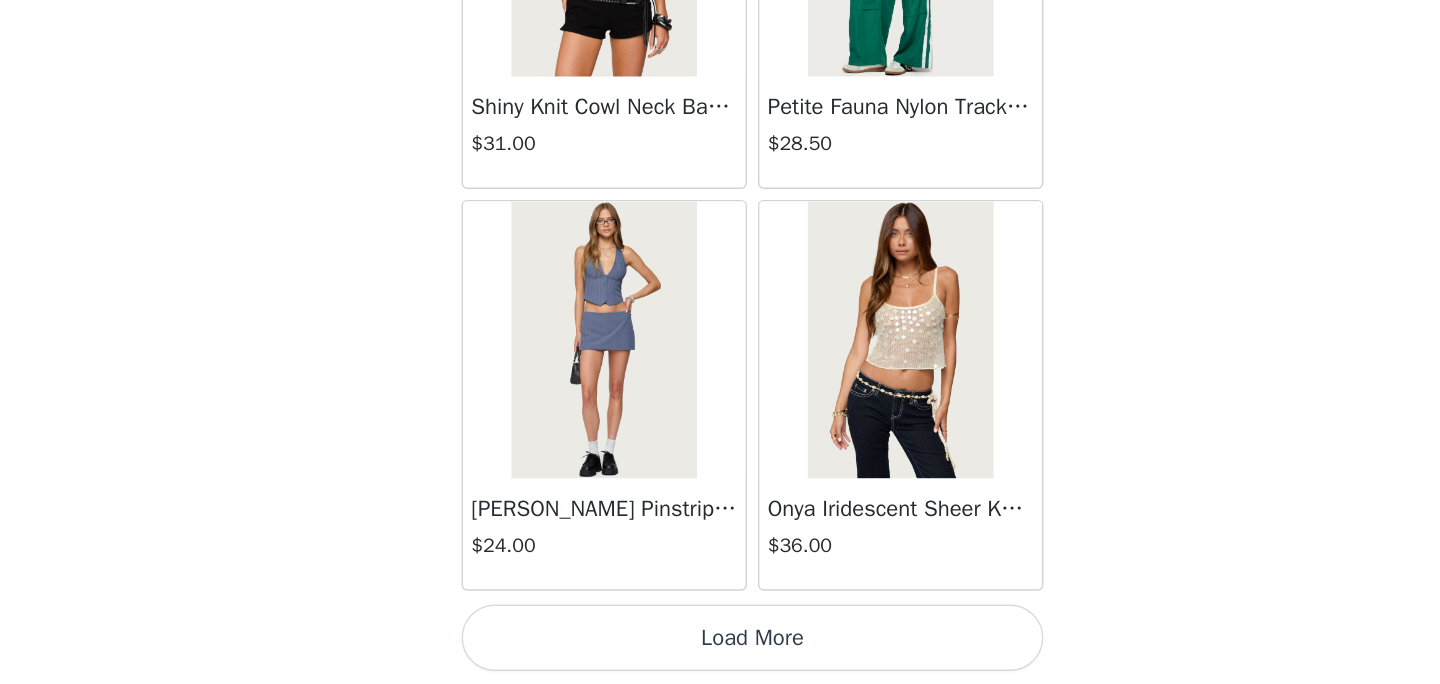 click at bounding box center (826, 435) 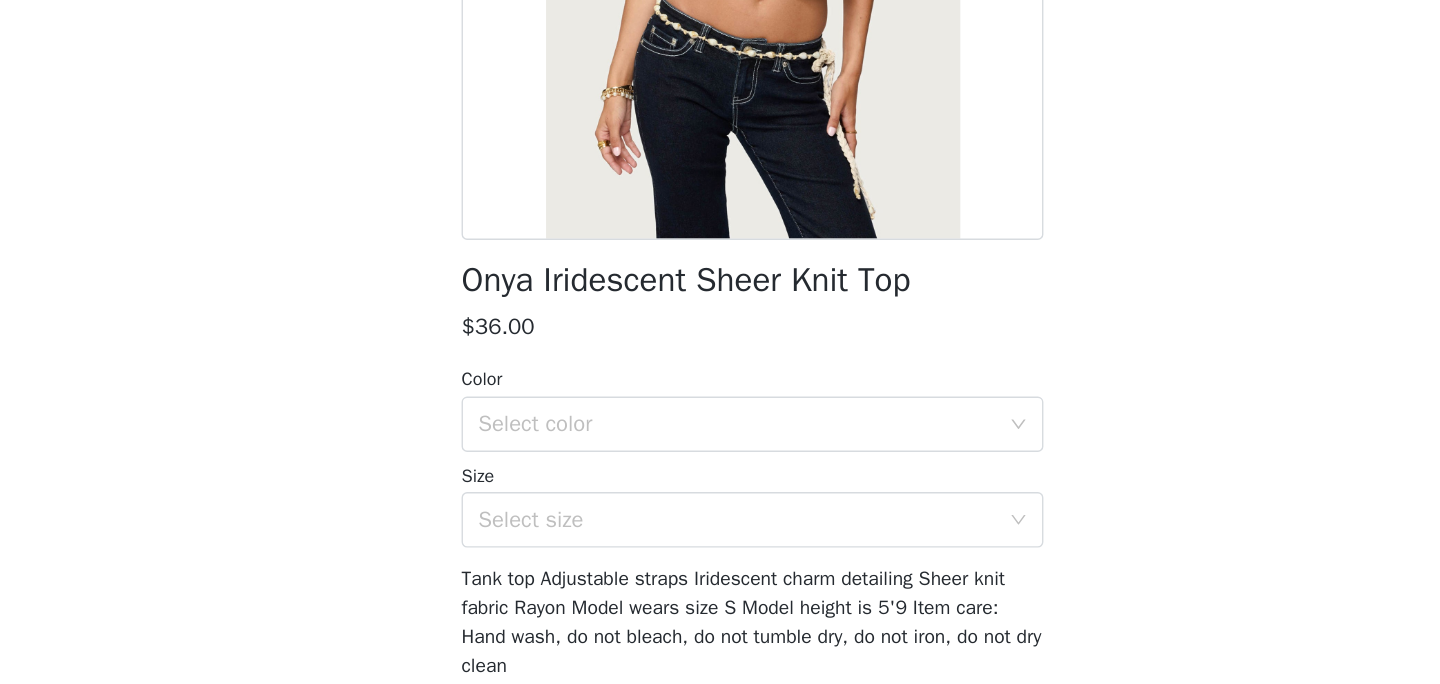scroll, scrollTop: 268, scrollLeft: 0, axis: vertical 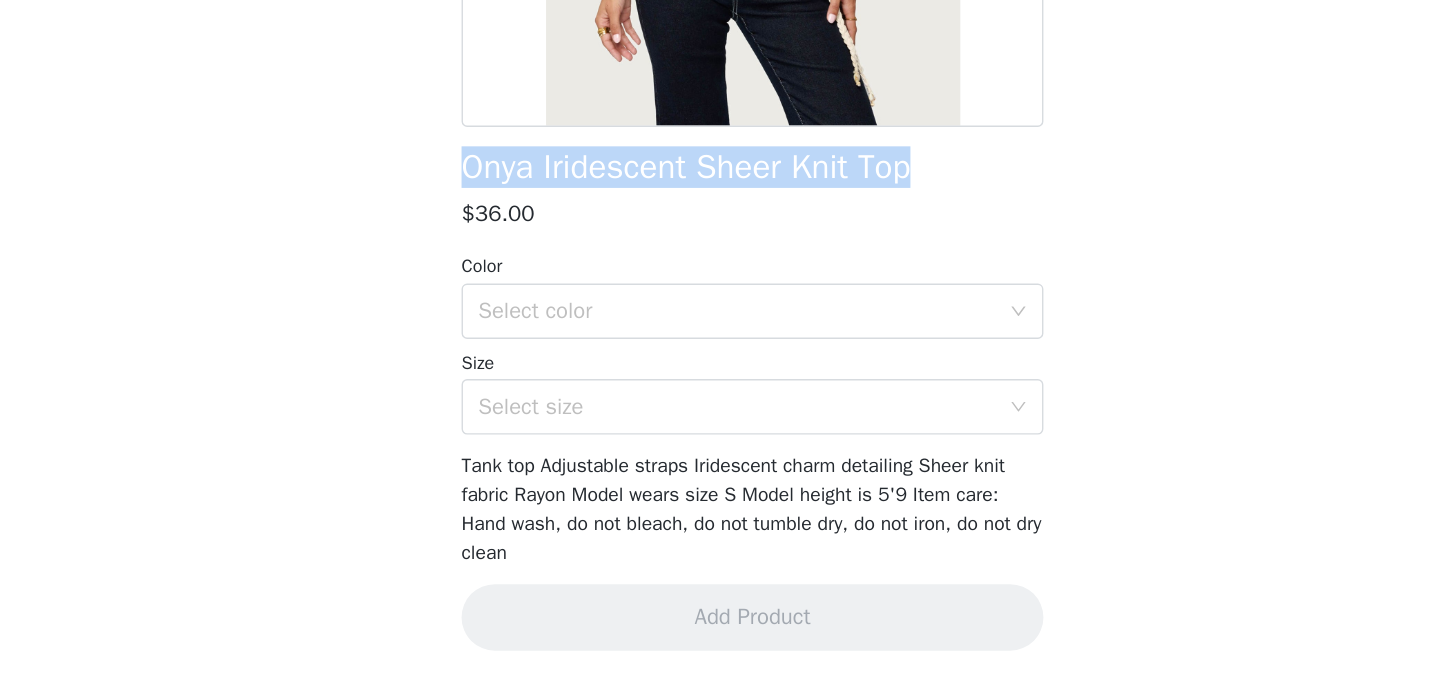 drag, startPoint x: 865, startPoint y: 307, endPoint x: 507, endPoint y: 309, distance: 358.00558 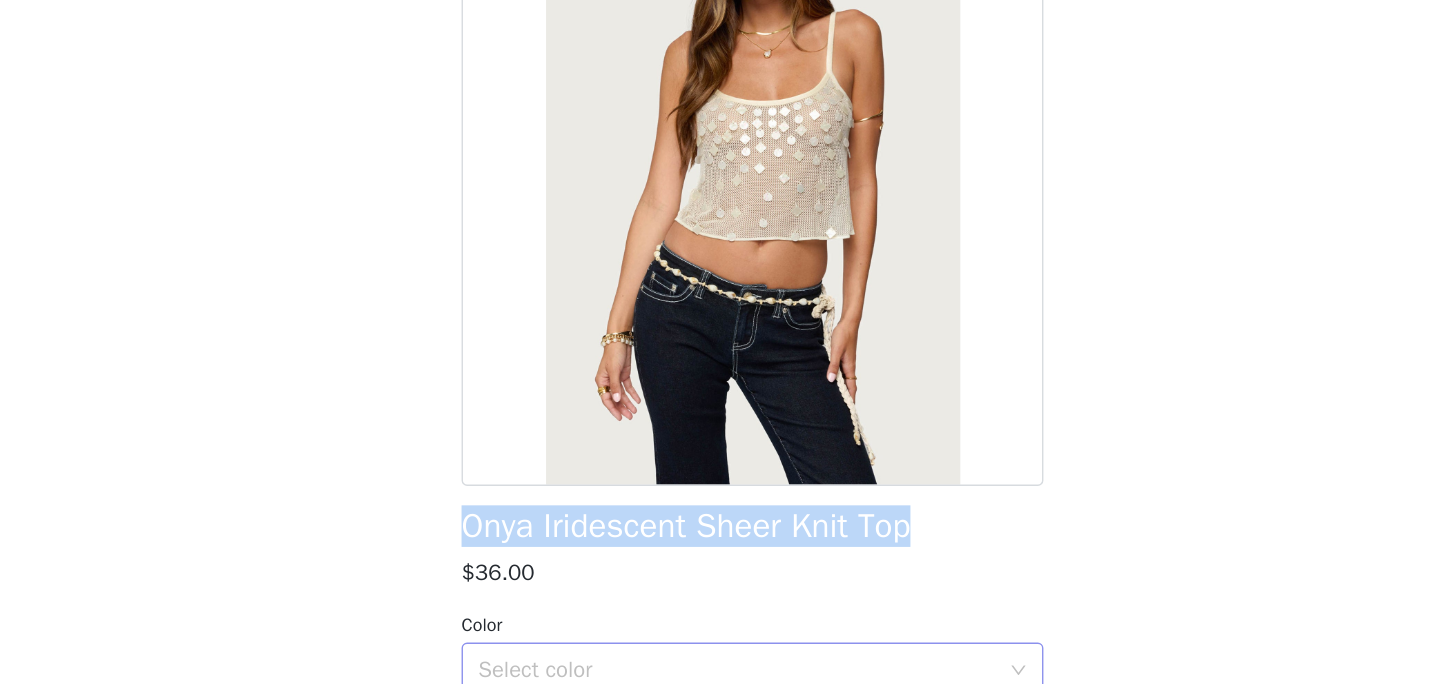 scroll, scrollTop: 0, scrollLeft: 0, axis: both 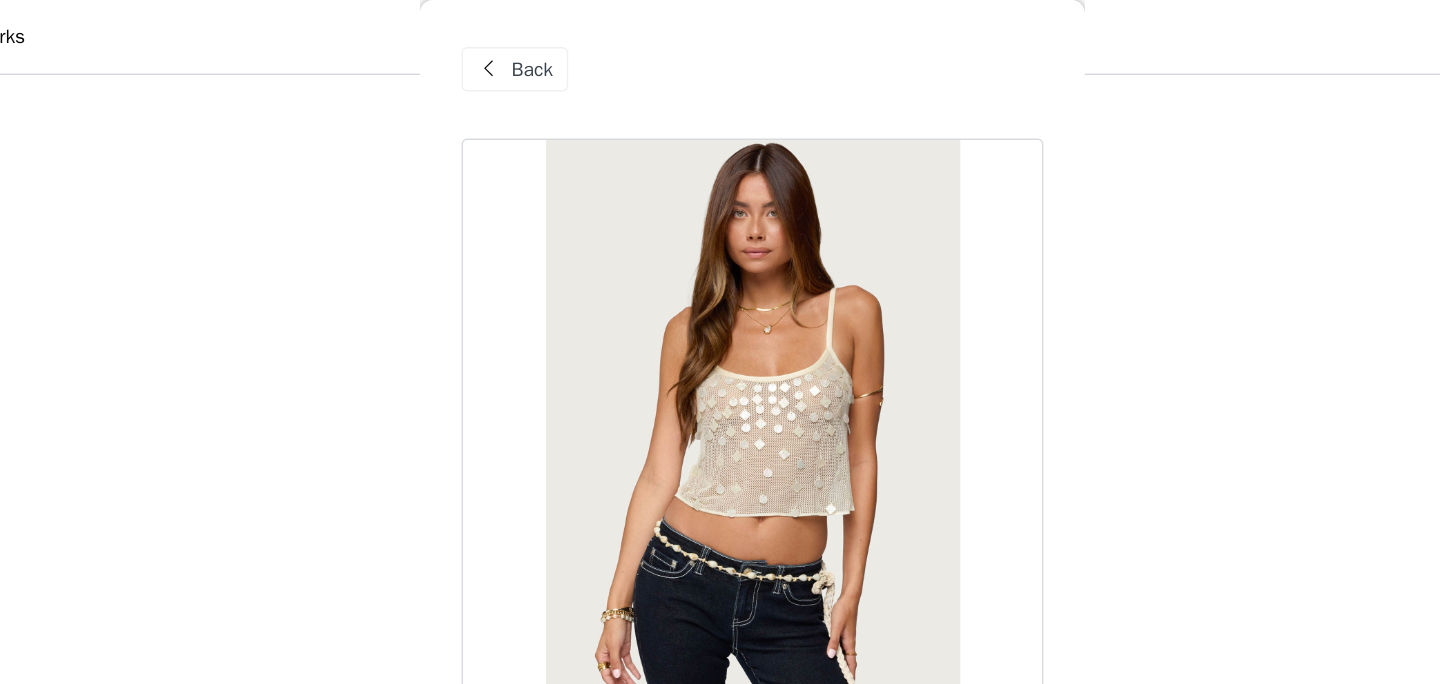 click on "Back" at bounding box center (561, 50) 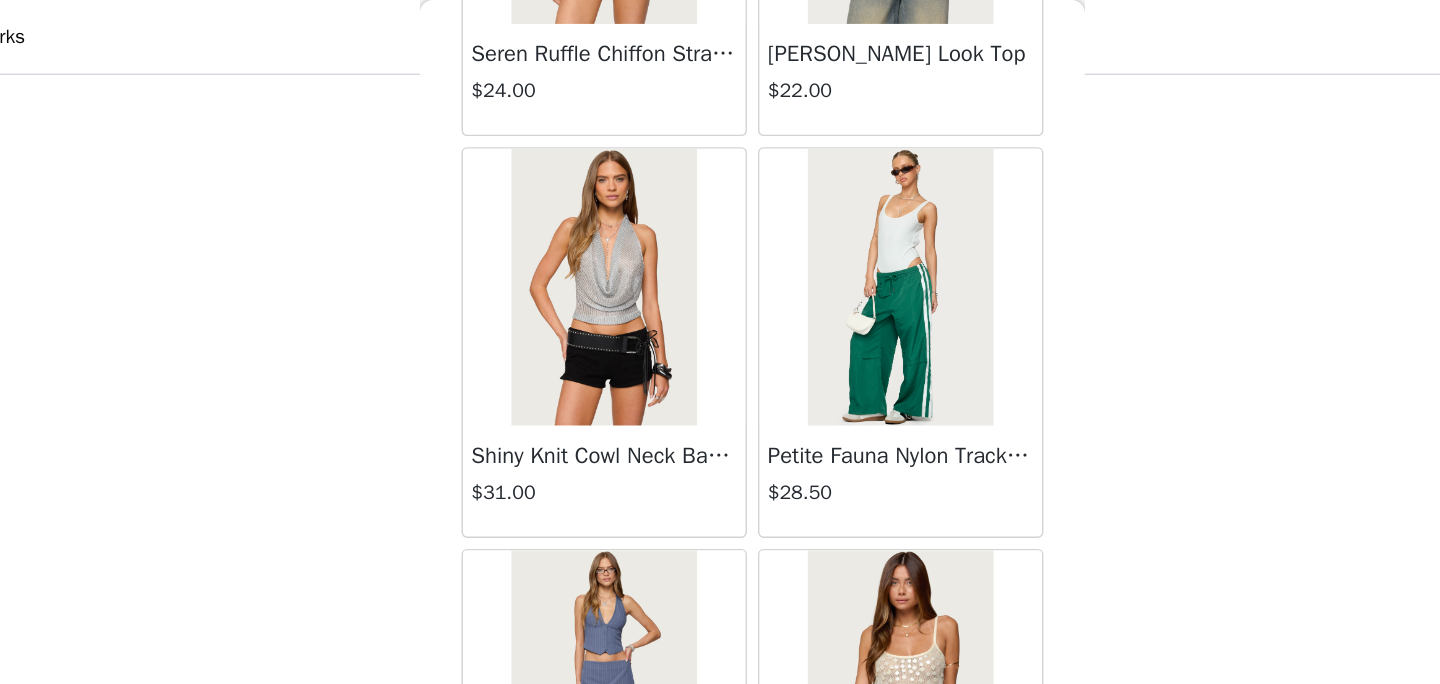scroll, scrollTop: 19776, scrollLeft: 0, axis: vertical 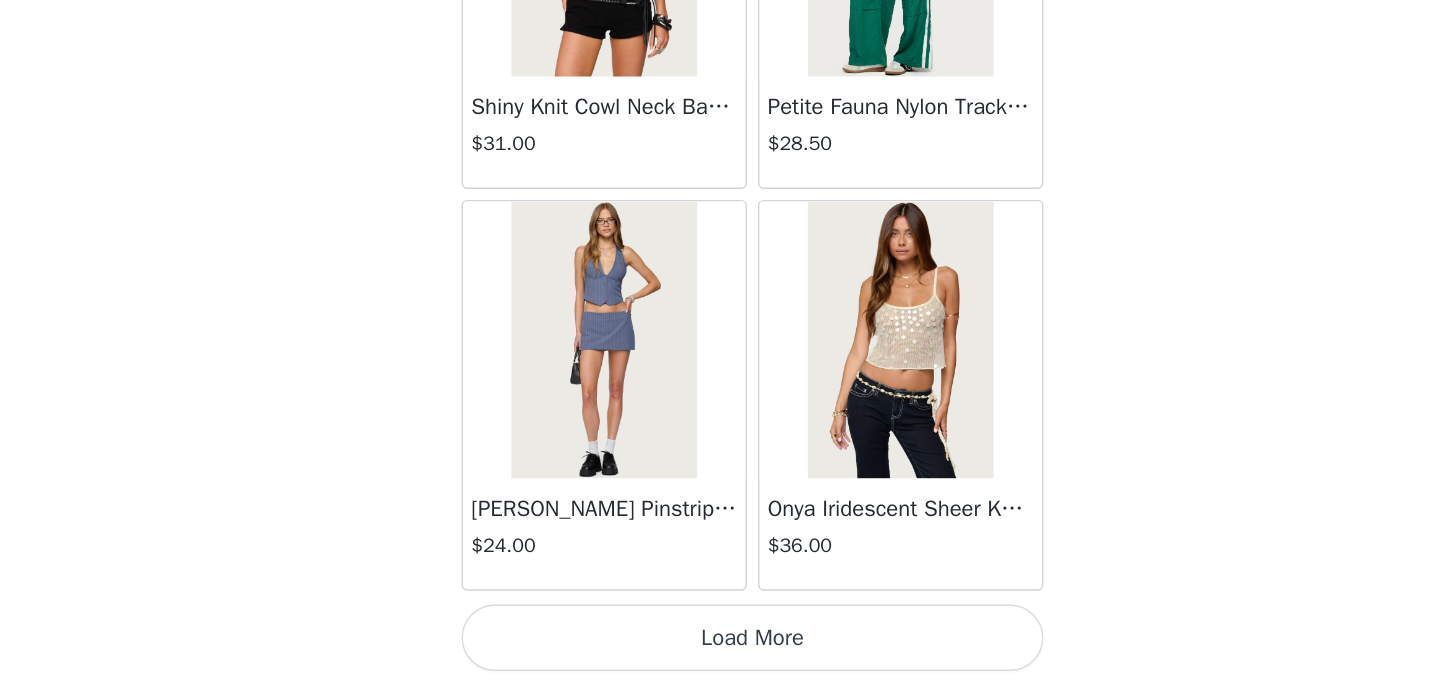 click on "Load More" at bounding box center [720, 650] 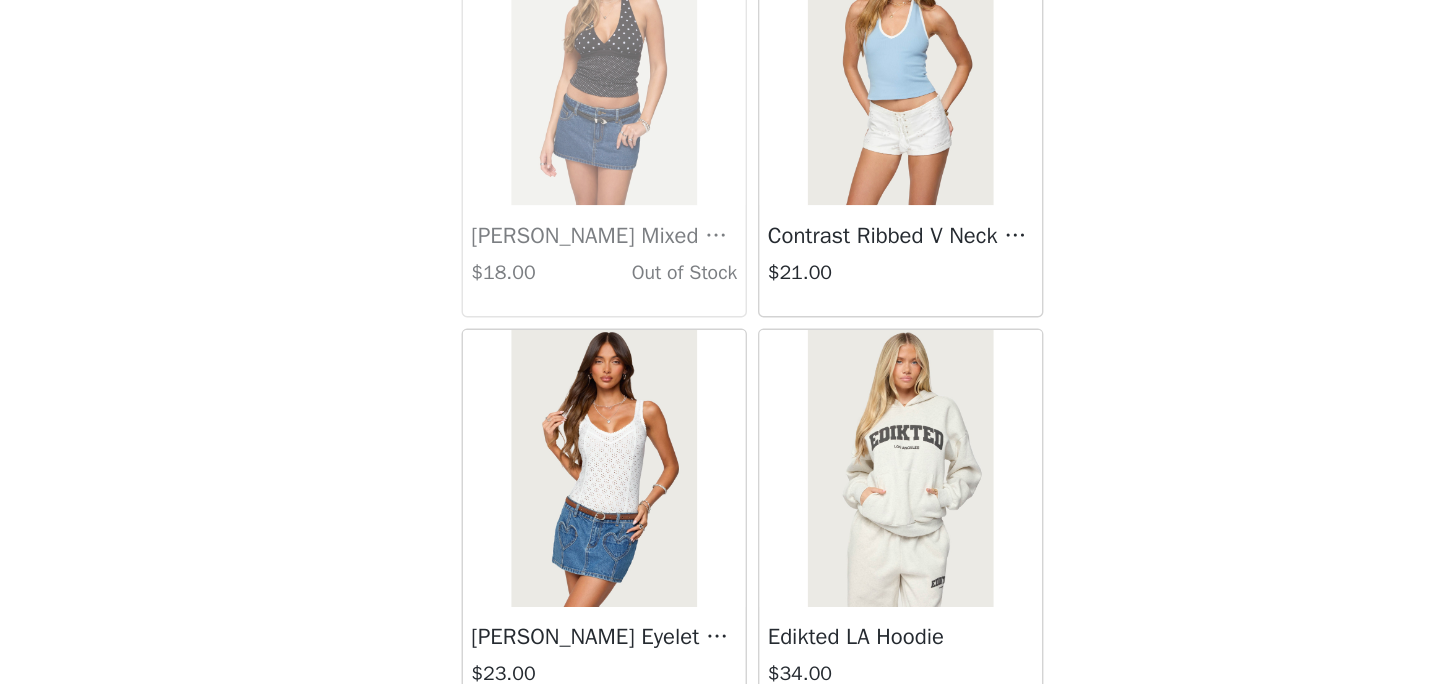 scroll, scrollTop: 22676, scrollLeft: 0, axis: vertical 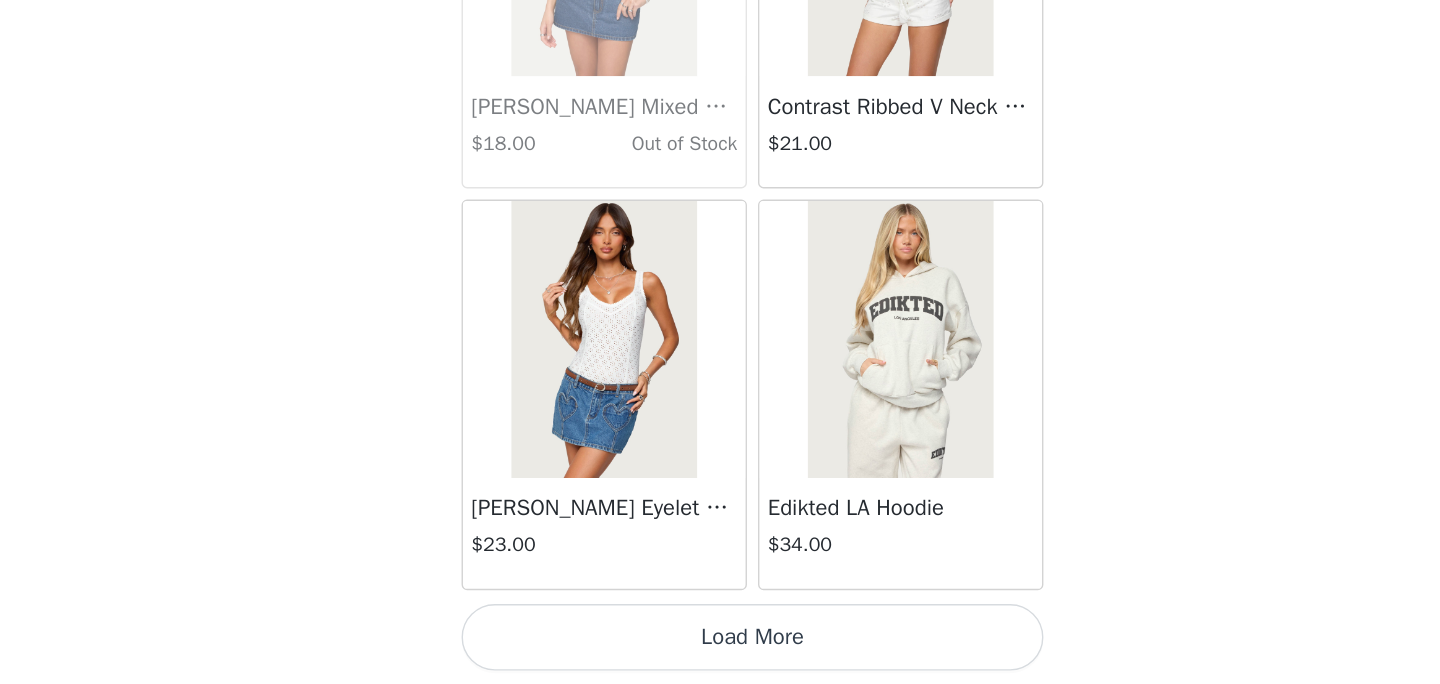 click on "Load More" at bounding box center [720, 650] 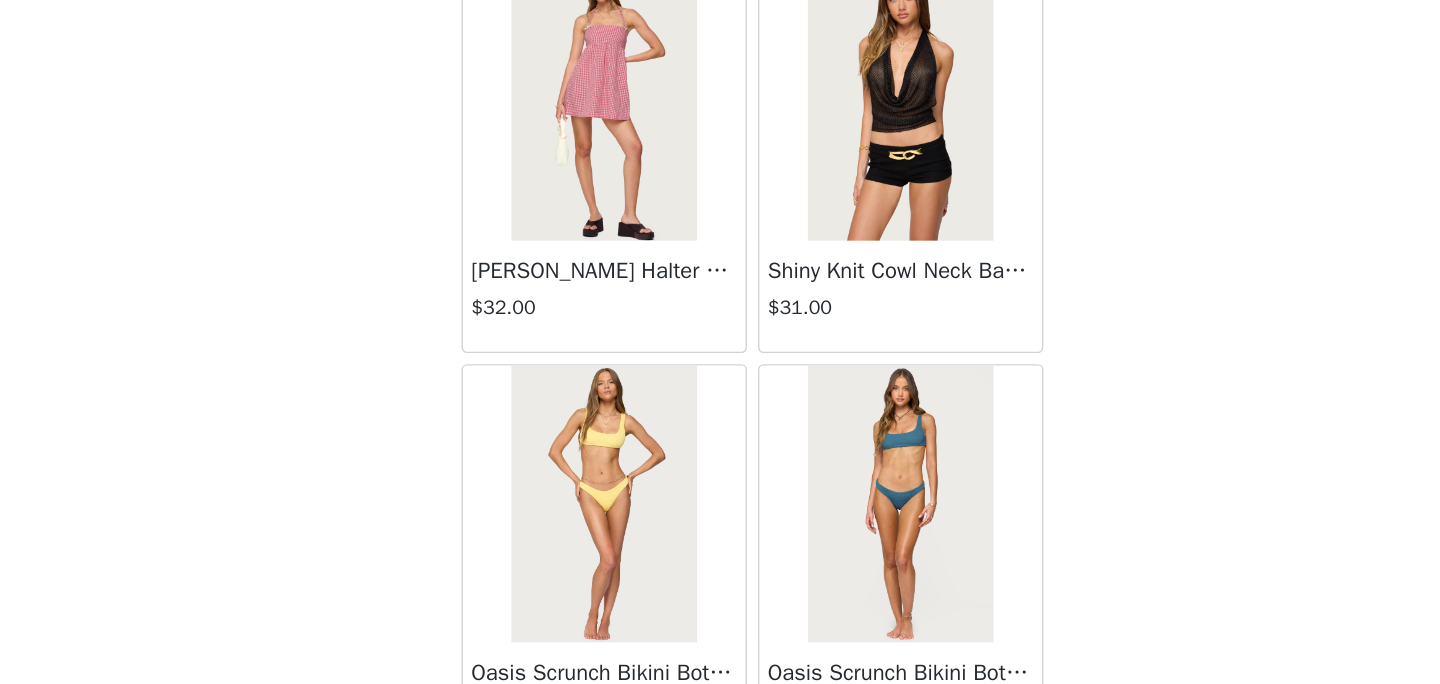 scroll, scrollTop: 25576, scrollLeft: 0, axis: vertical 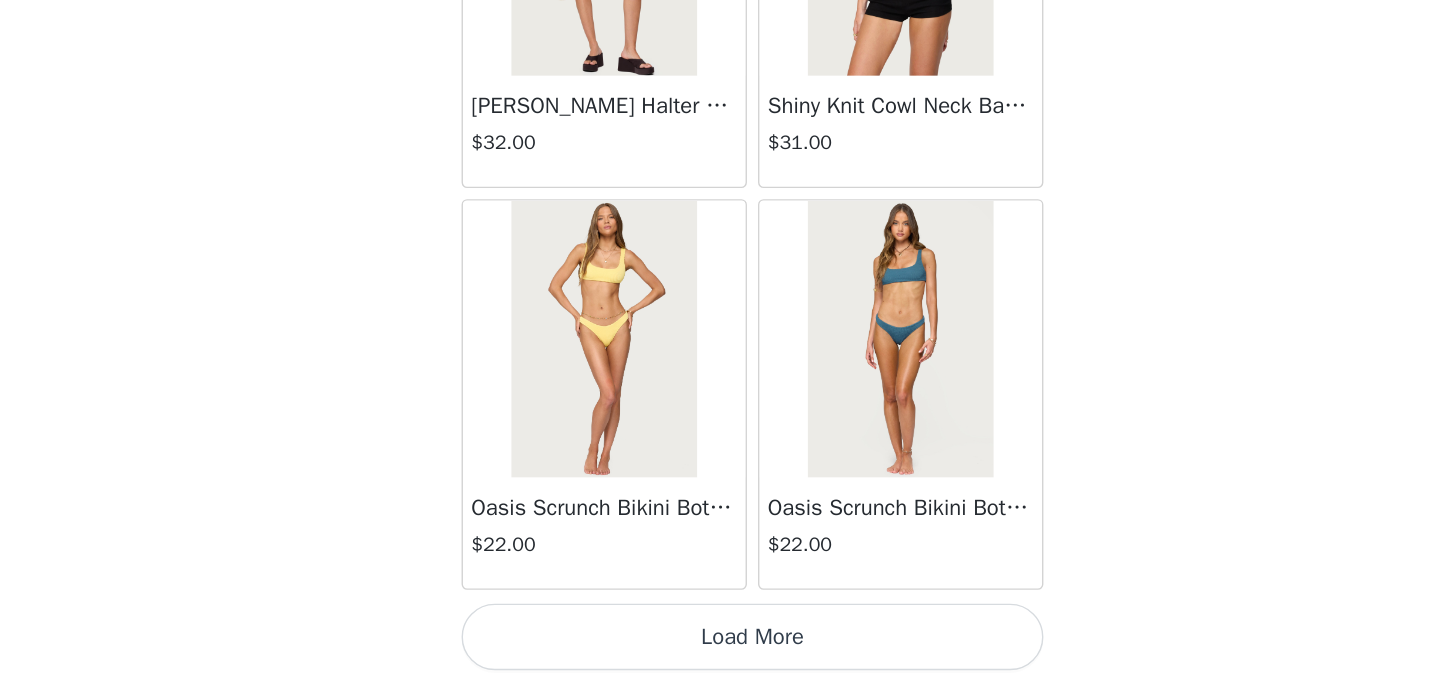 click on "Load More" at bounding box center [720, 650] 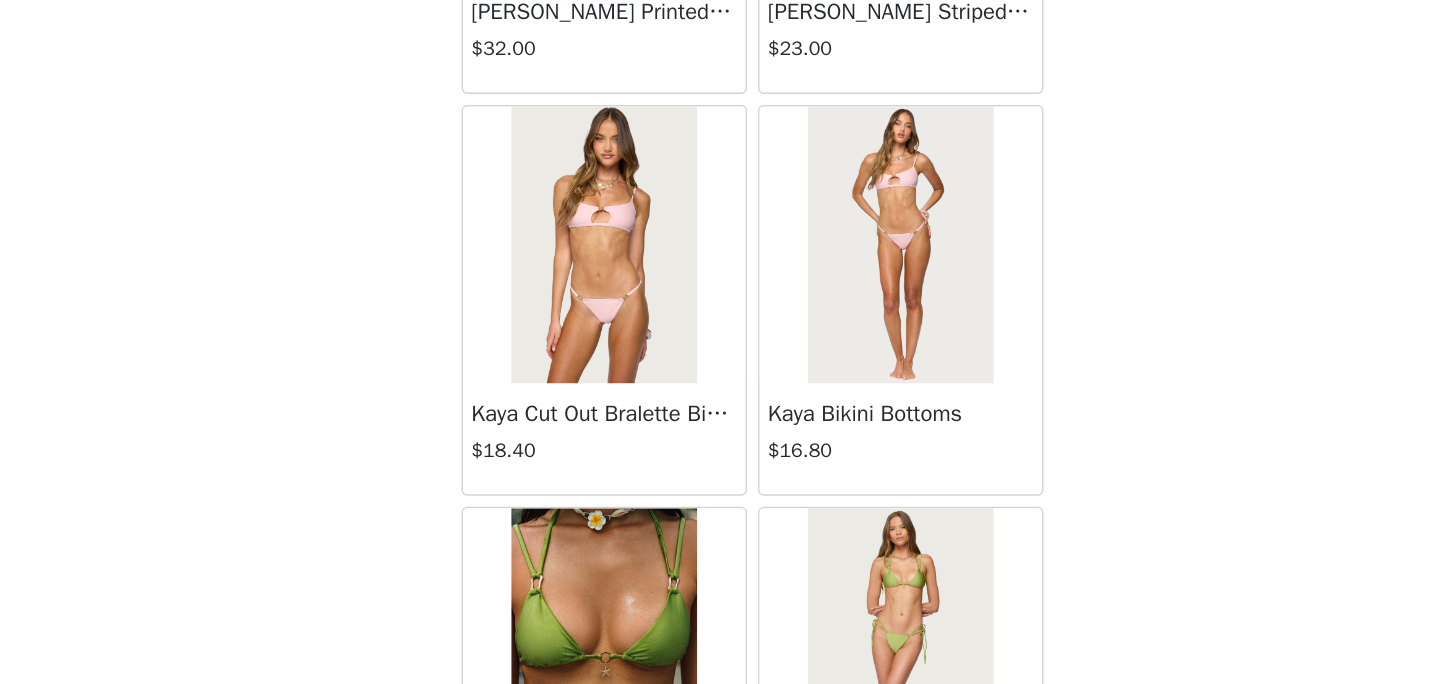 scroll, scrollTop: 28476, scrollLeft: 0, axis: vertical 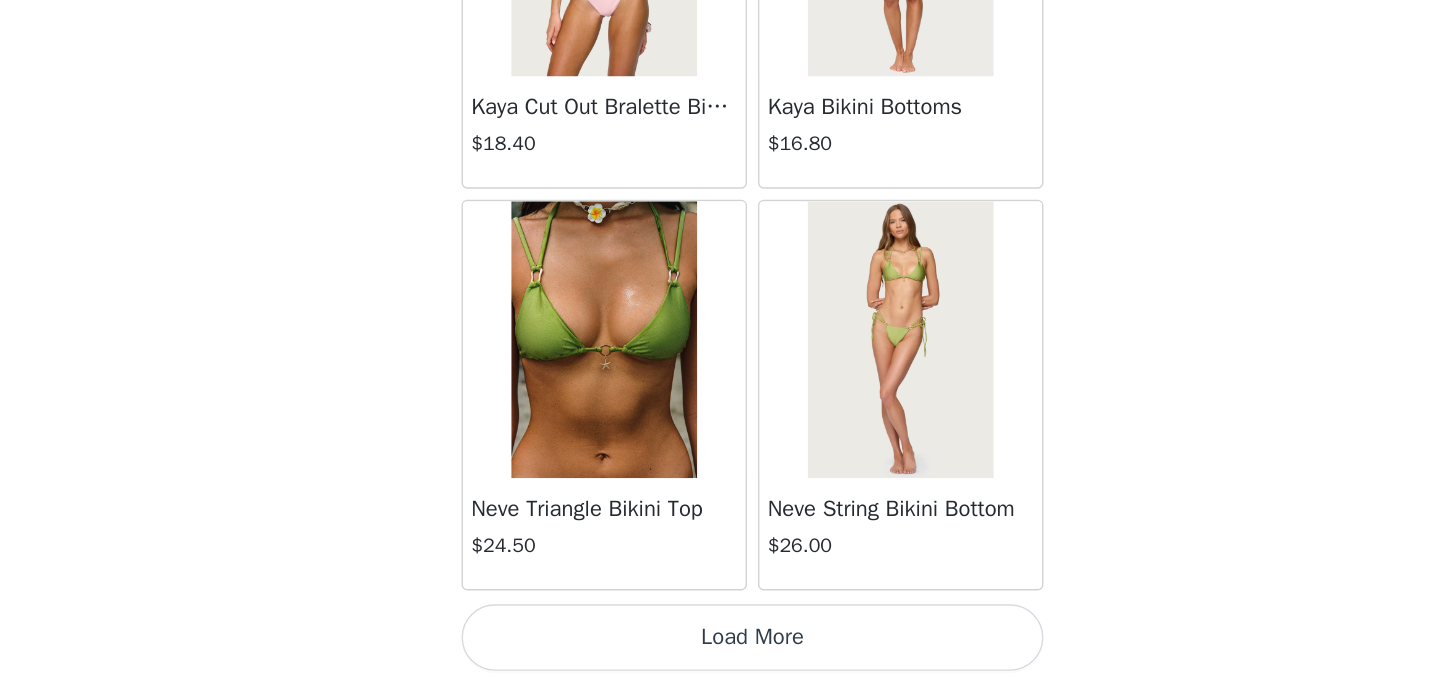 click on "Load More" at bounding box center [720, 650] 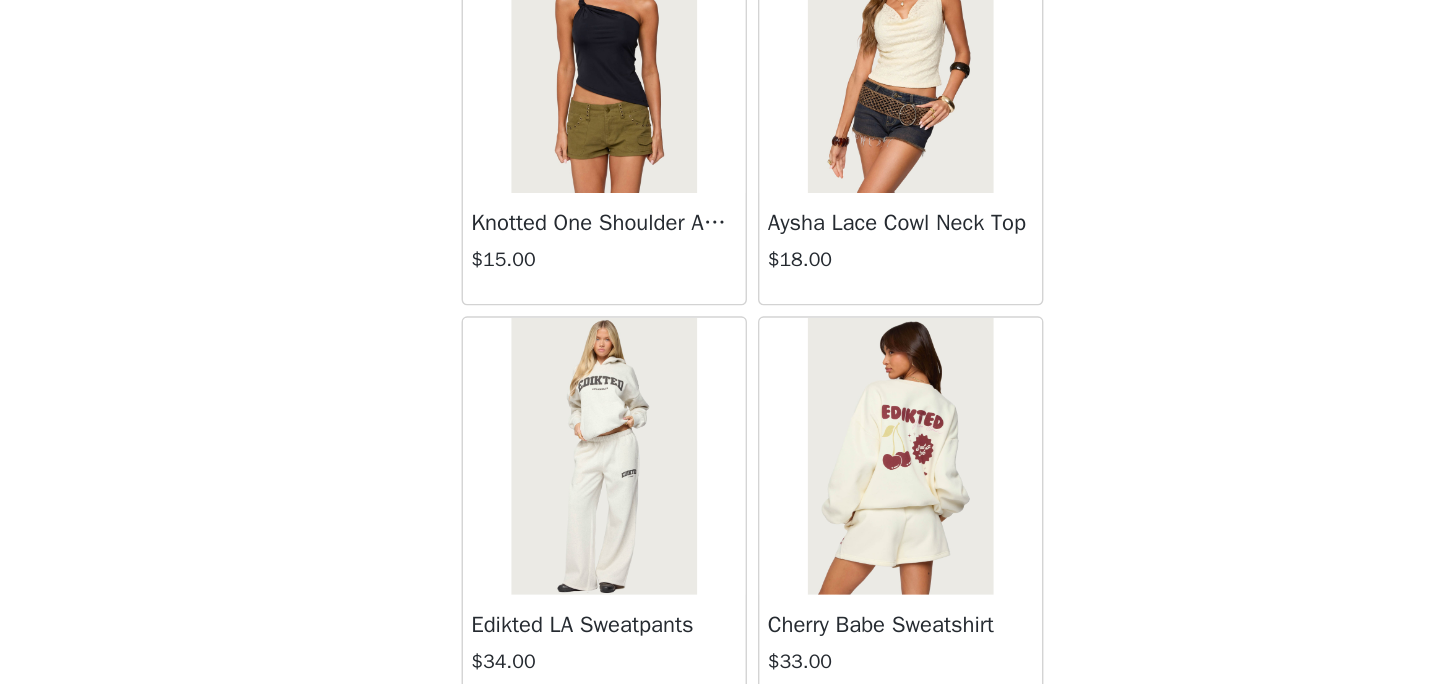 scroll, scrollTop: 31376, scrollLeft: 0, axis: vertical 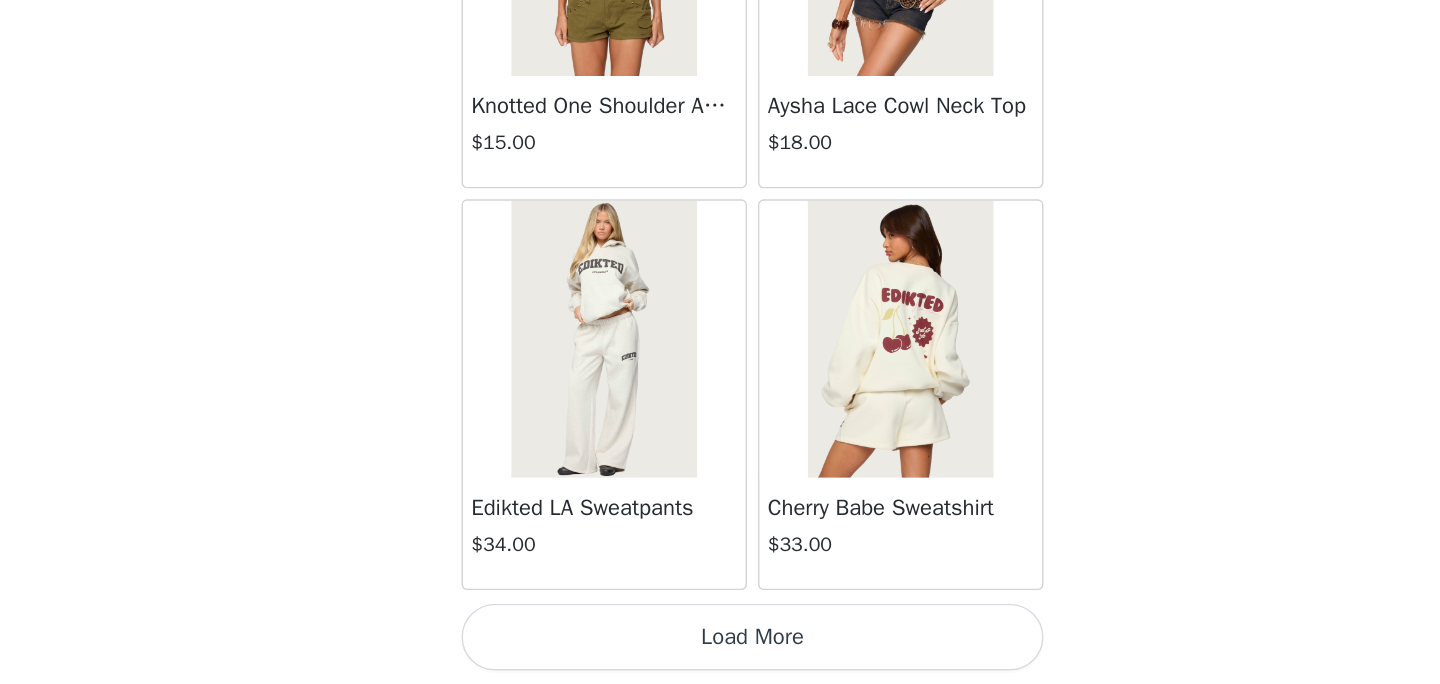 click on "Load More" at bounding box center (720, 650) 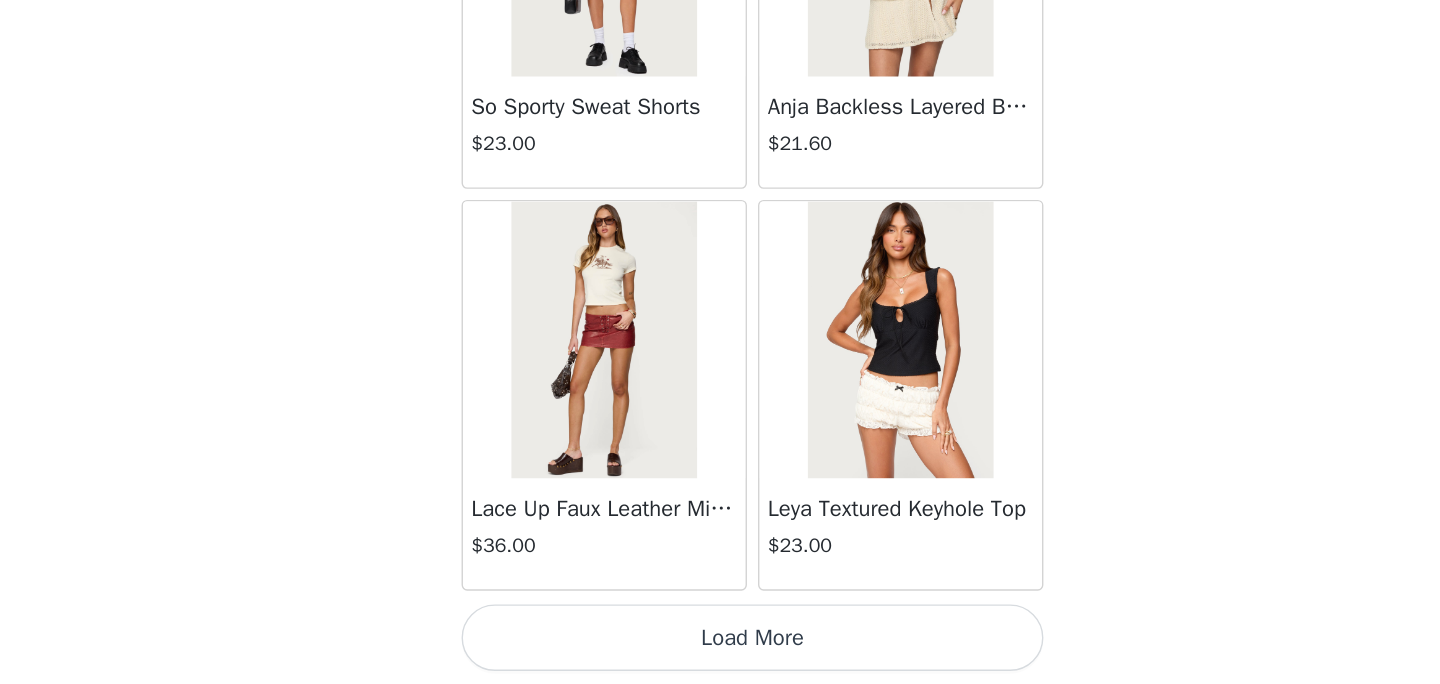 click on "Load More" at bounding box center [720, 650] 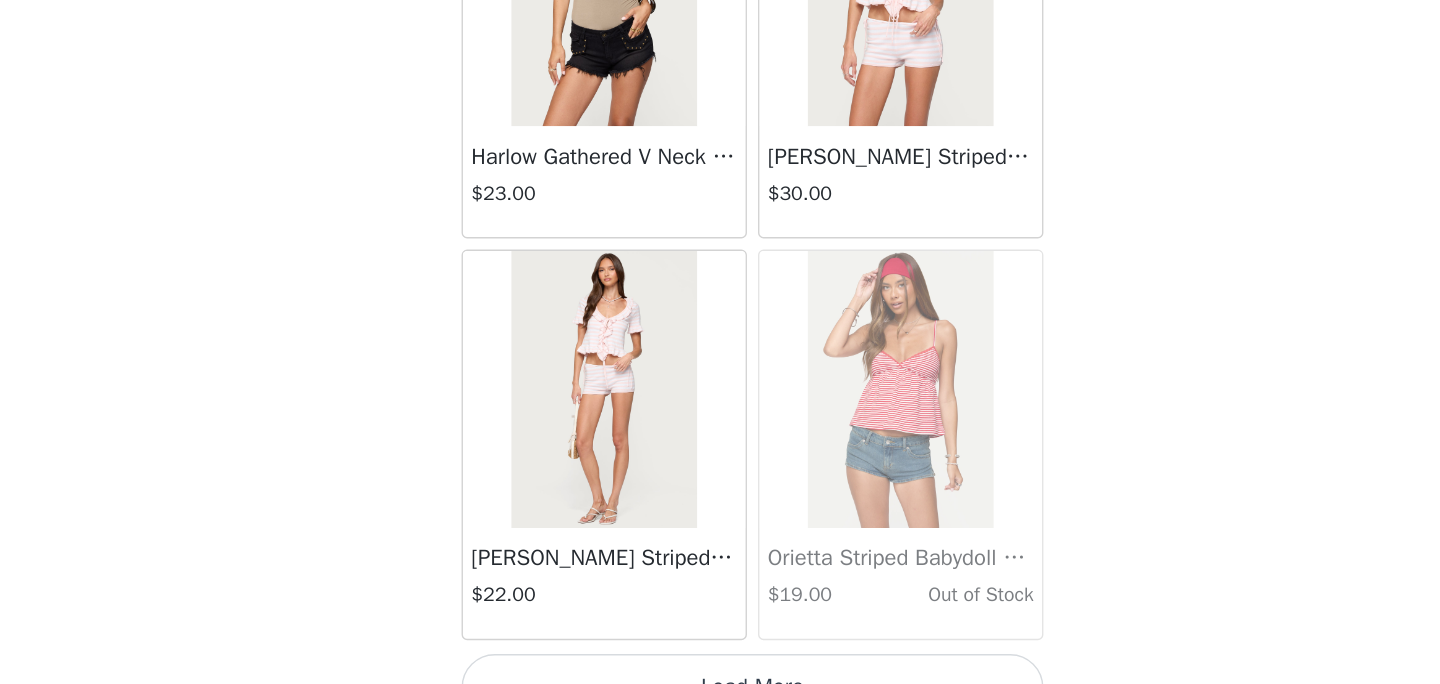 scroll, scrollTop: 37176, scrollLeft: 0, axis: vertical 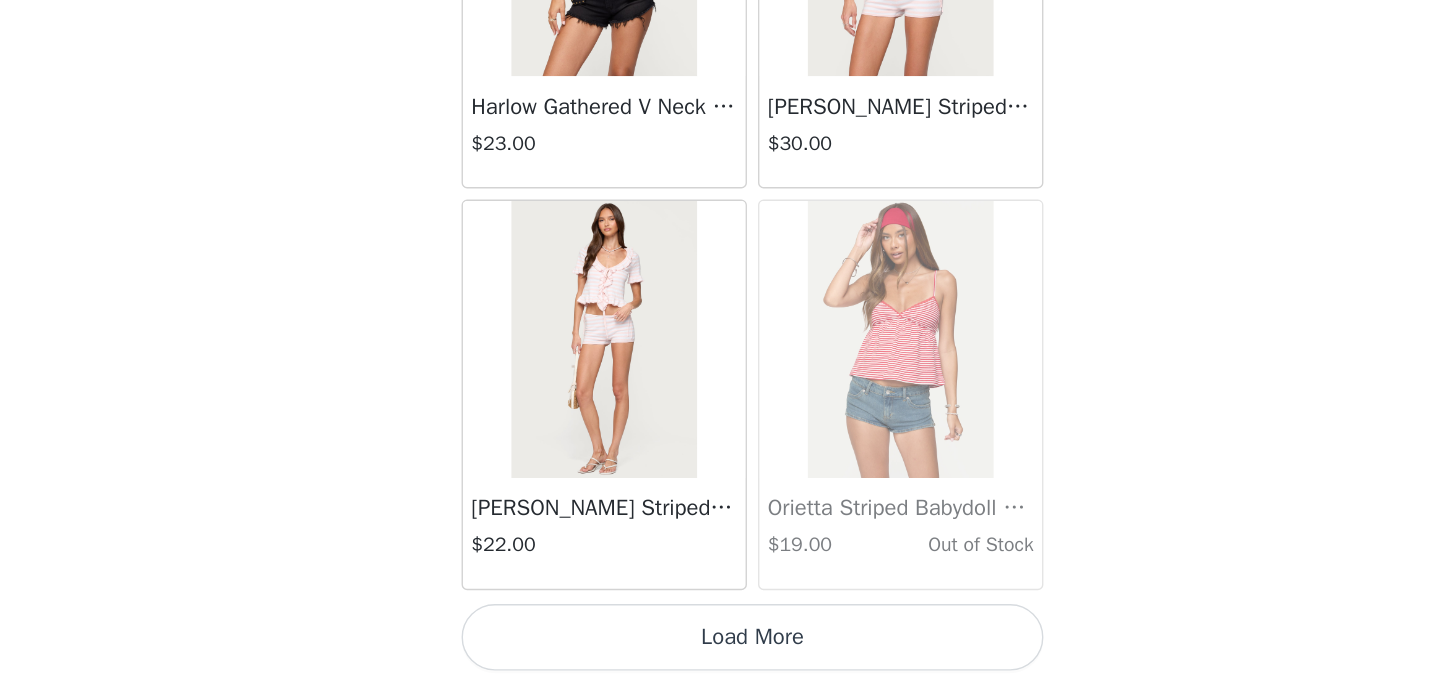 click on "Load More" at bounding box center (720, 650) 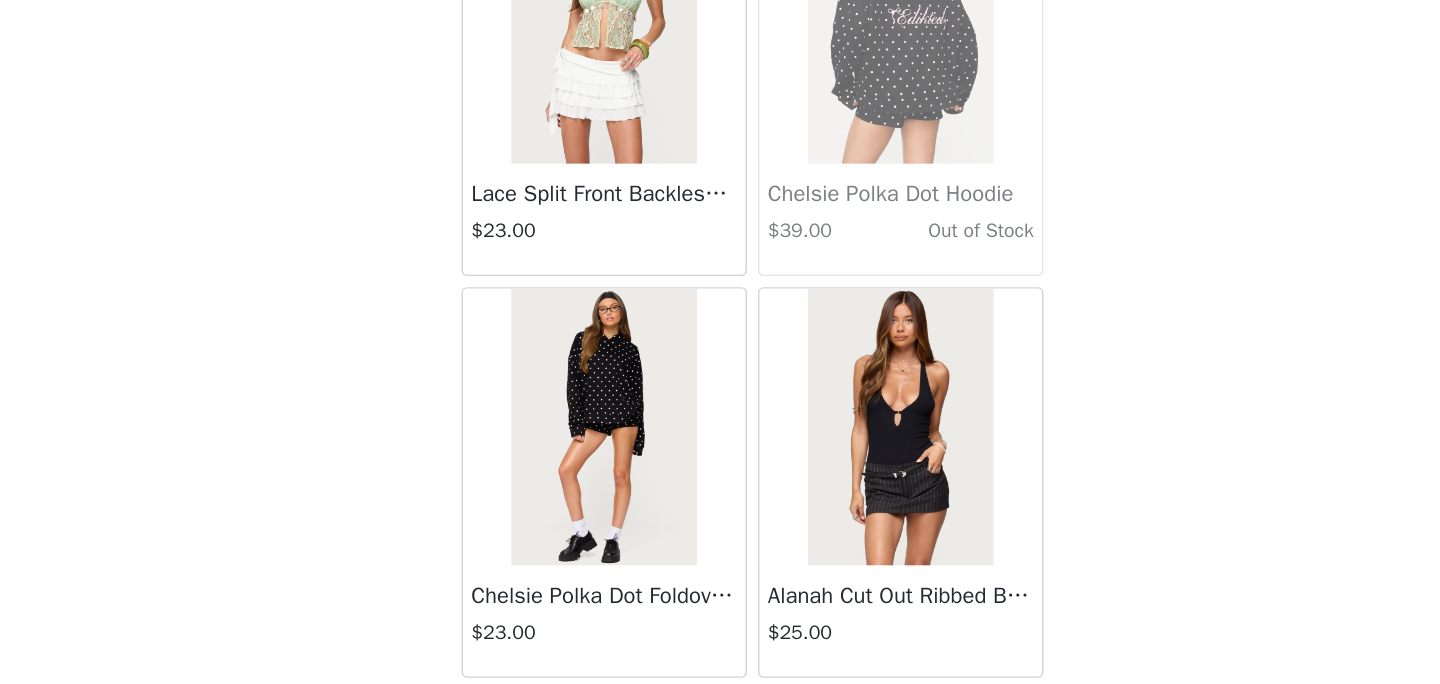 scroll, scrollTop: 40076, scrollLeft: 0, axis: vertical 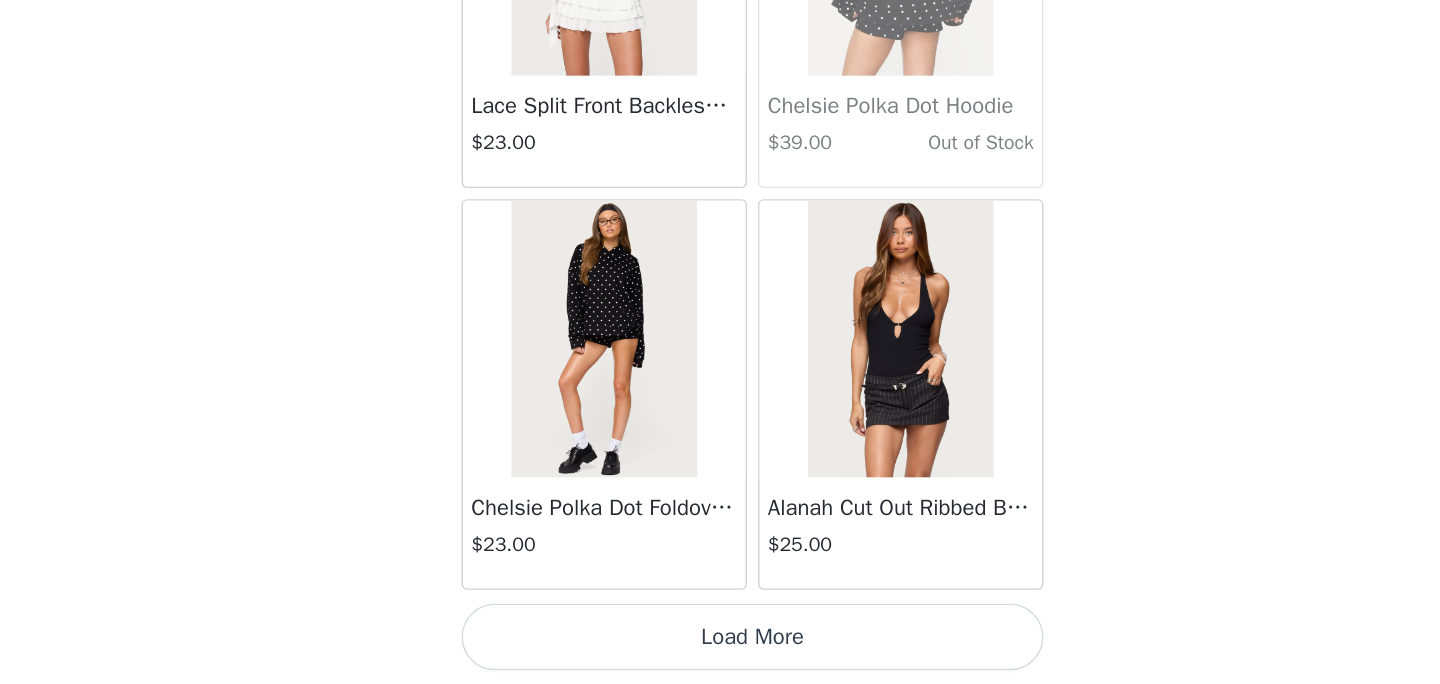 click on "Load More" at bounding box center (720, 650) 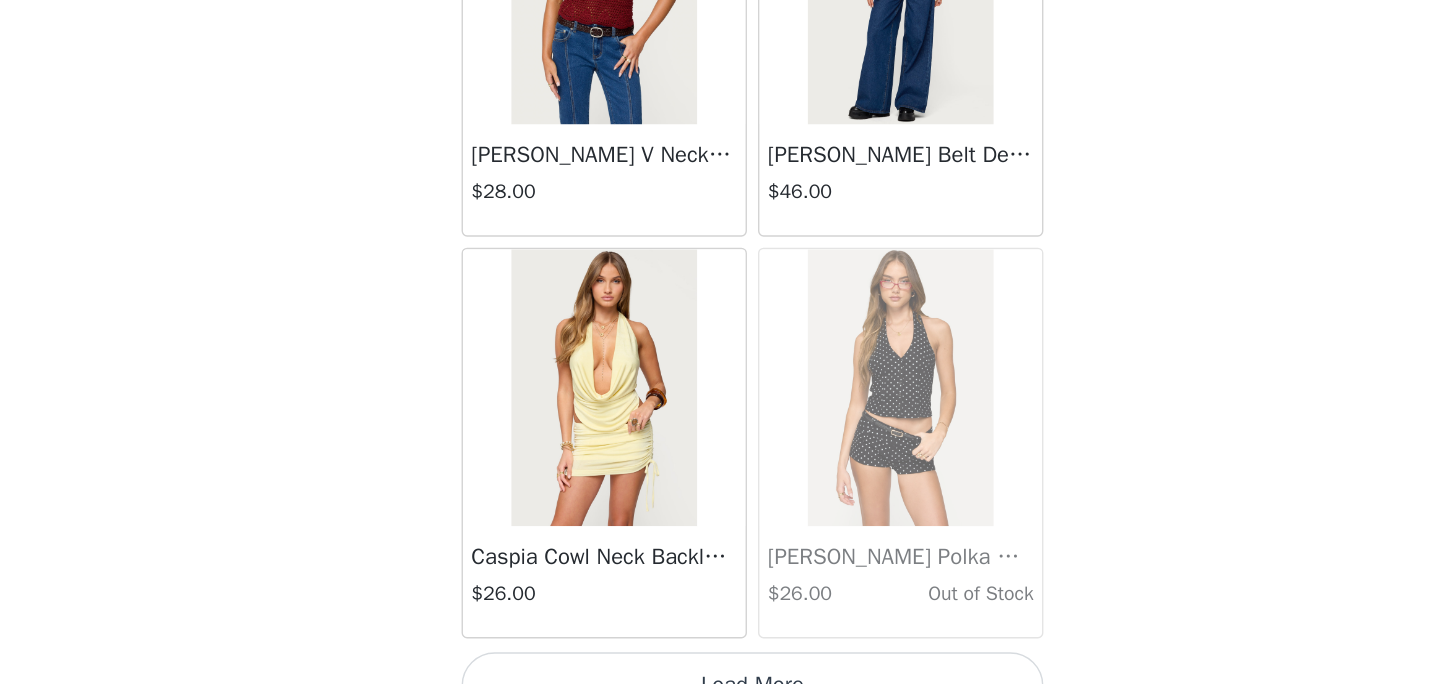scroll, scrollTop: 42976, scrollLeft: 0, axis: vertical 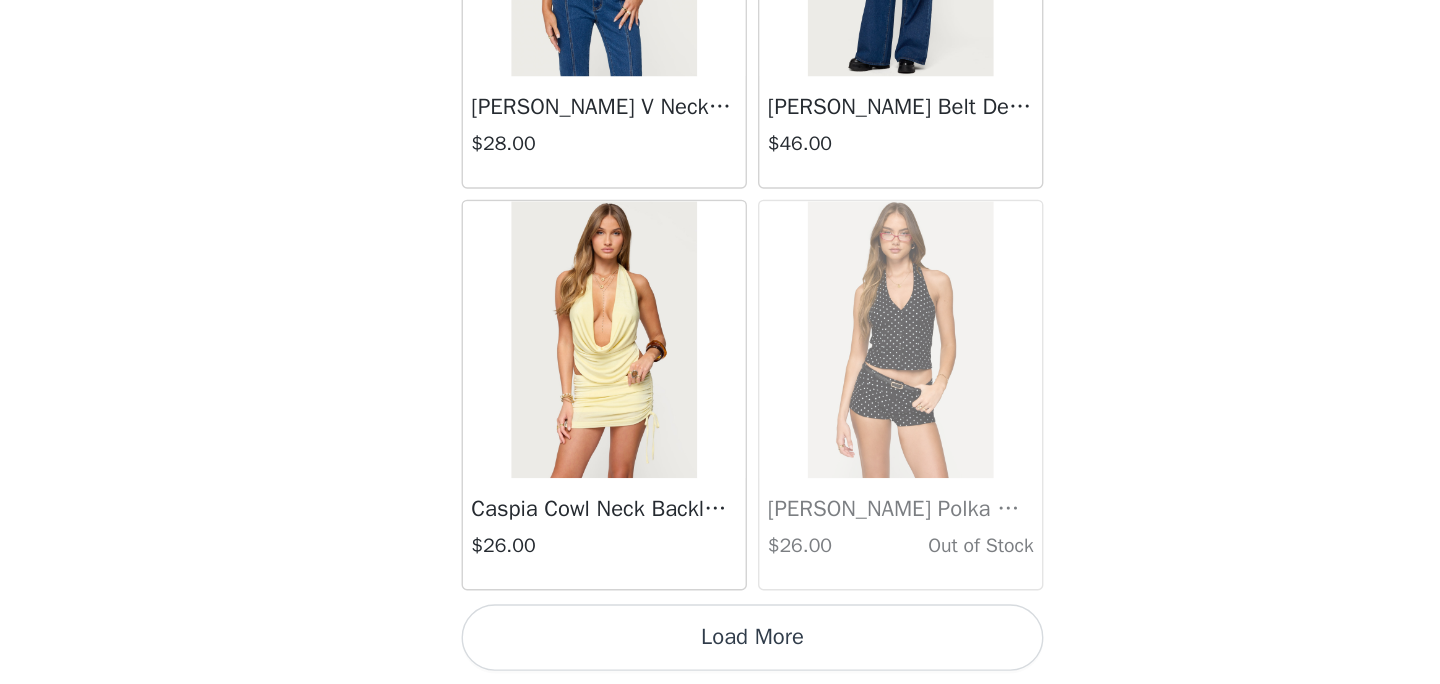 click on "Load More" at bounding box center [720, 650] 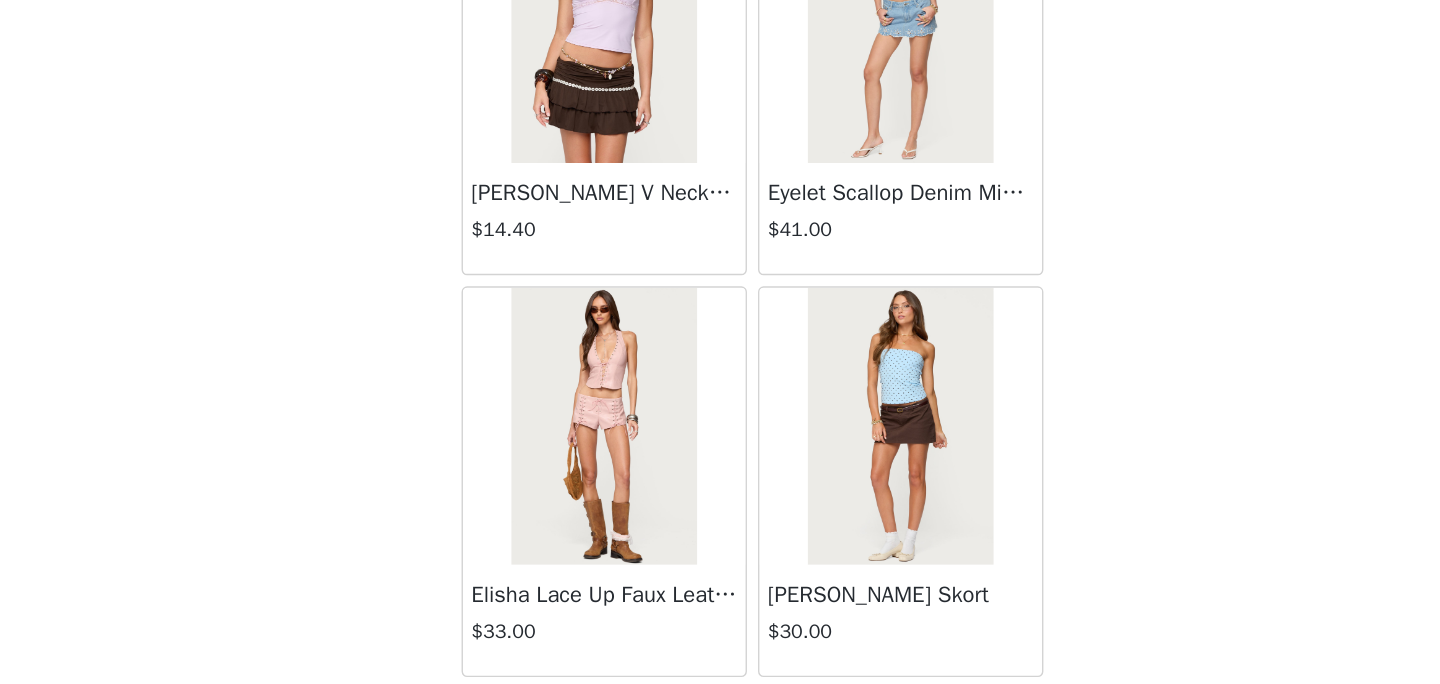 scroll, scrollTop: 45876, scrollLeft: 0, axis: vertical 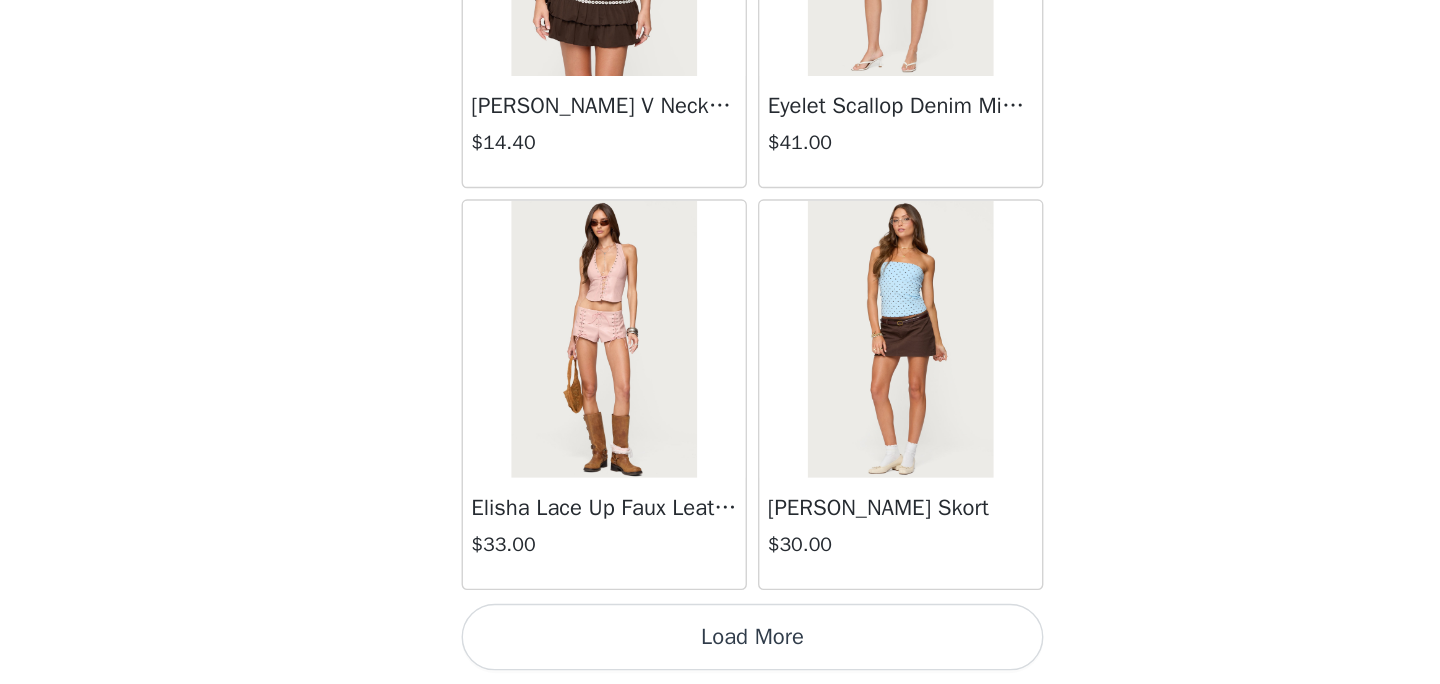 click on "Load More" at bounding box center [720, 650] 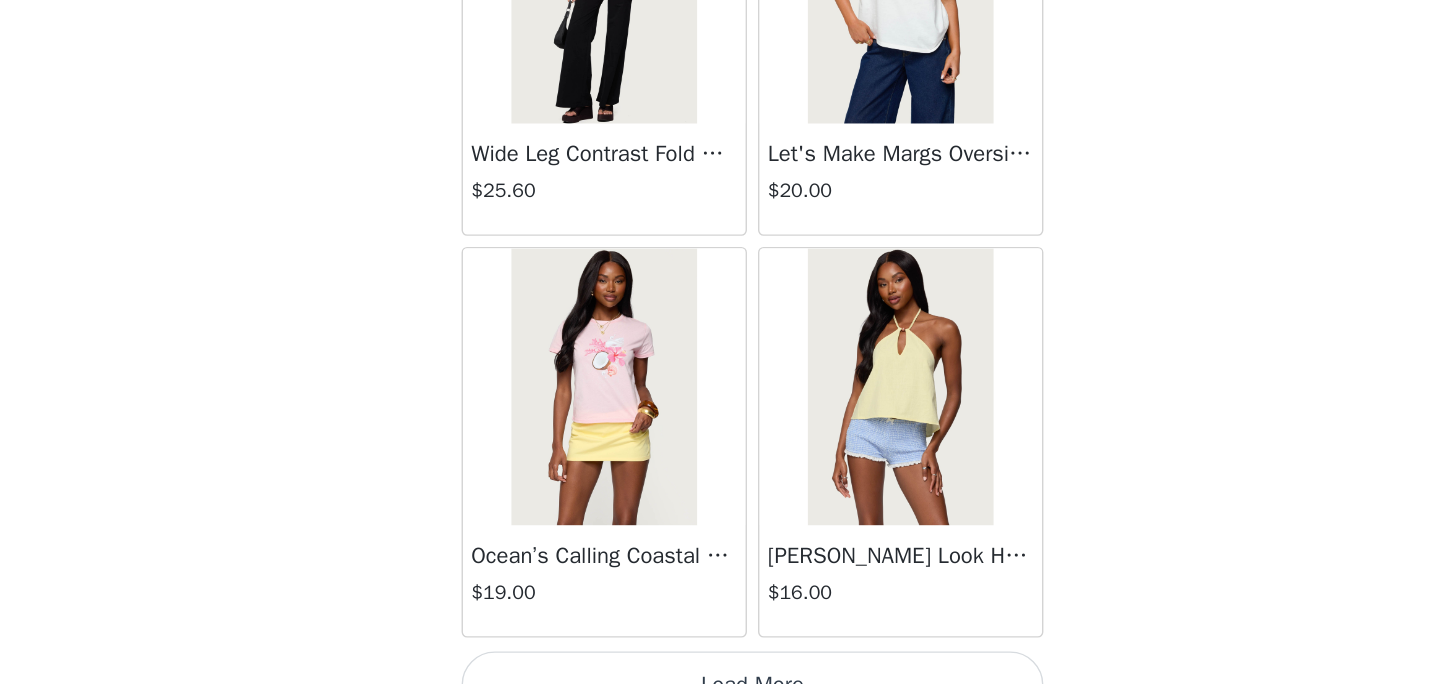 scroll, scrollTop: 48776, scrollLeft: 0, axis: vertical 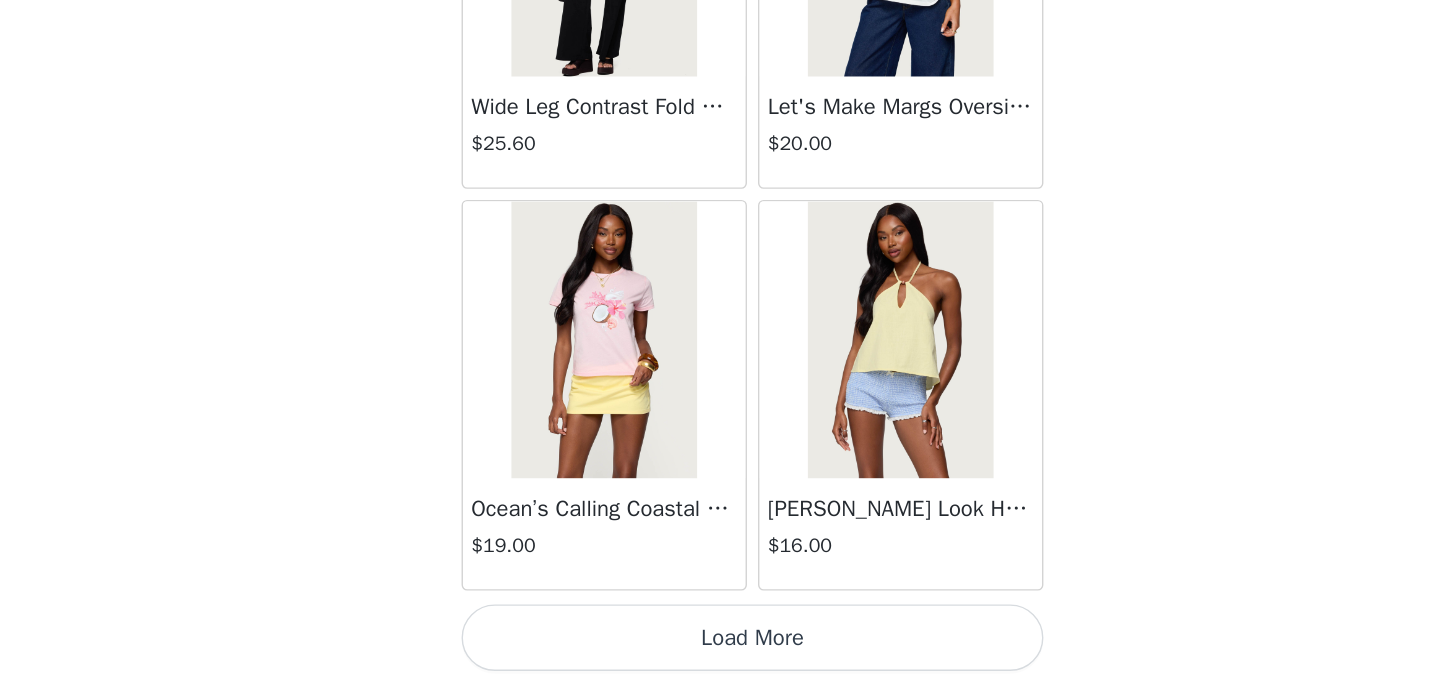click on "Load More" at bounding box center (720, 650) 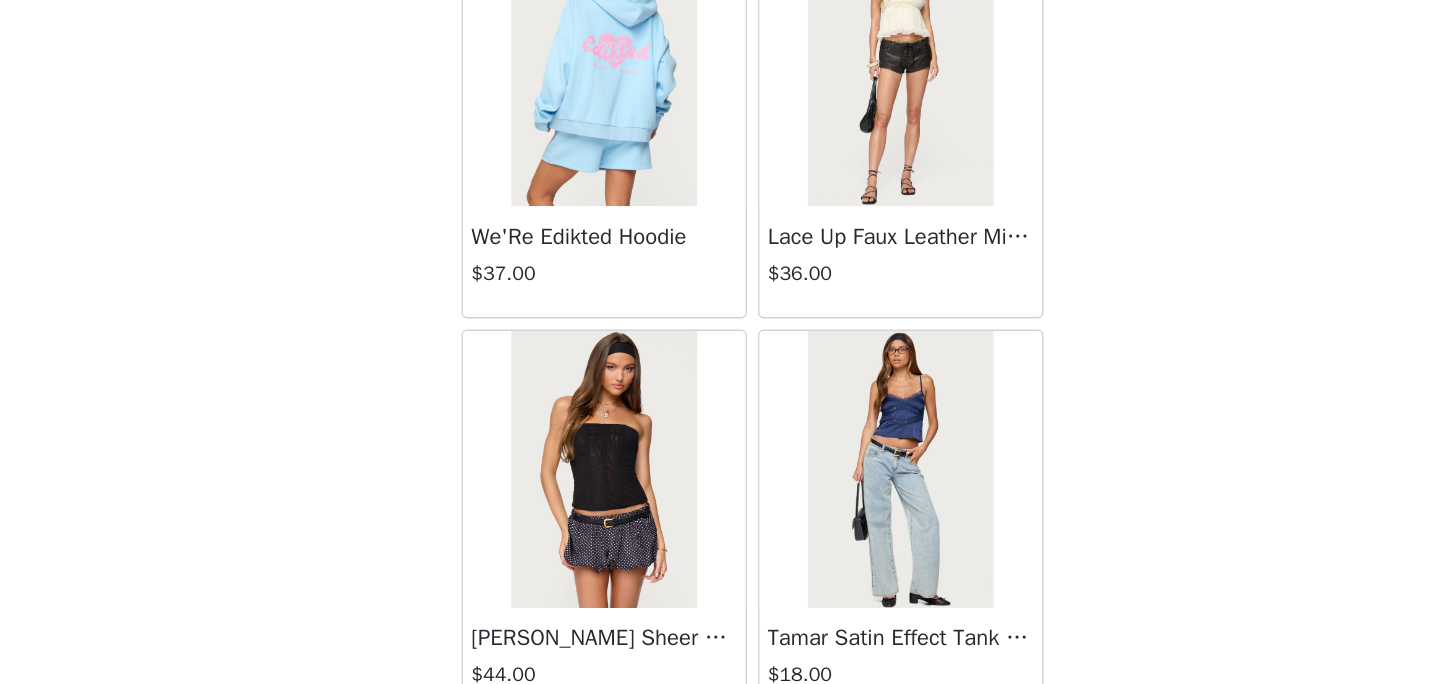 scroll, scrollTop: 51676, scrollLeft: 0, axis: vertical 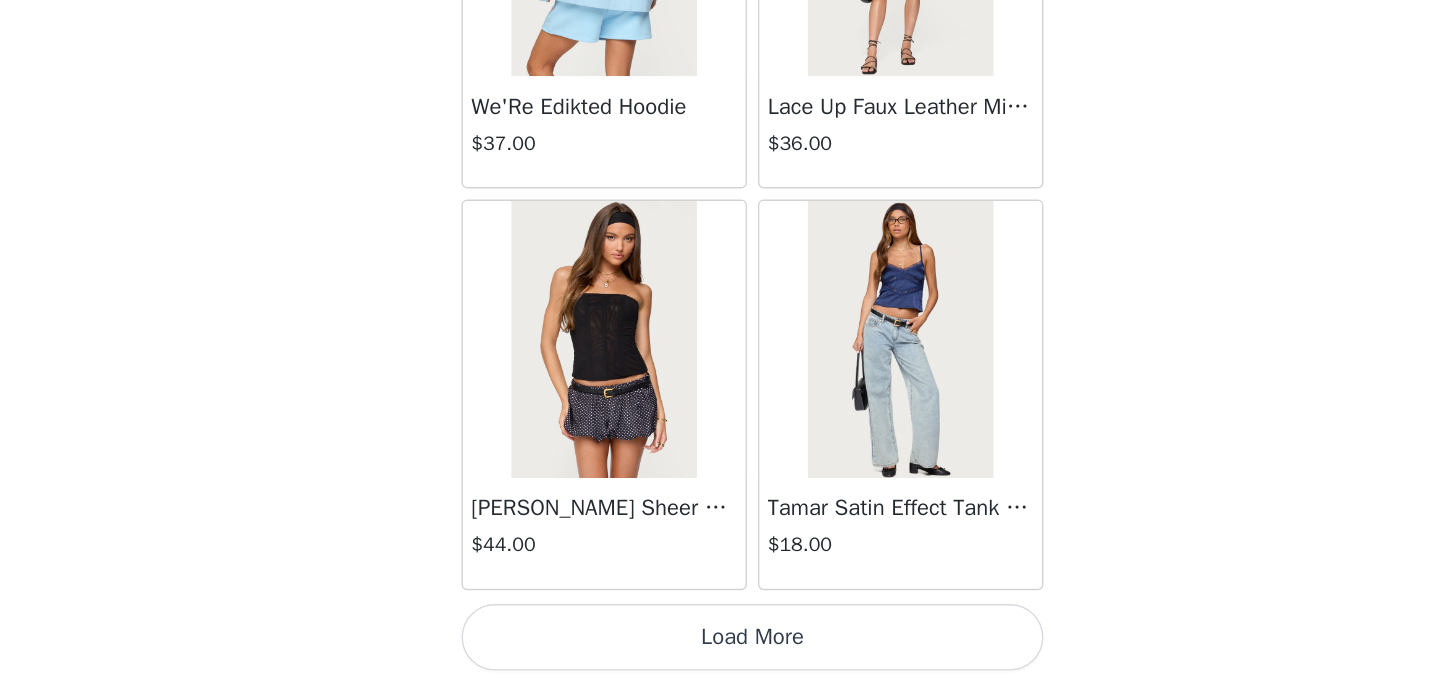 click on "Load More" at bounding box center (720, 650) 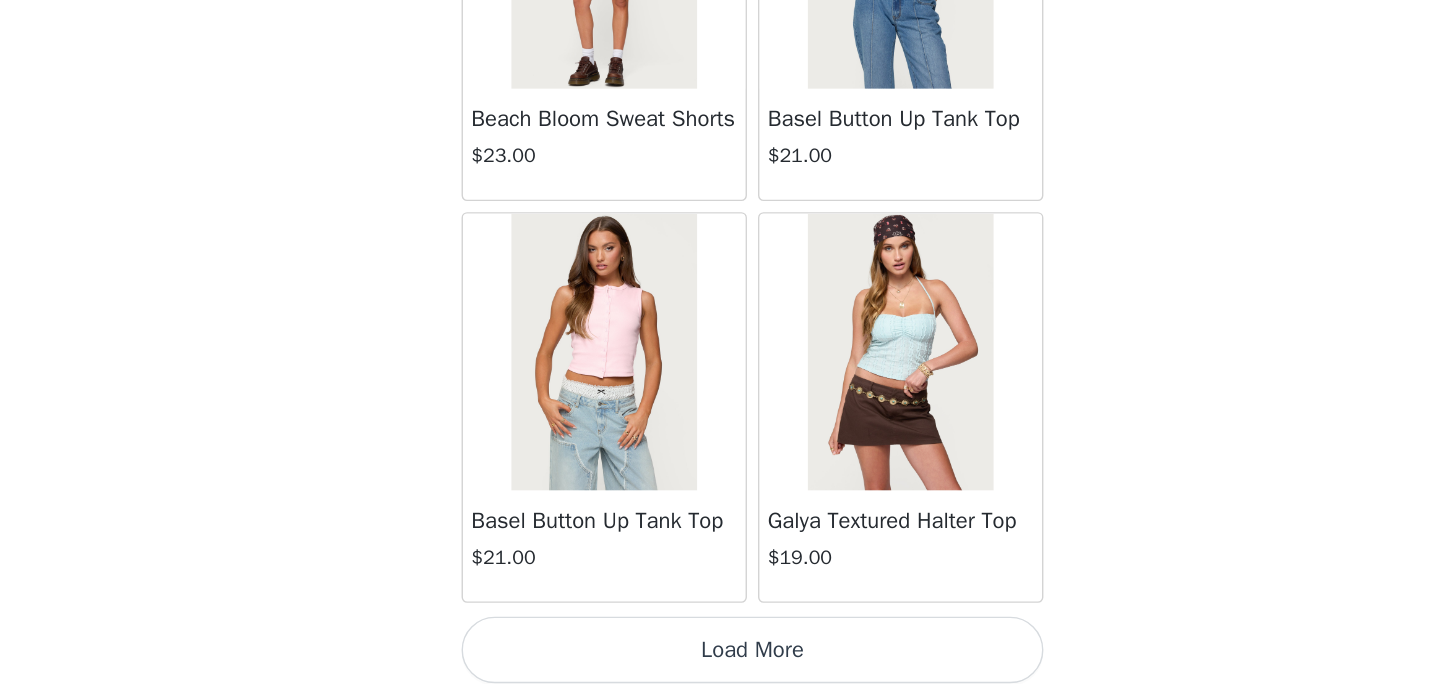 scroll, scrollTop: 54576, scrollLeft: 0, axis: vertical 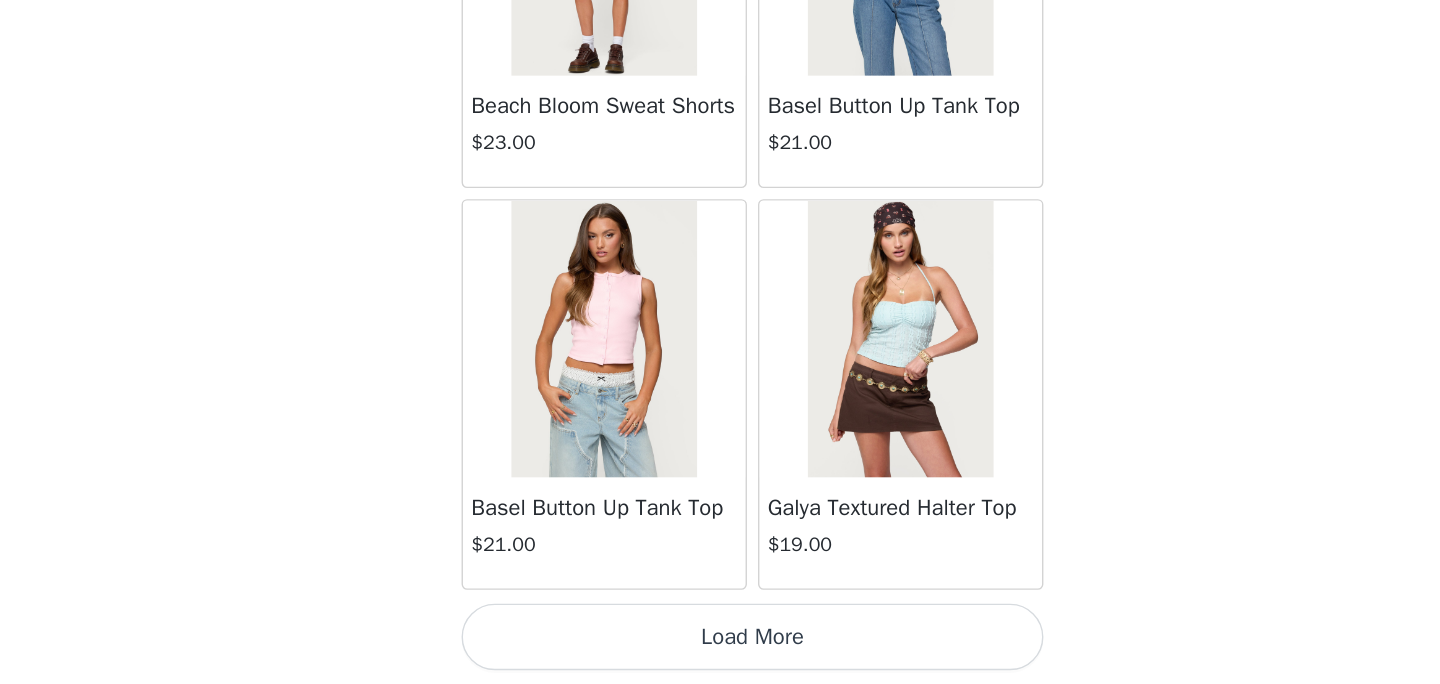 click on "Load More" at bounding box center [720, 650] 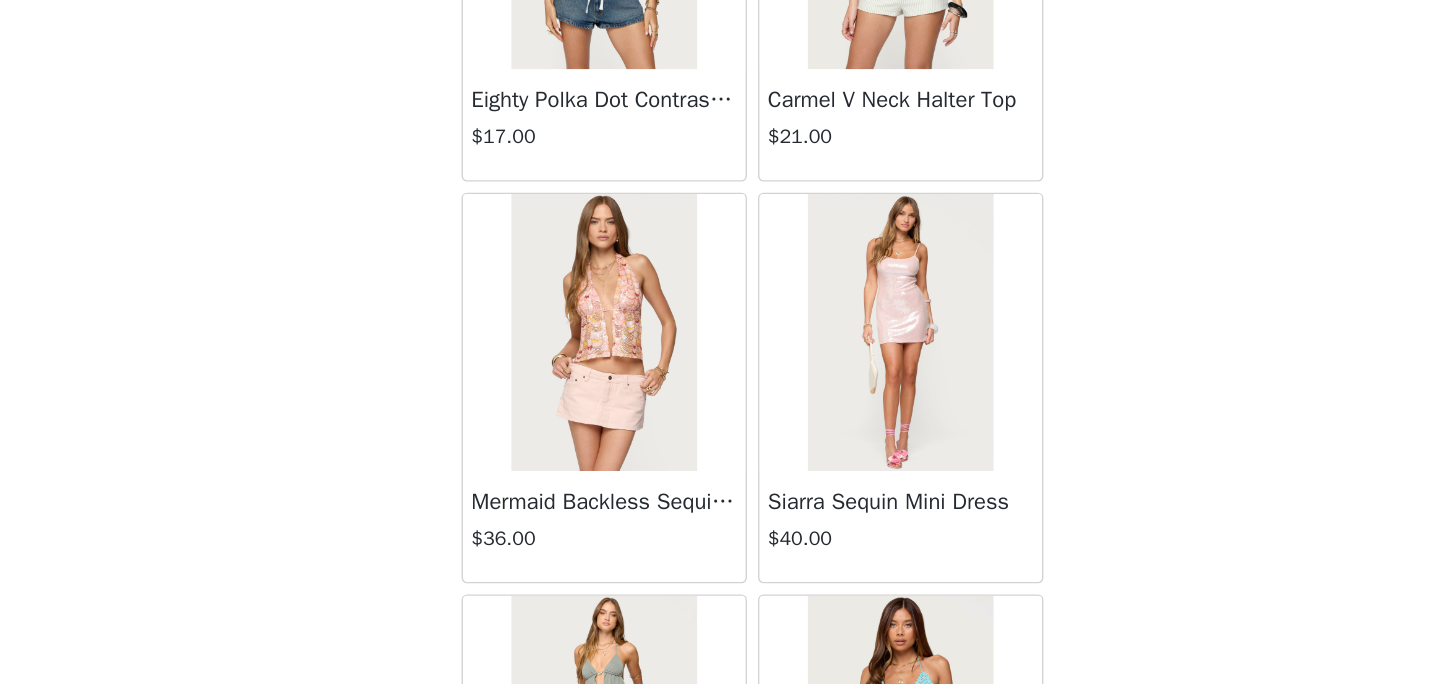 scroll, scrollTop: 55203, scrollLeft: 0, axis: vertical 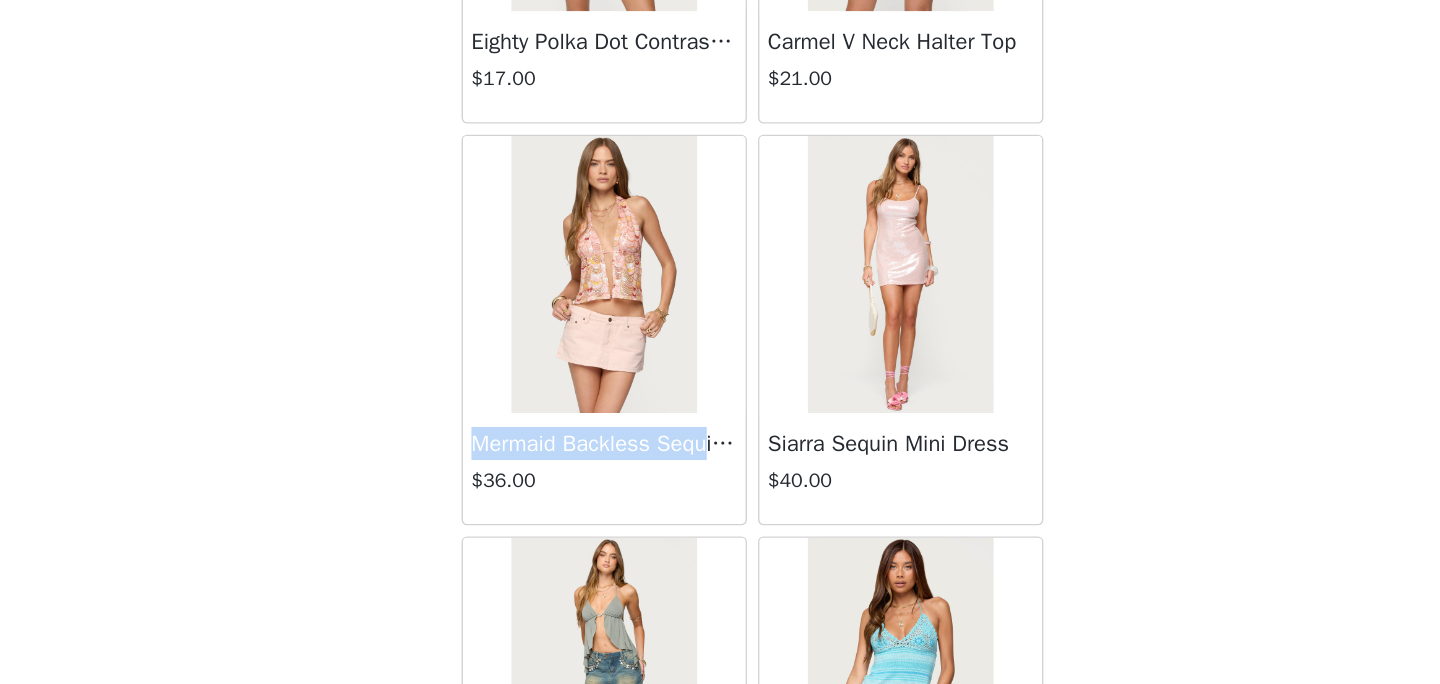 drag, startPoint x: 522, startPoint y: 513, endPoint x: 698, endPoint y: 504, distance: 176.22997 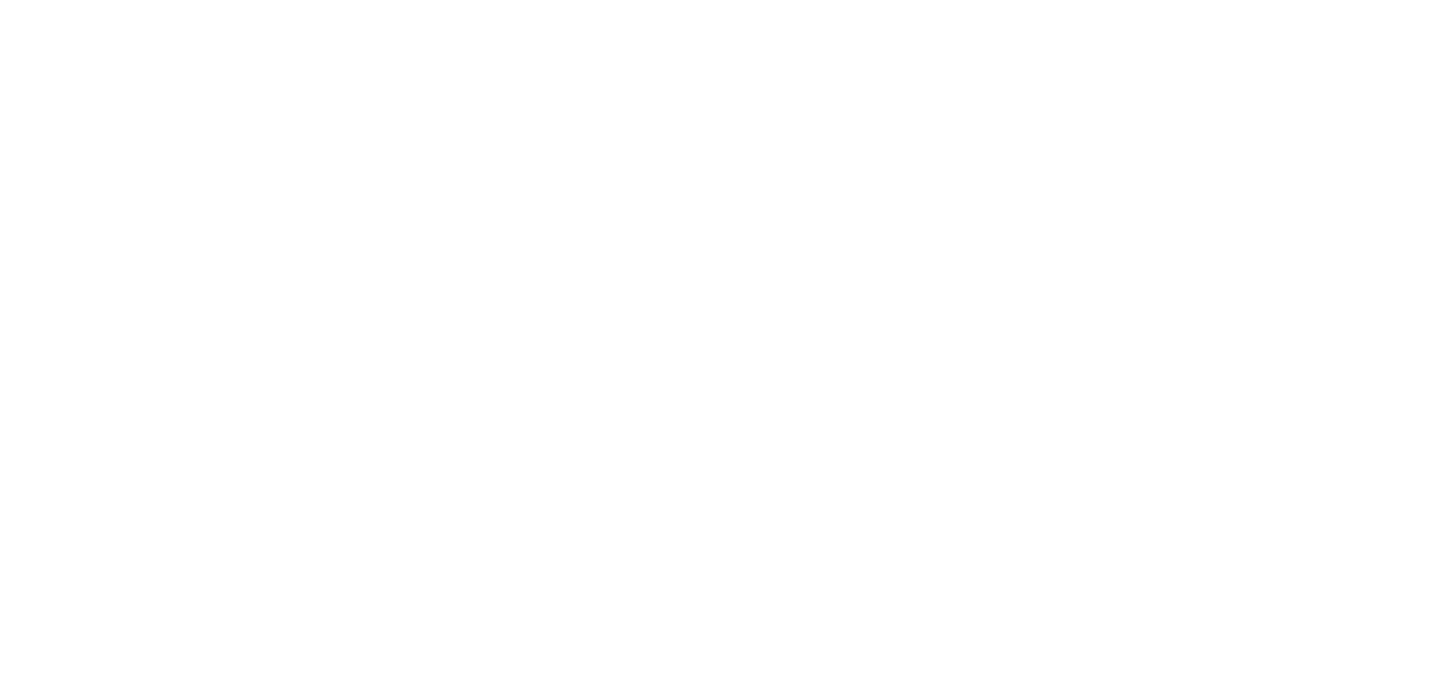 scroll, scrollTop: 0, scrollLeft: 0, axis: both 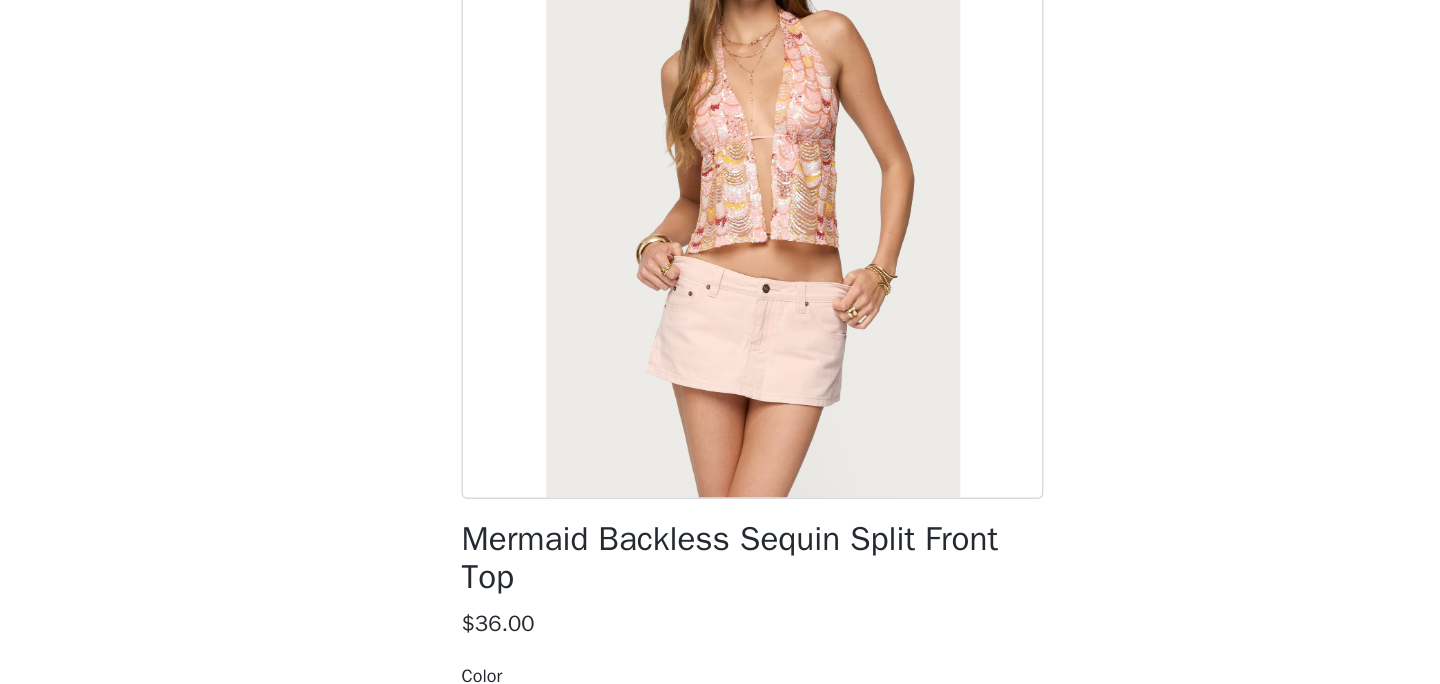 copy on "Mermaid Backless Sequ" 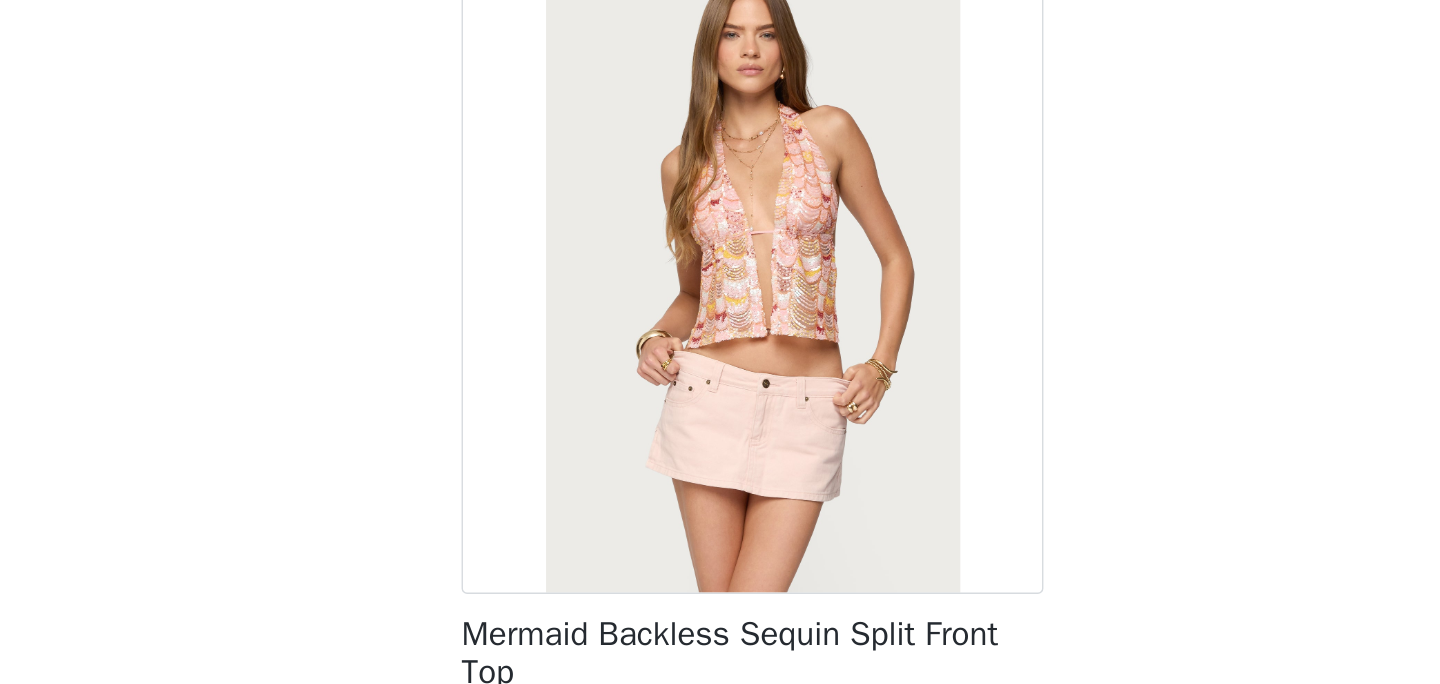 scroll, scrollTop: 8, scrollLeft: 0, axis: vertical 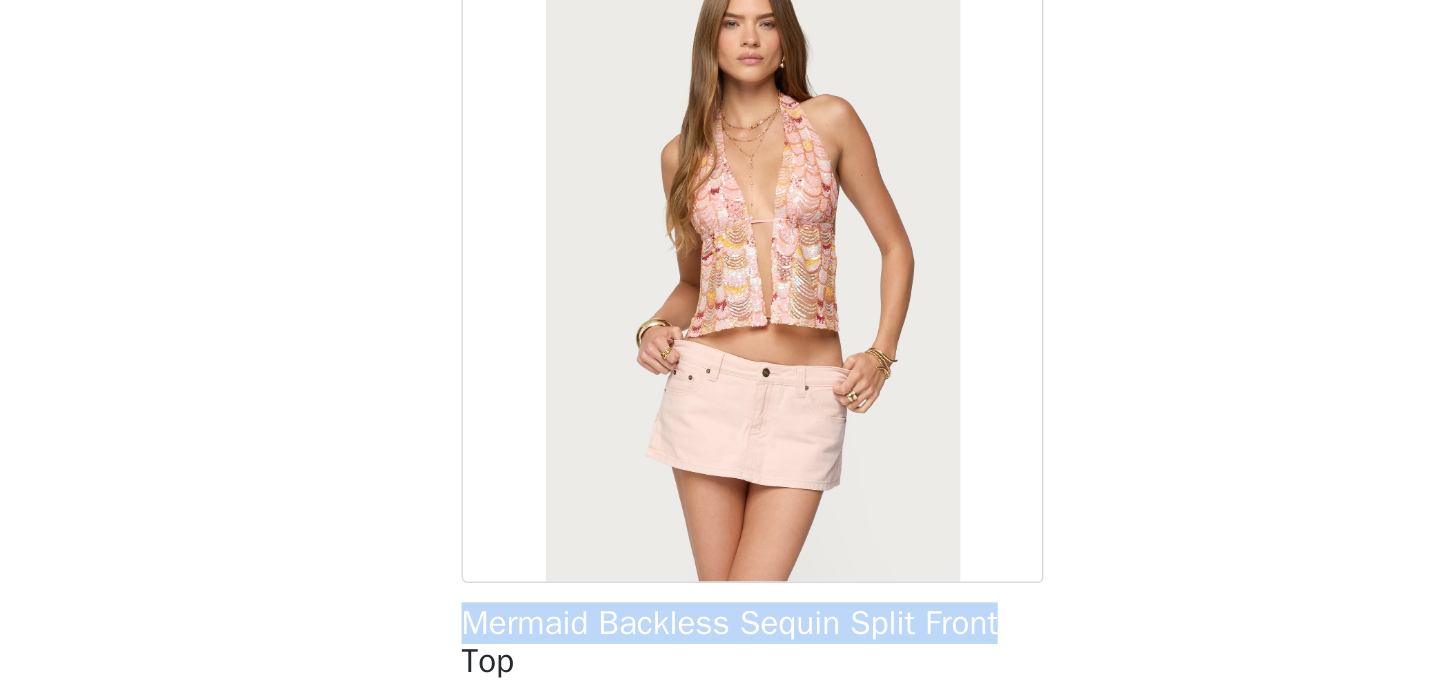 drag, startPoint x: 823, startPoint y: 562, endPoint x: 514, endPoint y: 560, distance: 309.00647 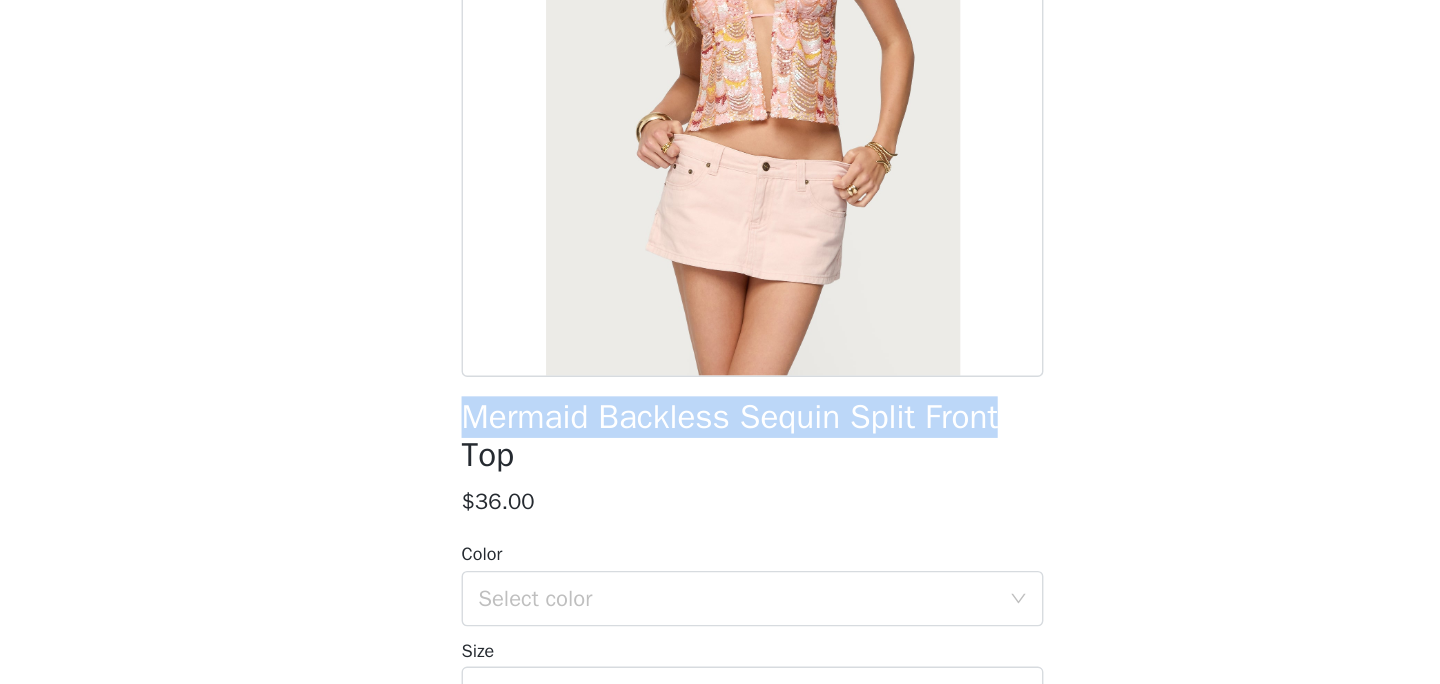 scroll, scrollTop: 295, scrollLeft: 0, axis: vertical 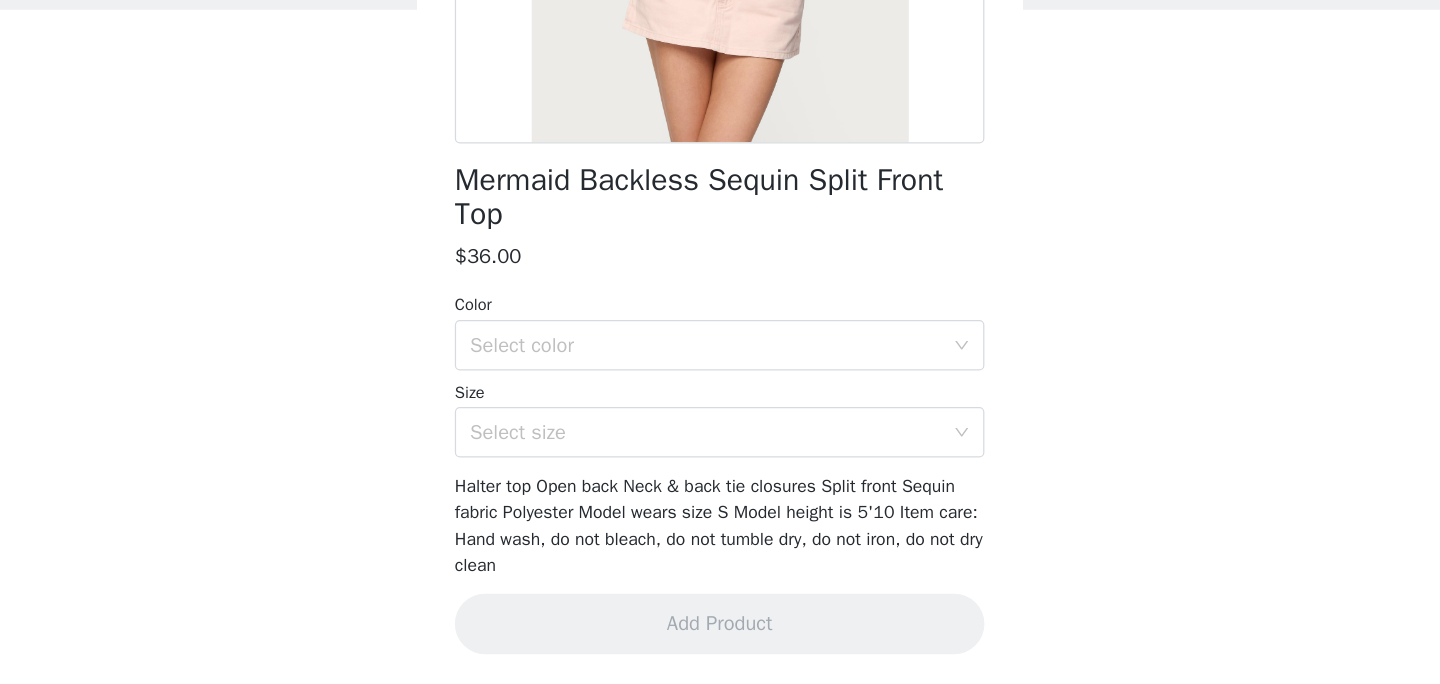 click on "Mermaid Backless Sequin Split Front Top       $36.00         Color   Select color Size   Select size   Halter top Open back Neck & back tie closures Split front Sequin fabric Polyester Model wears size S Model height is 5'10 Item care: Hand wash, do not bleach, do not tumble dry, do not iron, do not dry clean   Add Product" at bounding box center [720, 244] 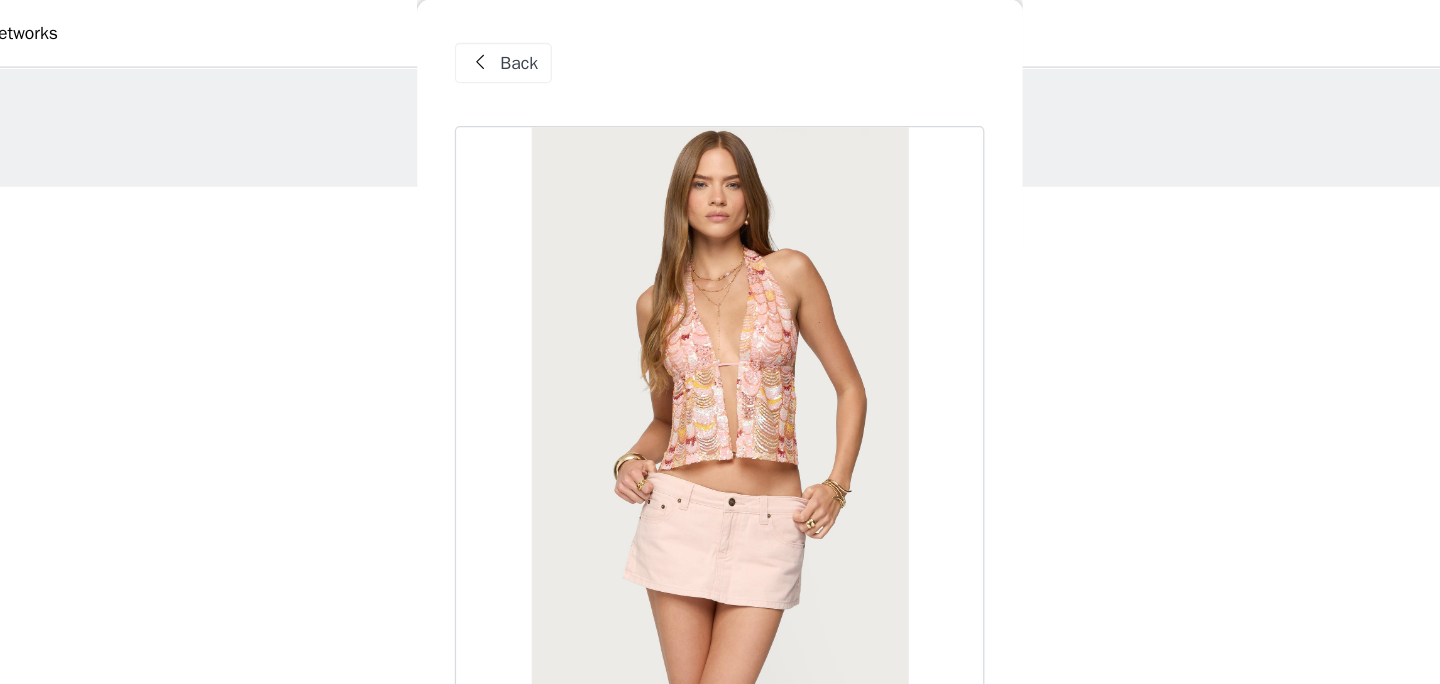 scroll, scrollTop: 0, scrollLeft: 0, axis: both 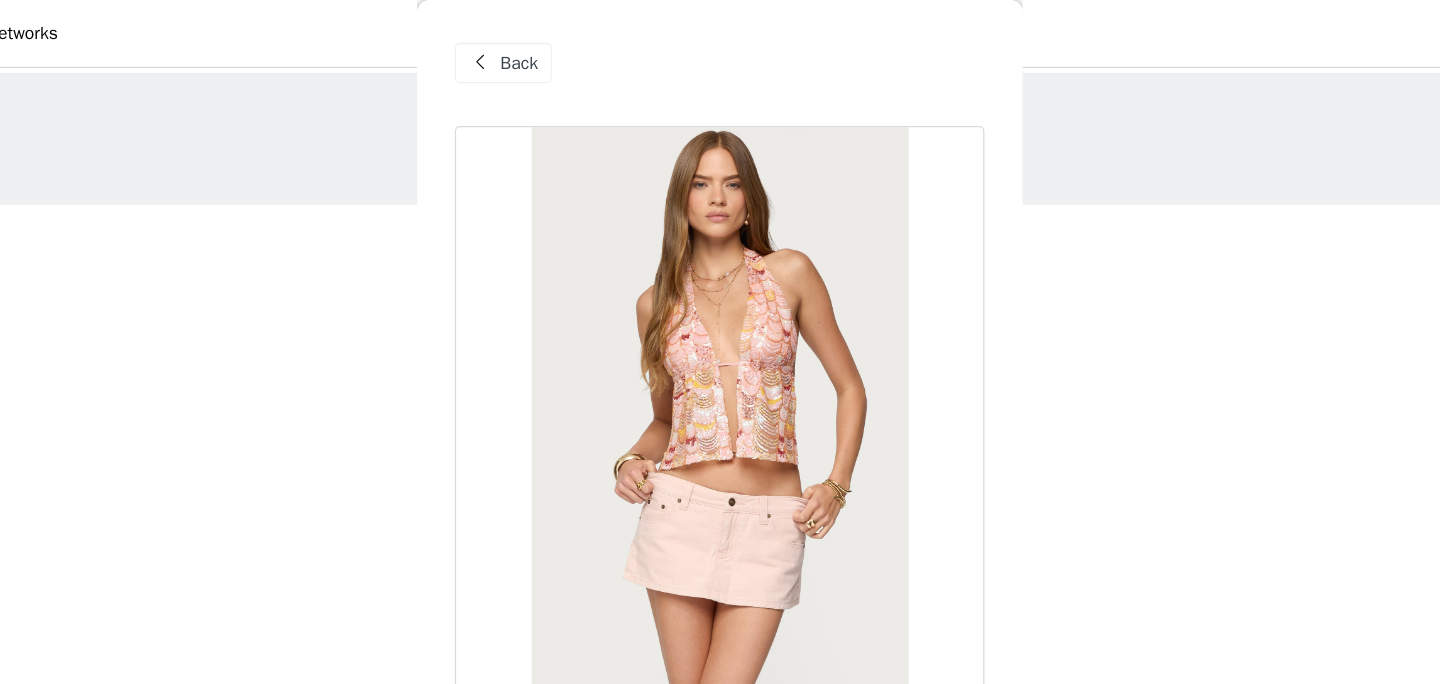 click on "Back" at bounding box center [561, 50] 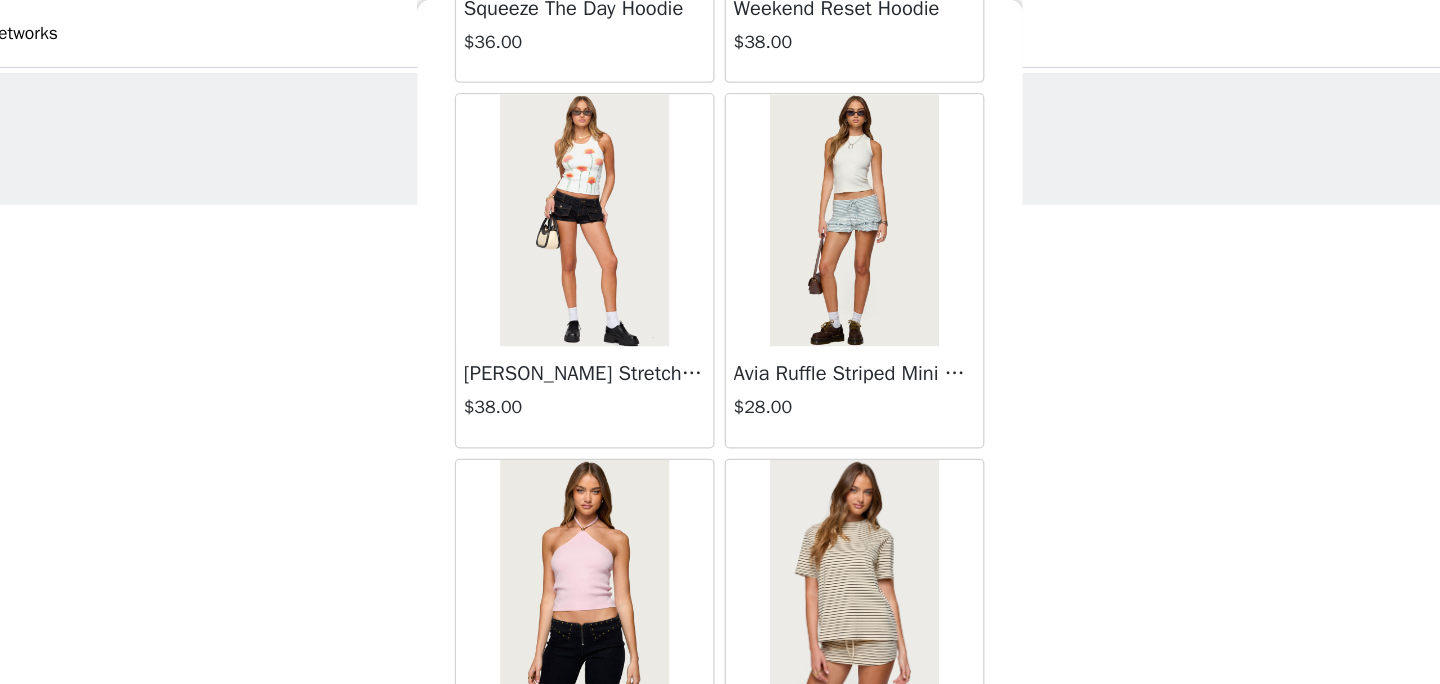 scroll, scrollTop: 57476, scrollLeft: 0, axis: vertical 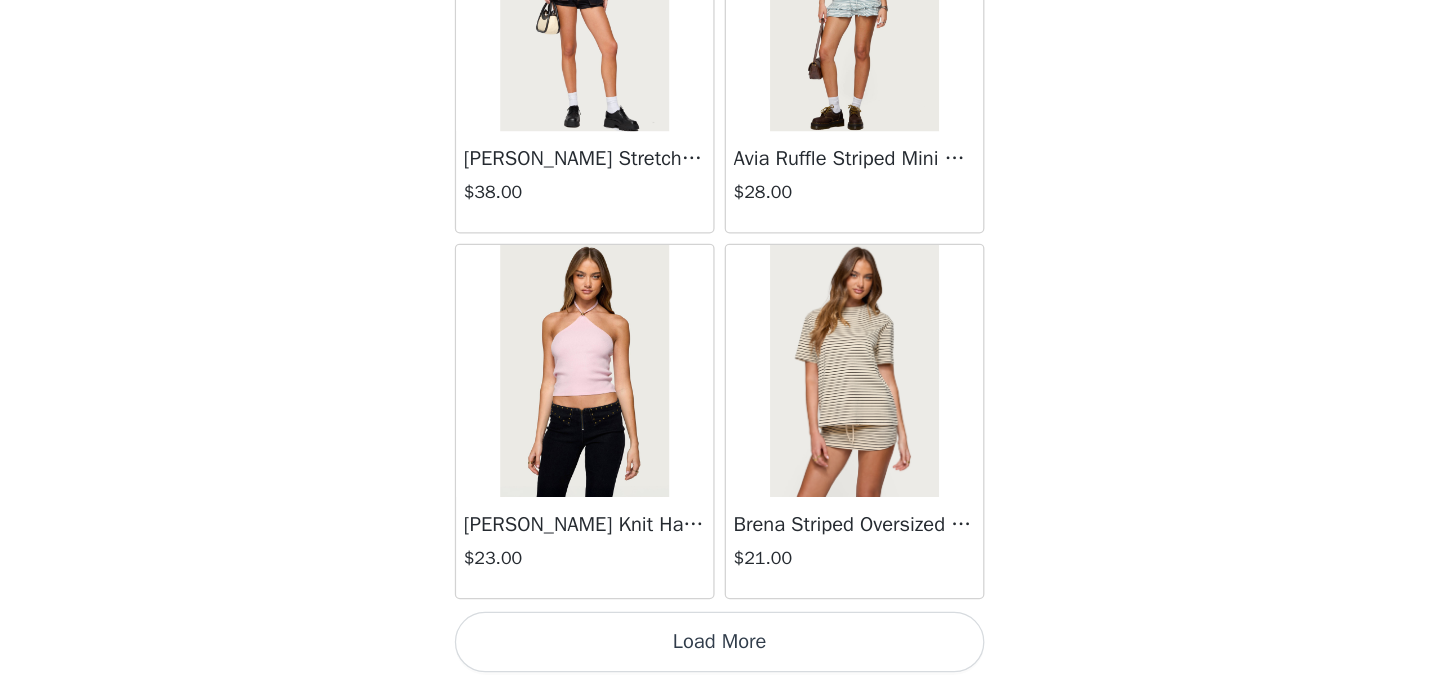 click on "Load More" at bounding box center [720, 650] 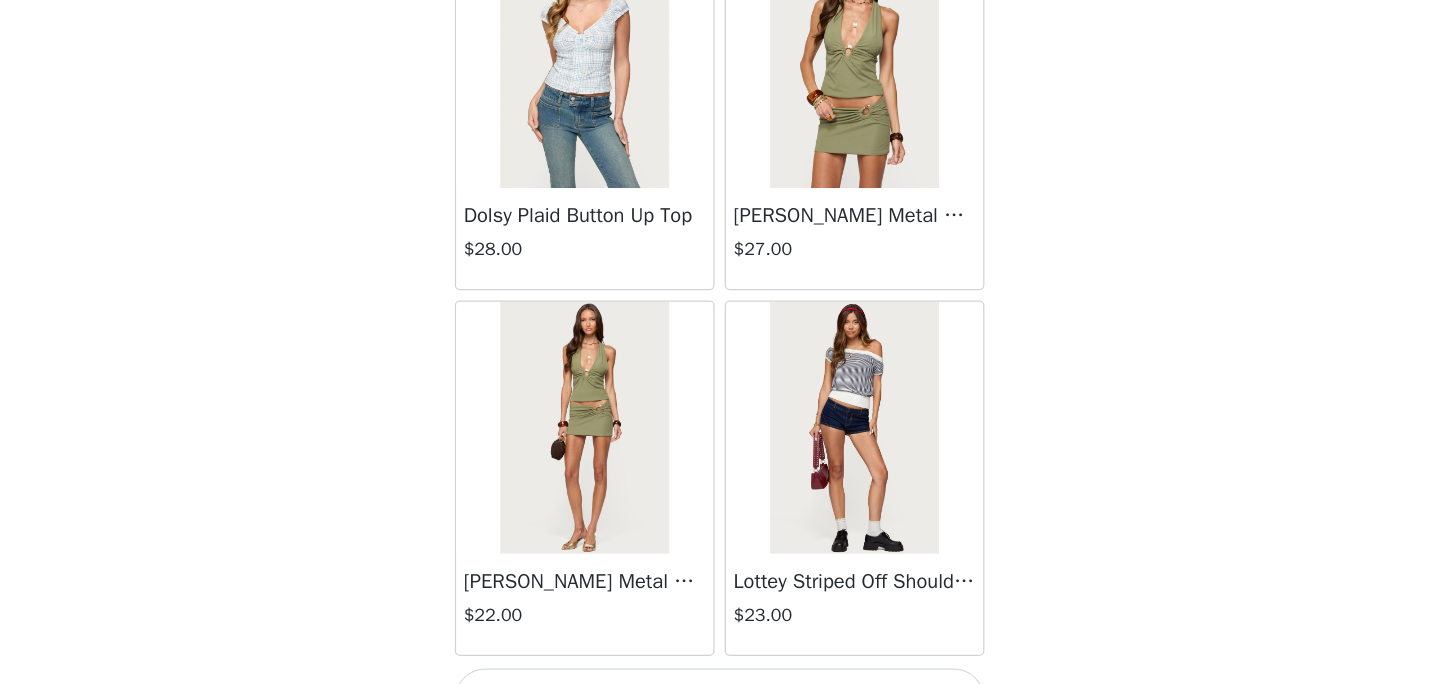 scroll, scrollTop: 60376, scrollLeft: 0, axis: vertical 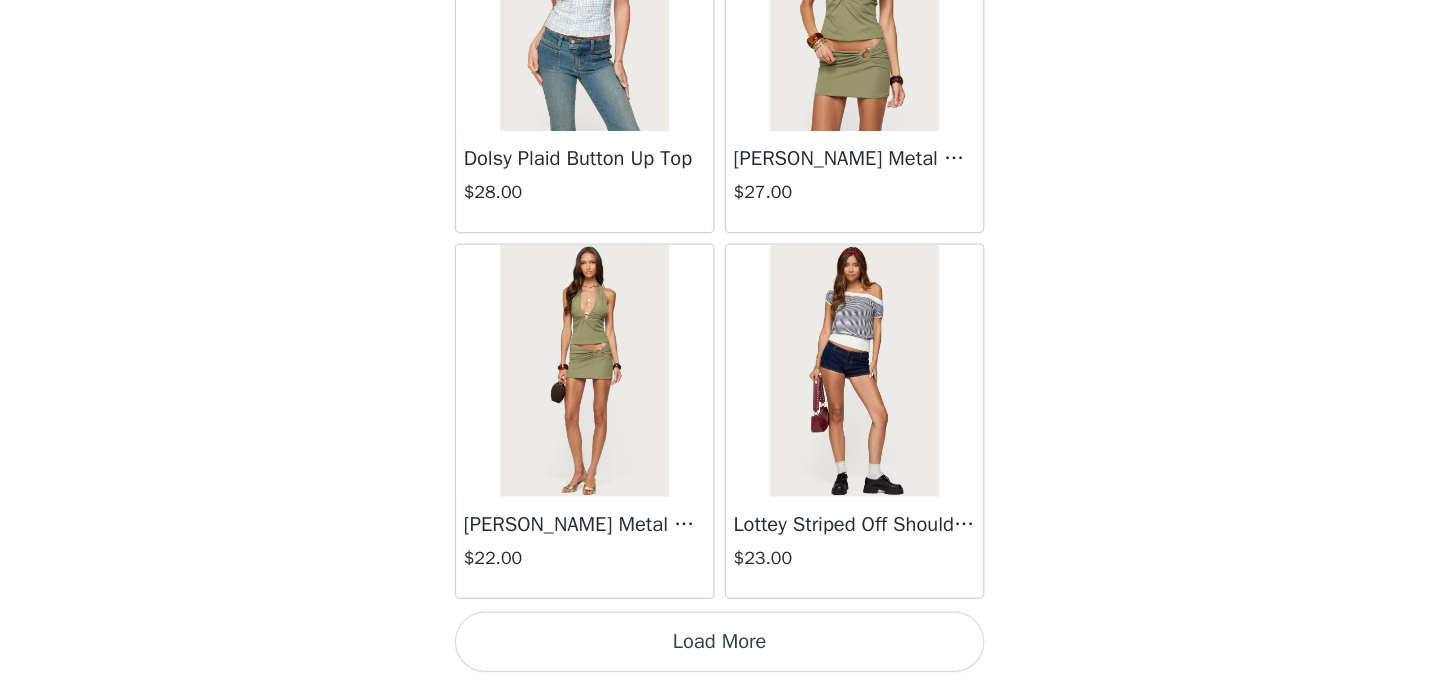 click on "Load More" at bounding box center (720, 650) 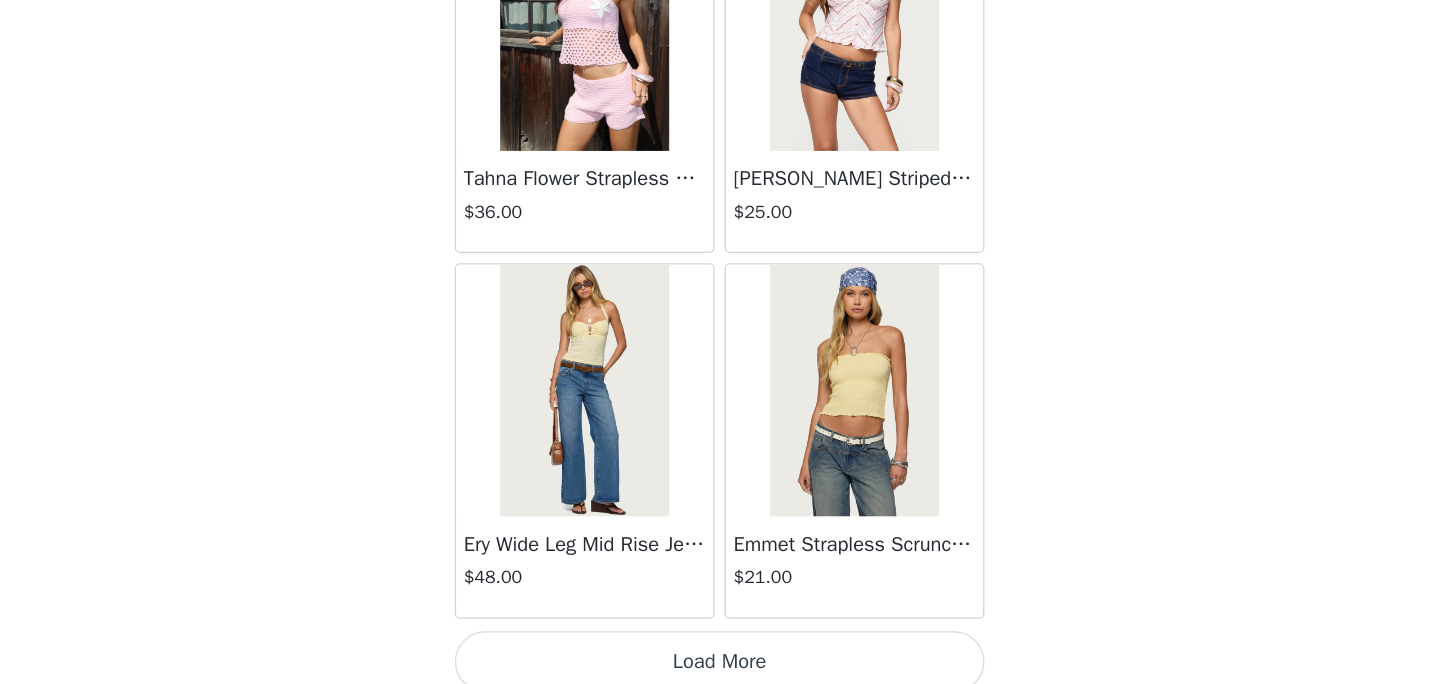 scroll, scrollTop: 63276, scrollLeft: 0, axis: vertical 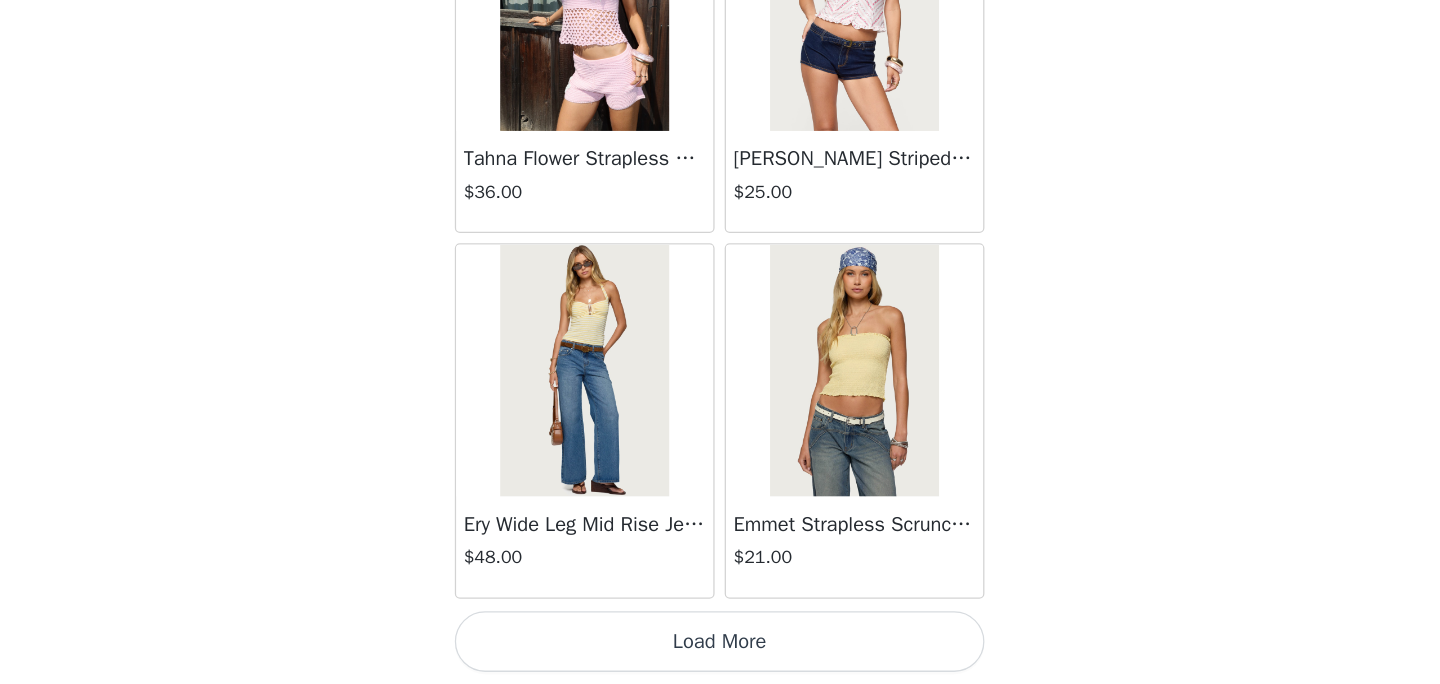 click on "Load More" at bounding box center (720, 650) 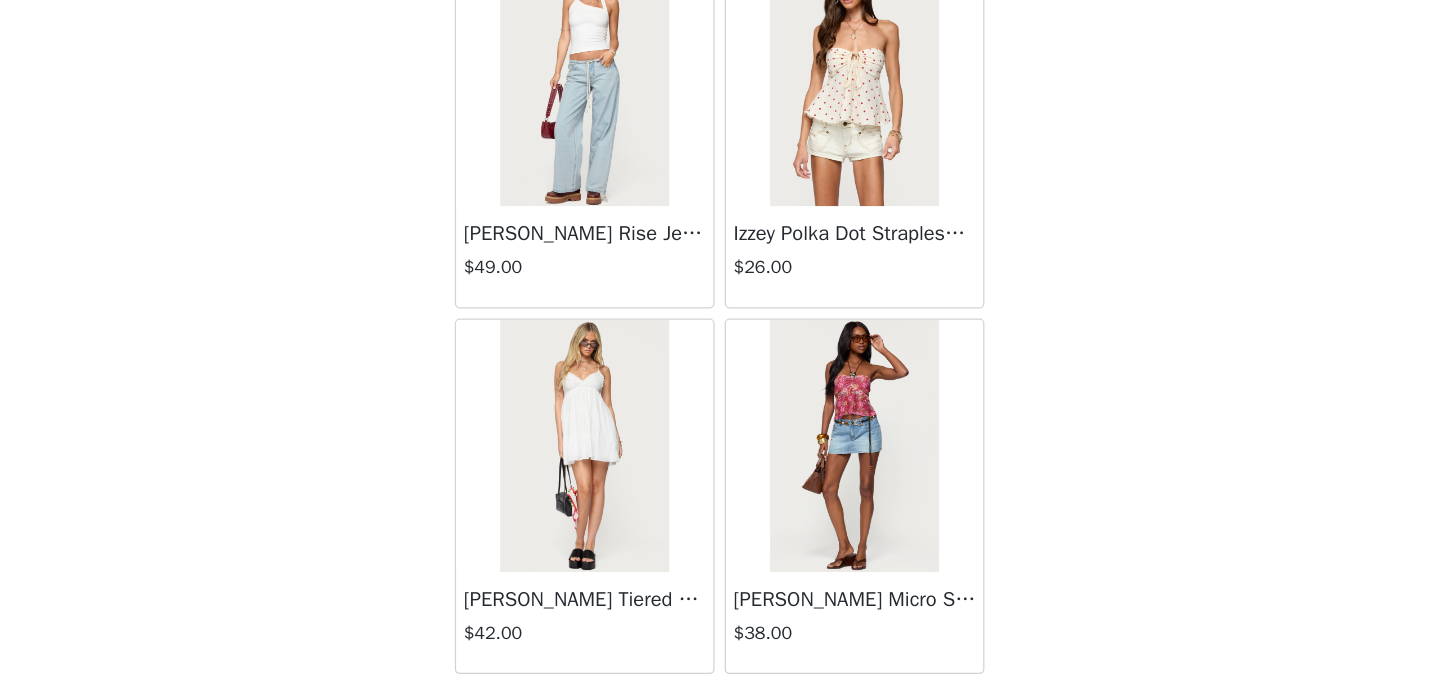 scroll, scrollTop: 64668, scrollLeft: 0, axis: vertical 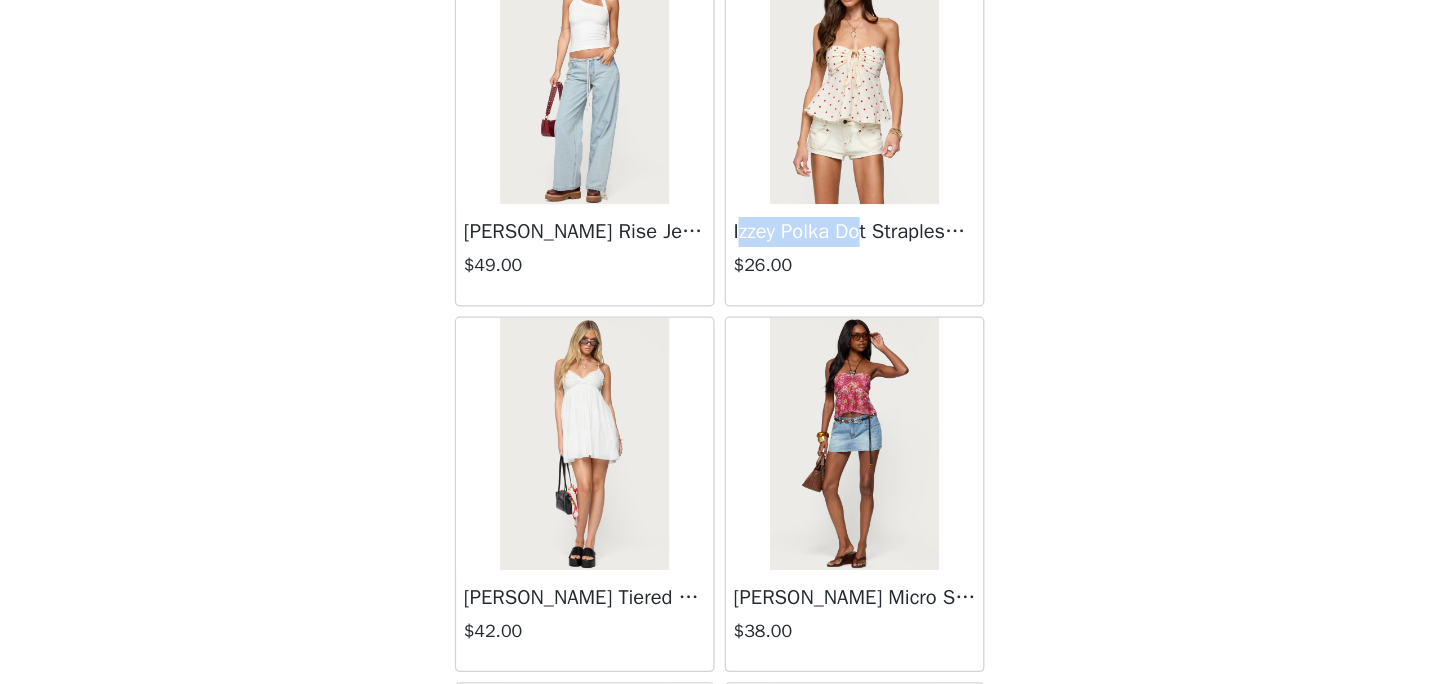 drag, startPoint x: 733, startPoint y: 322, endPoint x: 841, endPoint y: 320, distance: 108.01852 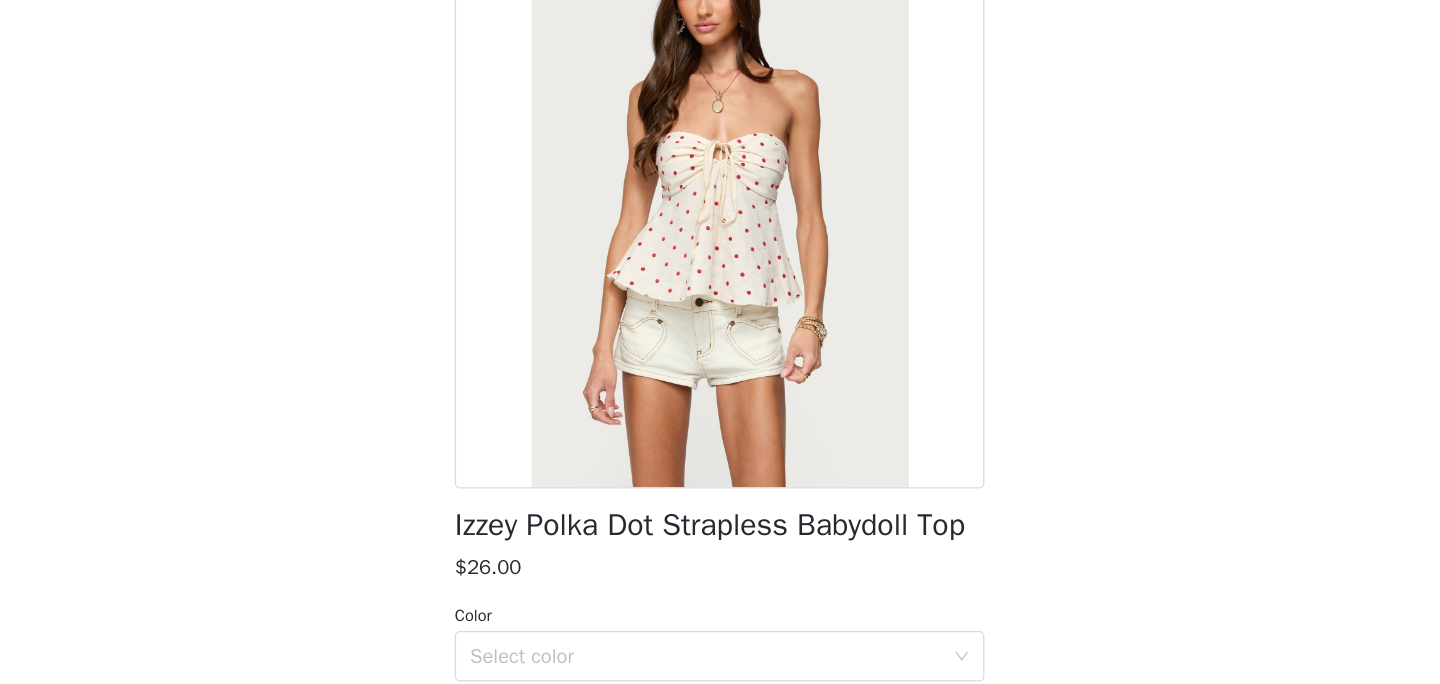 scroll, scrollTop: 0, scrollLeft: 0, axis: both 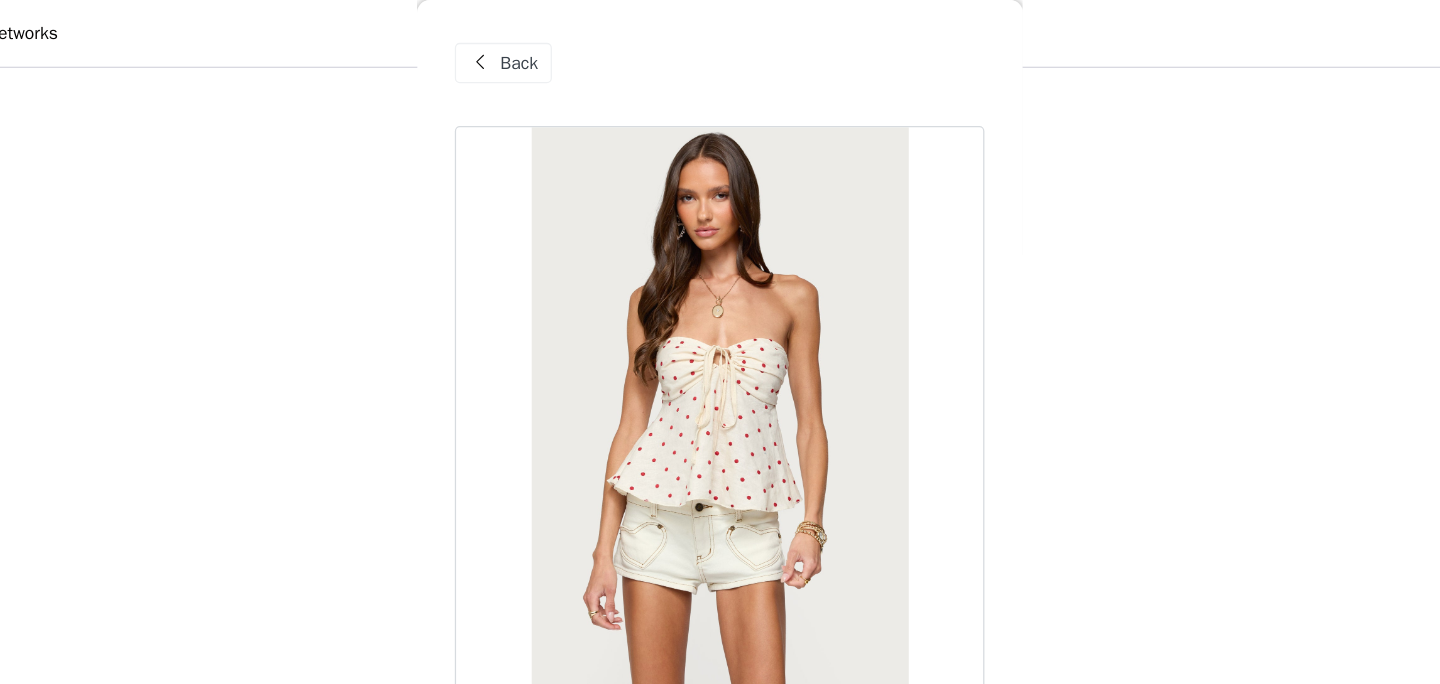 click on "Back" at bounding box center (561, 50) 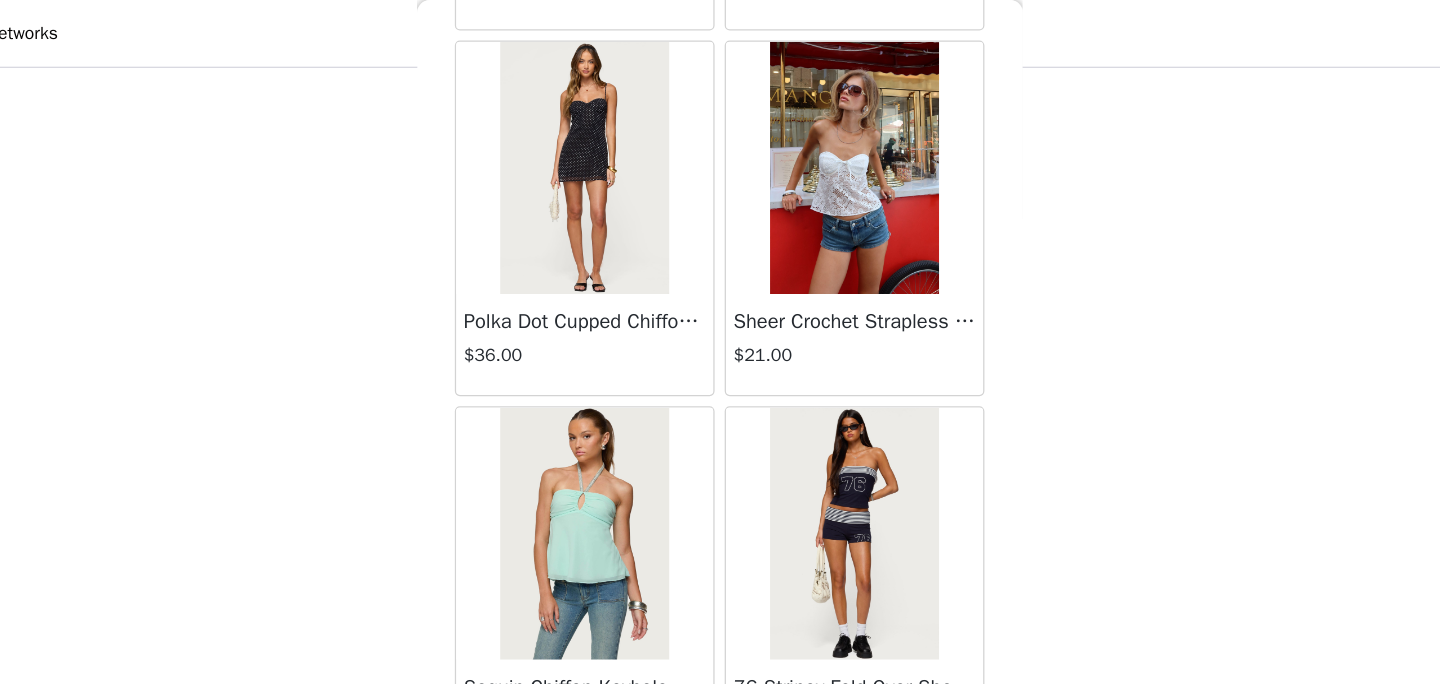 scroll, scrollTop: 66176, scrollLeft: 0, axis: vertical 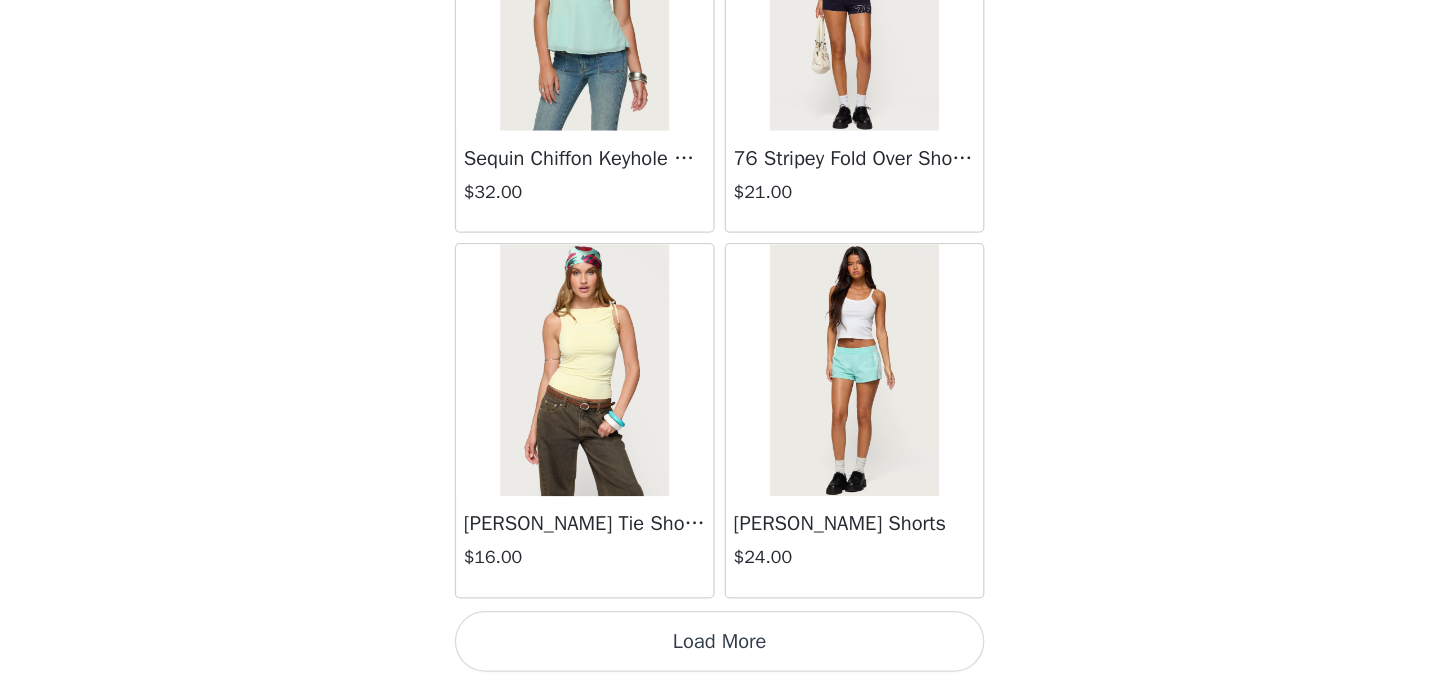 click on "Load More" at bounding box center (720, 650) 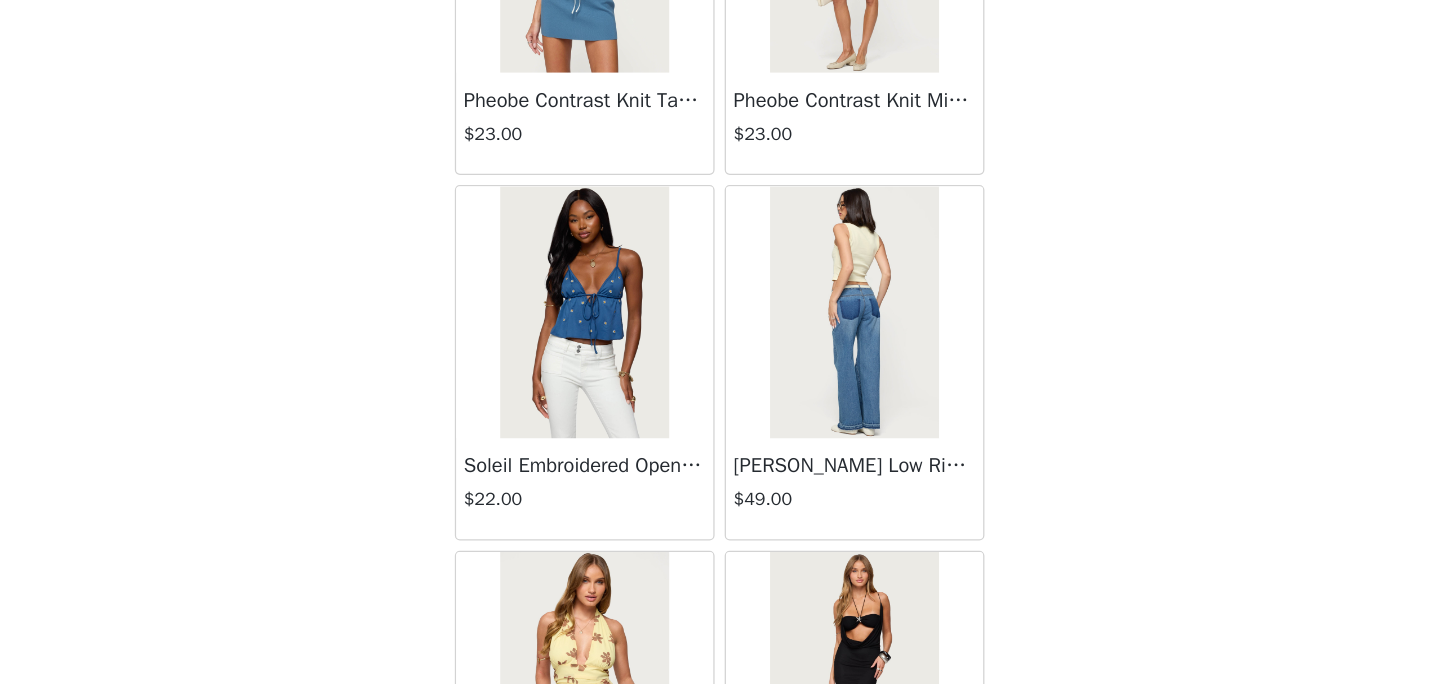scroll, scrollTop: 69076, scrollLeft: 0, axis: vertical 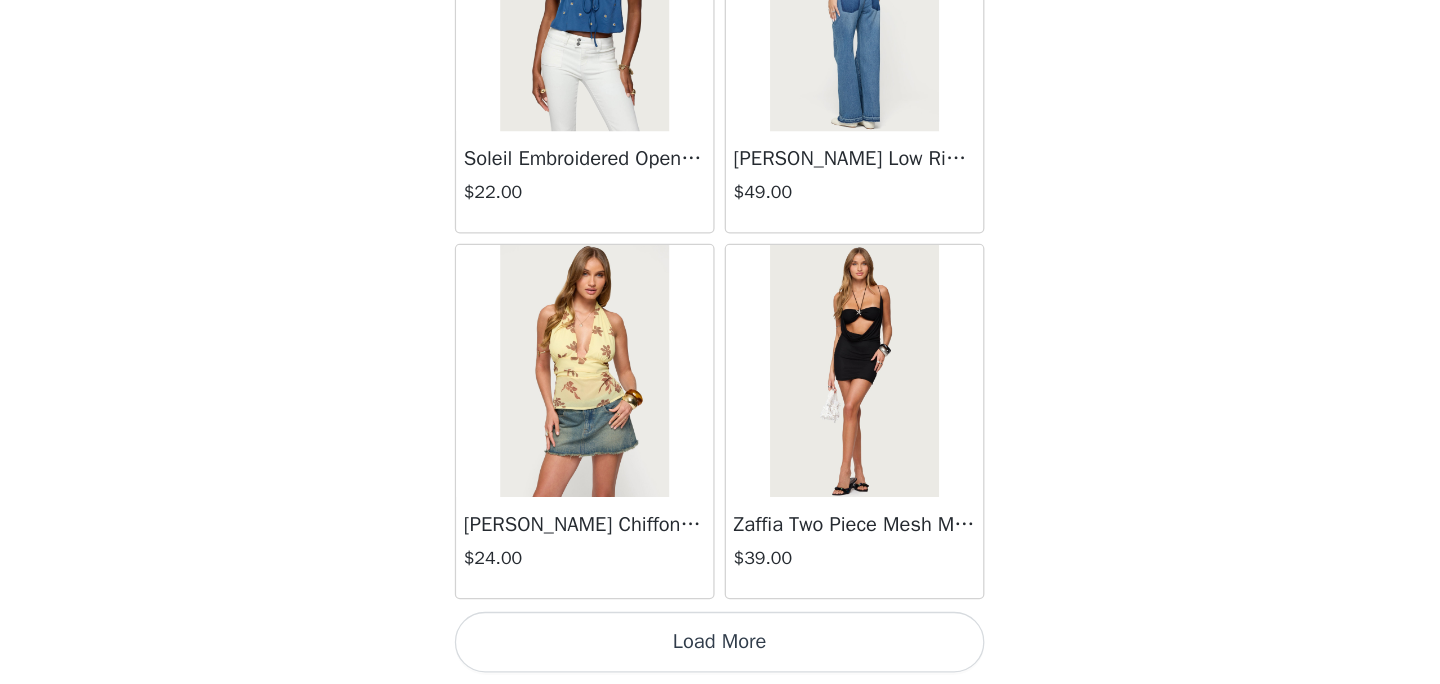 click on "Load More" at bounding box center [720, 650] 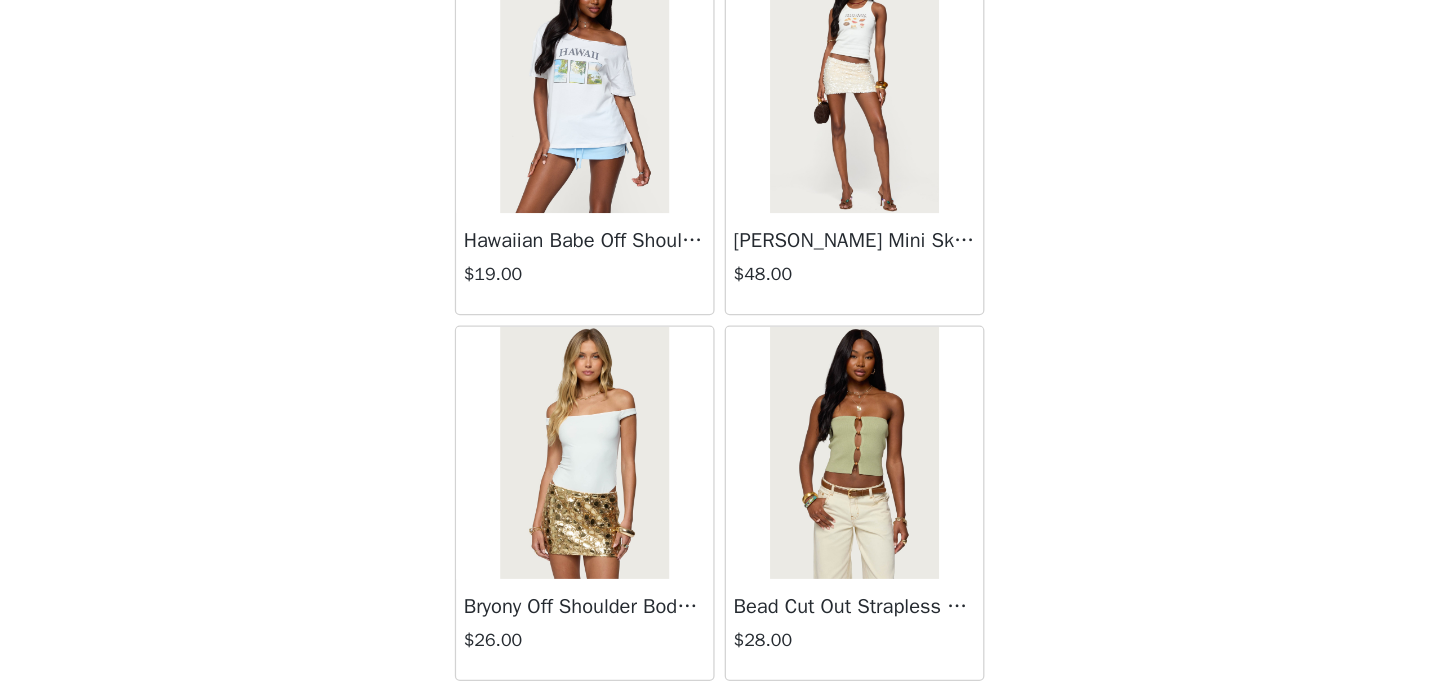 scroll, scrollTop: 71976, scrollLeft: 0, axis: vertical 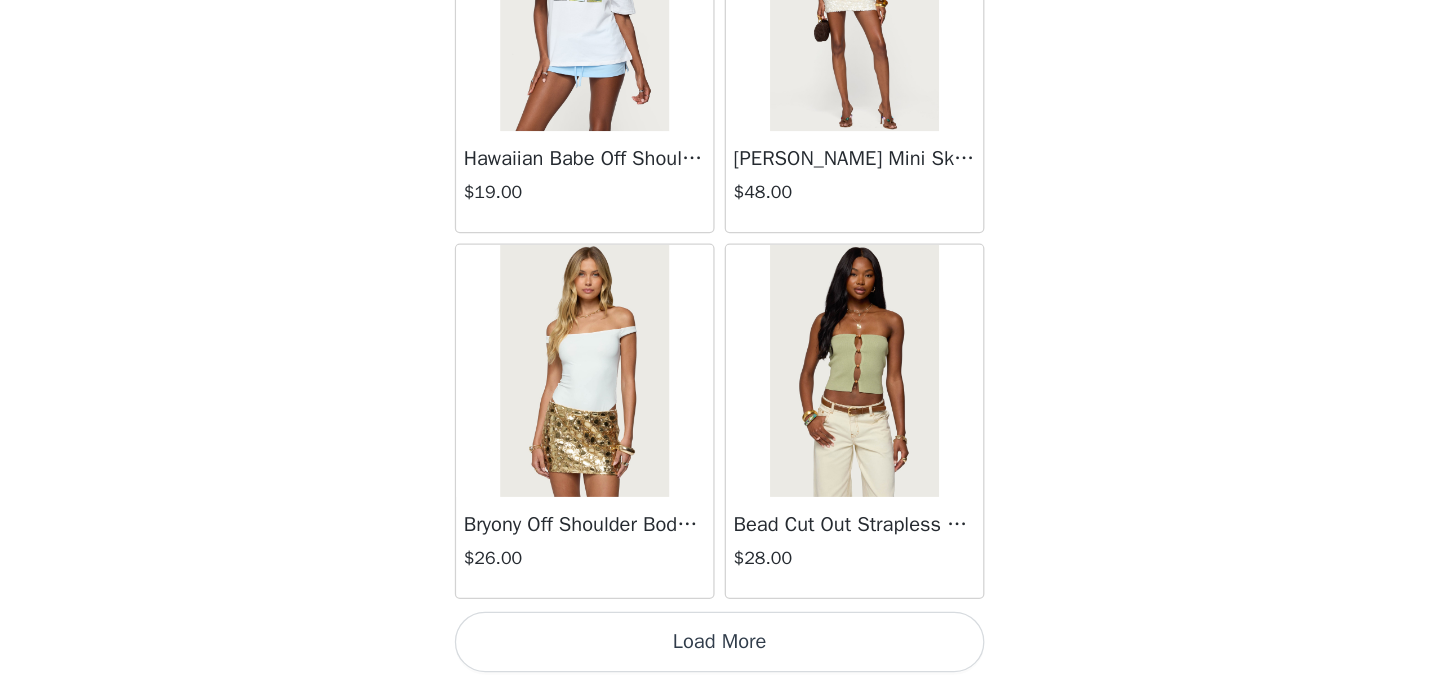 click on "Load More" at bounding box center (720, 650) 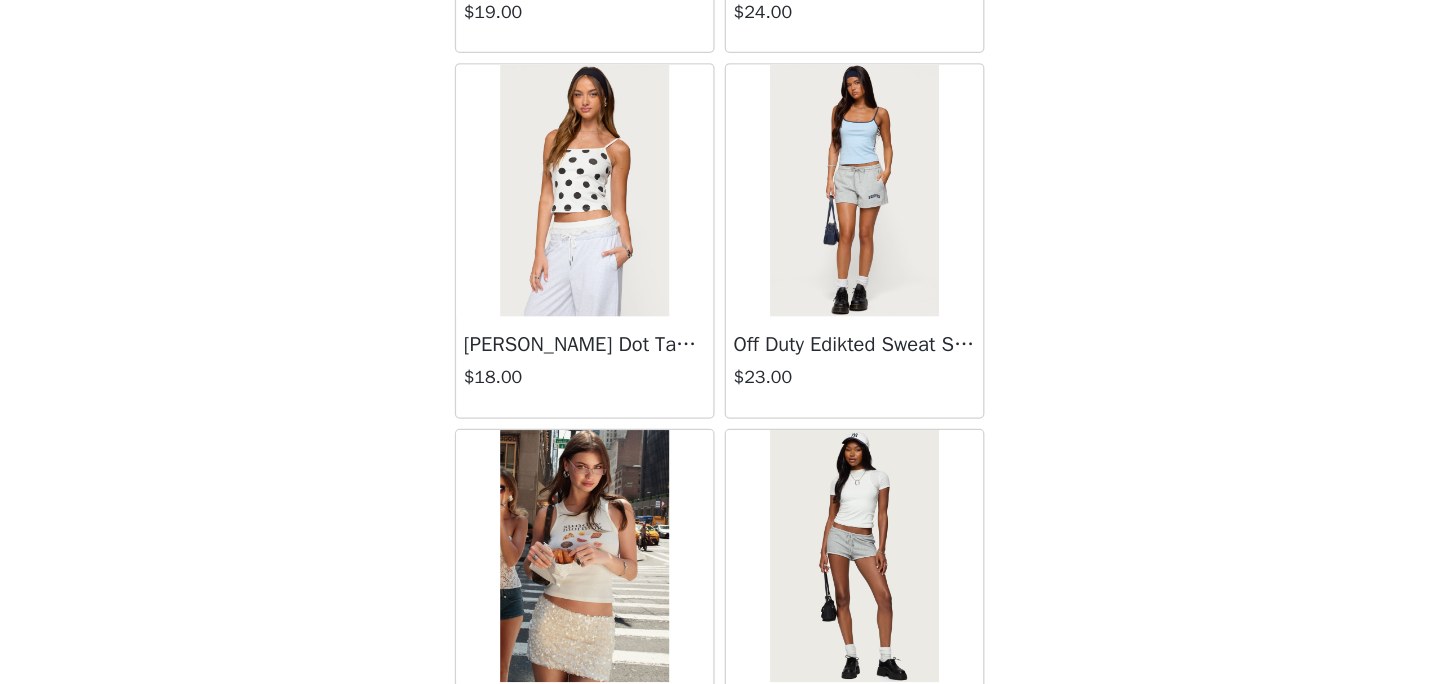 scroll, scrollTop: 73362, scrollLeft: 0, axis: vertical 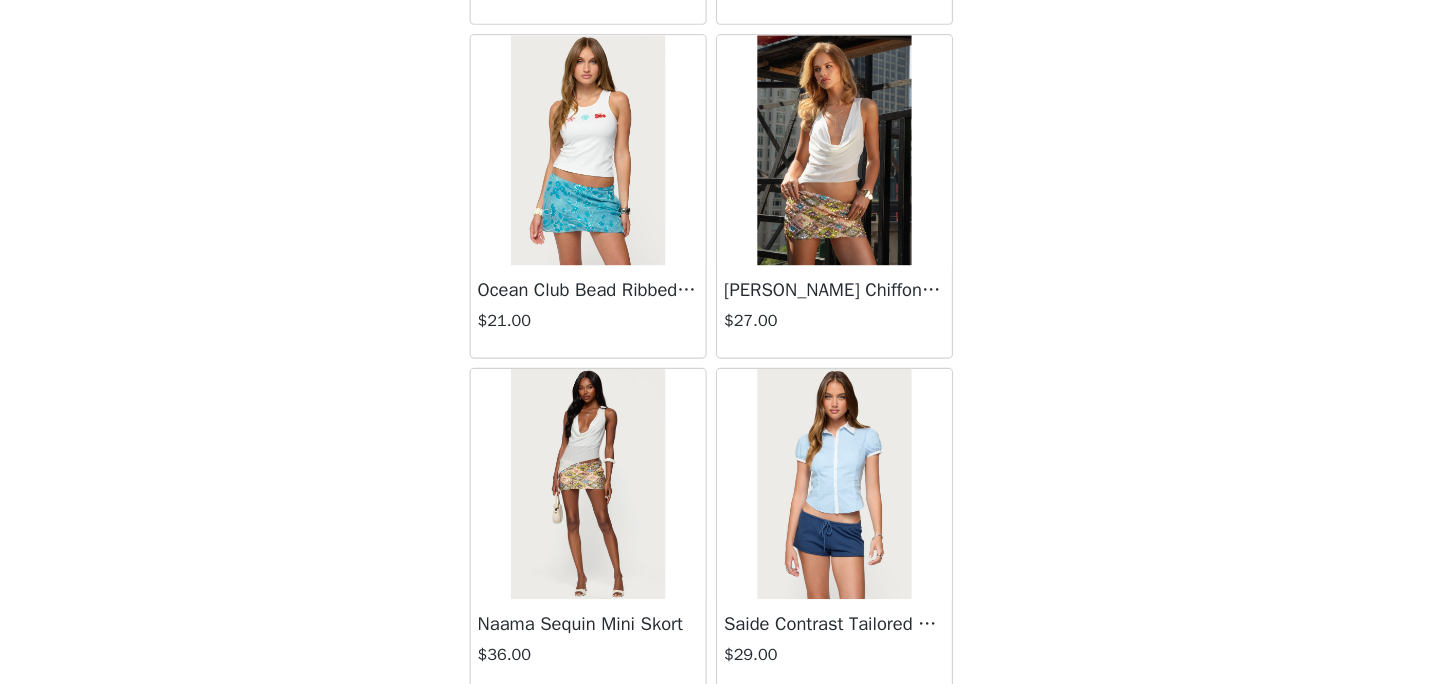 click at bounding box center [613, 220] 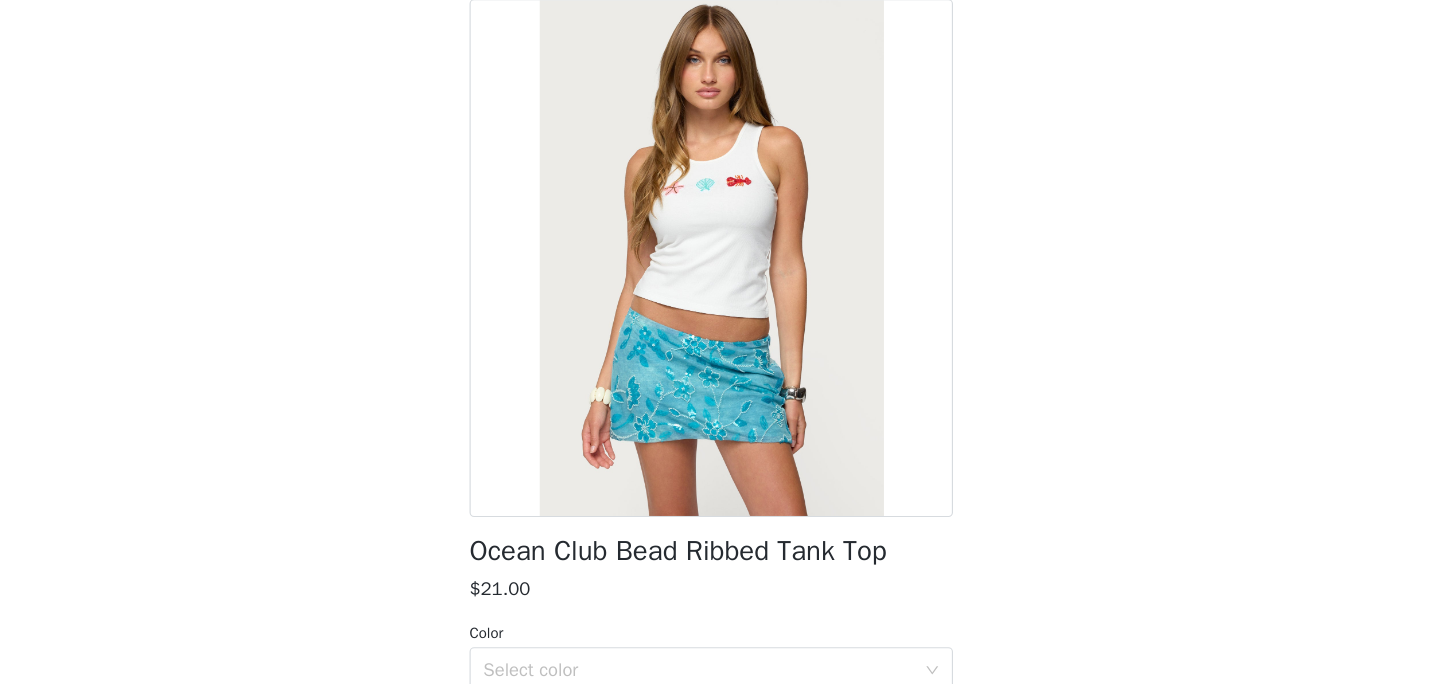 scroll, scrollTop: 268, scrollLeft: 0, axis: vertical 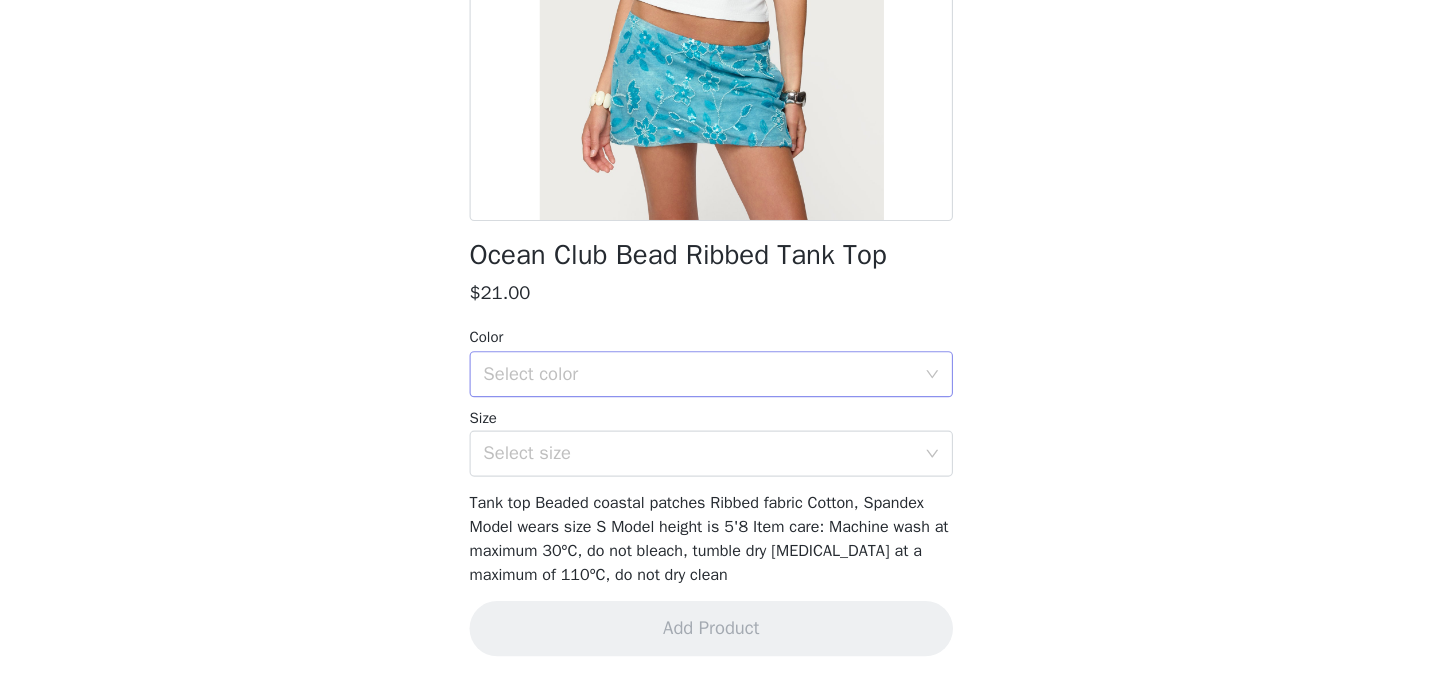 click on "Select color" at bounding box center (709, 415) 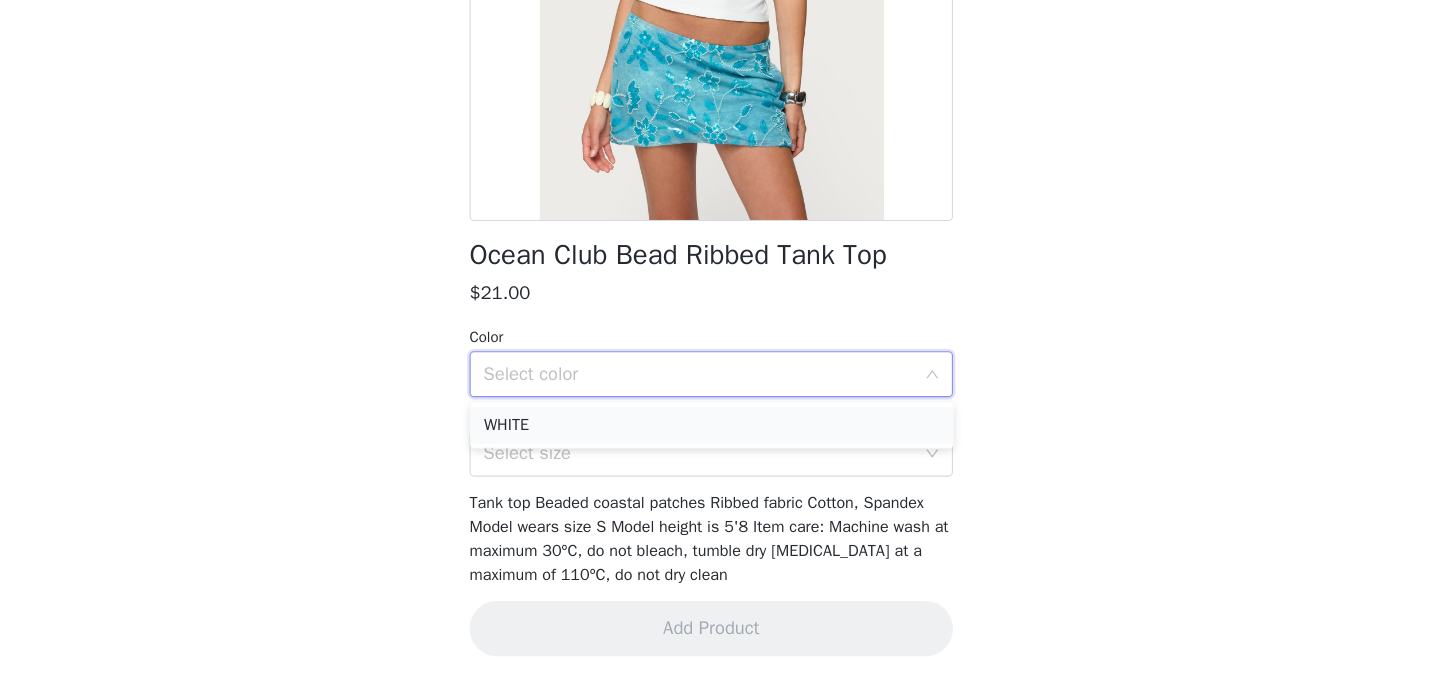 click on "WHITE" at bounding box center (720, 459) 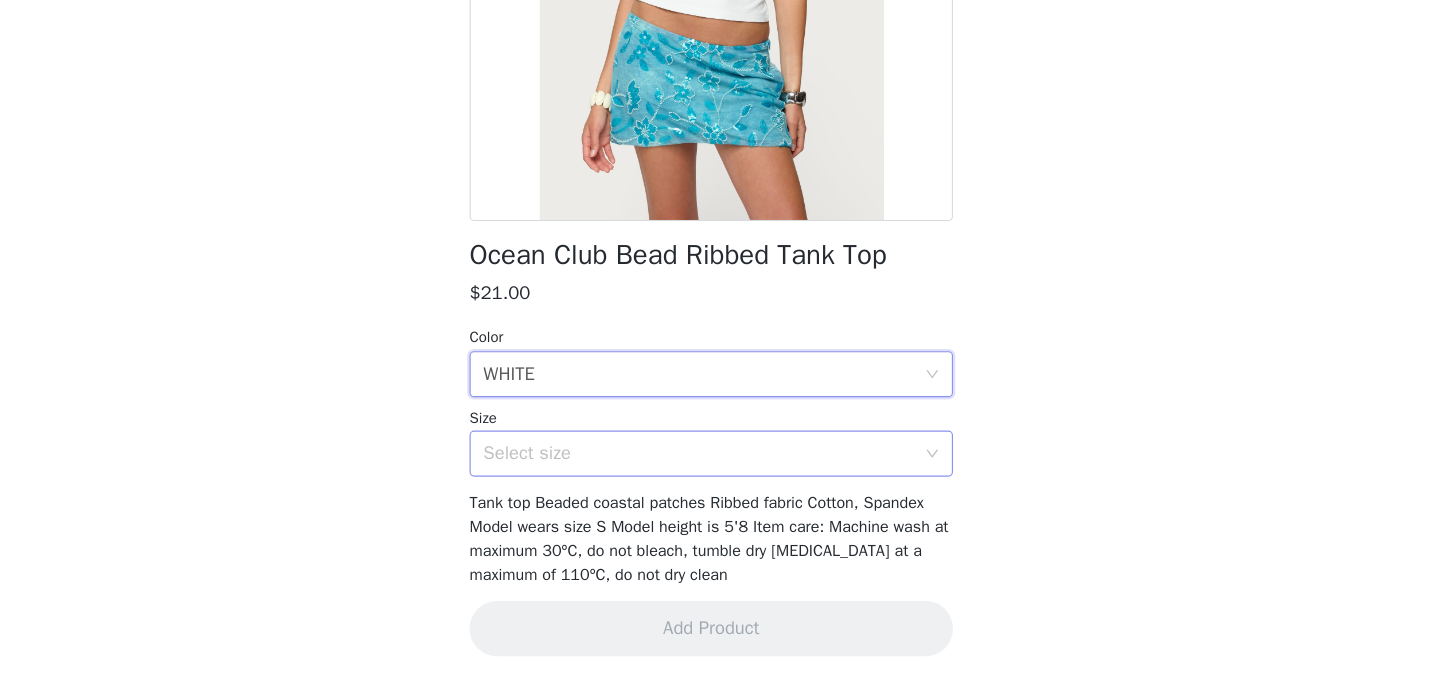 click on "Select size" at bounding box center [709, 484] 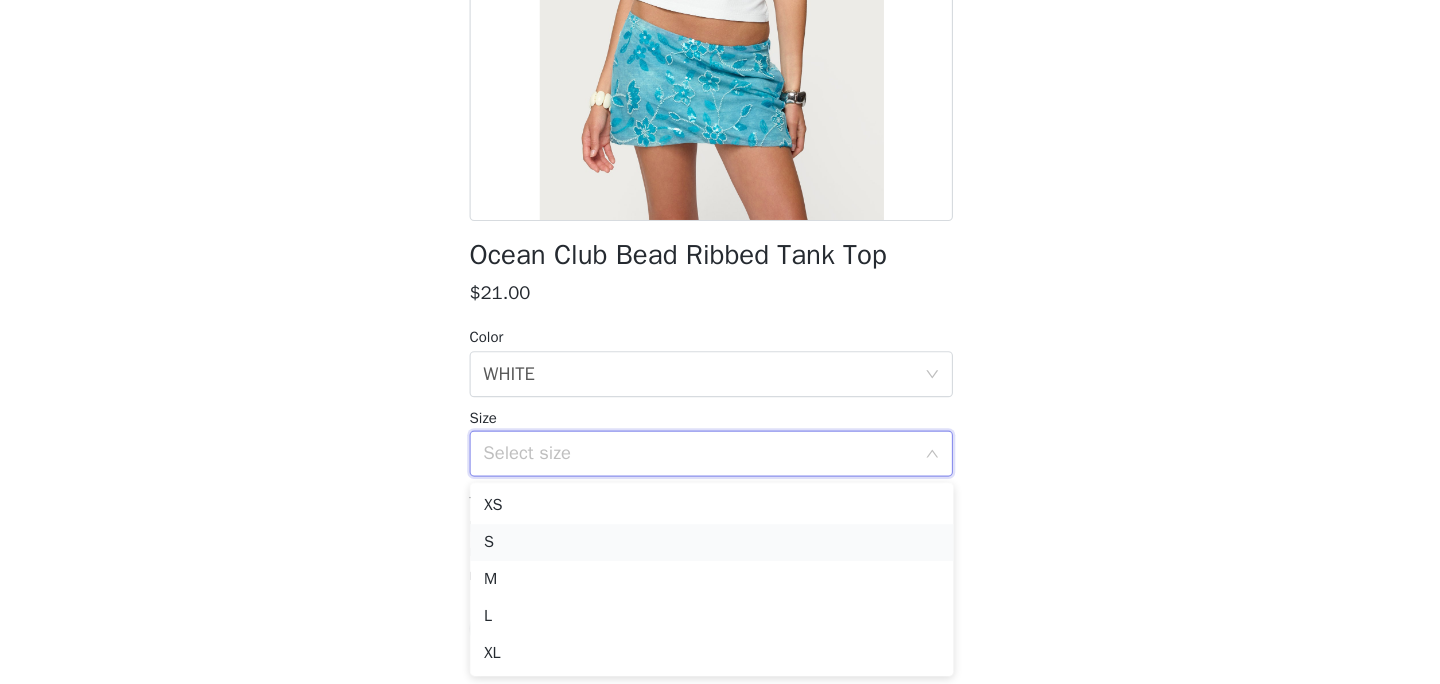 click on "S" at bounding box center [720, 561] 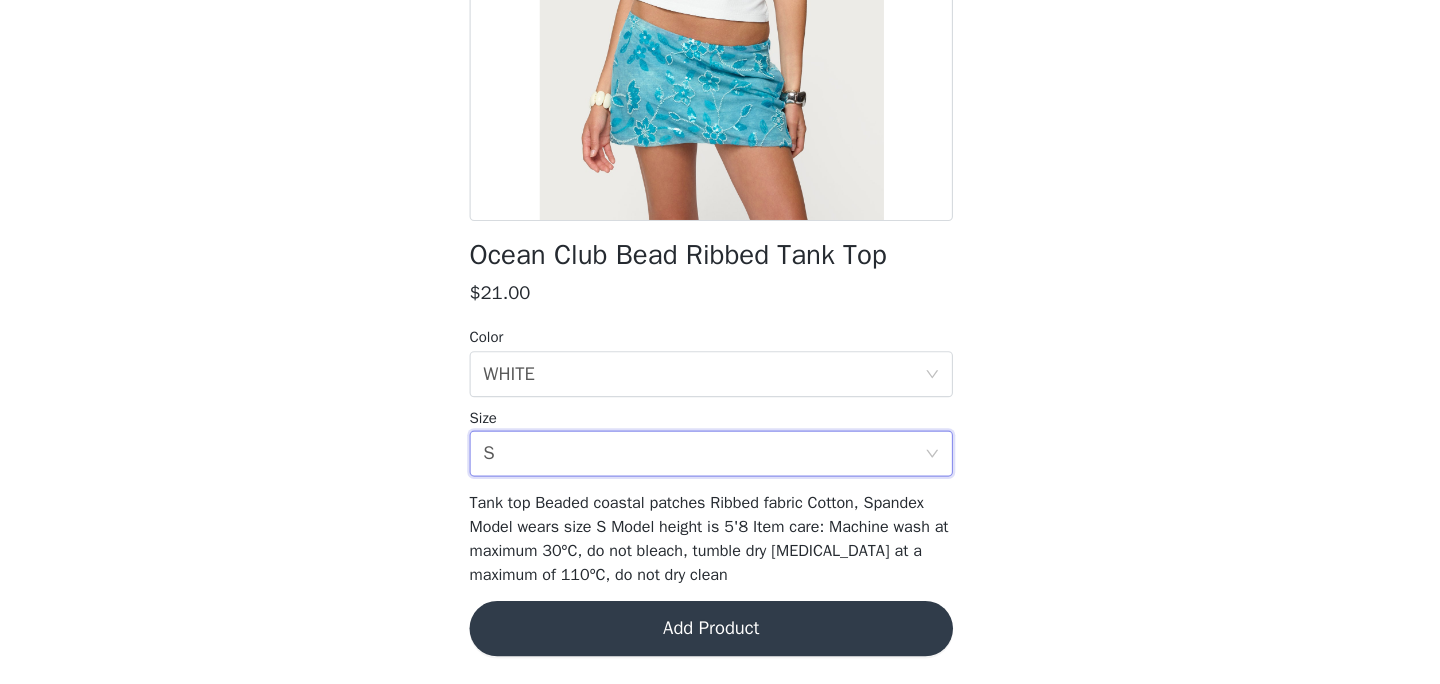 click on "Add Product" at bounding box center (720, 636) 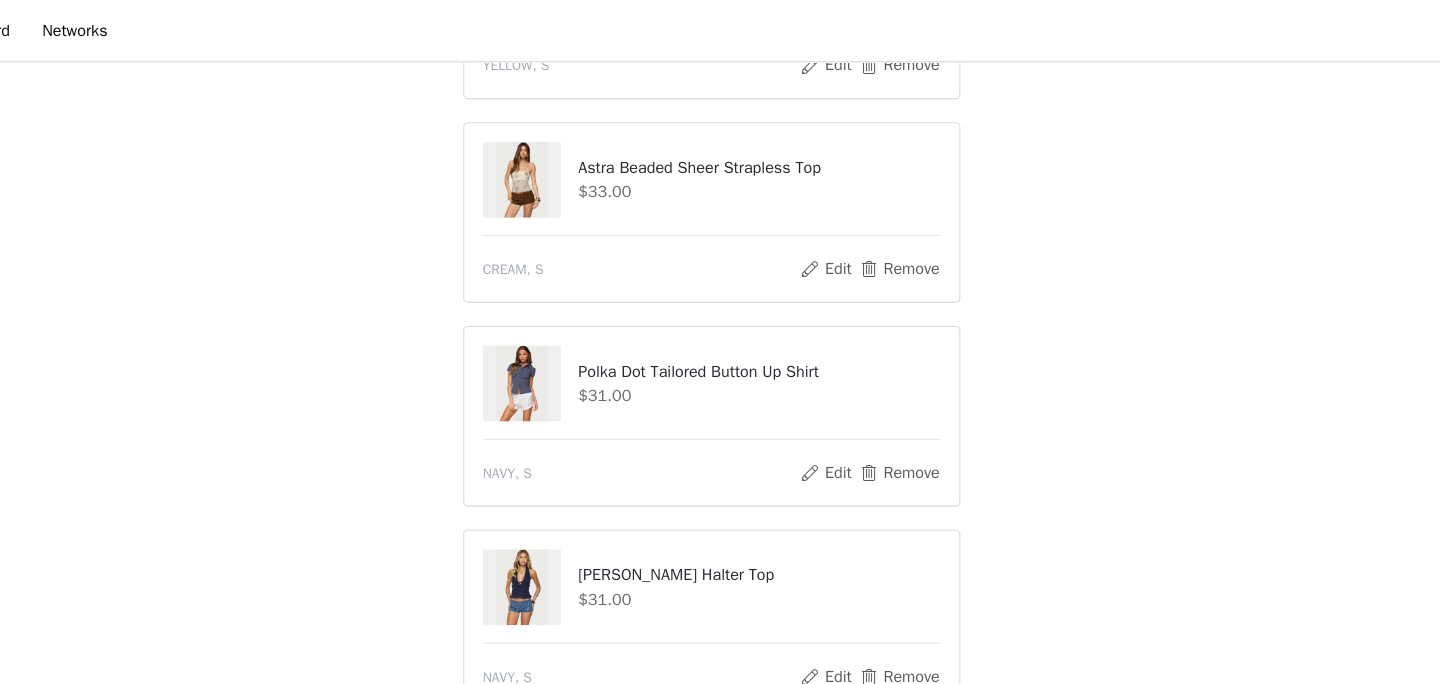 scroll, scrollTop: 522, scrollLeft: 0, axis: vertical 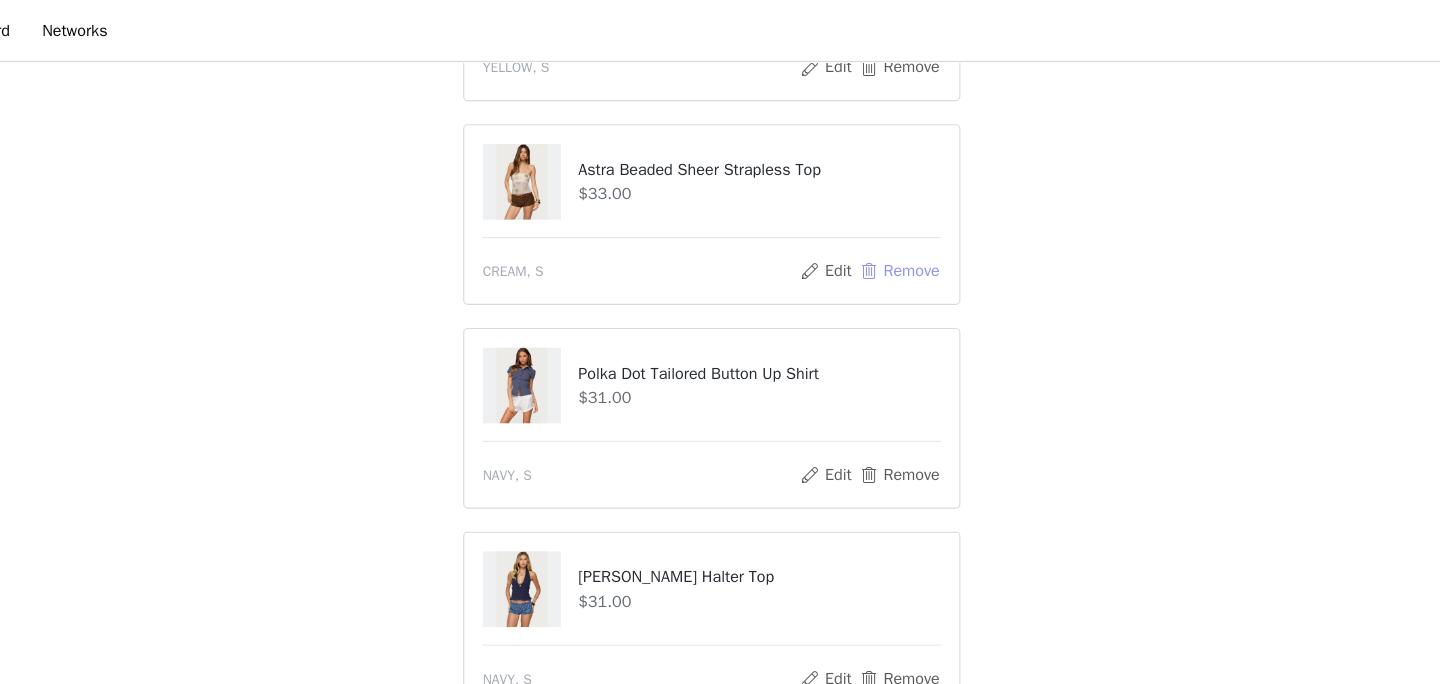 click on "Remove" at bounding box center (883, 236) 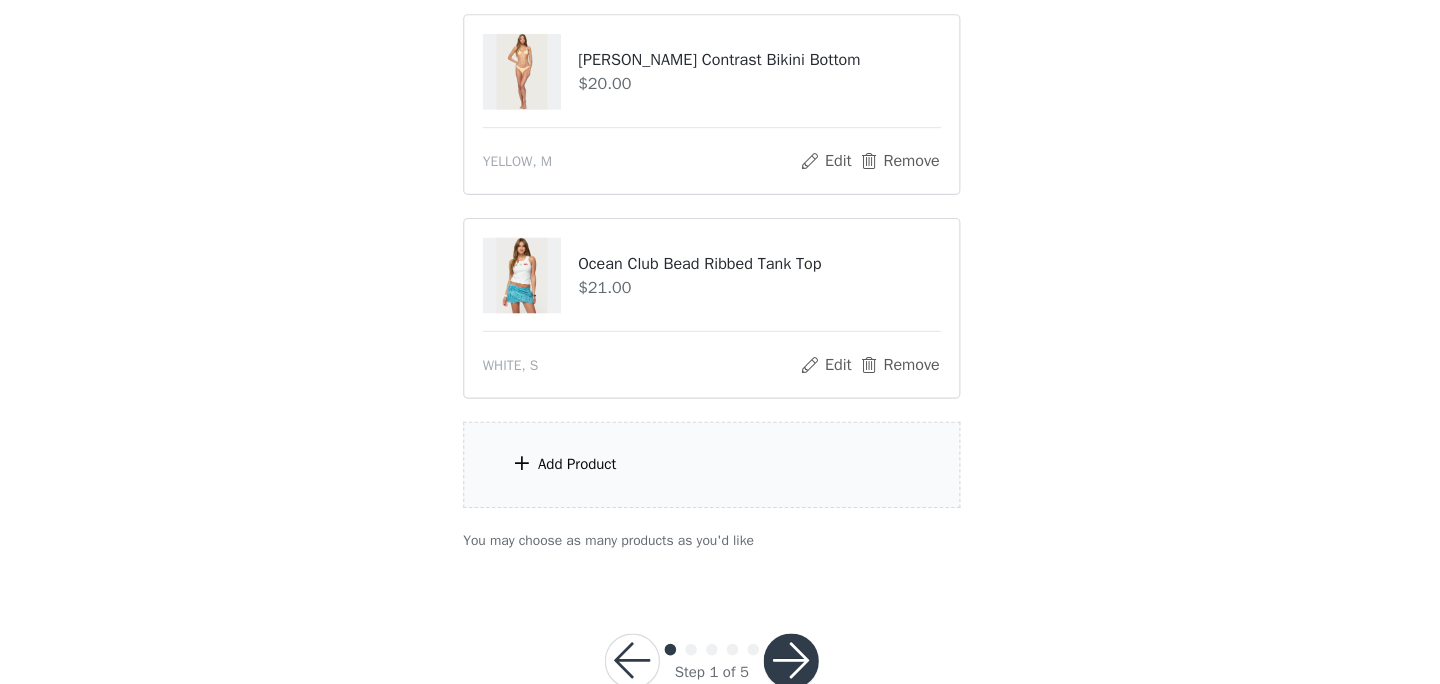 scroll, scrollTop: 1288, scrollLeft: 0, axis: vertical 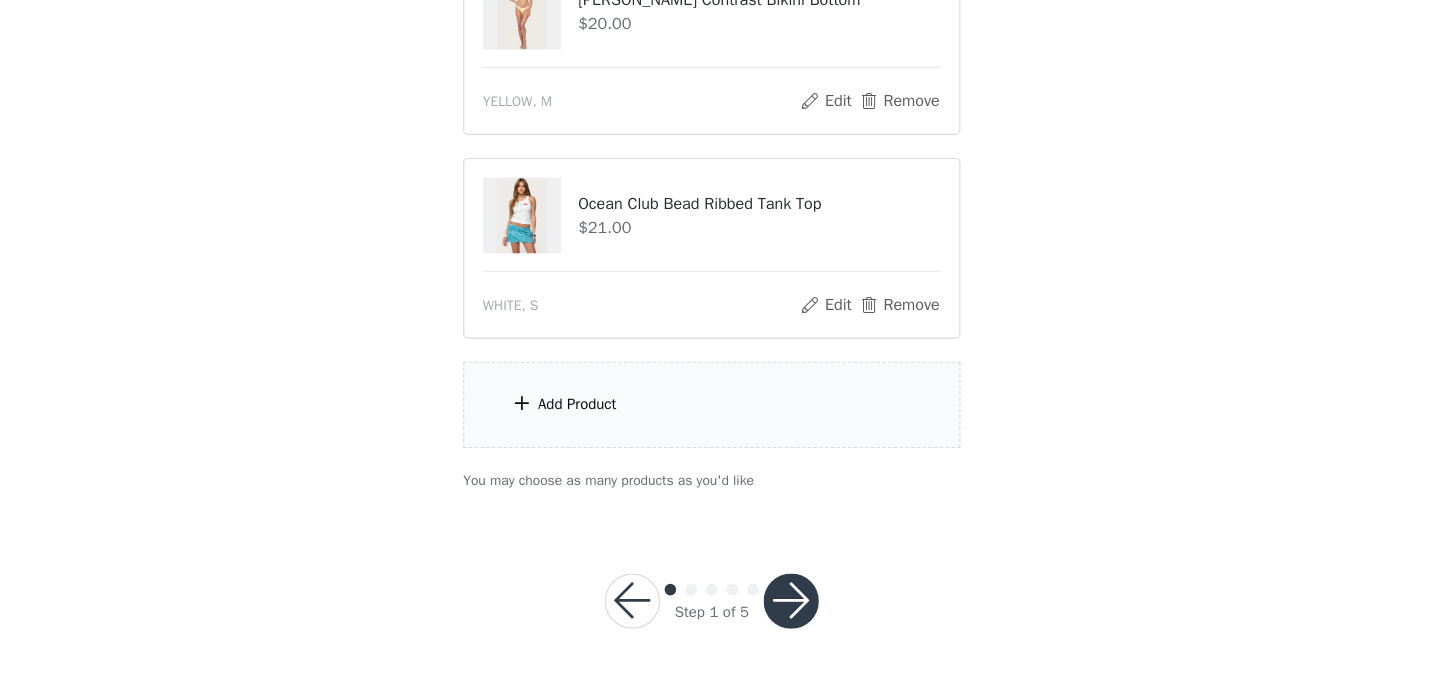click on "Add Product" at bounding box center [720, 441] 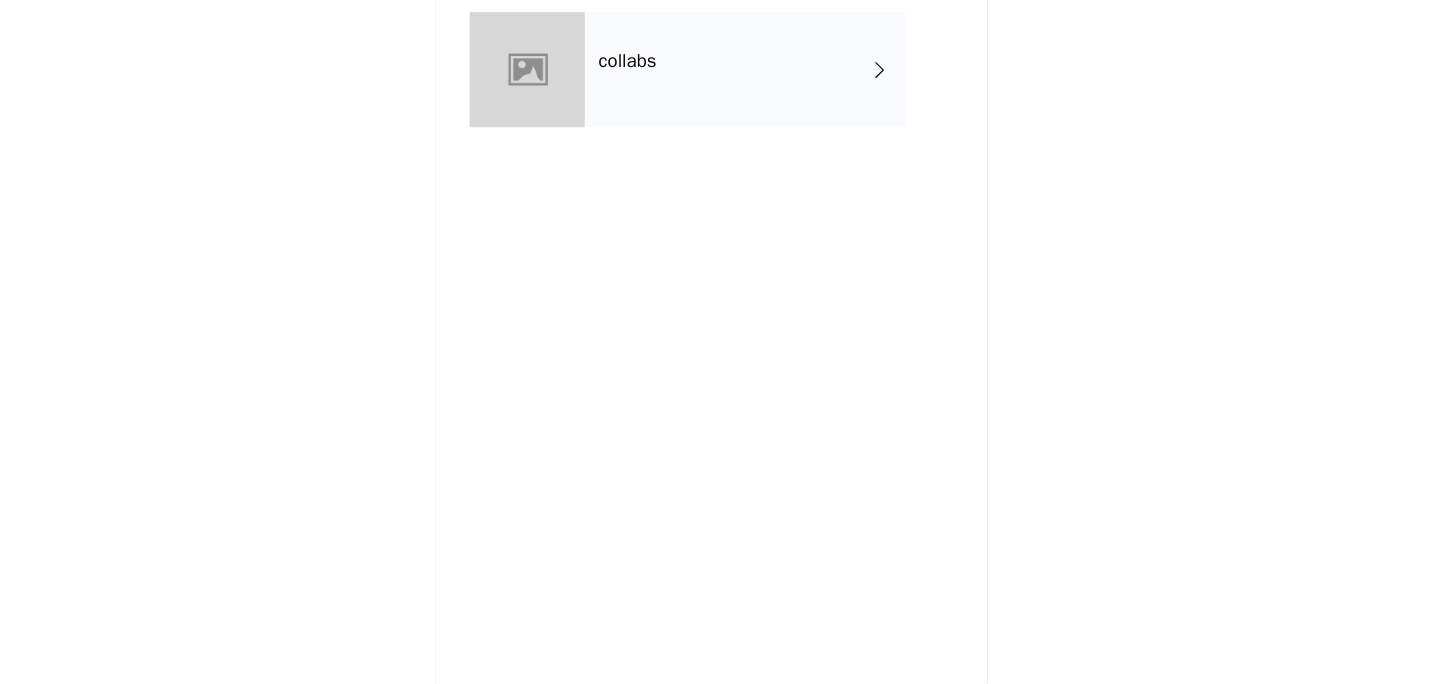 click on "collabs" at bounding box center (749, 150) 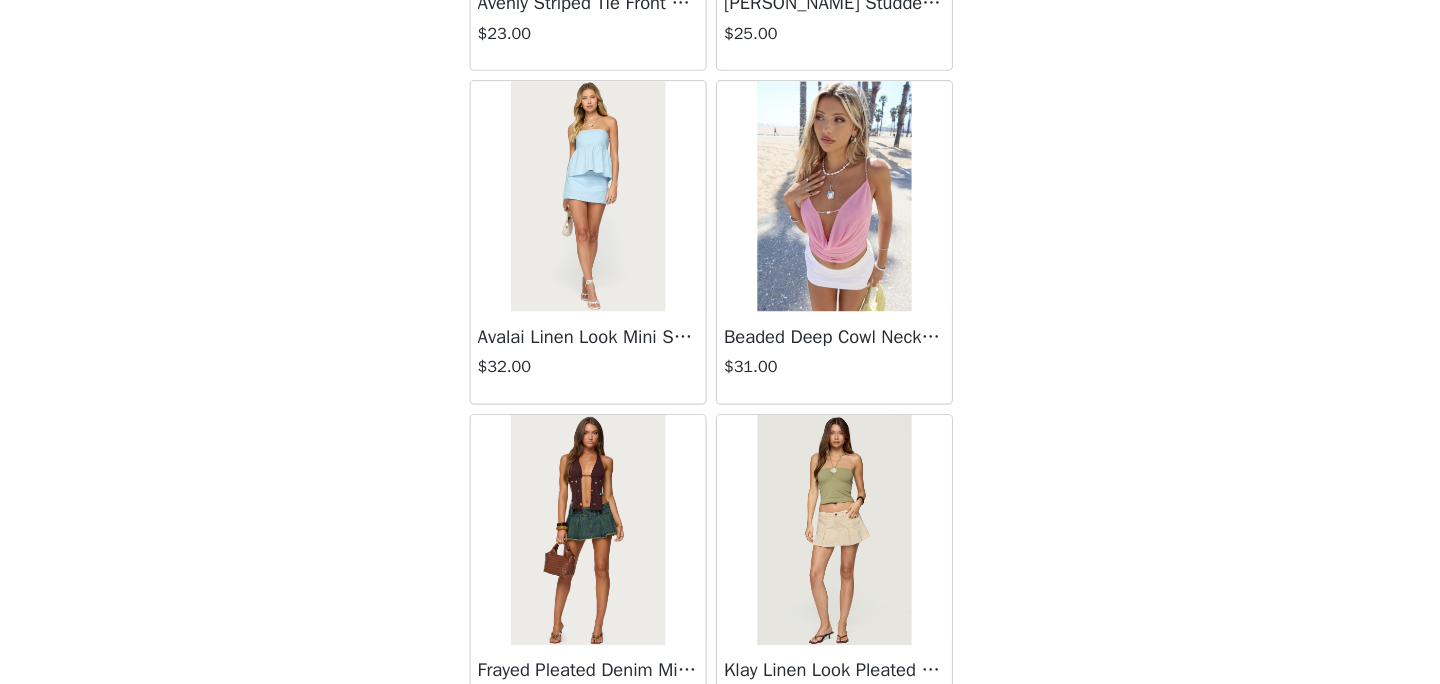 scroll, scrollTop: 2376, scrollLeft: 0, axis: vertical 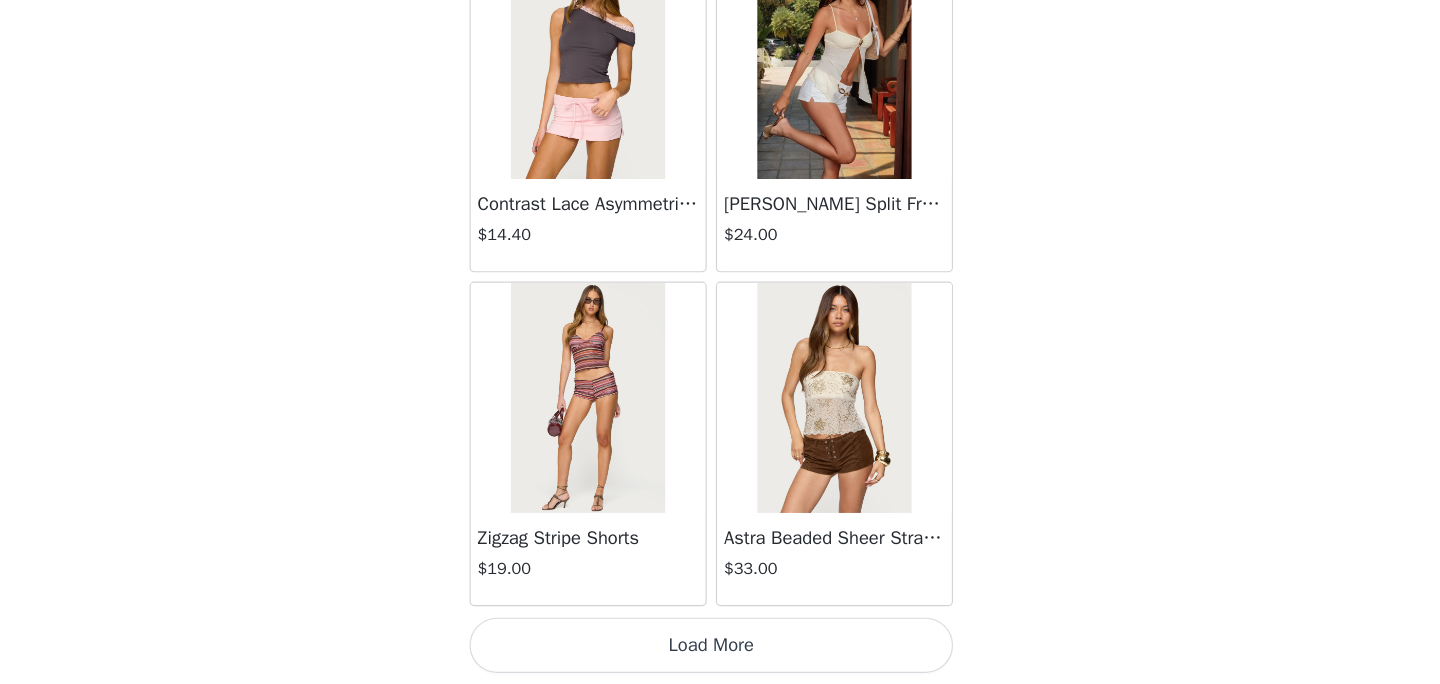 click on "Load More" at bounding box center [720, 650] 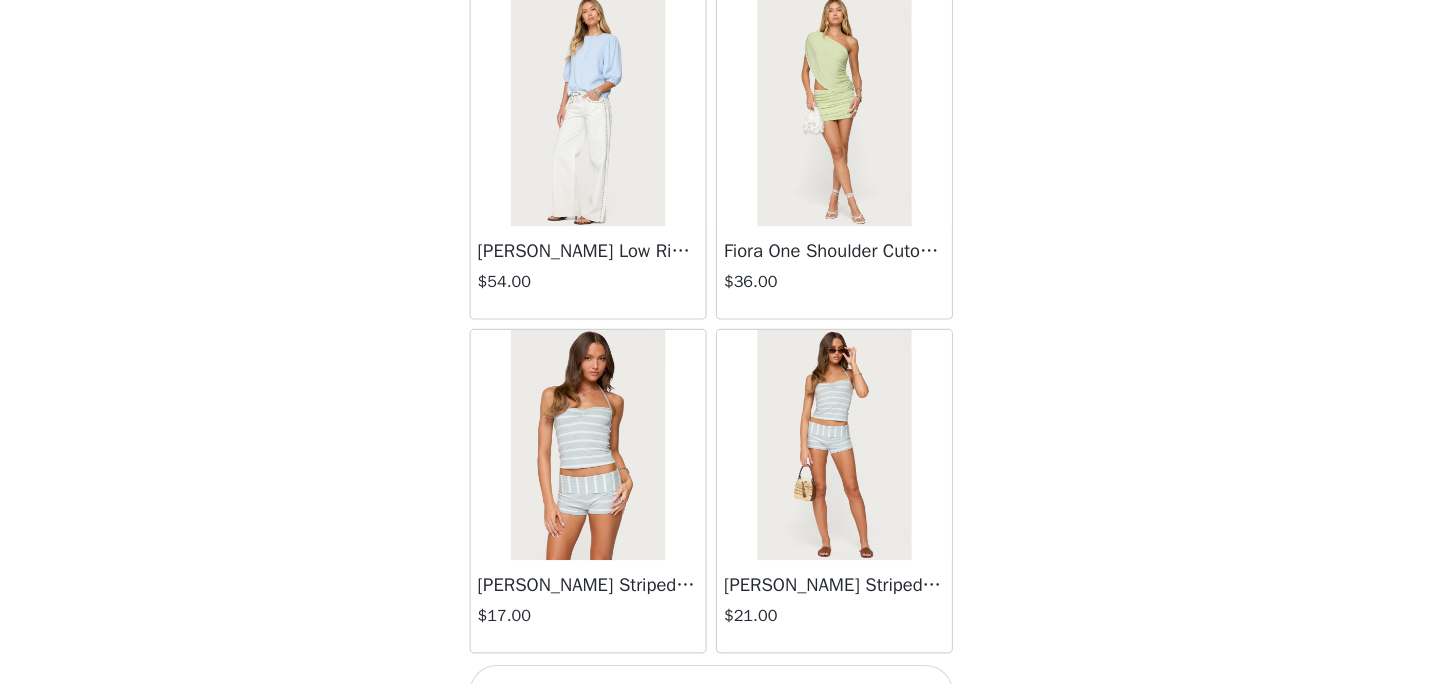 scroll, scrollTop: 5276, scrollLeft: 0, axis: vertical 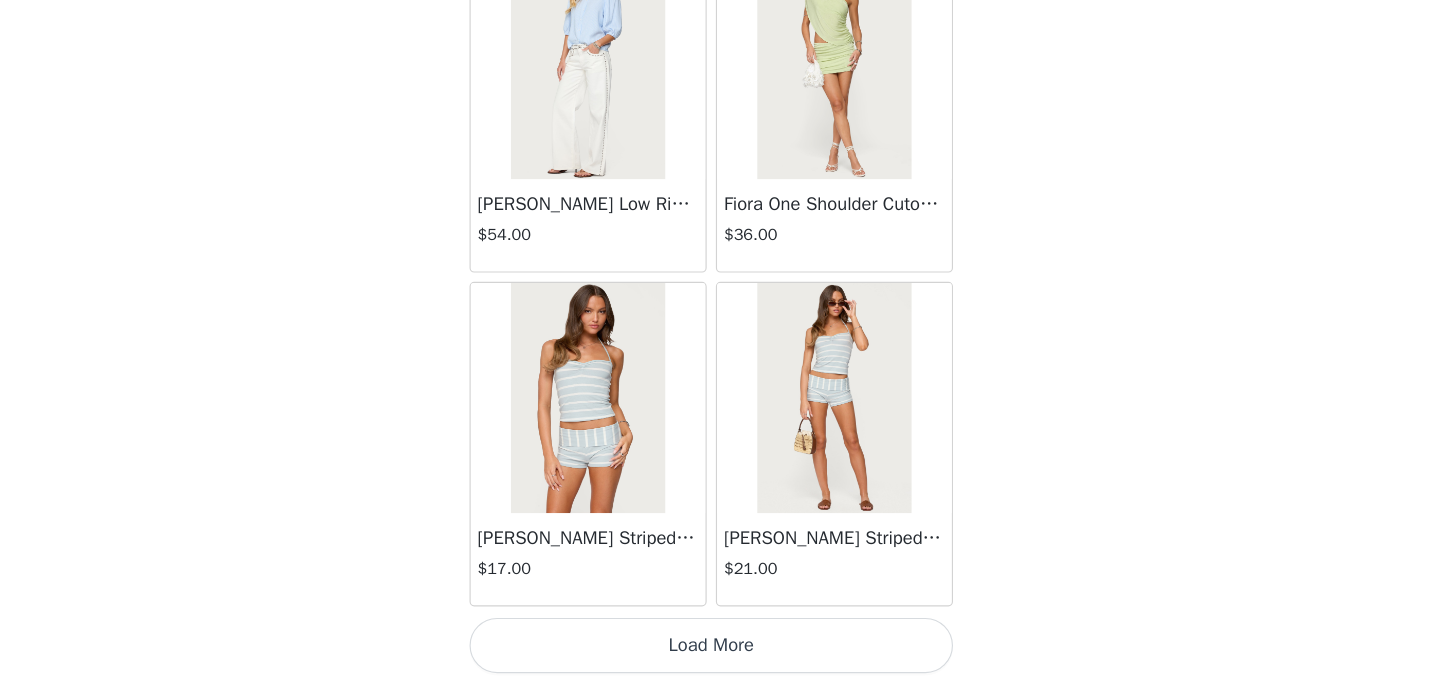click on "Load More" at bounding box center [720, 650] 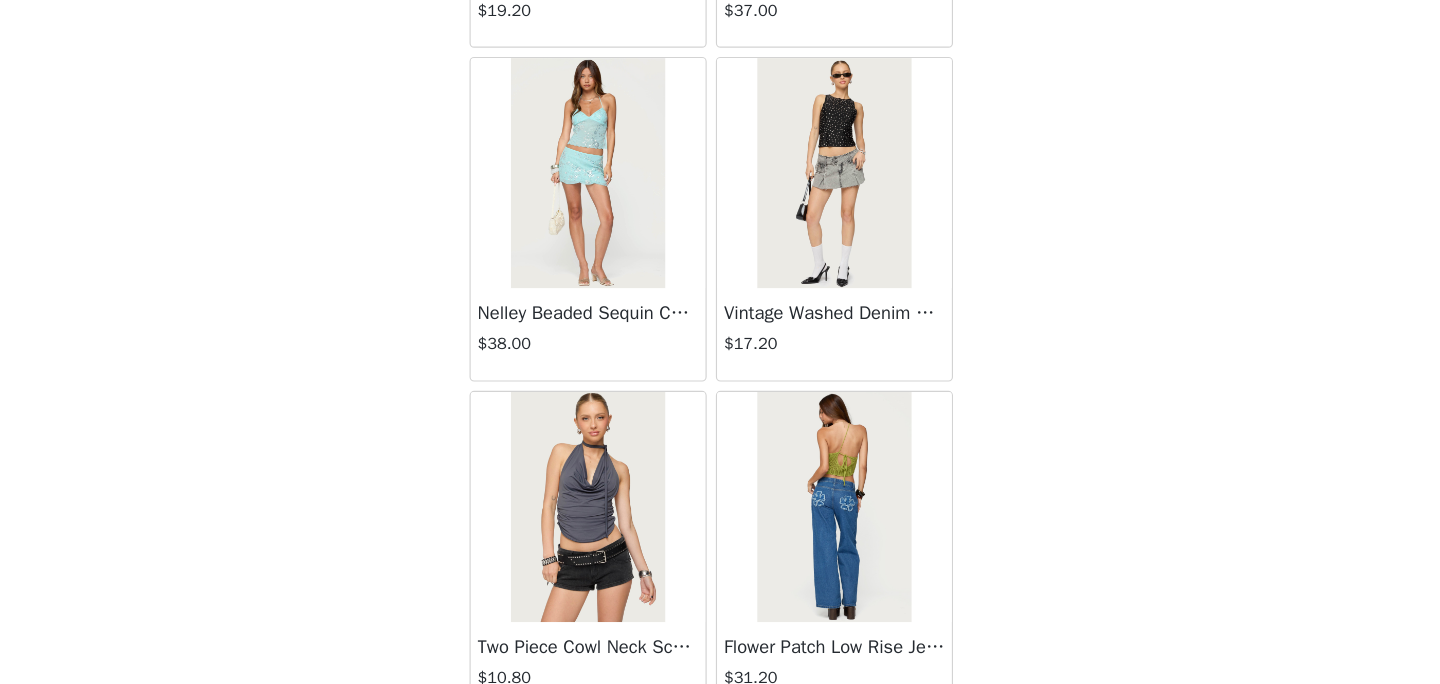 scroll, scrollTop: 6905, scrollLeft: 0, axis: vertical 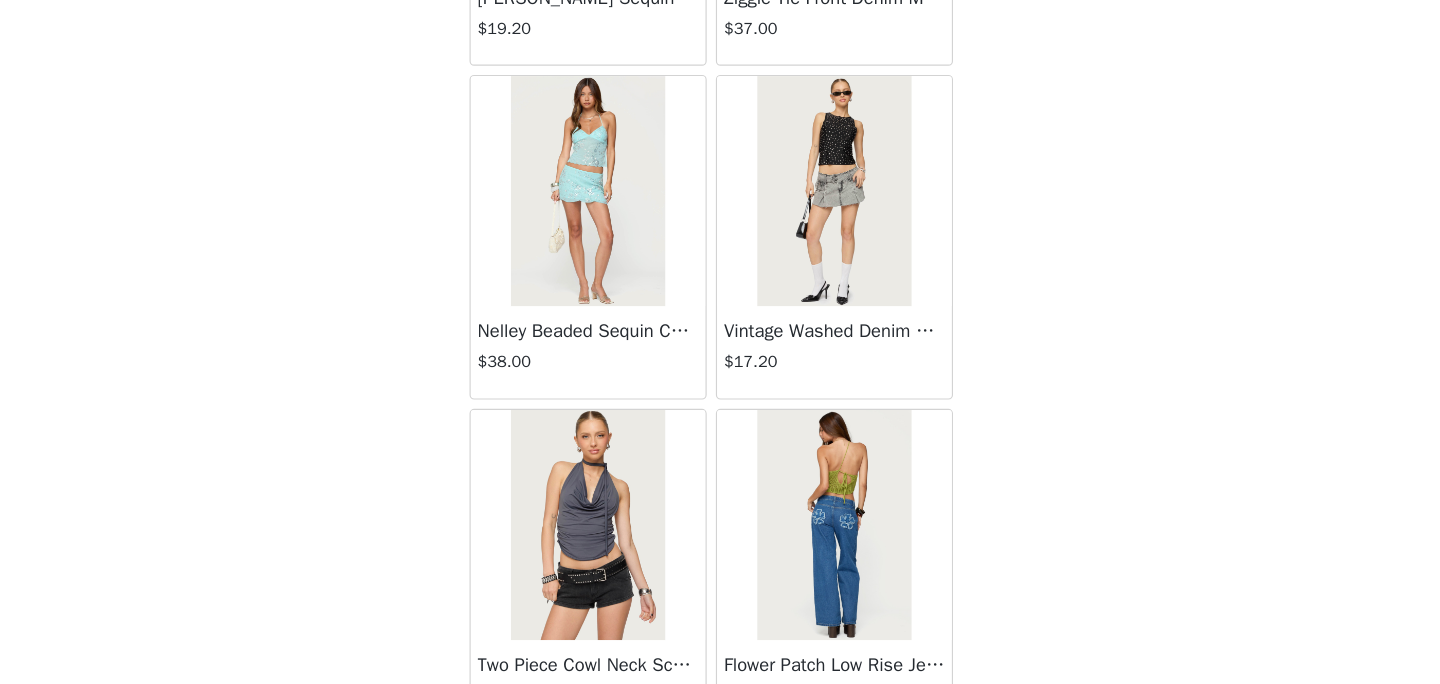 click at bounding box center (612, 256) 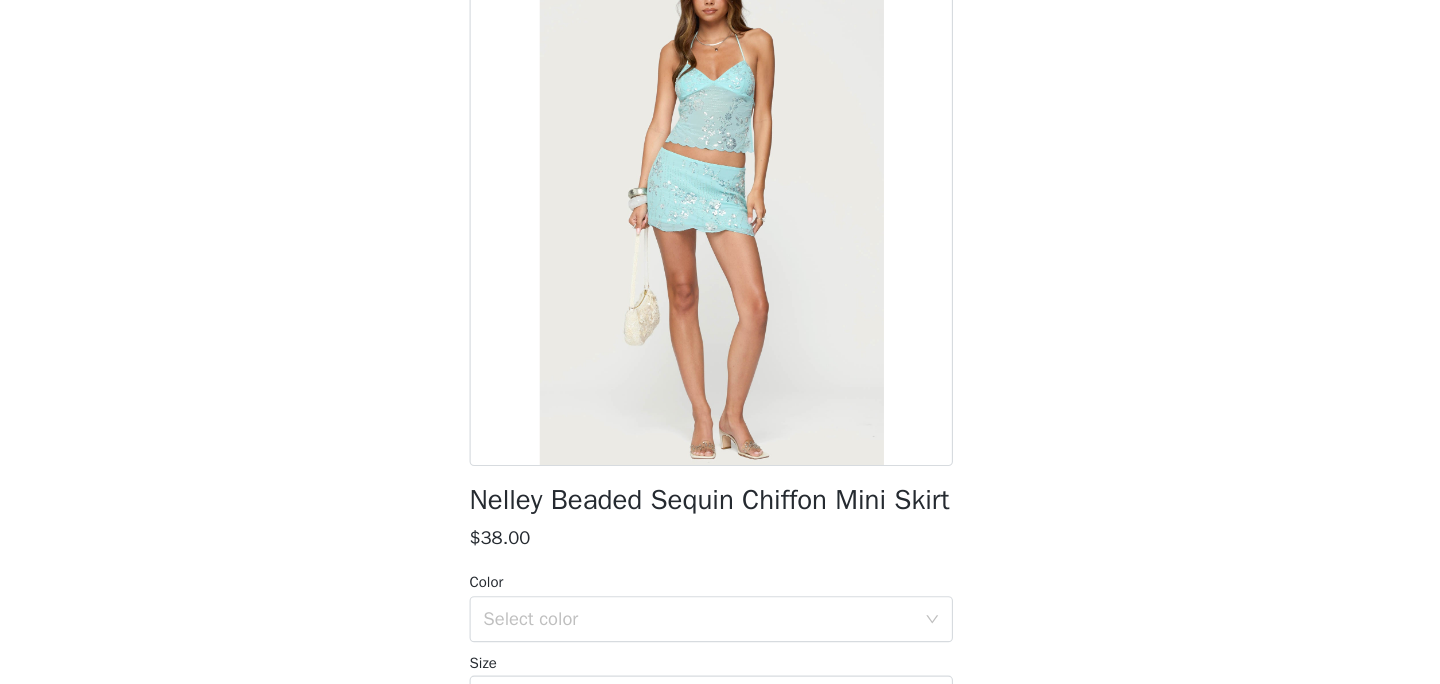 scroll, scrollTop: 60, scrollLeft: 0, axis: vertical 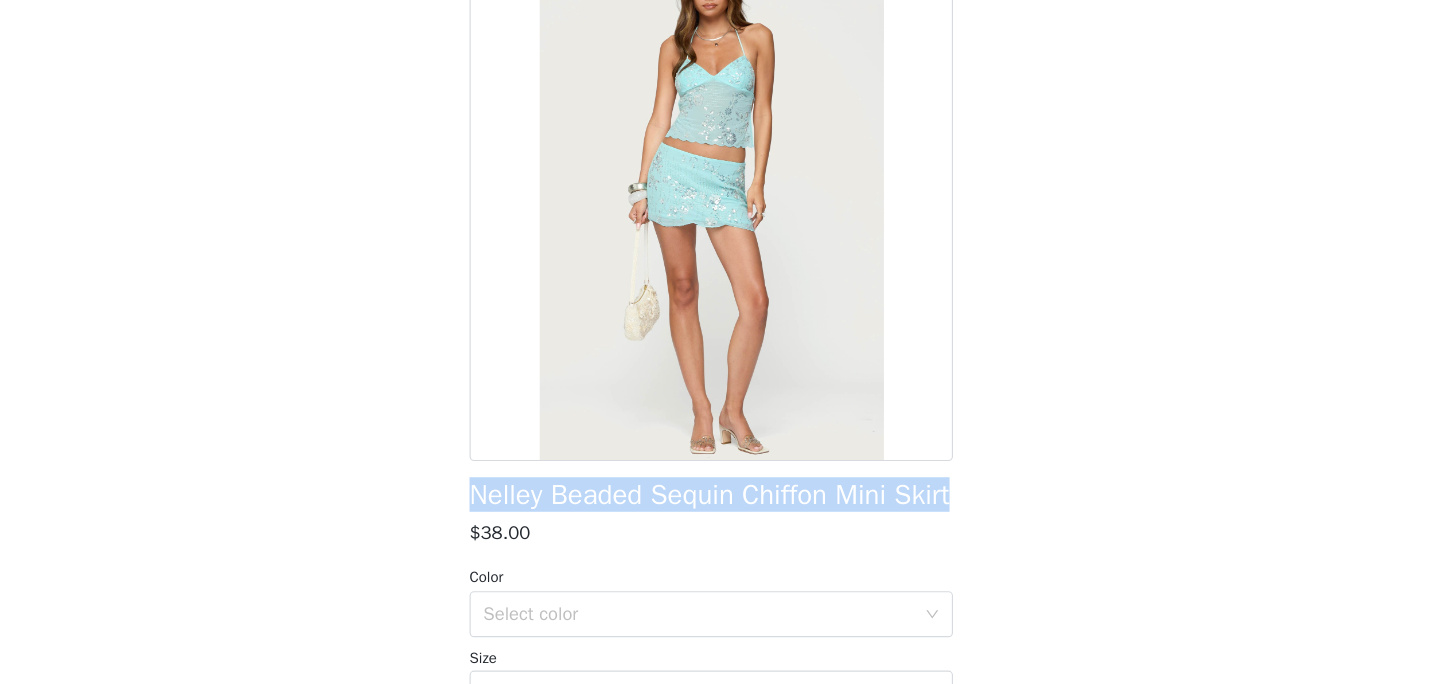 drag, startPoint x: 565, startPoint y: 545, endPoint x: 516, endPoint y: 522, distance: 54.129475 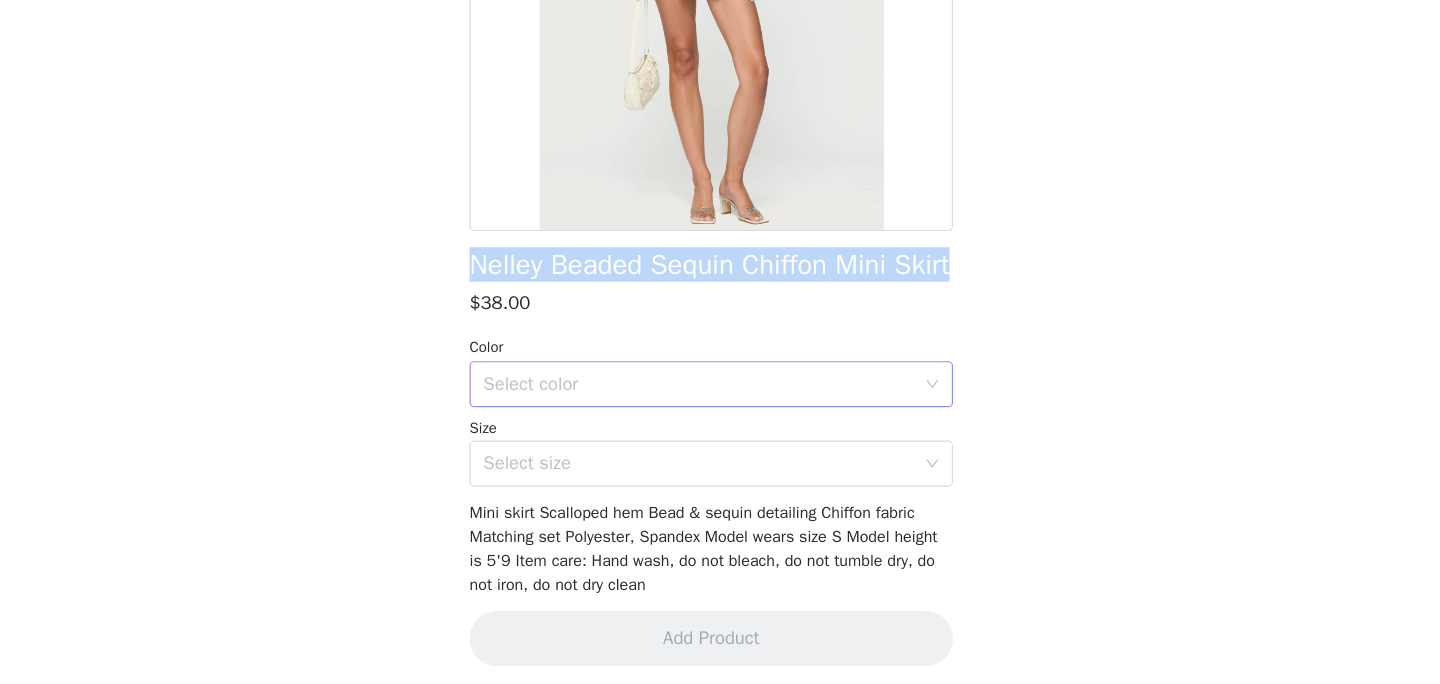 scroll, scrollTop: 295, scrollLeft: 0, axis: vertical 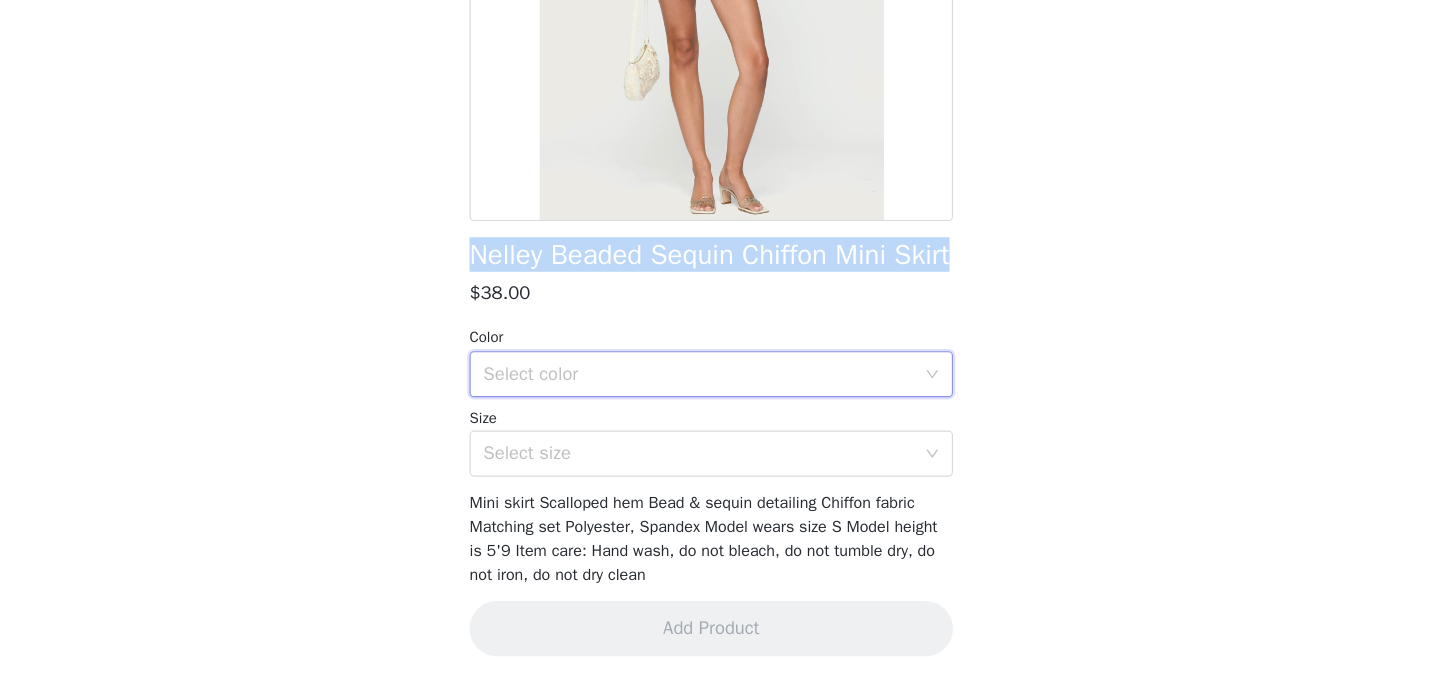 click on "Select color" at bounding box center [713, 415] 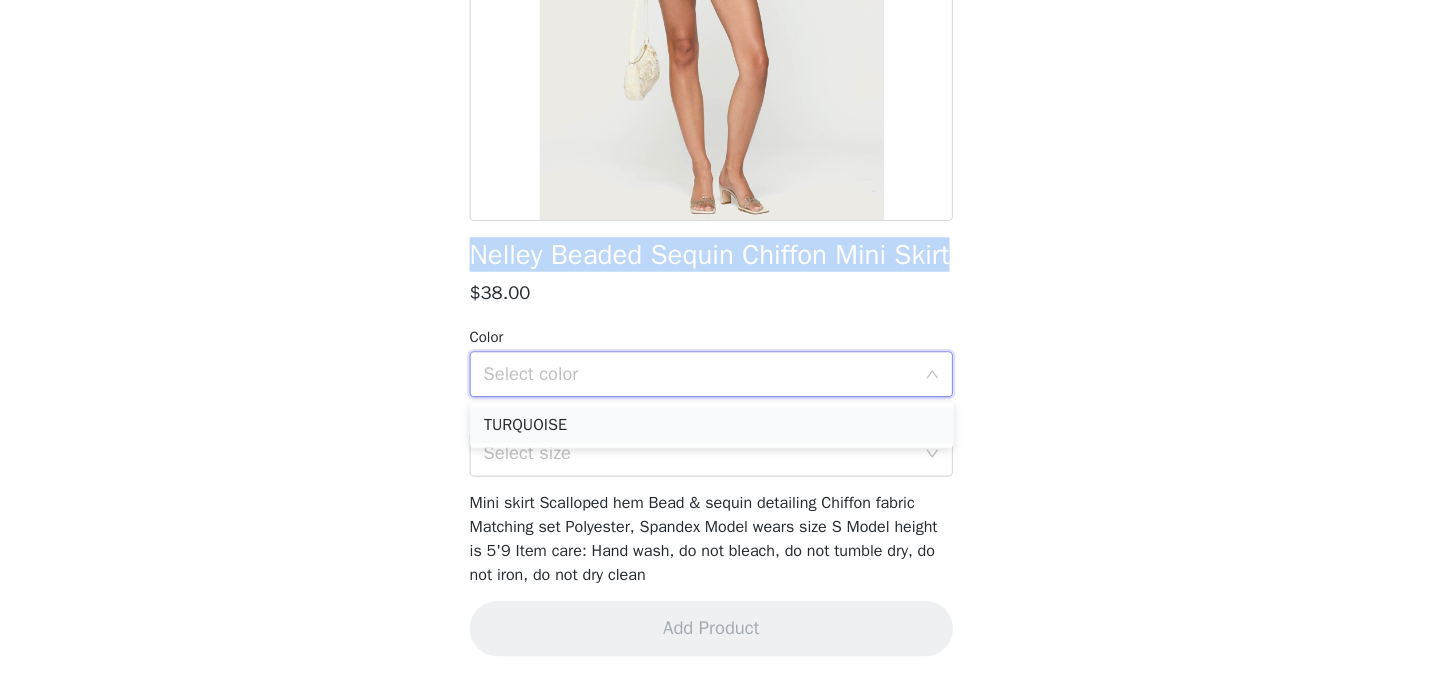 click on "TURQUOISE" at bounding box center (720, 459) 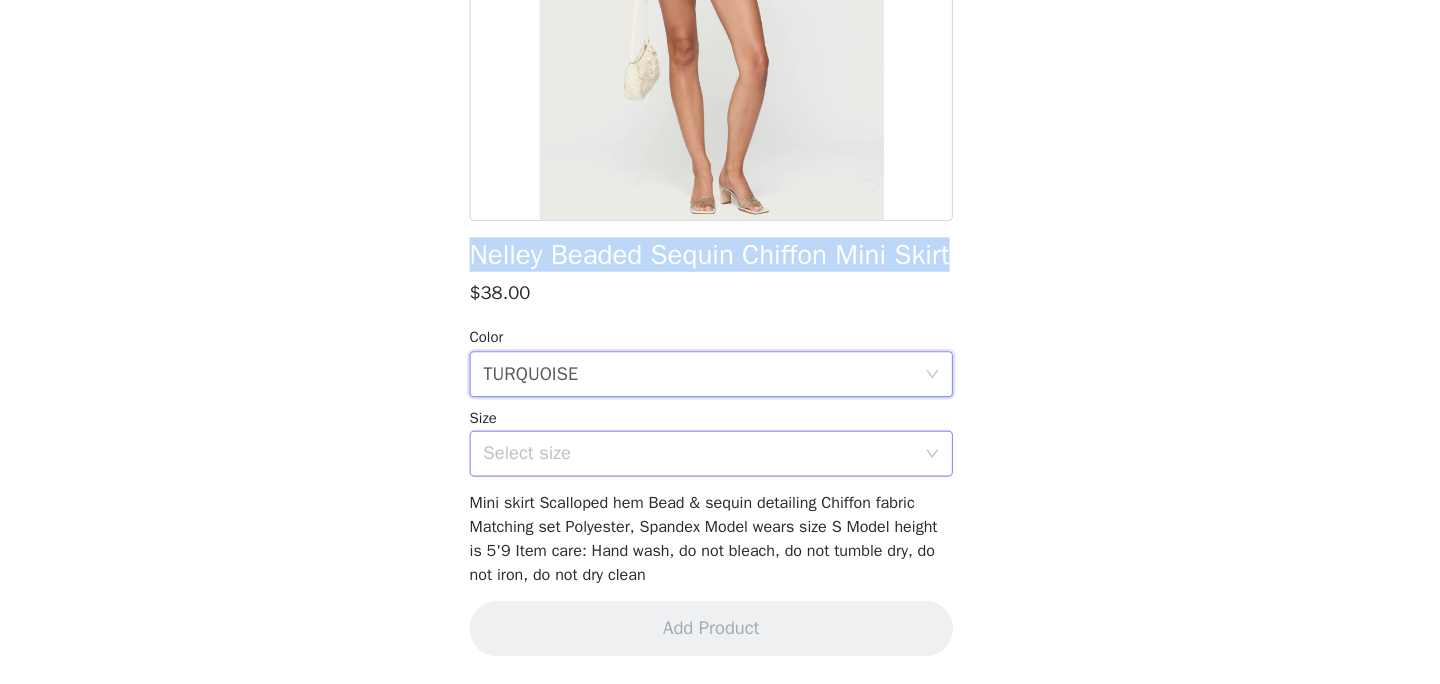click on "Select size" at bounding box center [709, 484] 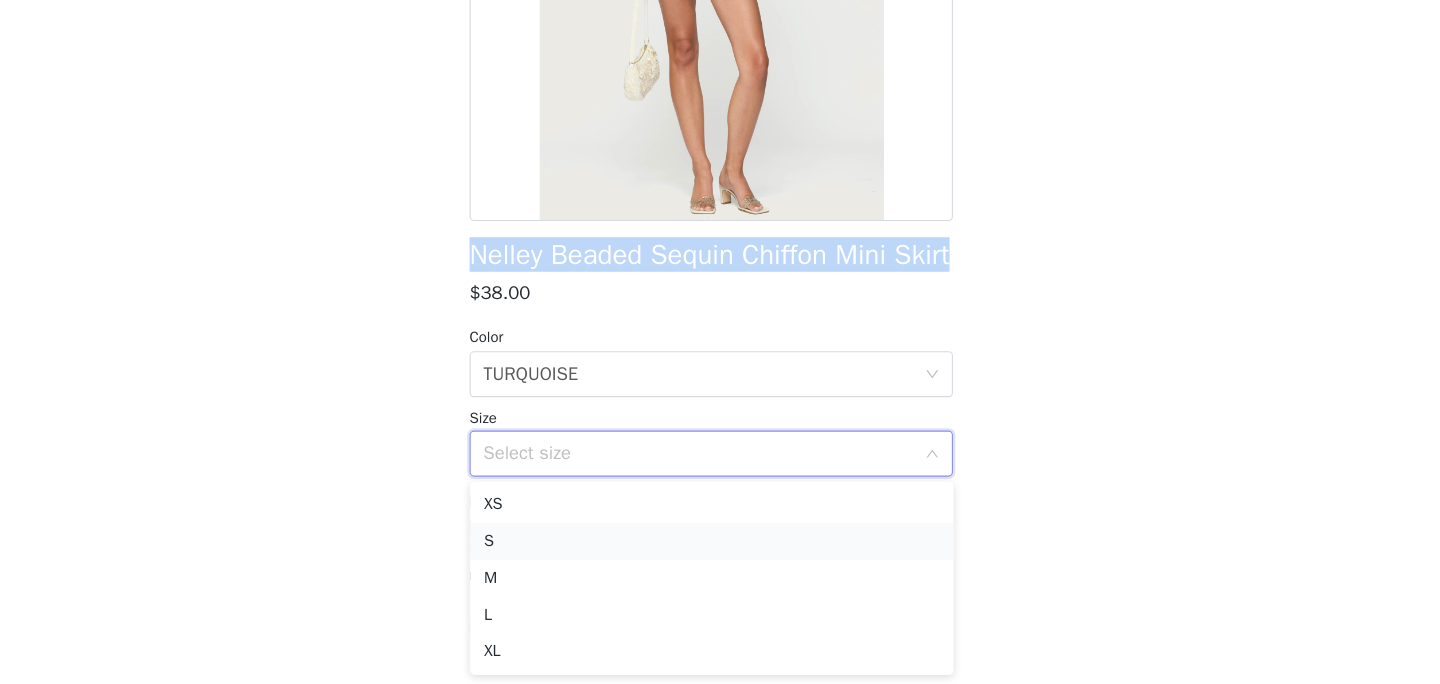click on "S" at bounding box center (720, 560) 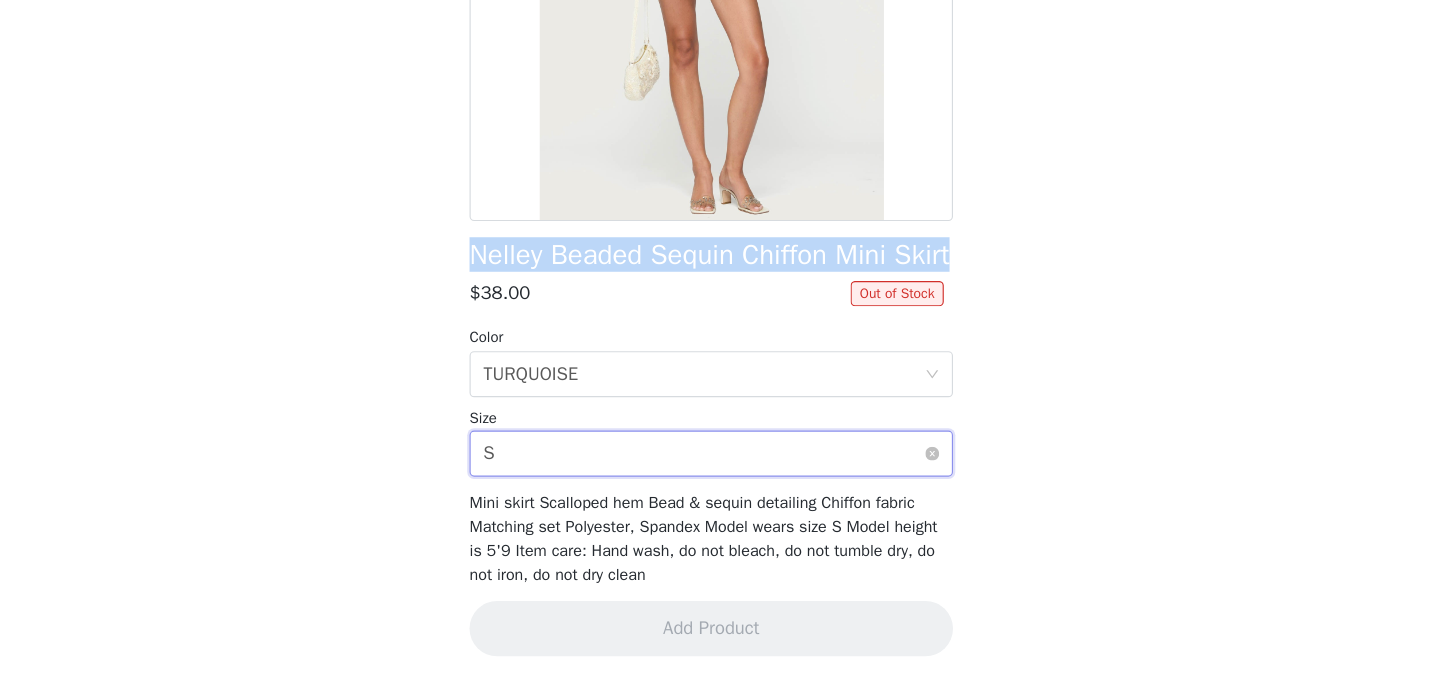 click on "Select size S" at bounding box center (713, 484) 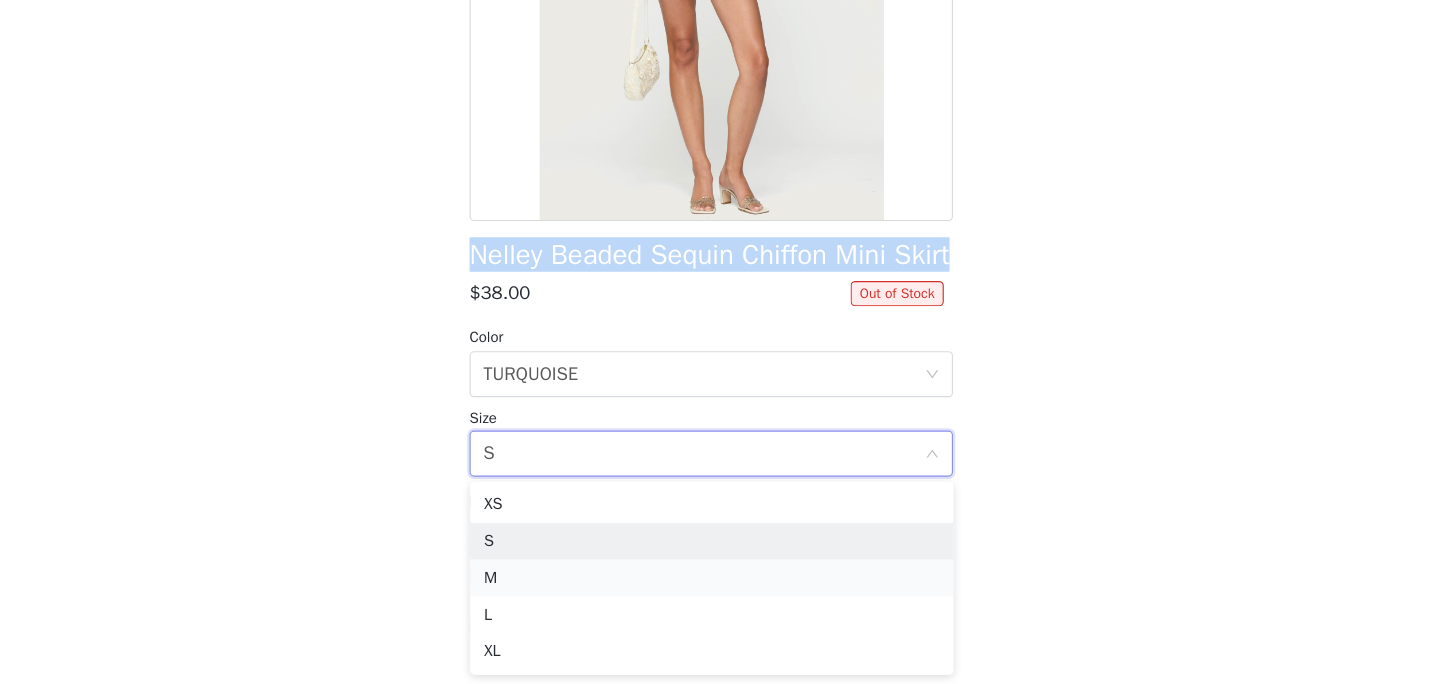 click on "M" at bounding box center [720, 592] 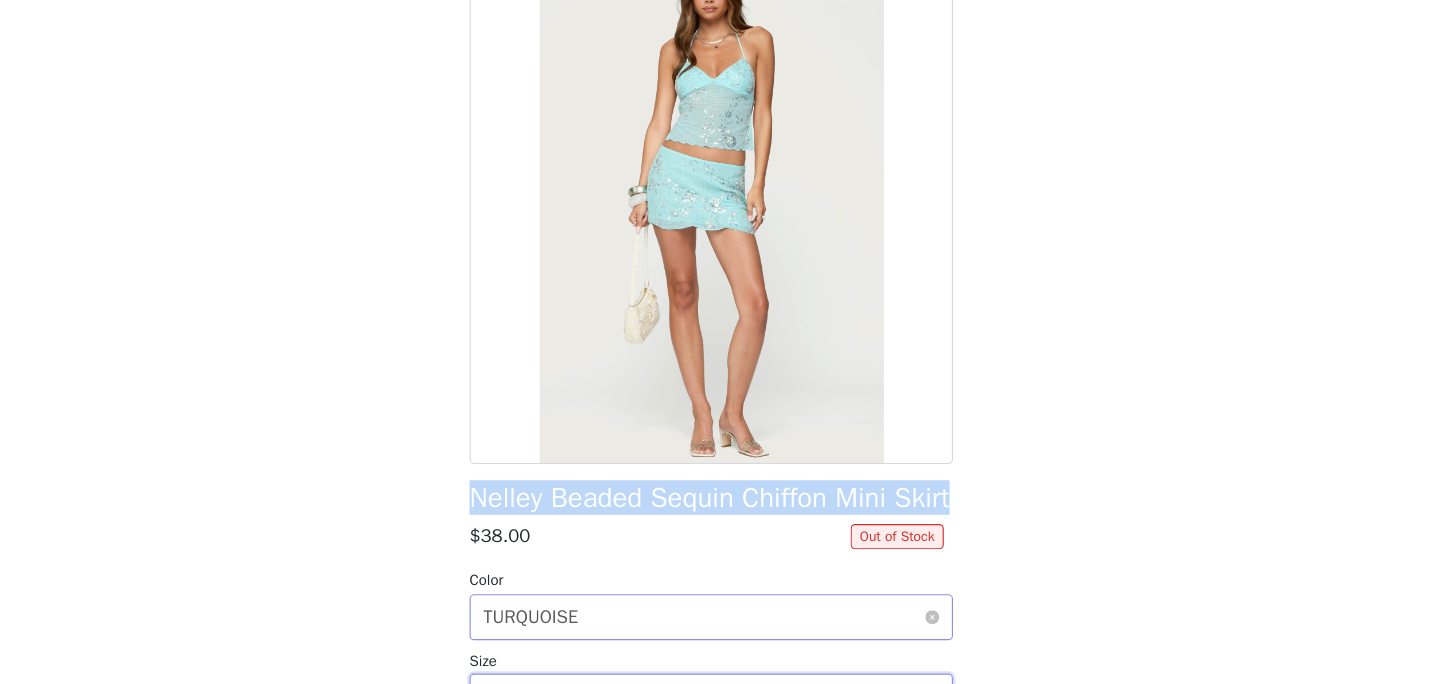 scroll, scrollTop: 0, scrollLeft: 0, axis: both 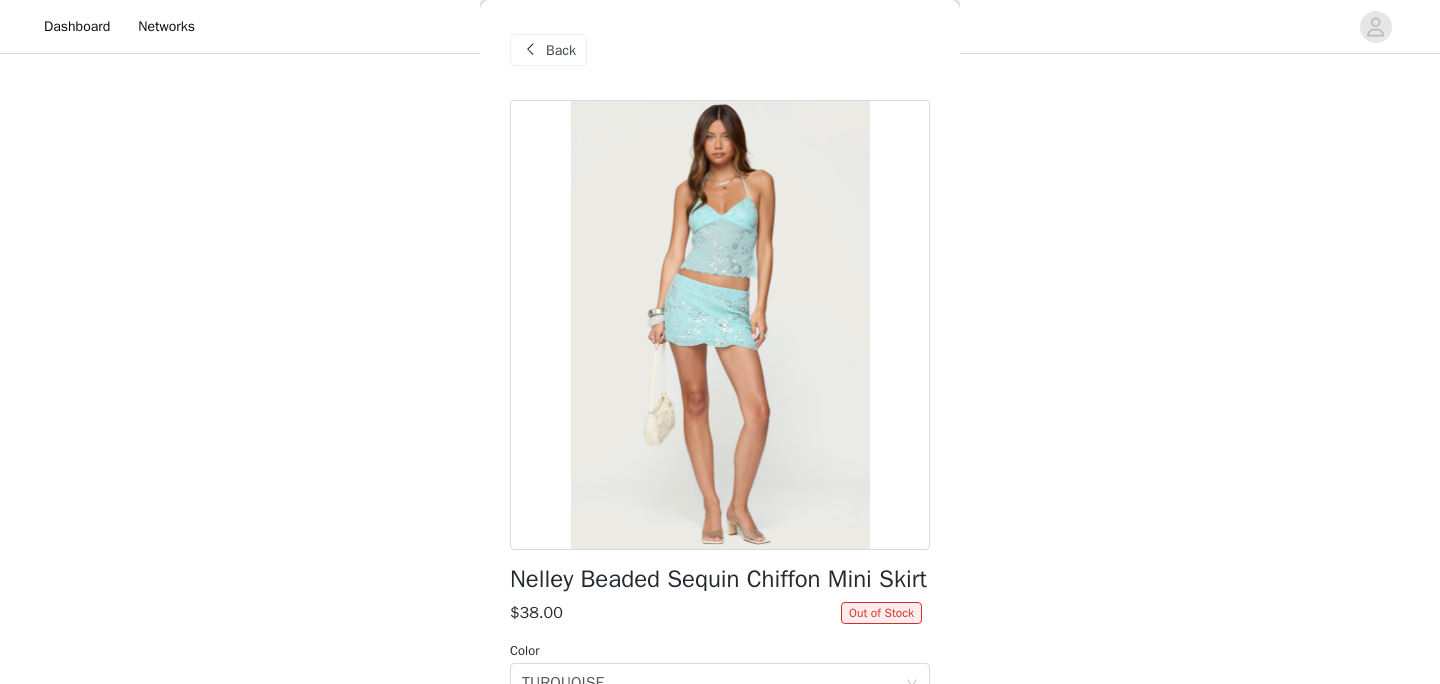 click at bounding box center [530, 50] 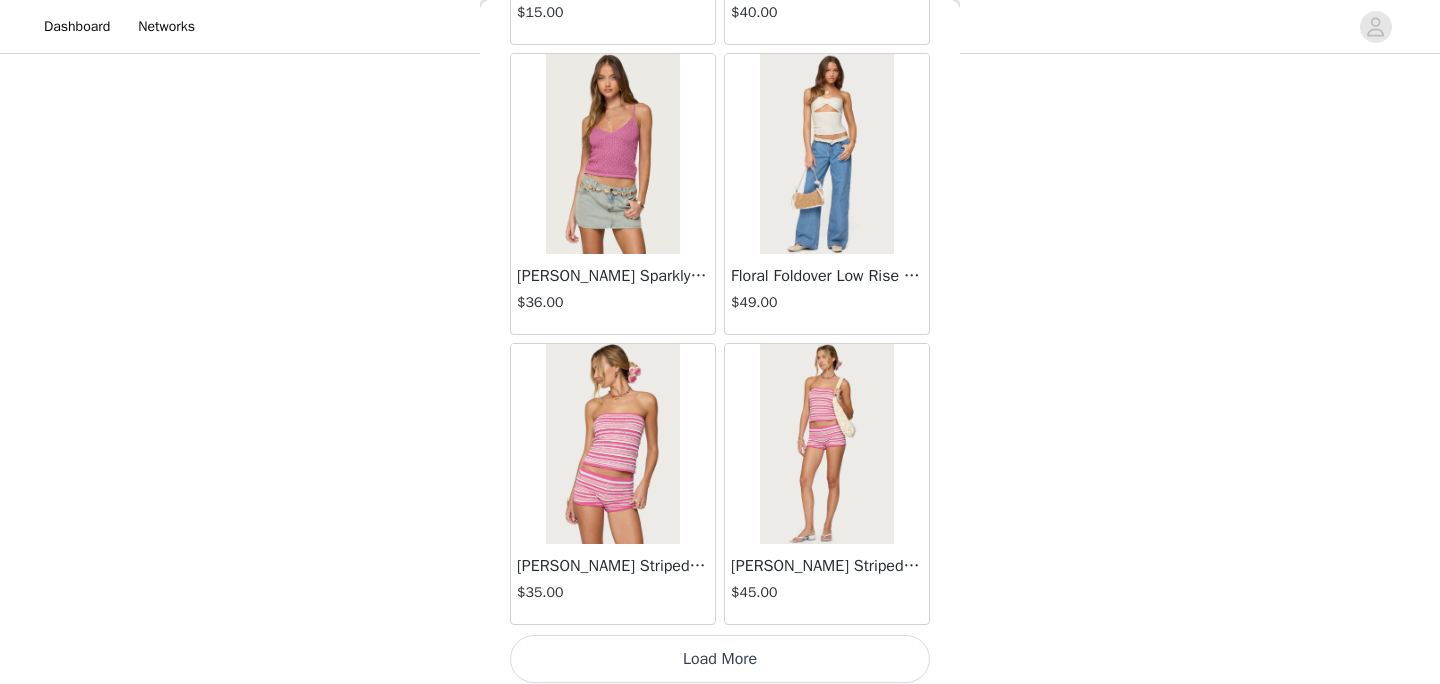 scroll, scrollTop: 8176, scrollLeft: 0, axis: vertical 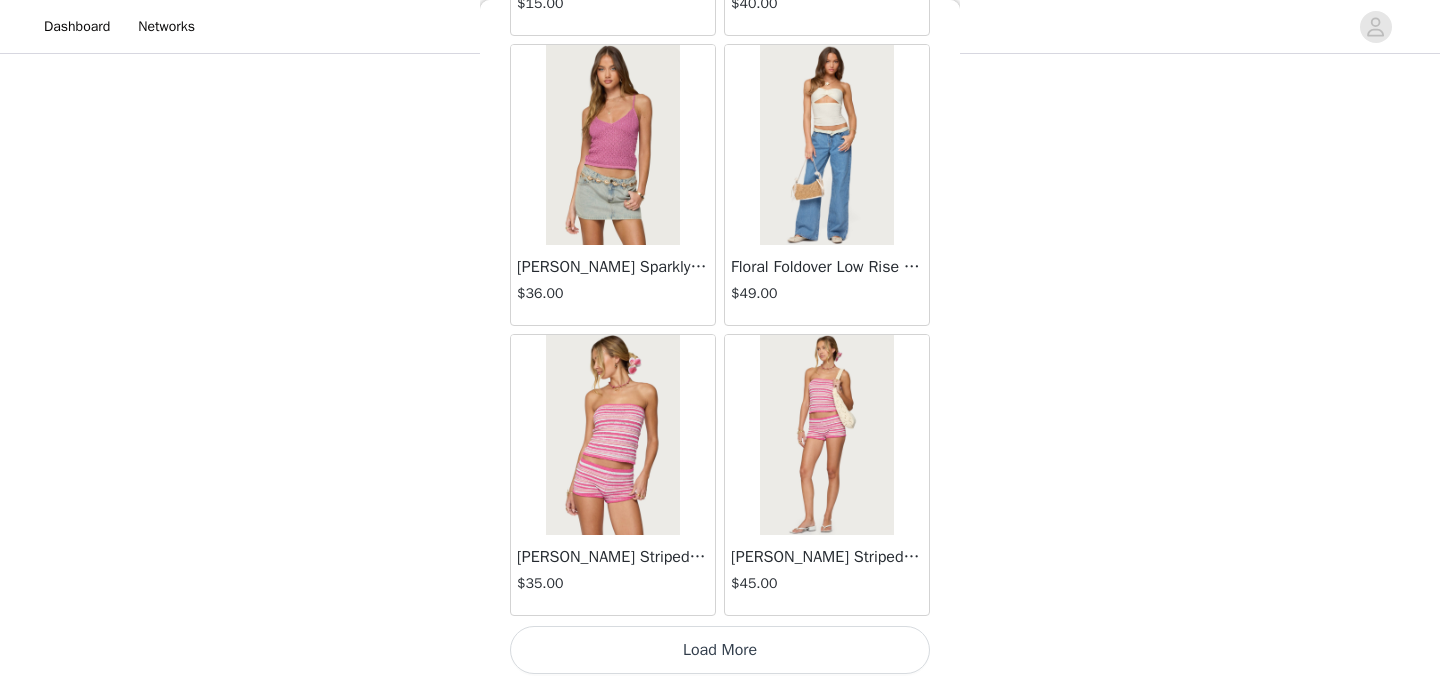 click on "Load More" at bounding box center (720, 650) 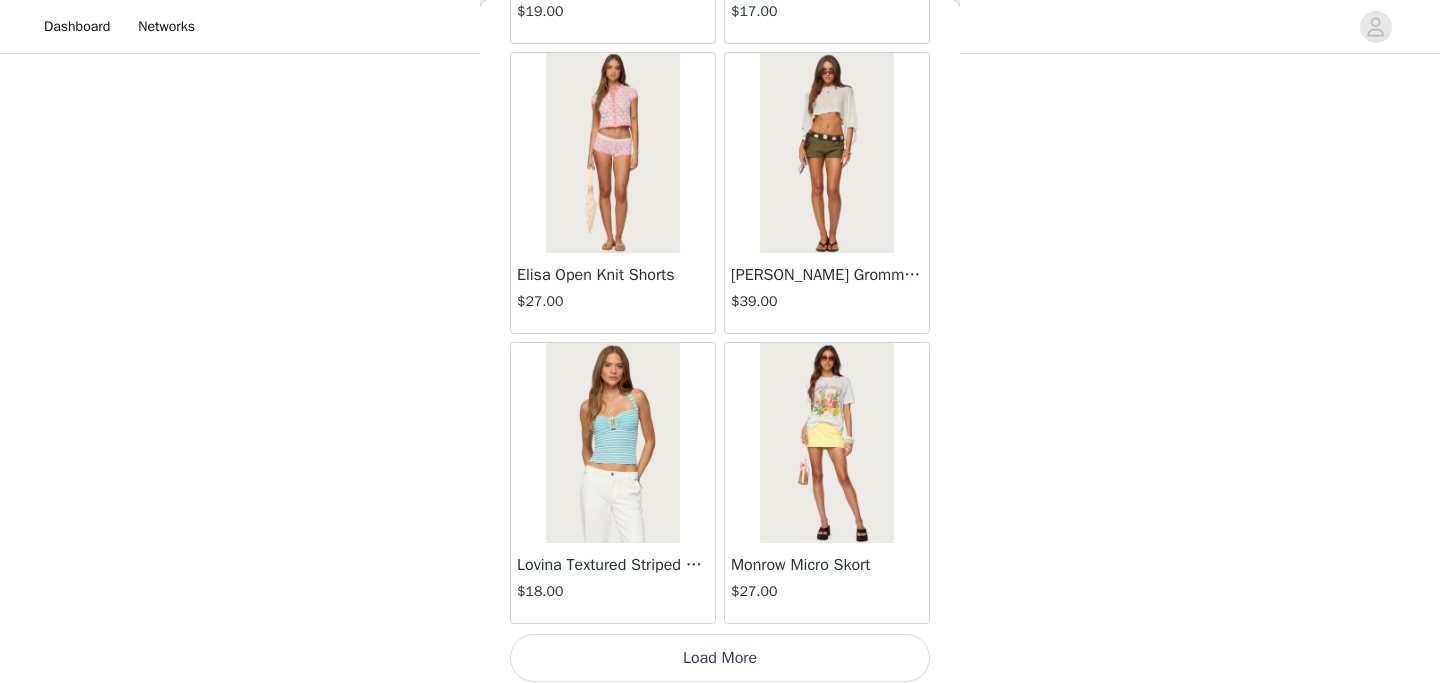scroll, scrollTop: 11069, scrollLeft: 0, axis: vertical 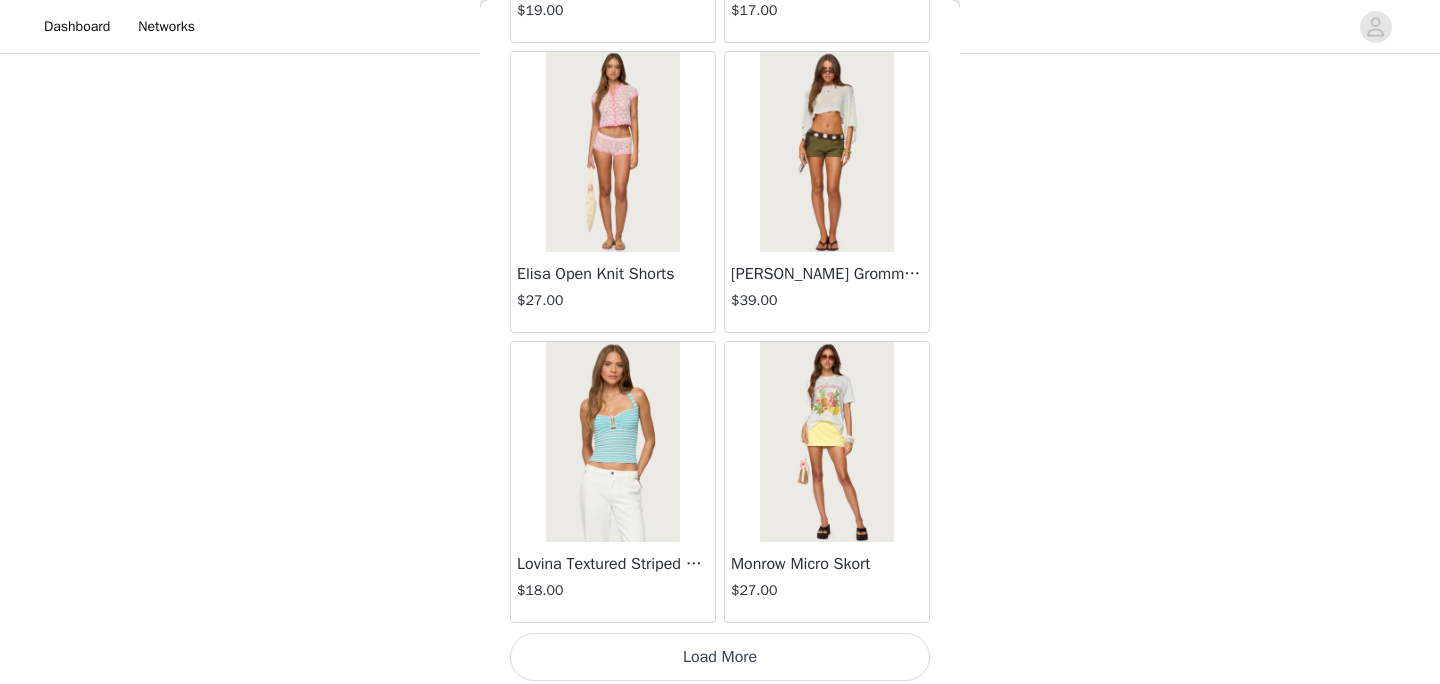 click on "Load More" at bounding box center [720, 657] 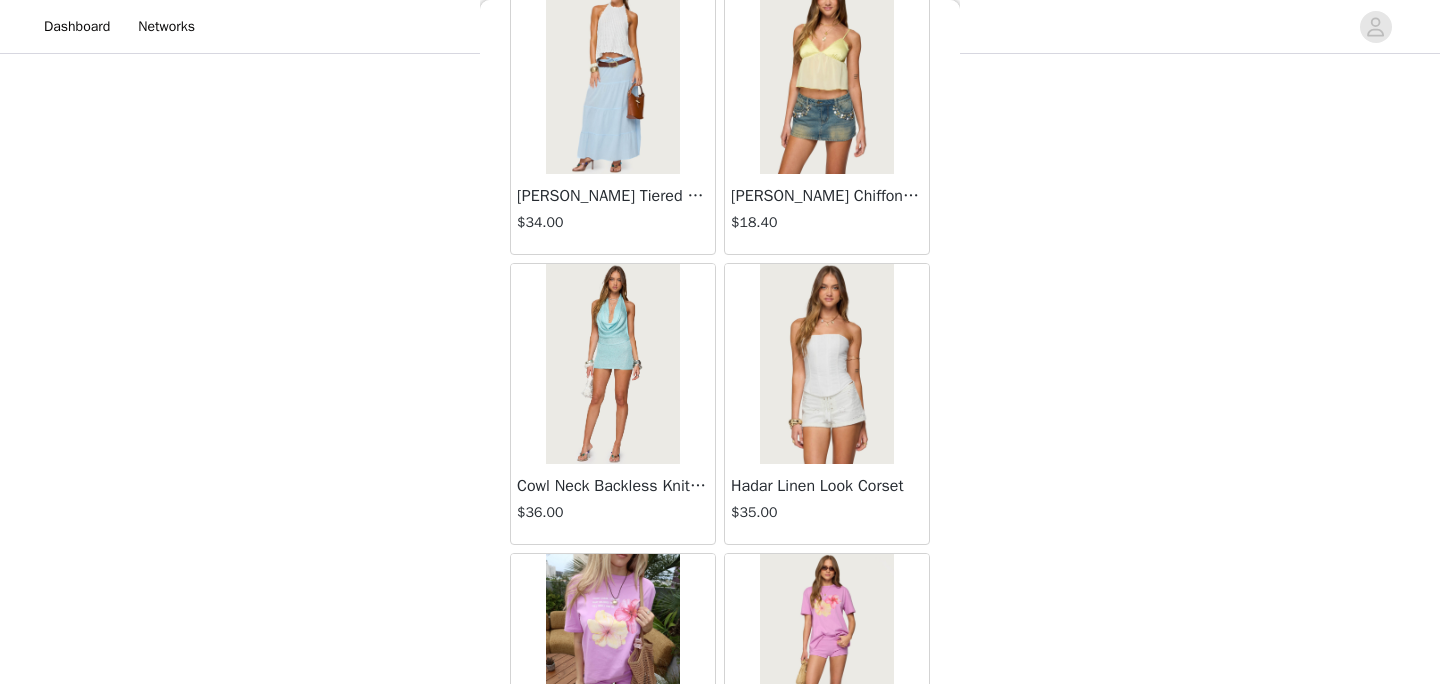 scroll, scrollTop: 13976, scrollLeft: 0, axis: vertical 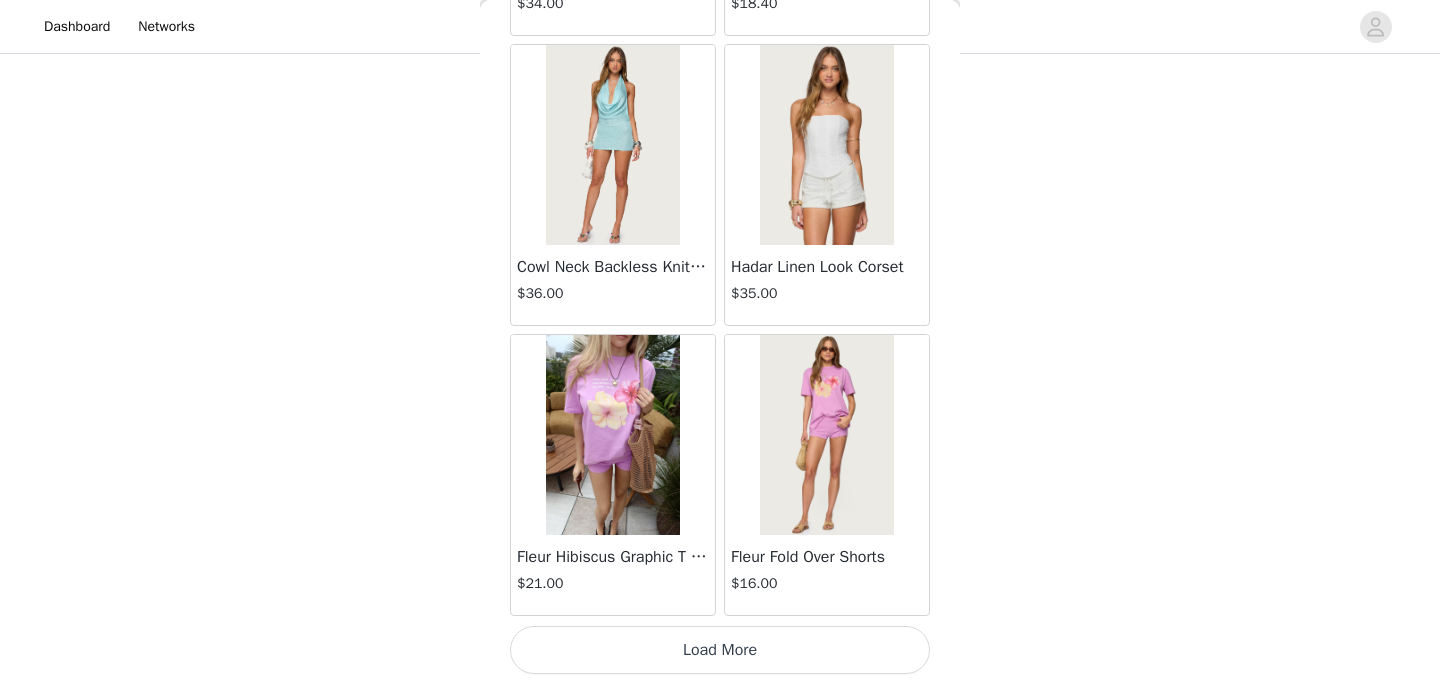 click on "Load More" at bounding box center [720, 650] 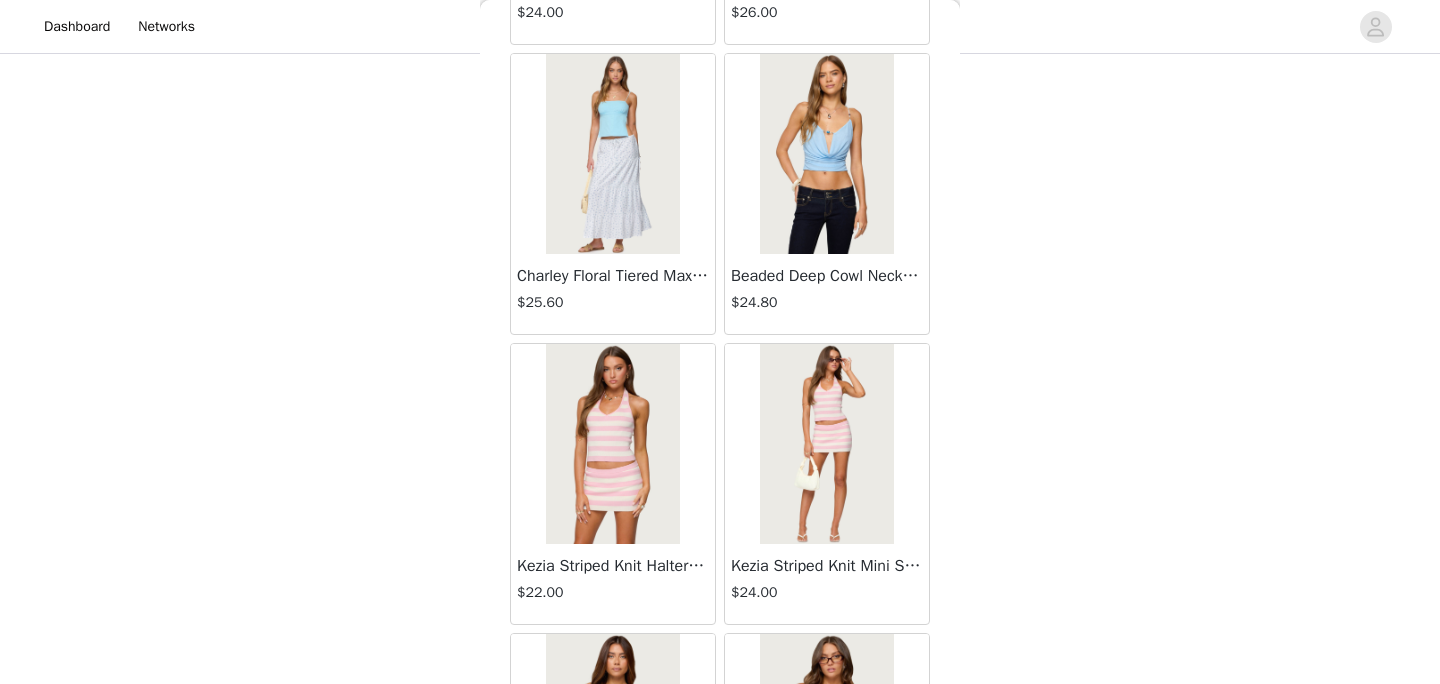 scroll, scrollTop: 16876, scrollLeft: 0, axis: vertical 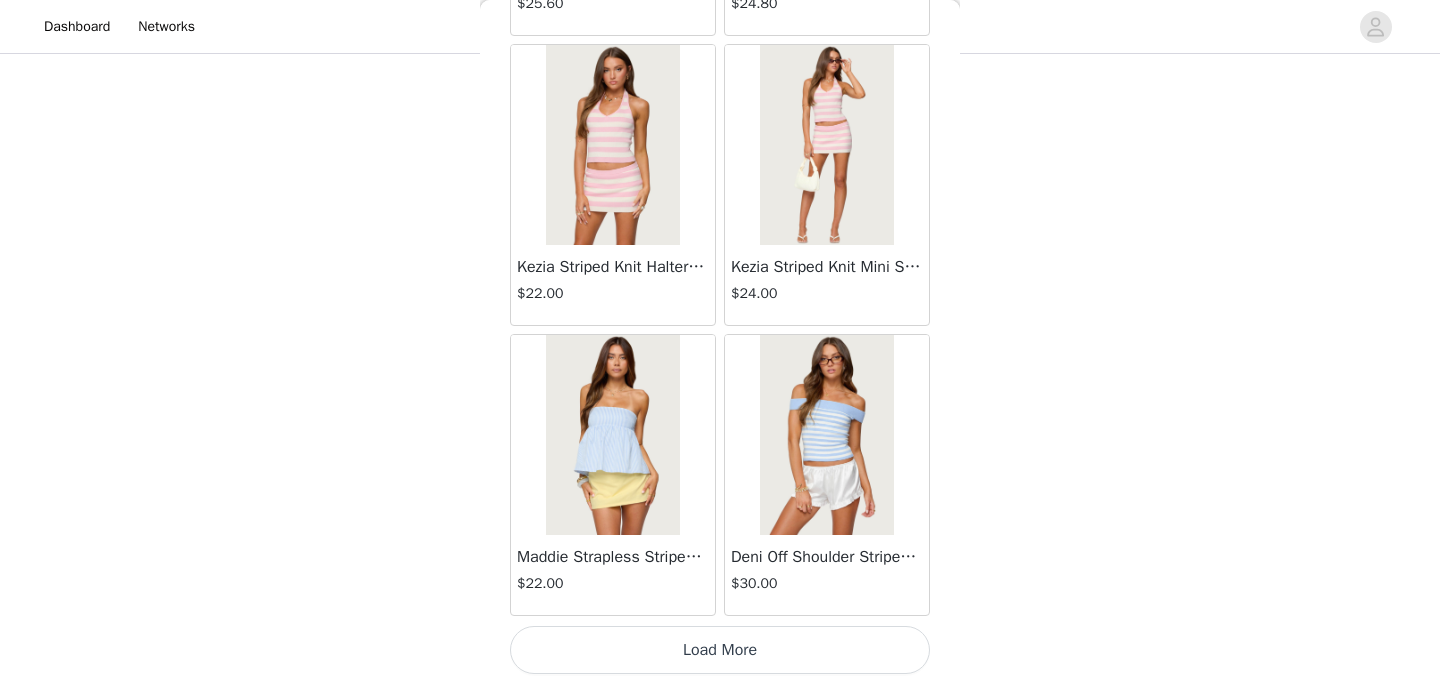 click on "Load More" at bounding box center [720, 650] 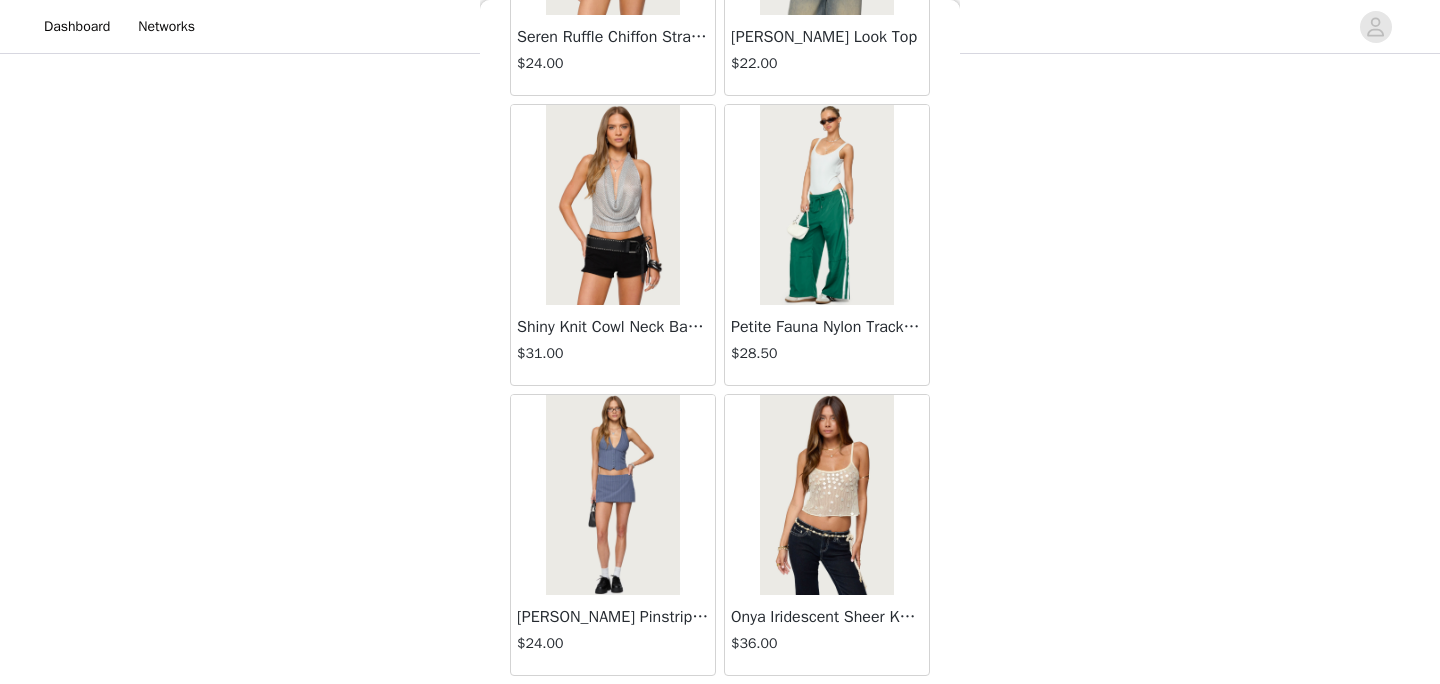 scroll, scrollTop: 19776, scrollLeft: 0, axis: vertical 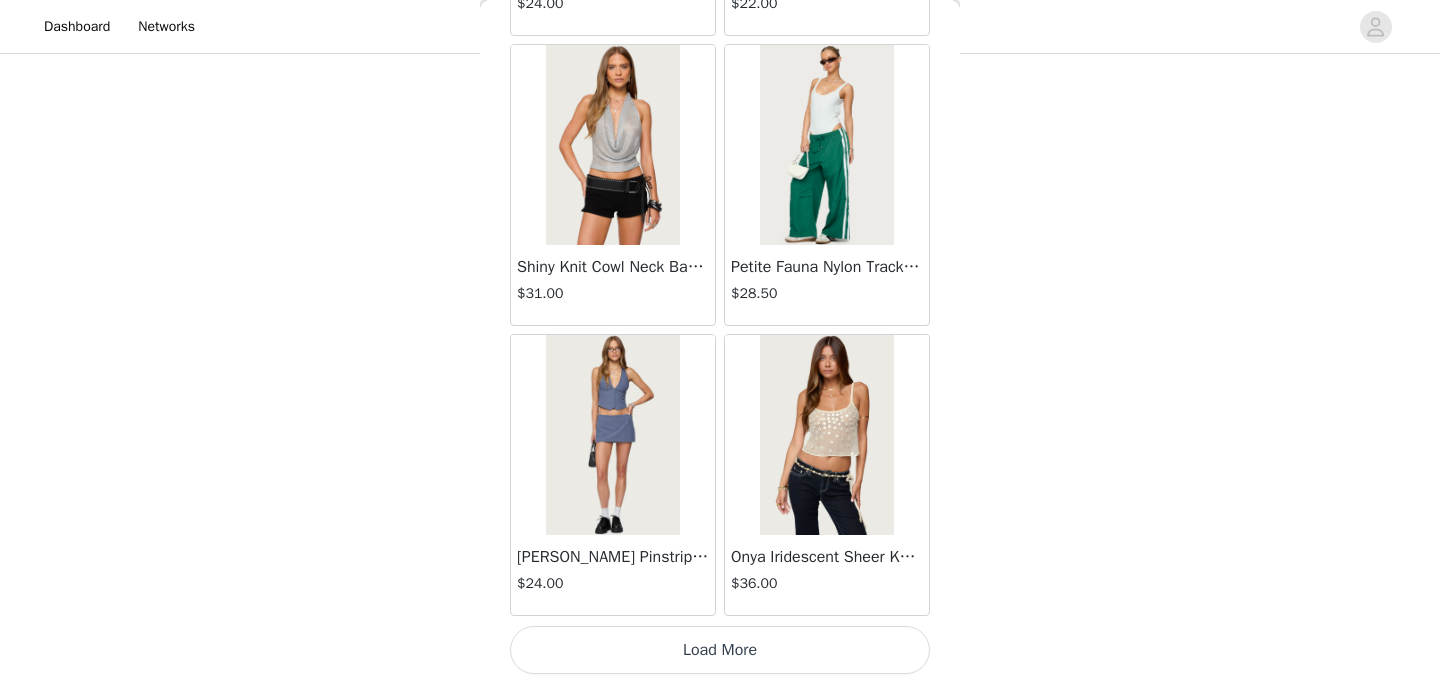 click on "Load More" at bounding box center (720, 650) 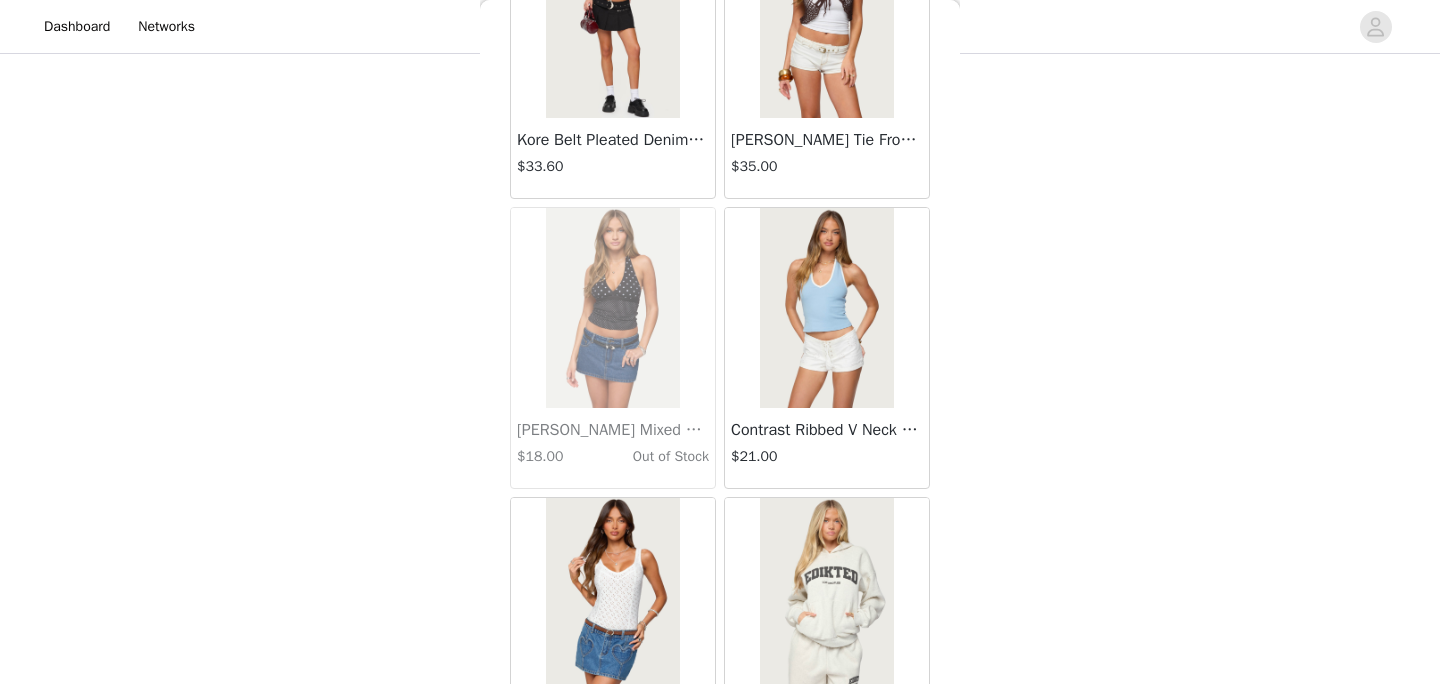 scroll, scrollTop: 22676, scrollLeft: 0, axis: vertical 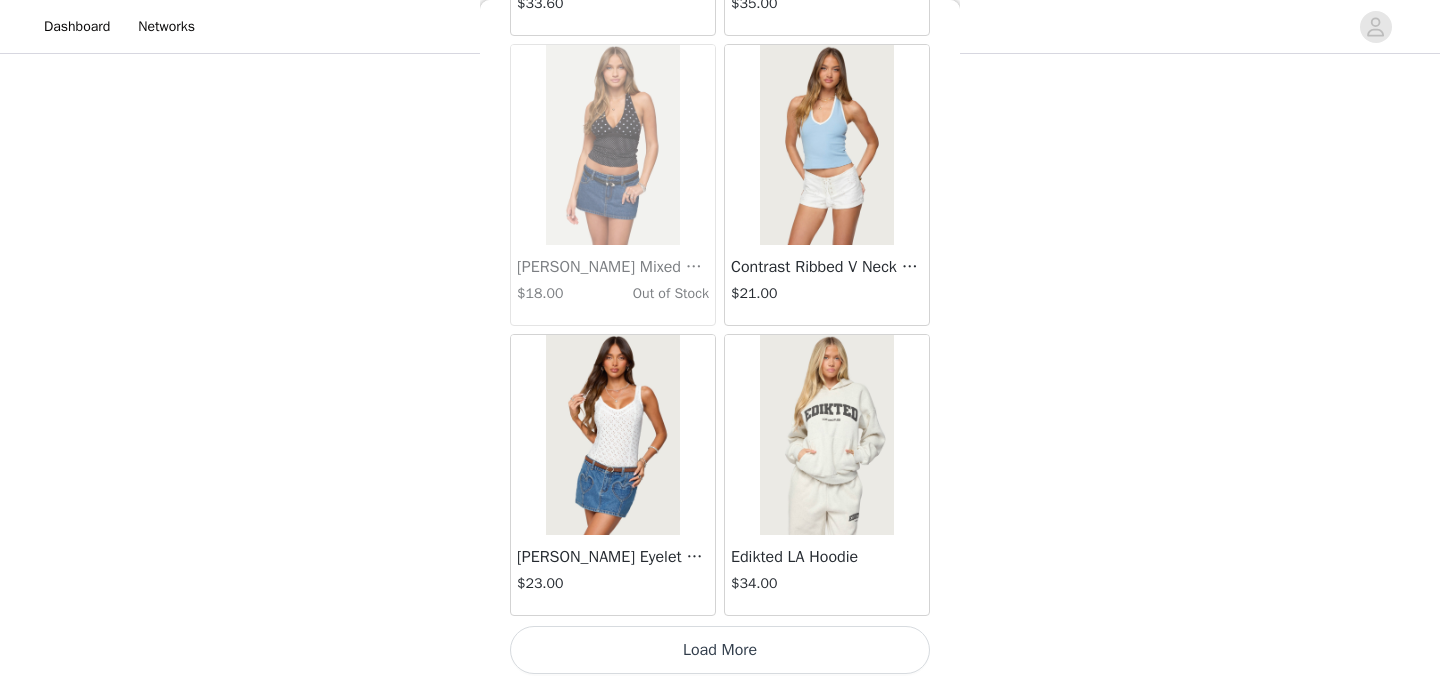 click on "Load More" at bounding box center [720, 650] 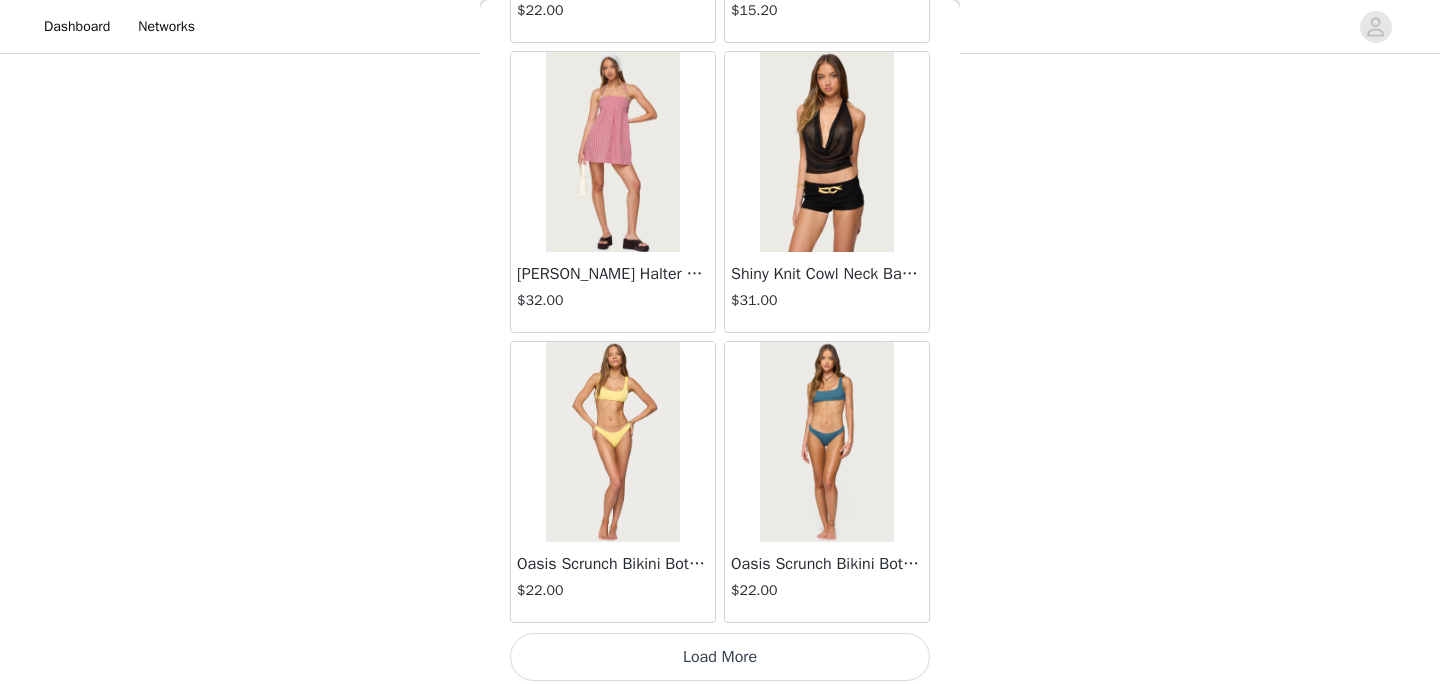scroll, scrollTop: 25576, scrollLeft: 0, axis: vertical 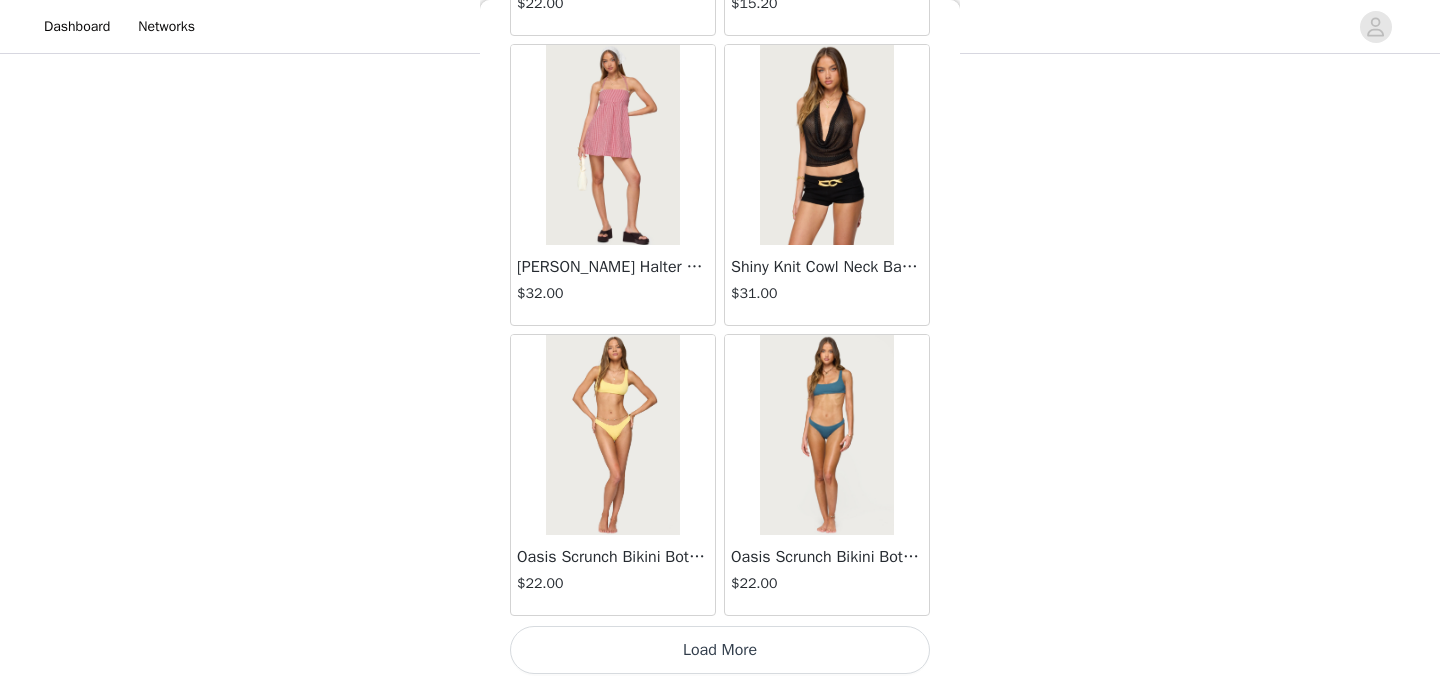 click on "Load More" at bounding box center (720, 650) 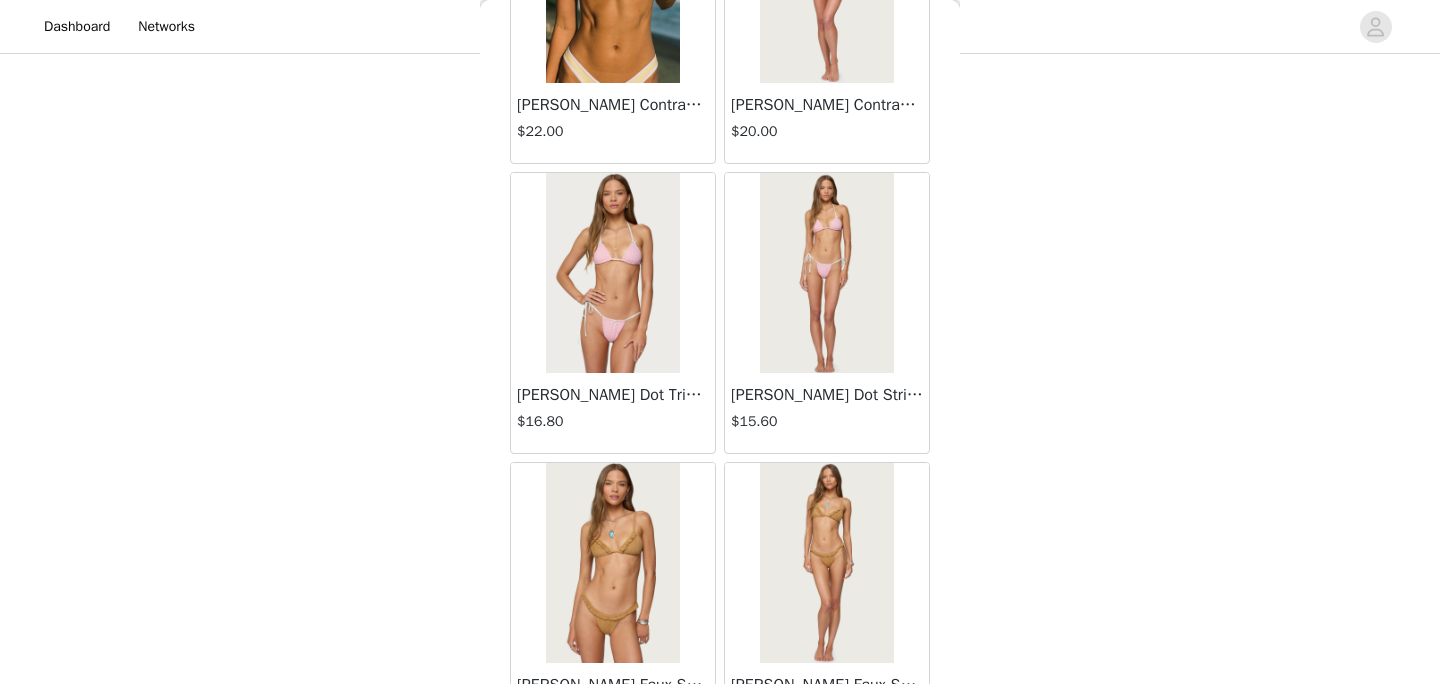scroll, scrollTop: 27190, scrollLeft: 0, axis: vertical 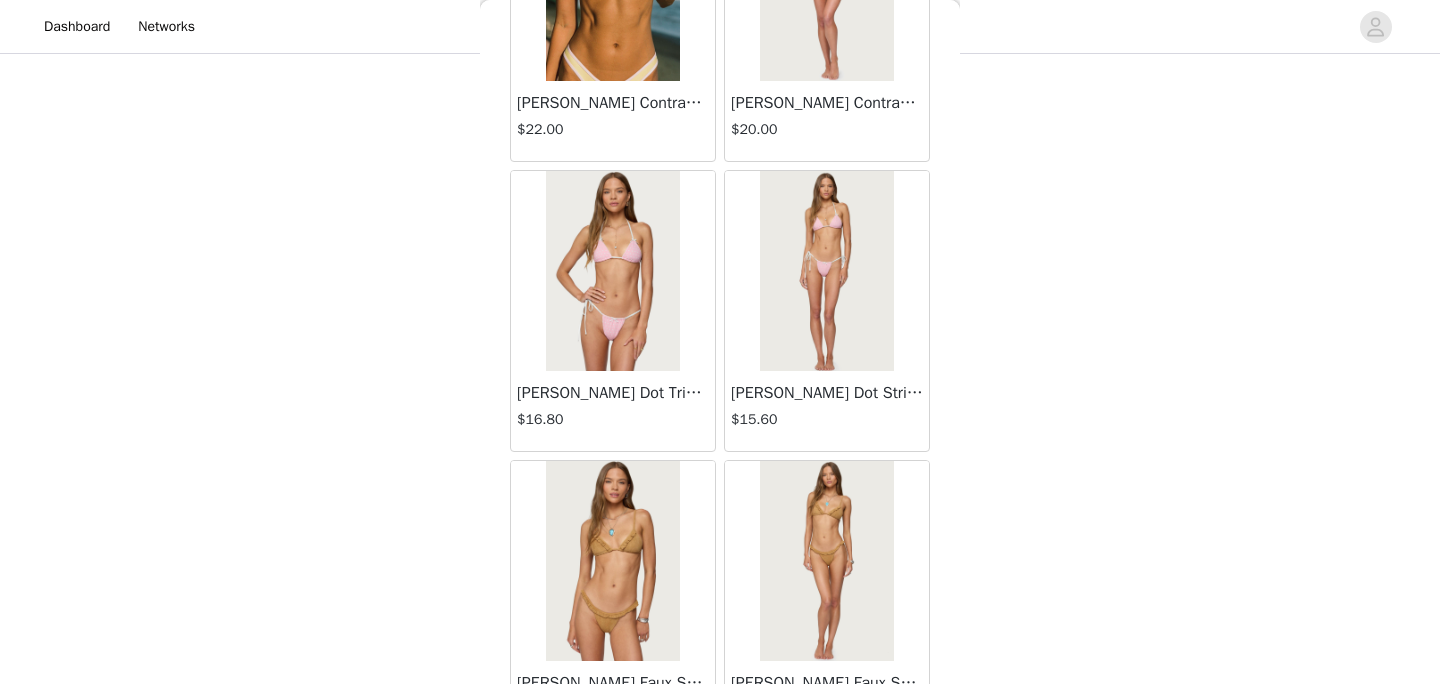 click at bounding box center [612, 271] 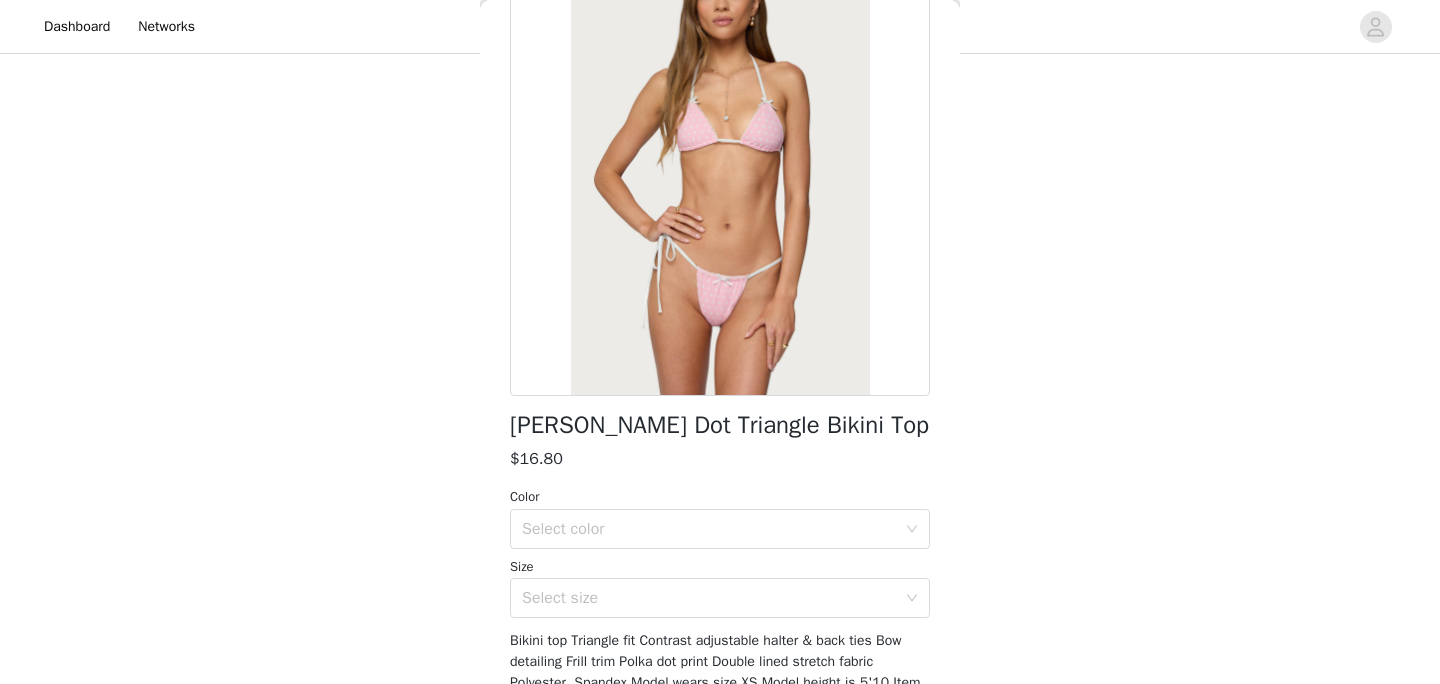scroll, scrollTop: 289, scrollLeft: 0, axis: vertical 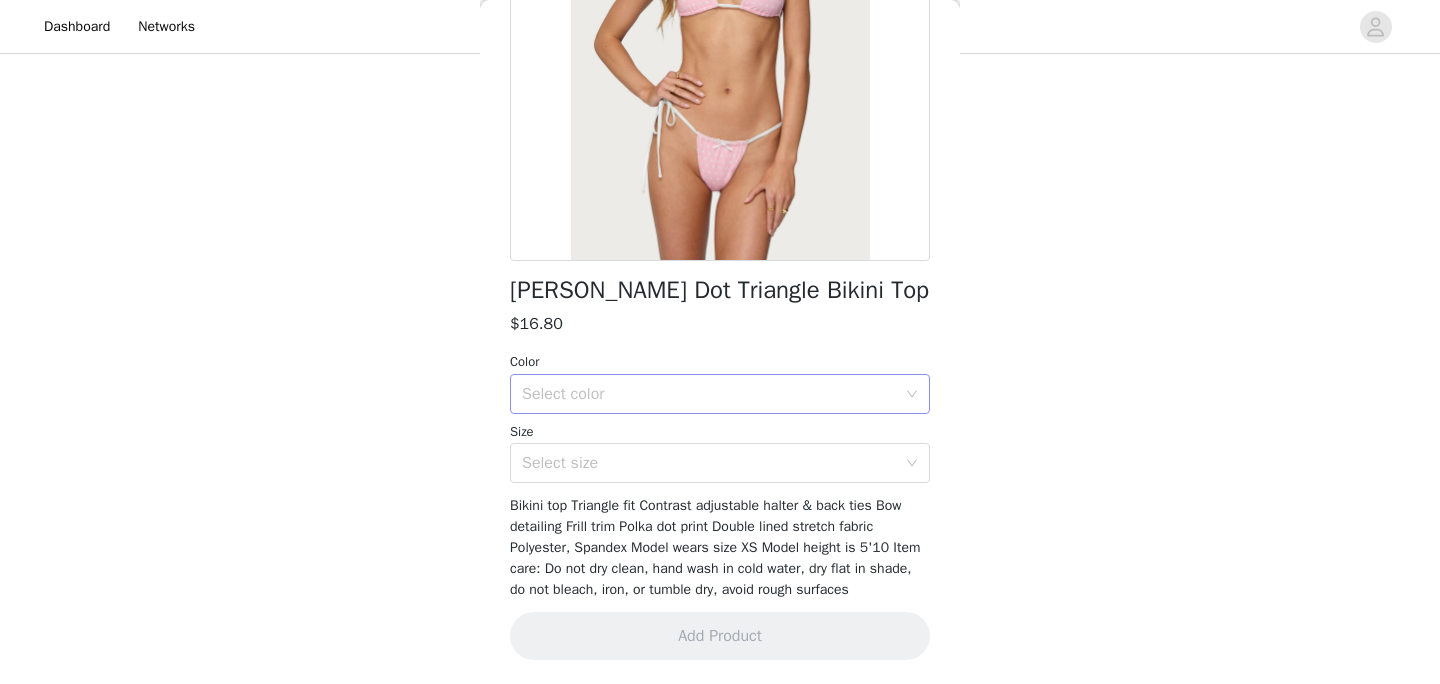 click on "Select color" at bounding box center [709, 394] 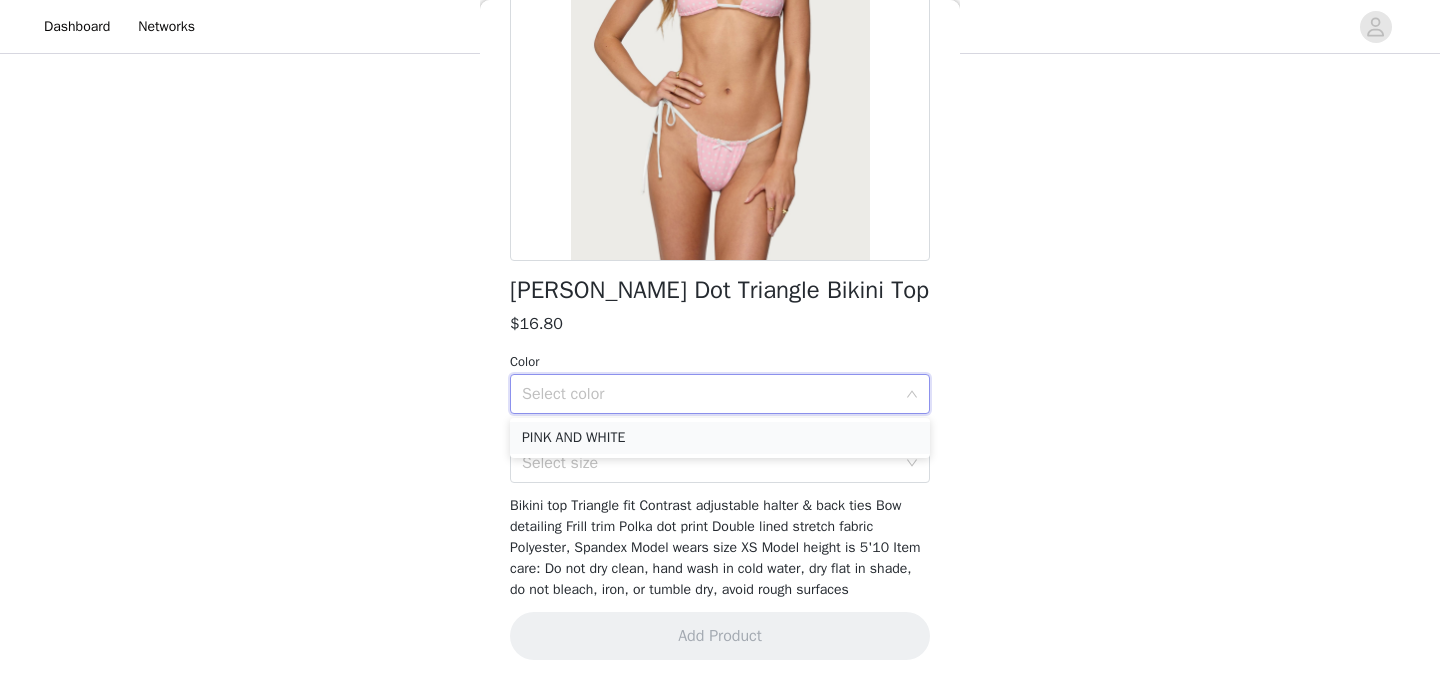 click on "PINK AND WHITE" at bounding box center (720, 438) 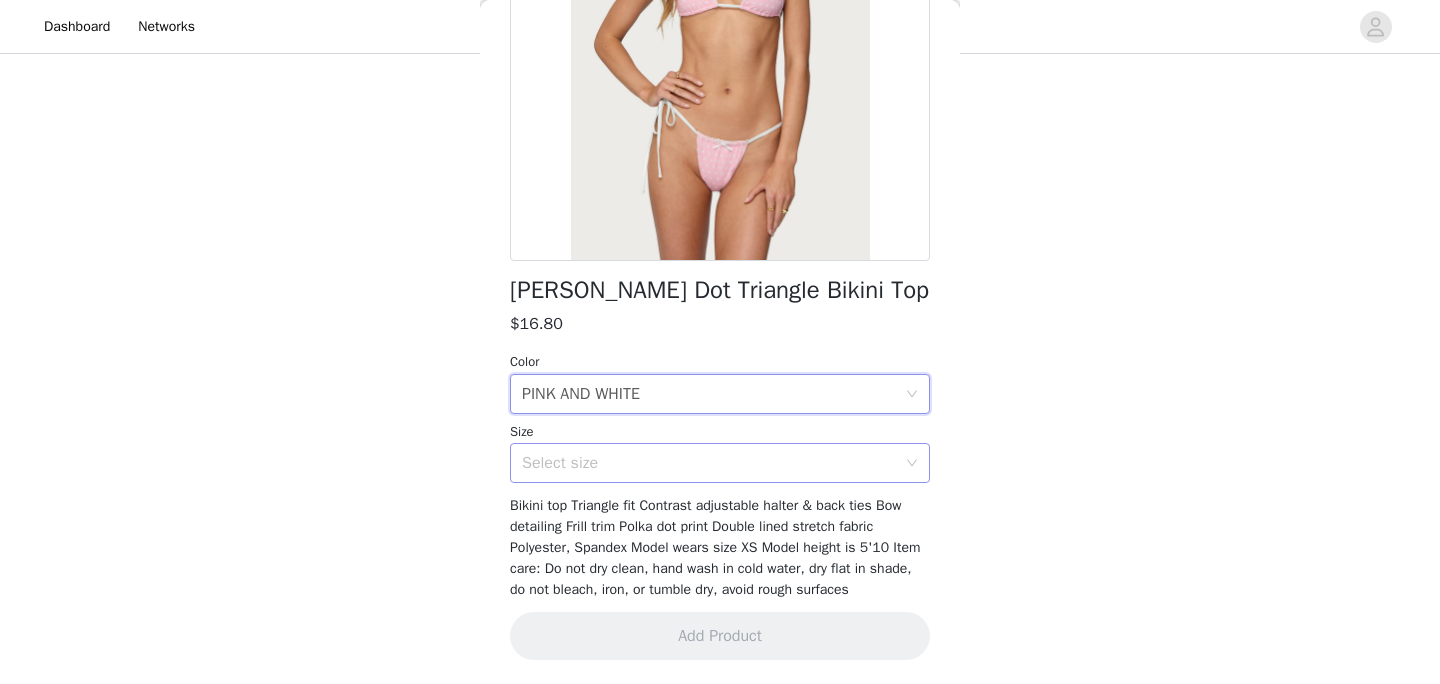 click on "Select size" at bounding box center [709, 463] 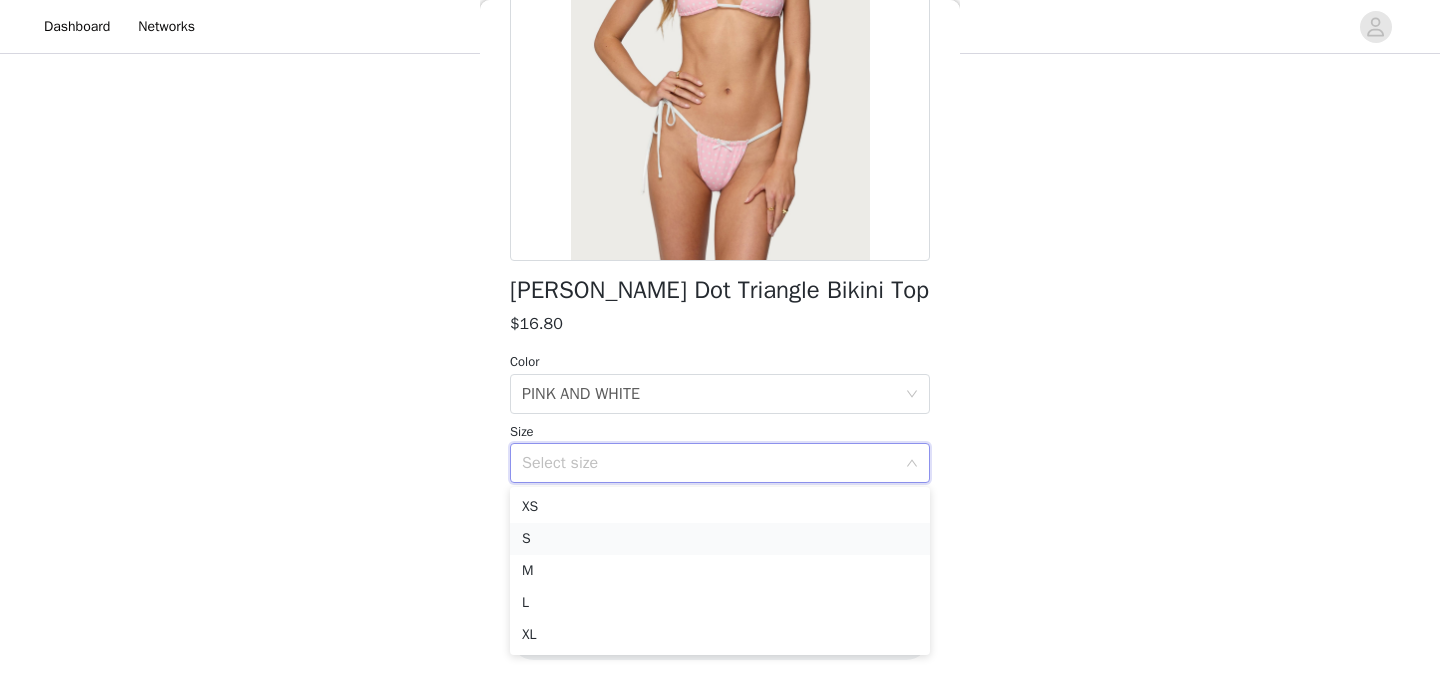 click on "S" at bounding box center [720, 539] 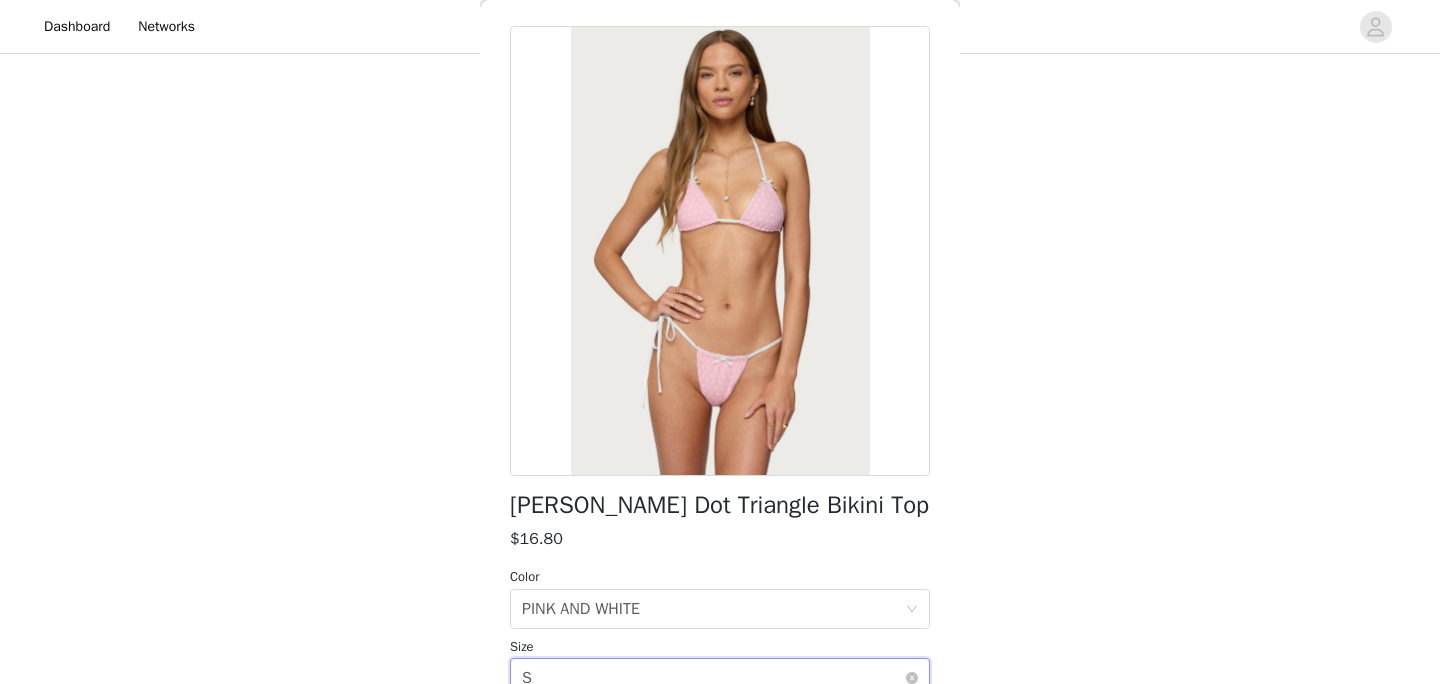 scroll, scrollTop: 289, scrollLeft: 0, axis: vertical 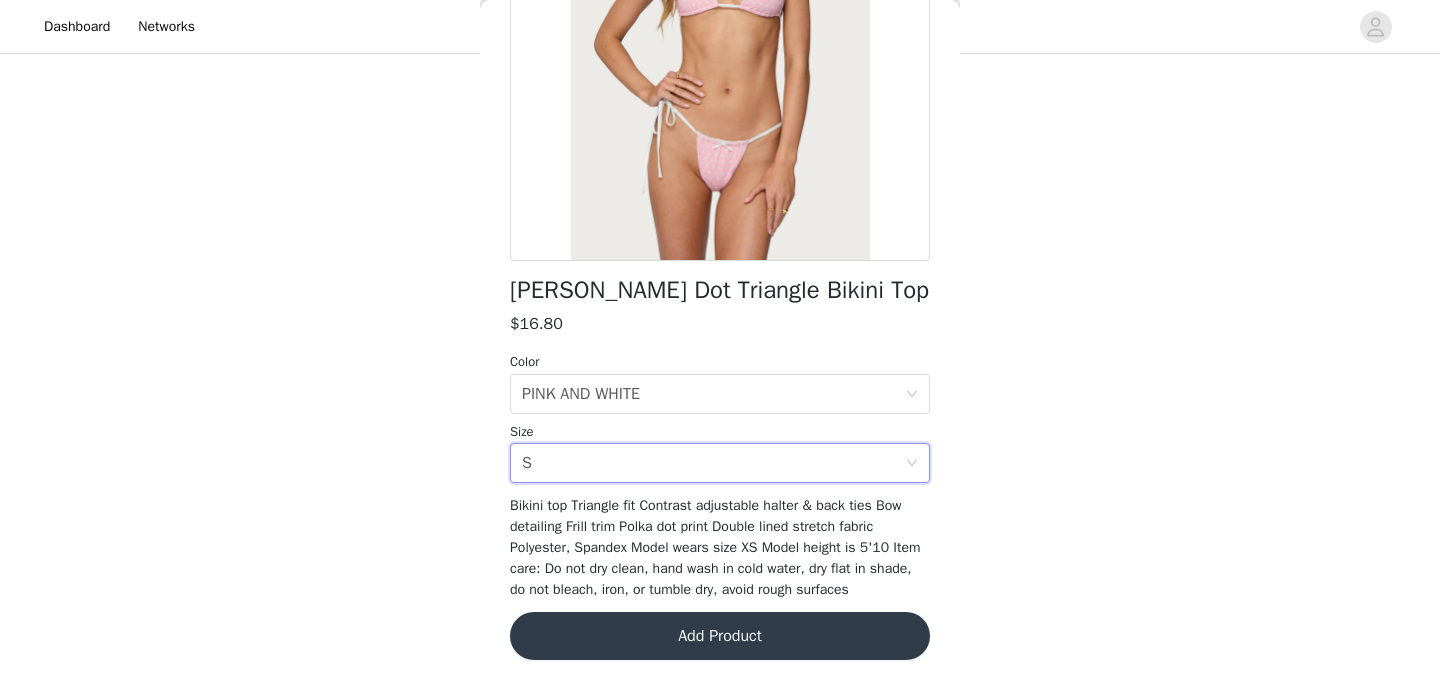 click on "Add Product" at bounding box center [720, 636] 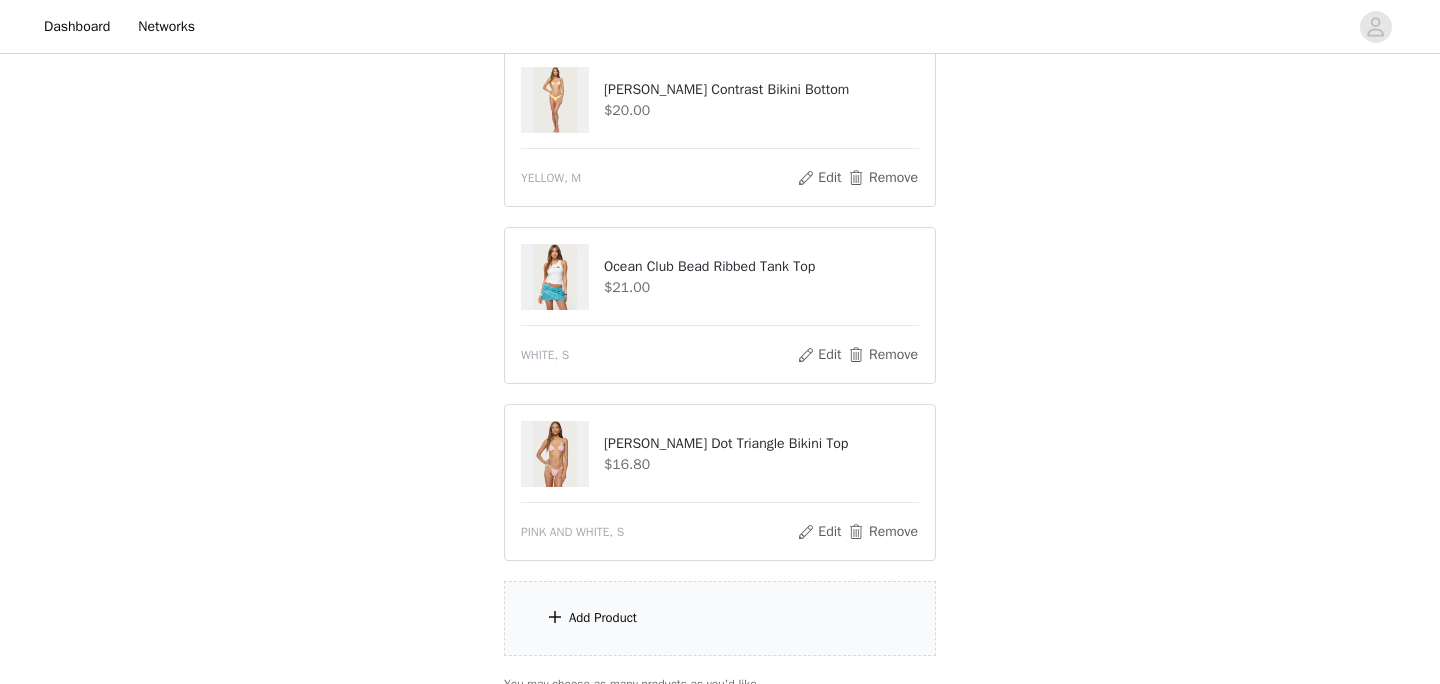 click on "Add Product" at bounding box center (720, 618) 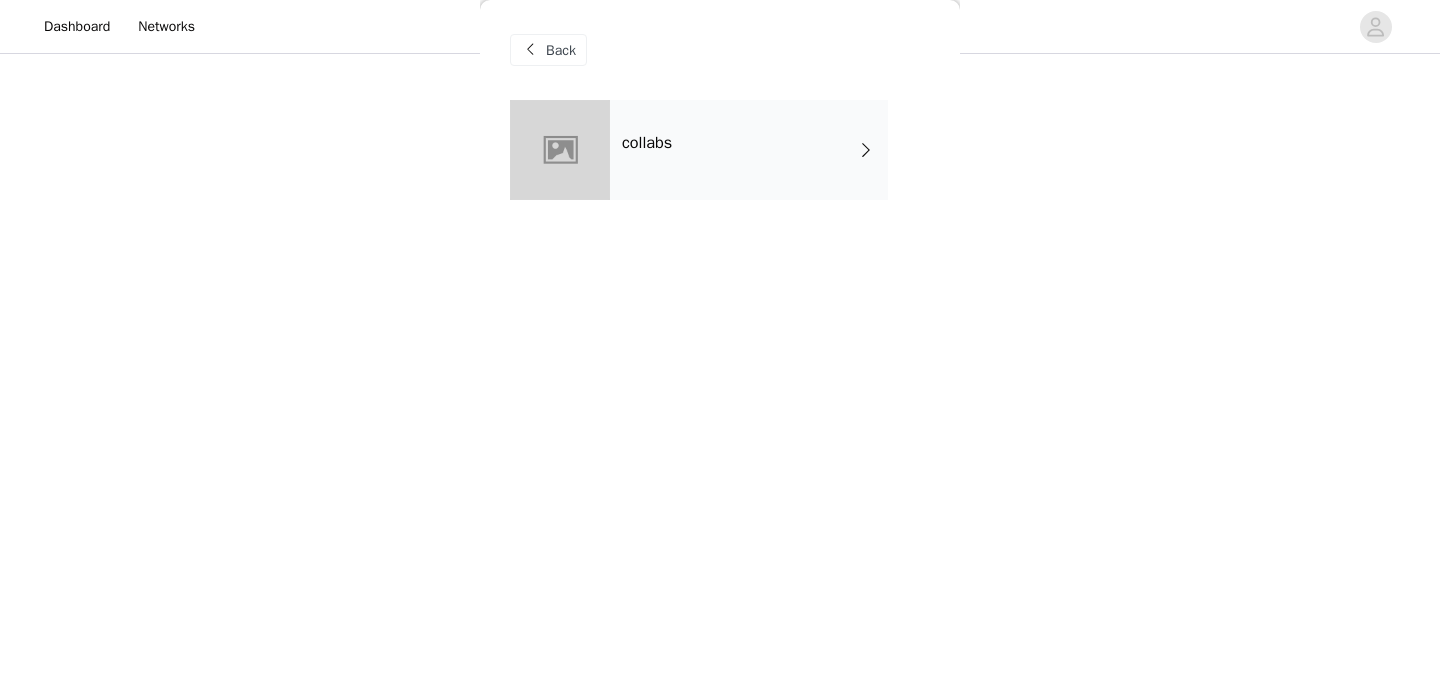 click on "collabs" at bounding box center (720, 165) 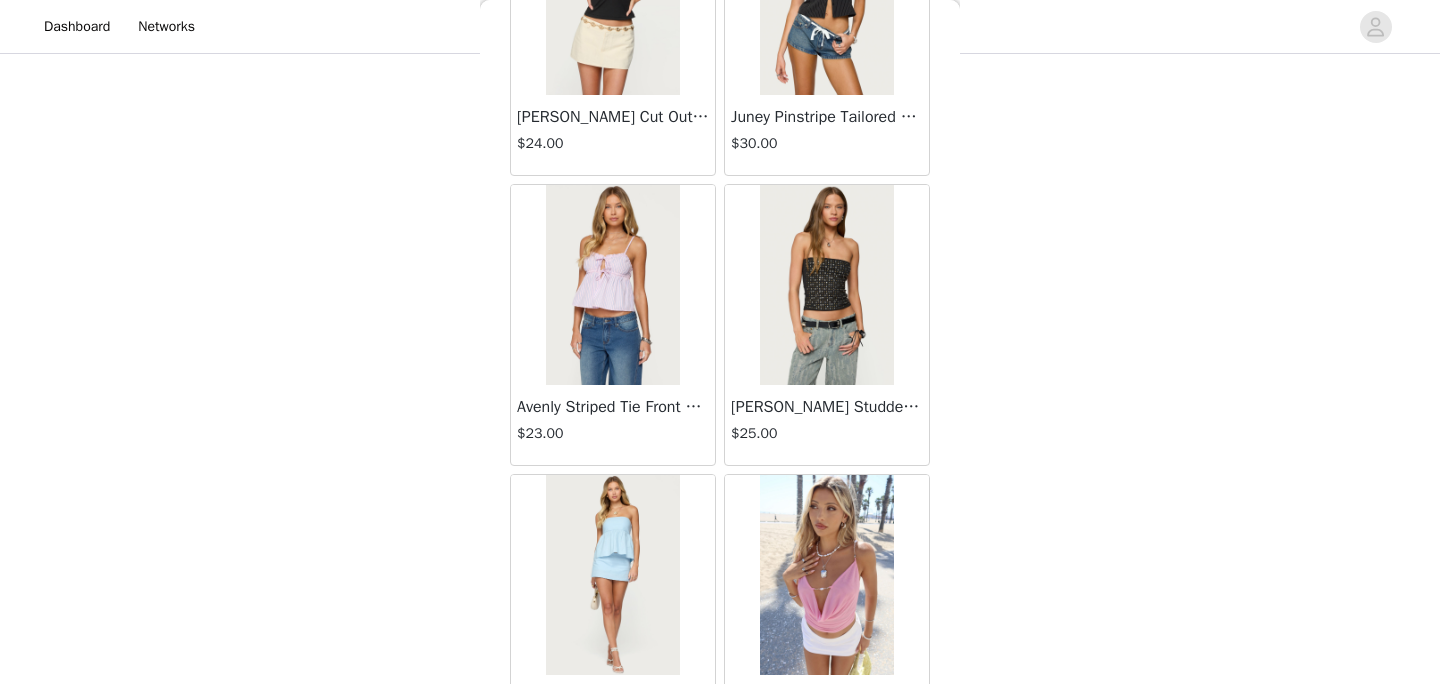 scroll, scrollTop: 2376, scrollLeft: 0, axis: vertical 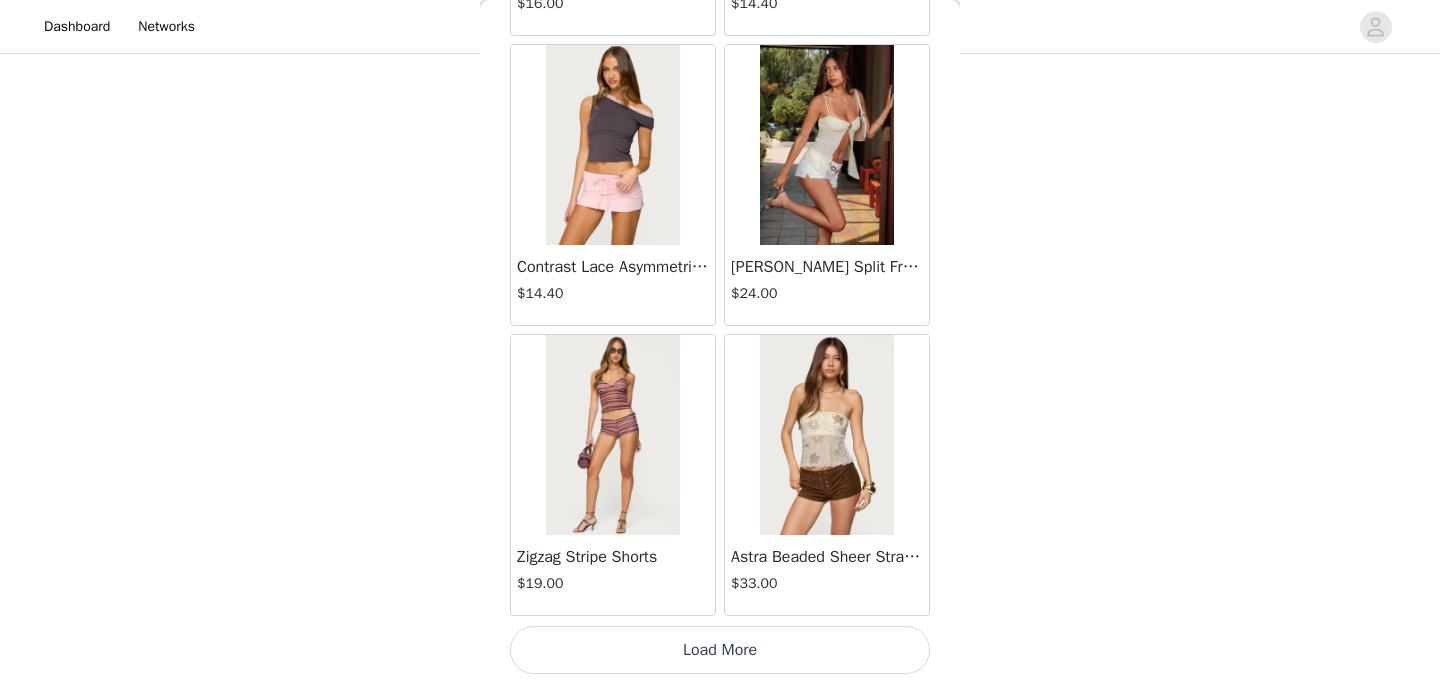 click on "Load More" at bounding box center [720, 650] 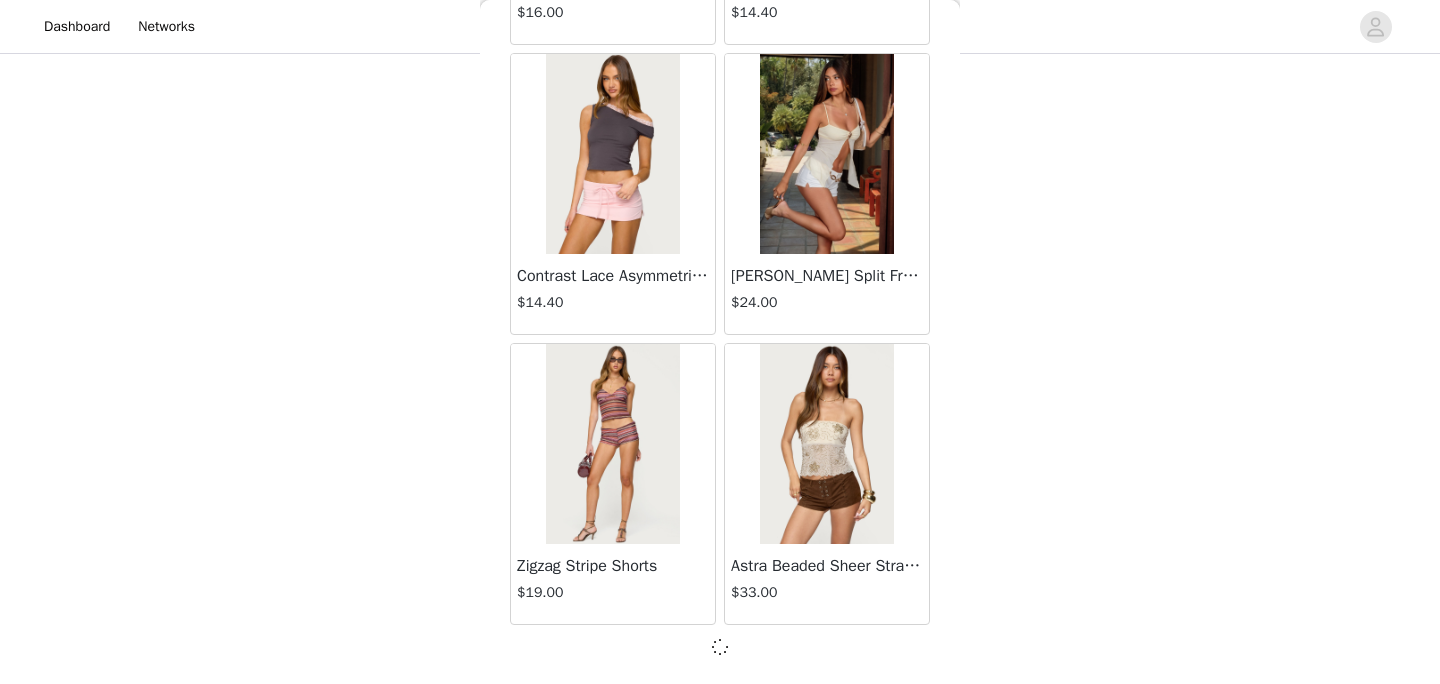 scroll, scrollTop: 1465, scrollLeft: 0, axis: vertical 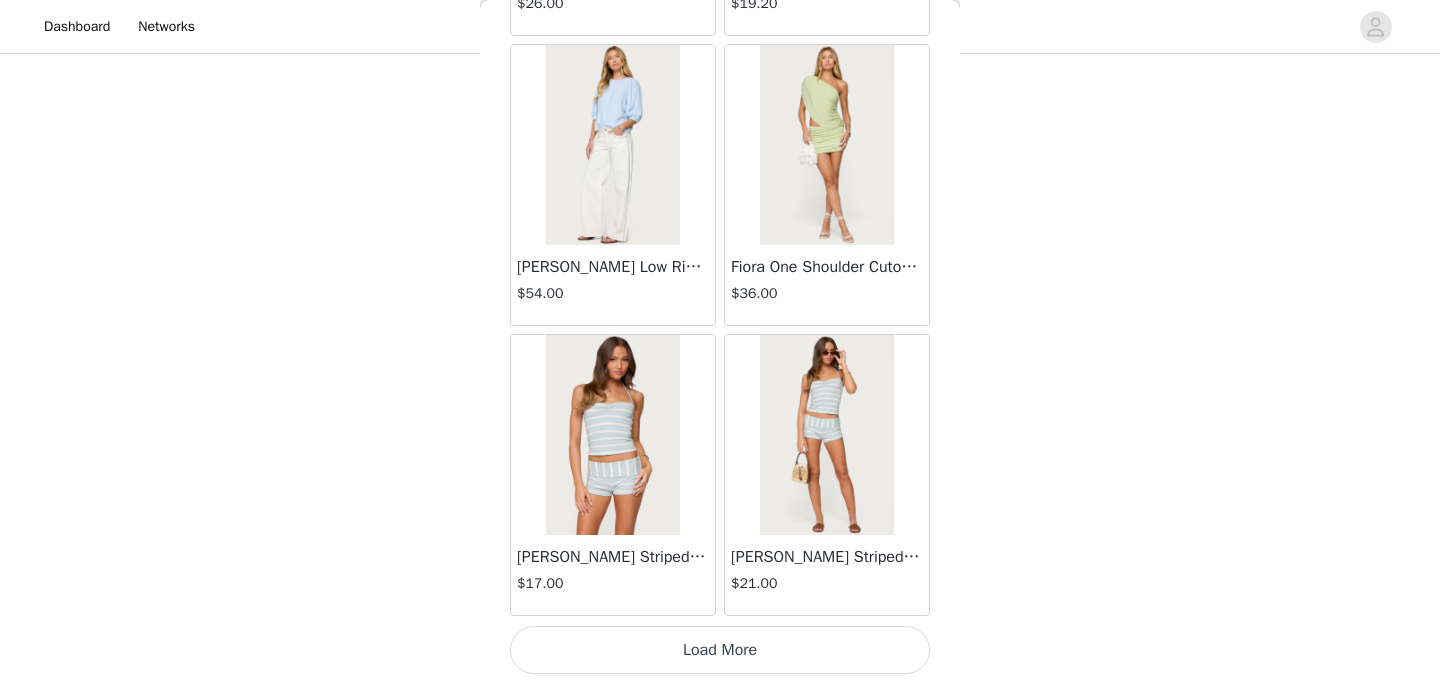 click on "Load More" at bounding box center [720, 650] 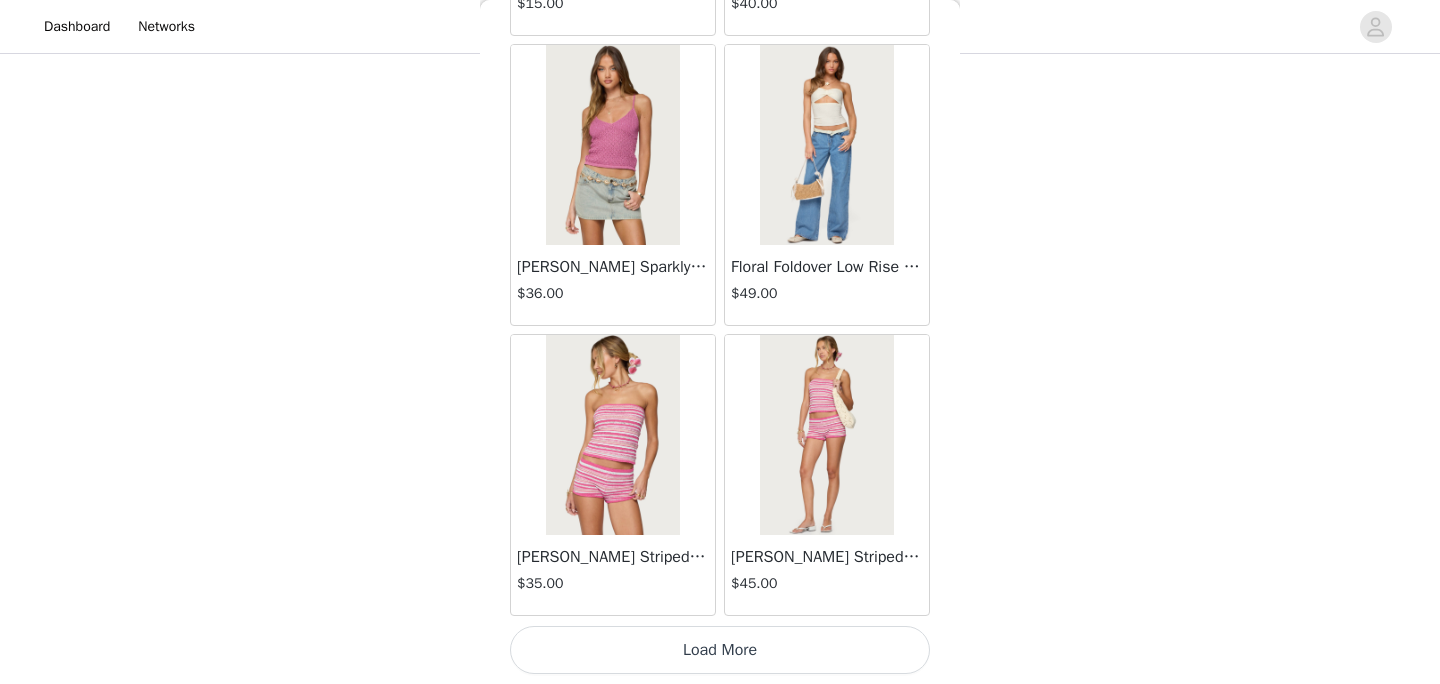 click on "Load More" at bounding box center [720, 650] 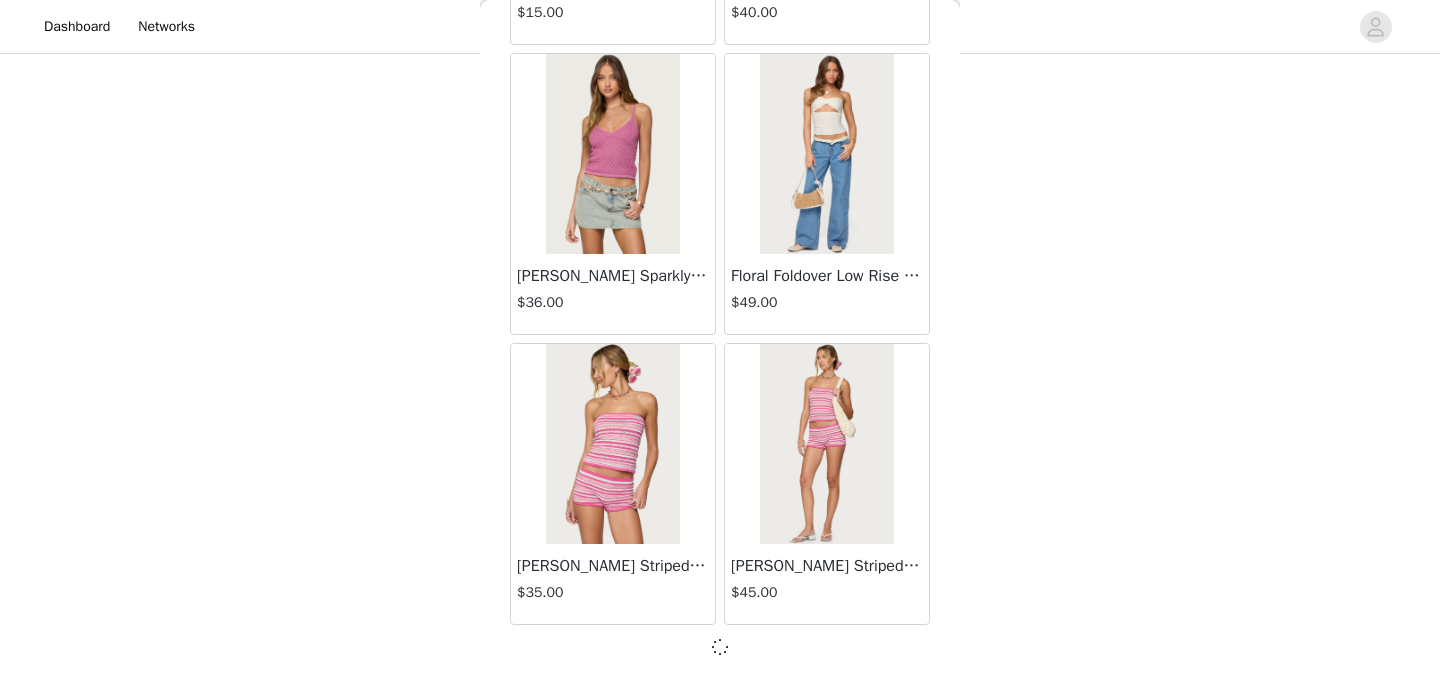 scroll, scrollTop: 8167, scrollLeft: 0, axis: vertical 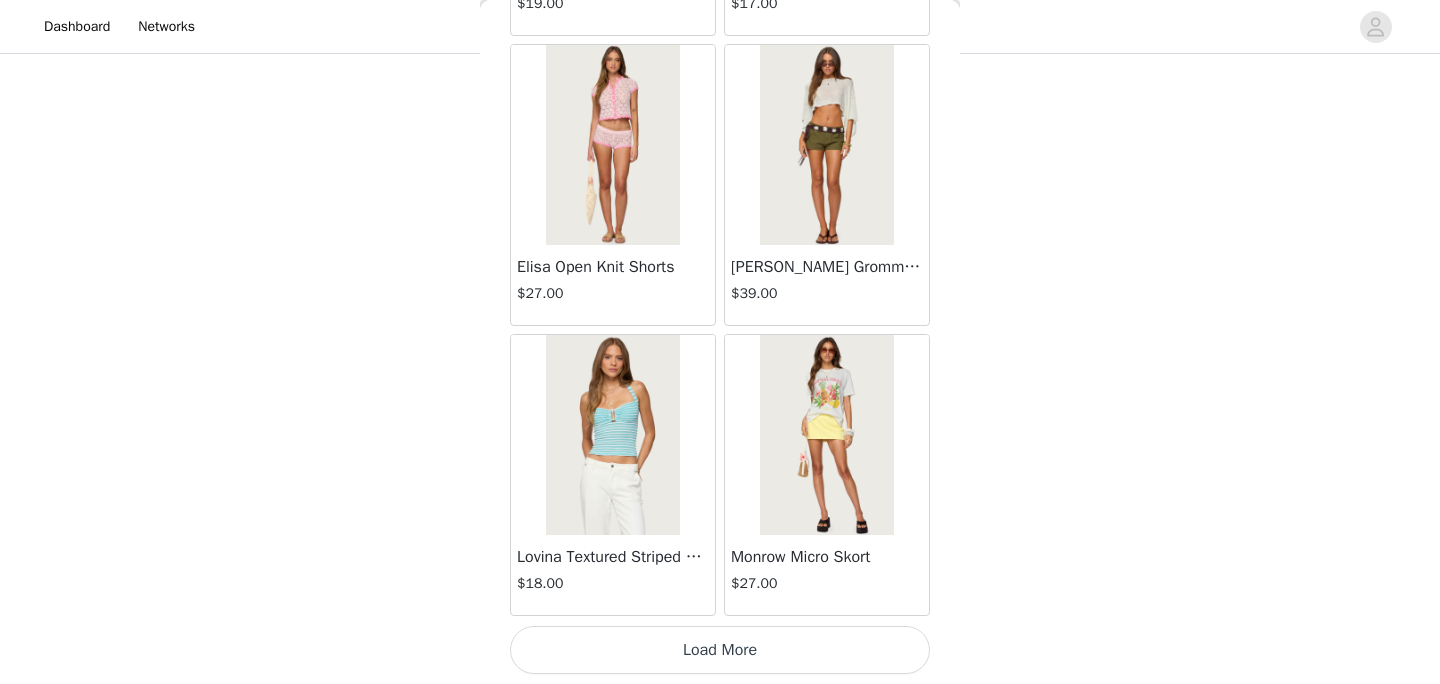 click on "Load More" at bounding box center [720, 650] 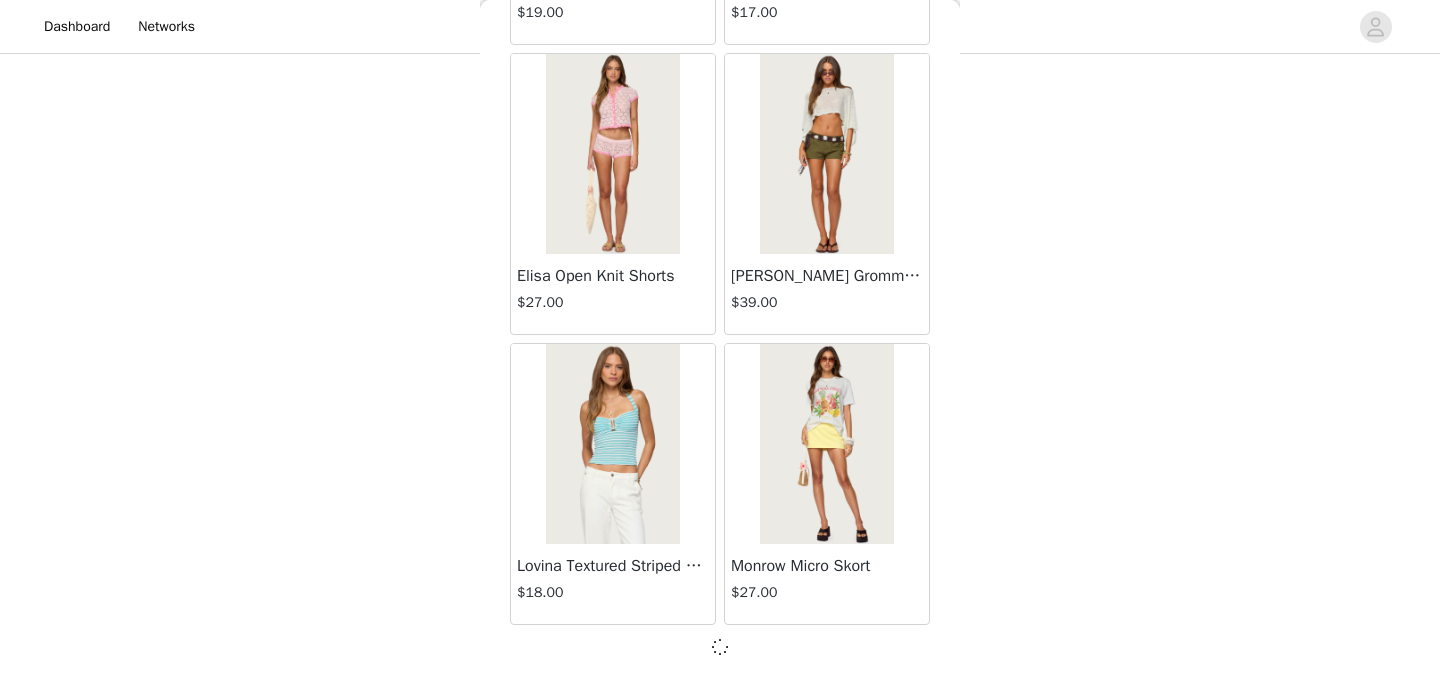 scroll, scrollTop: 11076, scrollLeft: 0, axis: vertical 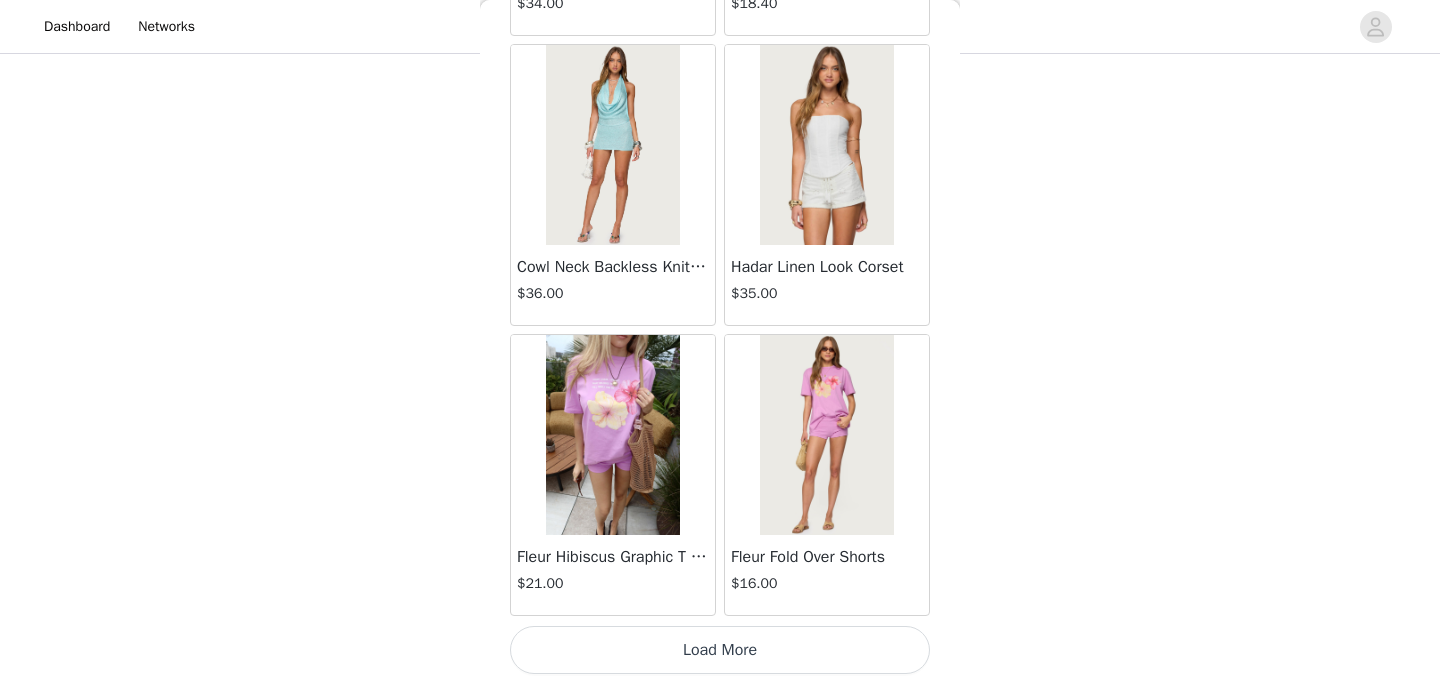 click on "Load More" at bounding box center [720, 650] 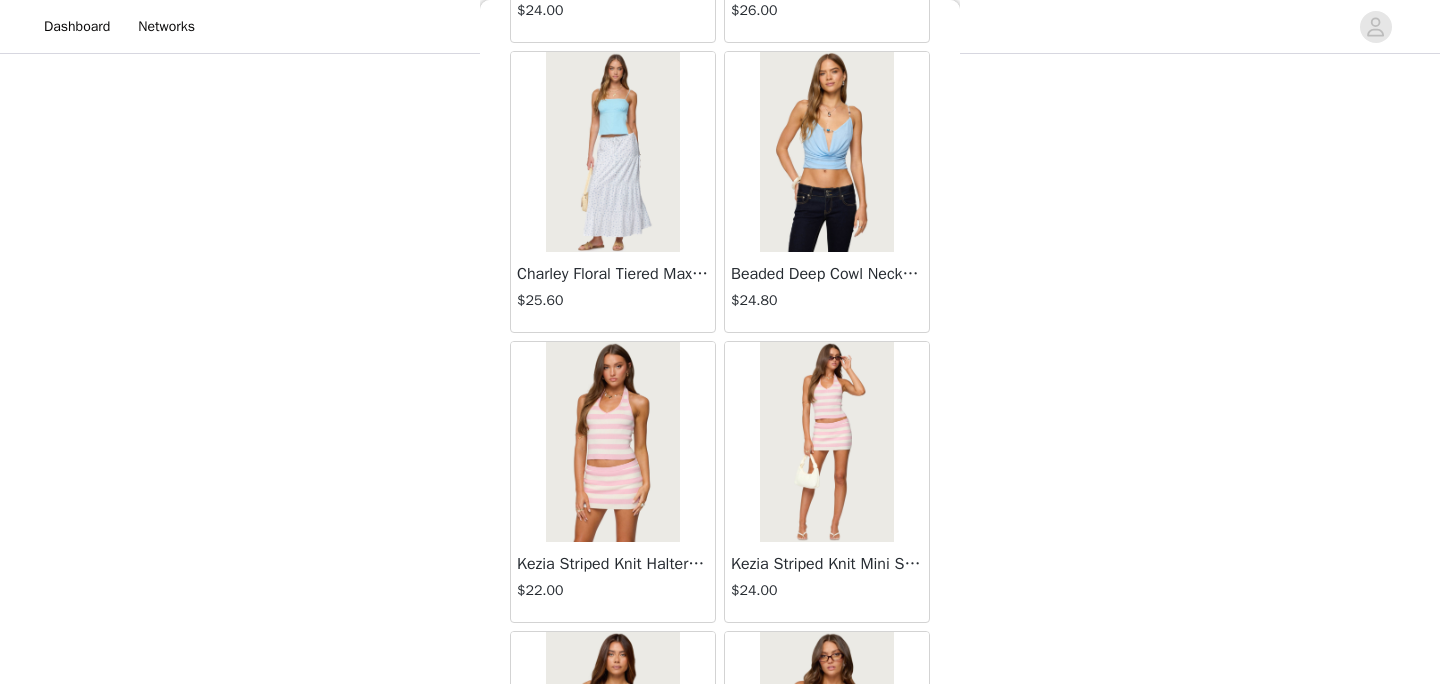 scroll, scrollTop: 16876, scrollLeft: 0, axis: vertical 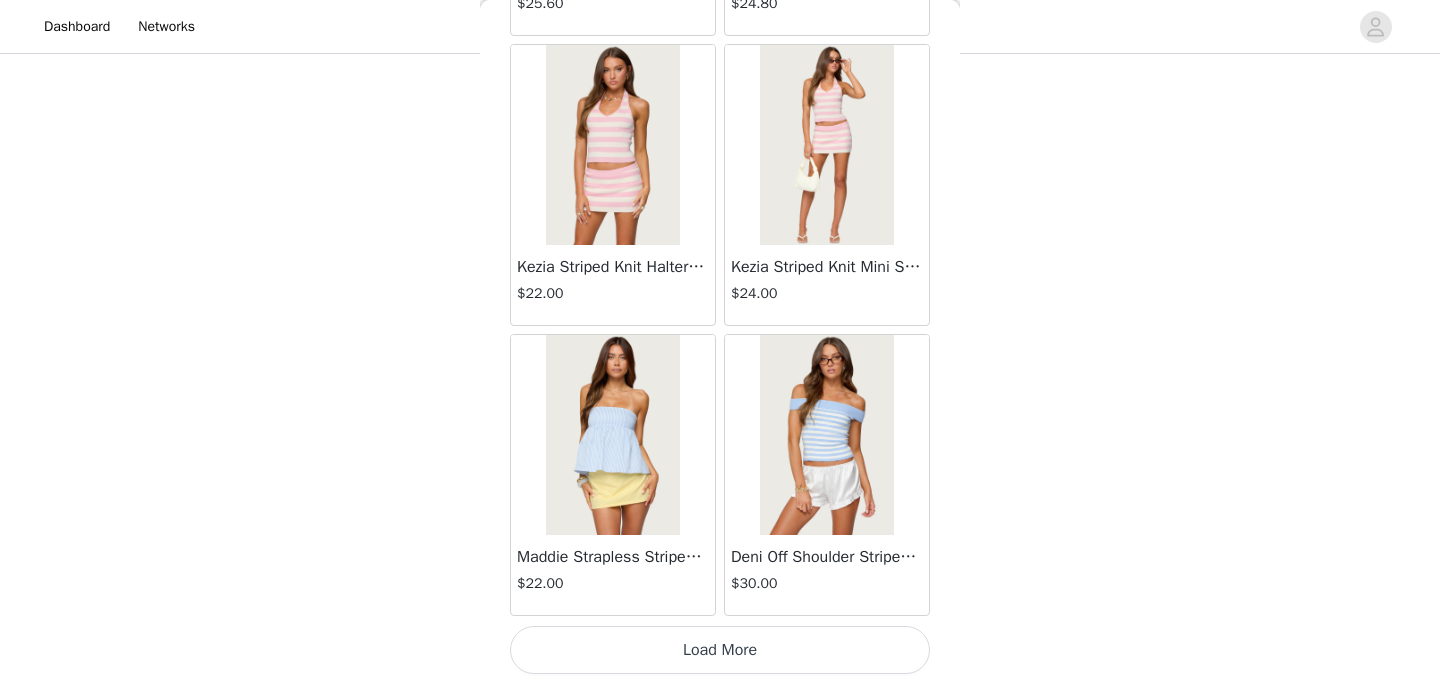 click on "Load More" at bounding box center (720, 650) 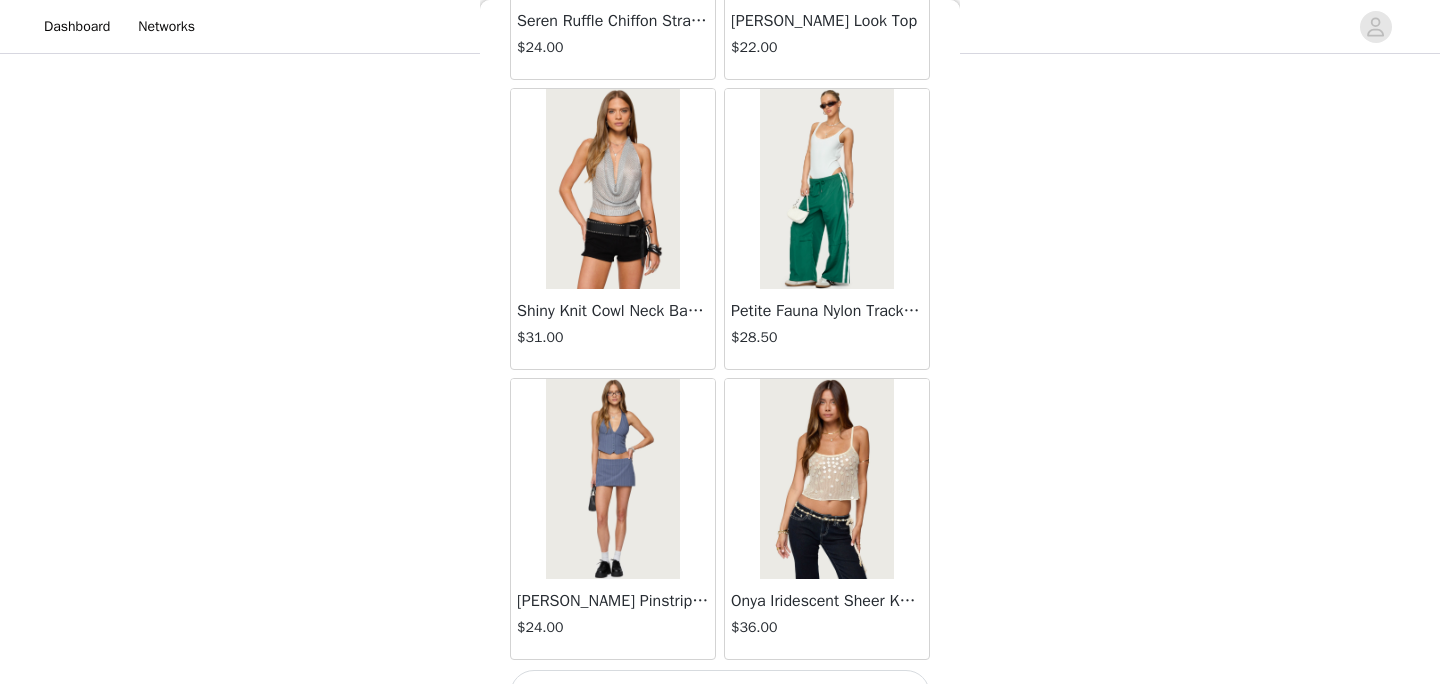 scroll, scrollTop: 19776, scrollLeft: 0, axis: vertical 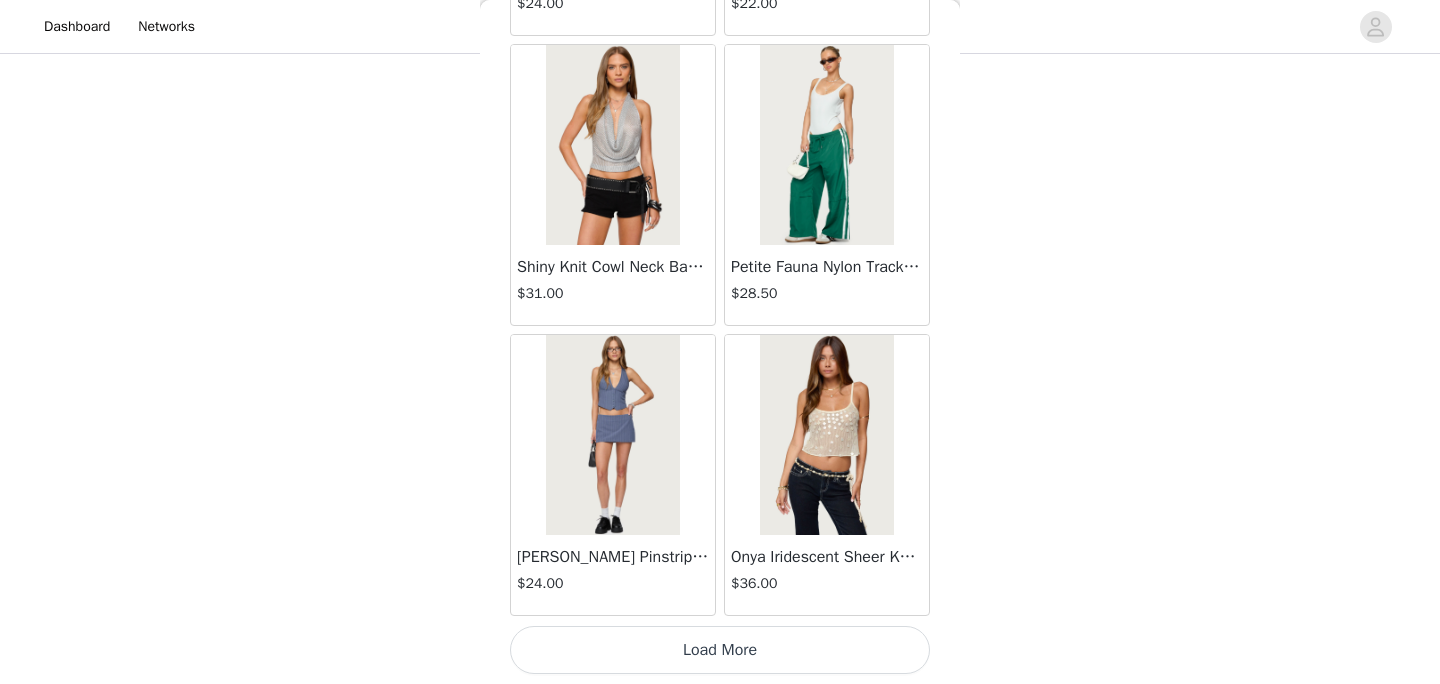 click on "Load More" at bounding box center [720, 650] 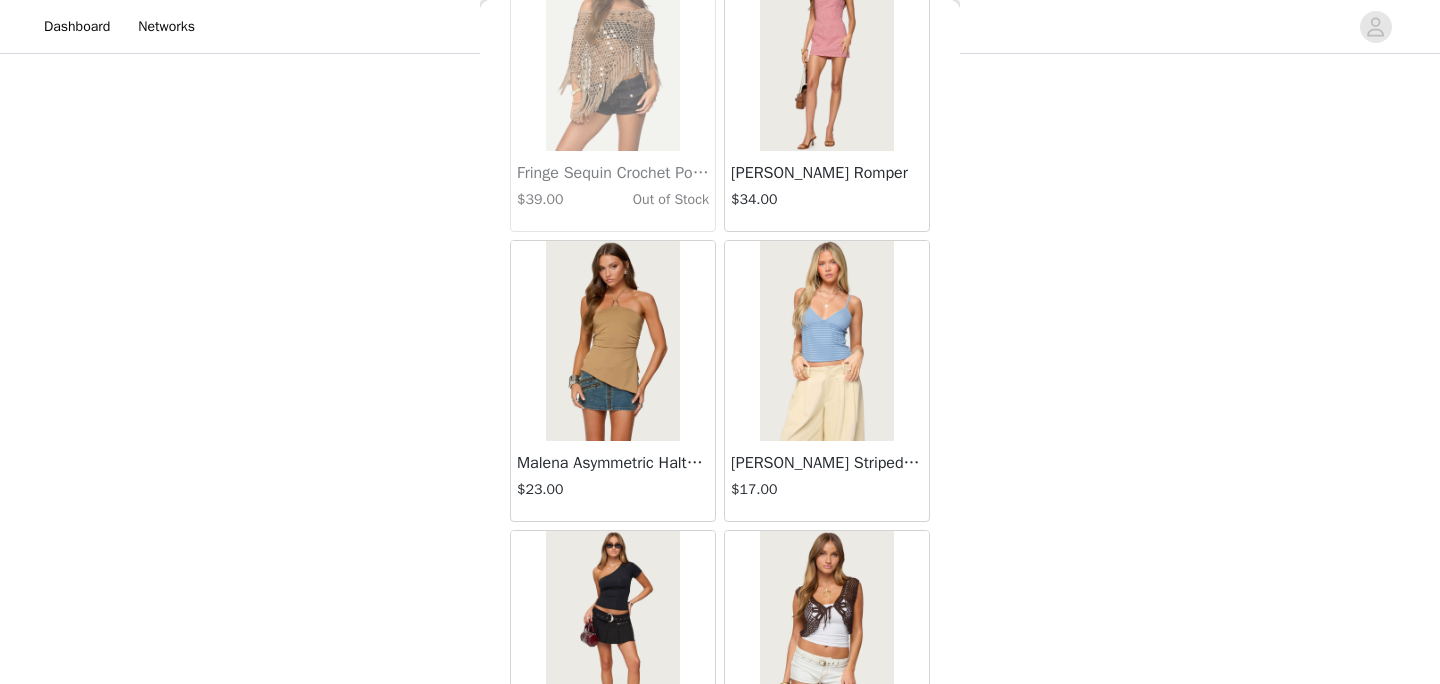 scroll, scrollTop: 22676, scrollLeft: 0, axis: vertical 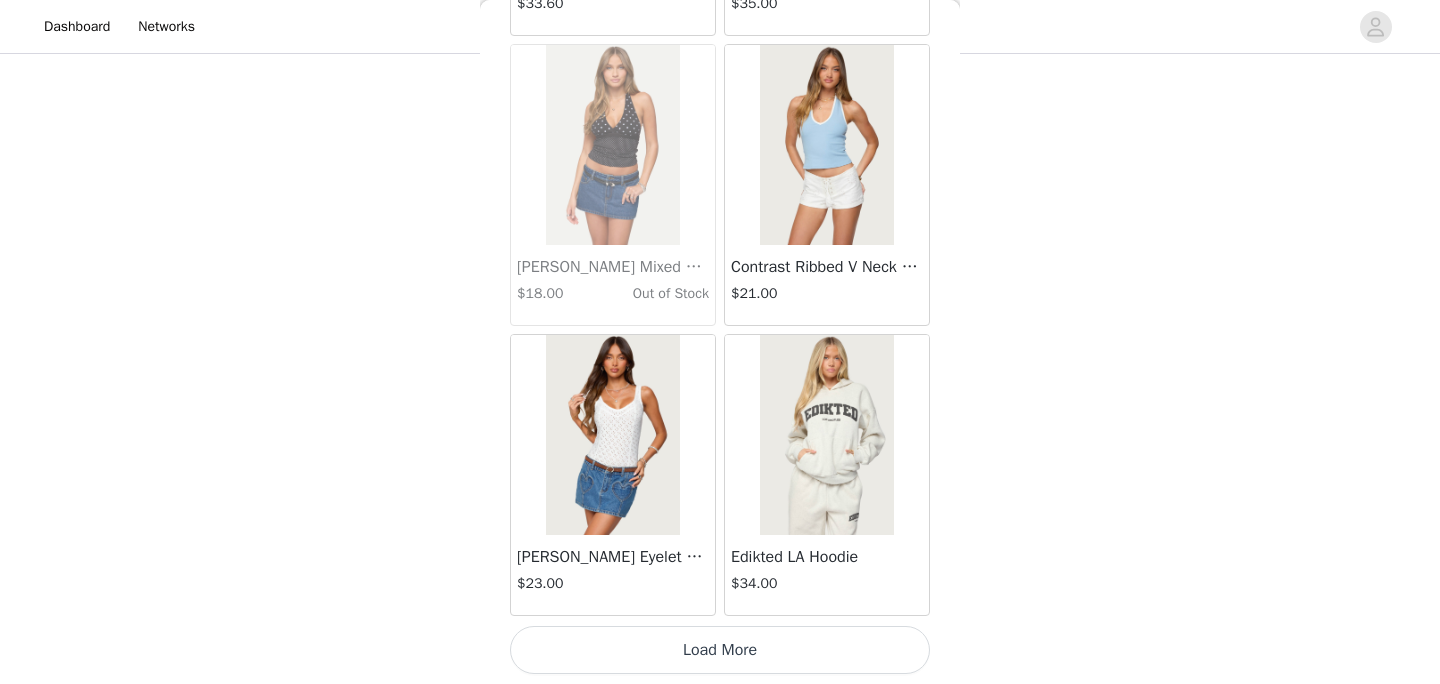 click on "Load More" at bounding box center (720, 650) 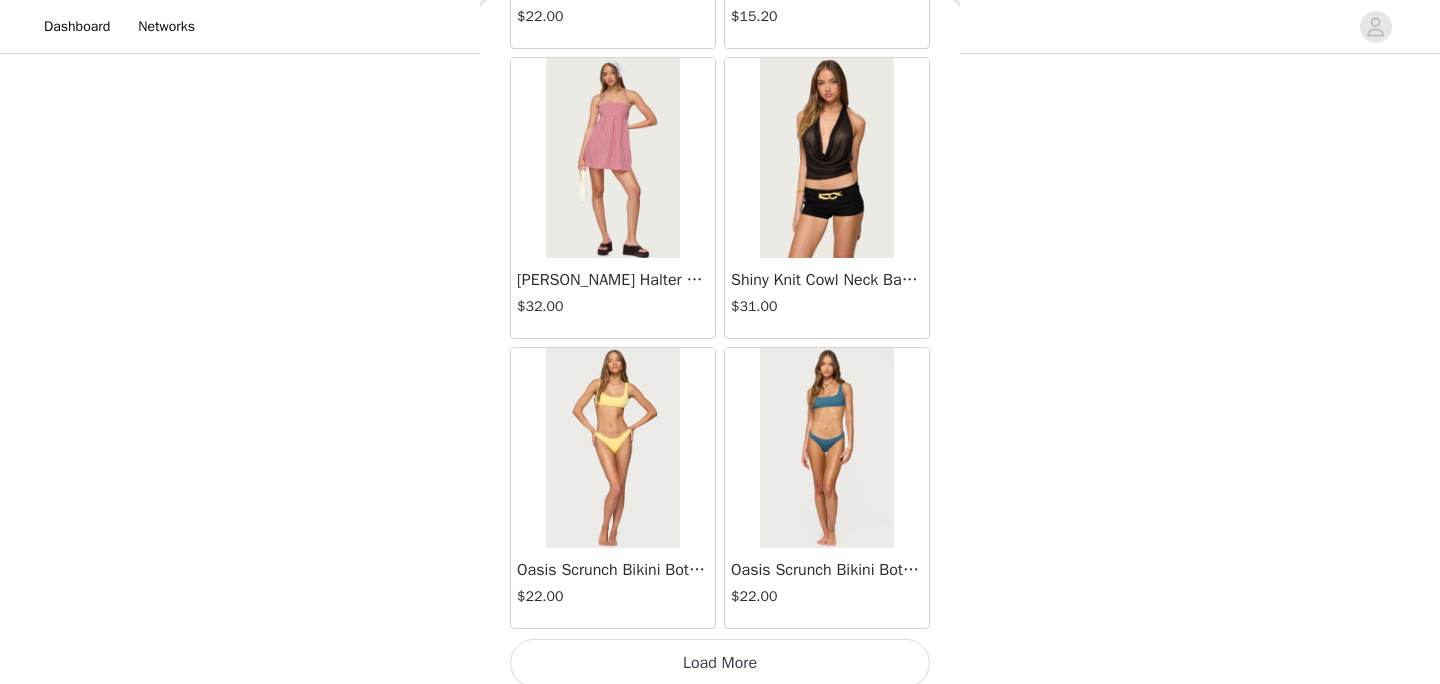 scroll, scrollTop: 25576, scrollLeft: 0, axis: vertical 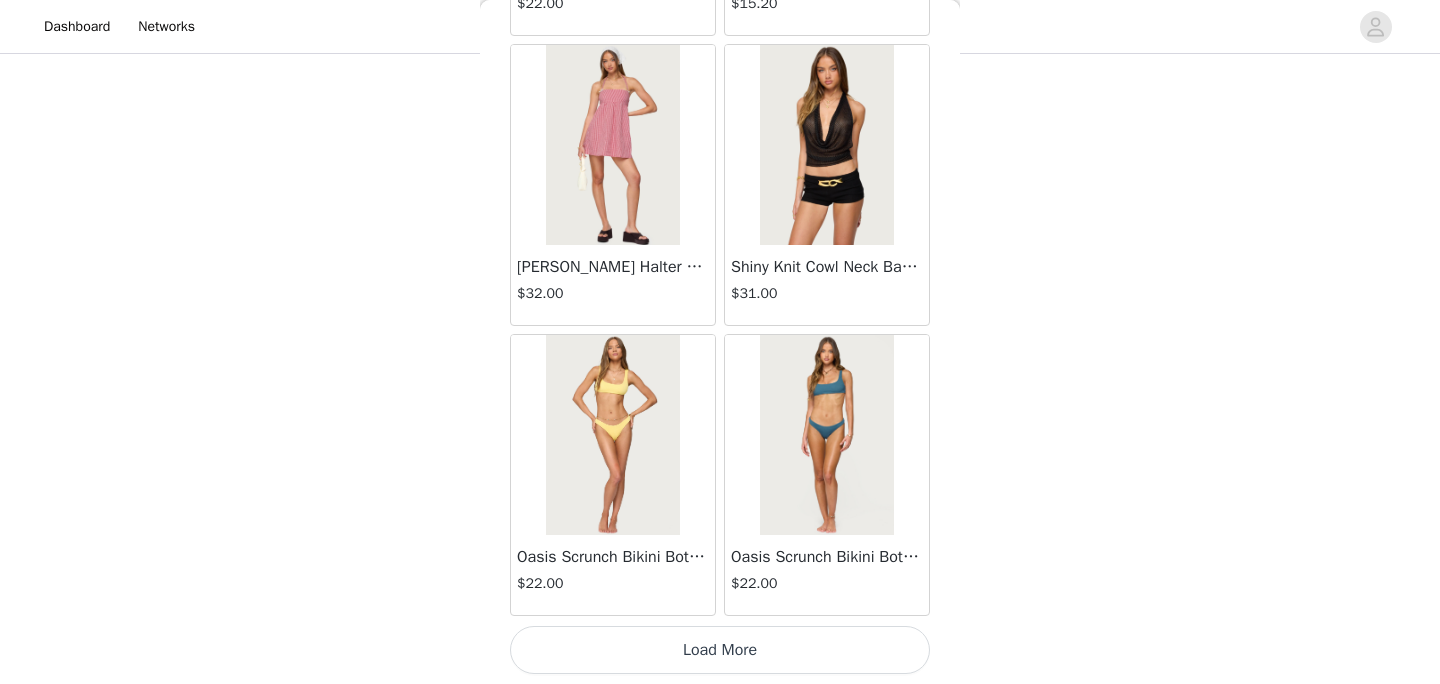click on "Load More" at bounding box center [720, 650] 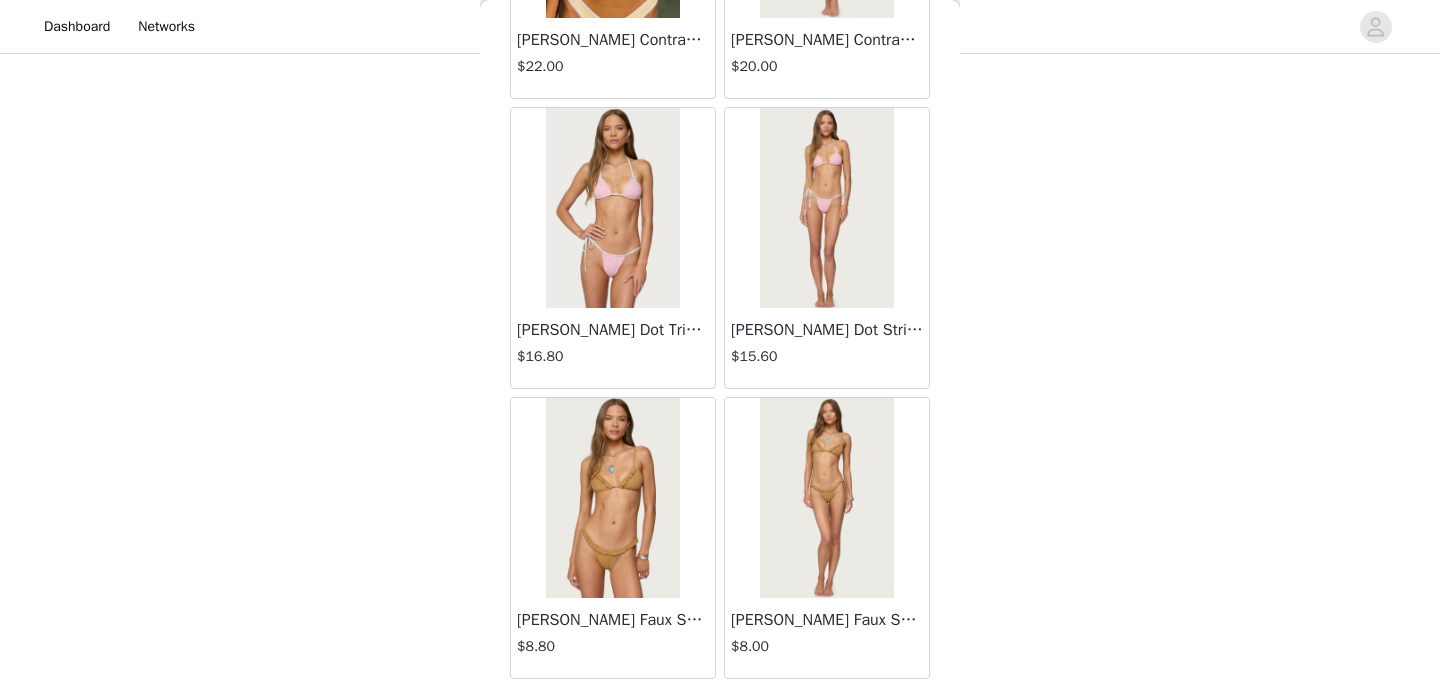 scroll, scrollTop: 27255, scrollLeft: 0, axis: vertical 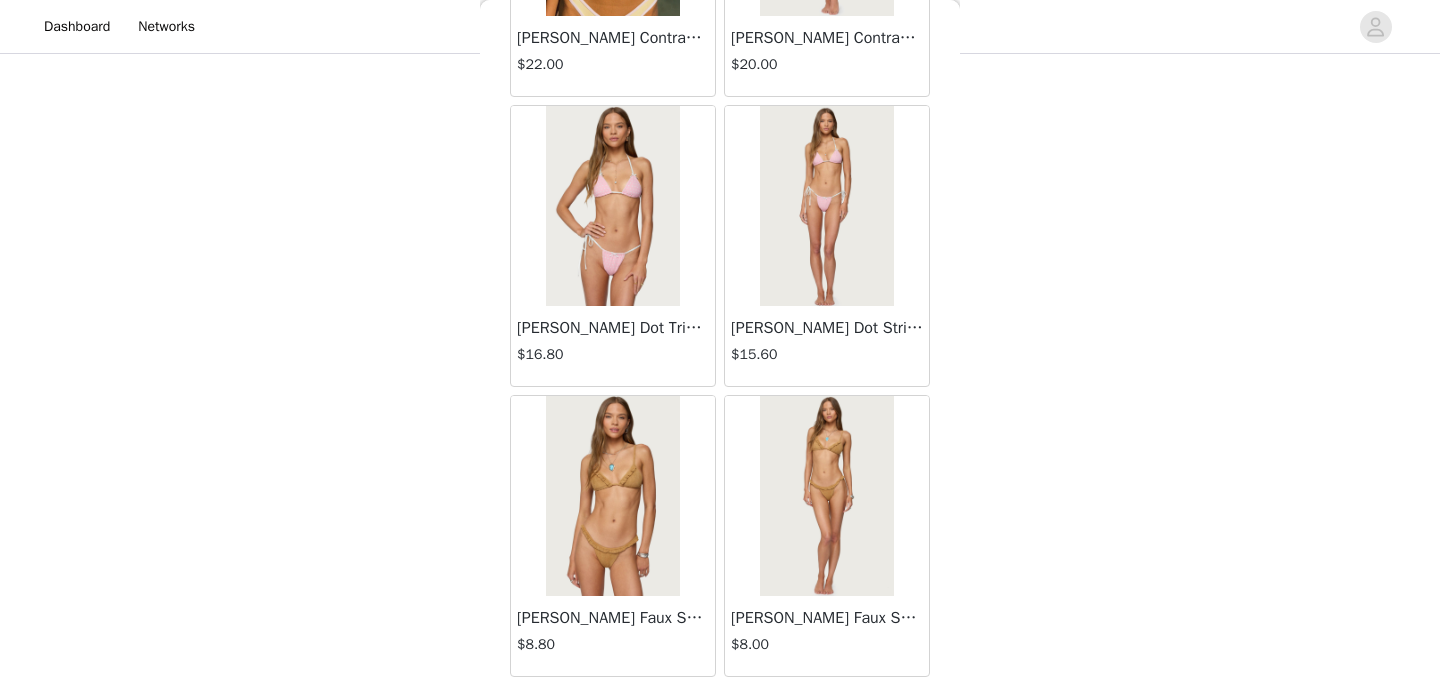 click at bounding box center (826, 206) 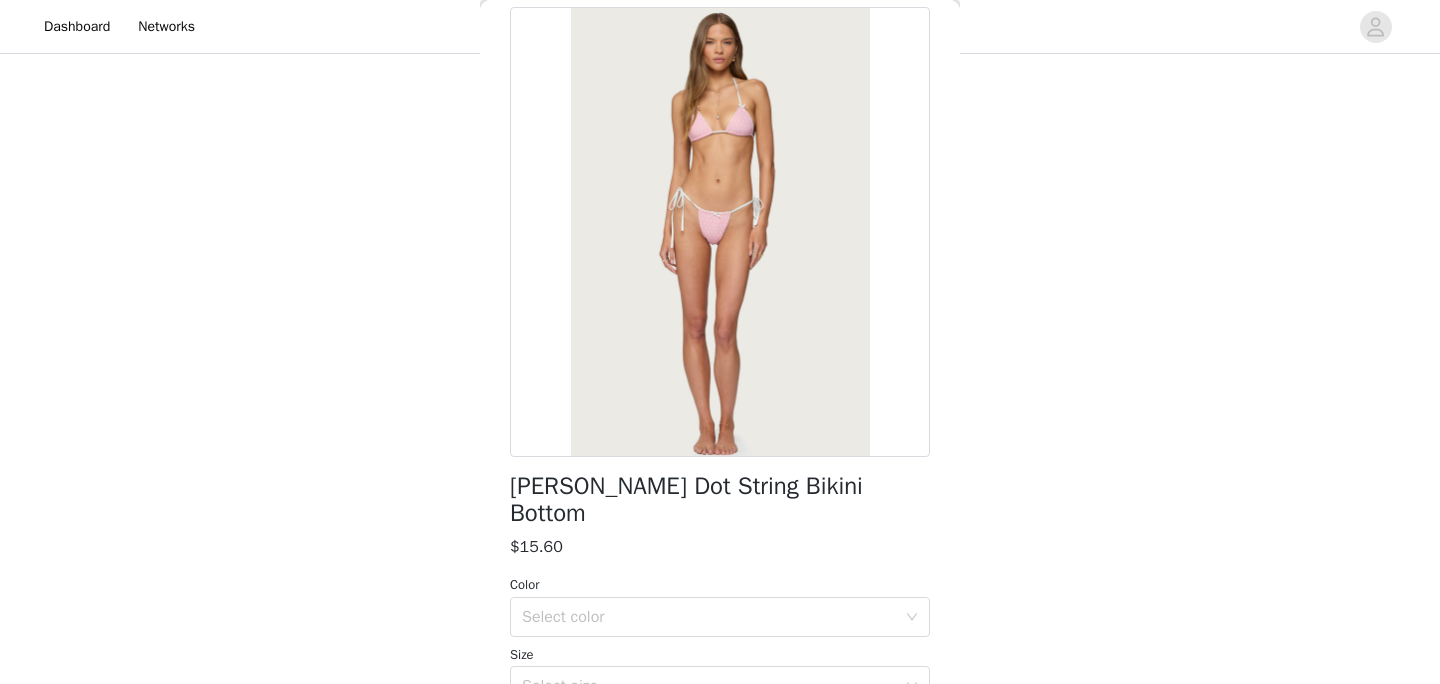 scroll, scrollTop: 268, scrollLeft: 0, axis: vertical 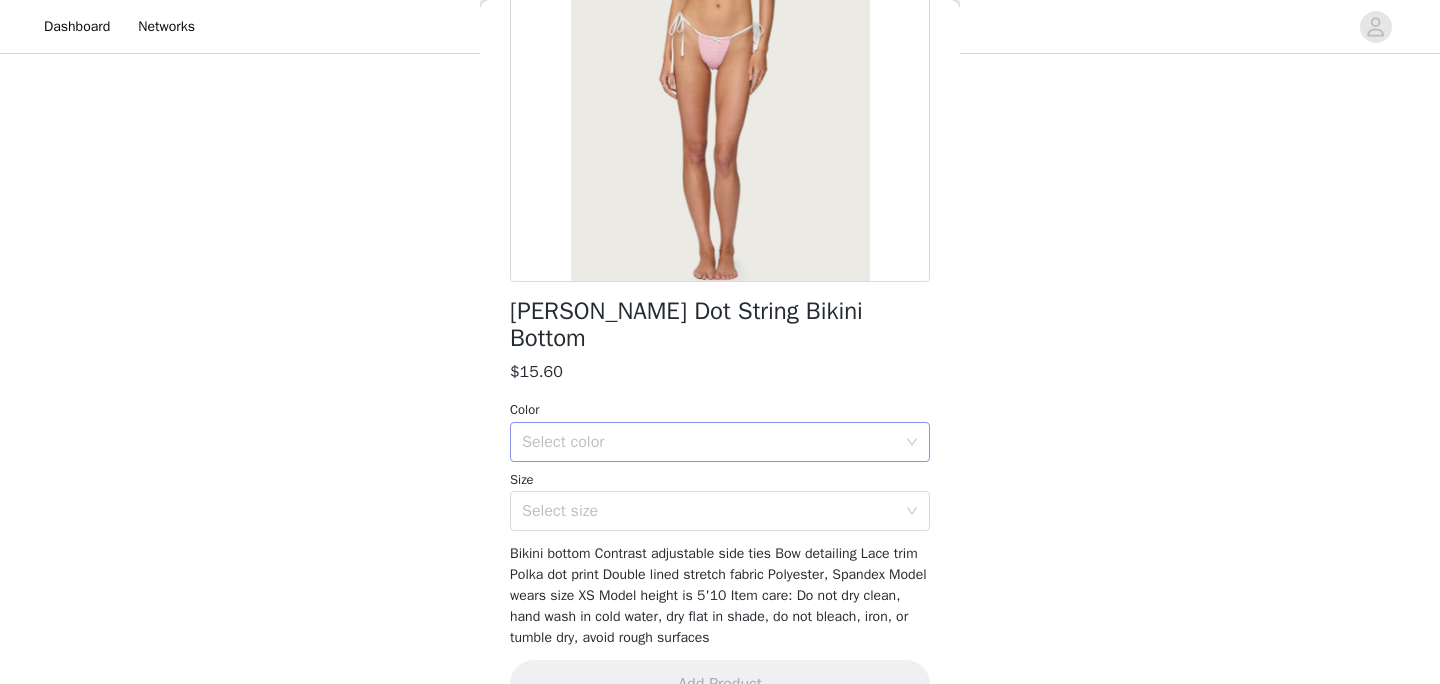 click on "Select color" at bounding box center [709, 442] 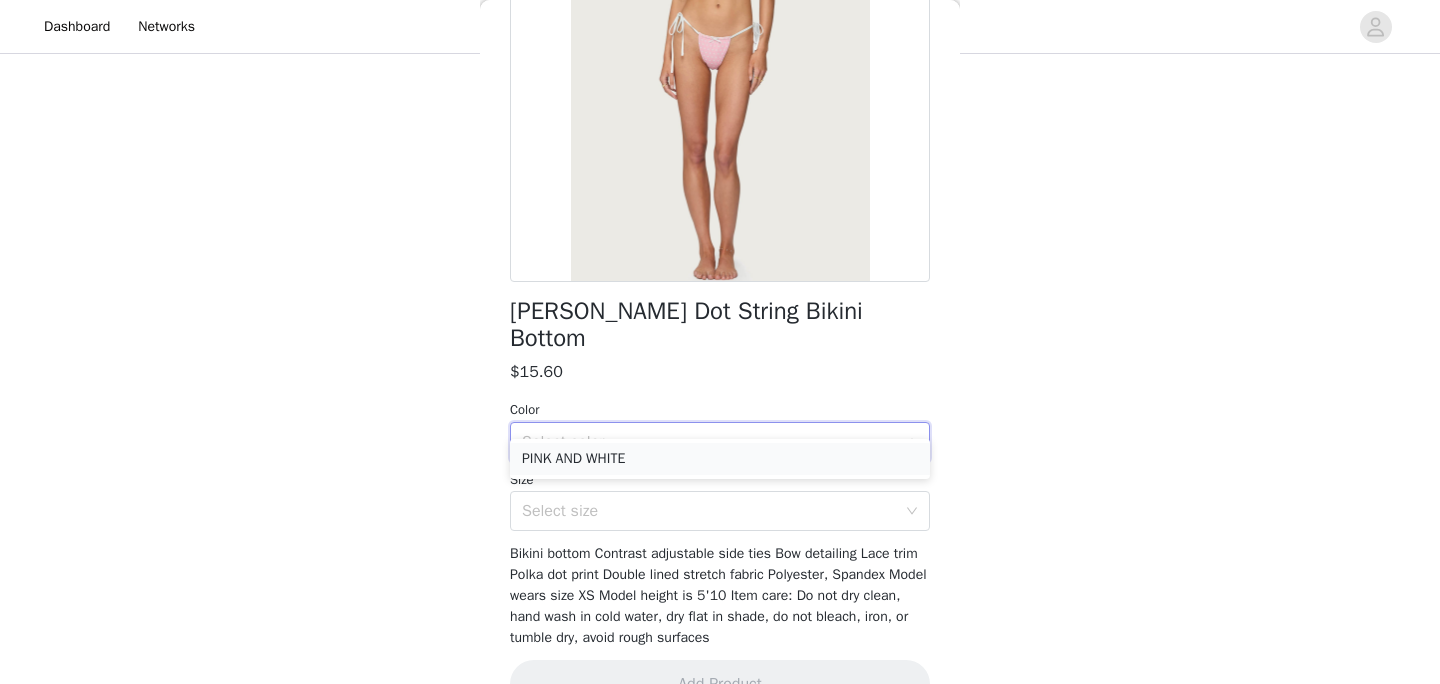 click on "PINK AND WHITE" at bounding box center (720, 459) 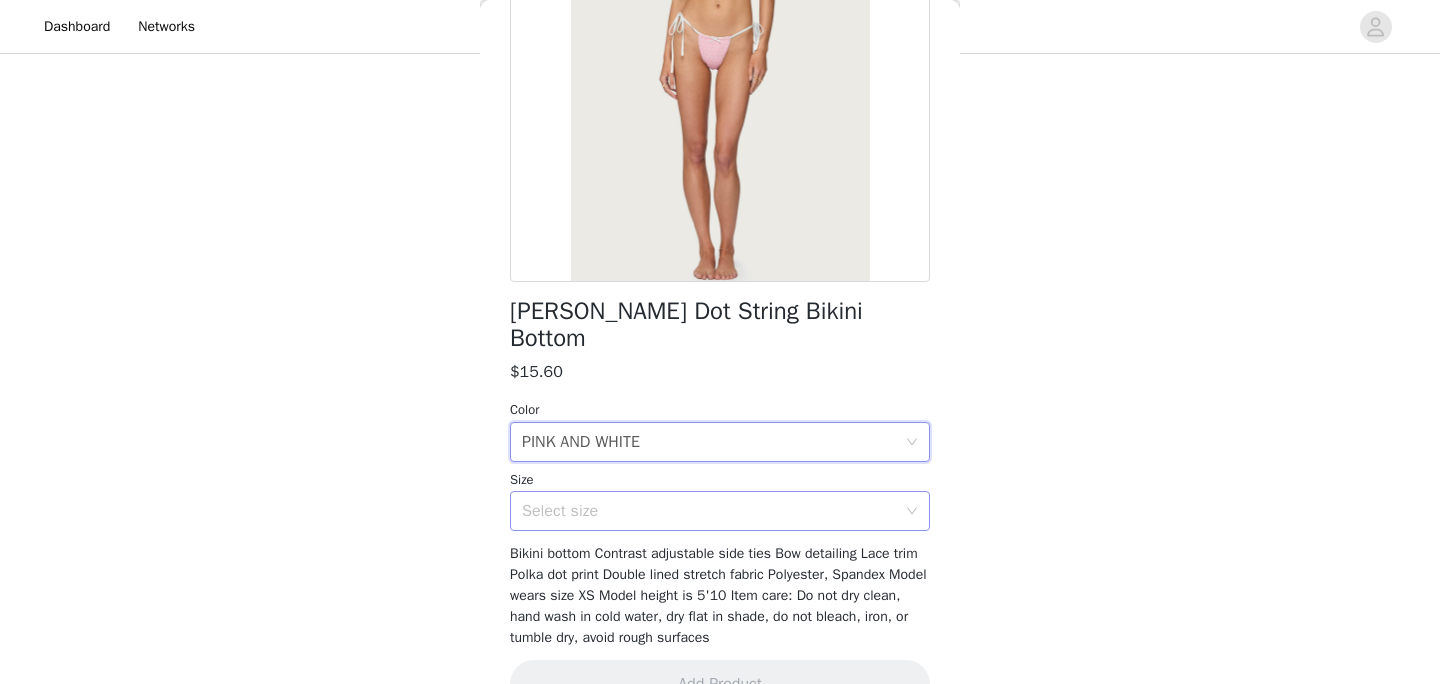 click on "Select size" at bounding box center (709, 511) 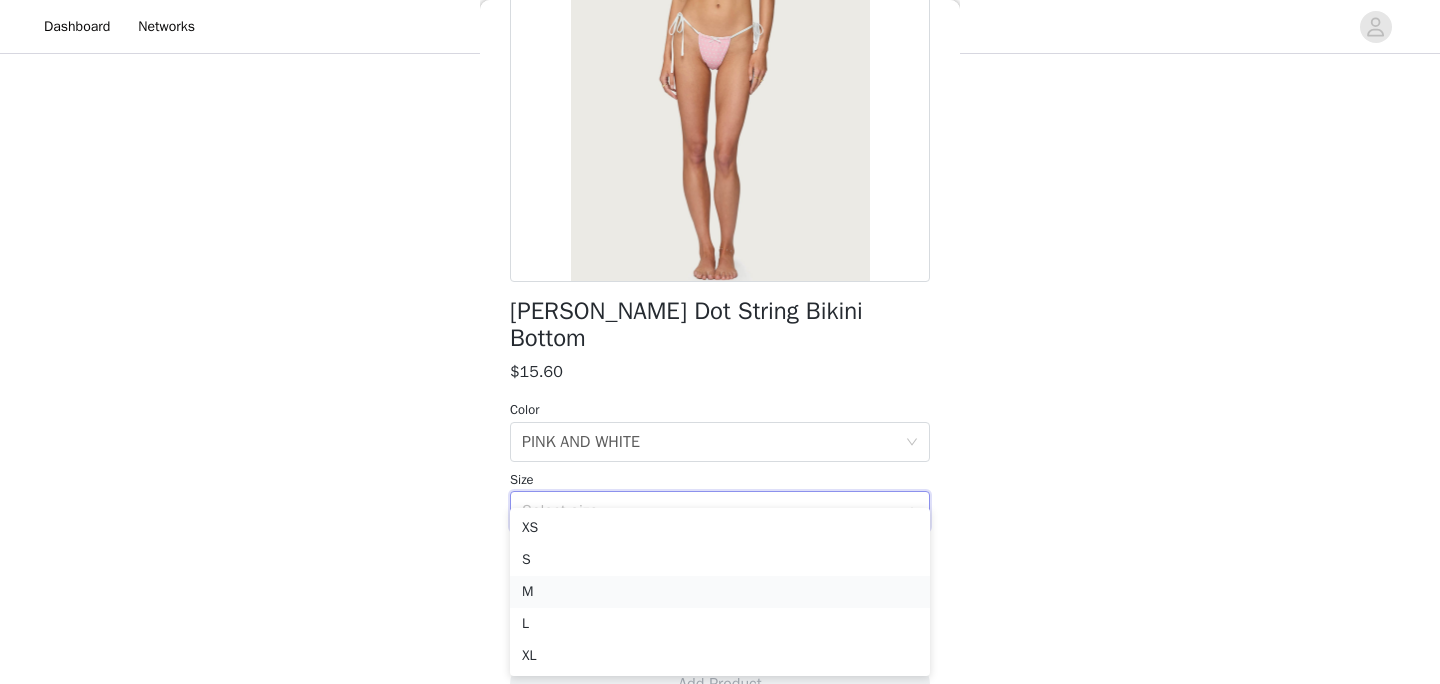 click on "M" at bounding box center (720, 592) 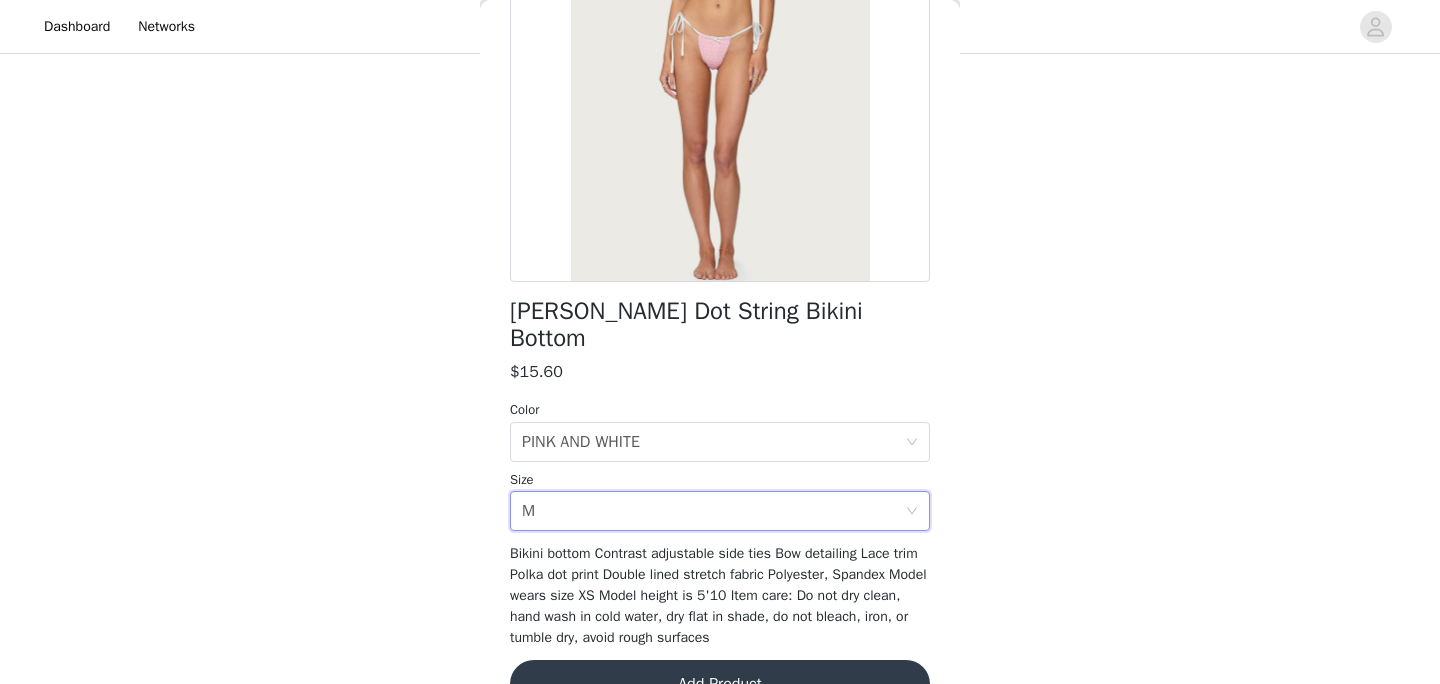 scroll, scrollTop: 289, scrollLeft: 0, axis: vertical 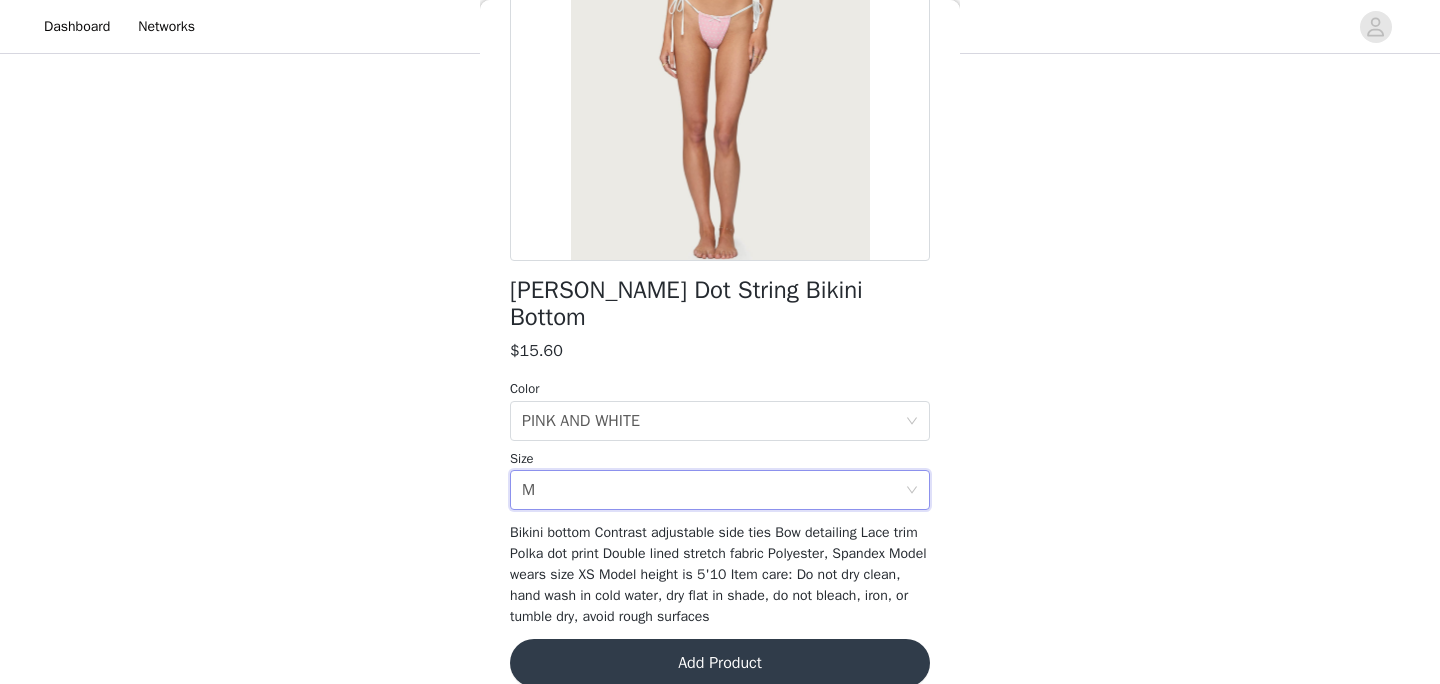 click on "Add Product" at bounding box center (720, 663) 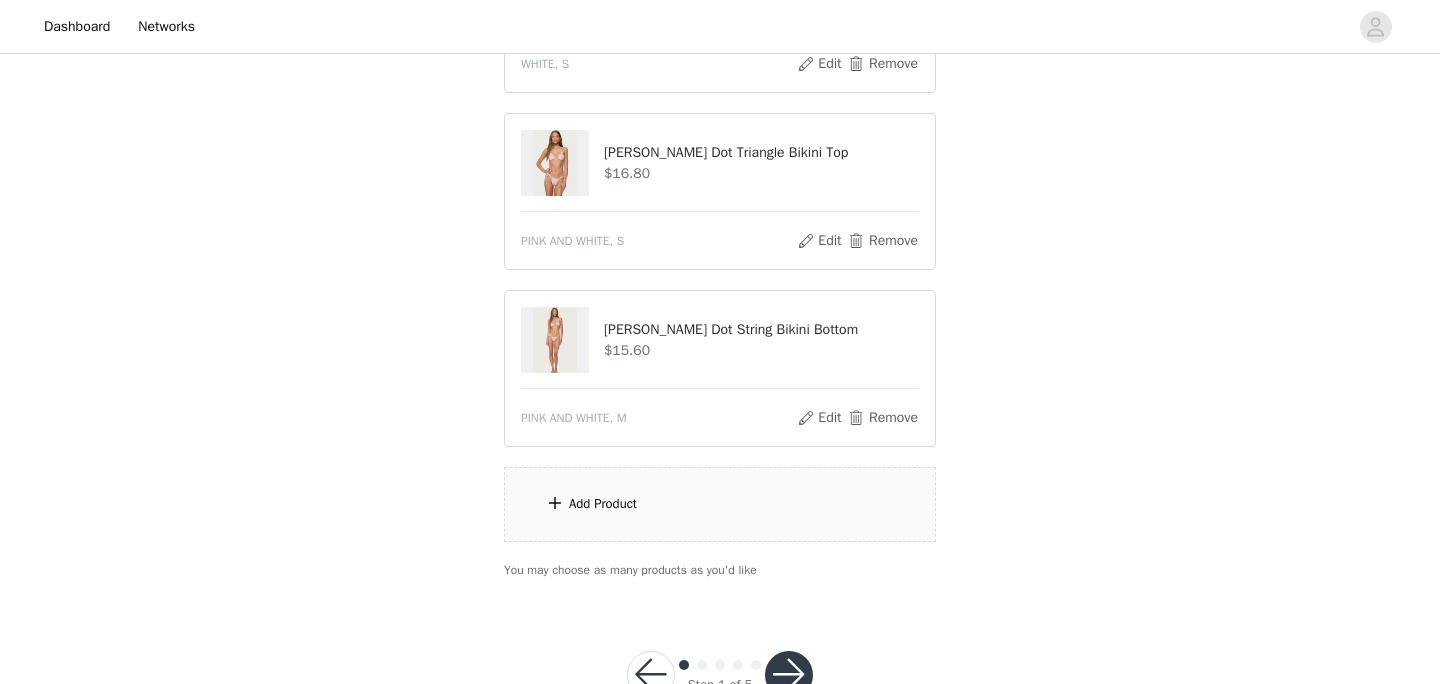 scroll, scrollTop: 1642, scrollLeft: 0, axis: vertical 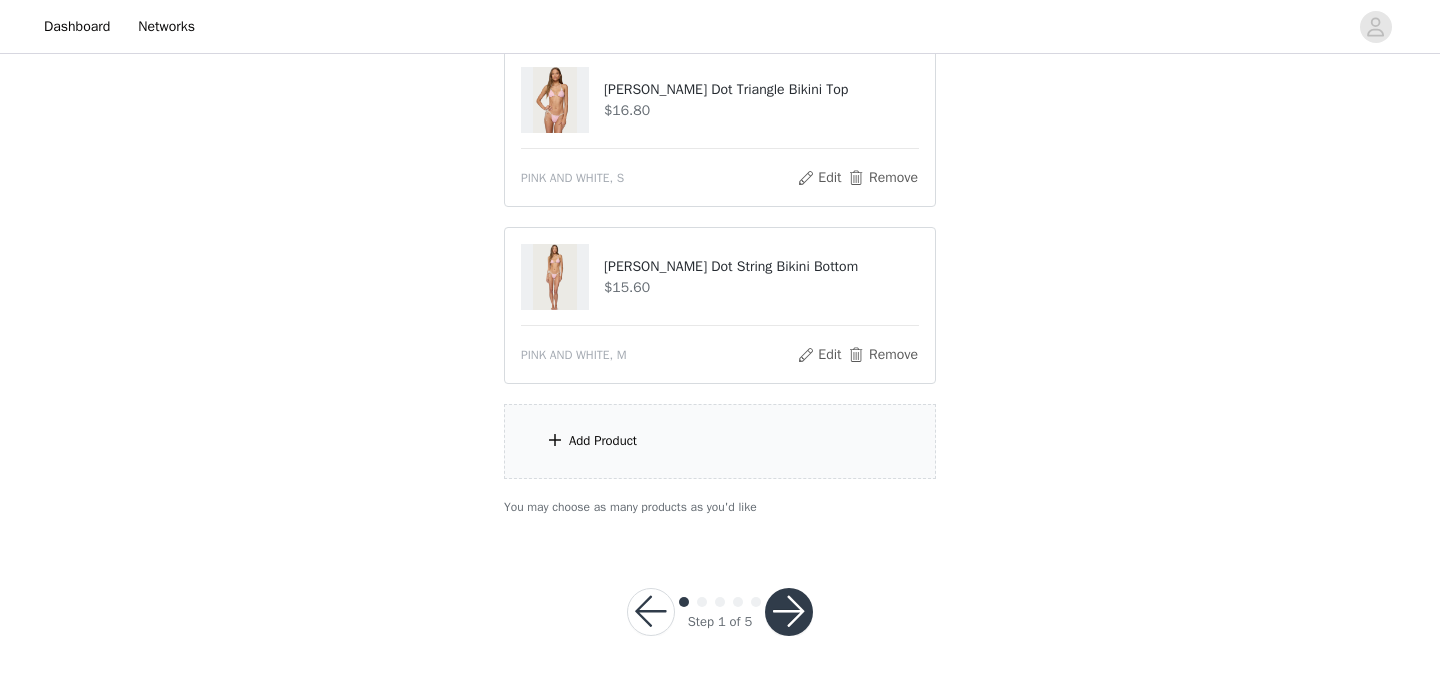 click on "Add Product" at bounding box center (720, 441) 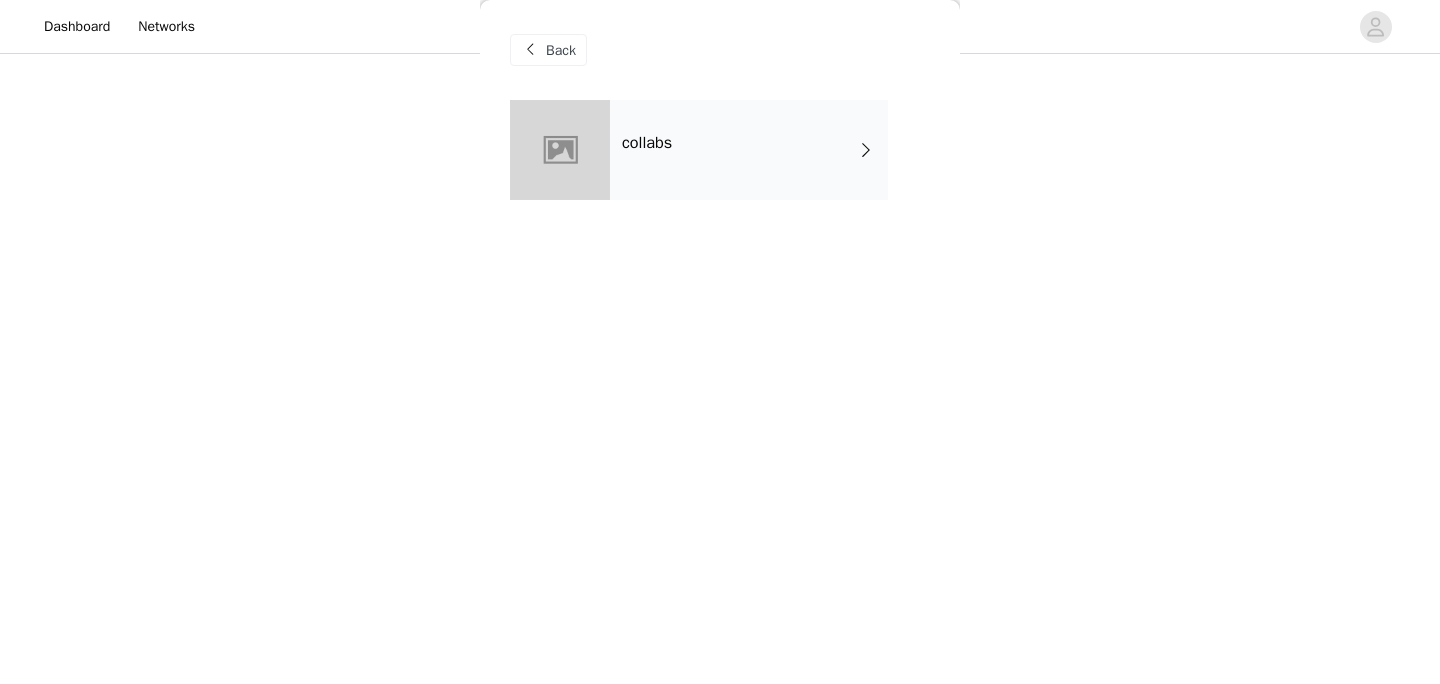 click on "collabs" at bounding box center (720, 165) 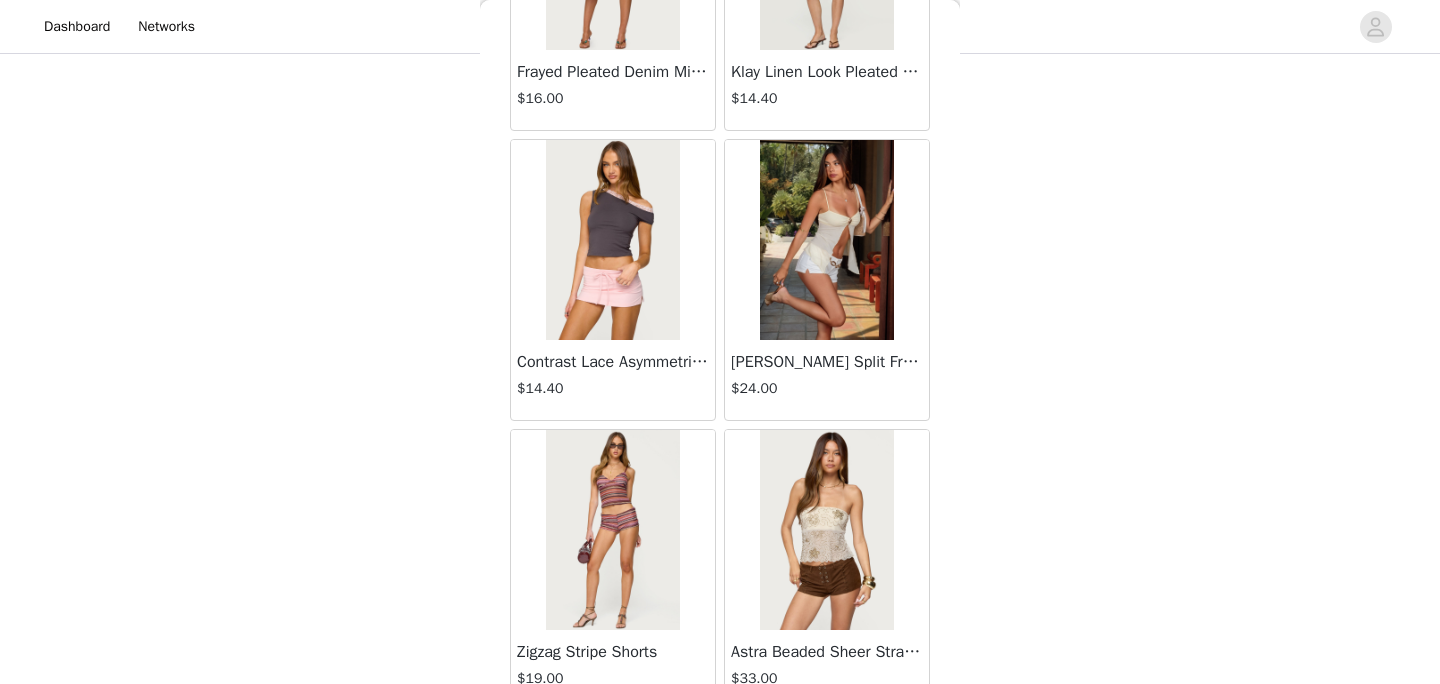 scroll, scrollTop: 2376, scrollLeft: 0, axis: vertical 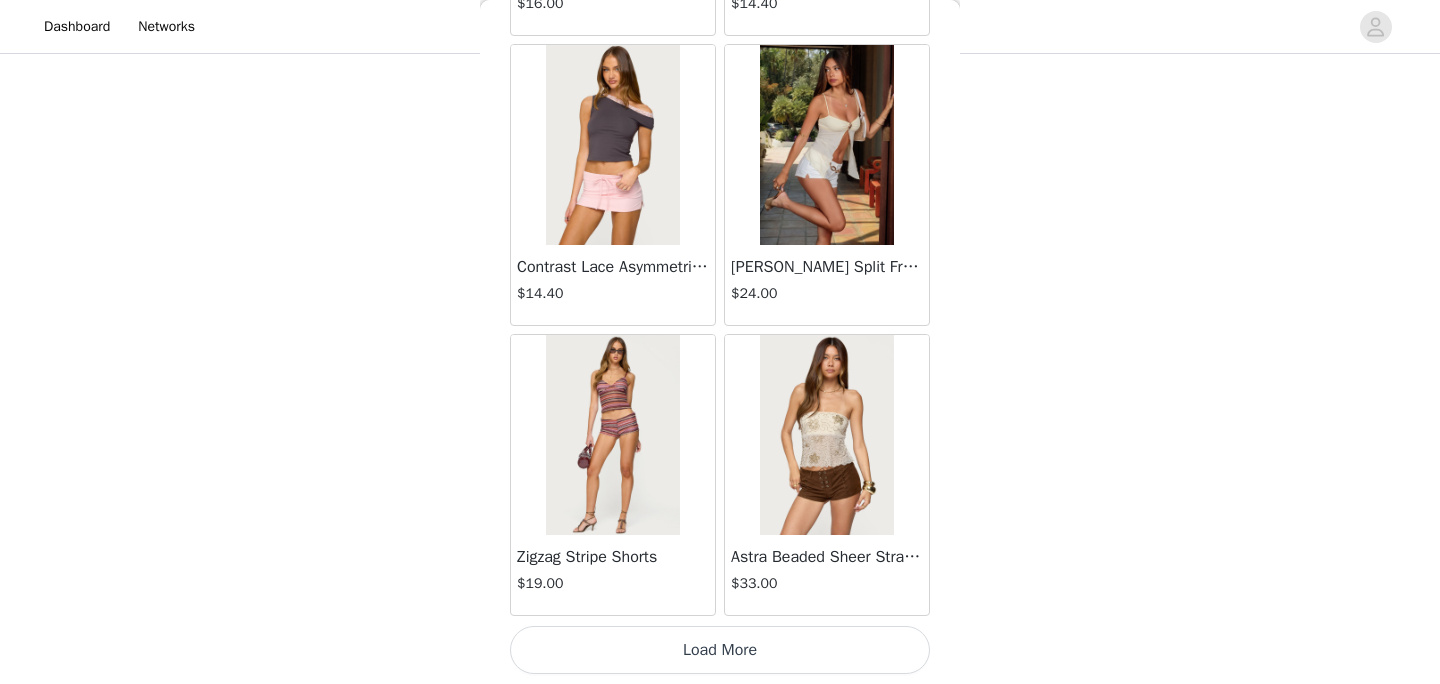 click on "Load More" at bounding box center (720, 650) 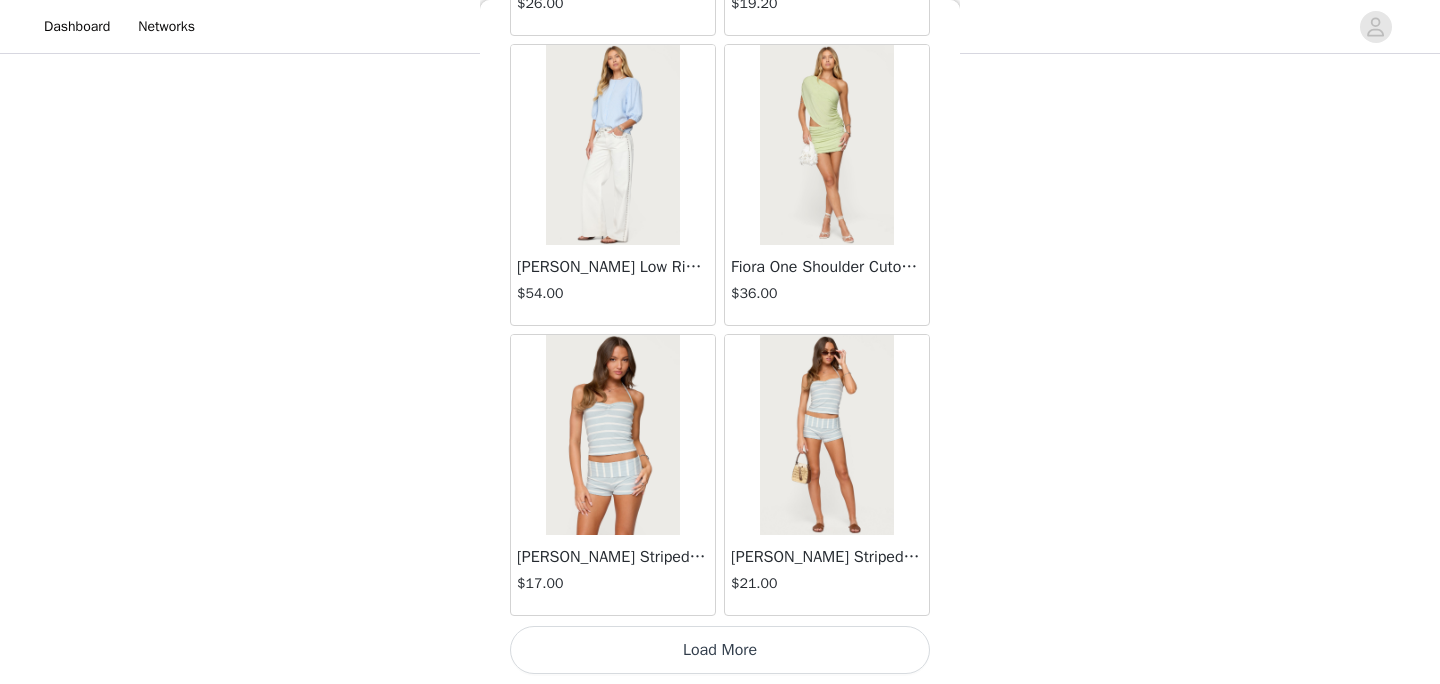 click on "Load More" at bounding box center (720, 650) 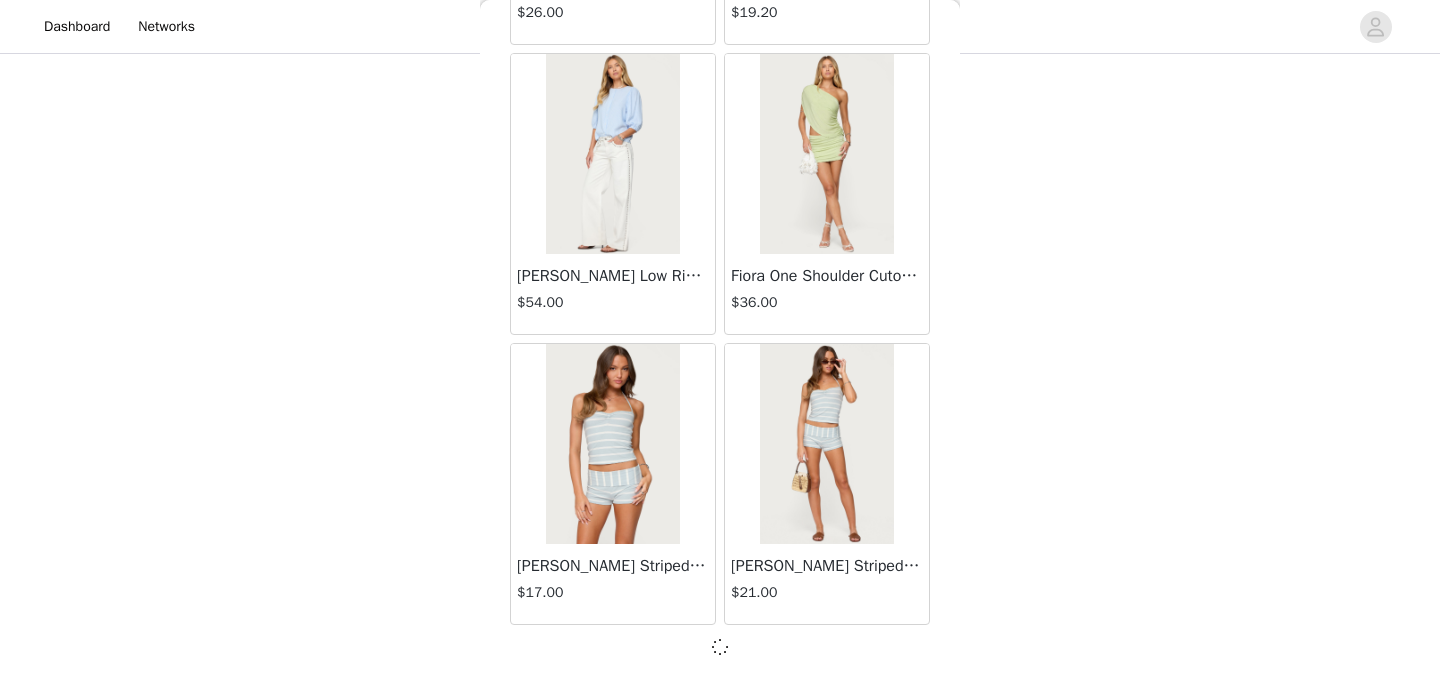 scroll, scrollTop: 5267, scrollLeft: 0, axis: vertical 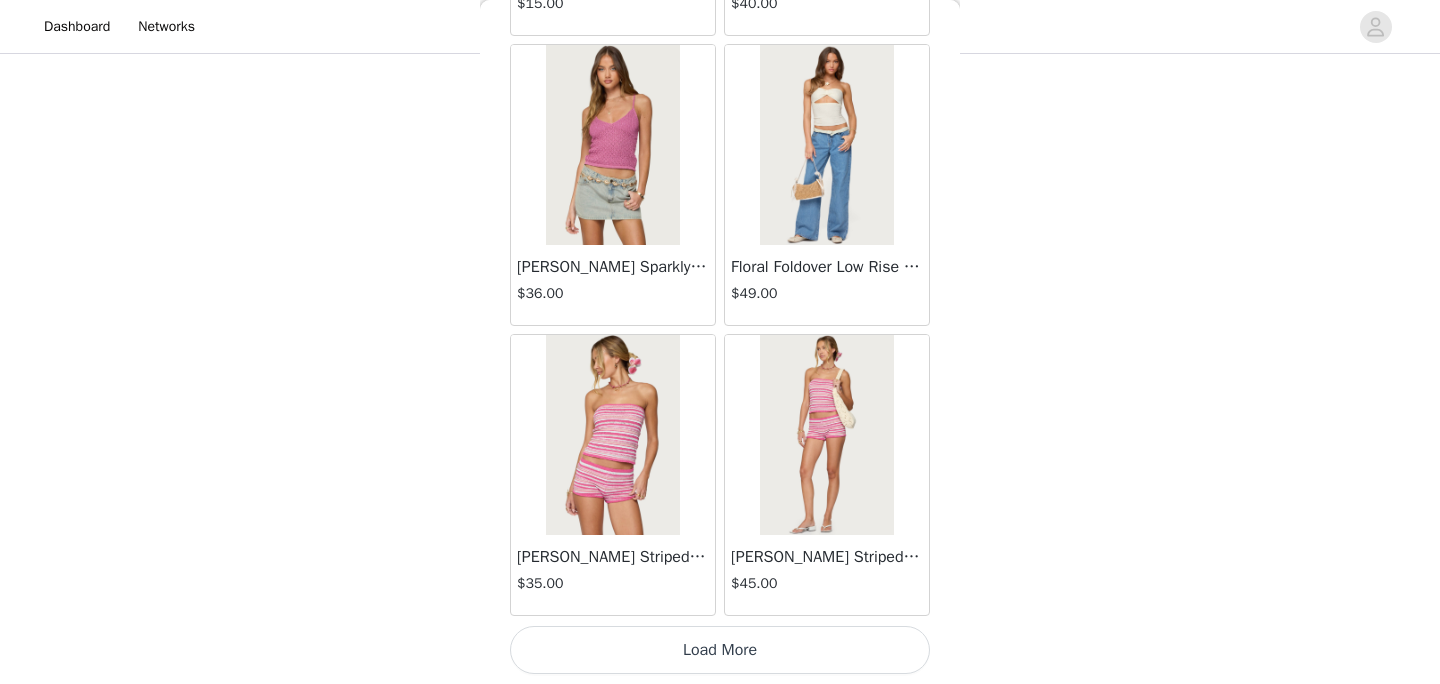 click on "Load More" at bounding box center [720, 650] 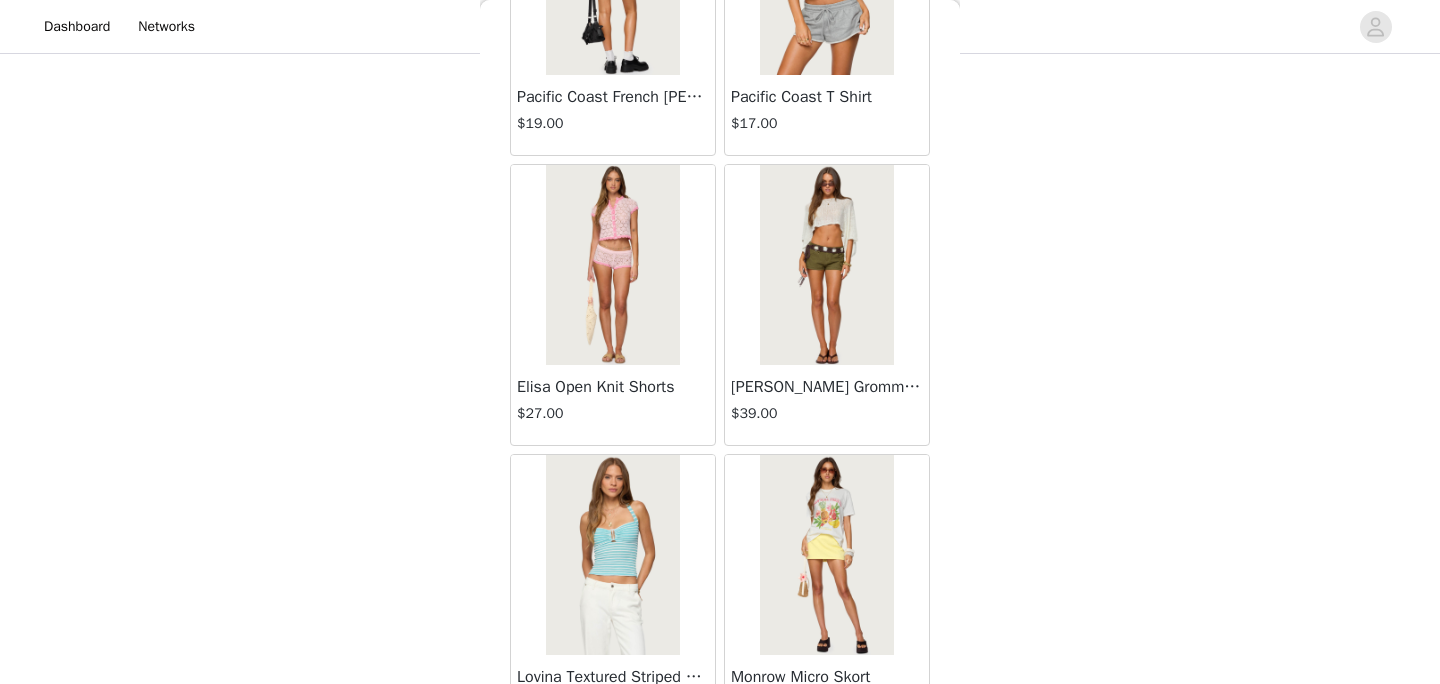 scroll, scrollTop: 11076, scrollLeft: 0, axis: vertical 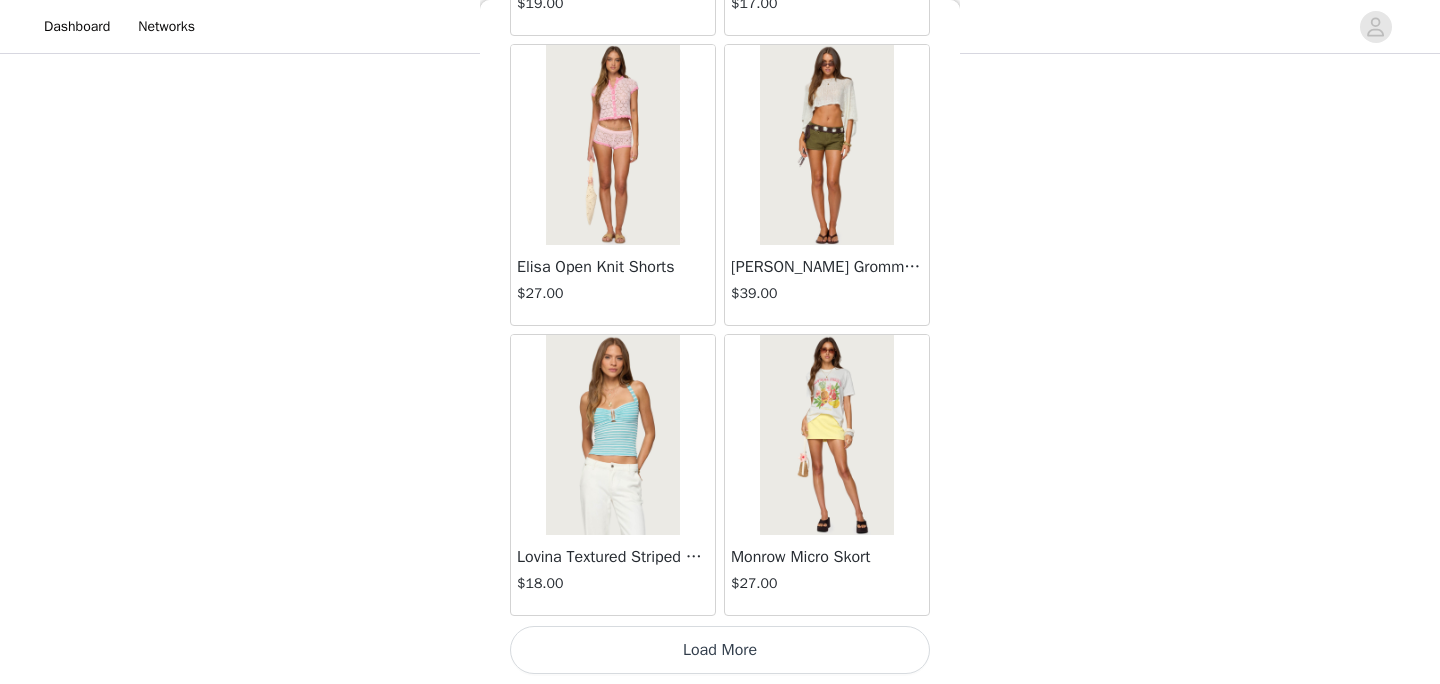 click on "Load More" at bounding box center [720, 650] 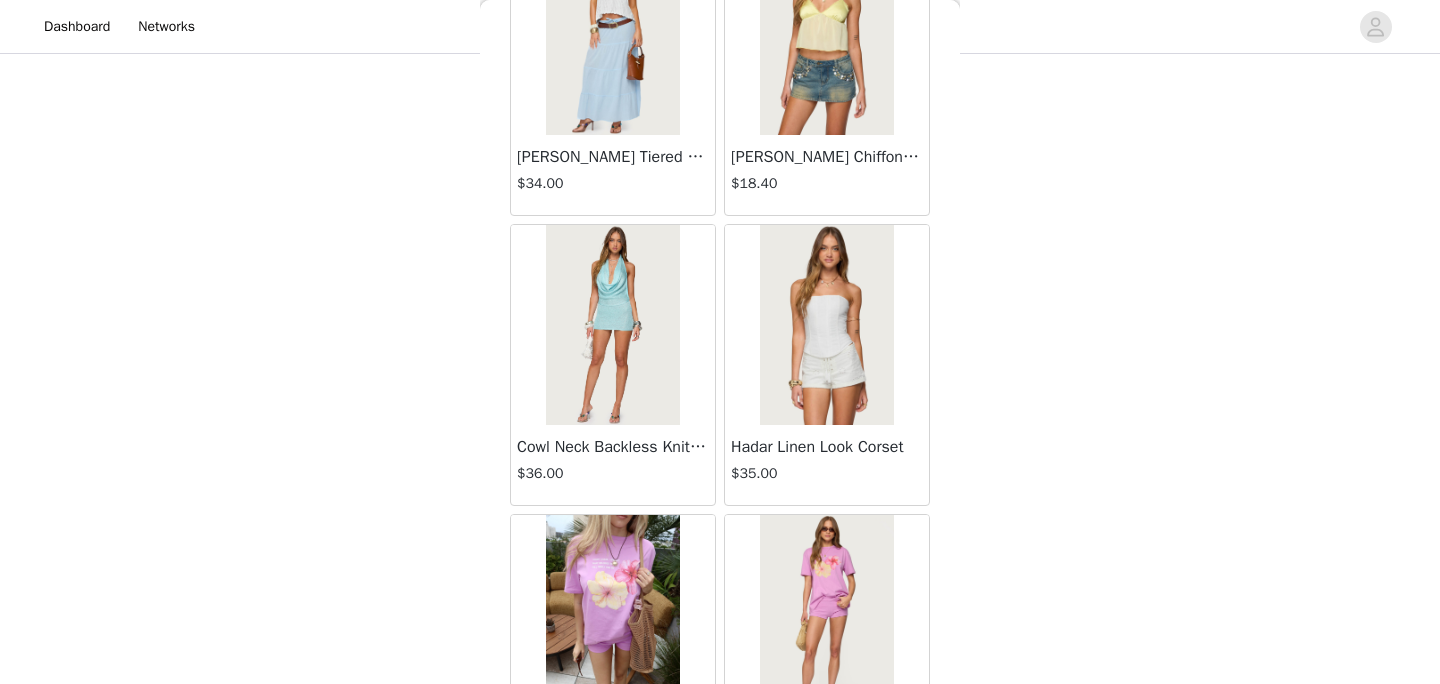 scroll, scrollTop: 13976, scrollLeft: 0, axis: vertical 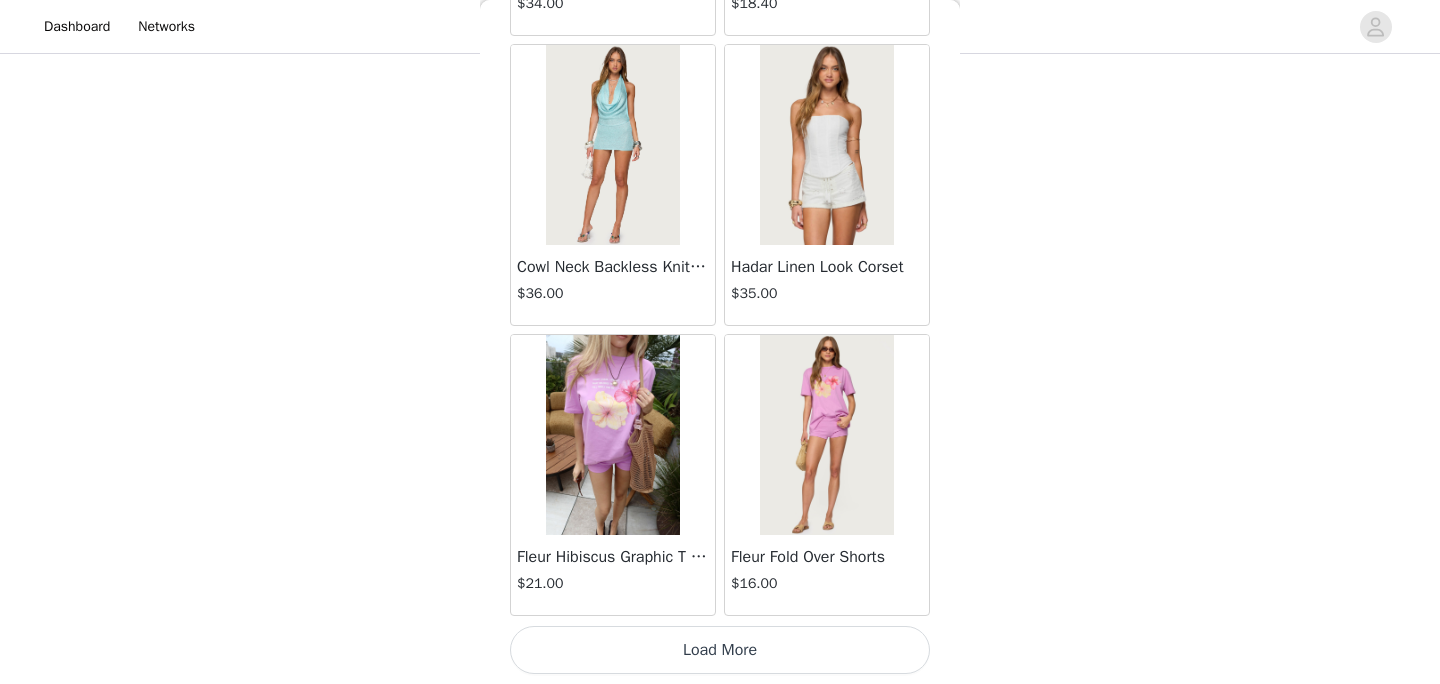 click on "Load More" at bounding box center [720, 650] 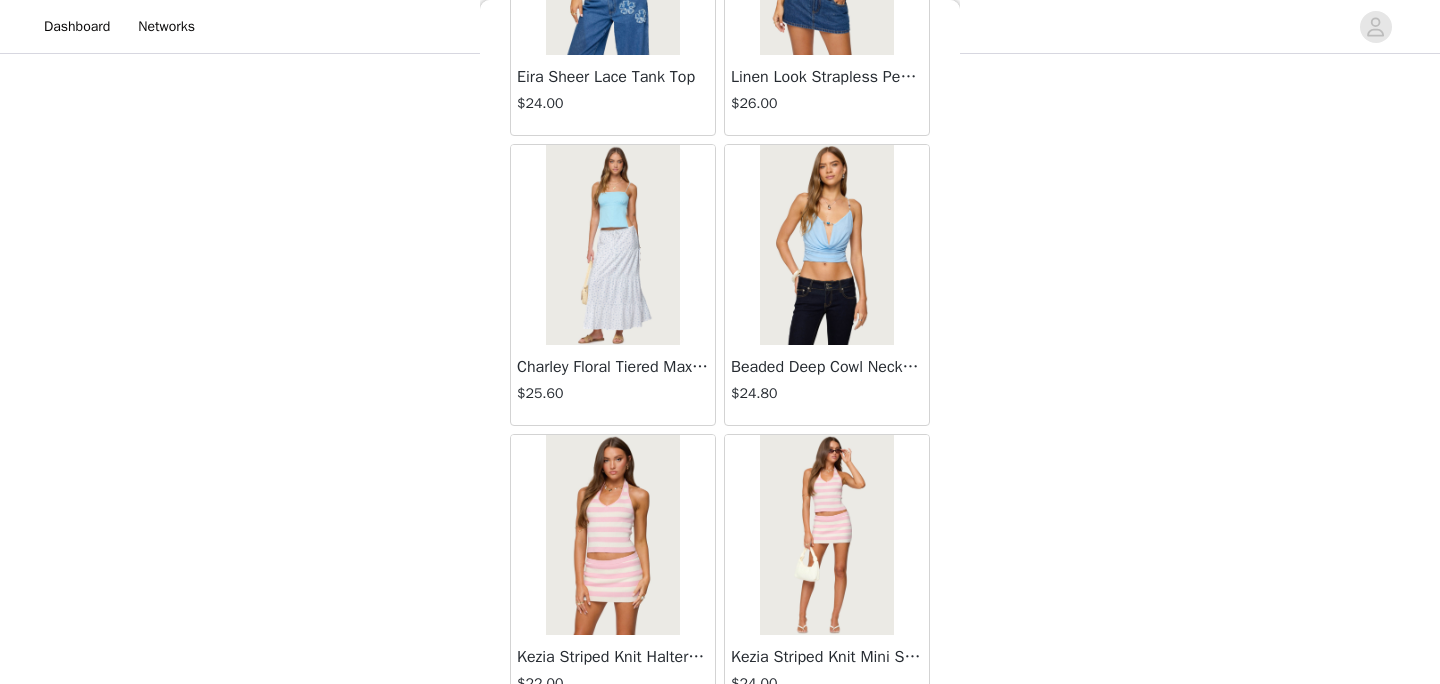 scroll, scrollTop: 16876, scrollLeft: 0, axis: vertical 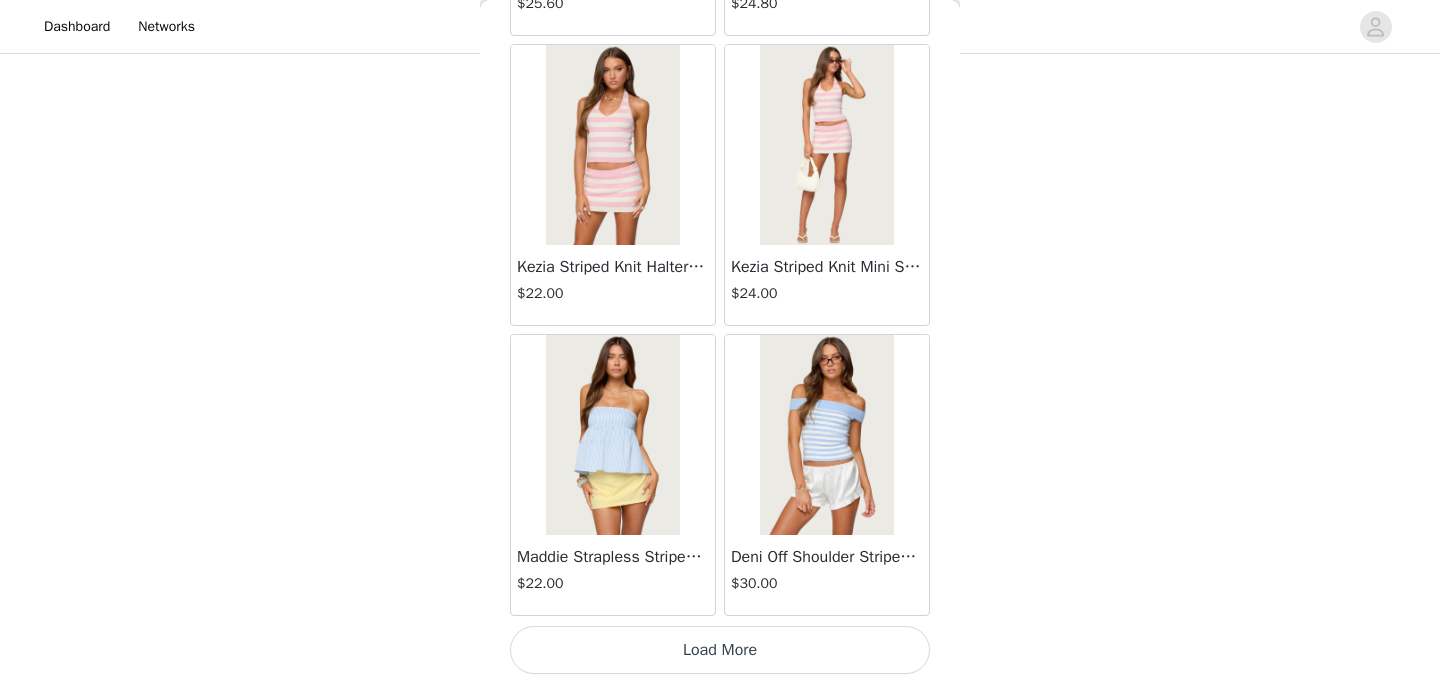 click on "Load More" at bounding box center (720, 650) 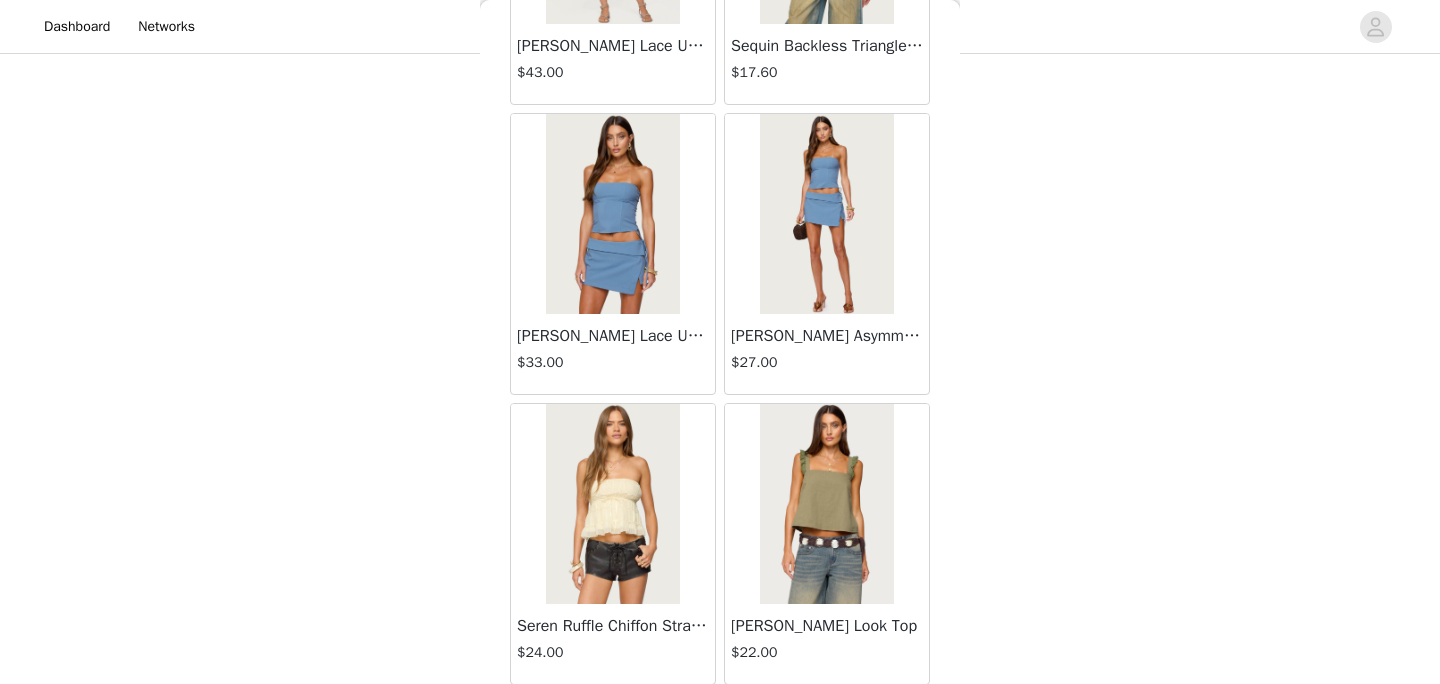 scroll, scrollTop: 19776, scrollLeft: 0, axis: vertical 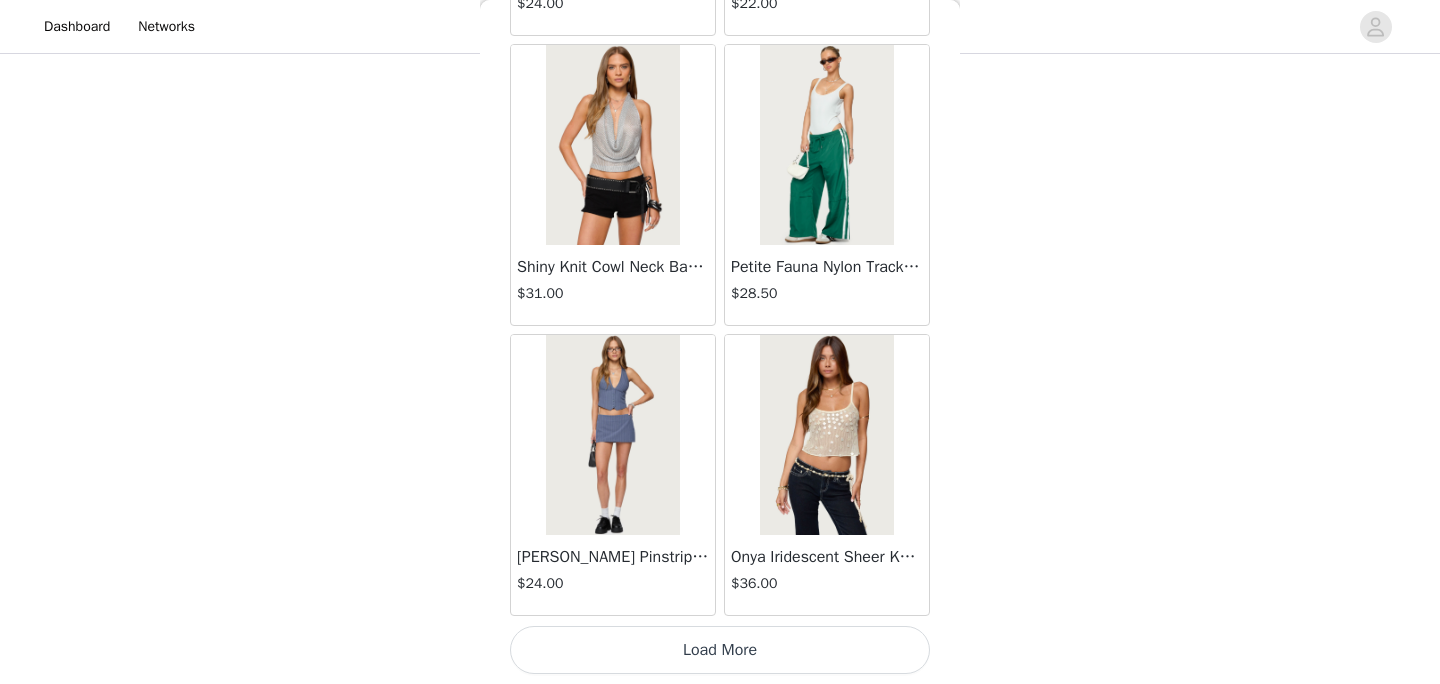 click on "Load More" at bounding box center [720, 650] 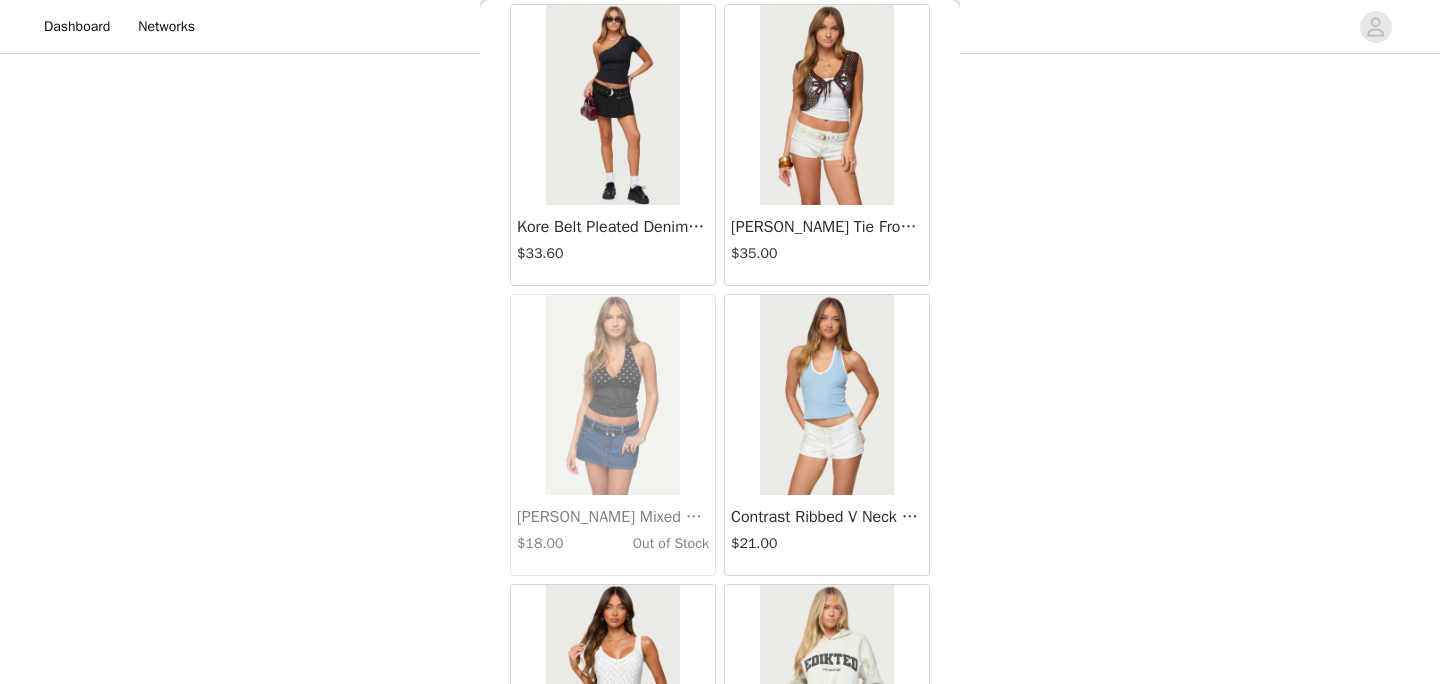 scroll, scrollTop: 22676, scrollLeft: 0, axis: vertical 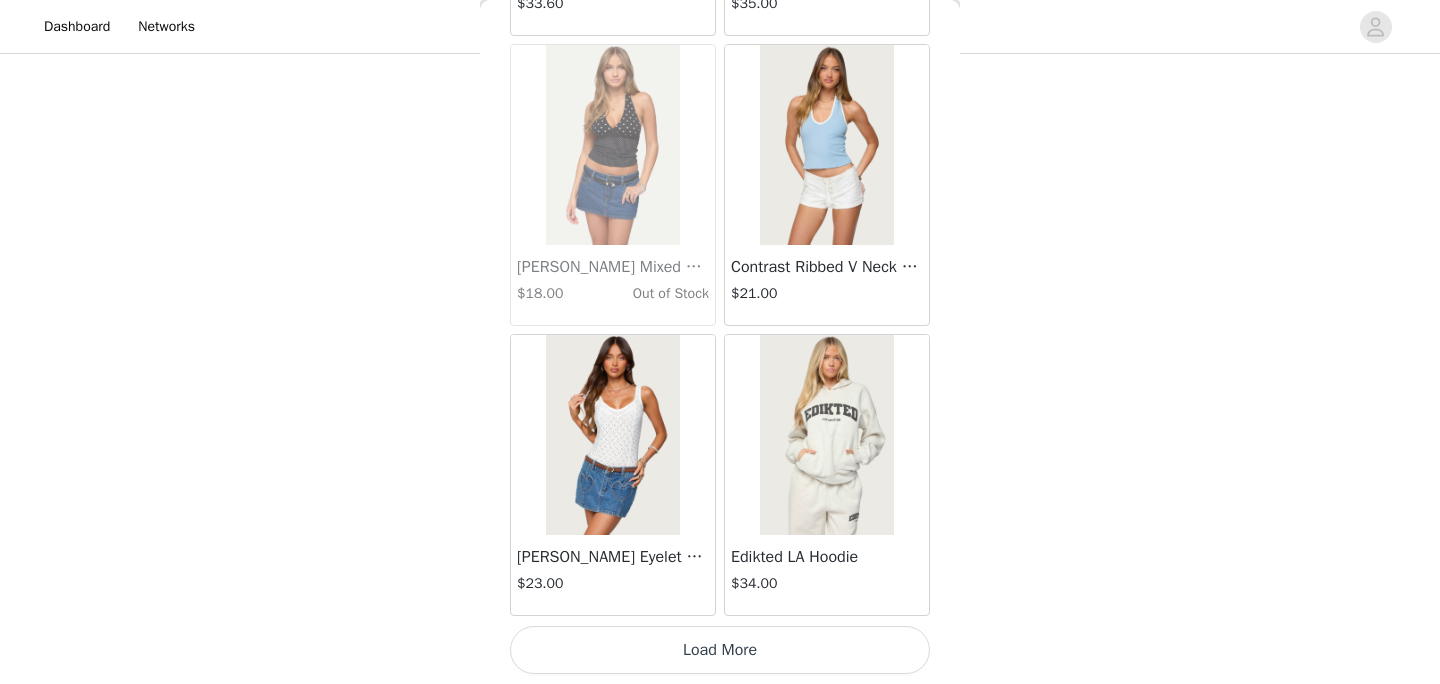 click on "Load More" at bounding box center (720, 650) 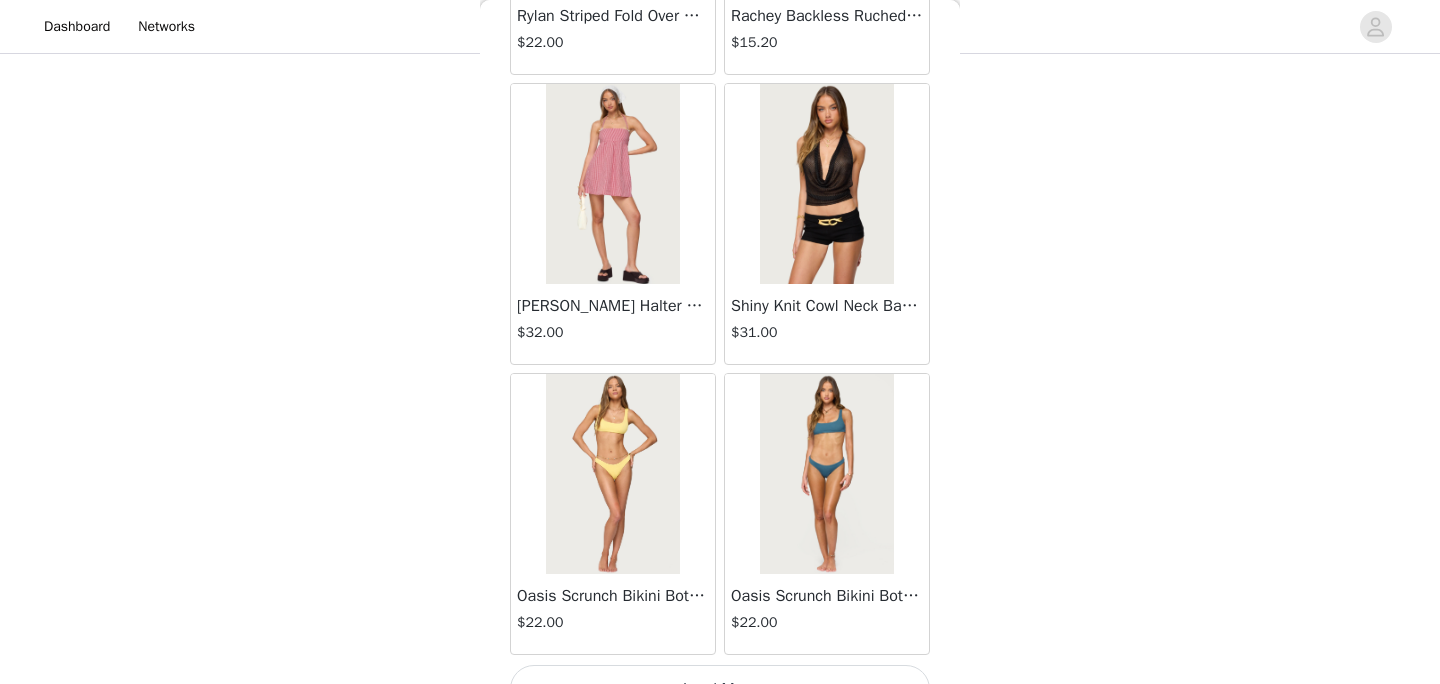 scroll, scrollTop: 25576, scrollLeft: 0, axis: vertical 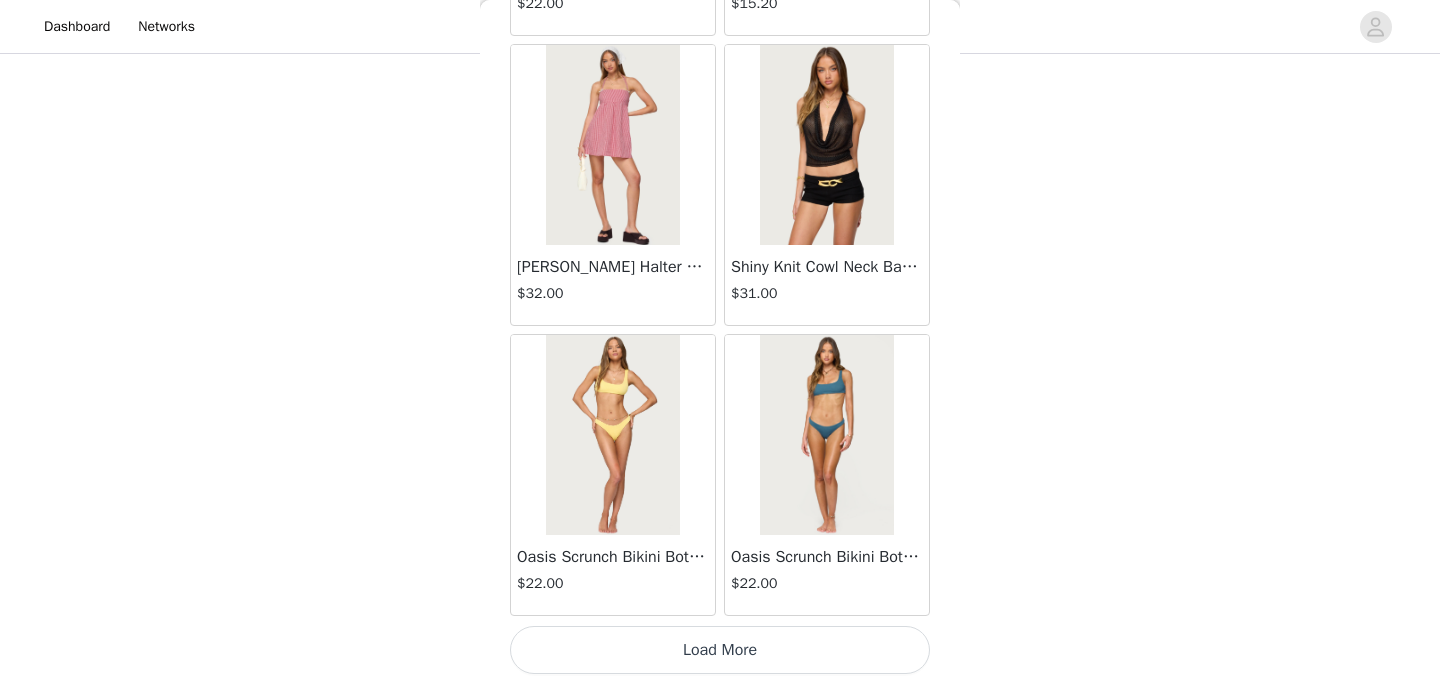 click on "Load More" at bounding box center (720, 650) 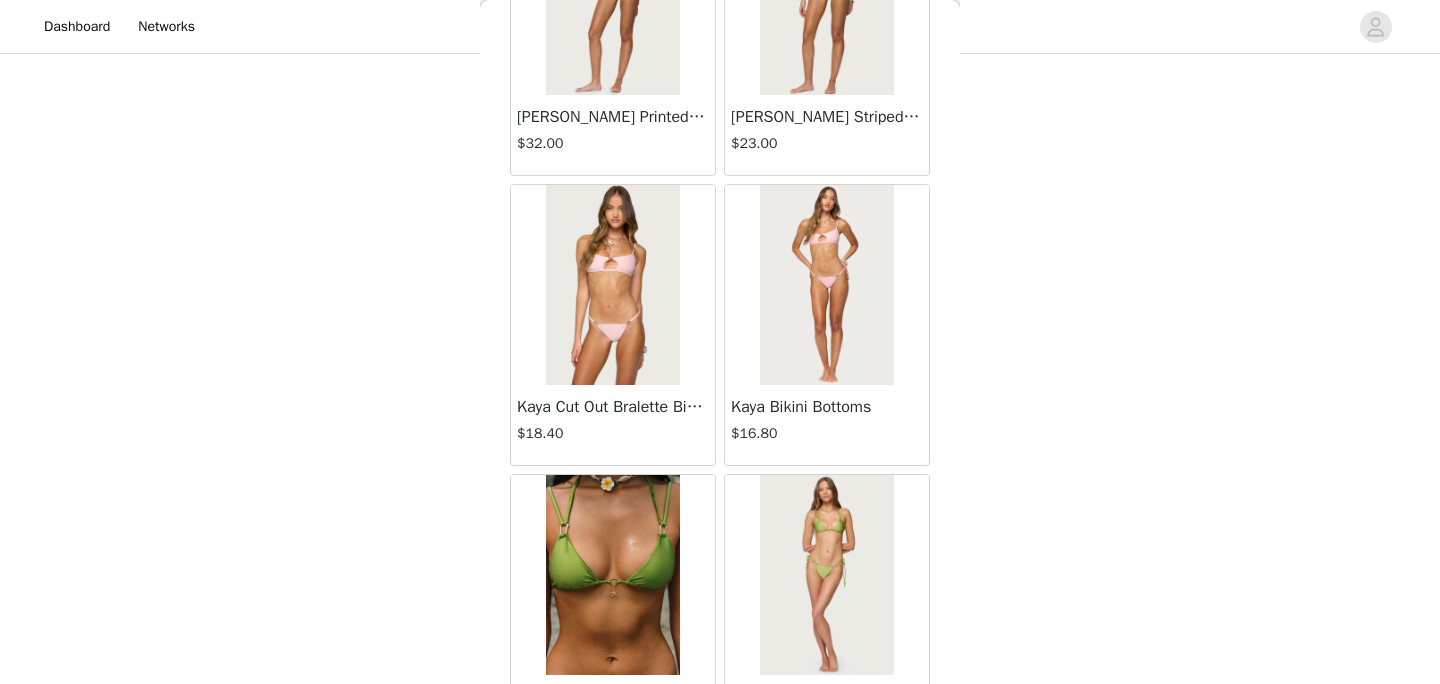 scroll, scrollTop: 28476, scrollLeft: 0, axis: vertical 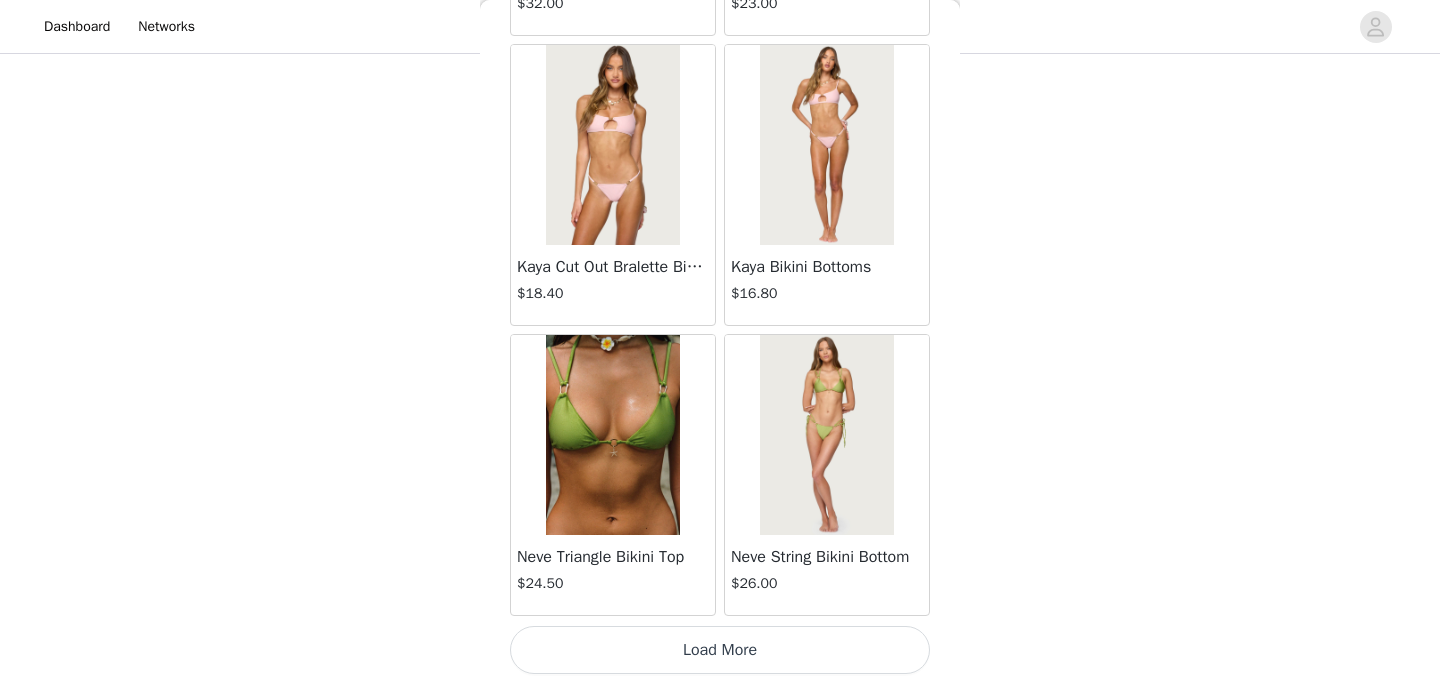 click on "Load More" at bounding box center [720, 650] 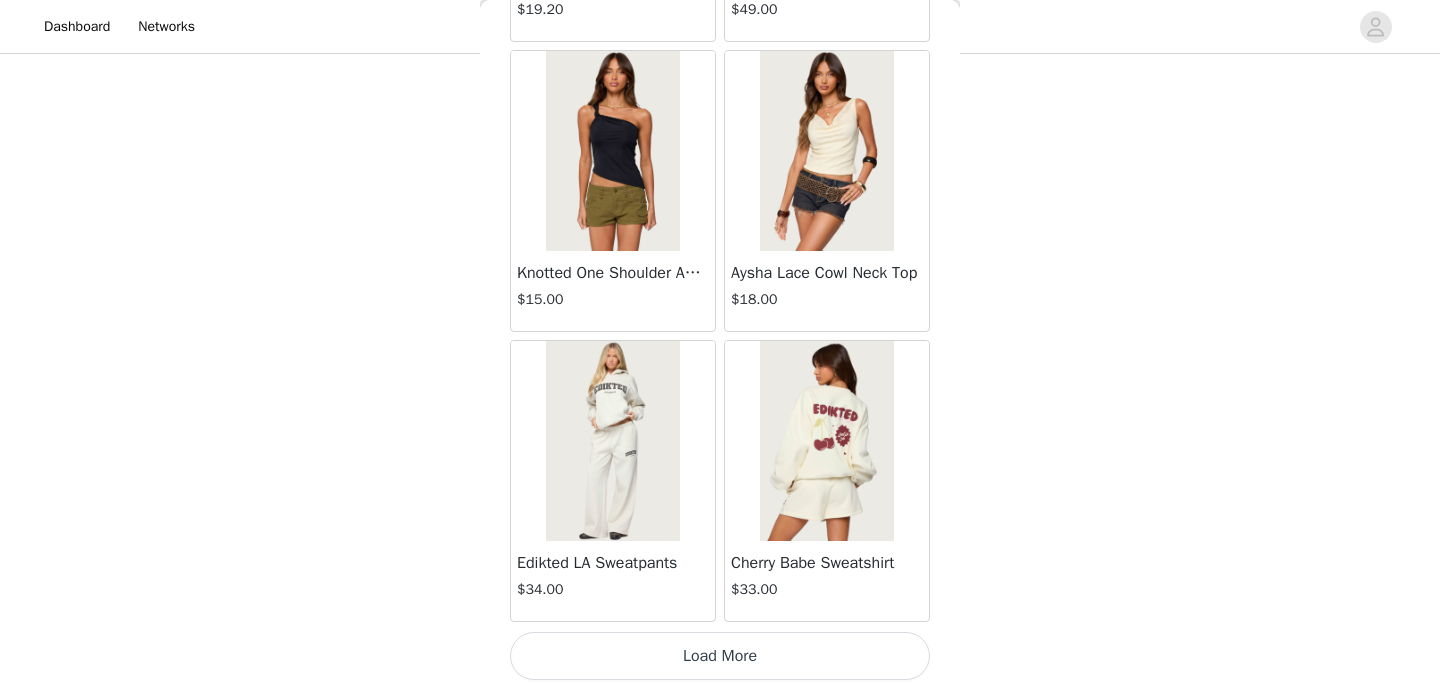 scroll, scrollTop: 31376, scrollLeft: 0, axis: vertical 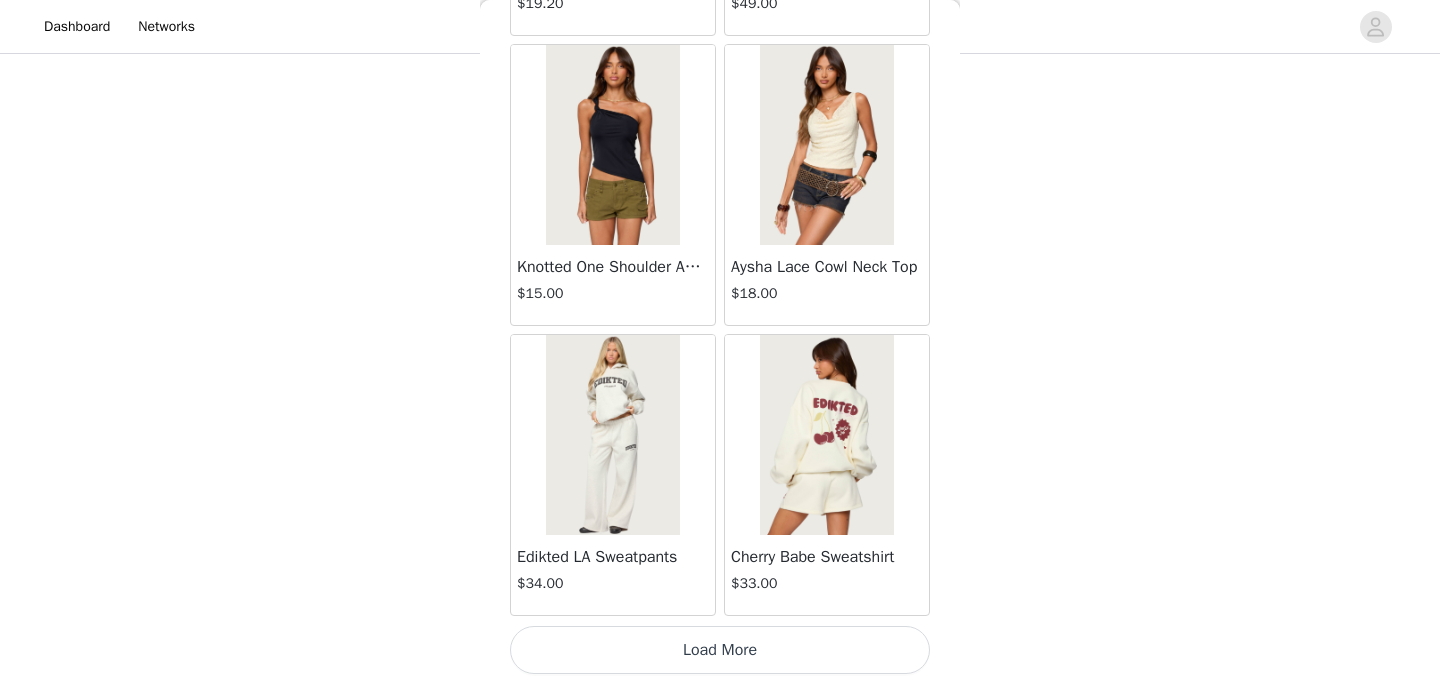 click on "Load More" at bounding box center [720, 650] 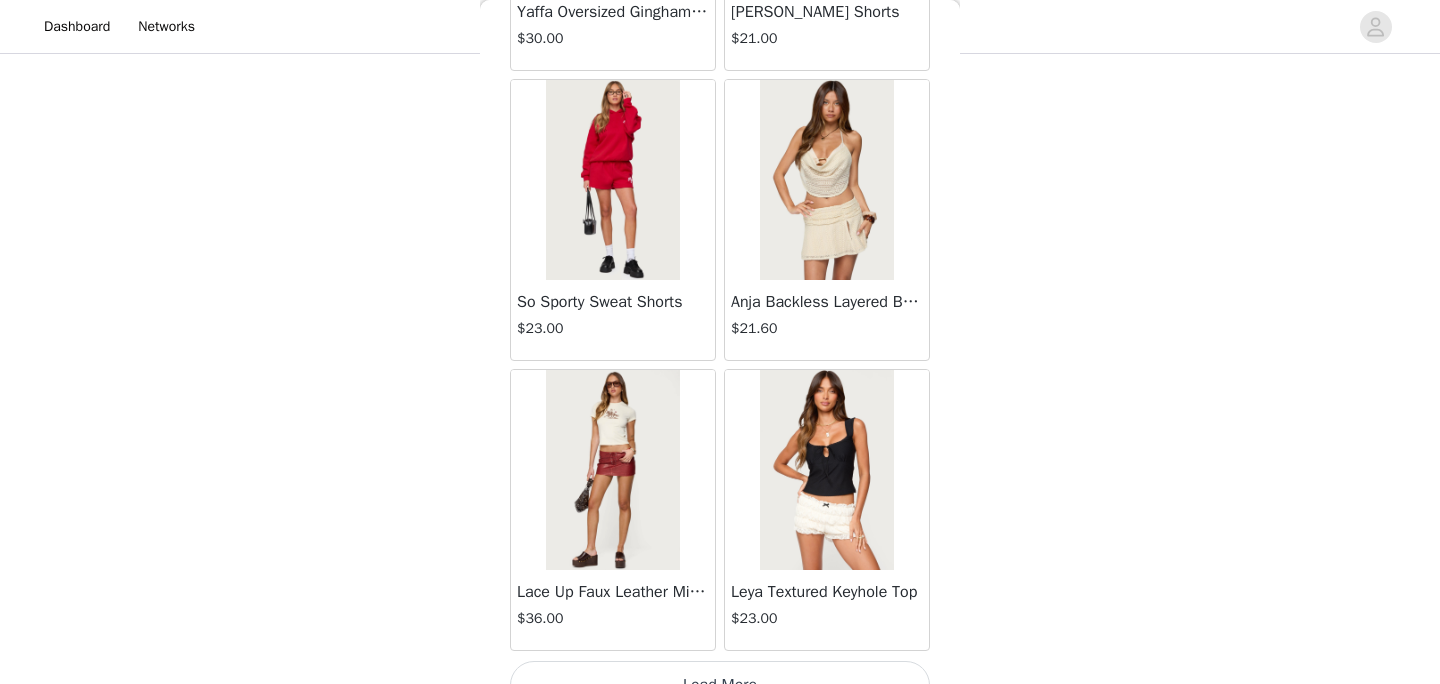 scroll, scrollTop: 34276, scrollLeft: 0, axis: vertical 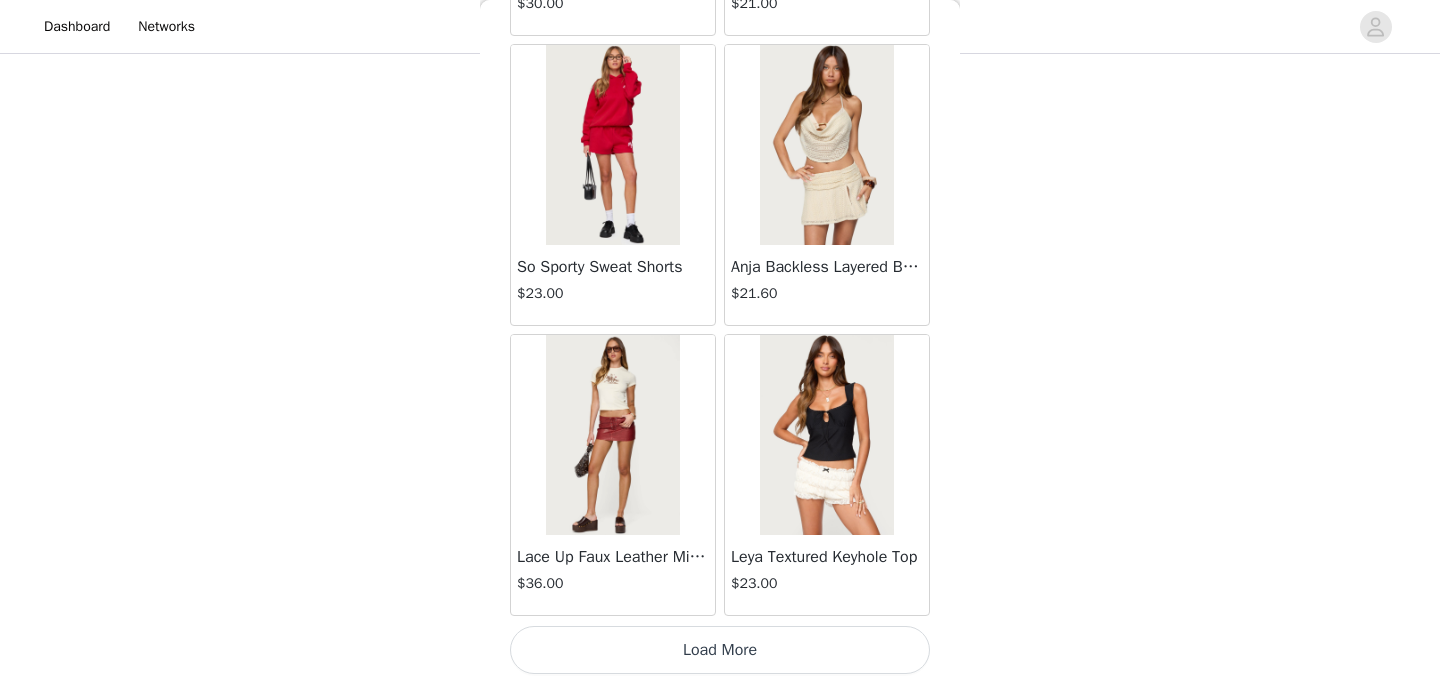 click on "Load More" at bounding box center (720, 650) 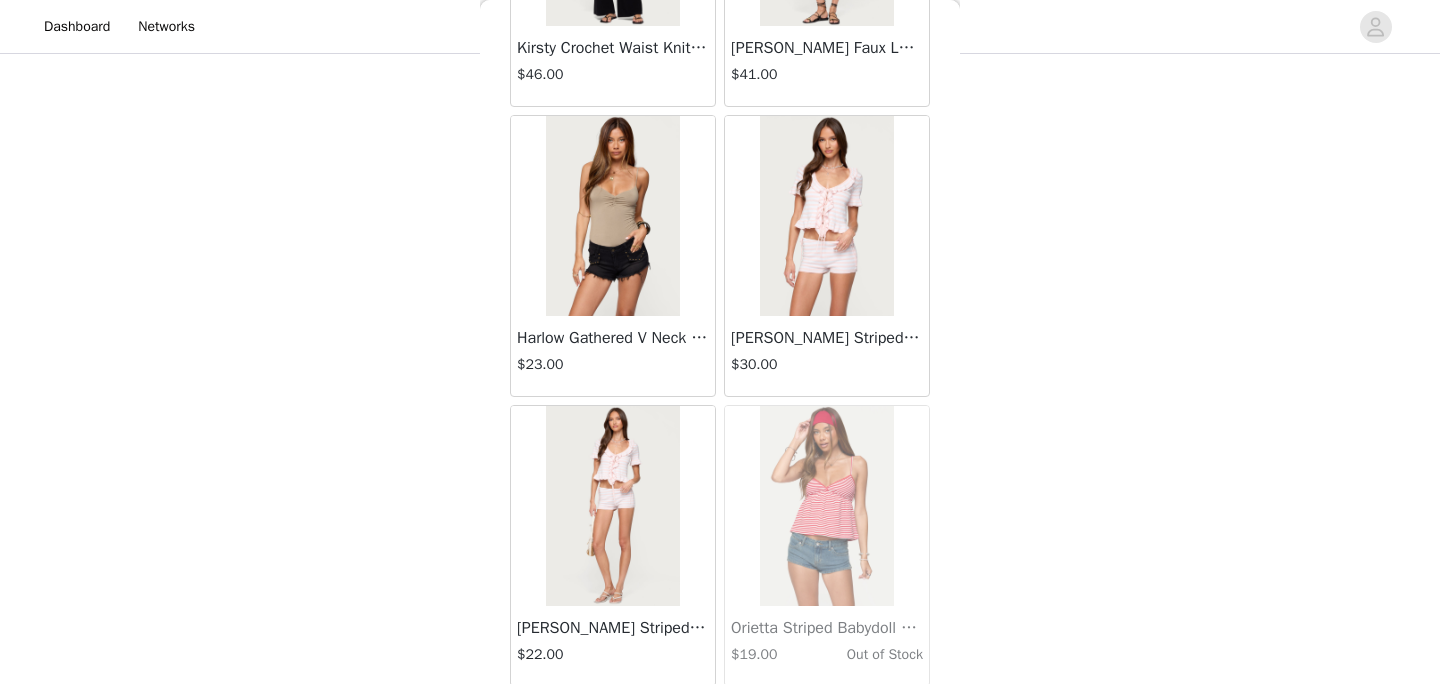 scroll, scrollTop: 37176, scrollLeft: 0, axis: vertical 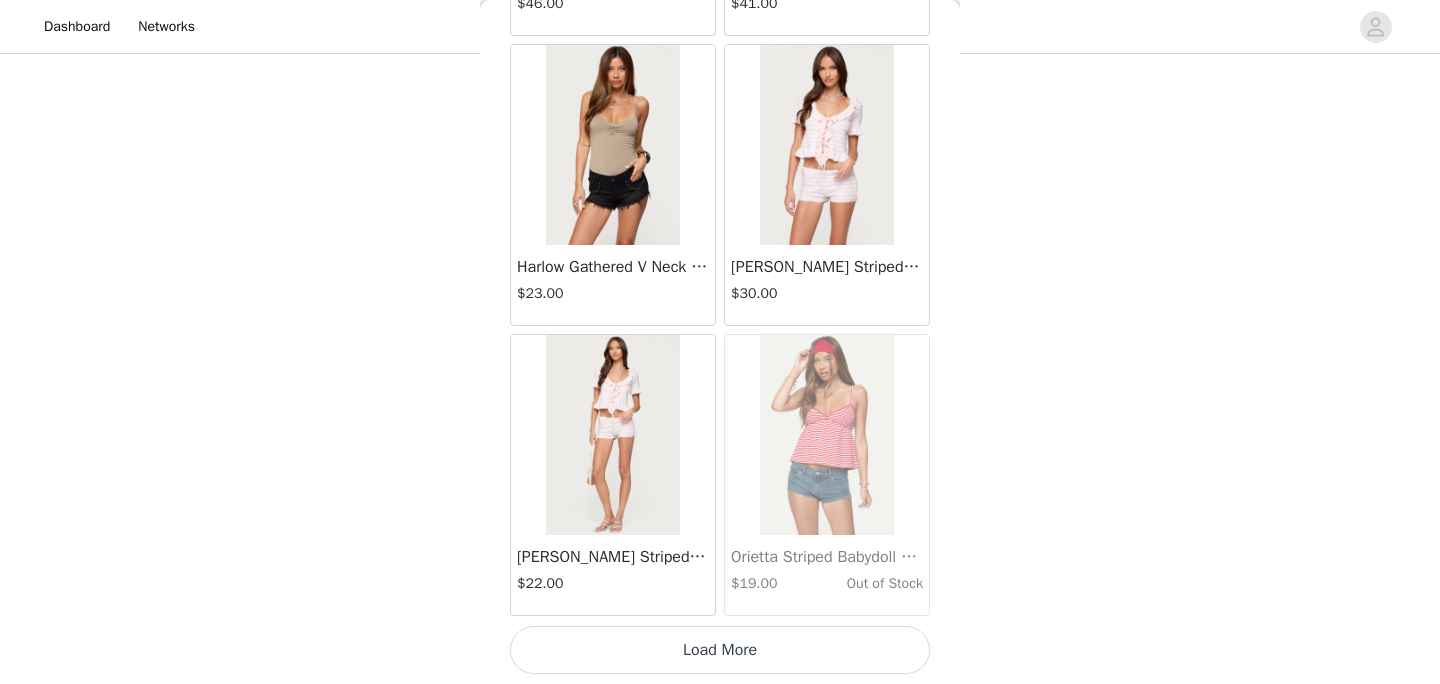 click on "Load More" at bounding box center (720, 650) 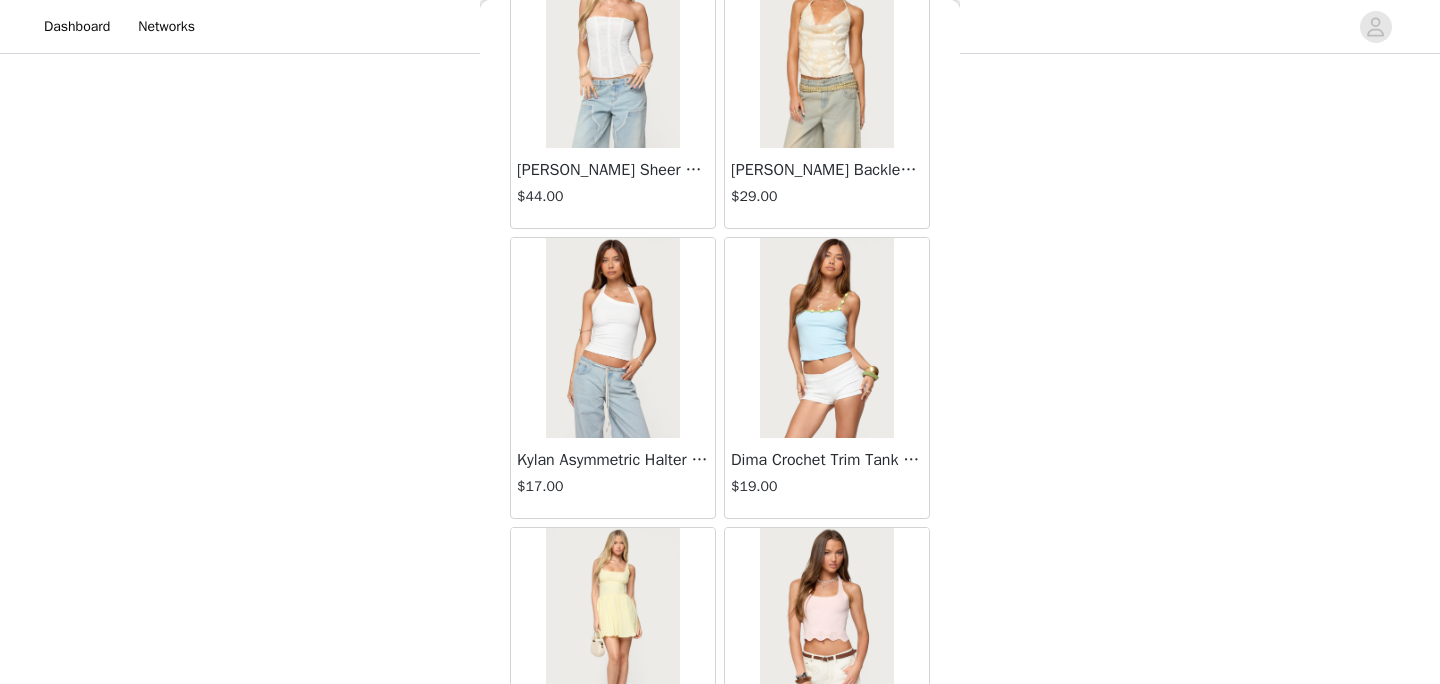 scroll, scrollTop: 38713, scrollLeft: 0, axis: vertical 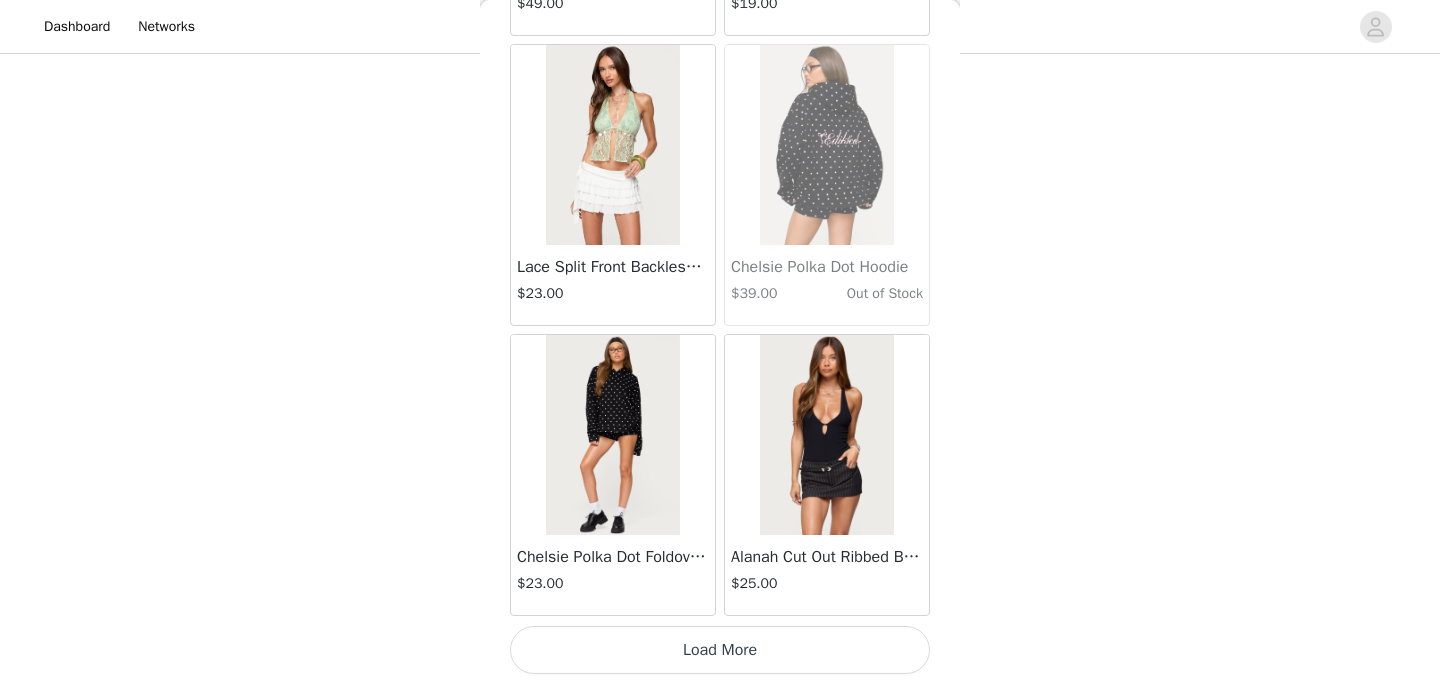 click on "Load More" at bounding box center [720, 650] 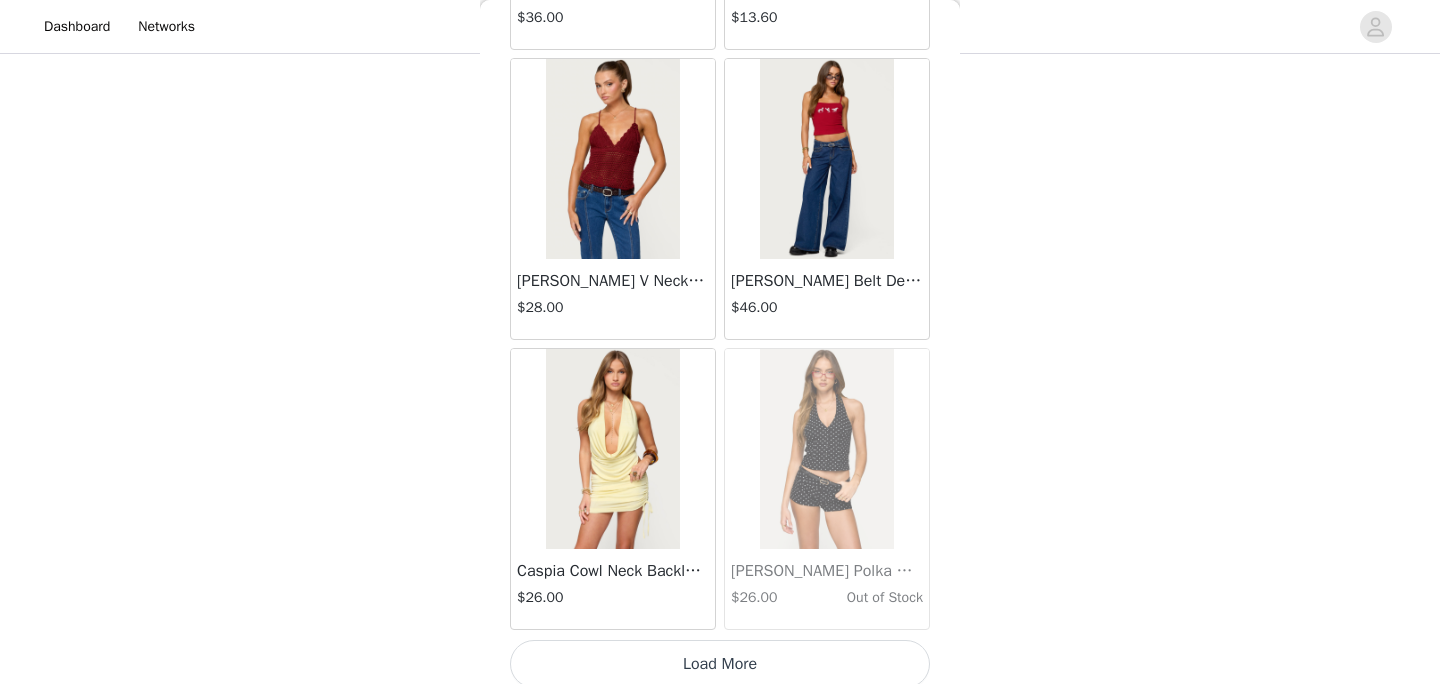 scroll, scrollTop: 42976, scrollLeft: 0, axis: vertical 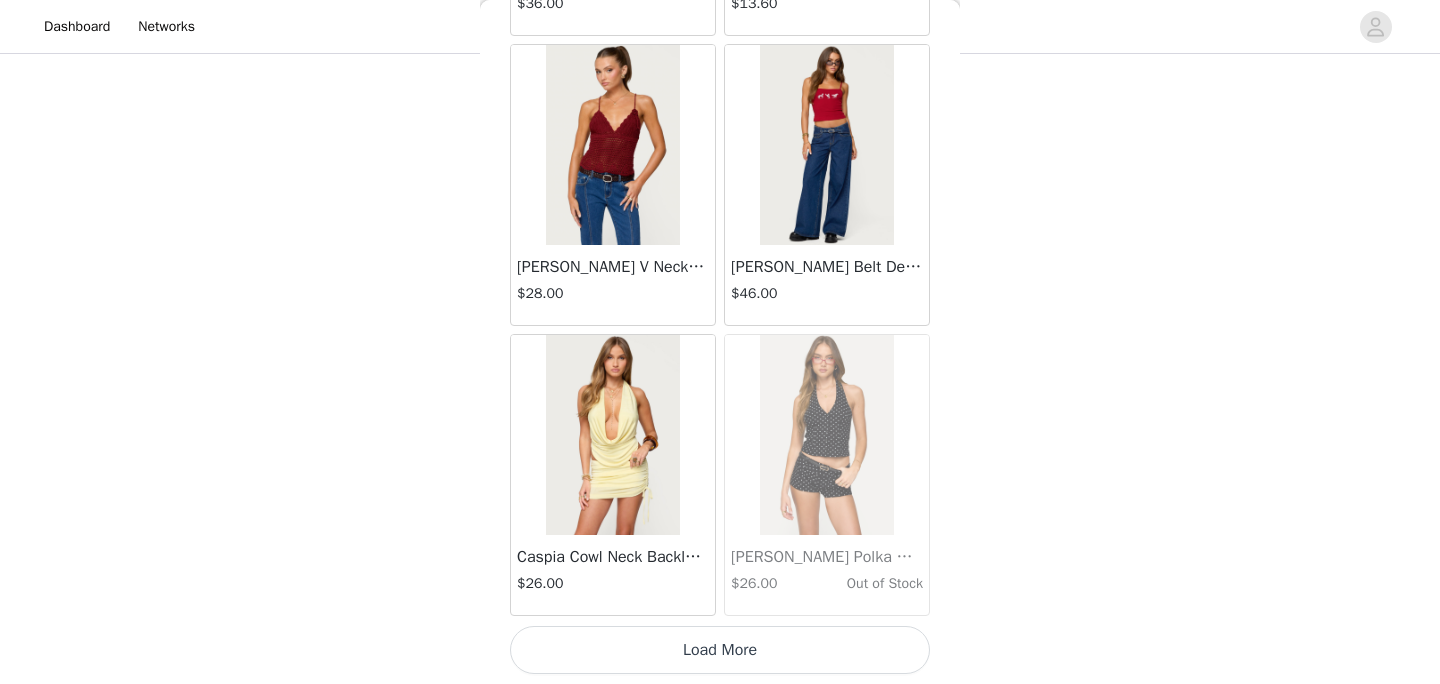 click on "Load More" at bounding box center (720, 650) 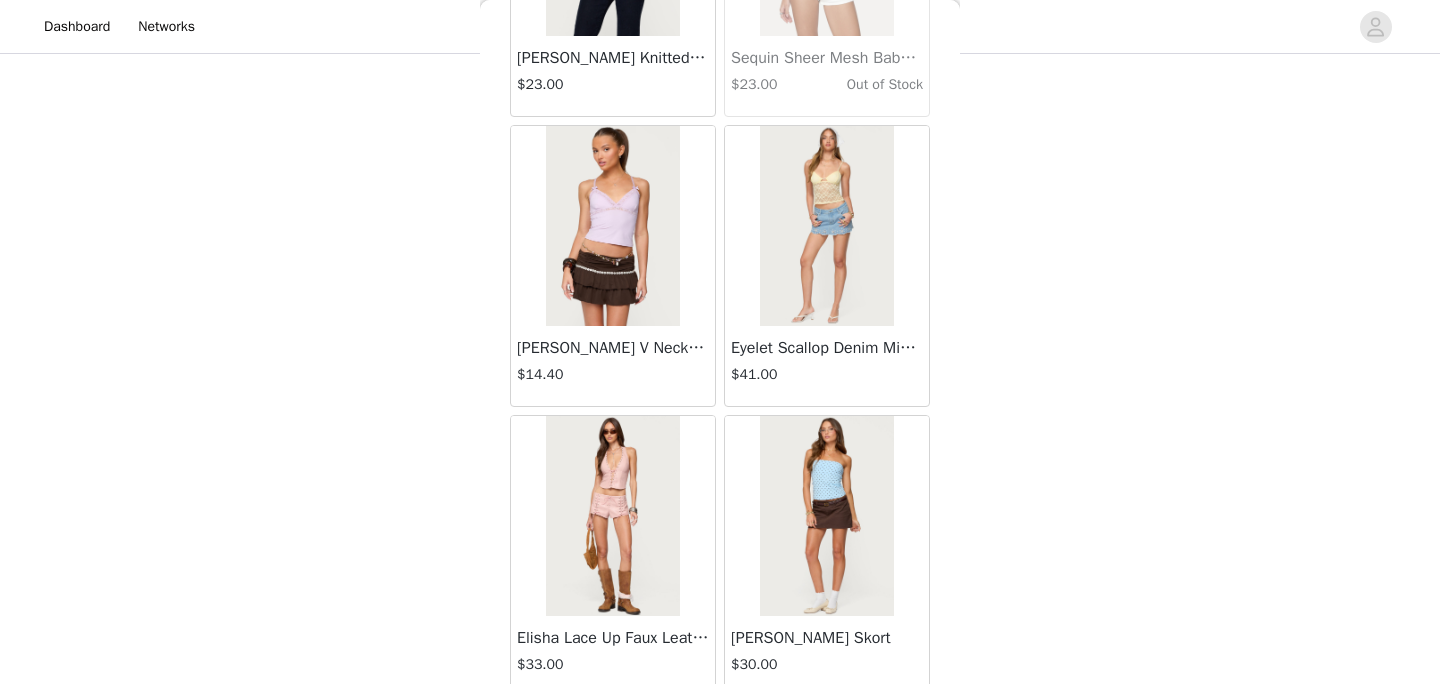 scroll, scrollTop: 45876, scrollLeft: 0, axis: vertical 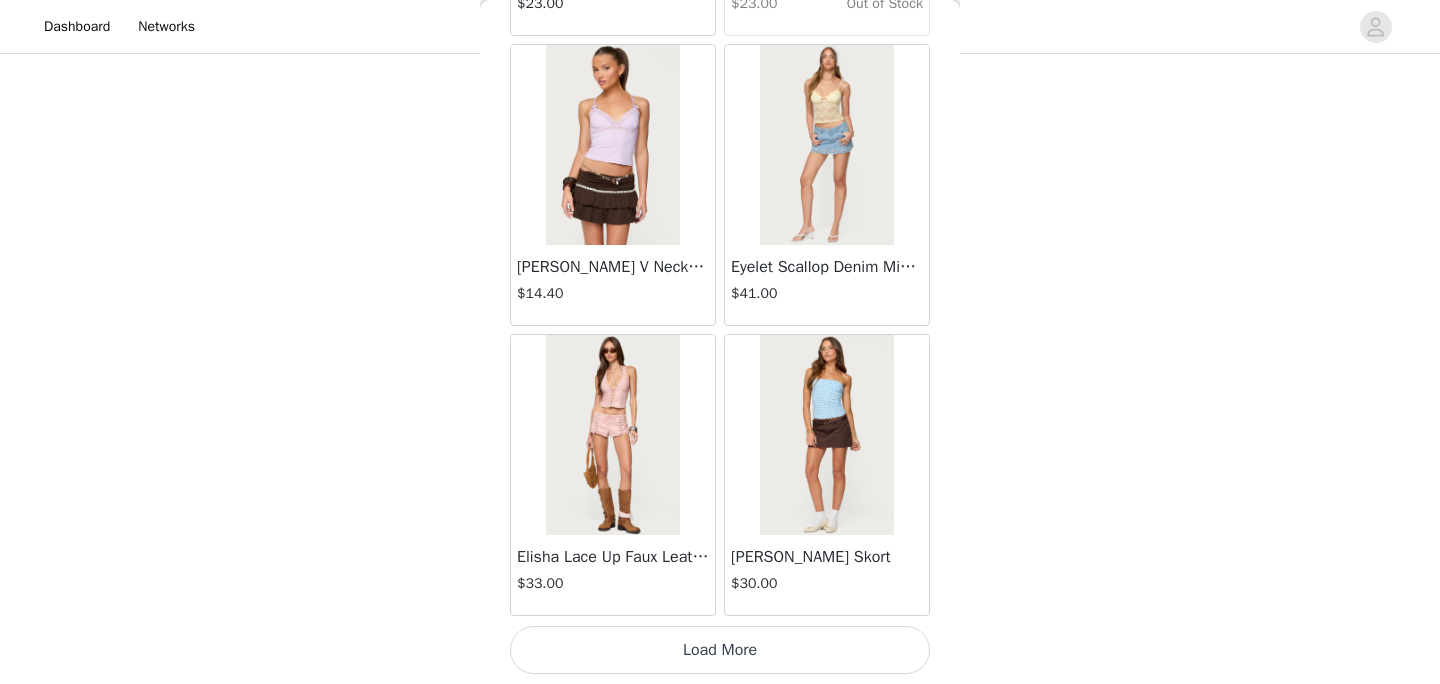 click on "Load More" at bounding box center [720, 650] 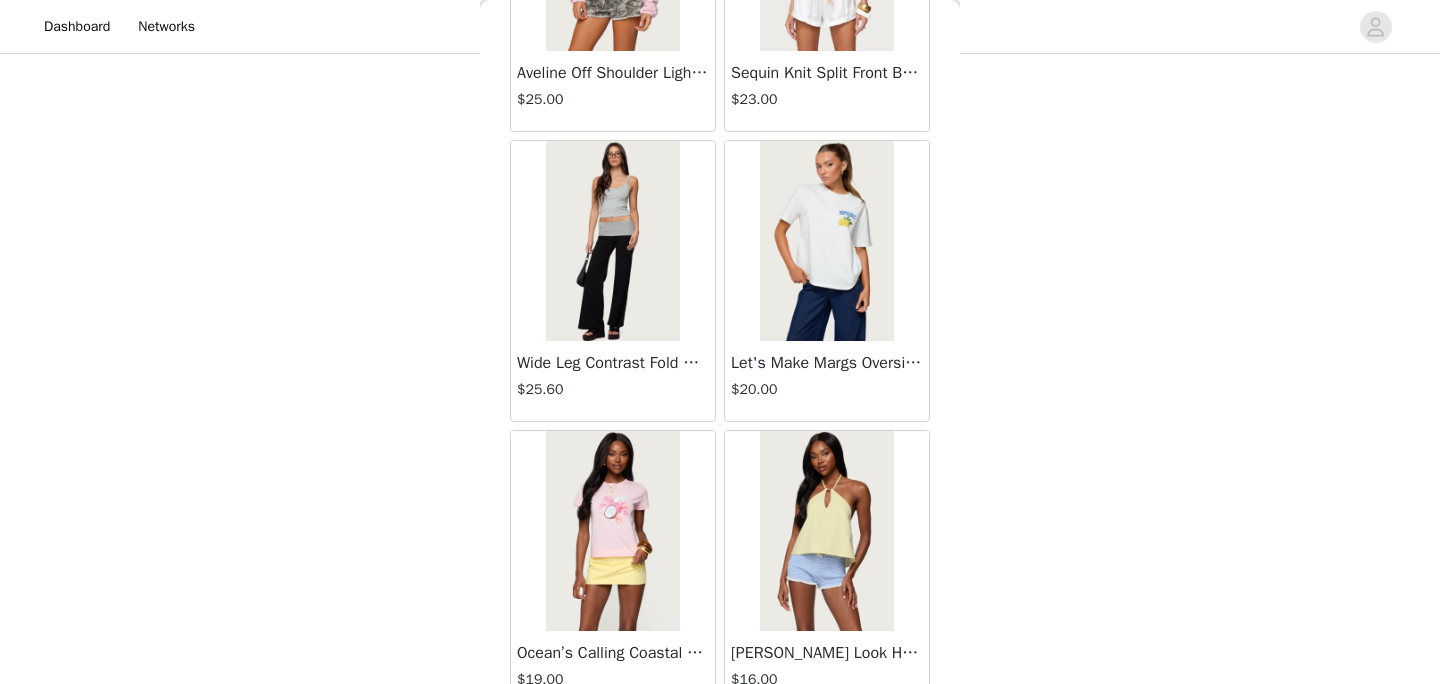 scroll, scrollTop: 48776, scrollLeft: 0, axis: vertical 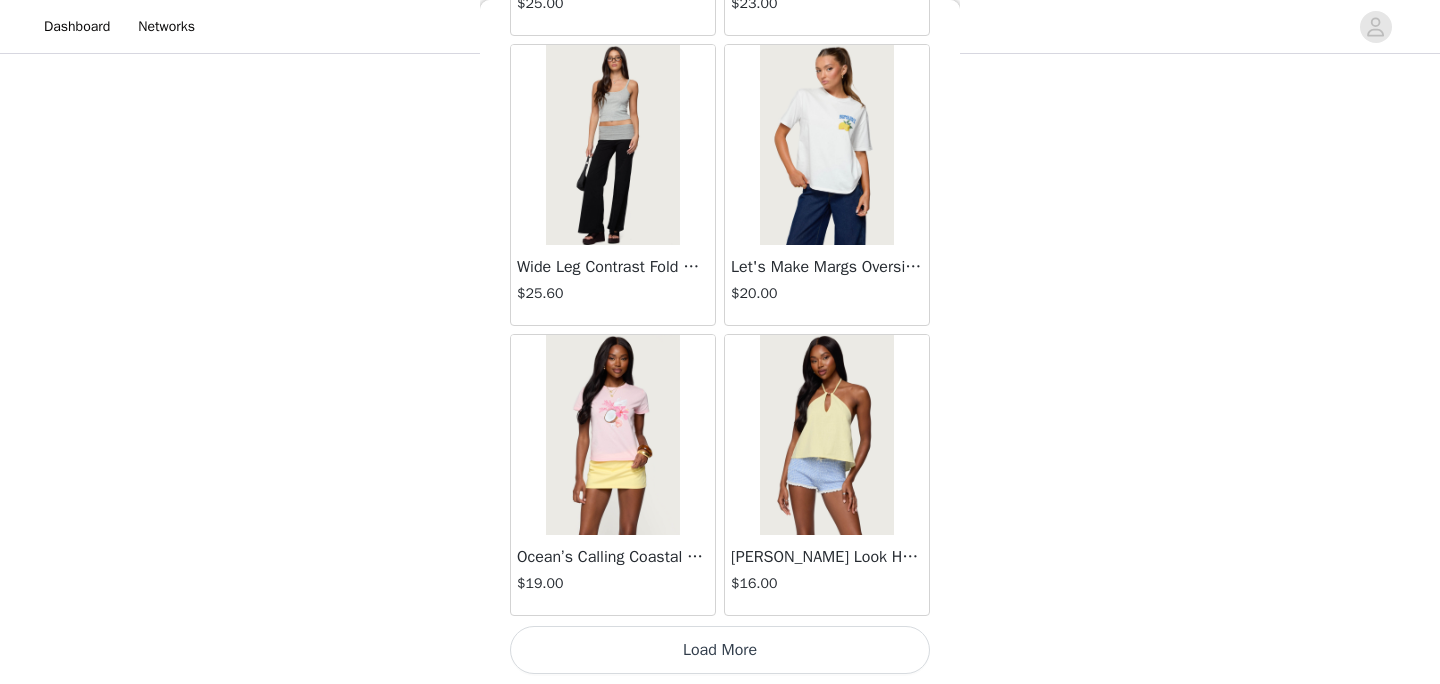 click on "Load More" at bounding box center (720, 650) 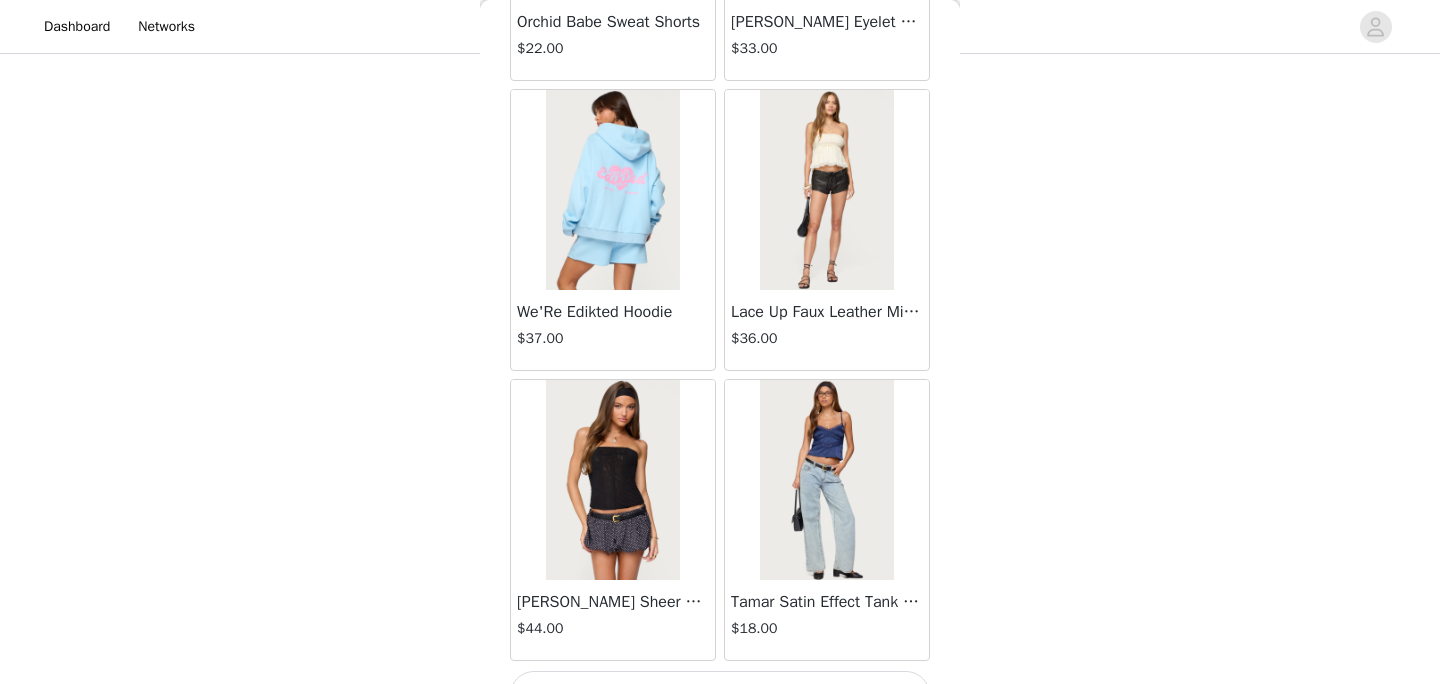 scroll, scrollTop: 51676, scrollLeft: 0, axis: vertical 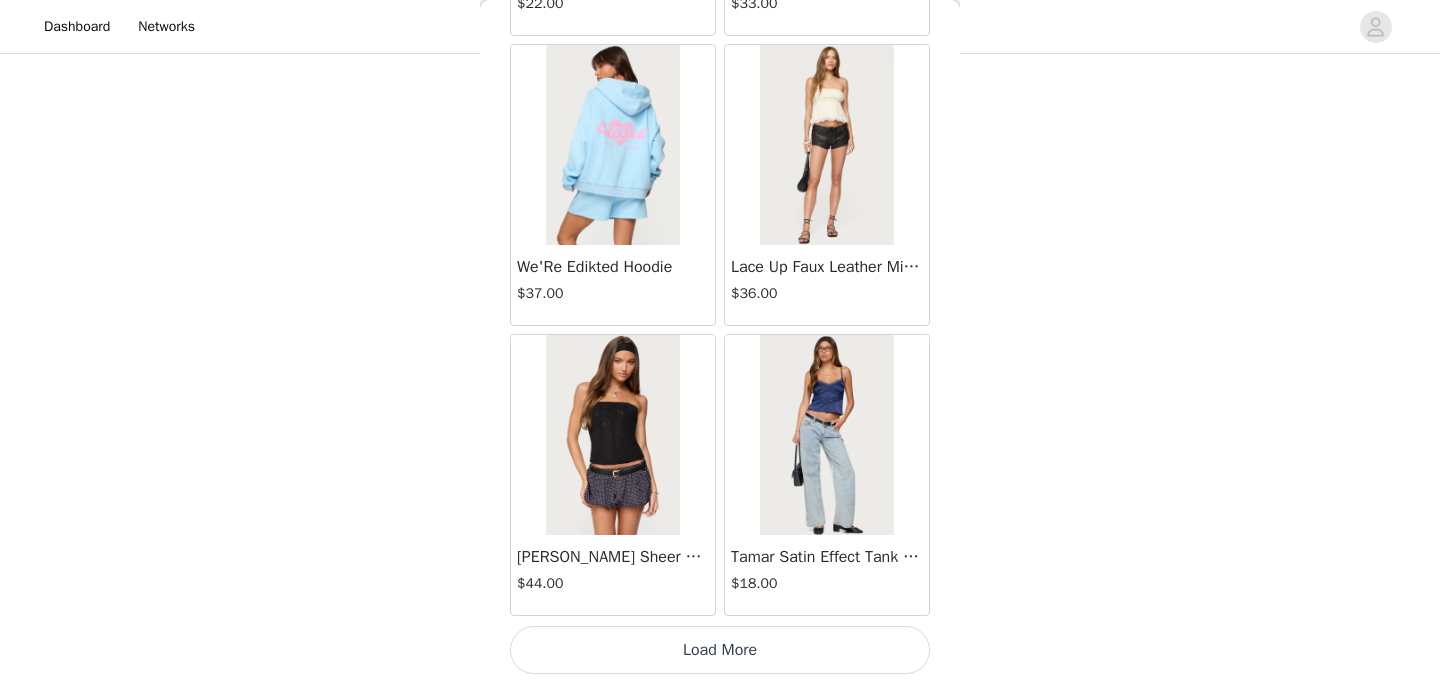 click on "Load More" at bounding box center [720, 650] 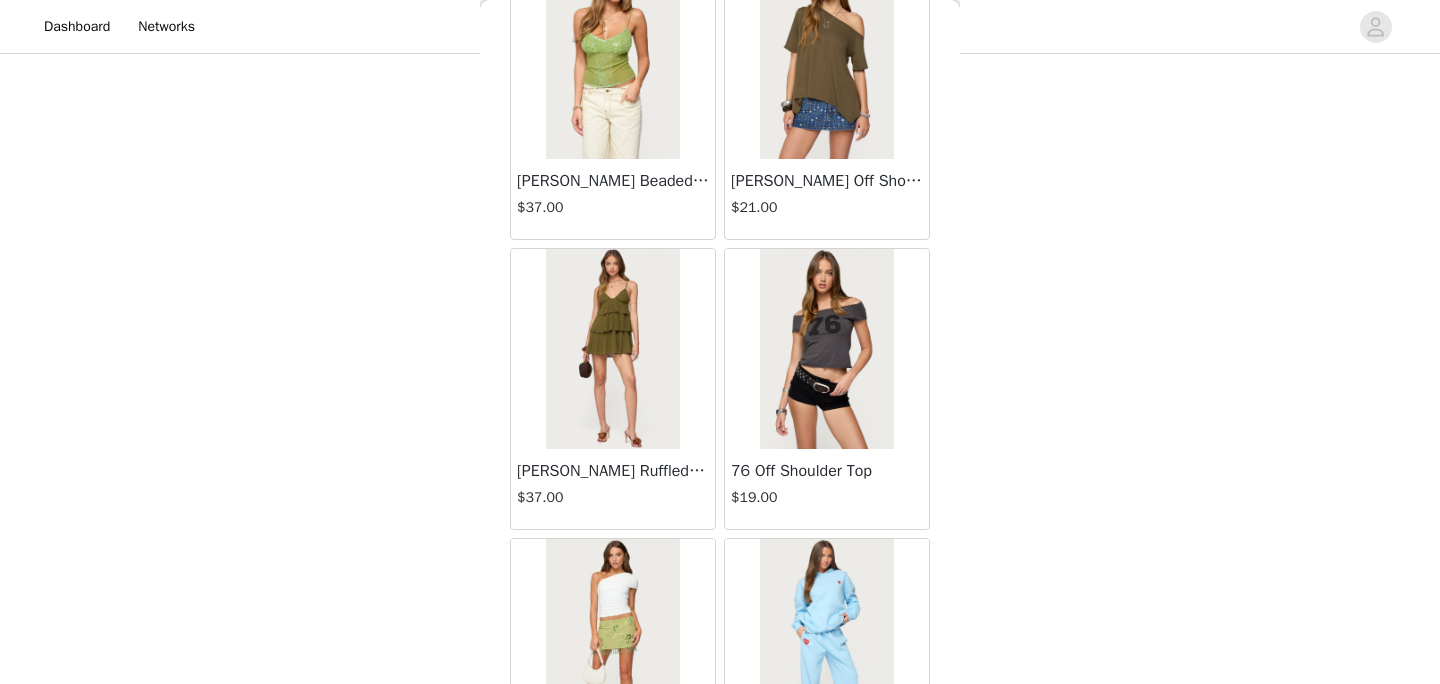 scroll, scrollTop: 53172, scrollLeft: 0, axis: vertical 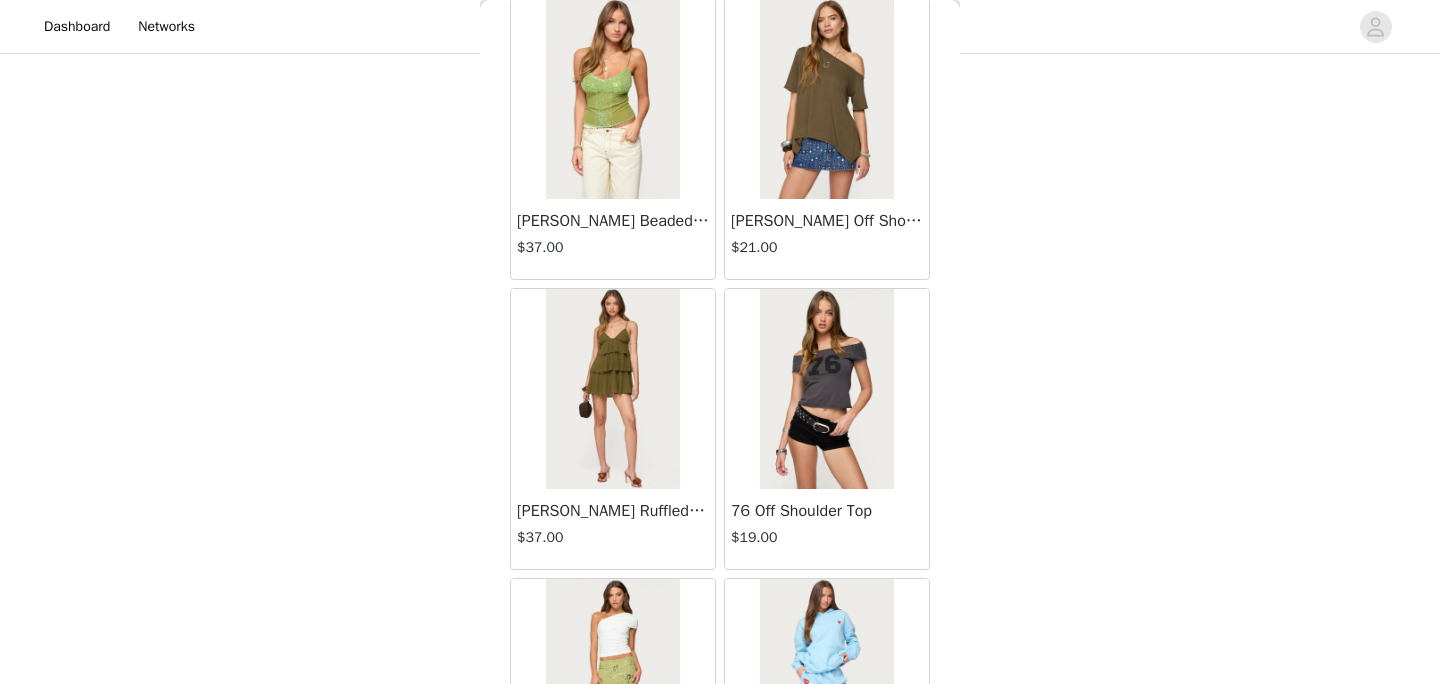 click at bounding box center [612, 99] 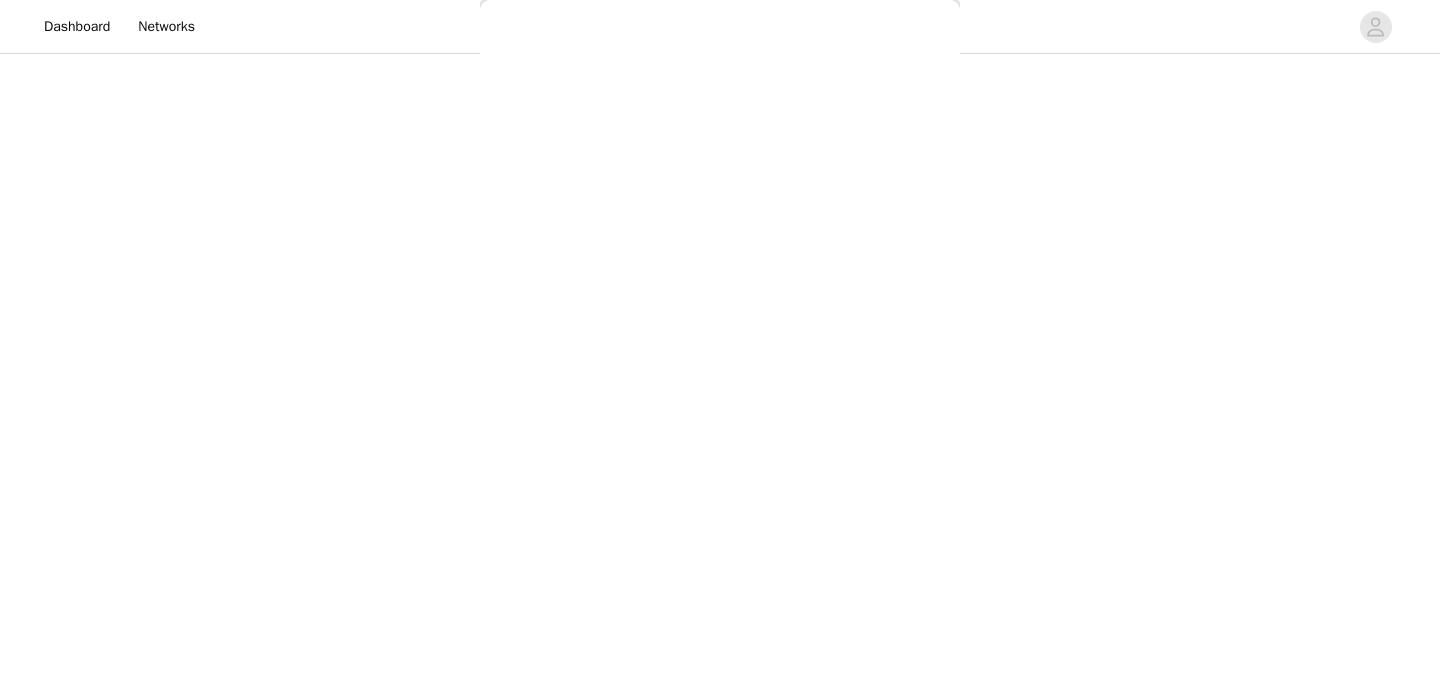 scroll, scrollTop: 268, scrollLeft: 0, axis: vertical 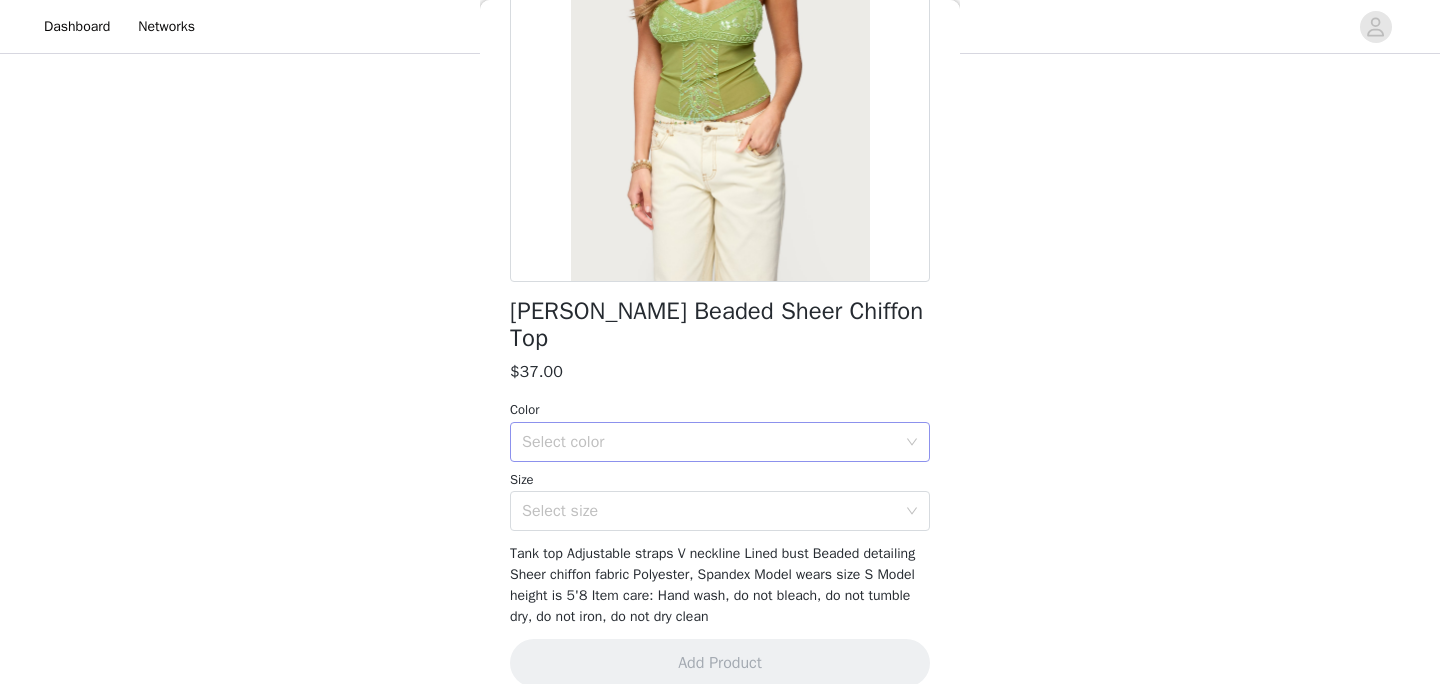 click on "Select color" at bounding box center (709, 442) 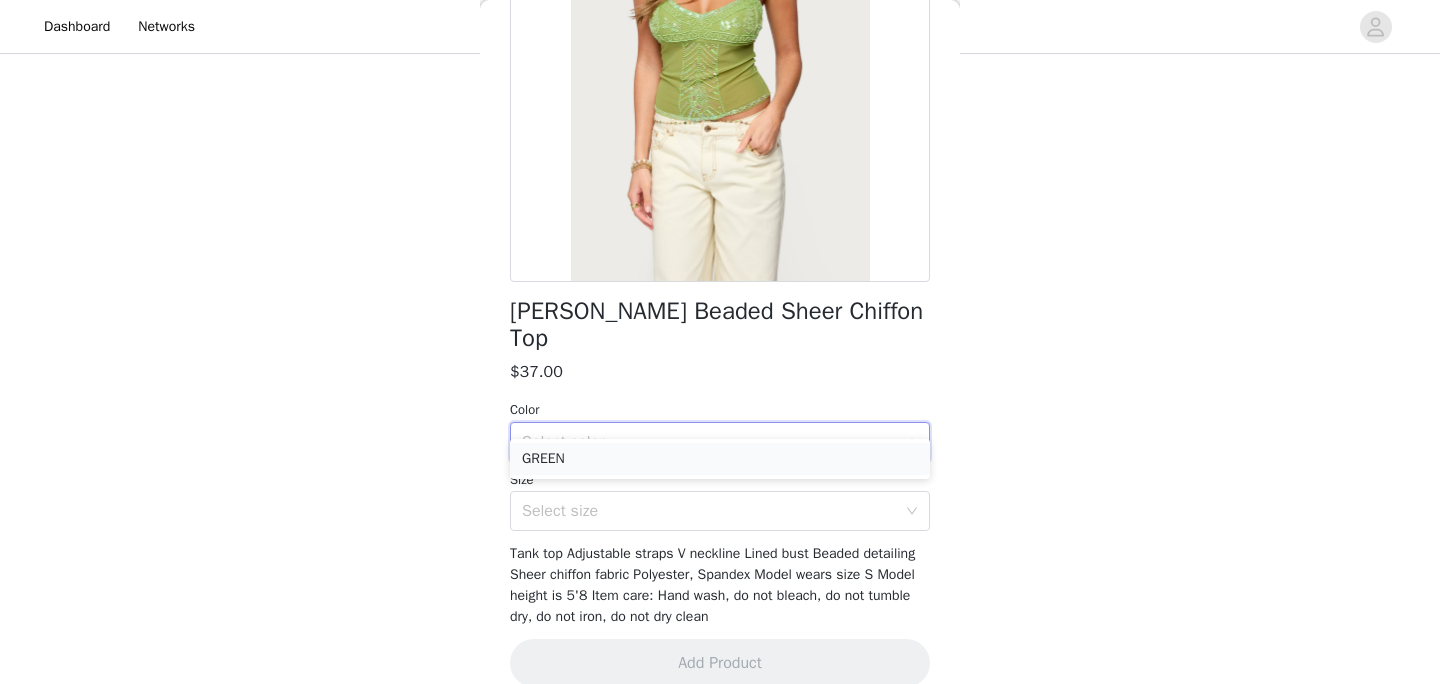 click on "GREEN" at bounding box center (720, 459) 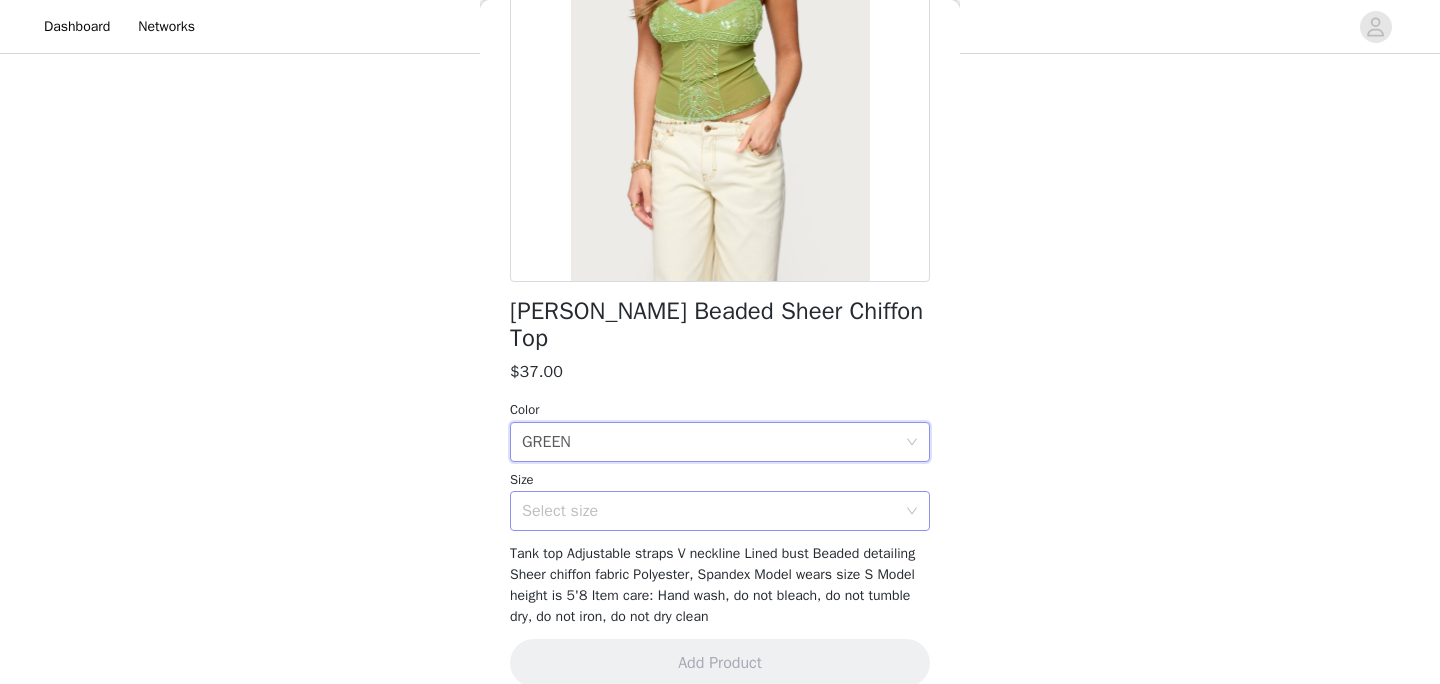 click on "Select size" at bounding box center (713, 511) 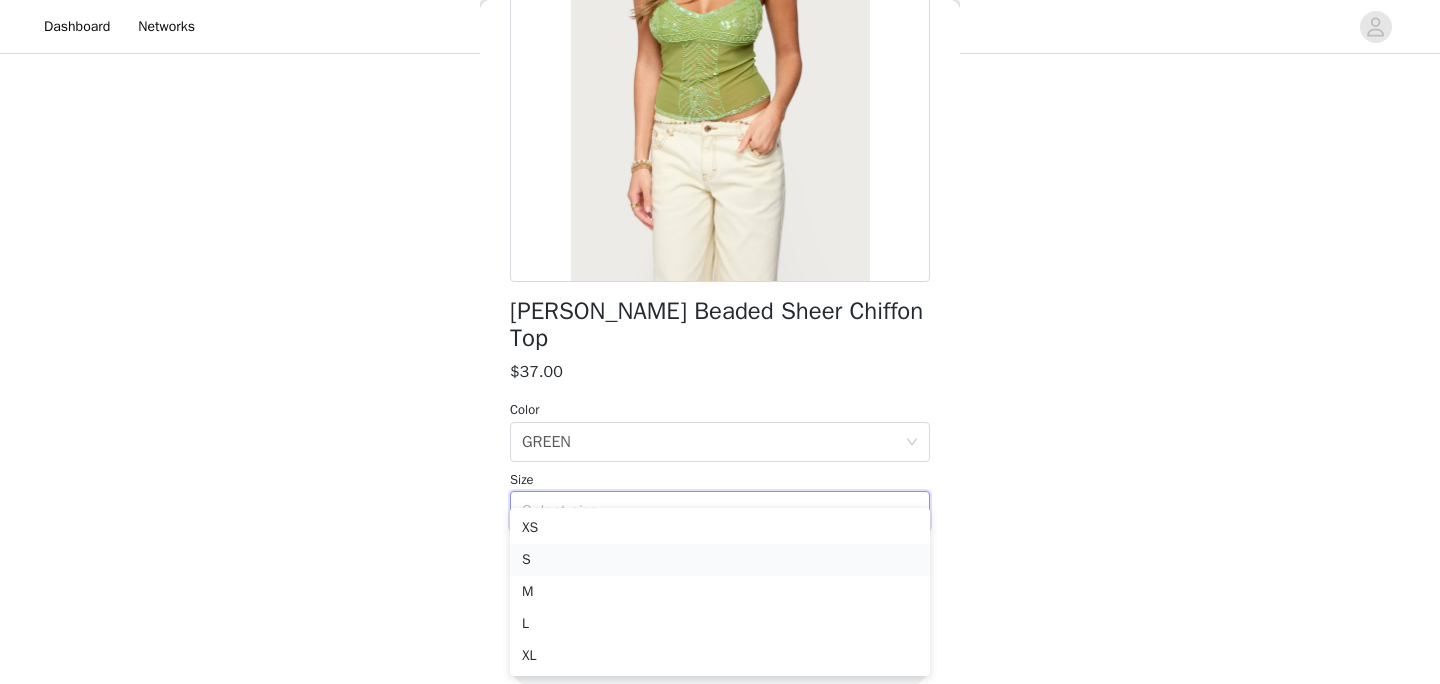 click on "S" at bounding box center (720, 560) 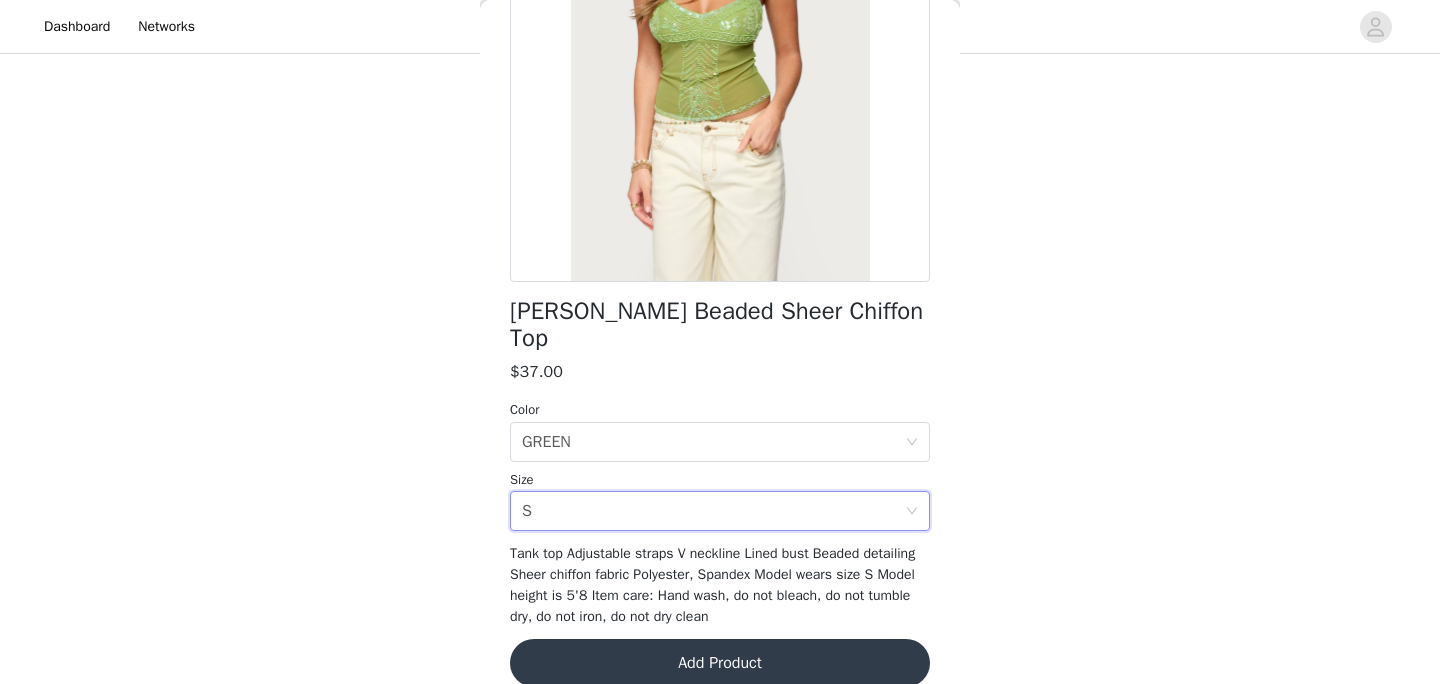 click on "Add Product" at bounding box center [720, 663] 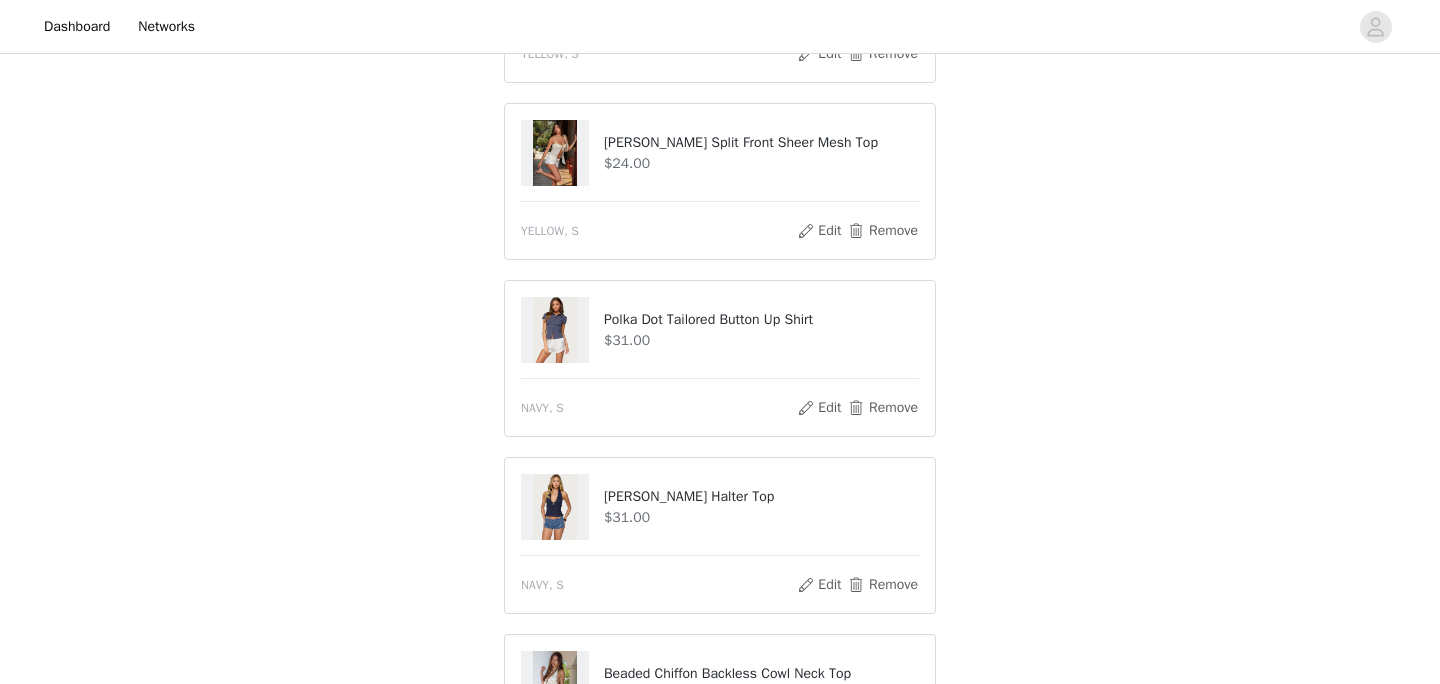 scroll, scrollTop: 345, scrollLeft: 0, axis: vertical 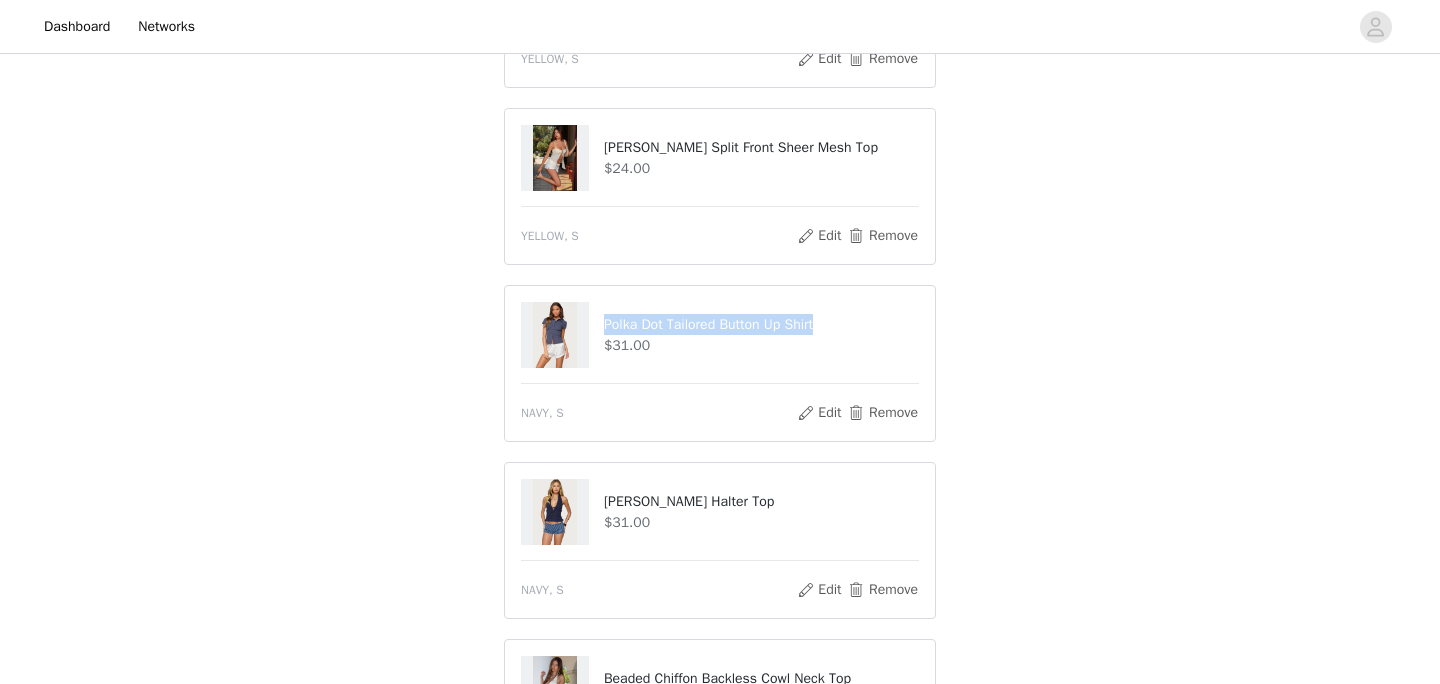 drag, startPoint x: 844, startPoint y: 325, endPoint x: 605, endPoint y: 325, distance: 239 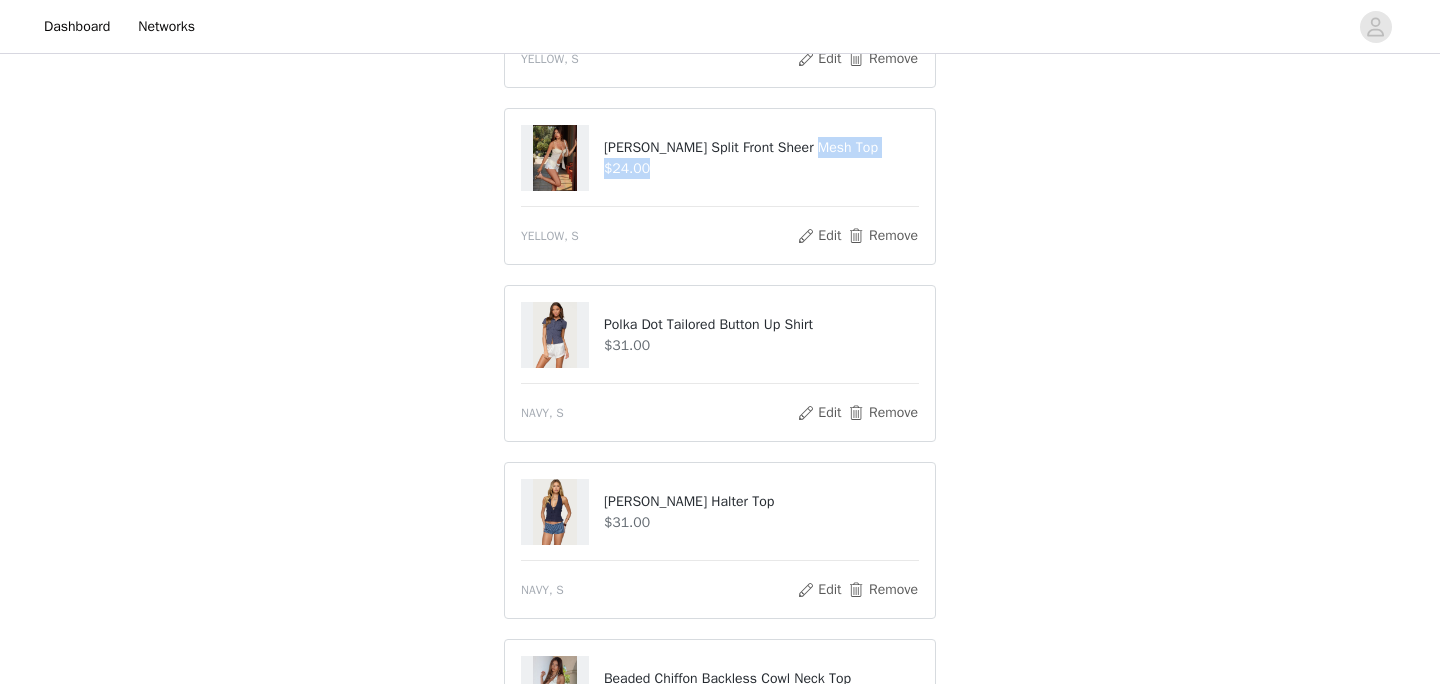 drag, startPoint x: 834, startPoint y: 141, endPoint x: 678, endPoint y: 180, distance: 160.80112 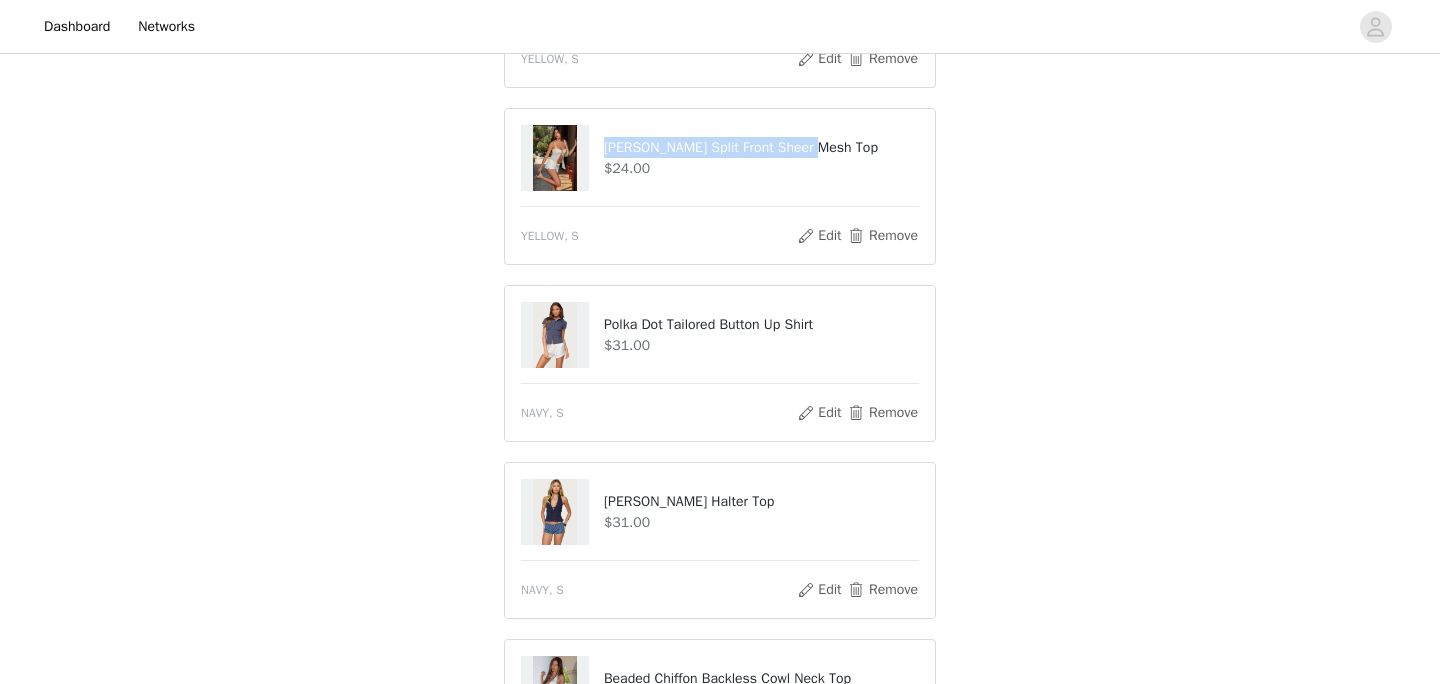 drag, startPoint x: 830, startPoint y: 152, endPoint x: 599, endPoint y: 152, distance: 231 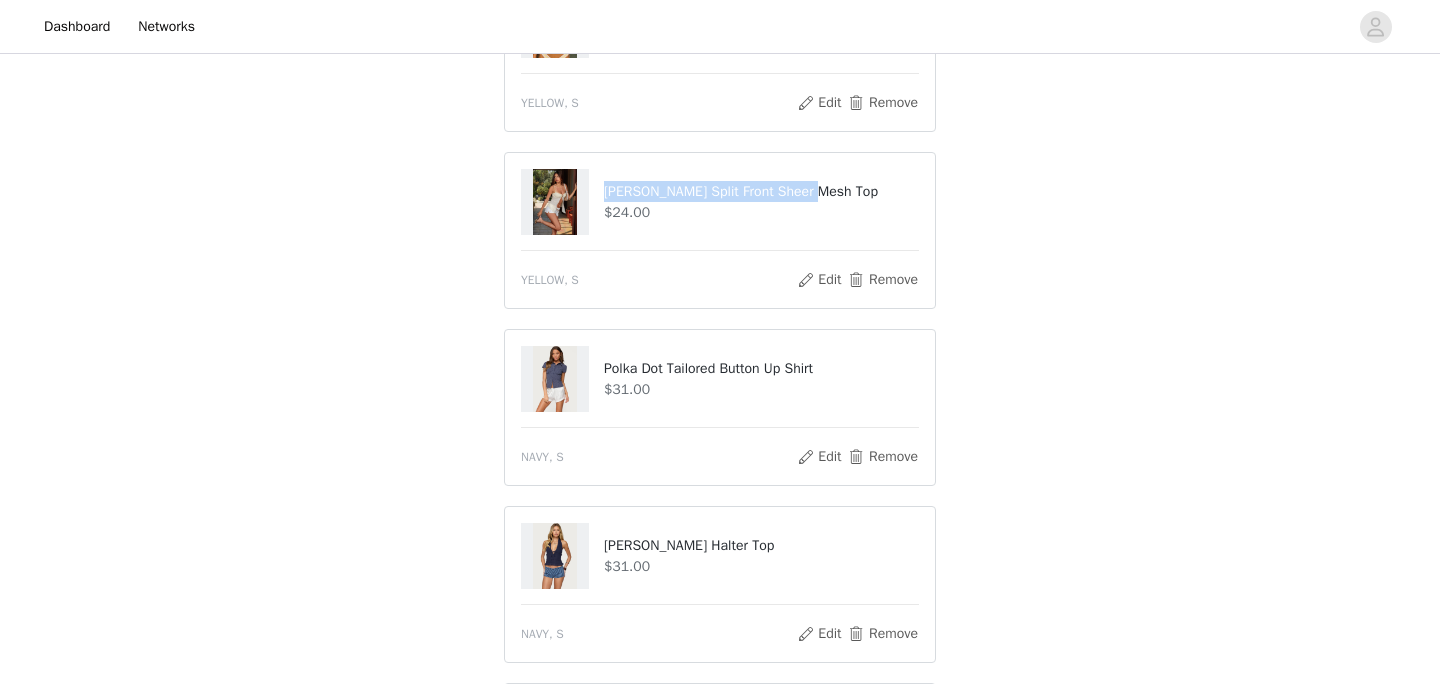 scroll, scrollTop: 327, scrollLeft: 0, axis: vertical 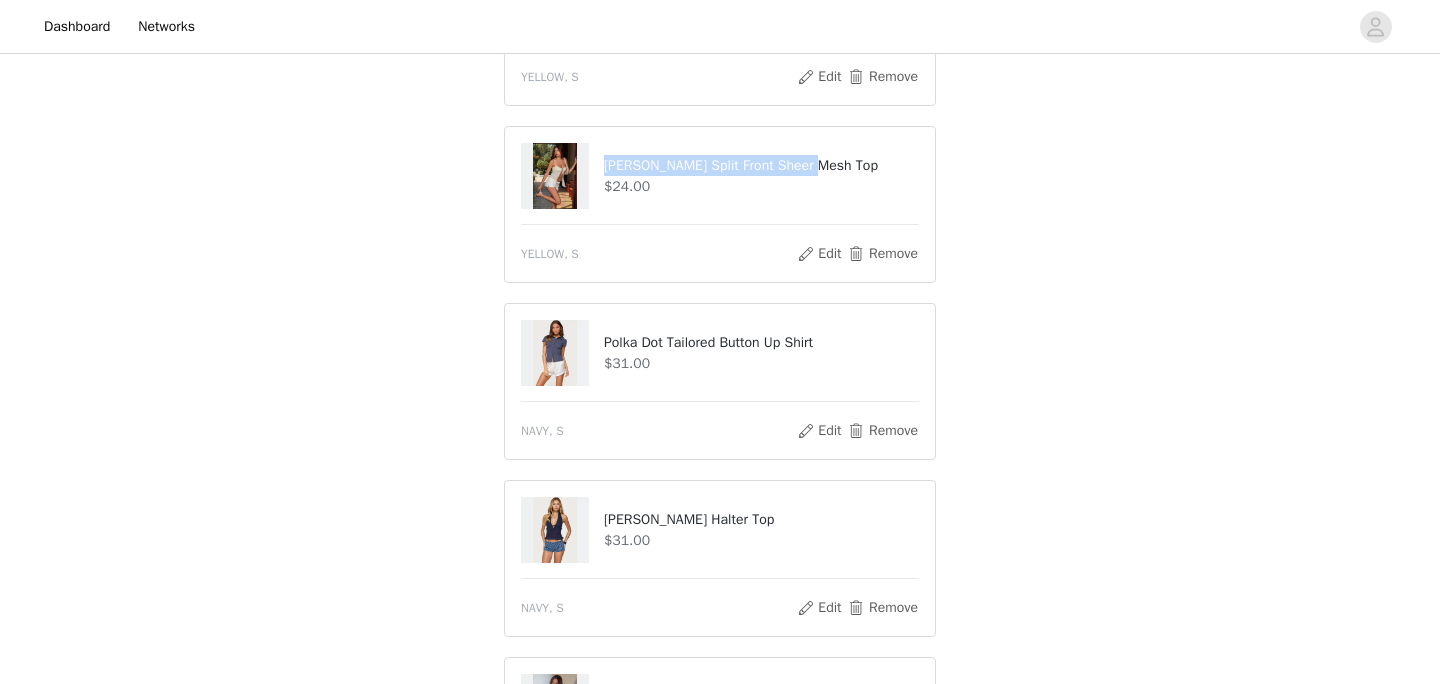 drag, startPoint x: 795, startPoint y: 512, endPoint x: 603, endPoint y: 515, distance: 192.02344 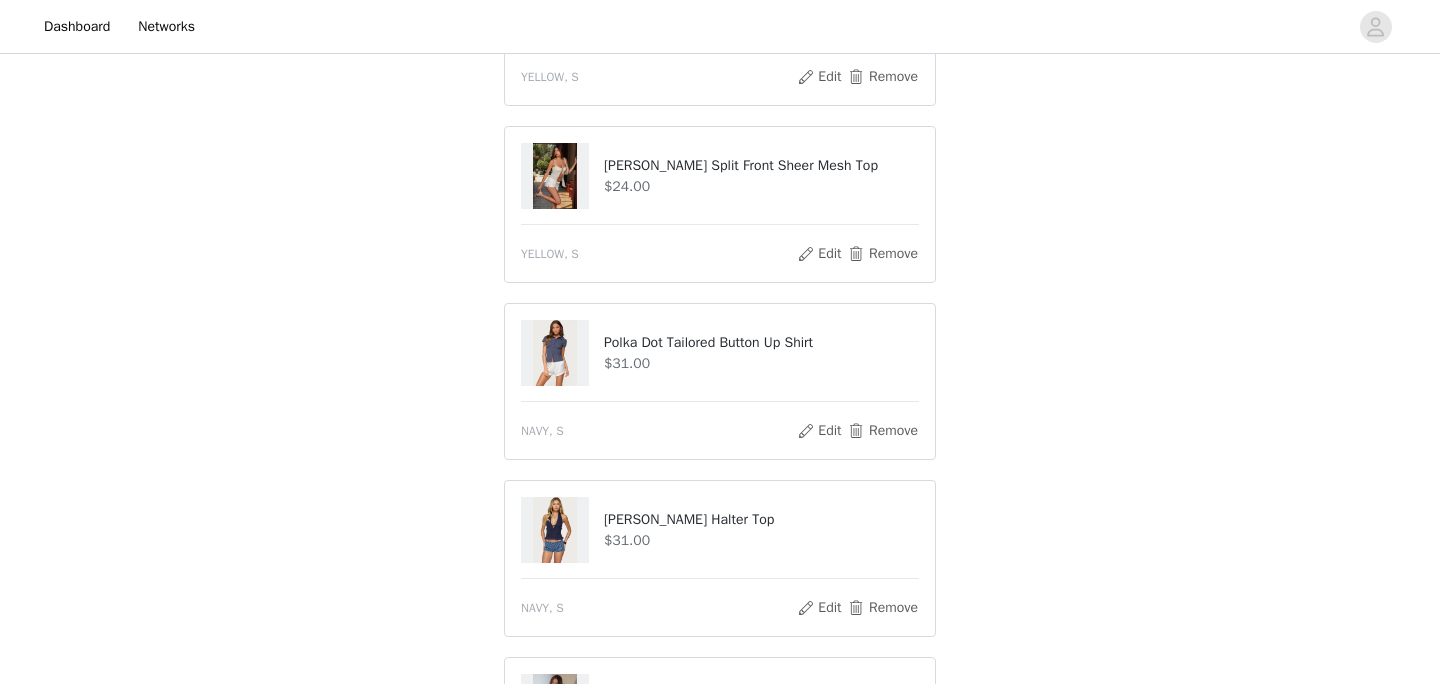click on "STEP 1 OF 5
Products
Choose as many products as you'd like, up to $300.00.       11 Selected   Remaining Funds: $27.60         [PERSON_NAME] Contrast Triangle Bikini Top     $22.00       YELLOW, S       Edit   Remove     [PERSON_NAME] Split Front Sheer Mesh Top     $24.00       YELLOW, S       Edit   Remove     Polka Dot Tailored Button Up Shirt     $31.00       NAVY, S       Edit   Remove     Larissa Scrunch Halter Top     $31.00       NAVY, S       Edit   Remove     Beaded Chiffon Backless Cowl Neck Top     $34.00       CREAM, S       Edit   Remove     Criss Cross Bead Ruffled Halter Top     $20.00       BEIGE, S       Edit   Remove     [PERSON_NAME] Contrast Bikini Bottom     $20.00       YELLOW, M       Edit   Remove     Ocean Club Bead Ribbed Tank Top     $21.00       WHITE, S       Edit   Remove     Leigh Polka Dot Triangle Bikini Top     $16.80       PINK AND WHITE, S       Edit   Remove     Leigh Polka Dot String Bikini Bottom" at bounding box center [720, 881] 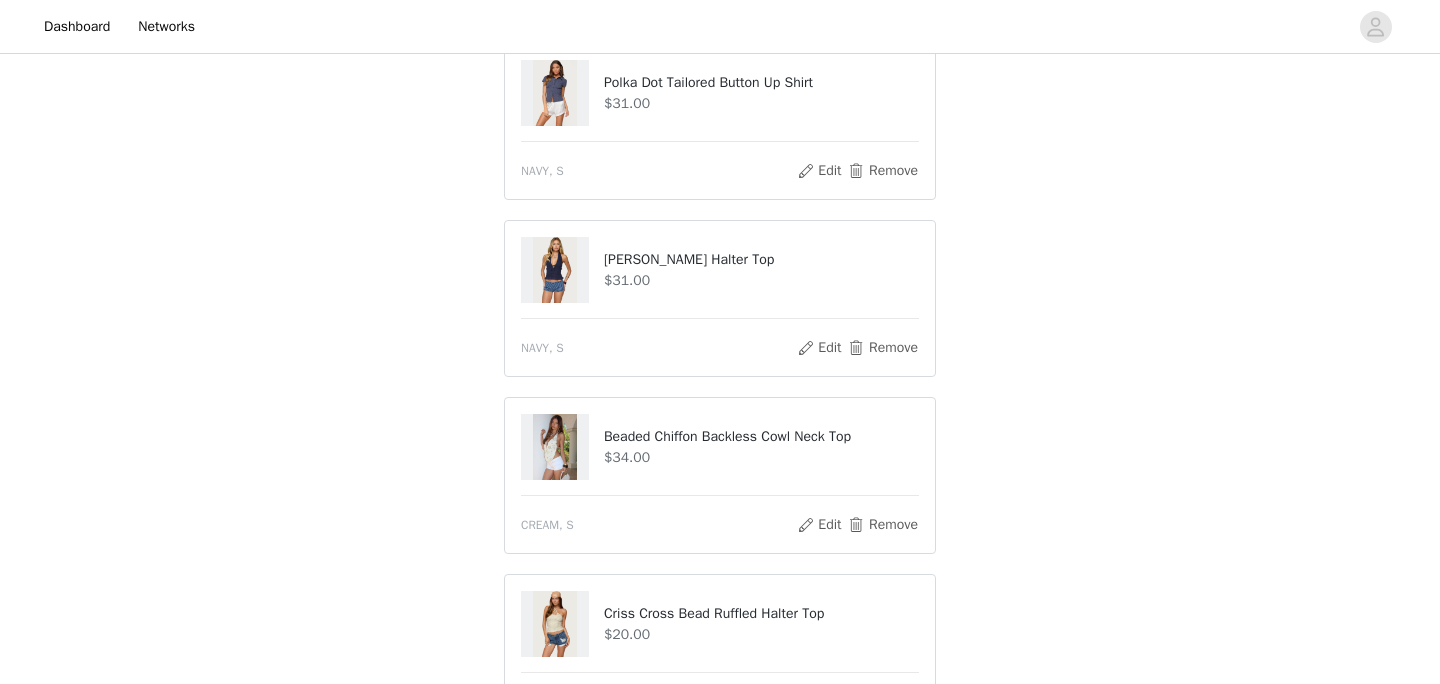 scroll, scrollTop: 591, scrollLeft: 0, axis: vertical 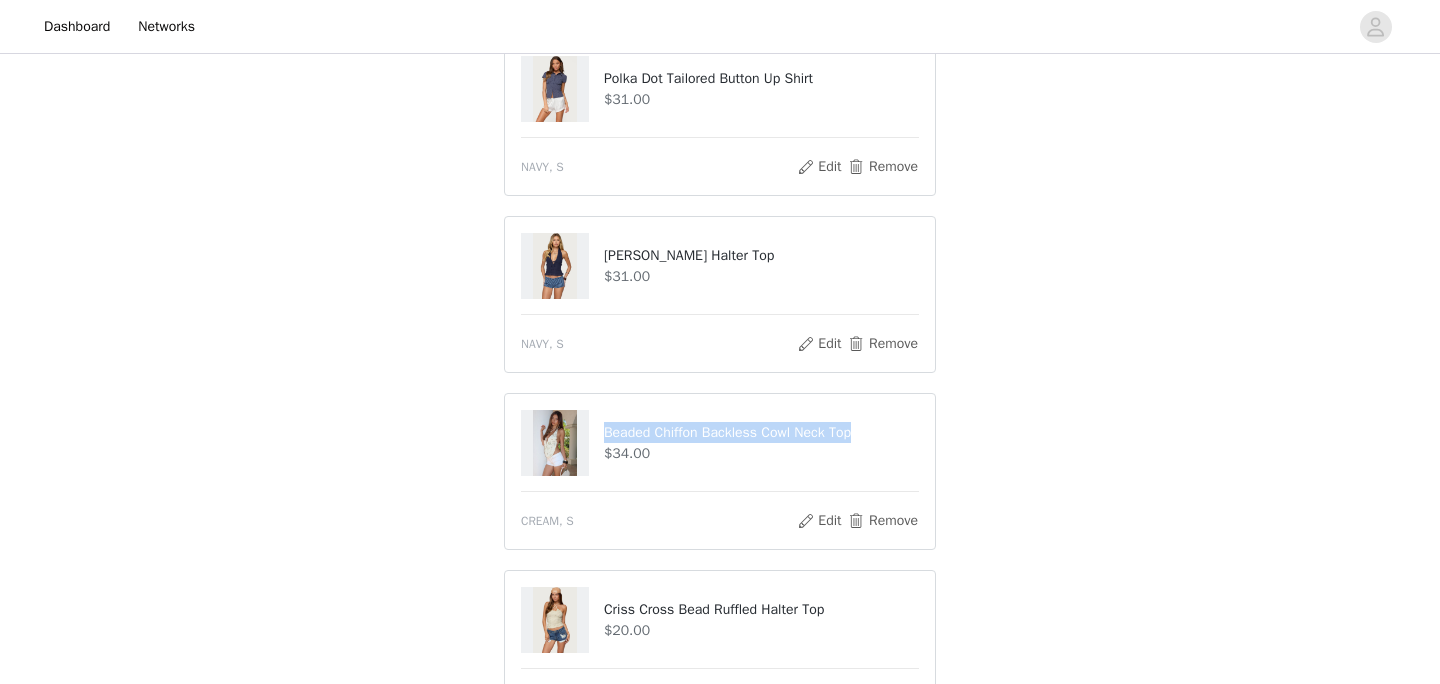 drag, startPoint x: 895, startPoint y: 434, endPoint x: 607, endPoint y: 431, distance: 288.01562 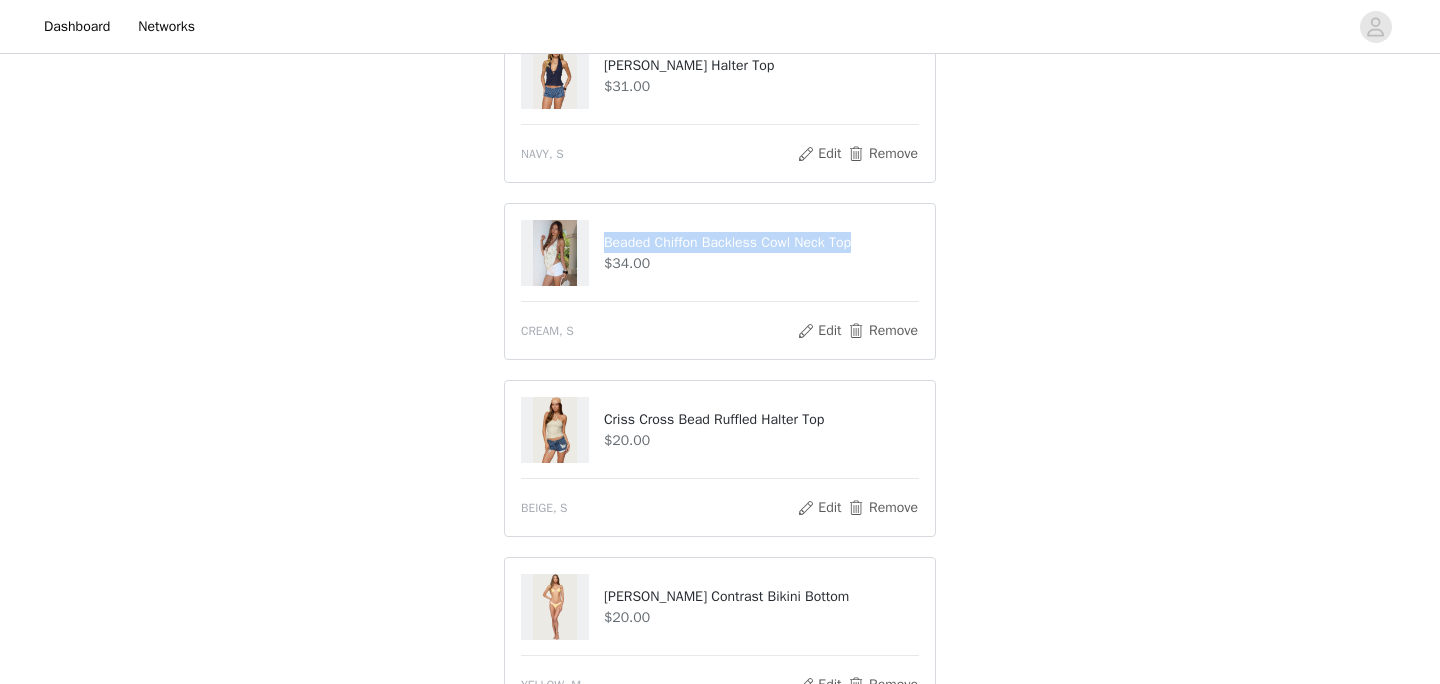 scroll, scrollTop: 799, scrollLeft: 0, axis: vertical 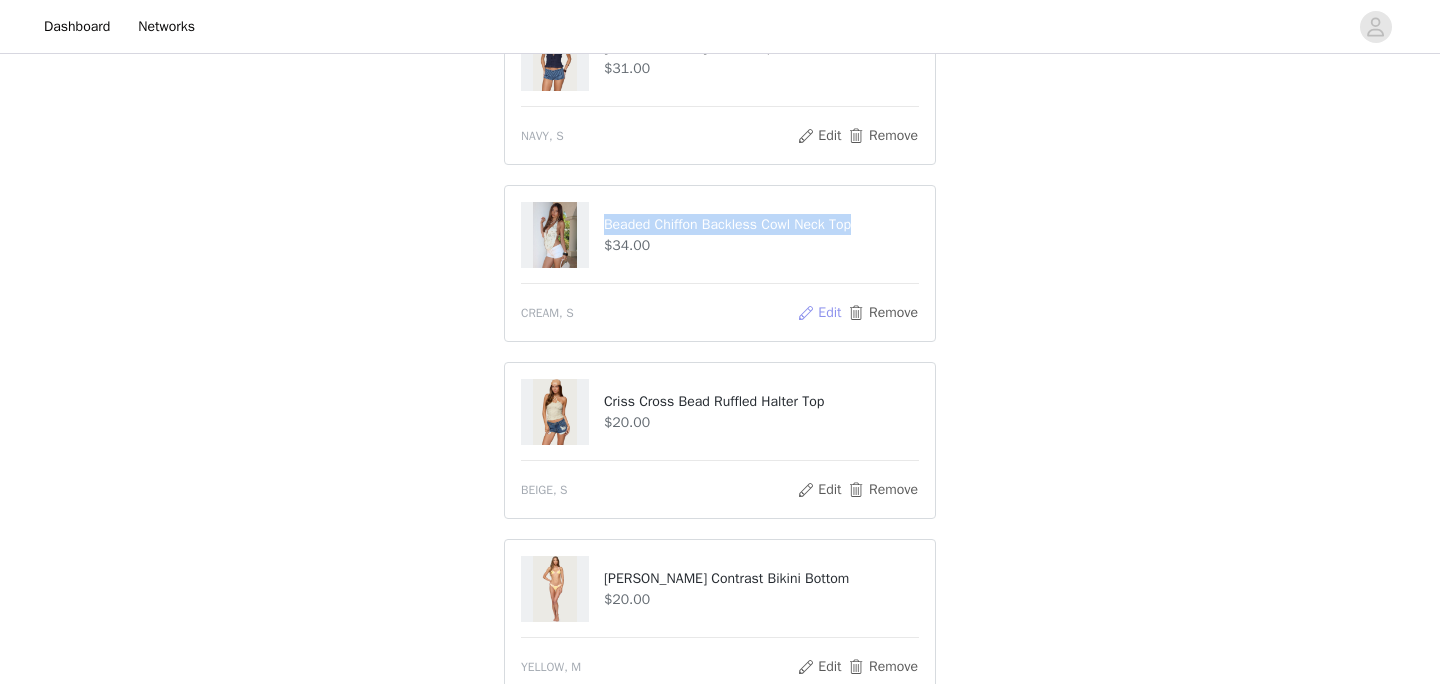 click on "Edit" at bounding box center [819, 313] 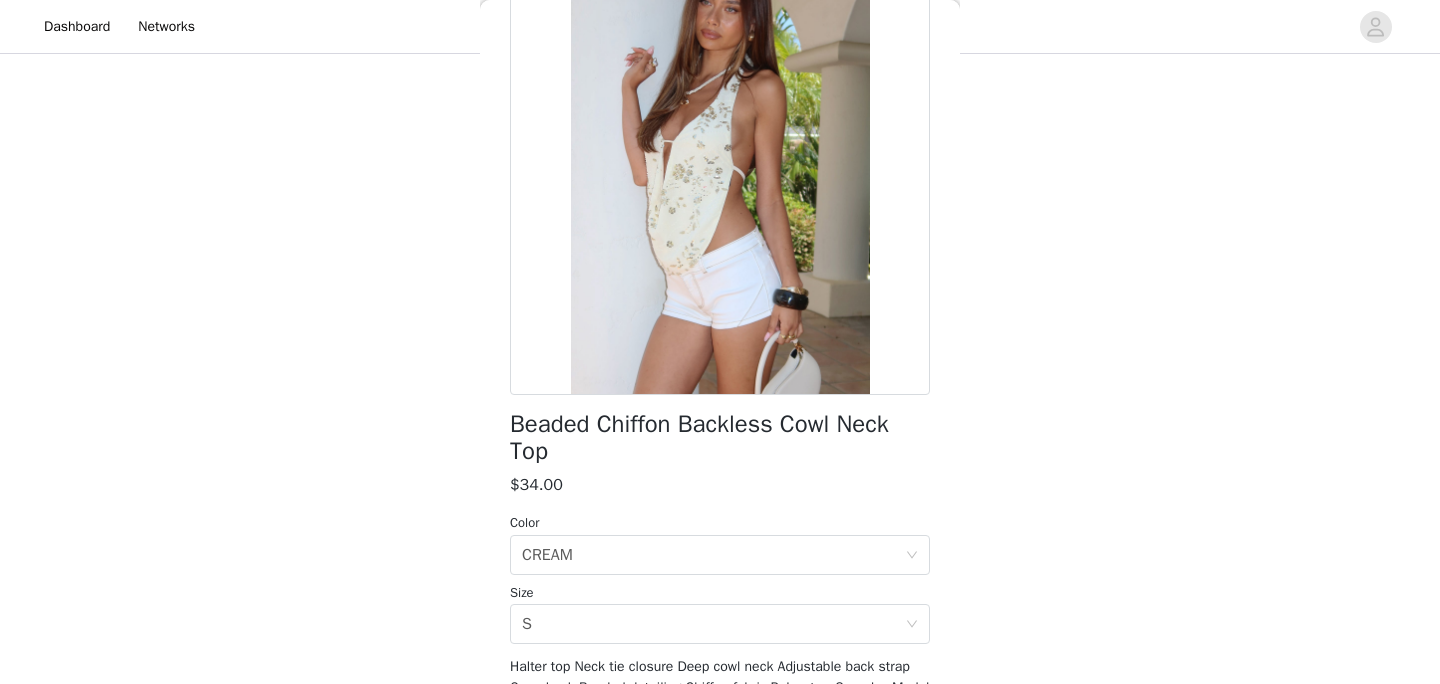 scroll, scrollTop: 316, scrollLeft: 0, axis: vertical 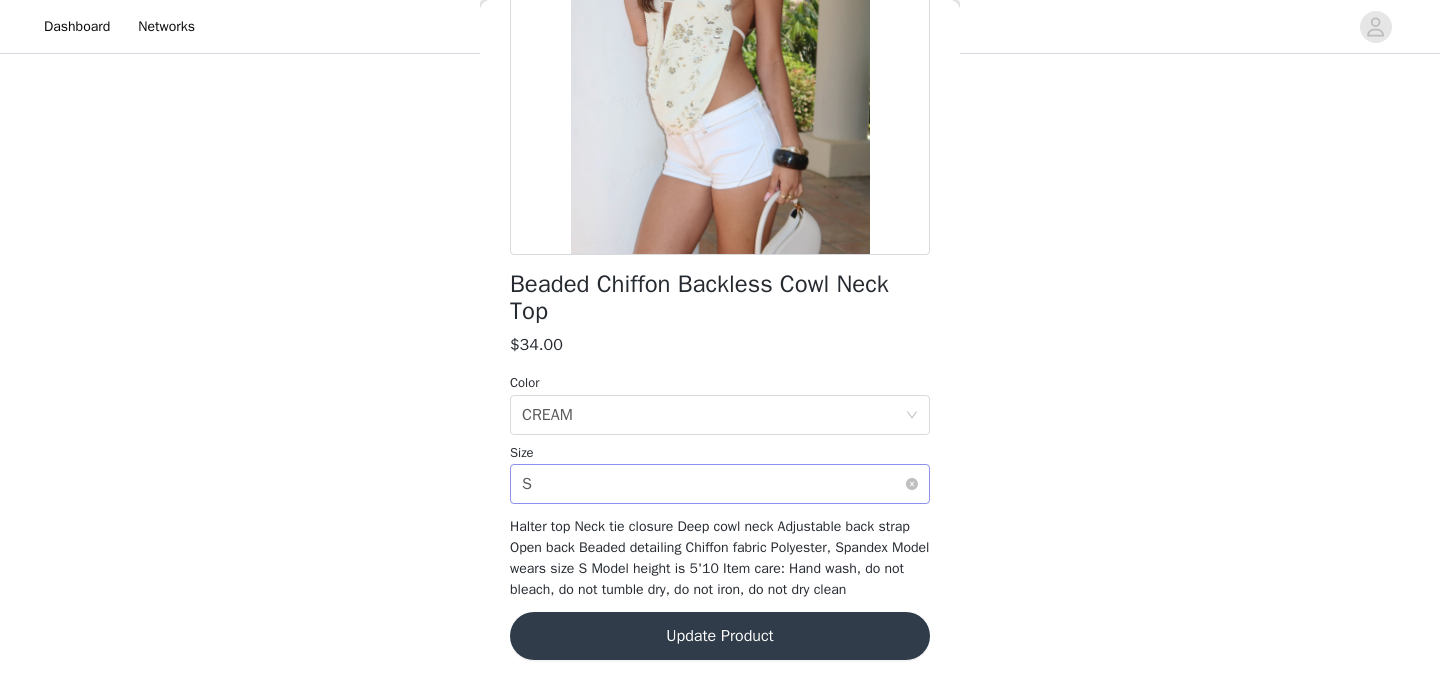 click on "Select size S" at bounding box center (713, 484) 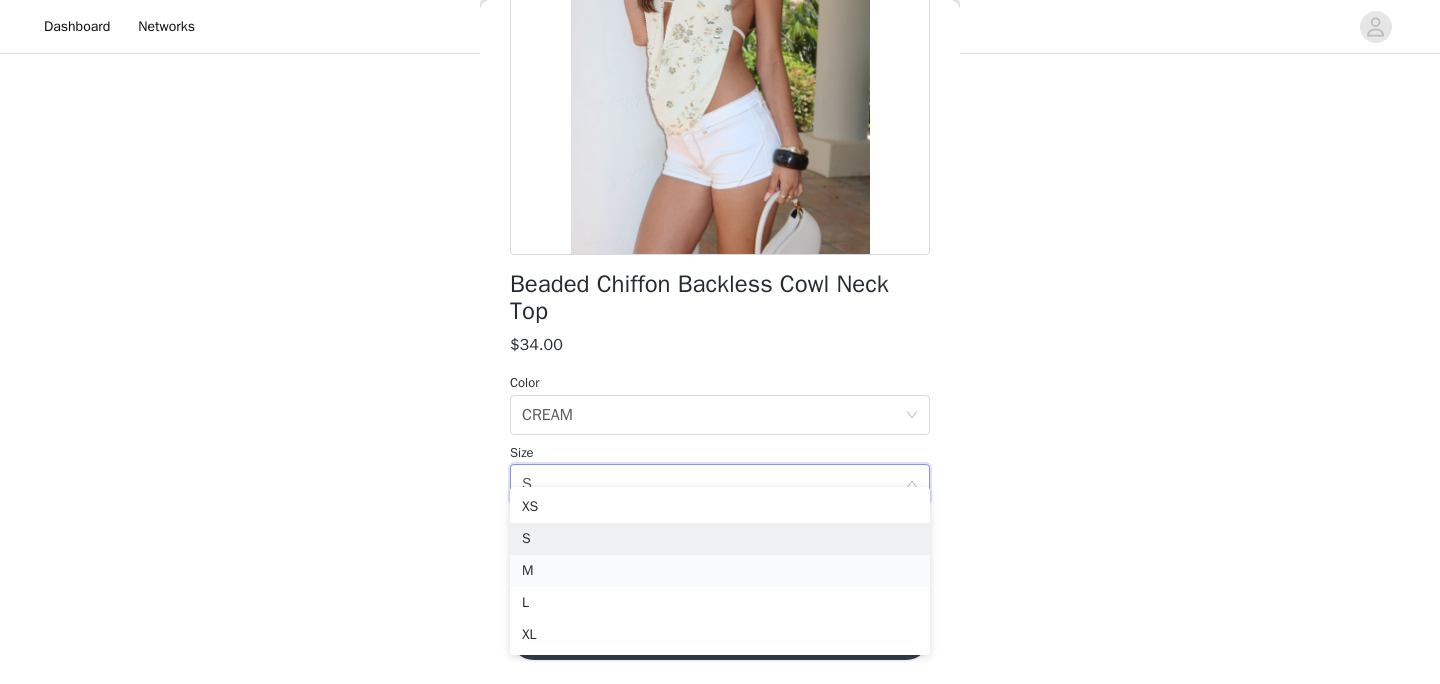 click on "M" at bounding box center [720, 571] 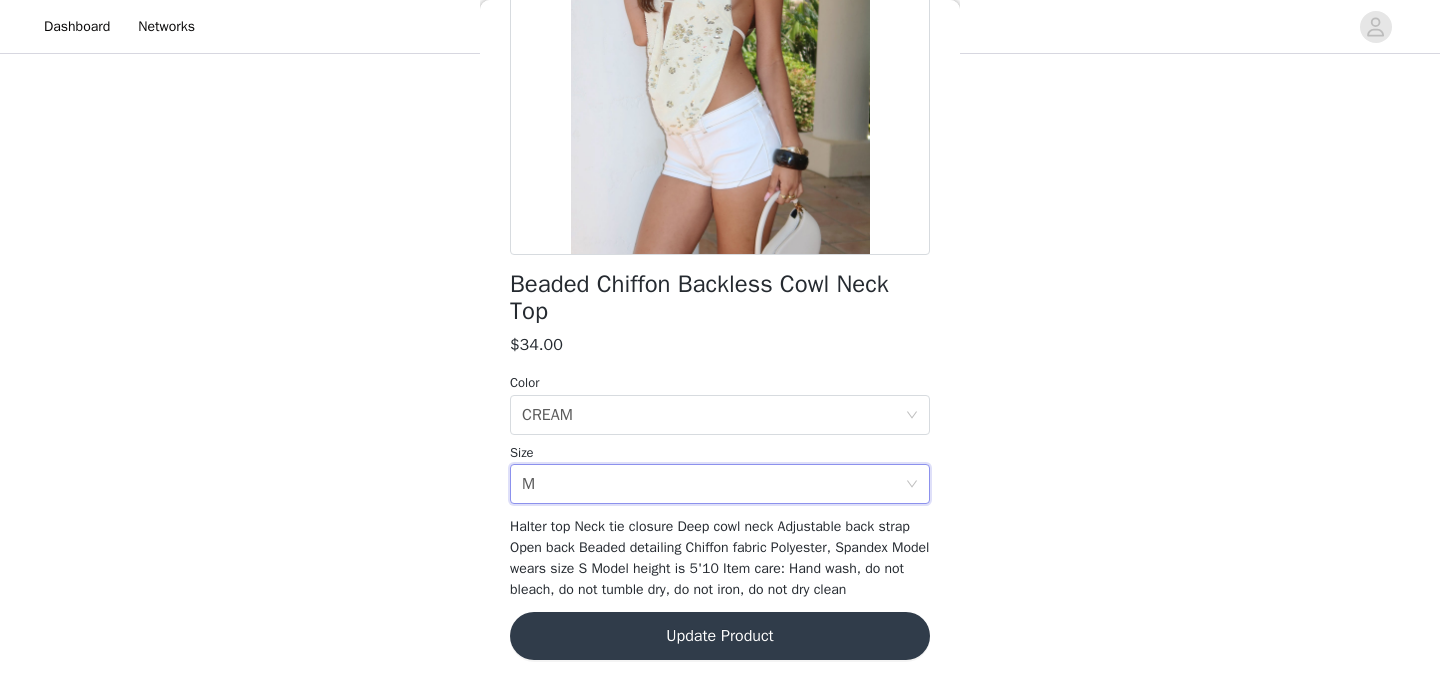 click on "Update Product" at bounding box center (720, 636) 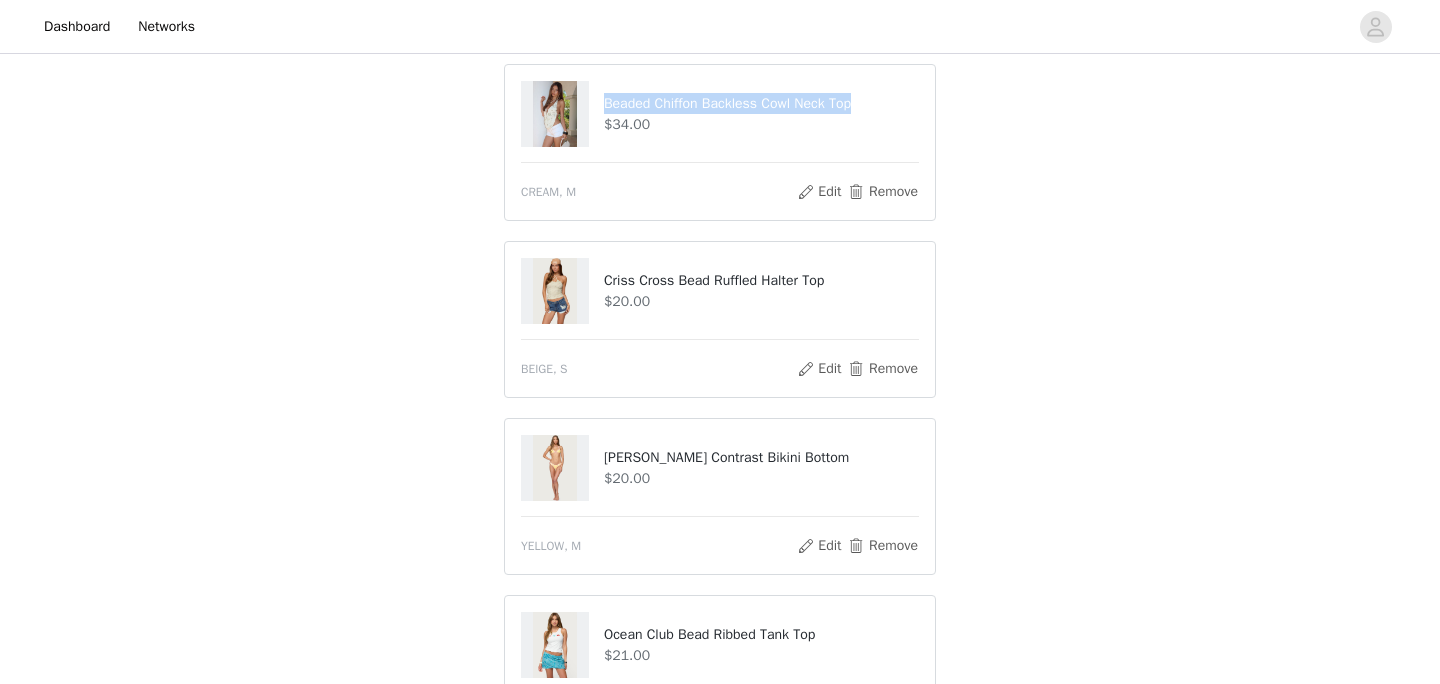 scroll, scrollTop: 936, scrollLeft: 0, axis: vertical 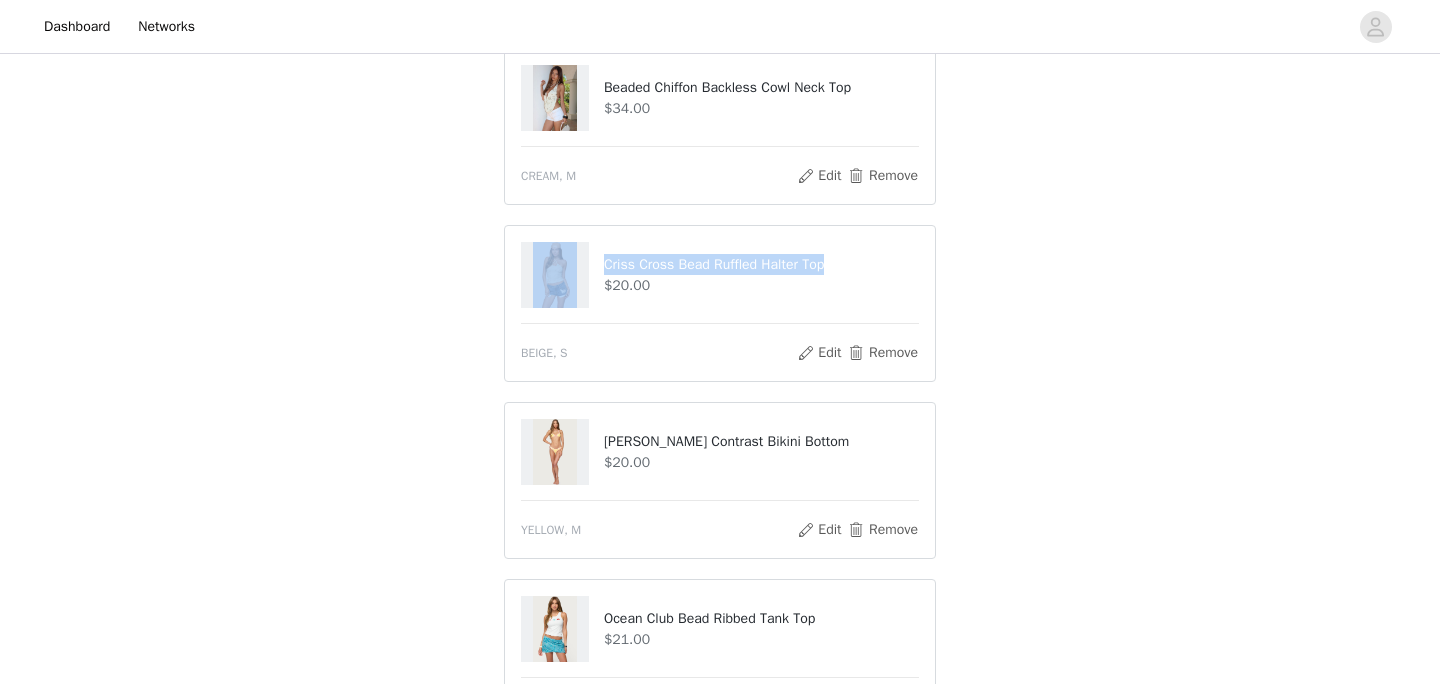 drag, startPoint x: 879, startPoint y: 257, endPoint x: 570, endPoint y: 261, distance: 309.02588 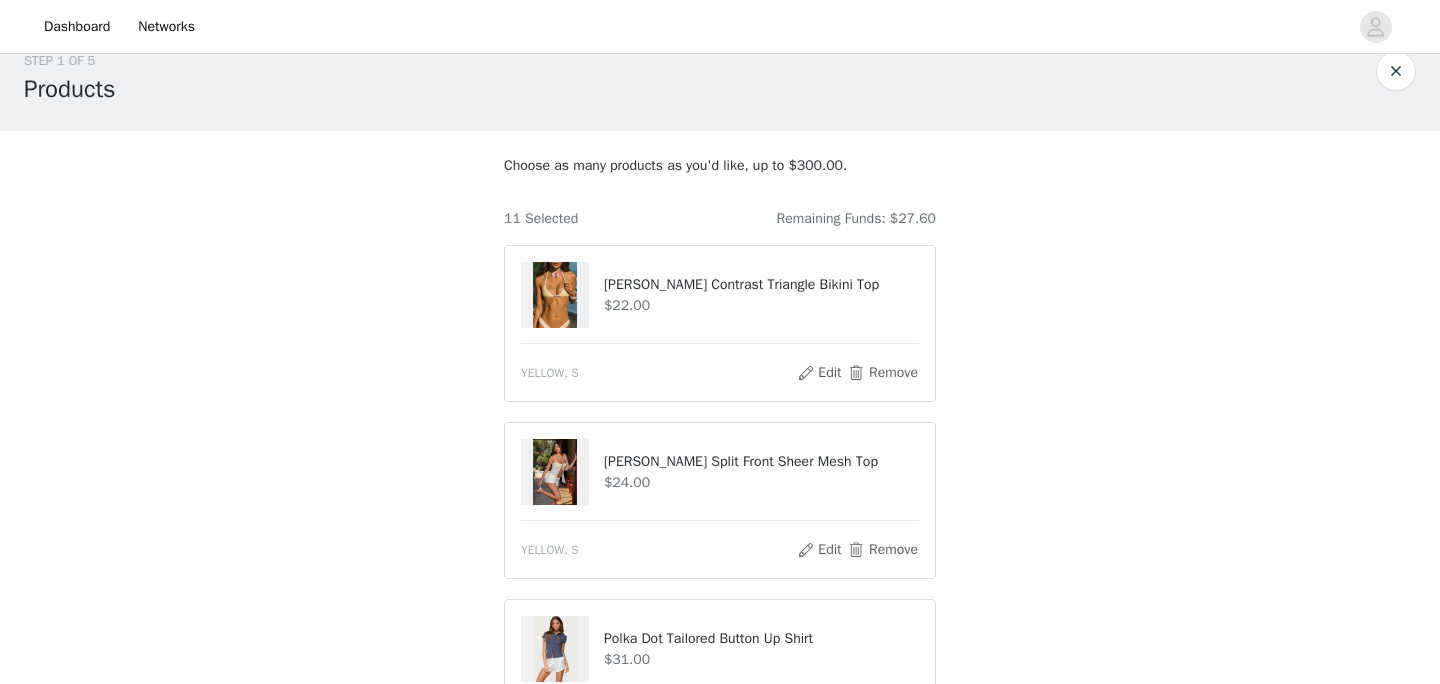 scroll, scrollTop: 28, scrollLeft: 0, axis: vertical 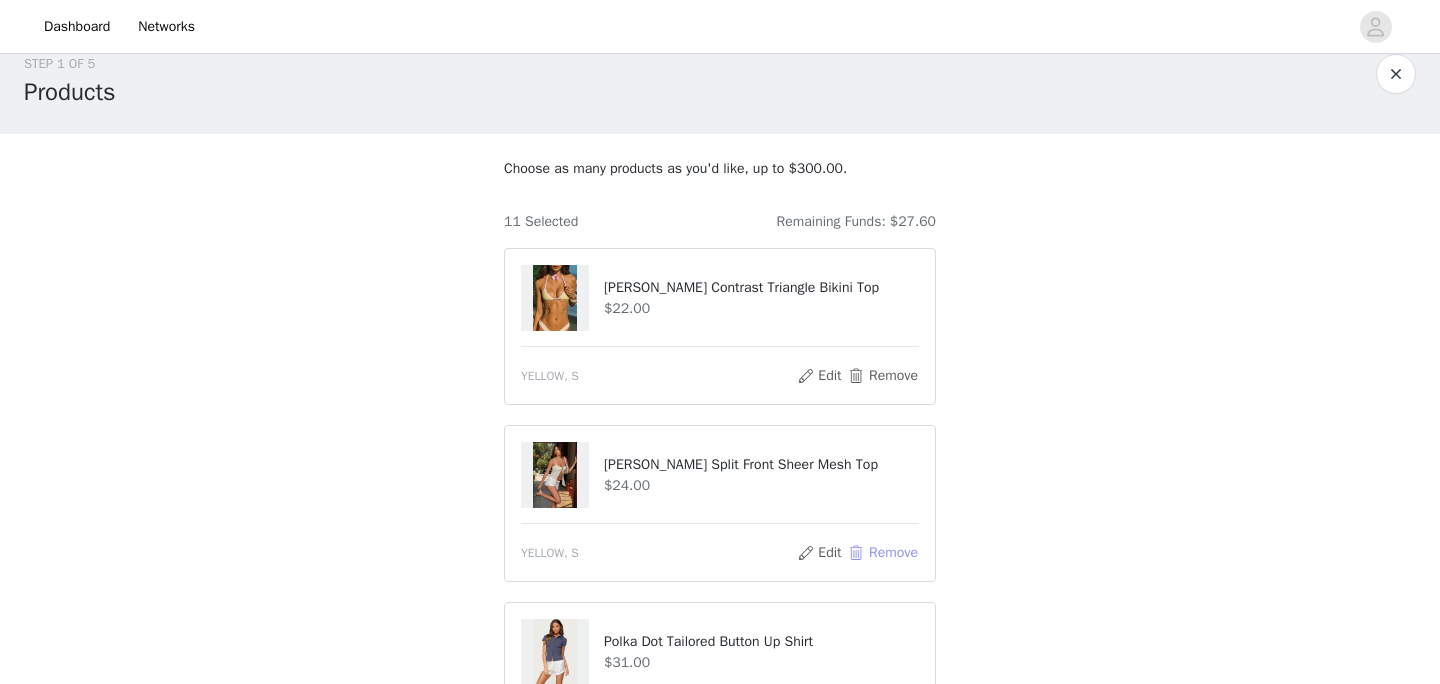 click on "Remove" at bounding box center [883, 553] 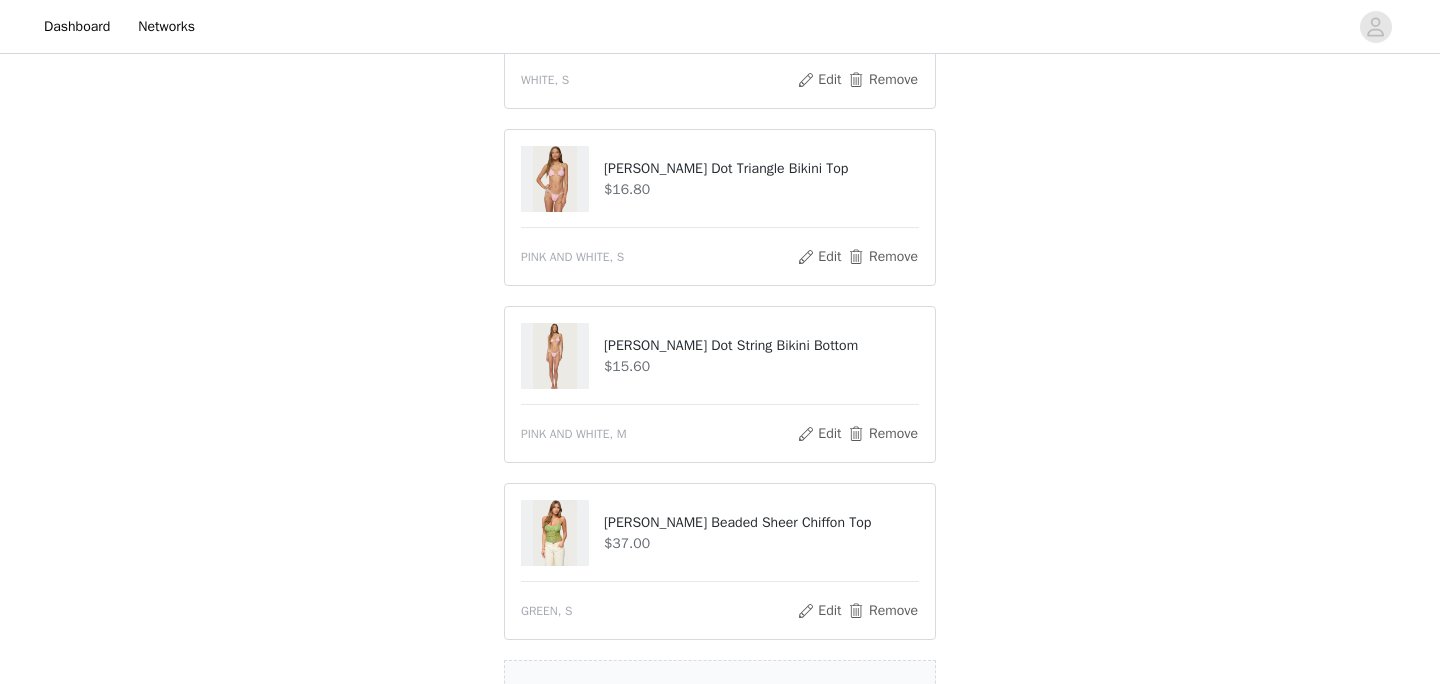 scroll, scrollTop: 1588, scrollLeft: 0, axis: vertical 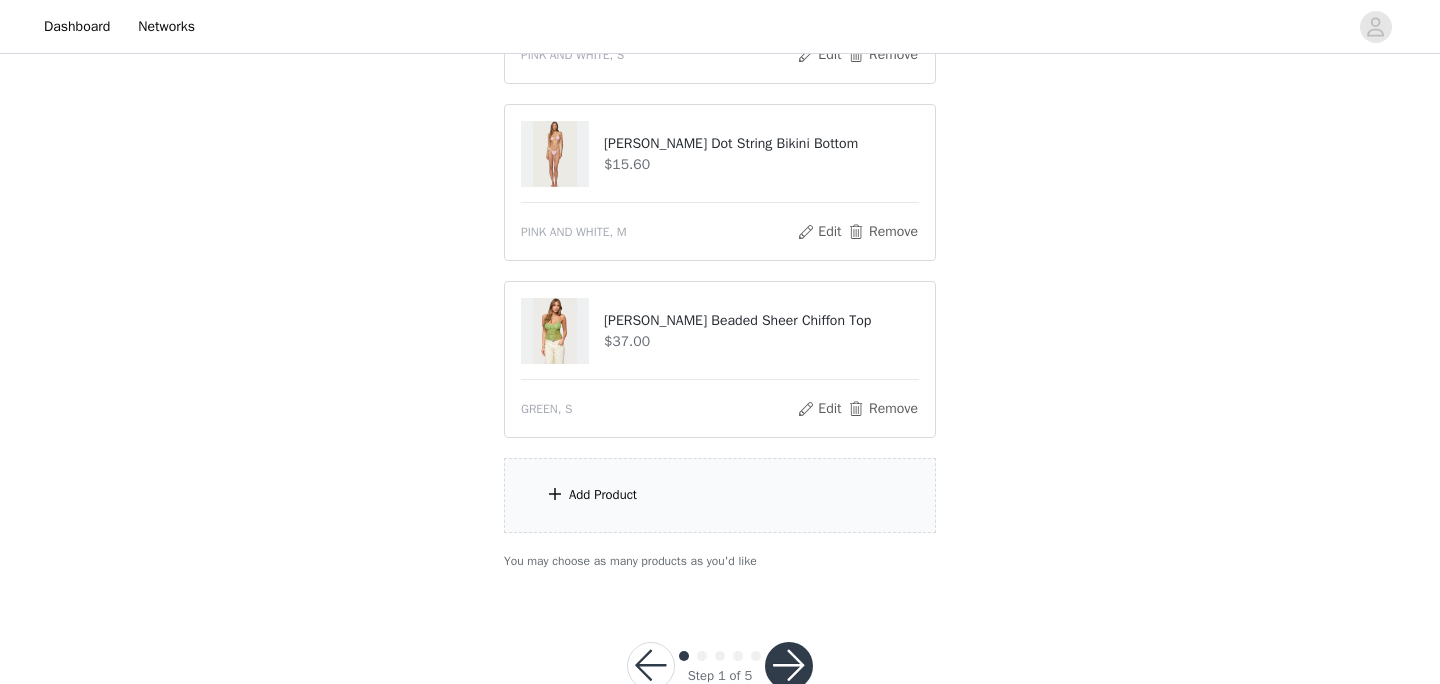 click on "Add Product" at bounding box center (720, 495) 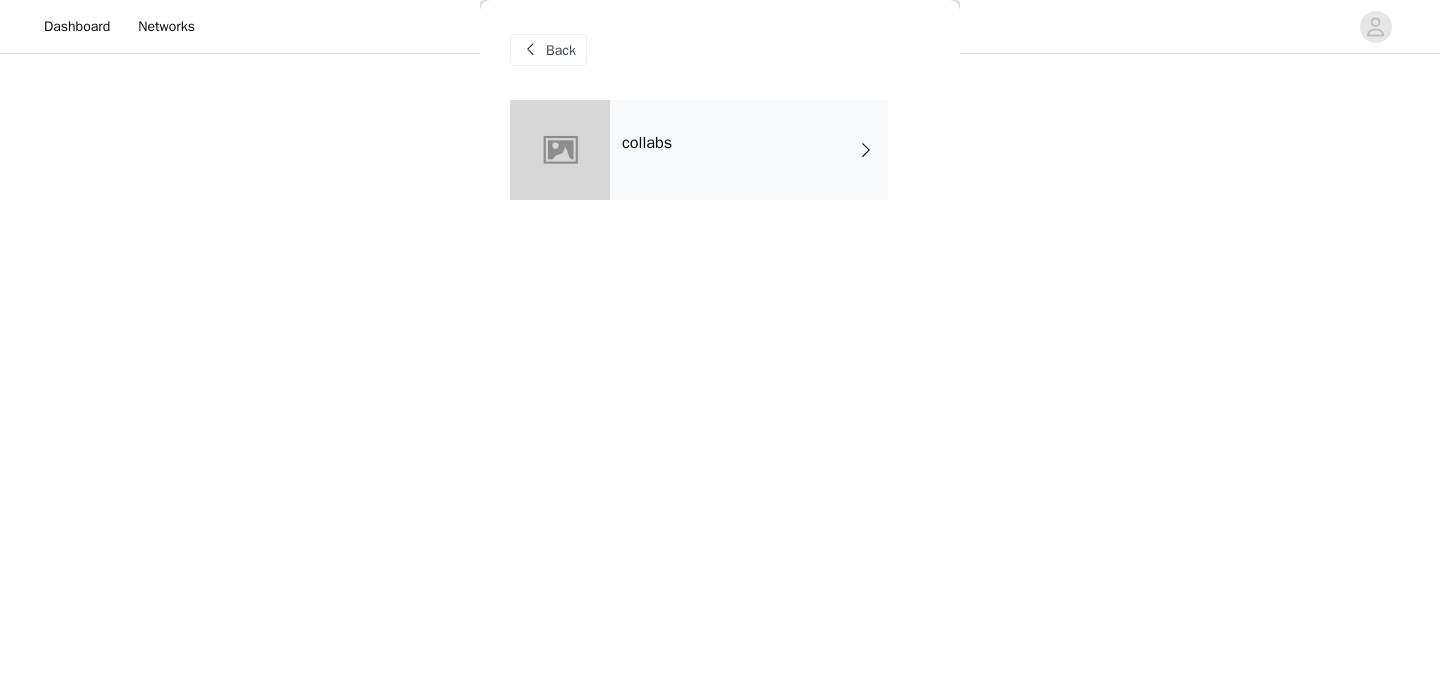 click on "collabs" at bounding box center [749, 150] 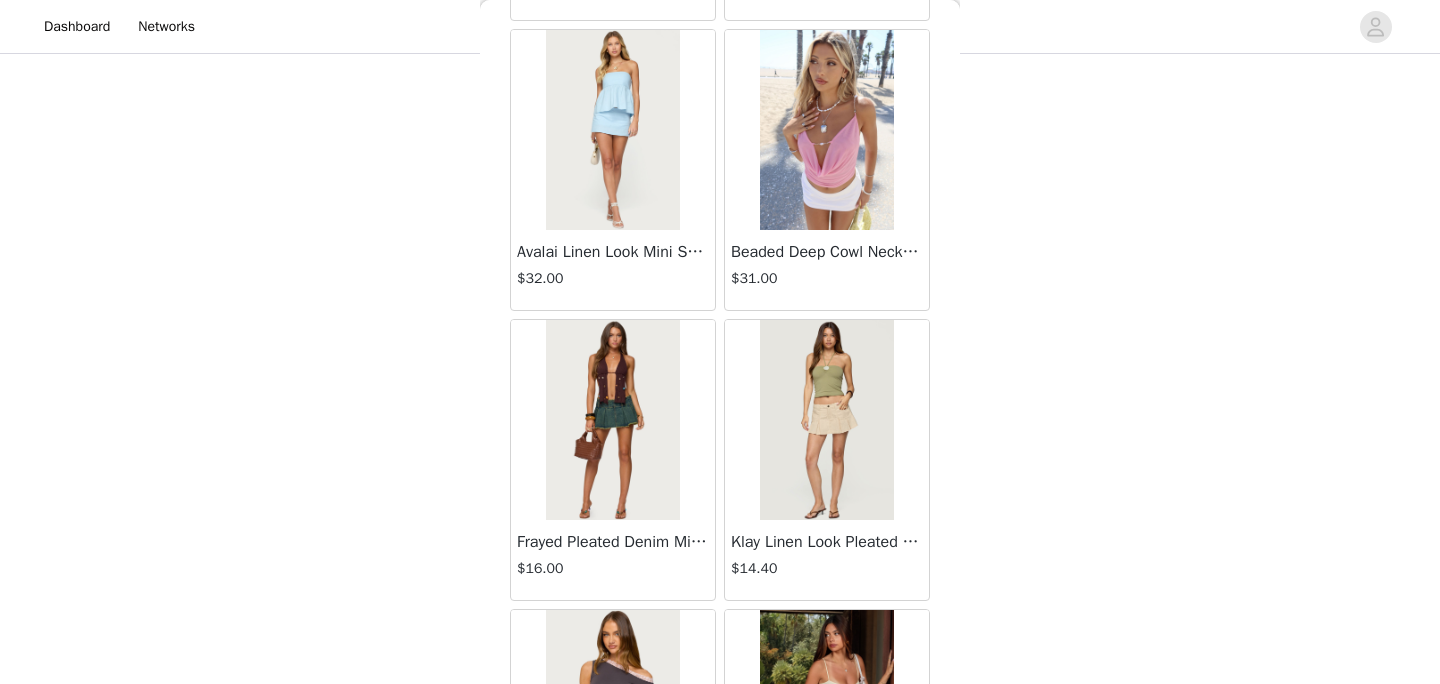 scroll, scrollTop: 2376, scrollLeft: 0, axis: vertical 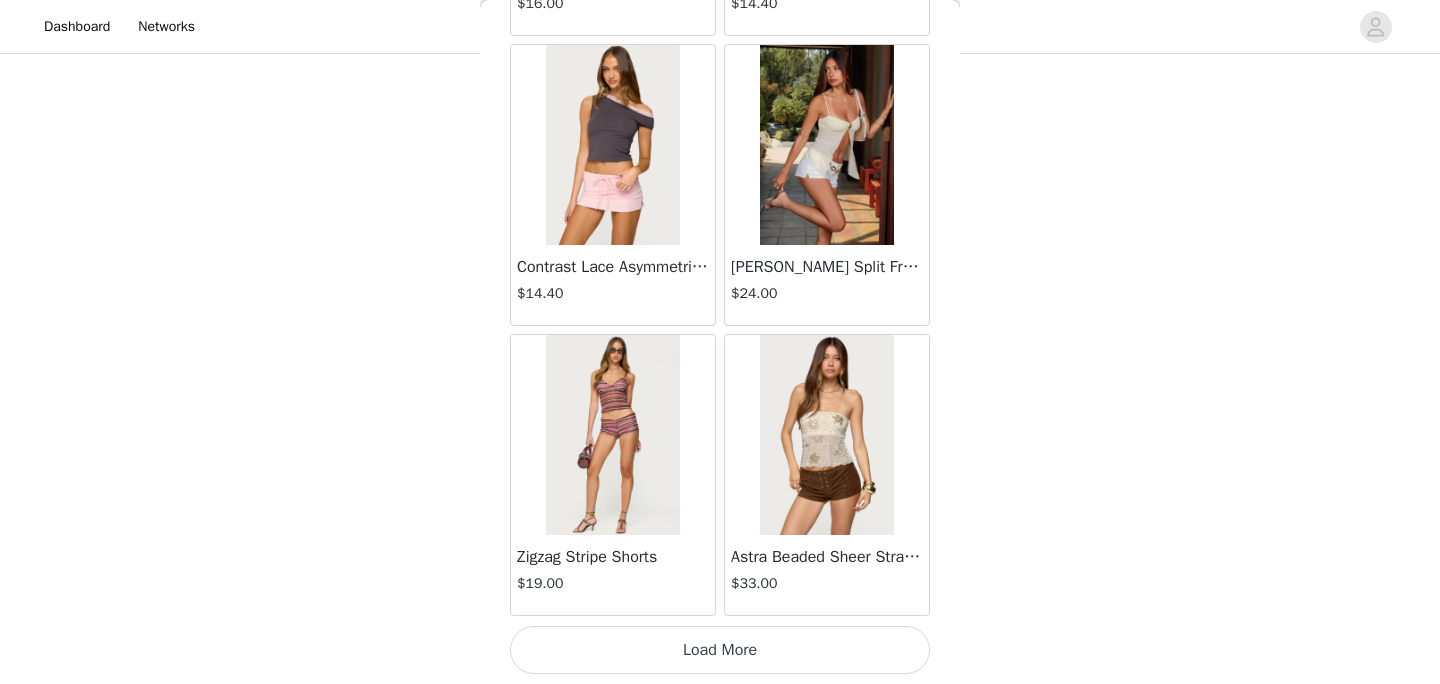click on "Load More" at bounding box center [720, 650] 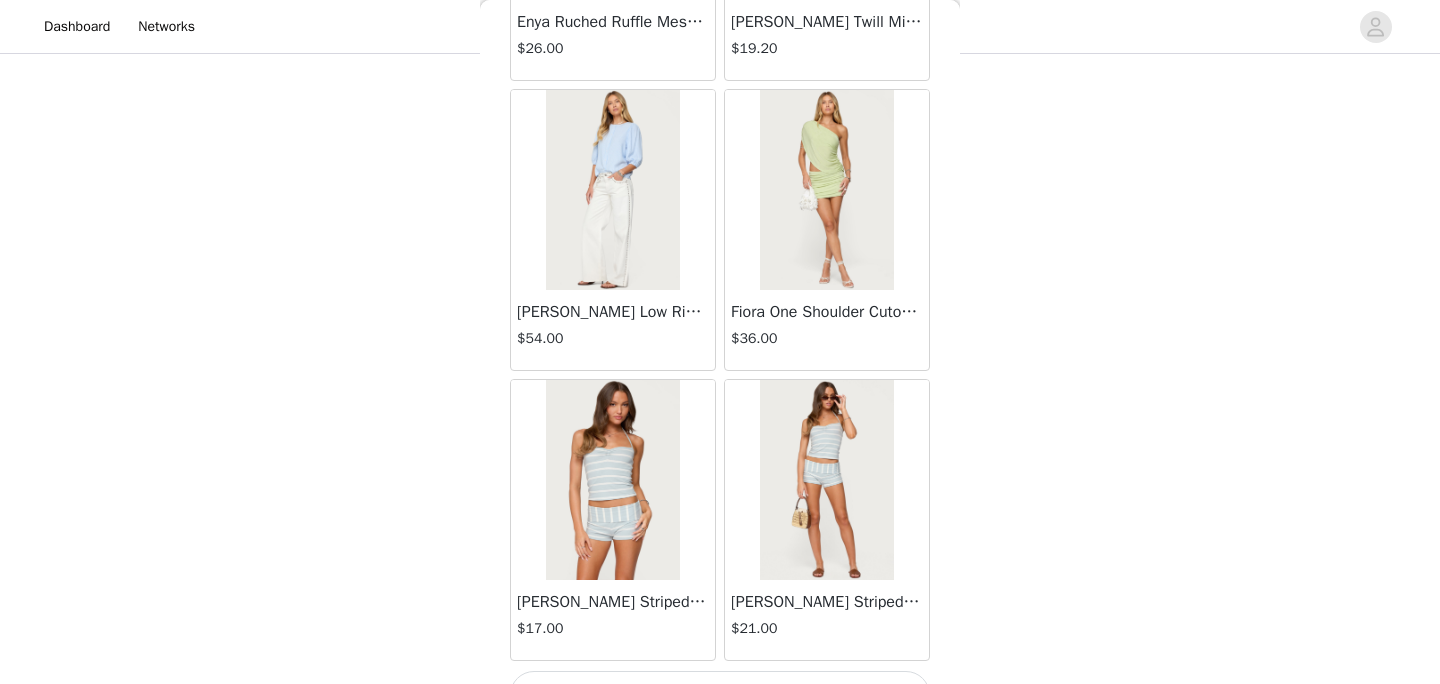scroll, scrollTop: 5276, scrollLeft: 0, axis: vertical 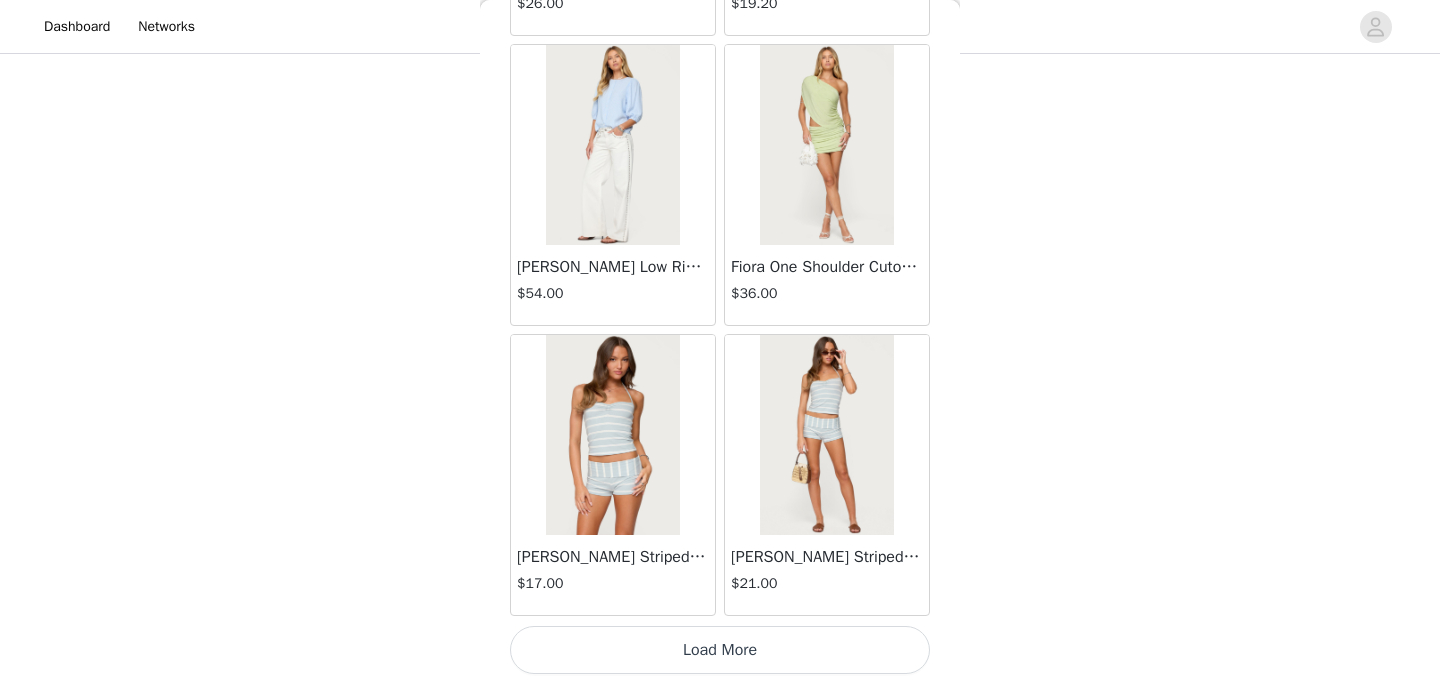 click on "Load More" at bounding box center (720, 650) 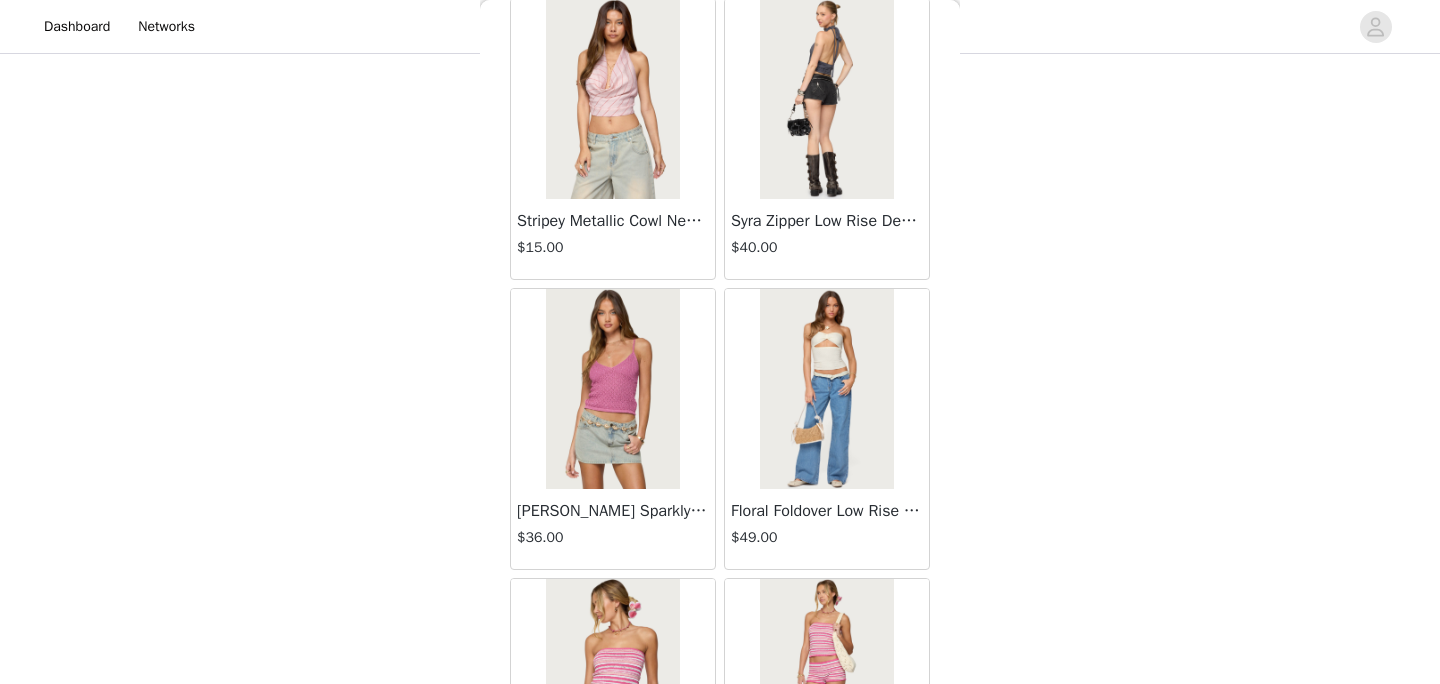 scroll, scrollTop: 8176, scrollLeft: 0, axis: vertical 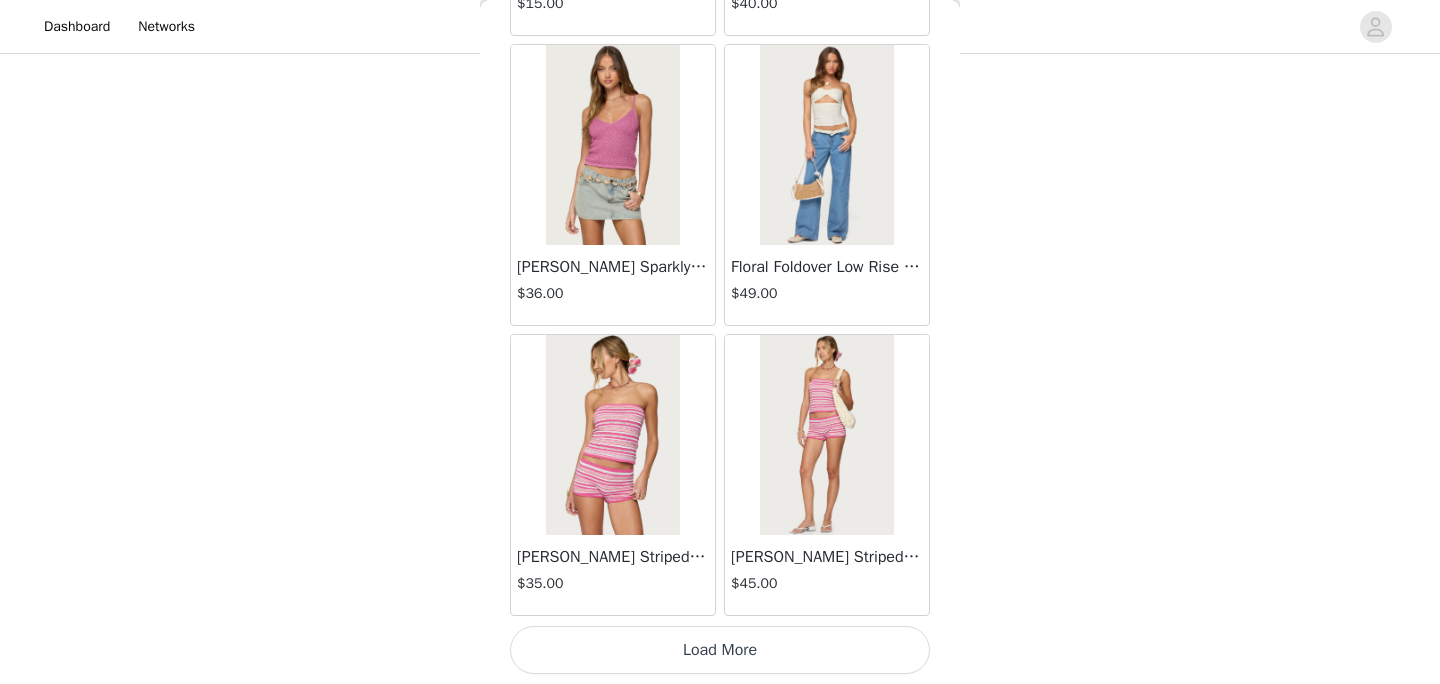 click on "Load More" at bounding box center [720, 650] 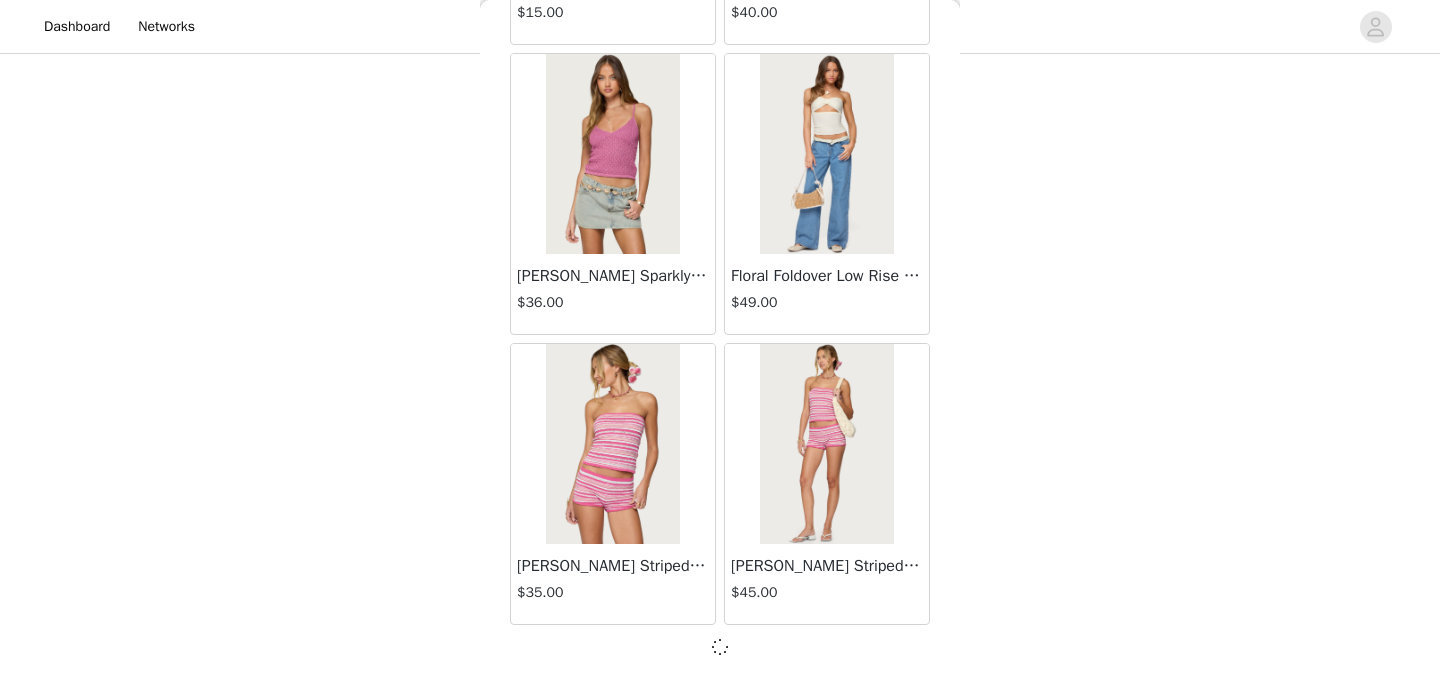 scroll, scrollTop: 8167, scrollLeft: 0, axis: vertical 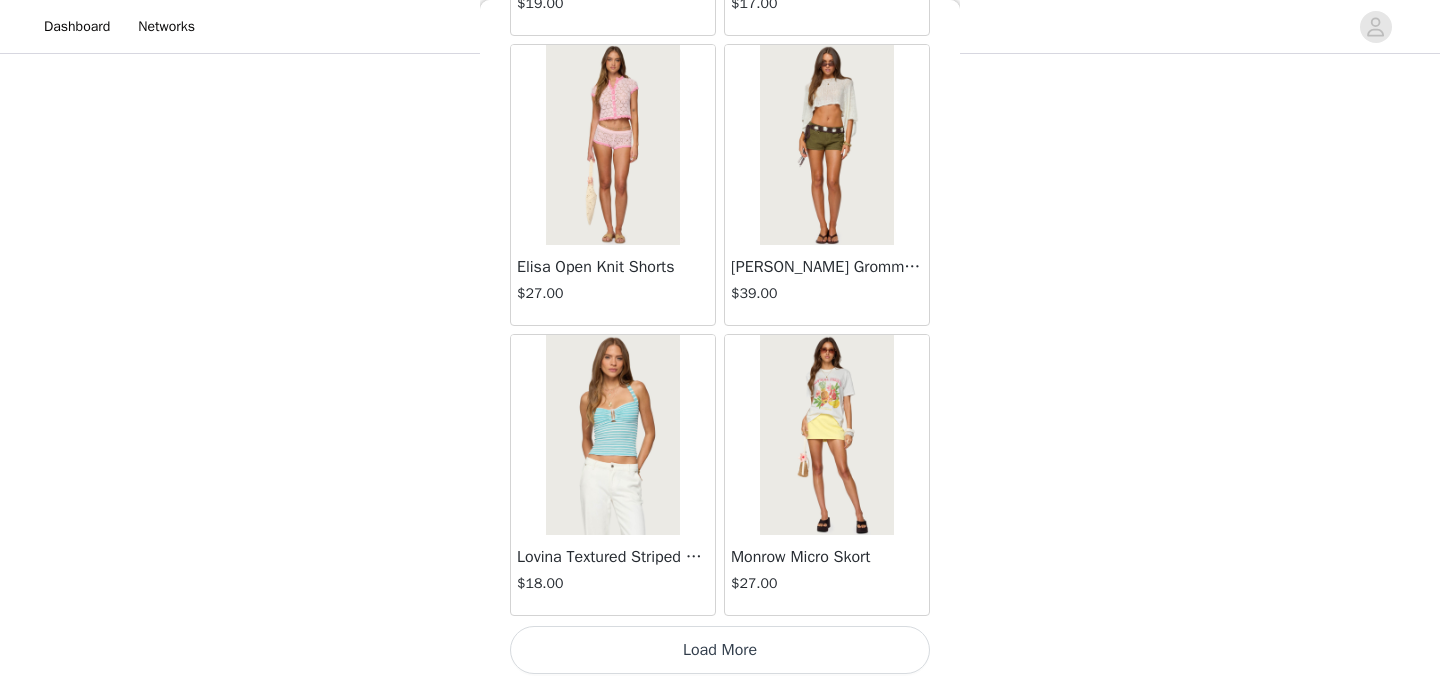 click on "Load More" at bounding box center (720, 650) 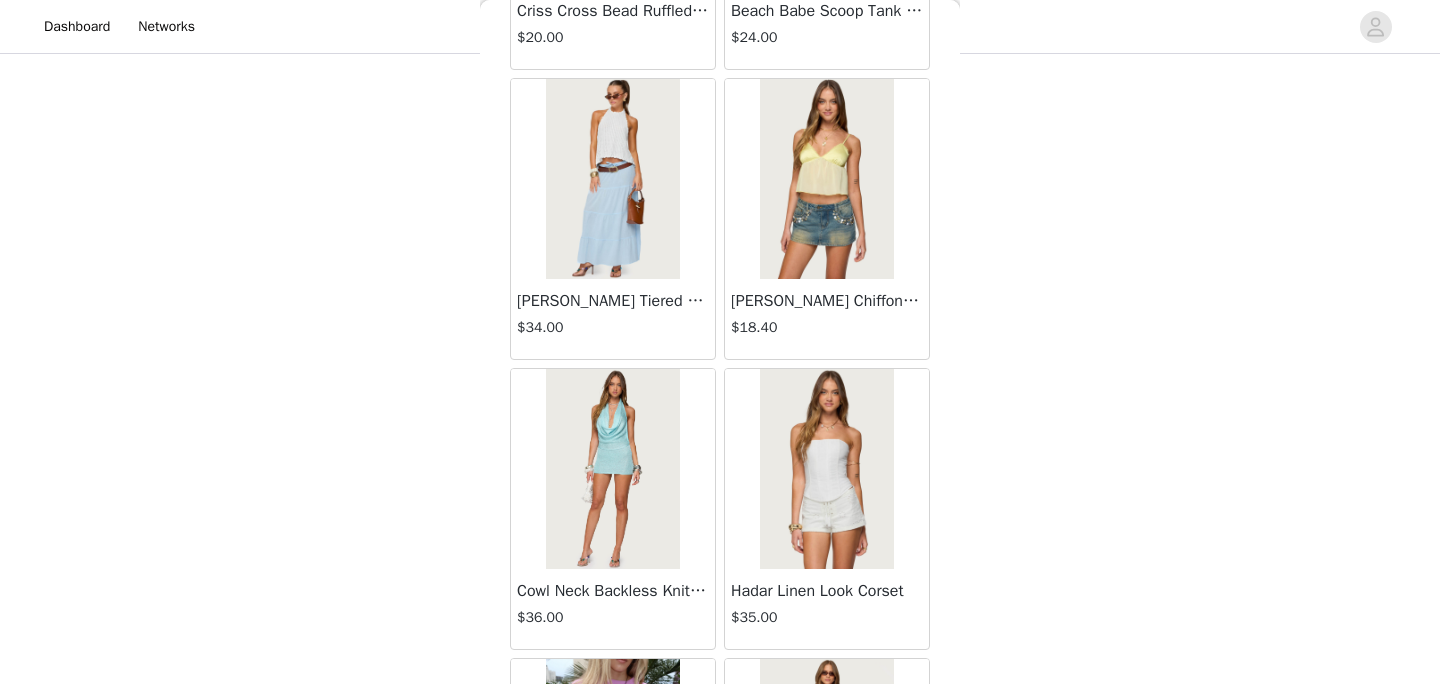 scroll, scrollTop: 13976, scrollLeft: 0, axis: vertical 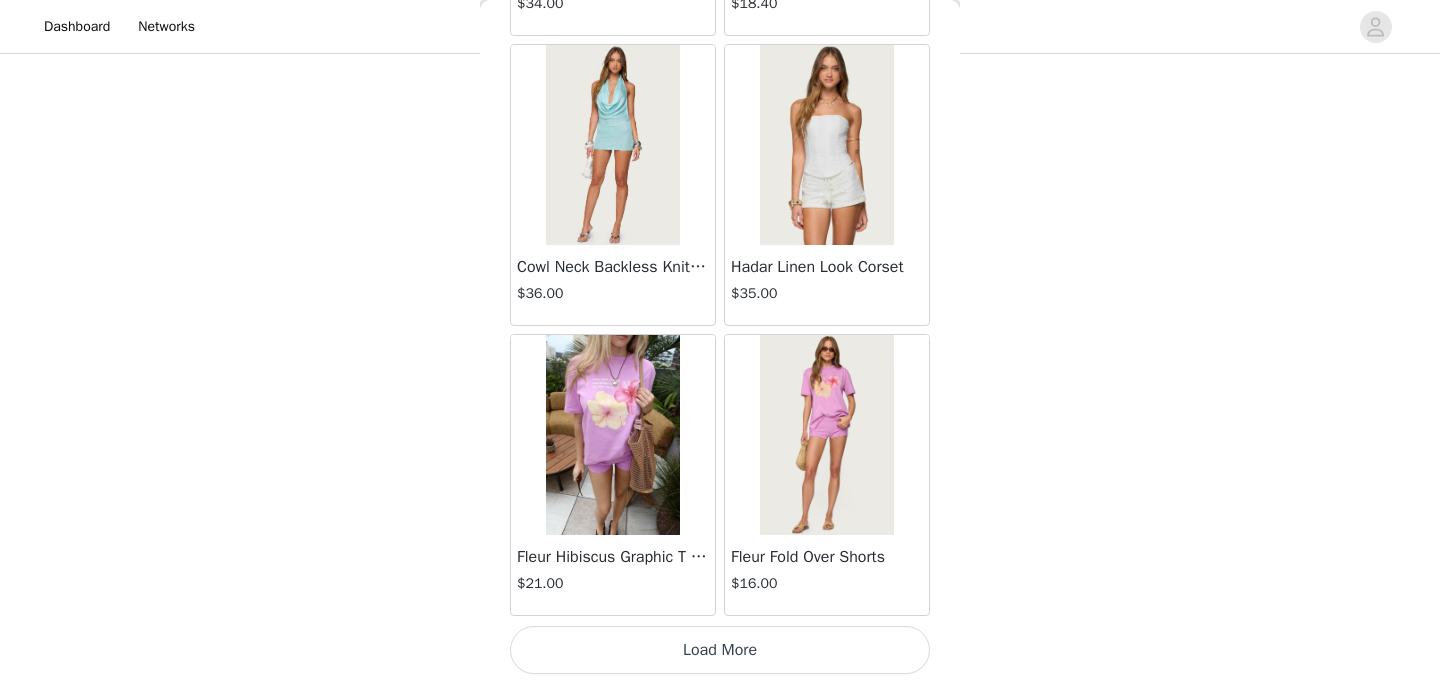 click on "Load More" at bounding box center (720, 650) 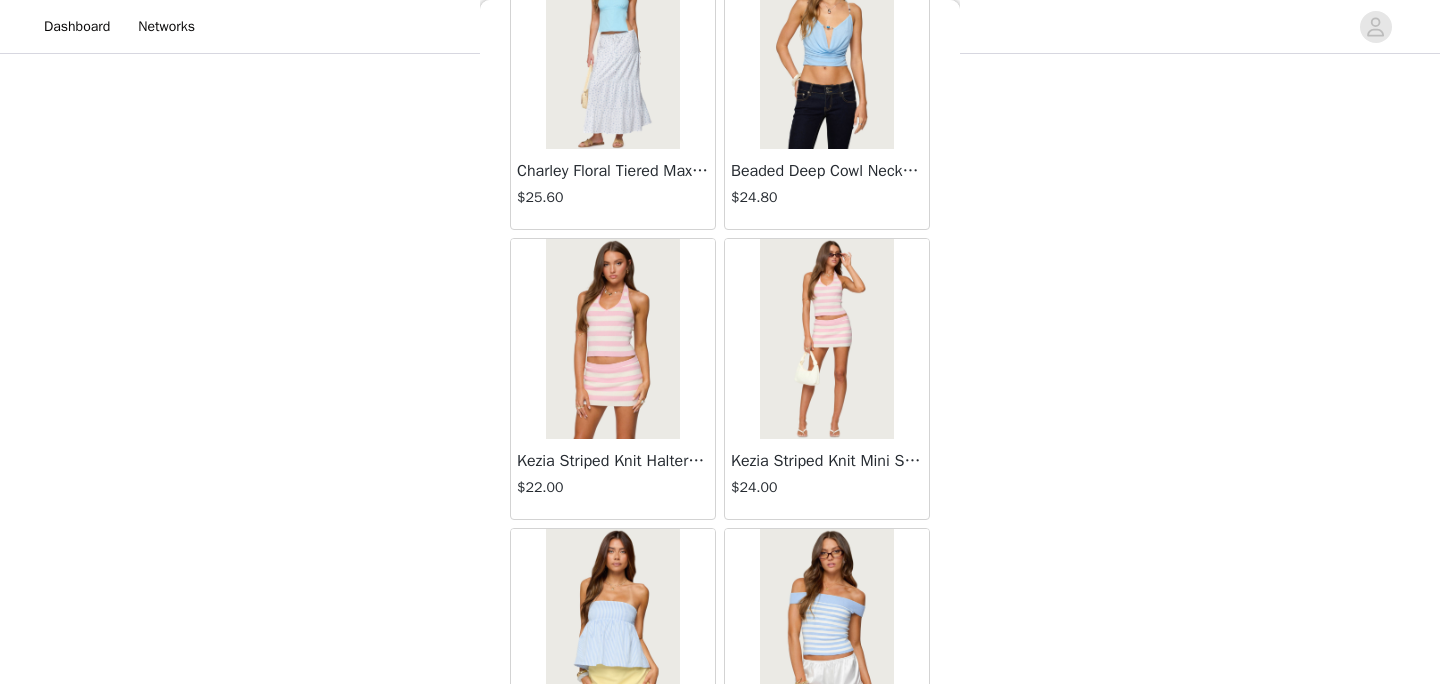 scroll, scrollTop: 16876, scrollLeft: 0, axis: vertical 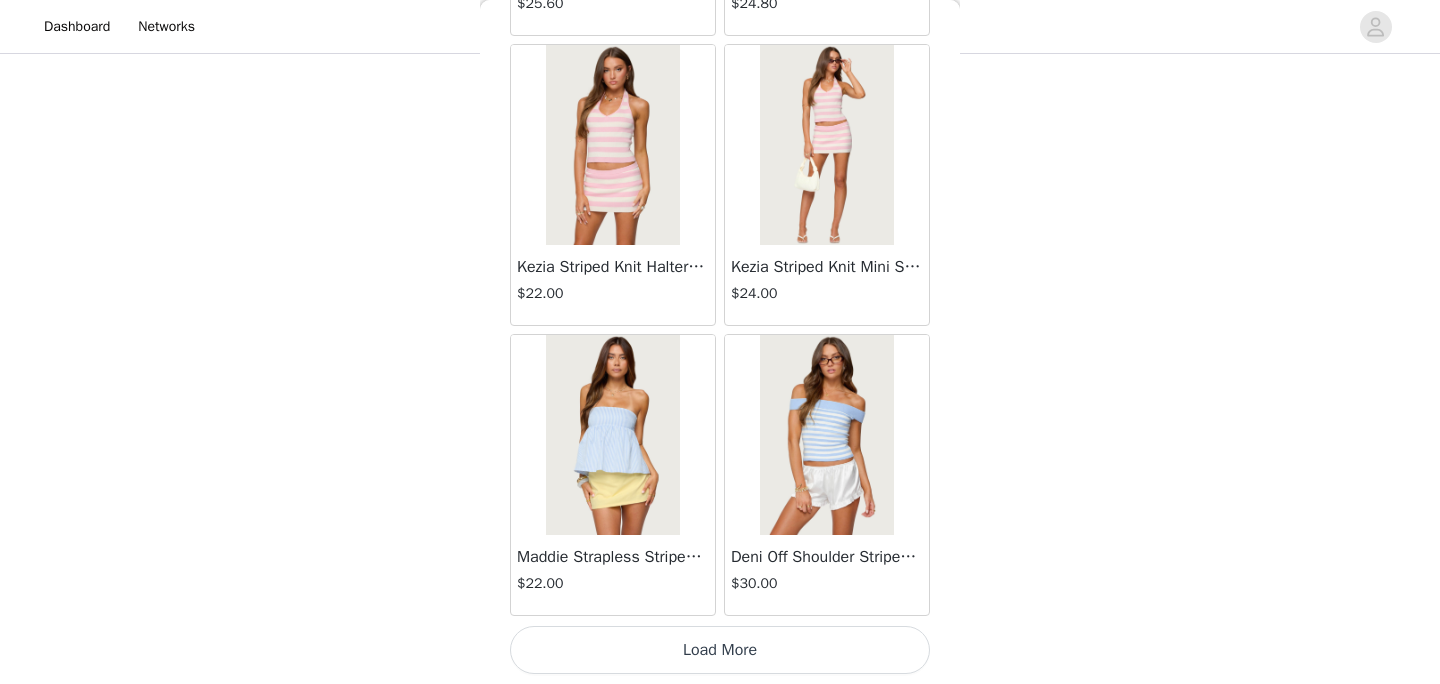 click on "Load More" at bounding box center (720, 650) 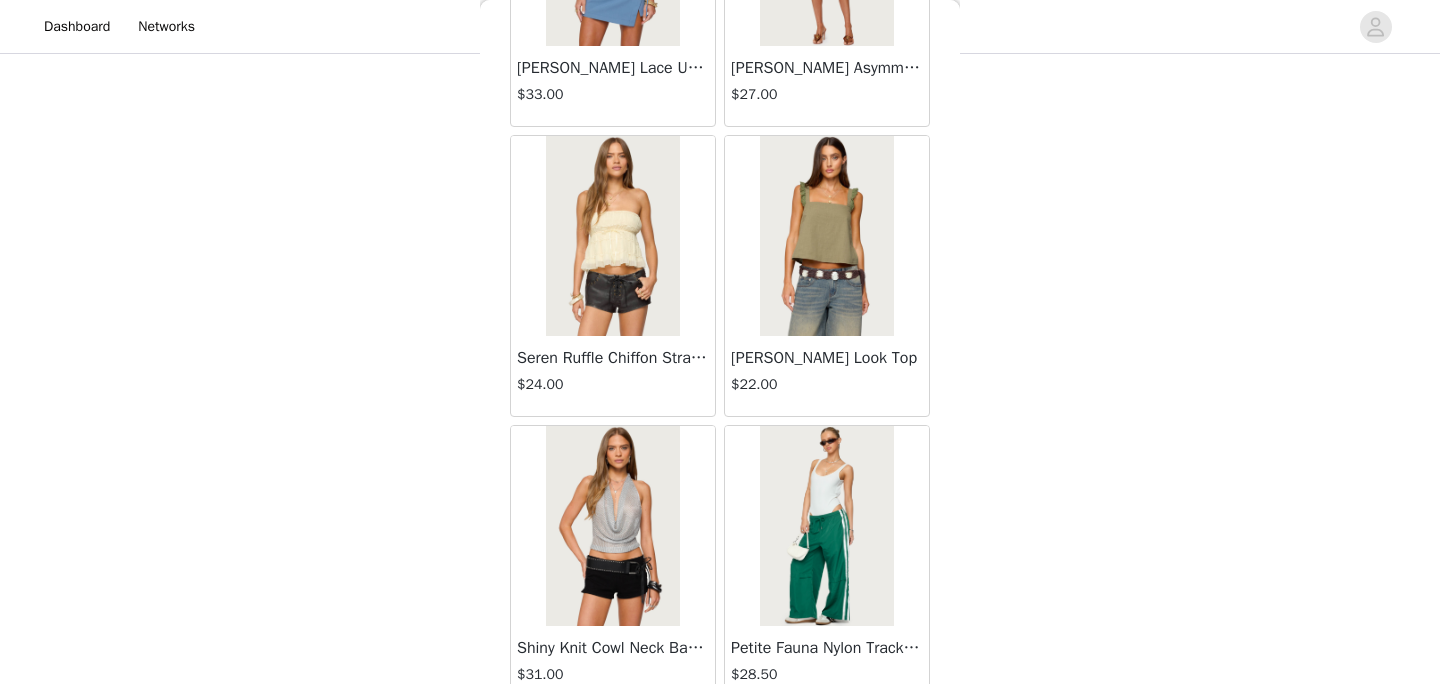 scroll, scrollTop: 19776, scrollLeft: 0, axis: vertical 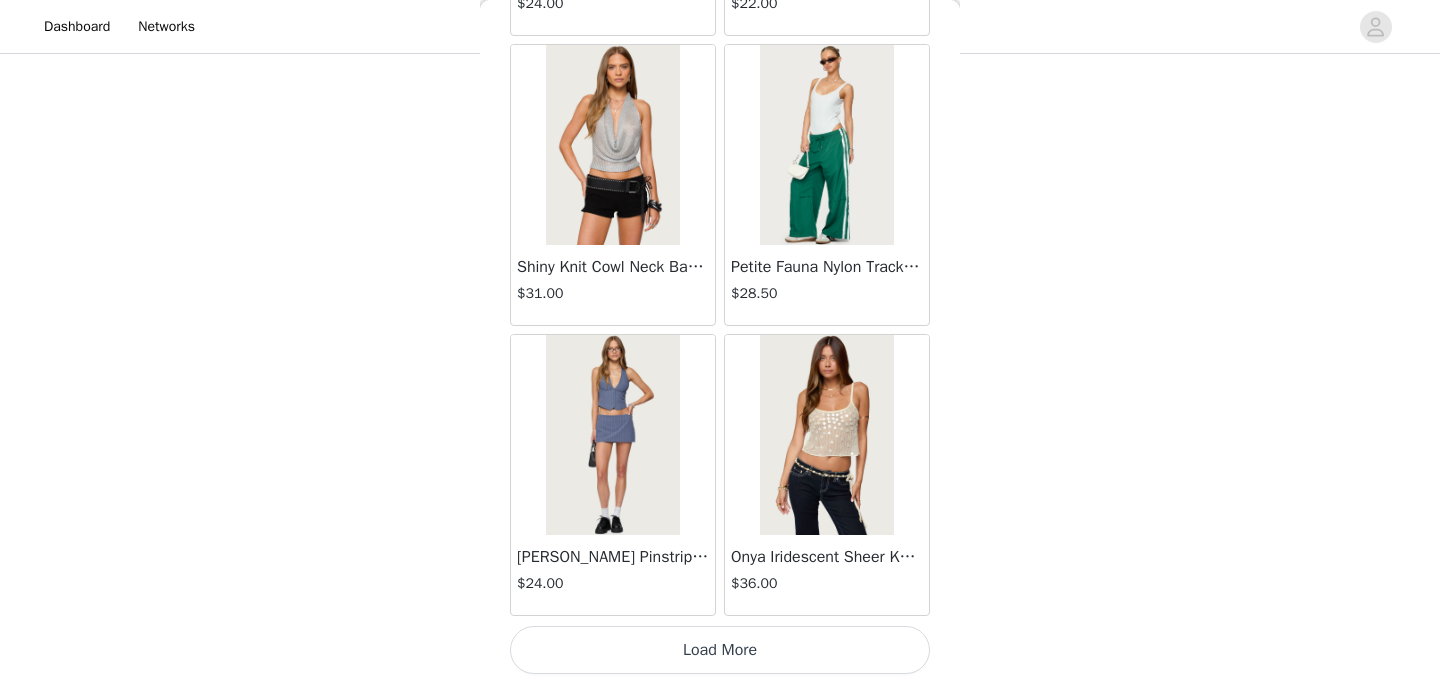 click on "Load More" at bounding box center (720, 650) 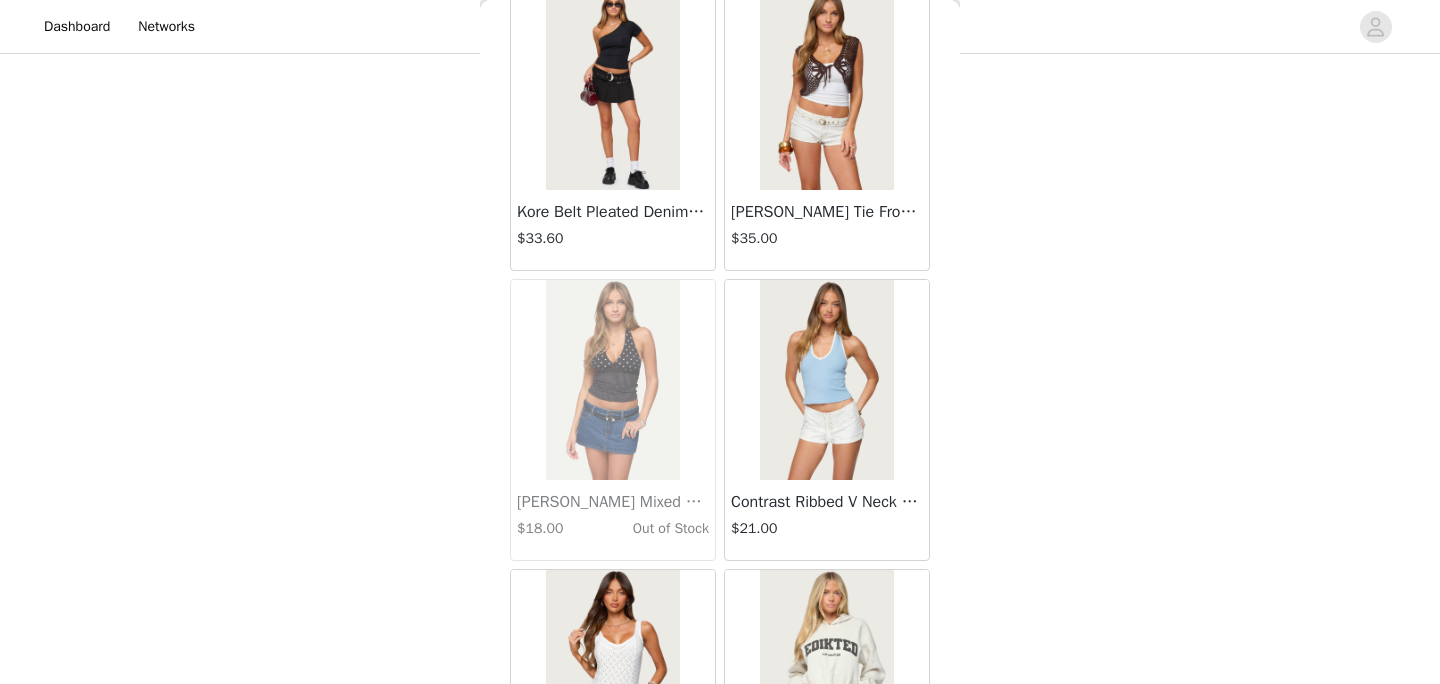 scroll, scrollTop: 22676, scrollLeft: 0, axis: vertical 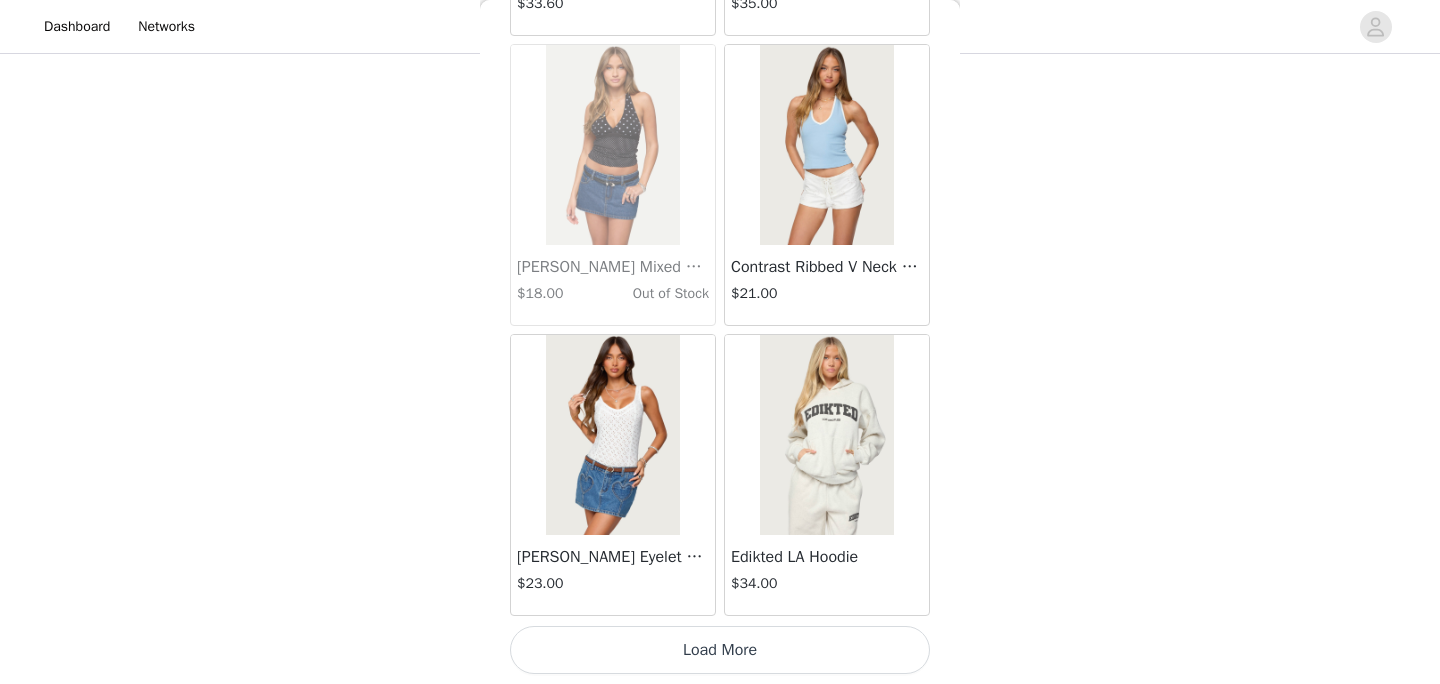 click on "Load More" at bounding box center (720, 650) 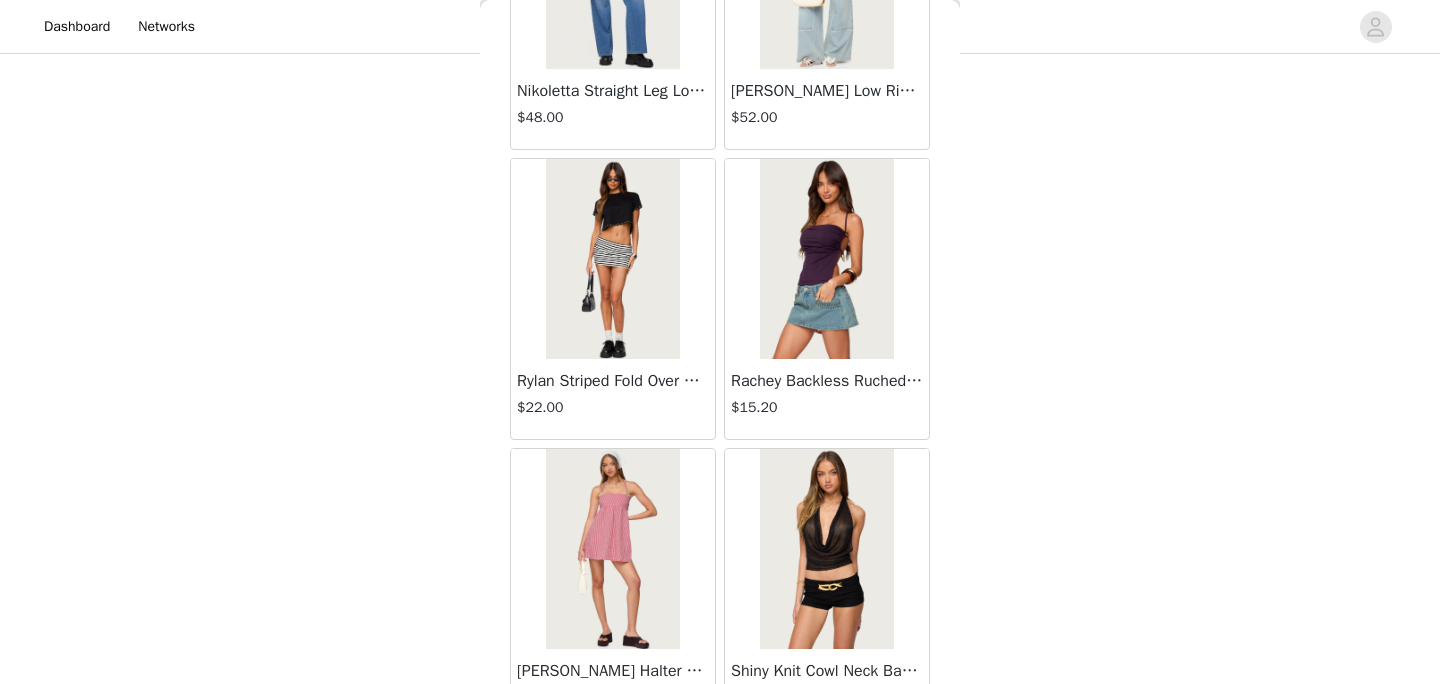 scroll, scrollTop: 25576, scrollLeft: 0, axis: vertical 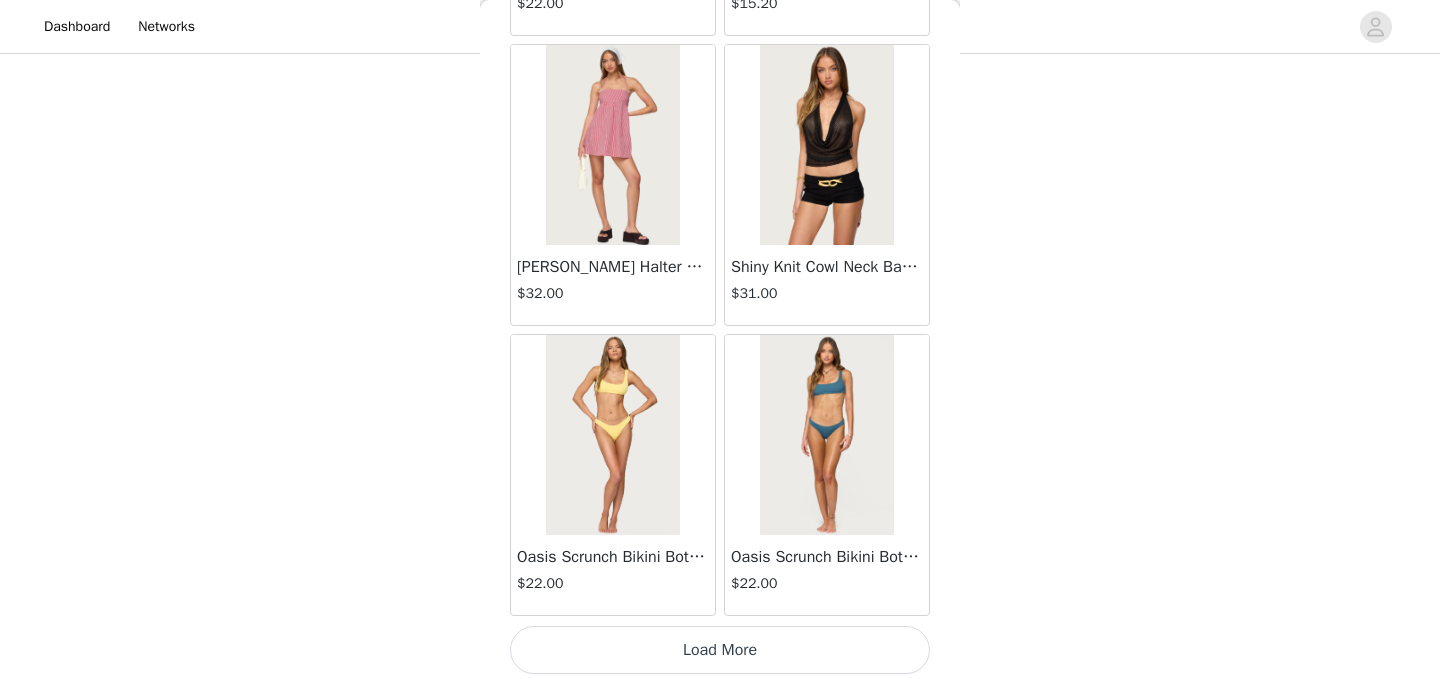 click on "Load More" at bounding box center (720, 650) 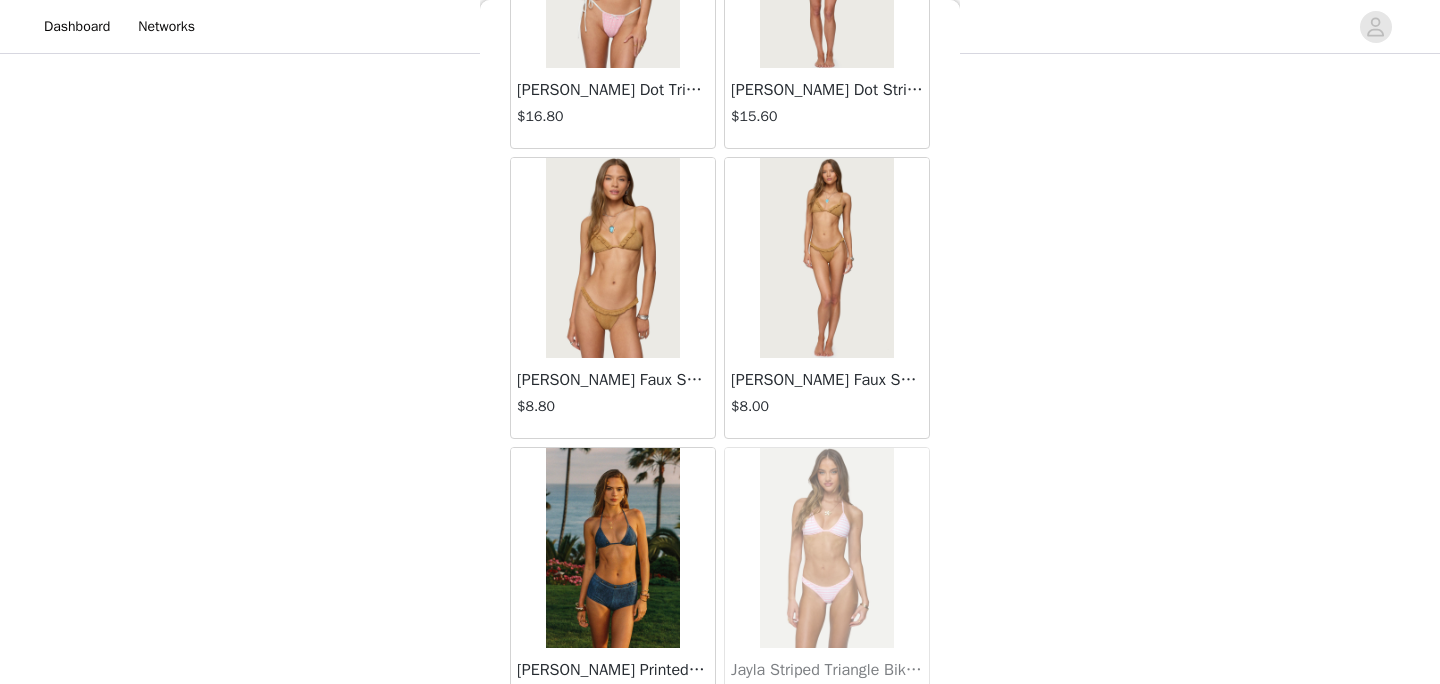 scroll, scrollTop: 28476, scrollLeft: 0, axis: vertical 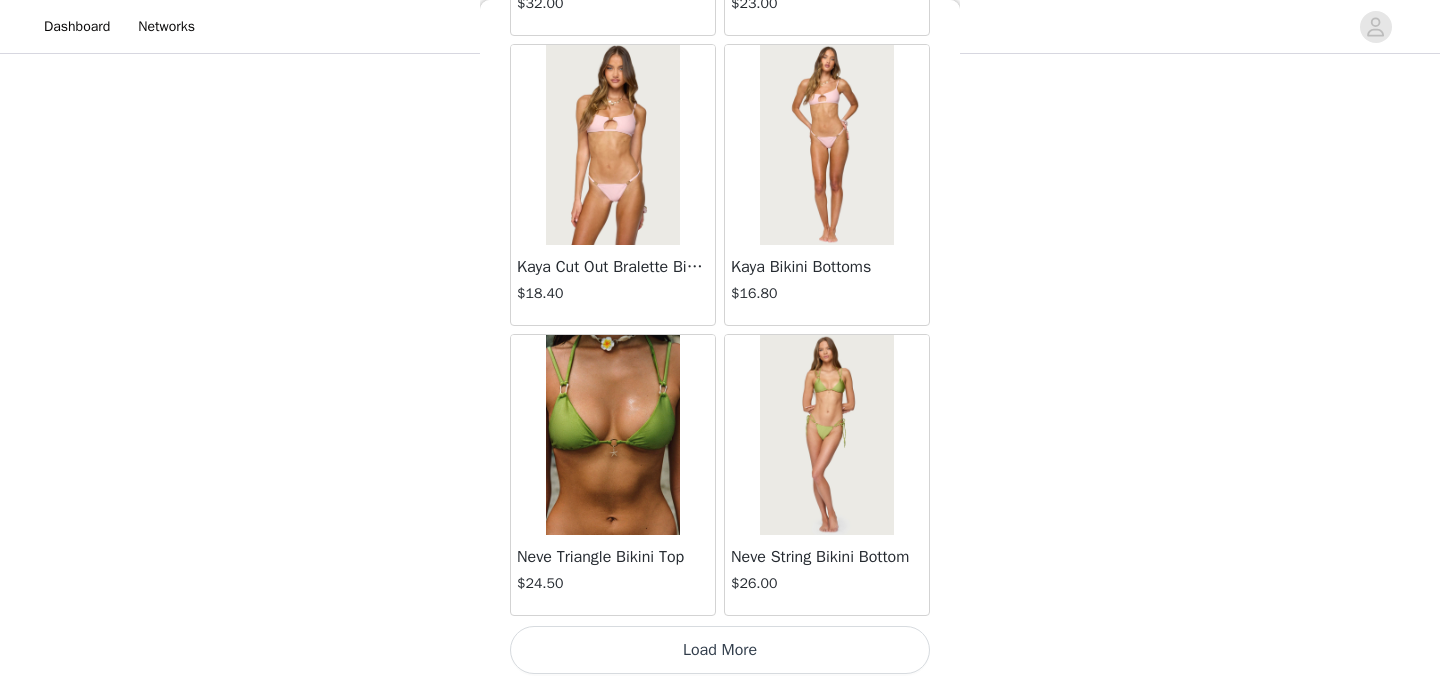 click on "Load More" at bounding box center [720, 650] 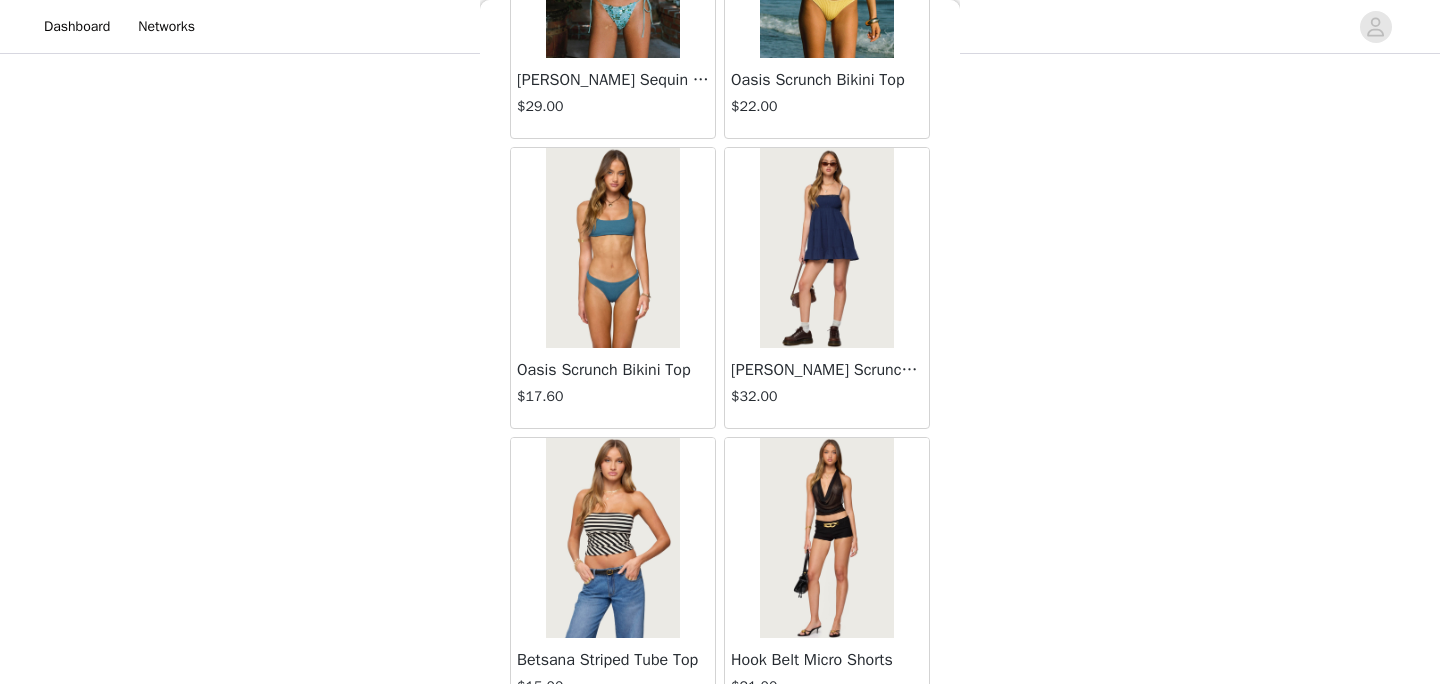 scroll, scrollTop: 31376, scrollLeft: 0, axis: vertical 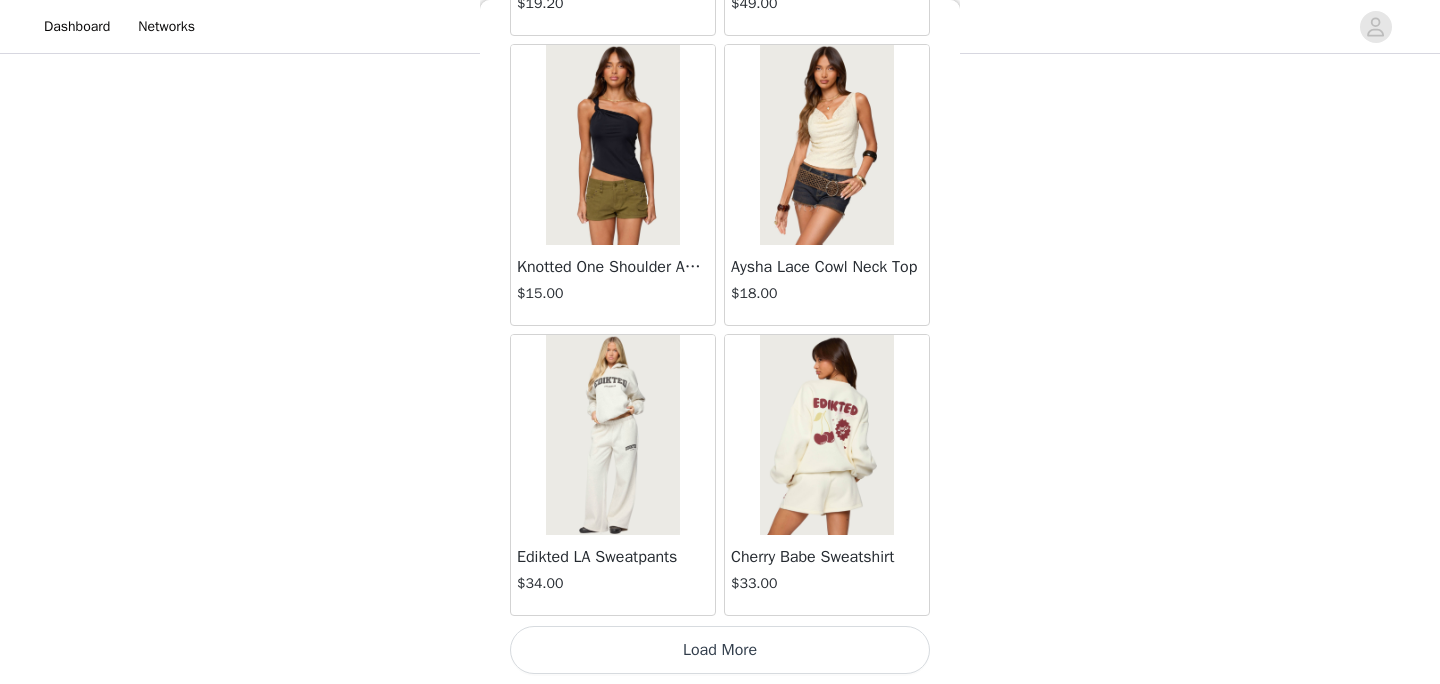 click on "Load More" at bounding box center [720, 650] 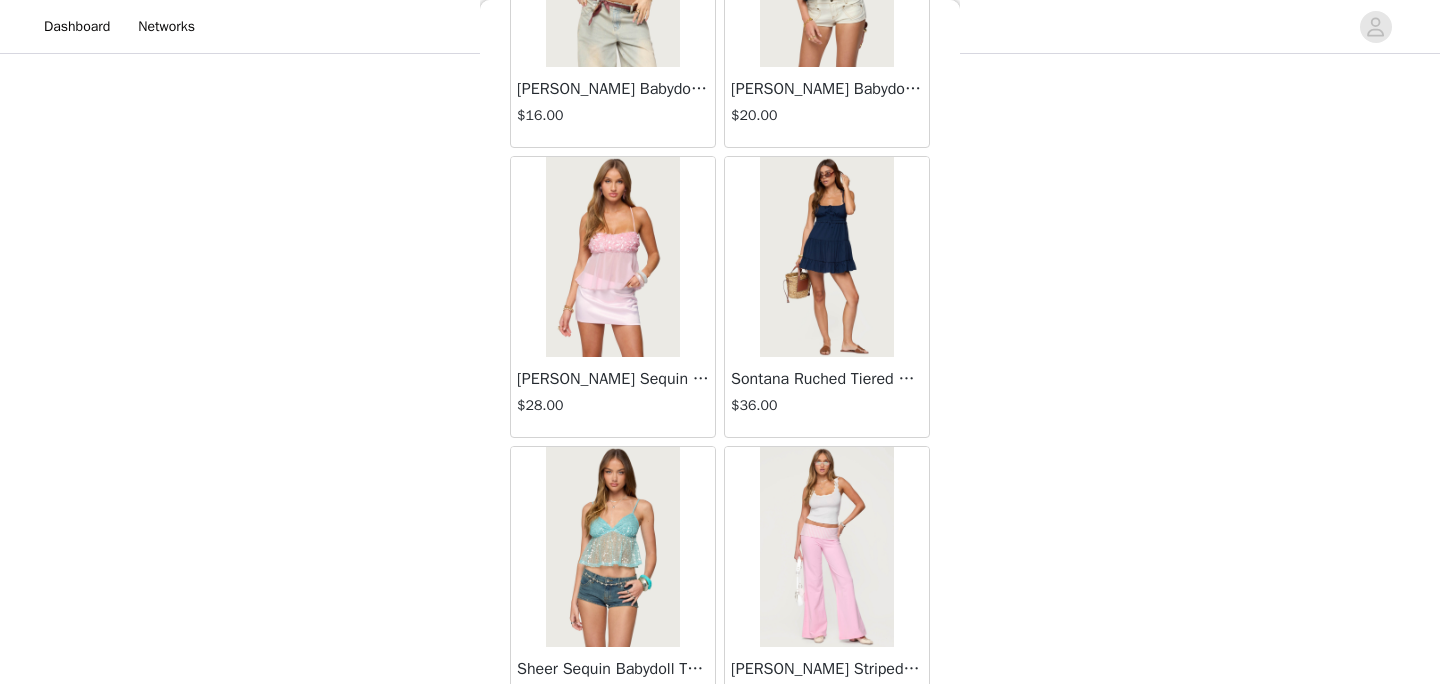scroll, scrollTop: 34276, scrollLeft: 0, axis: vertical 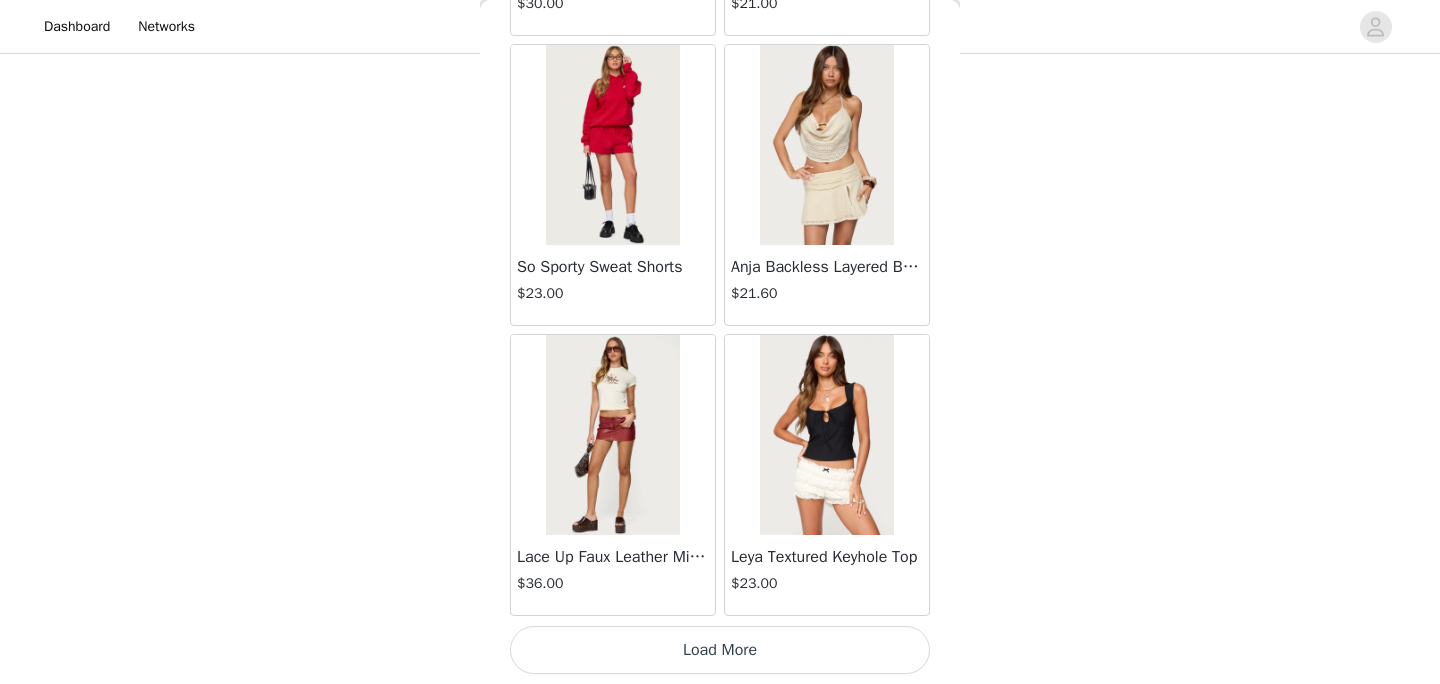 click on "Load More" at bounding box center (720, 650) 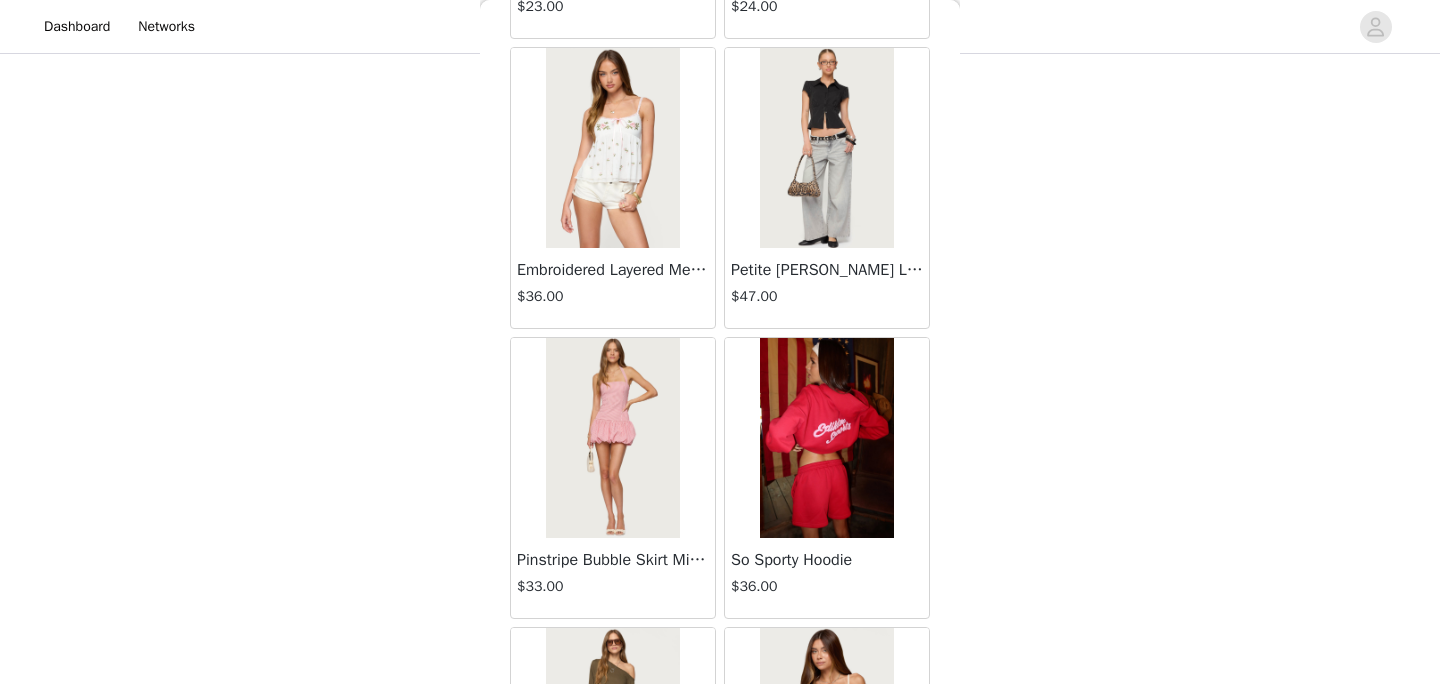 scroll, scrollTop: 37176, scrollLeft: 0, axis: vertical 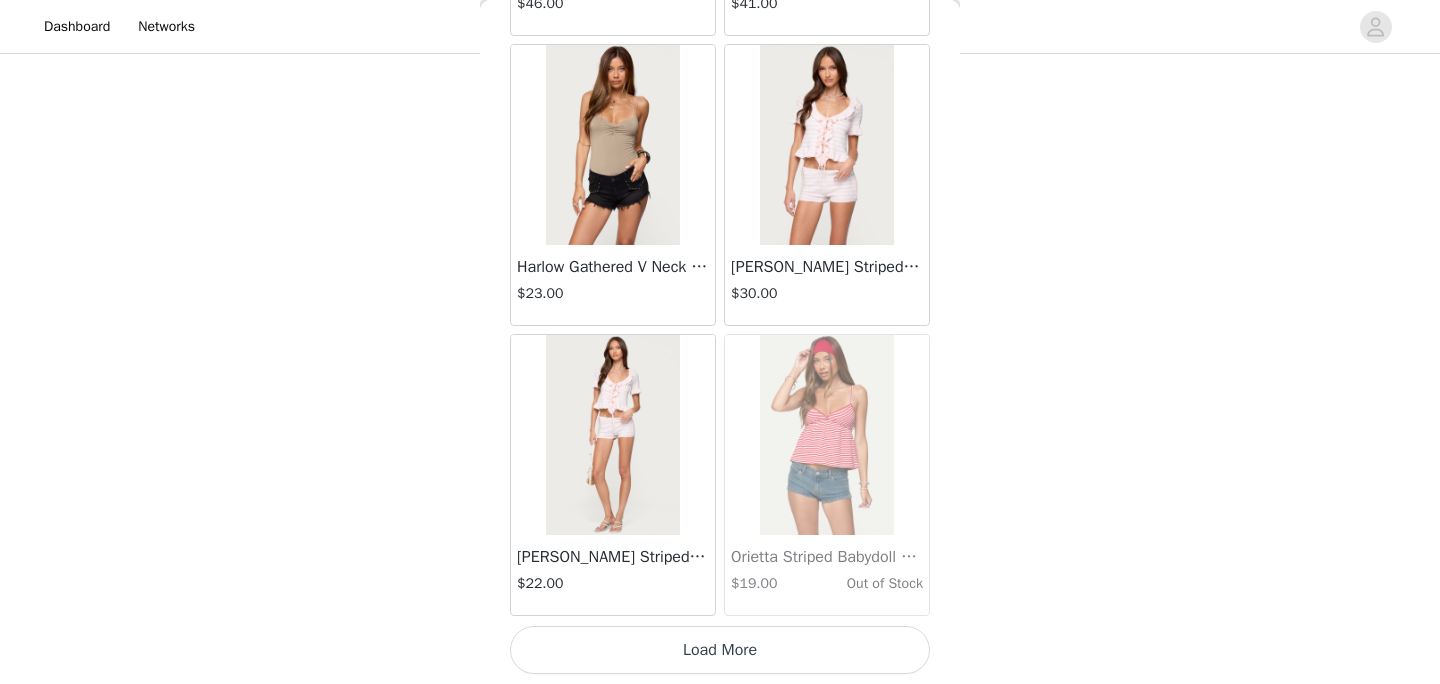 click on "Load More" at bounding box center (720, 650) 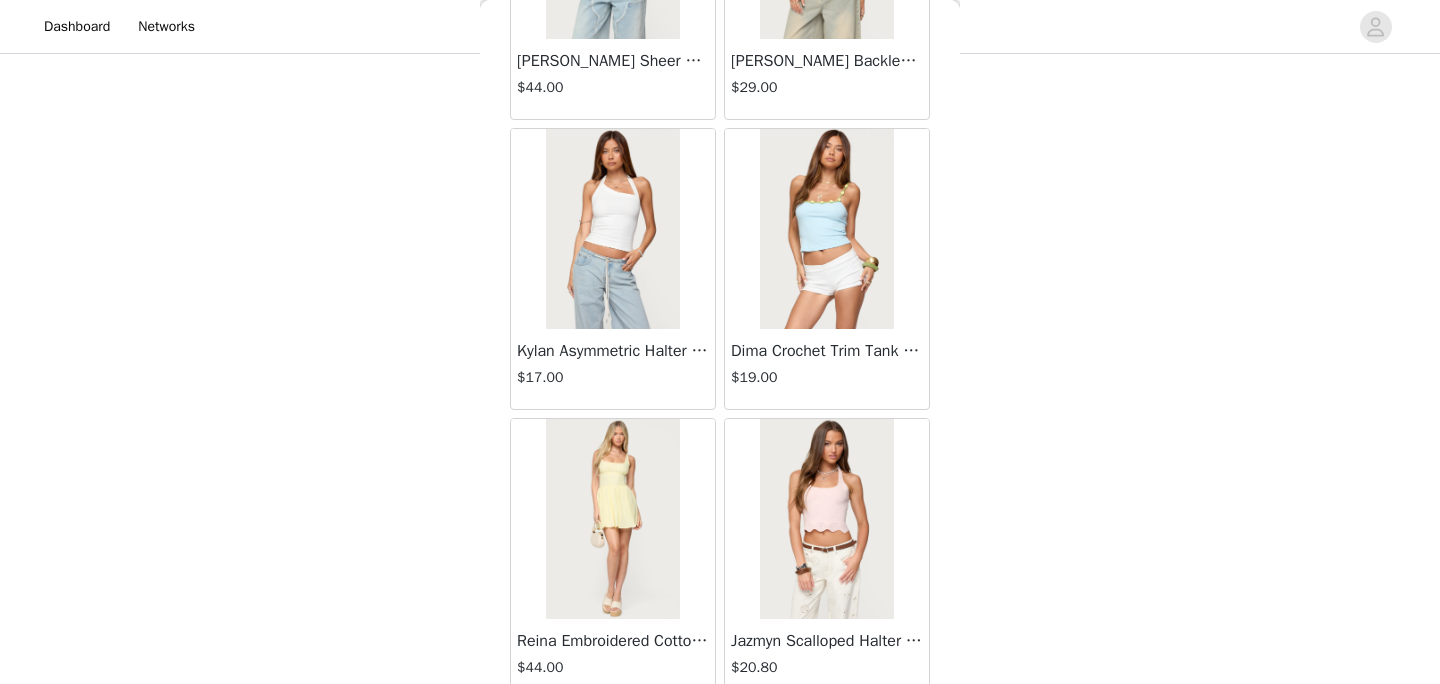 scroll, scrollTop: 40076, scrollLeft: 0, axis: vertical 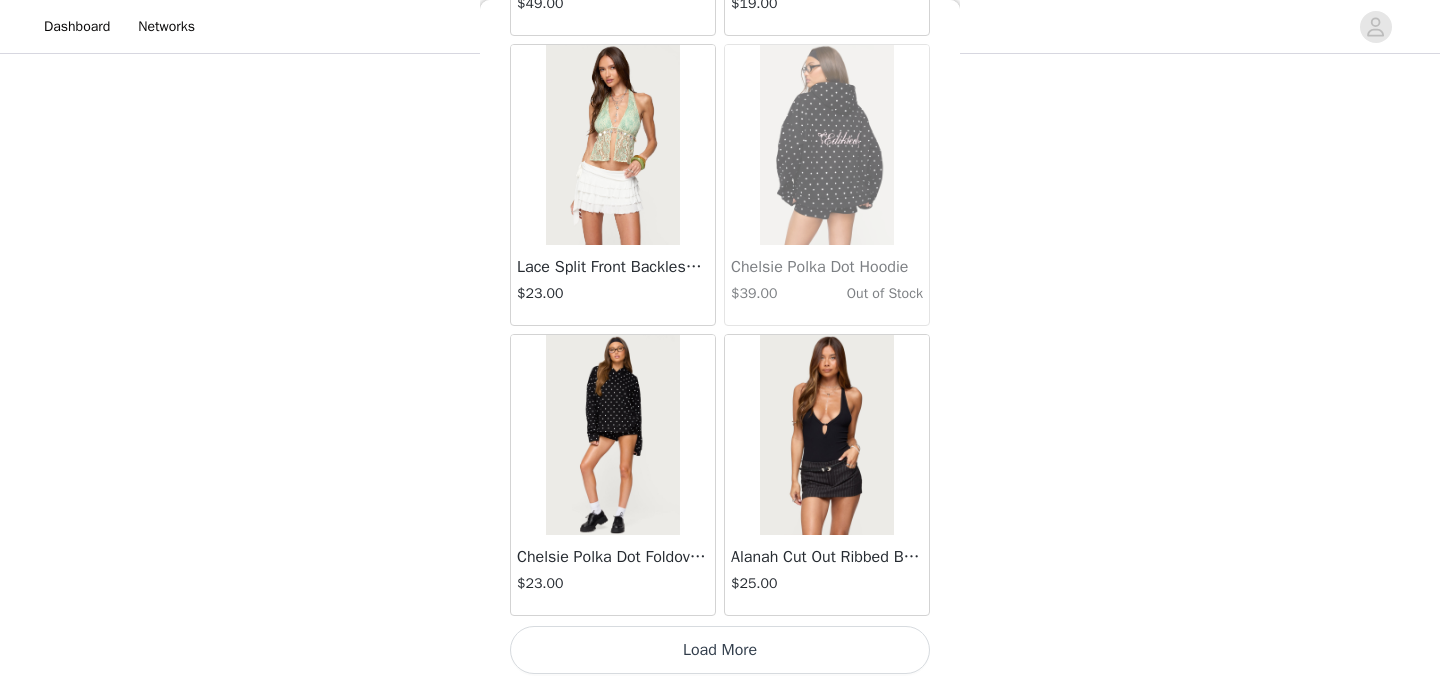 click on "Load More" at bounding box center [720, 650] 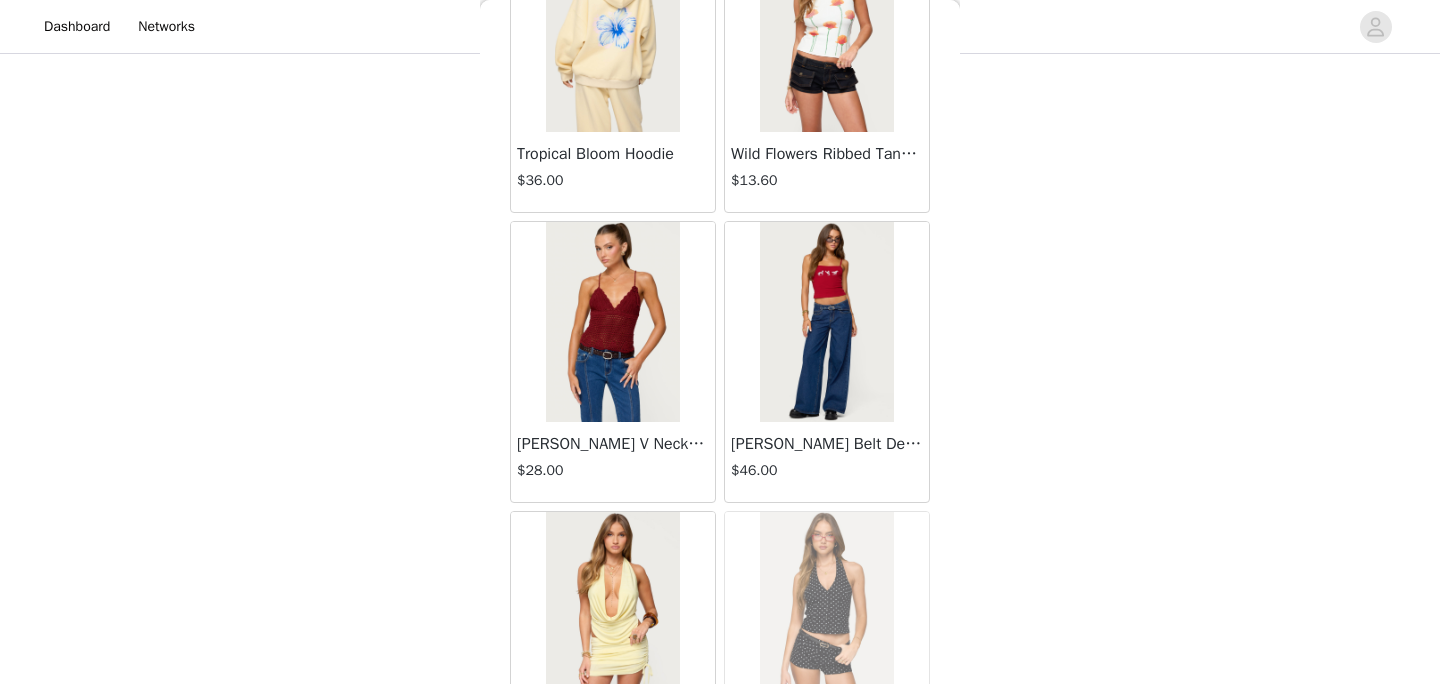 scroll, scrollTop: 42976, scrollLeft: 0, axis: vertical 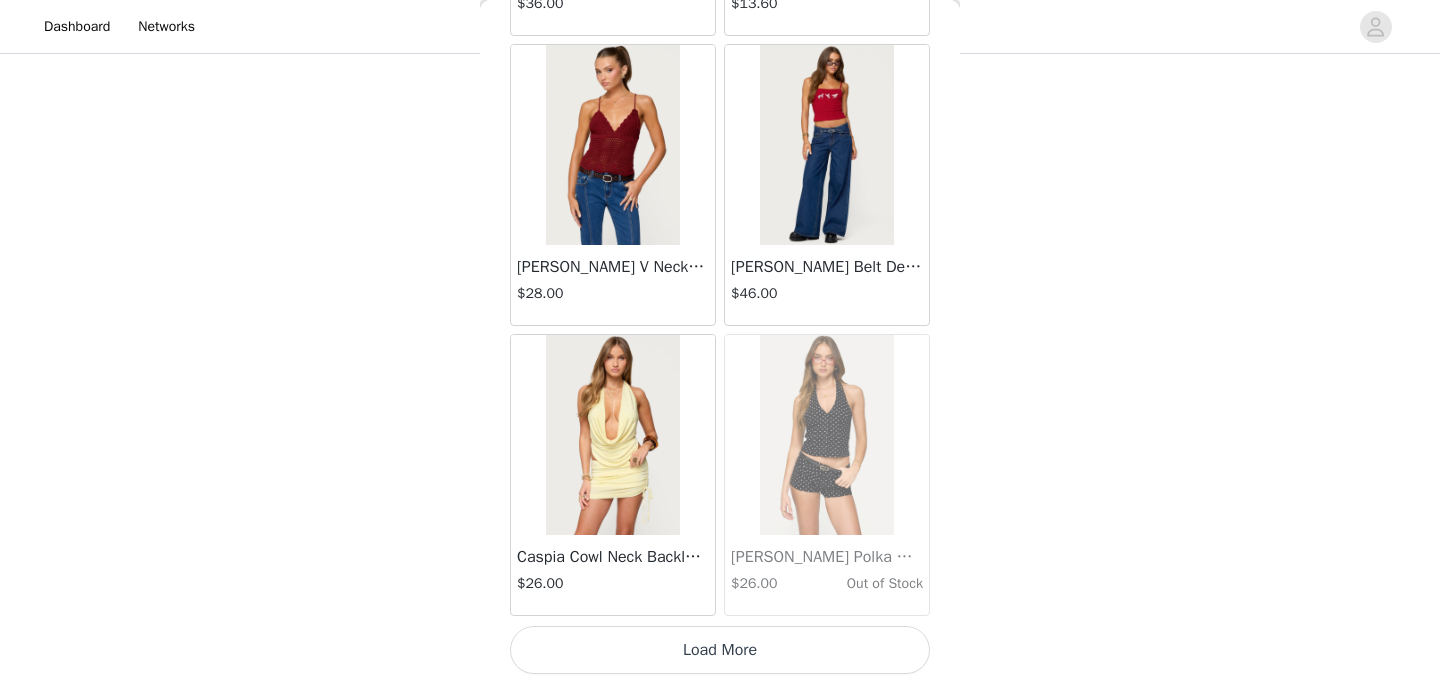 click on "Load More" at bounding box center [720, 650] 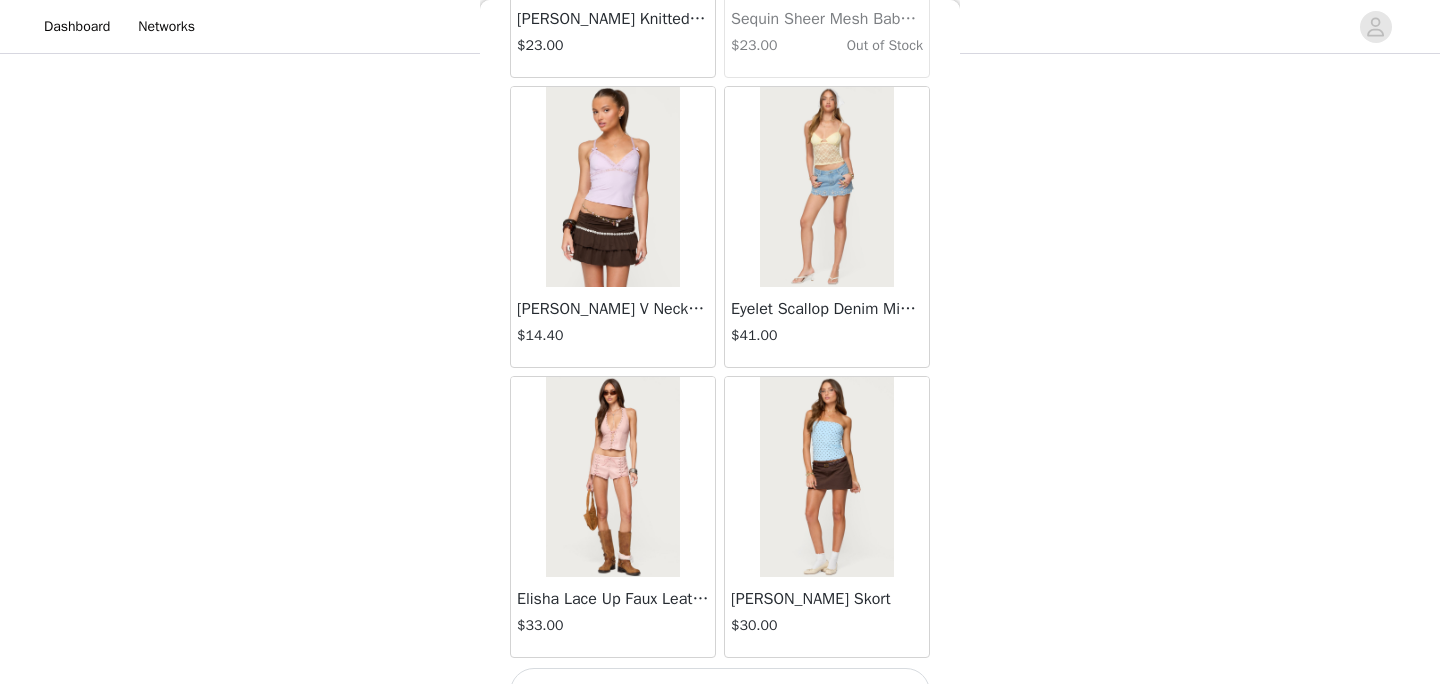 scroll, scrollTop: 45876, scrollLeft: 0, axis: vertical 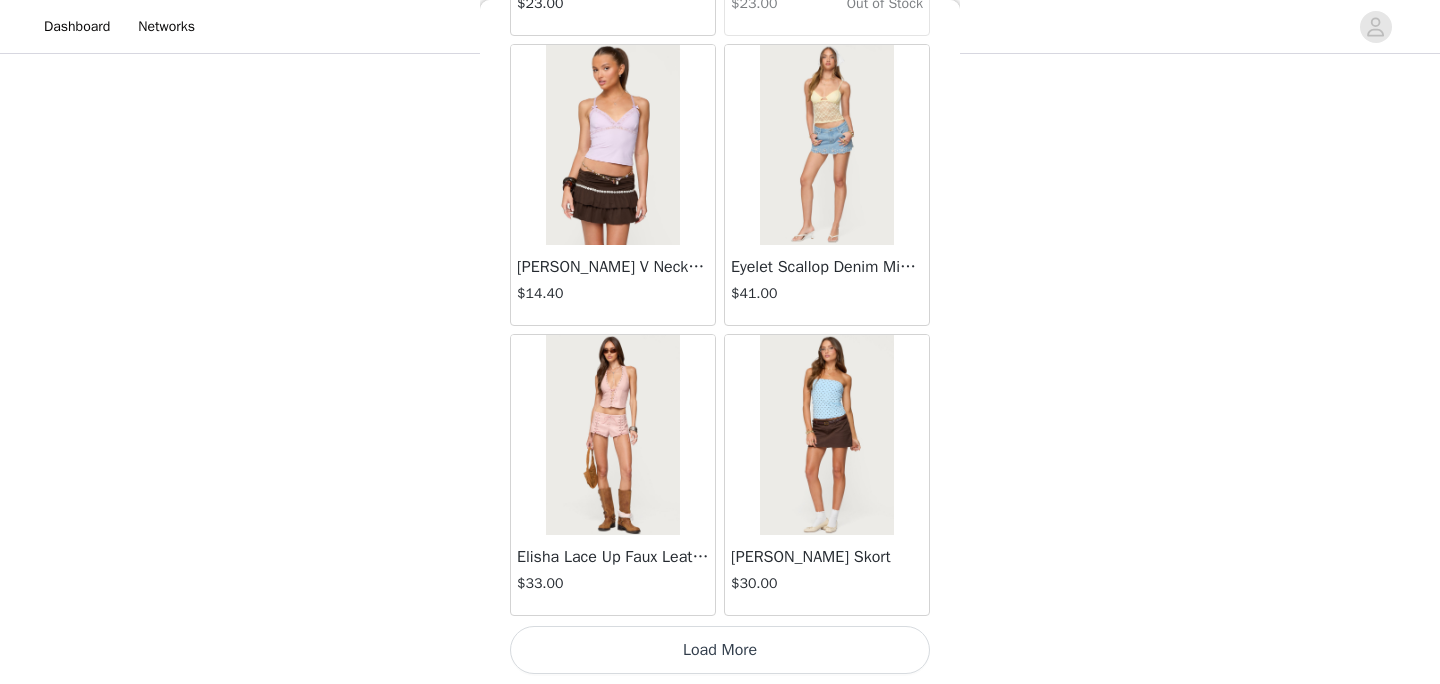 click on "Load More" at bounding box center (720, 650) 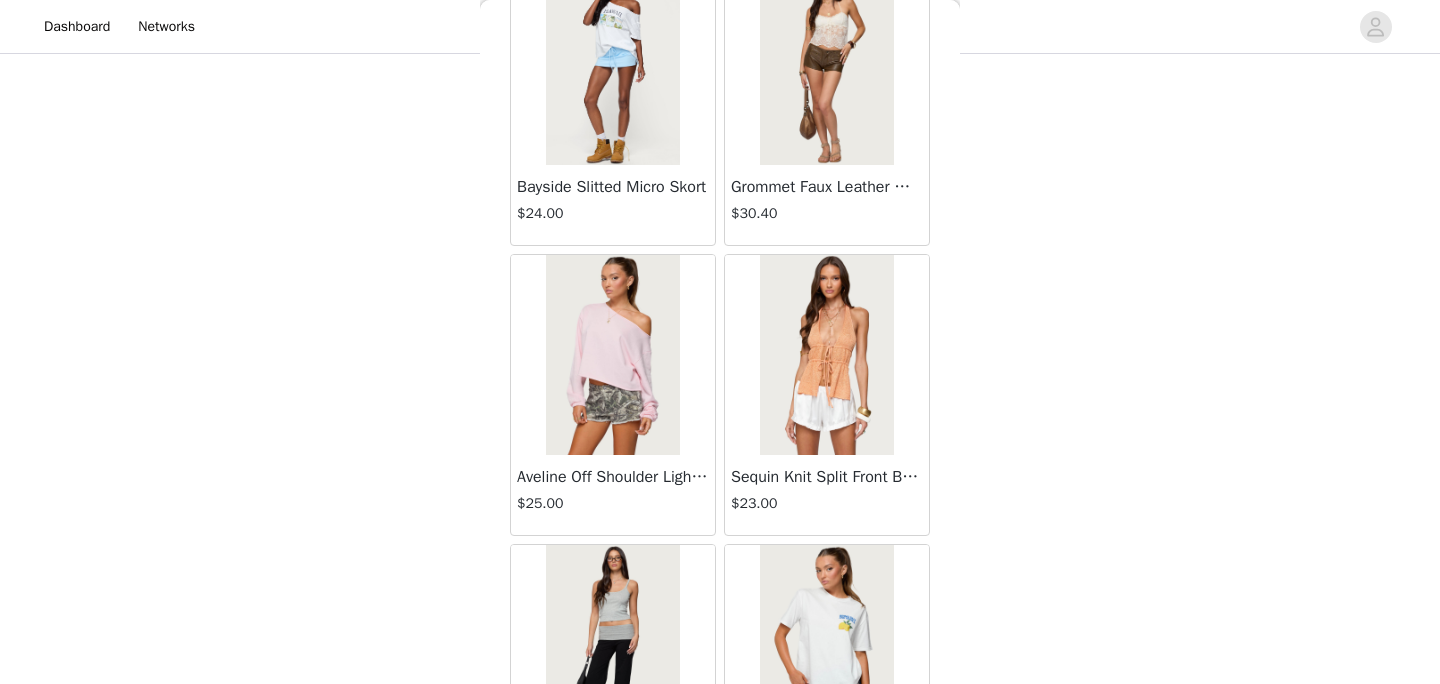scroll, scrollTop: 48776, scrollLeft: 0, axis: vertical 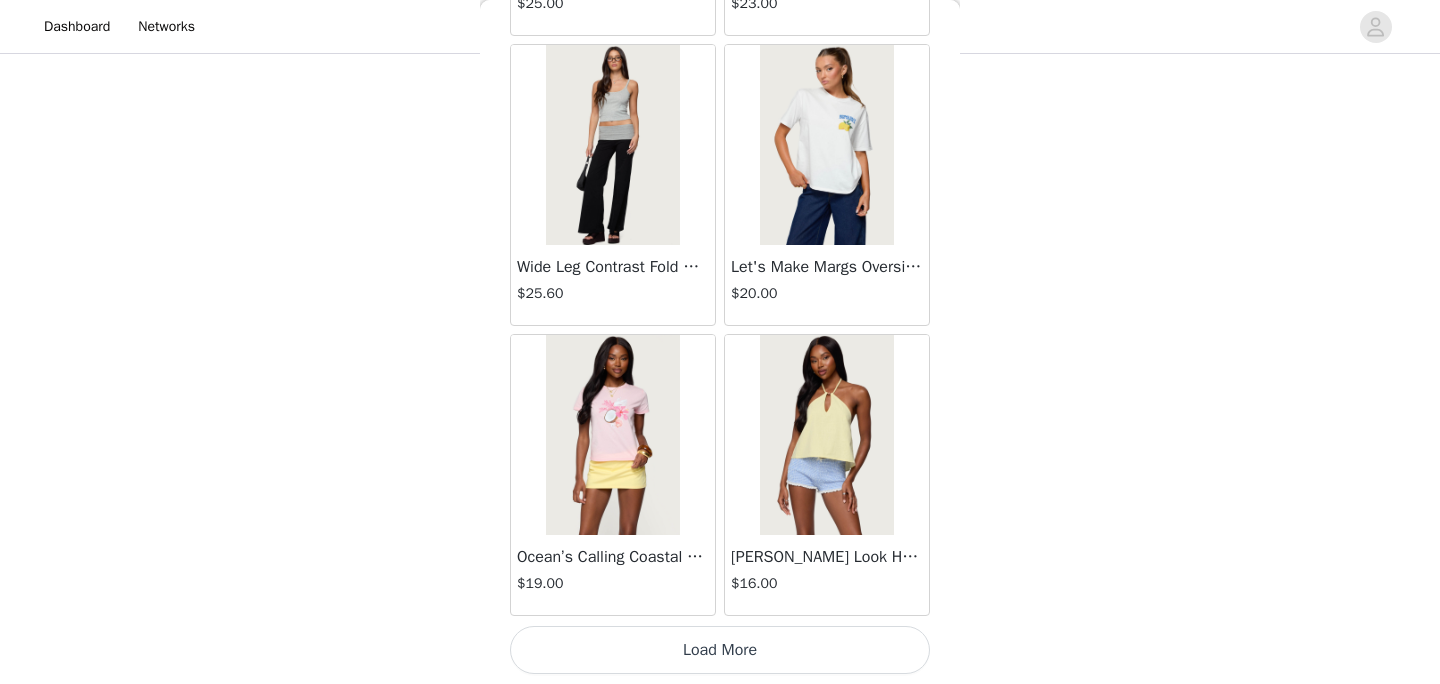 click on "Load More" at bounding box center [720, 650] 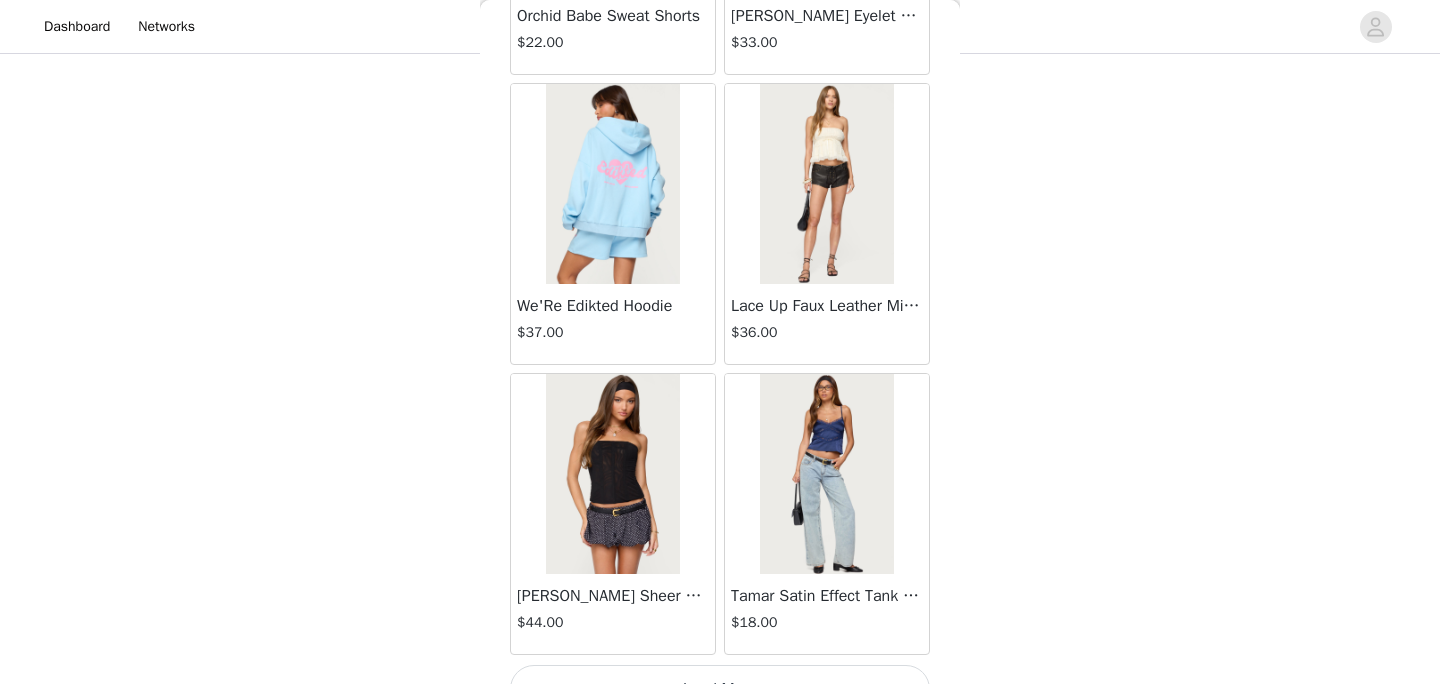 scroll, scrollTop: 51676, scrollLeft: 0, axis: vertical 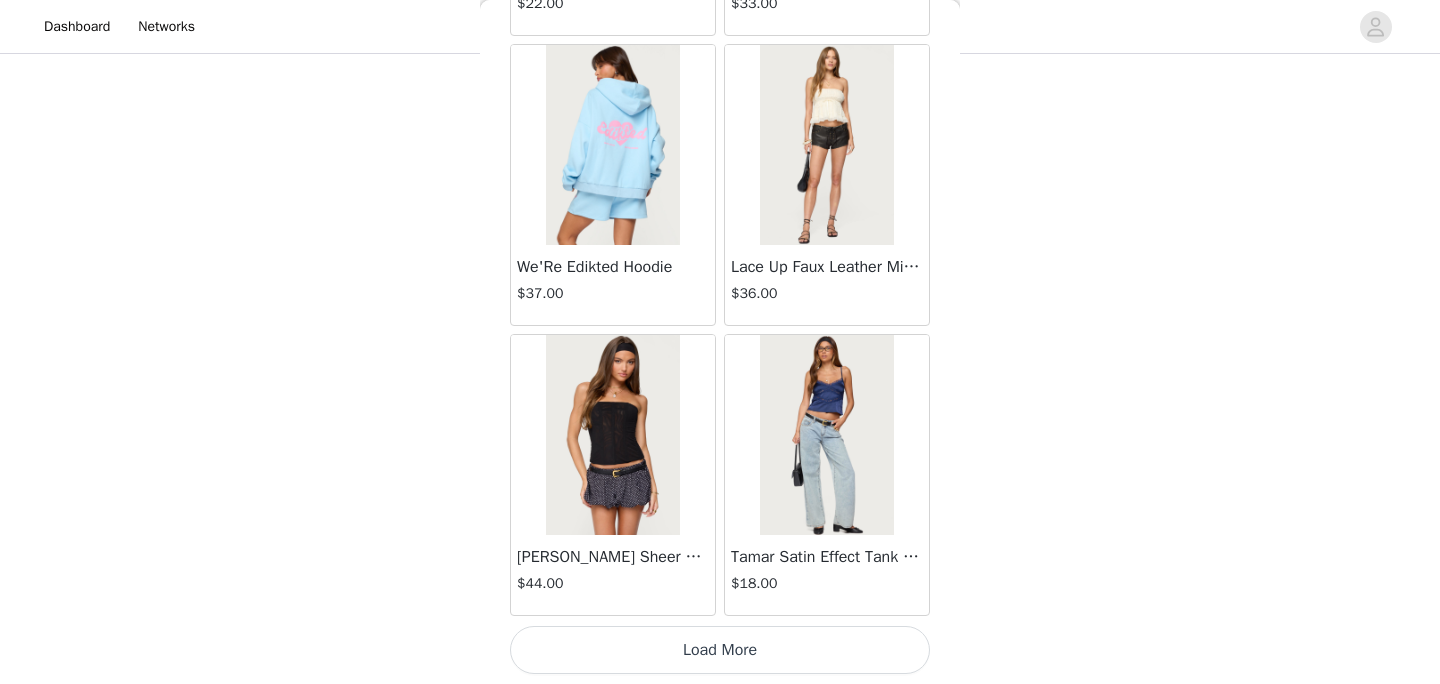 click on "Load More" at bounding box center [720, 650] 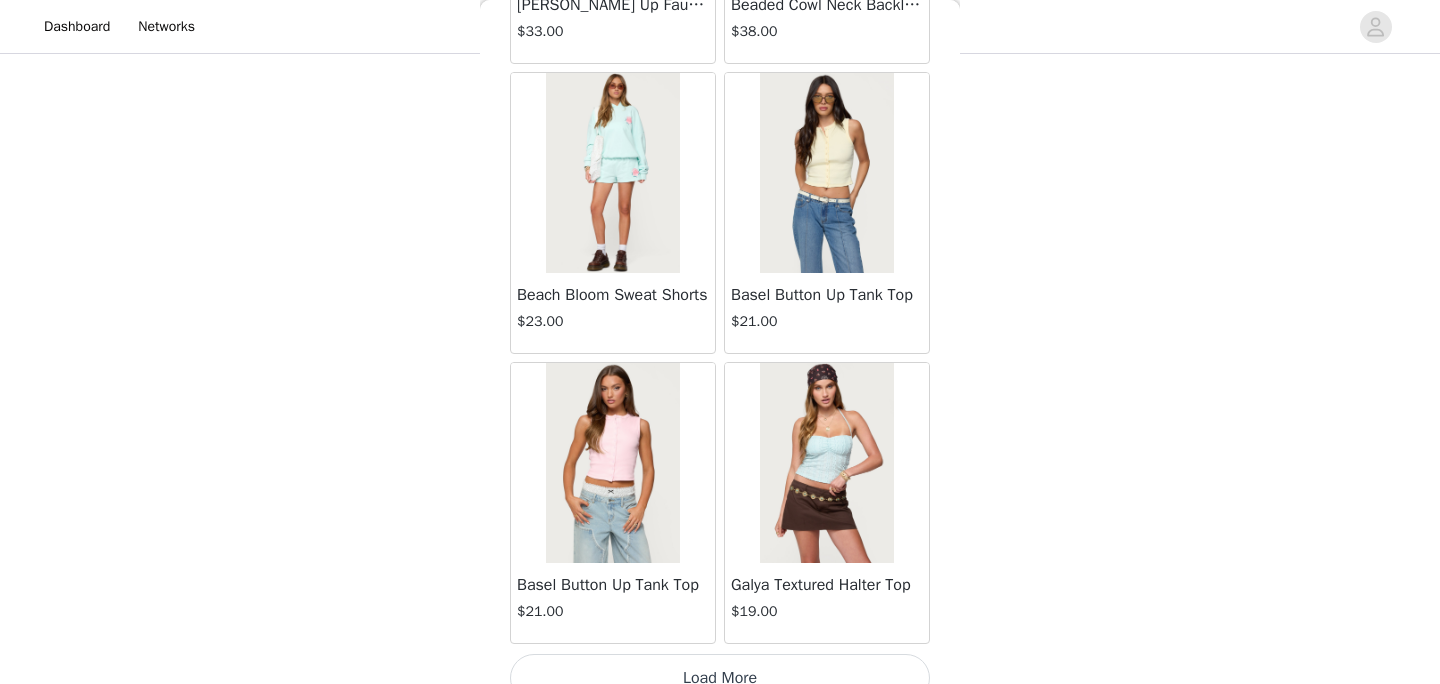 scroll, scrollTop: 54576, scrollLeft: 0, axis: vertical 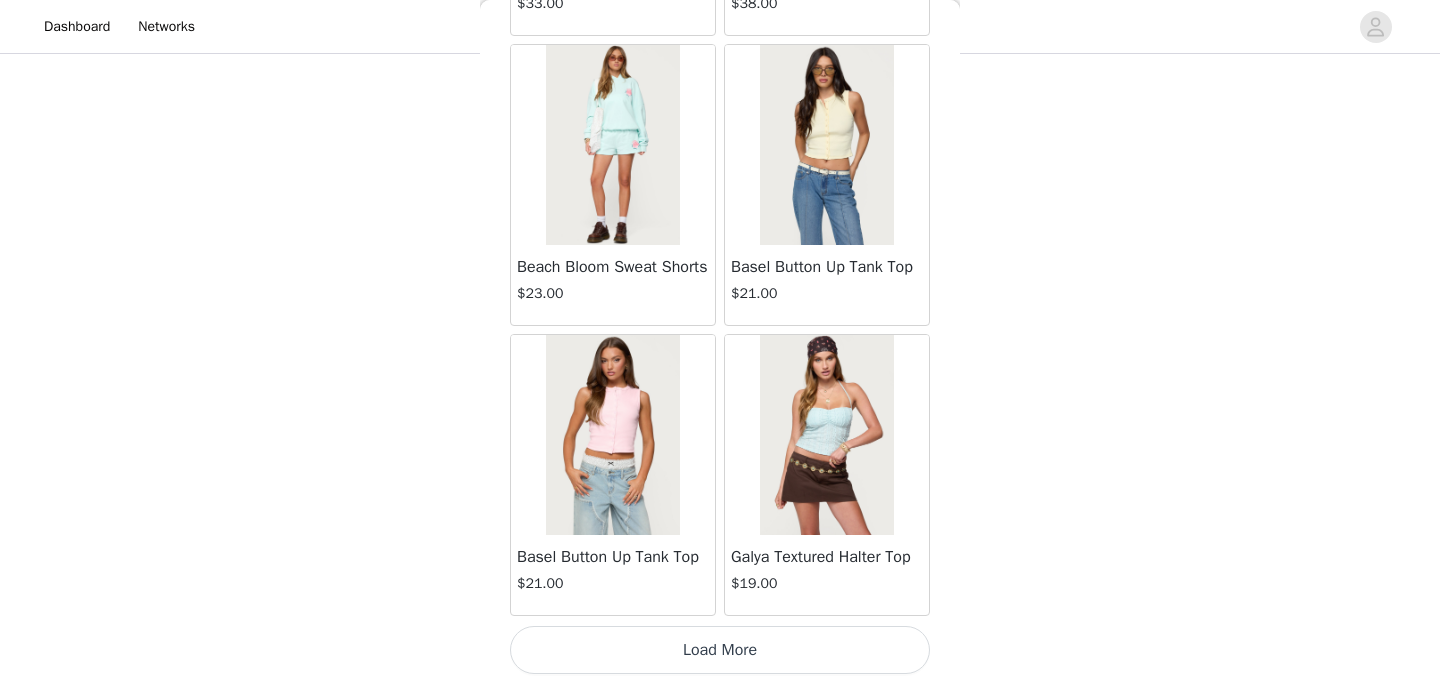 click on "Load More" at bounding box center (720, 650) 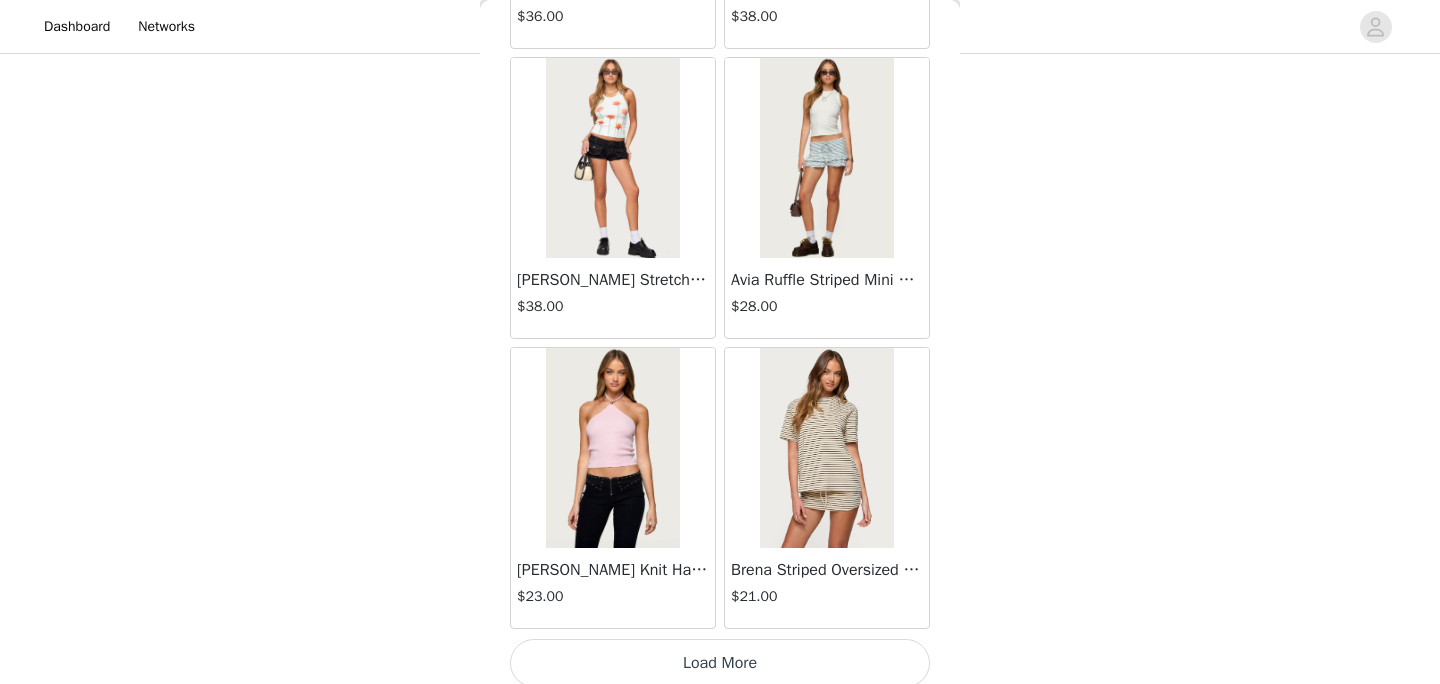 scroll, scrollTop: 57476, scrollLeft: 0, axis: vertical 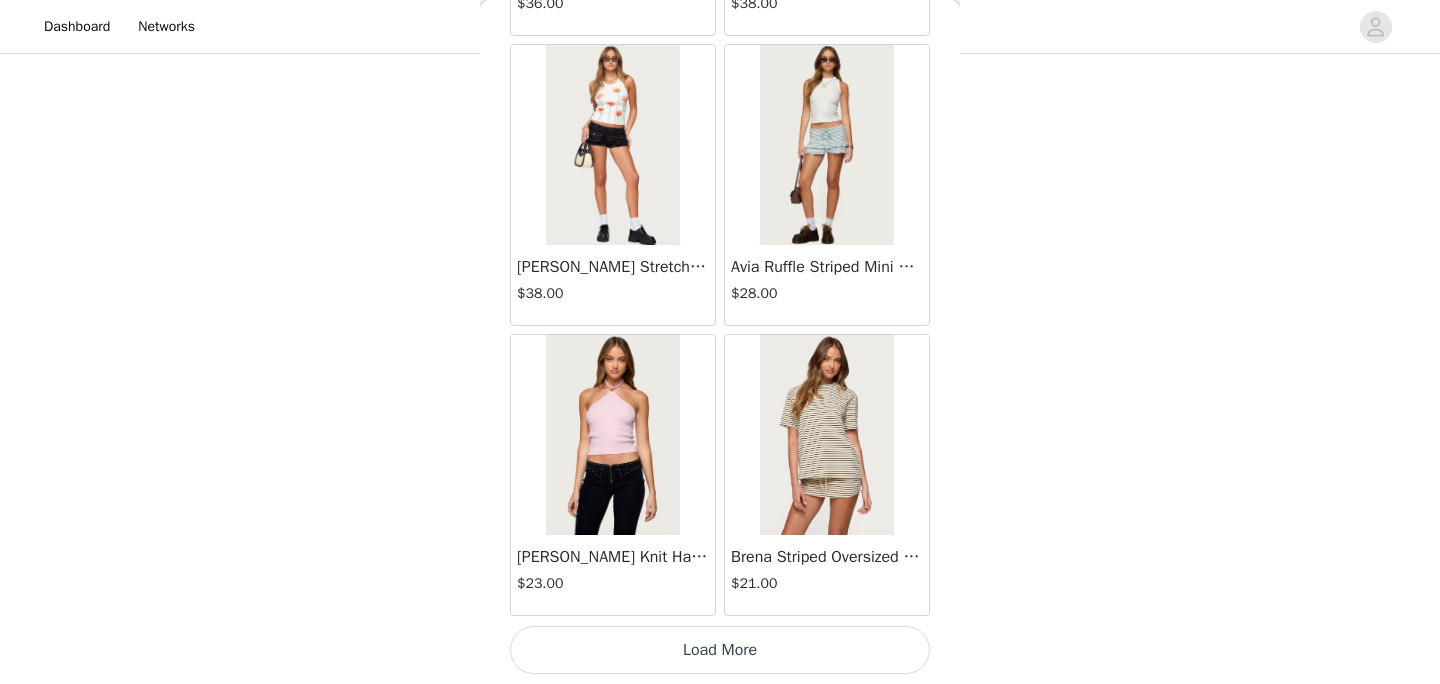 click on "Load More" at bounding box center (720, 650) 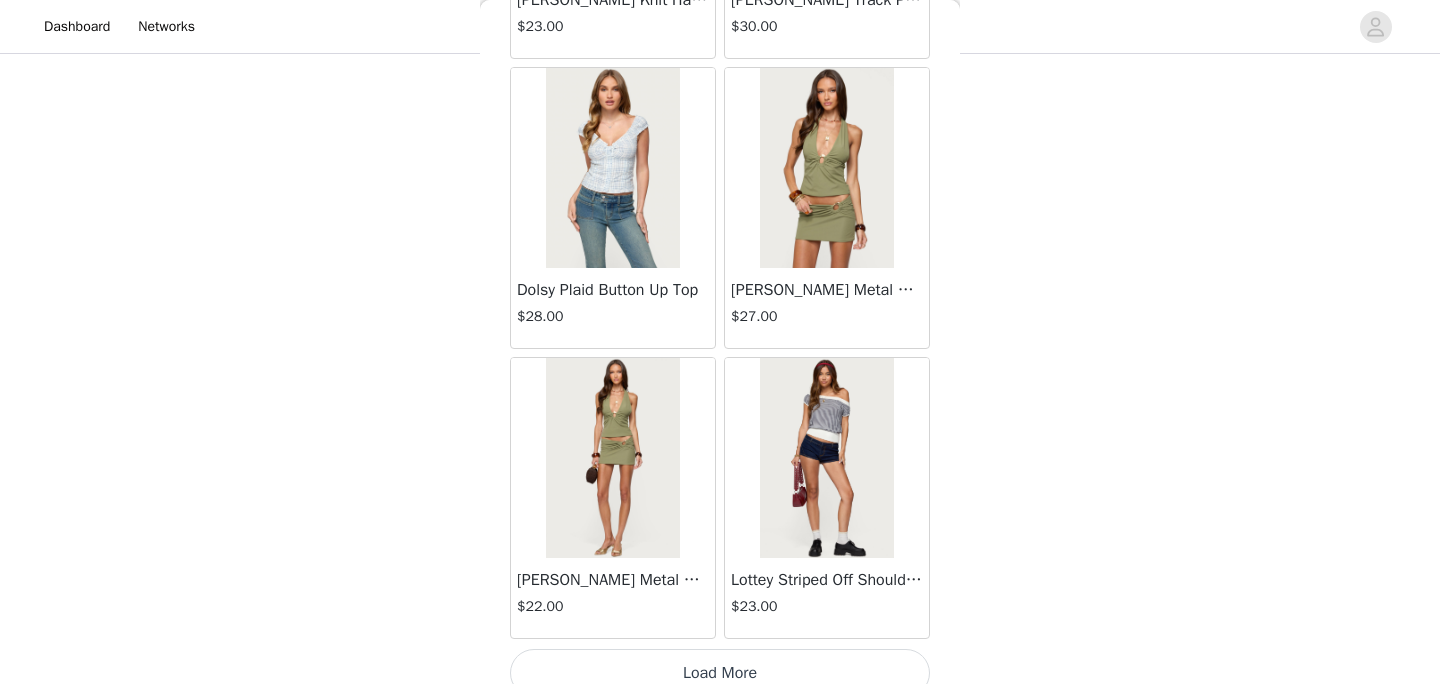 scroll, scrollTop: 60376, scrollLeft: 0, axis: vertical 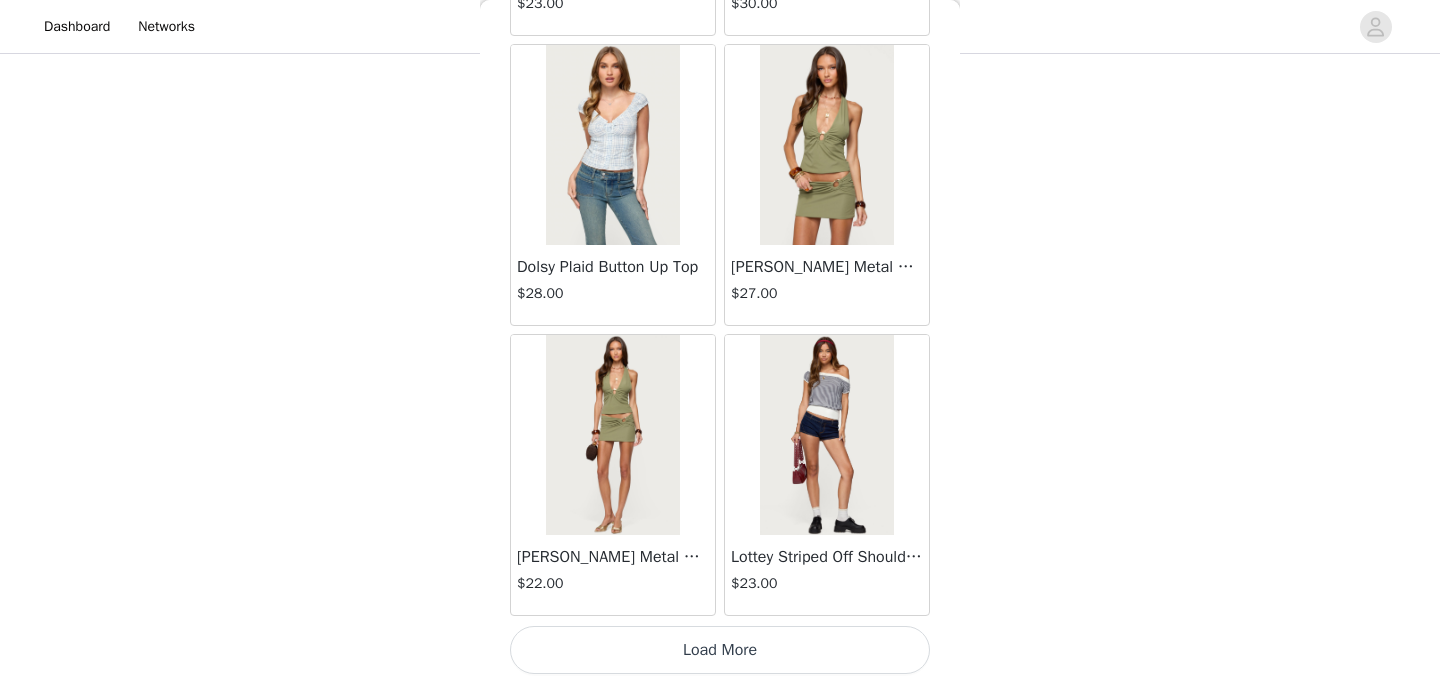 click on "Load More" at bounding box center [720, 650] 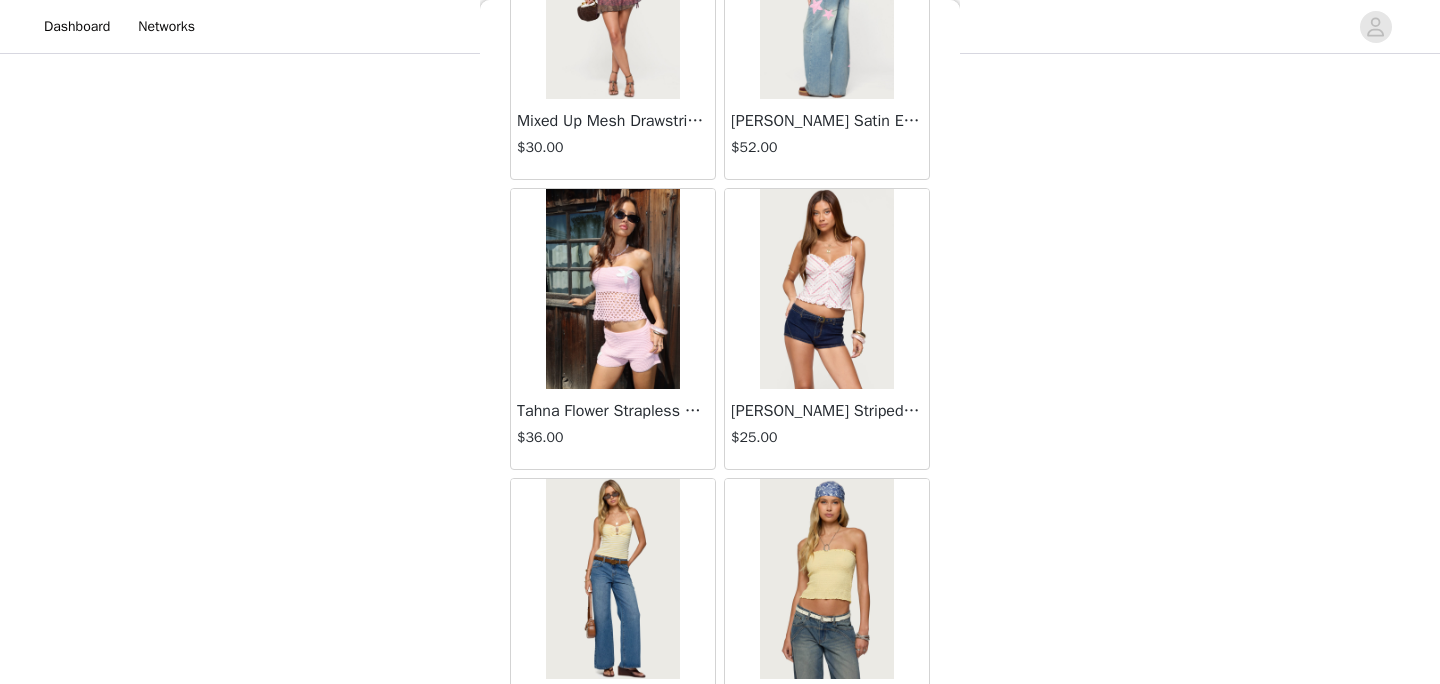 scroll, scrollTop: 63276, scrollLeft: 0, axis: vertical 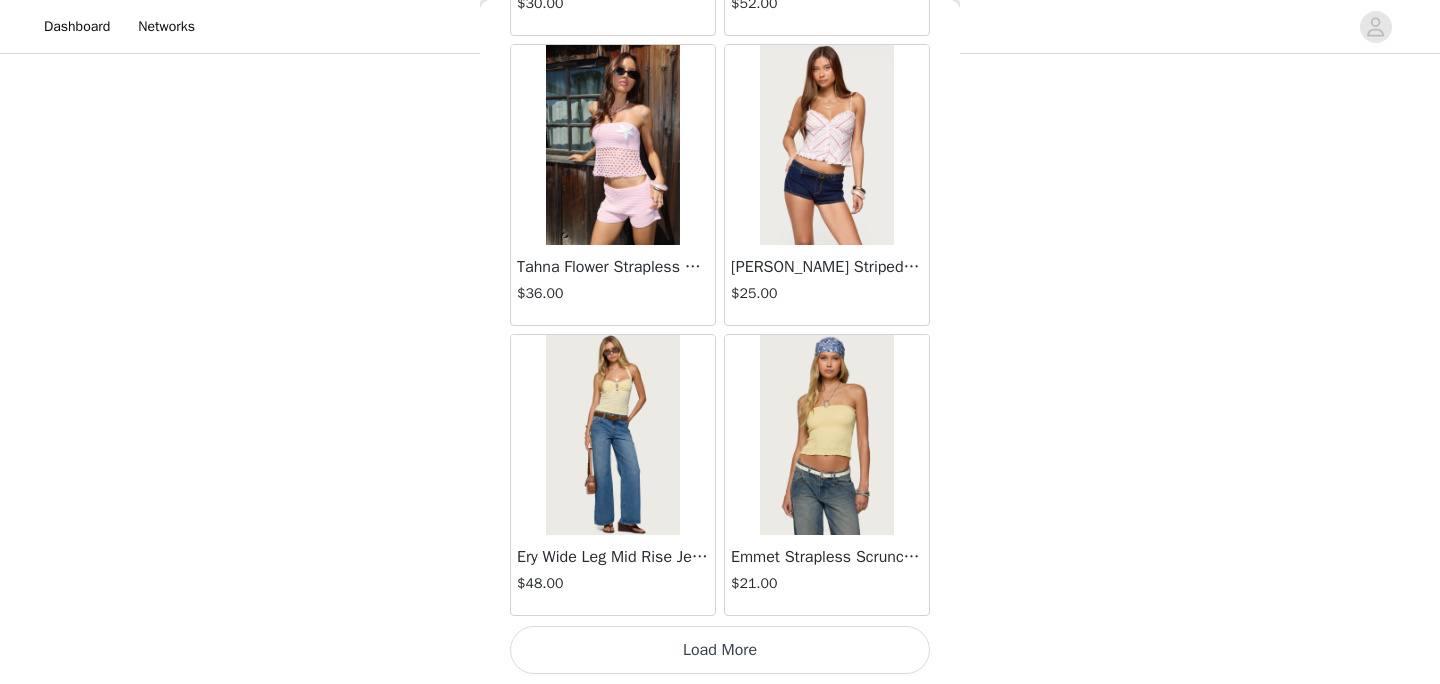 click on "Load More" at bounding box center (720, 650) 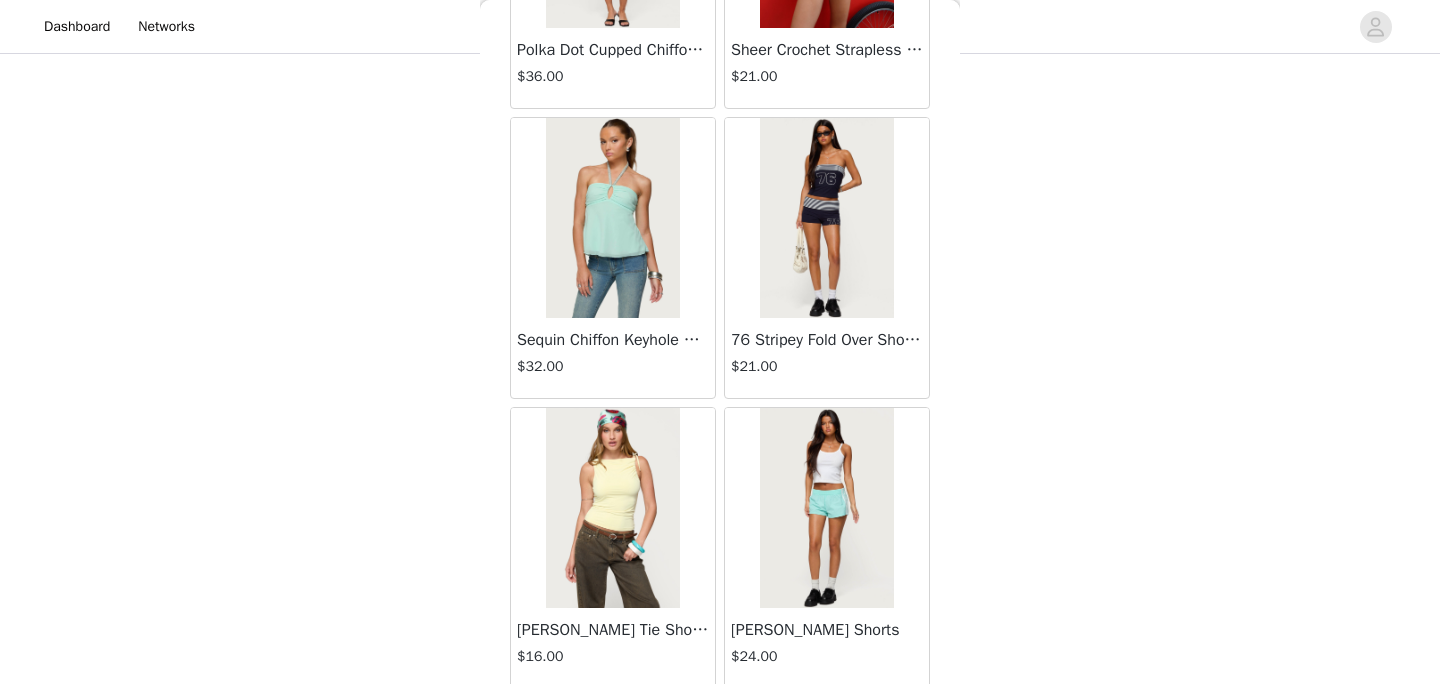 scroll, scrollTop: 66176, scrollLeft: 0, axis: vertical 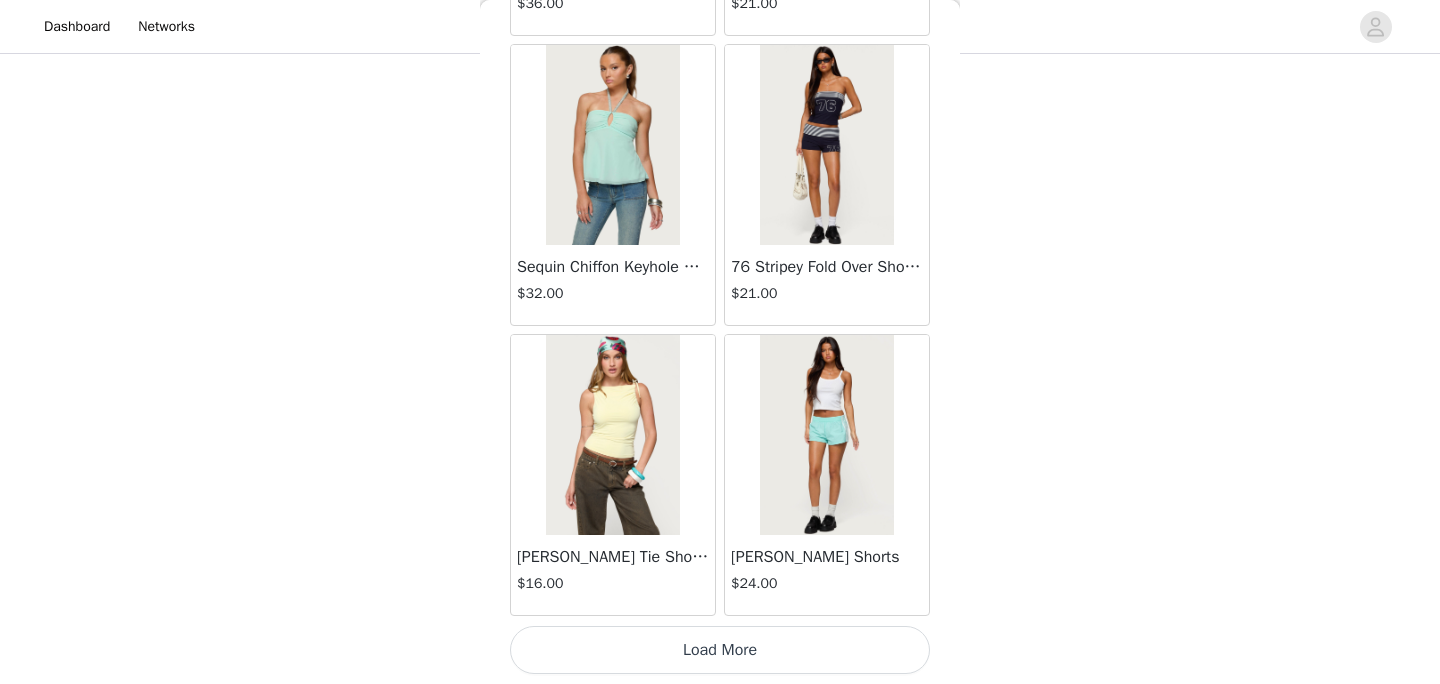 click on "Load More" at bounding box center (720, 650) 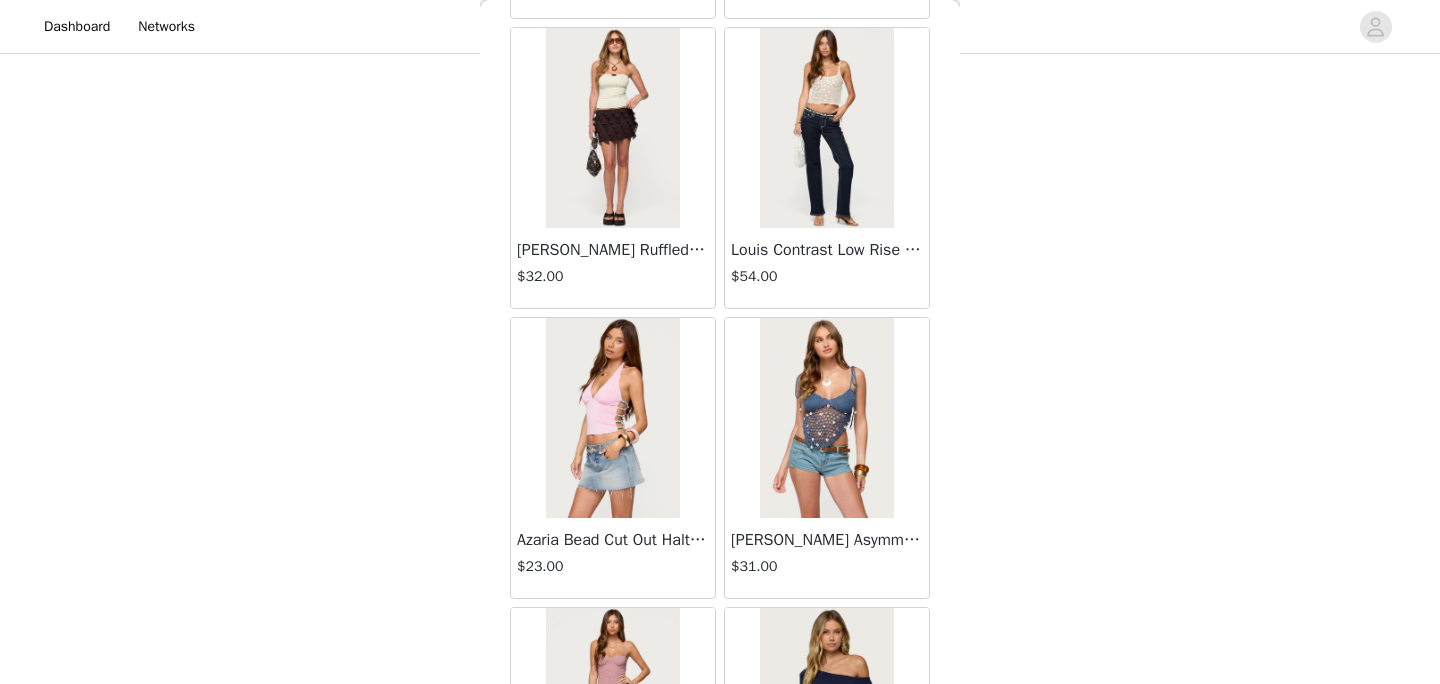scroll, scrollTop: 67127, scrollLeft: 0, axis: vertical 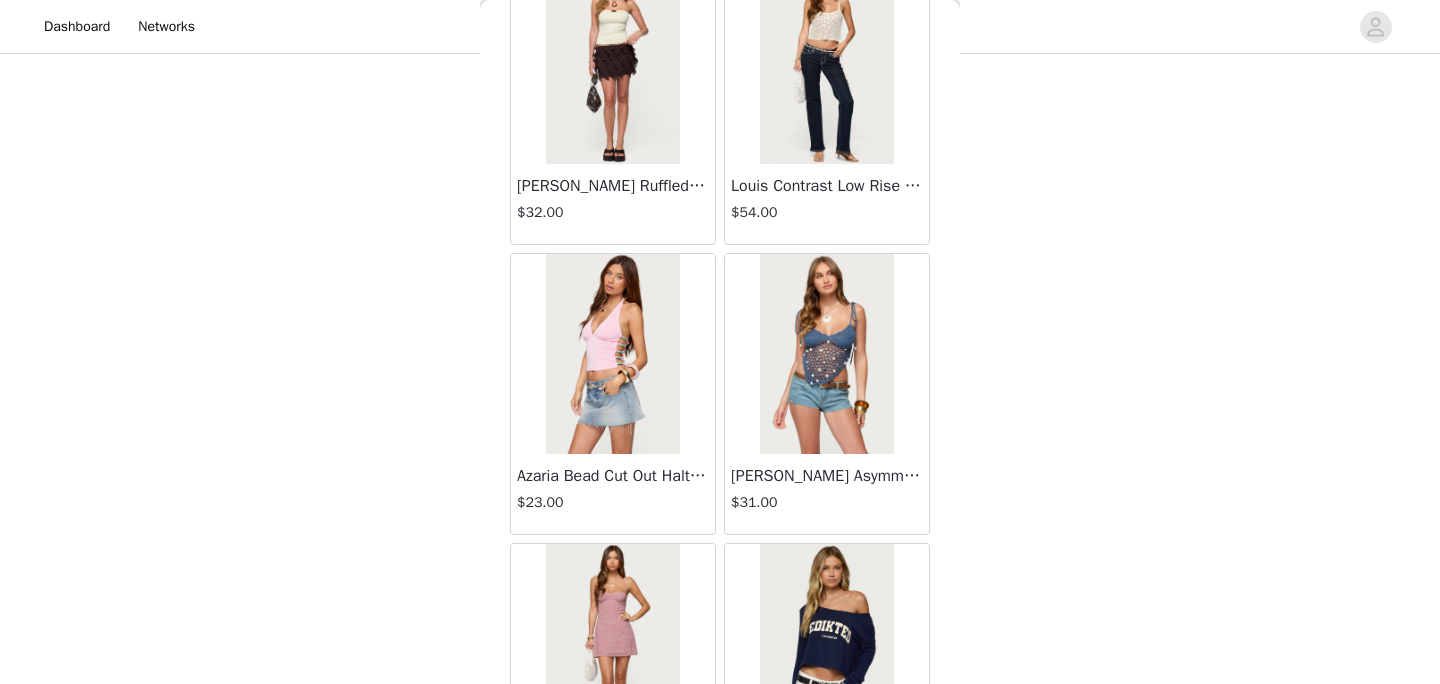 click at bounding box center [826, 354] 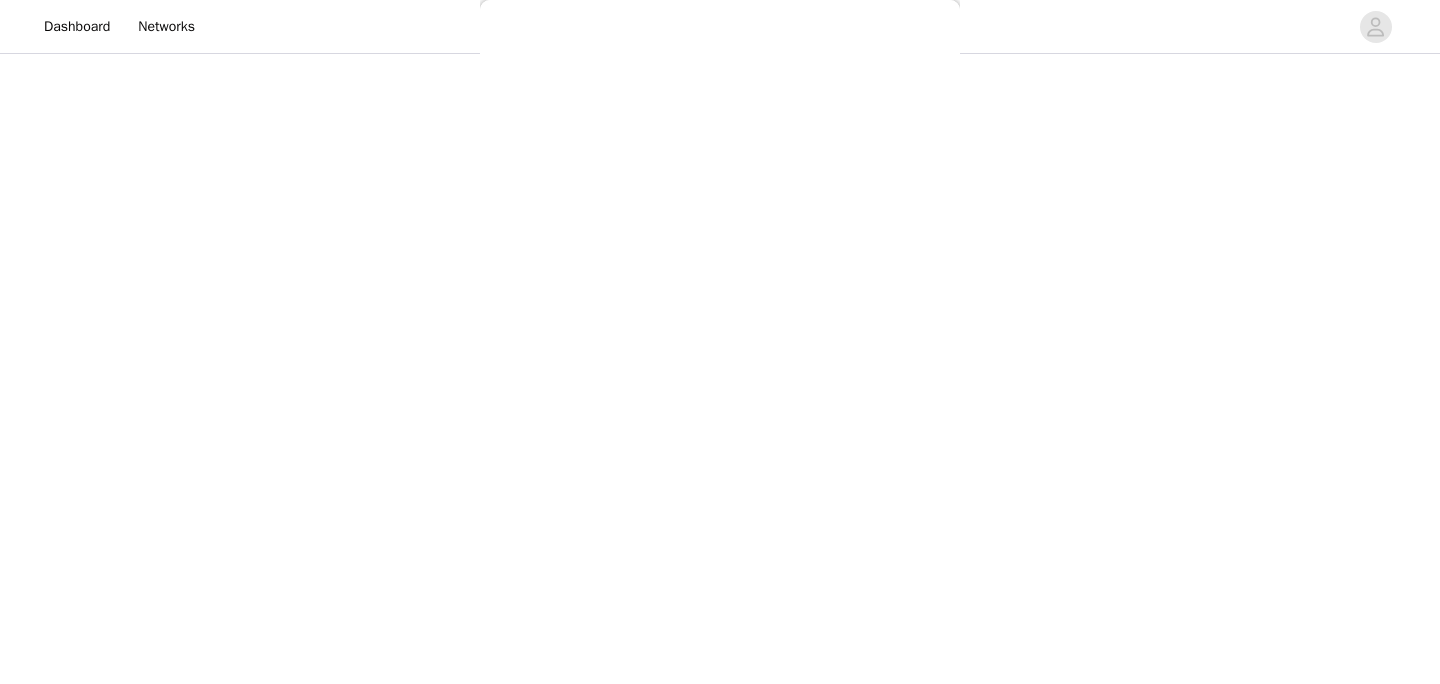 scroll, scrollTop: 268, scrollLeft: 0, axis: vertical 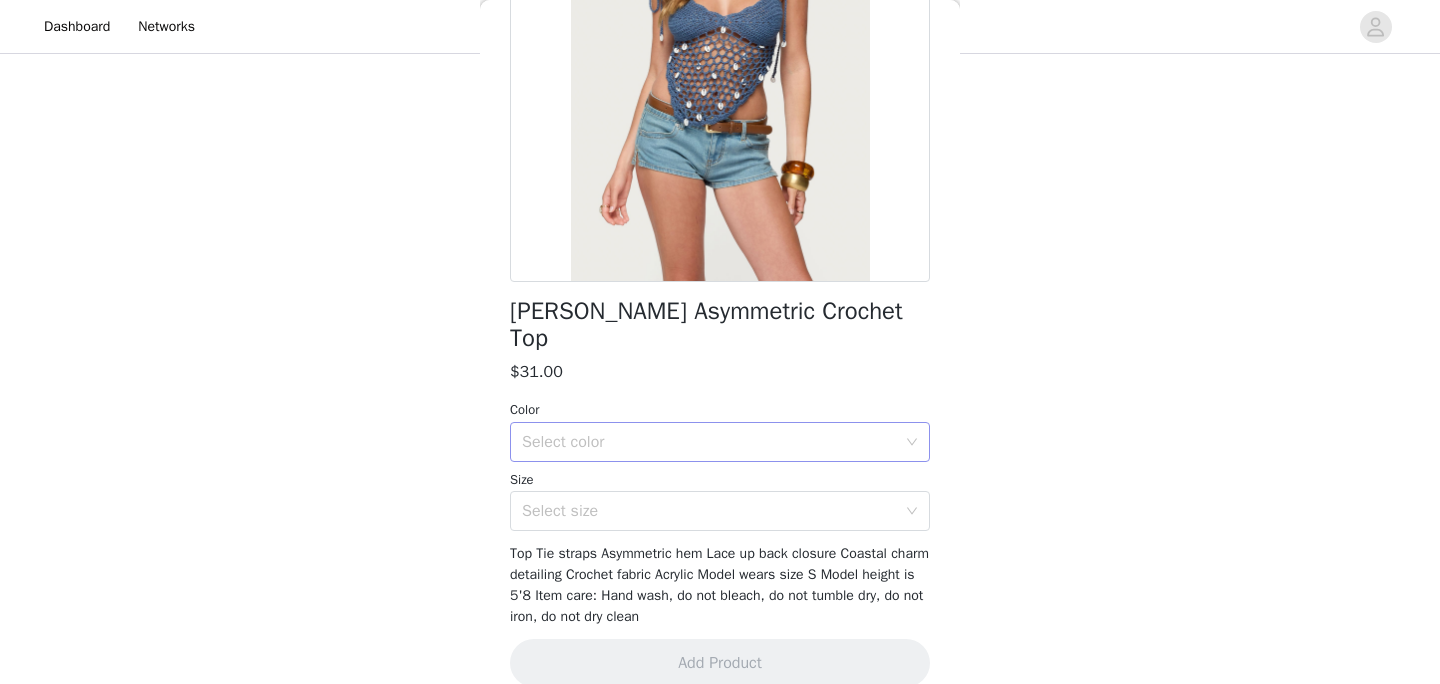 click on "Select color" at bounding box center (709, 442) 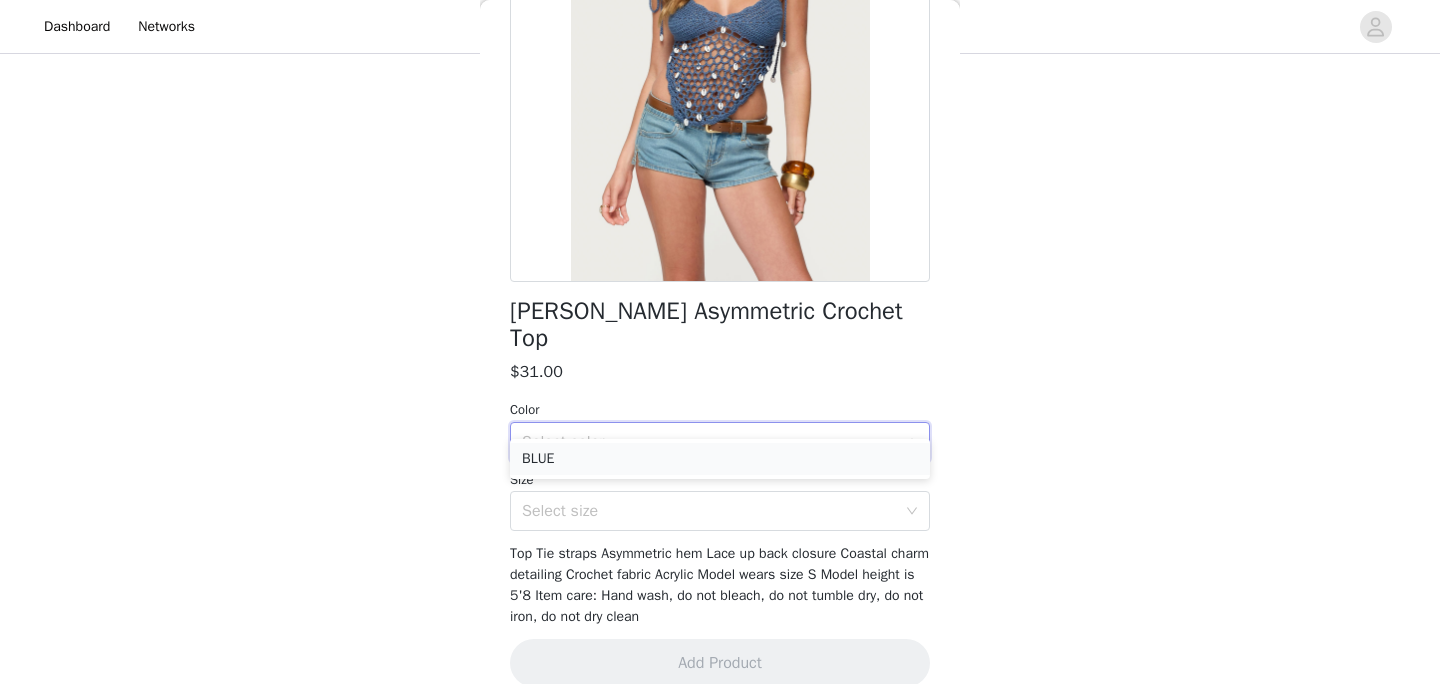 click on "BLUE" at bounding box center [720, 459] 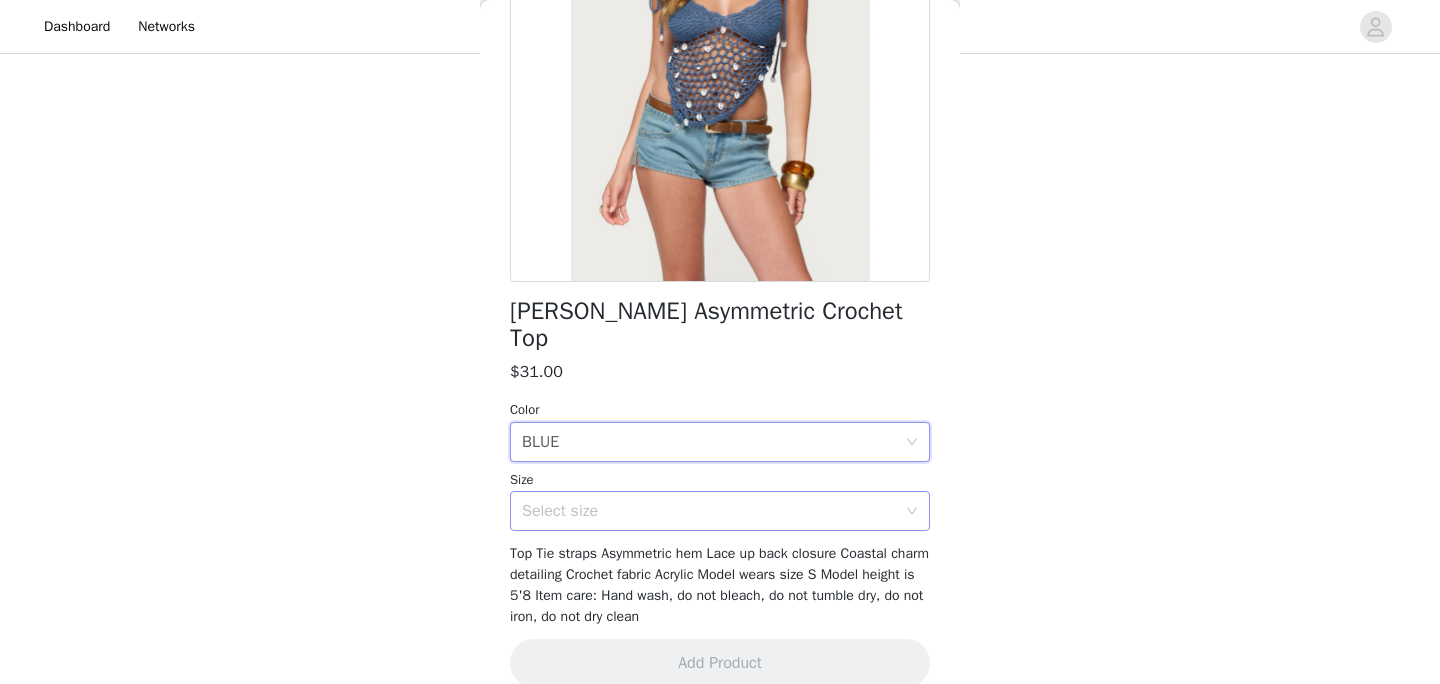 click on "Select size" at bounding box center (709, 511) 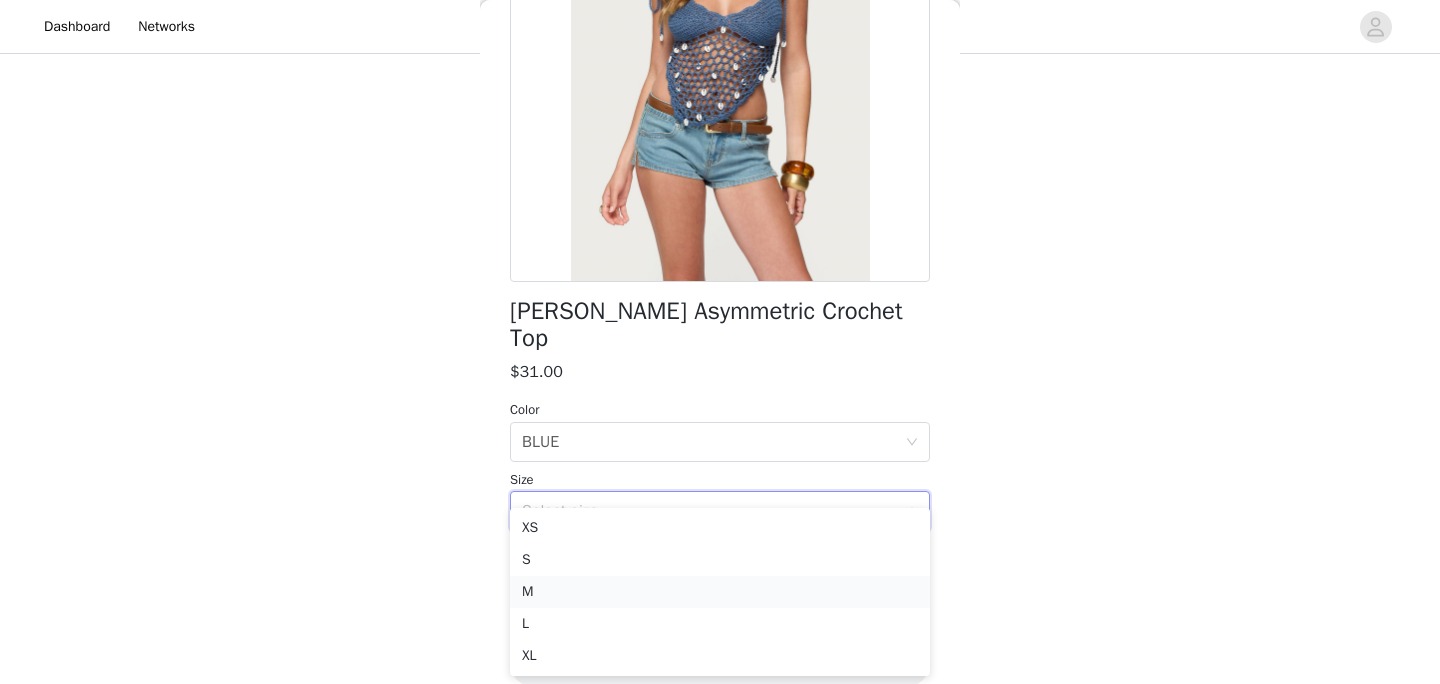 click on "M" at bounding box center (720, 592) 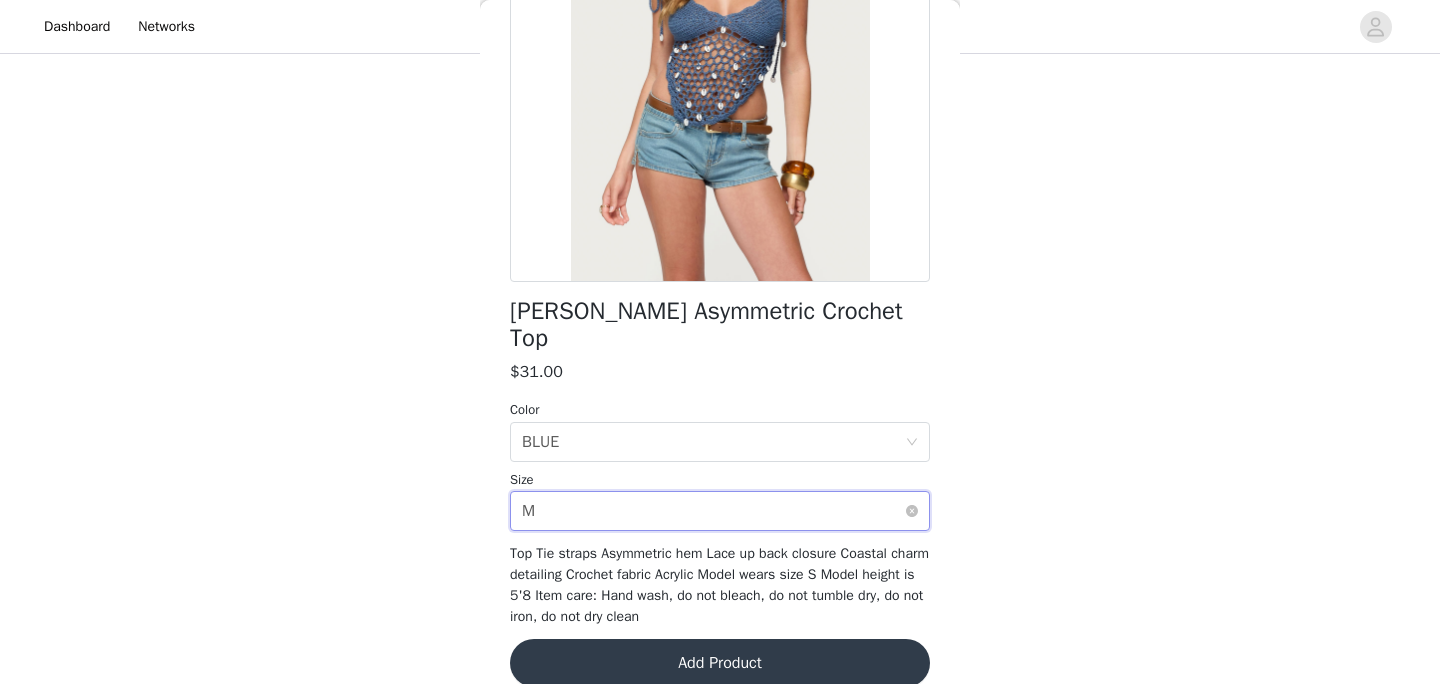 click on "Select size M" at bounding box center (713, 511) 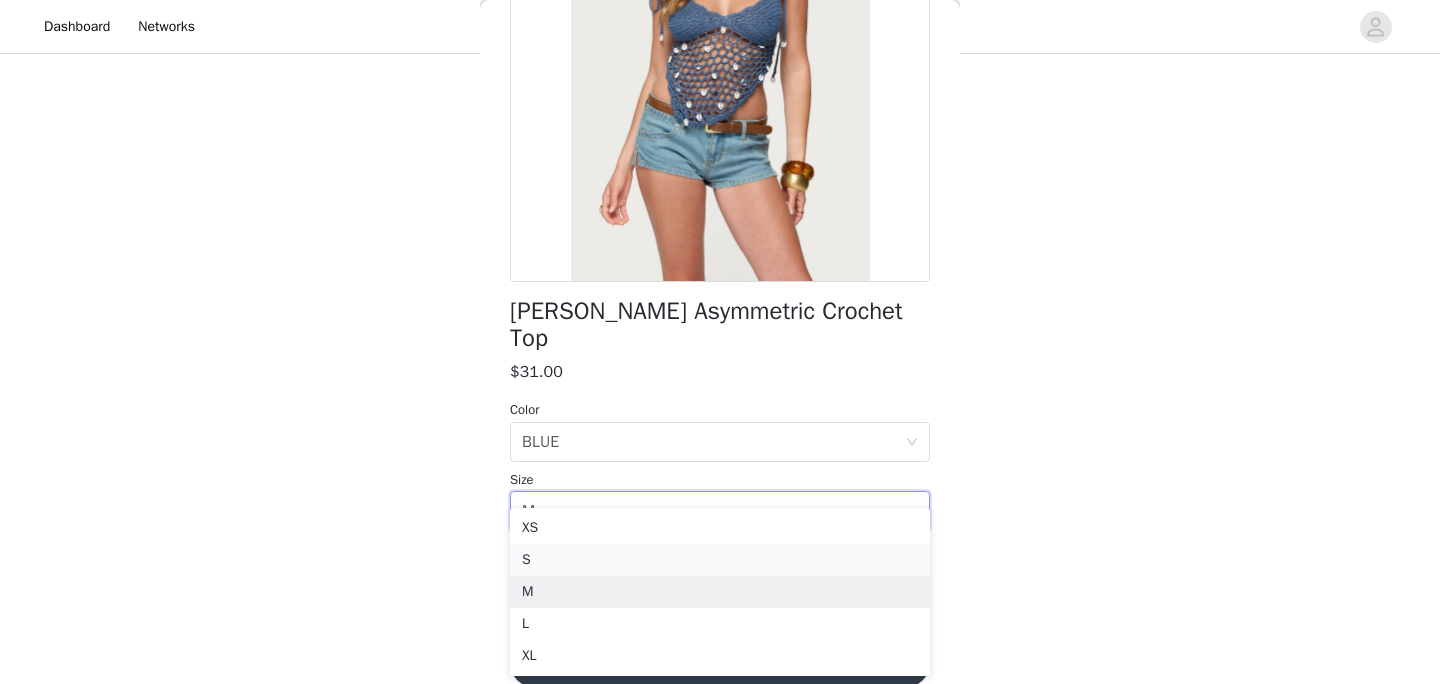 click on "S" at bounding box center (720, 560) 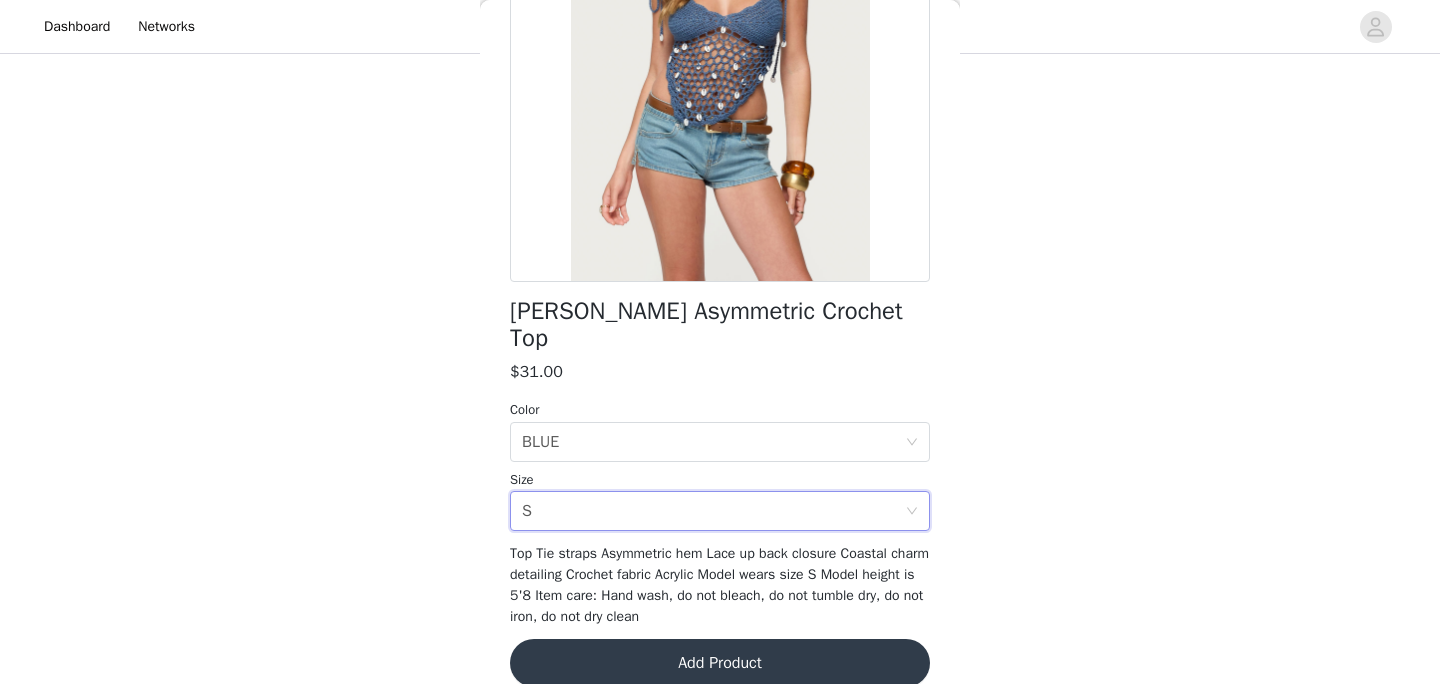 click on "Add Product" at bounding box center (720, 663) 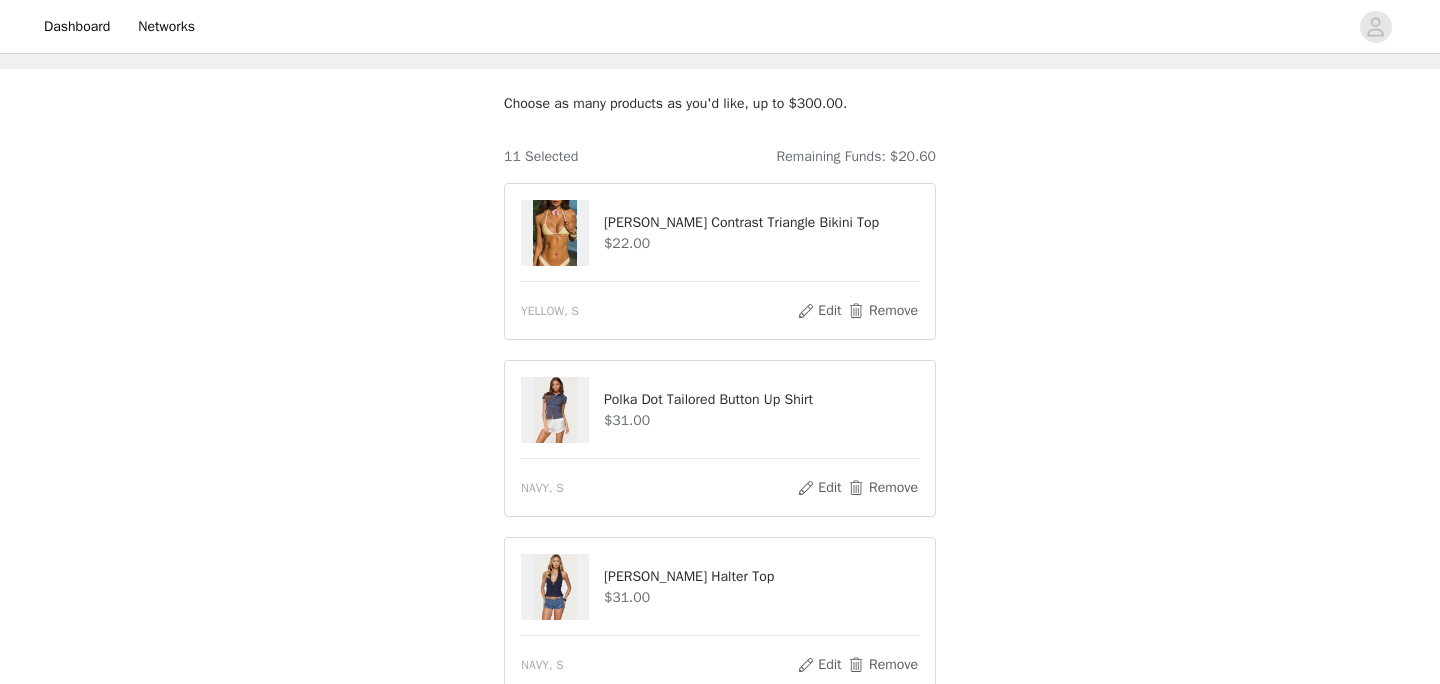 scroll, scrollTop: 95, scrollLeft: 0, axis: vertical 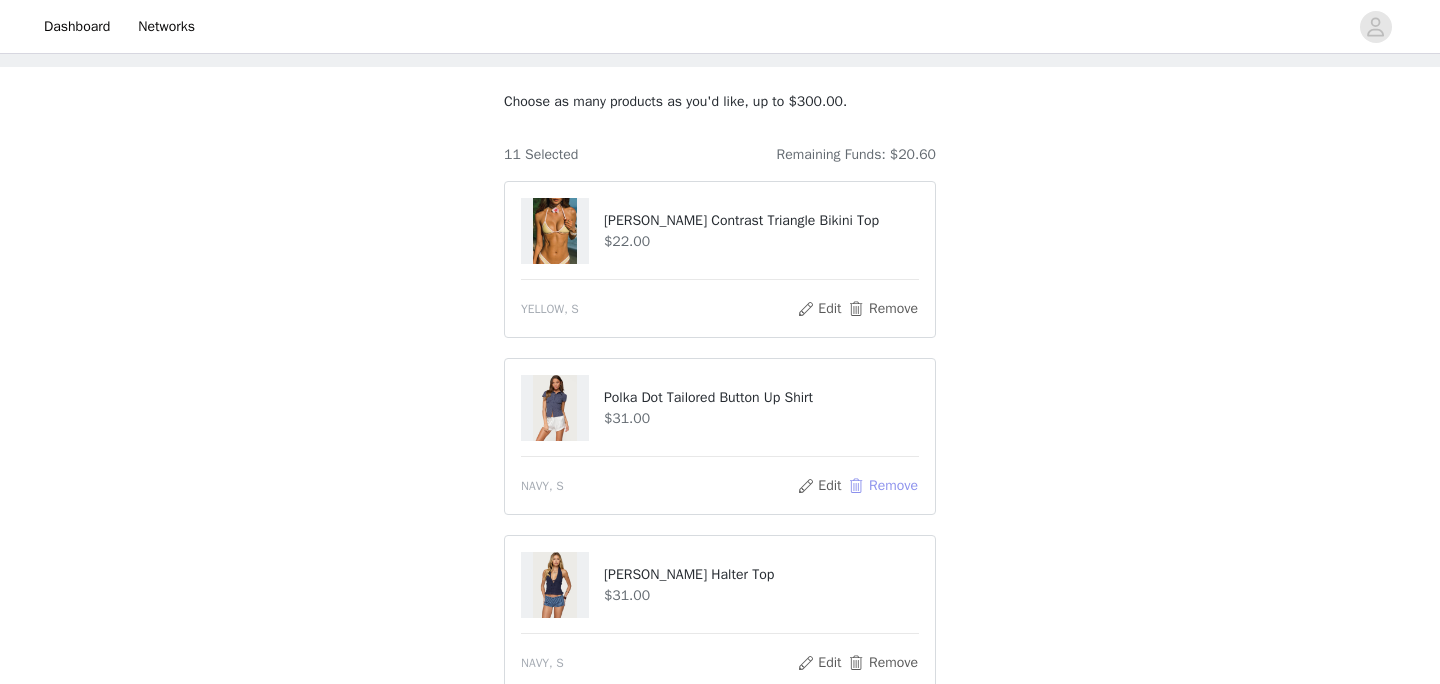 click on "Remove" at bounding box center (883, 486) 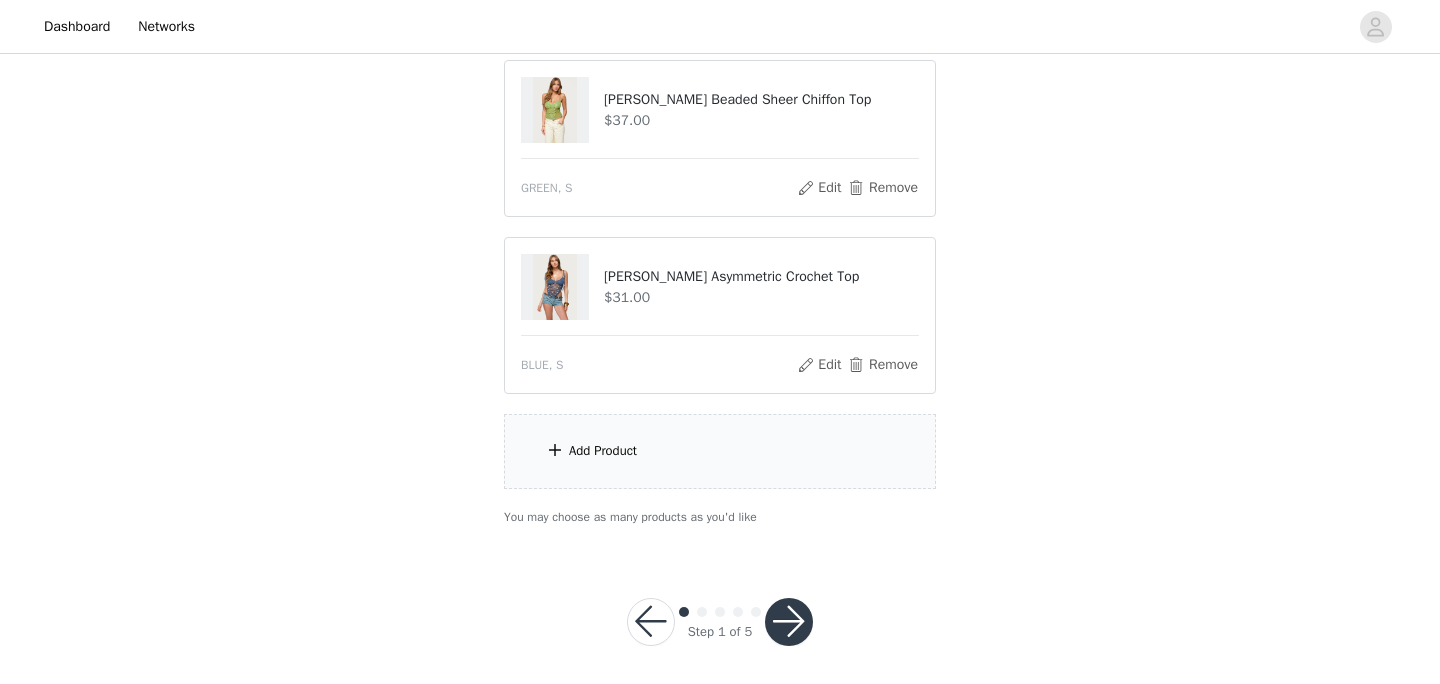 scroll, scrollTop: 1642, scrollLeft: 0, axis: vertical 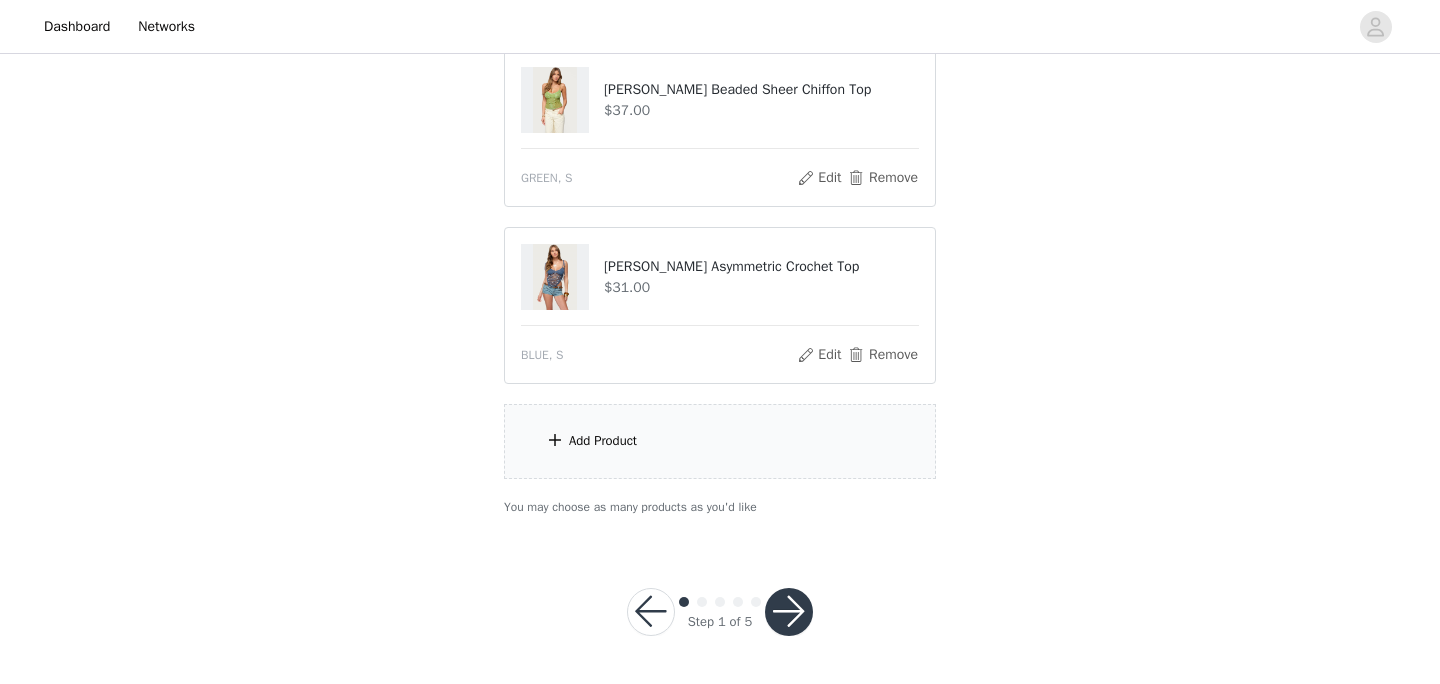 click on "Add Product" at bounding box center [720, 441] 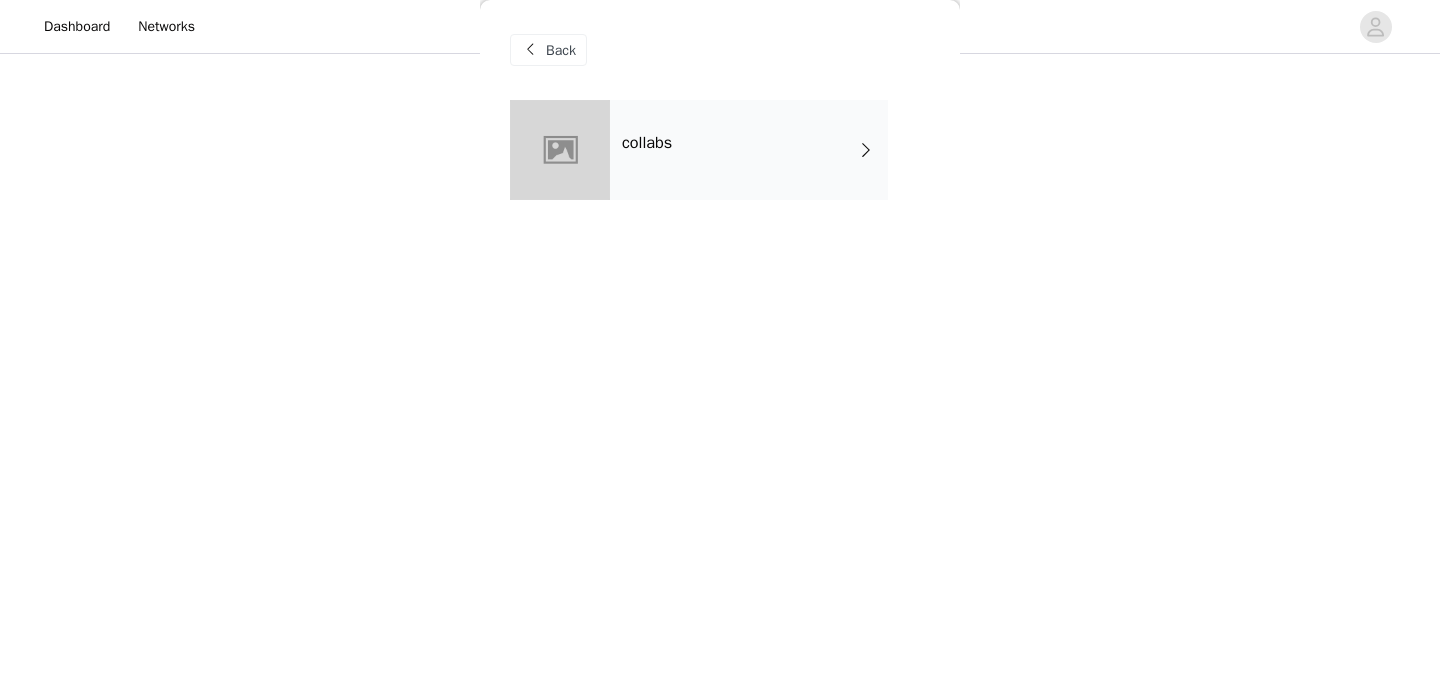 click on "collabs" at bounding box center (749, 150) 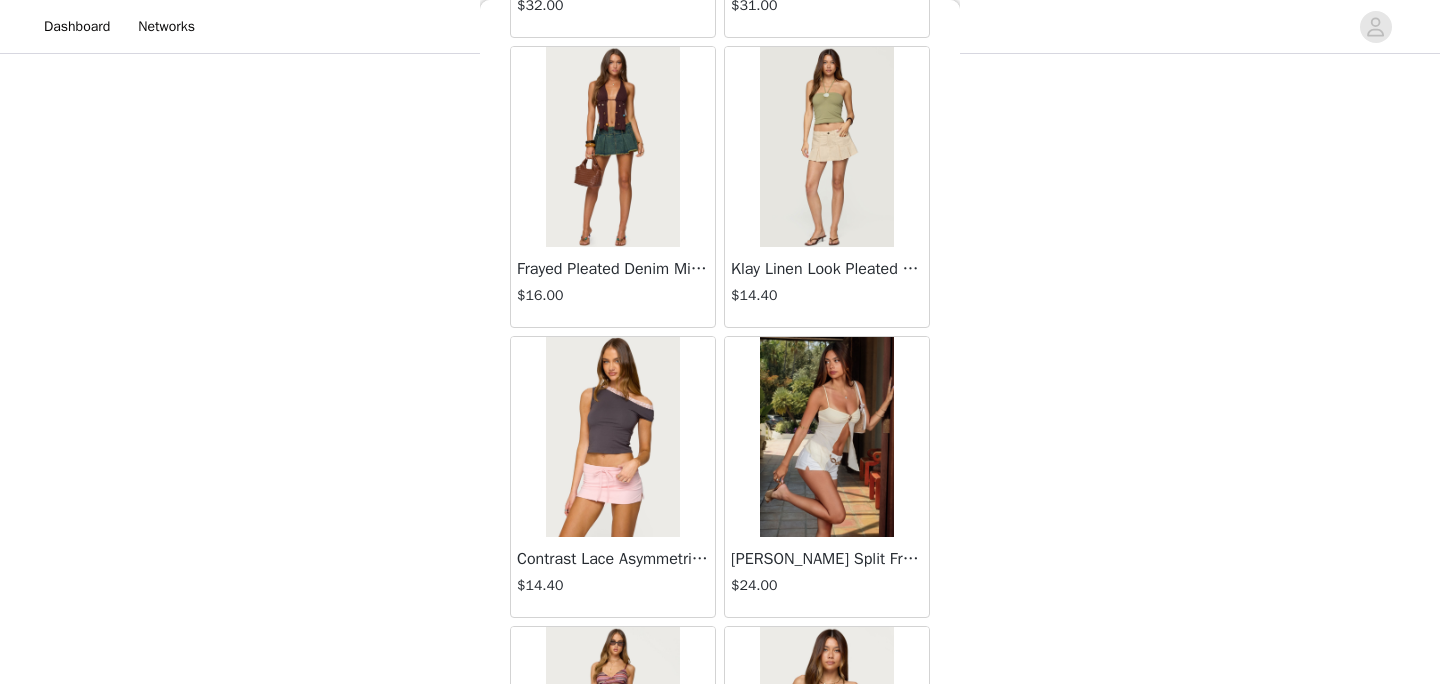 scroll, scrollTop: 2376, scrollLeft: 0, axis: vertical 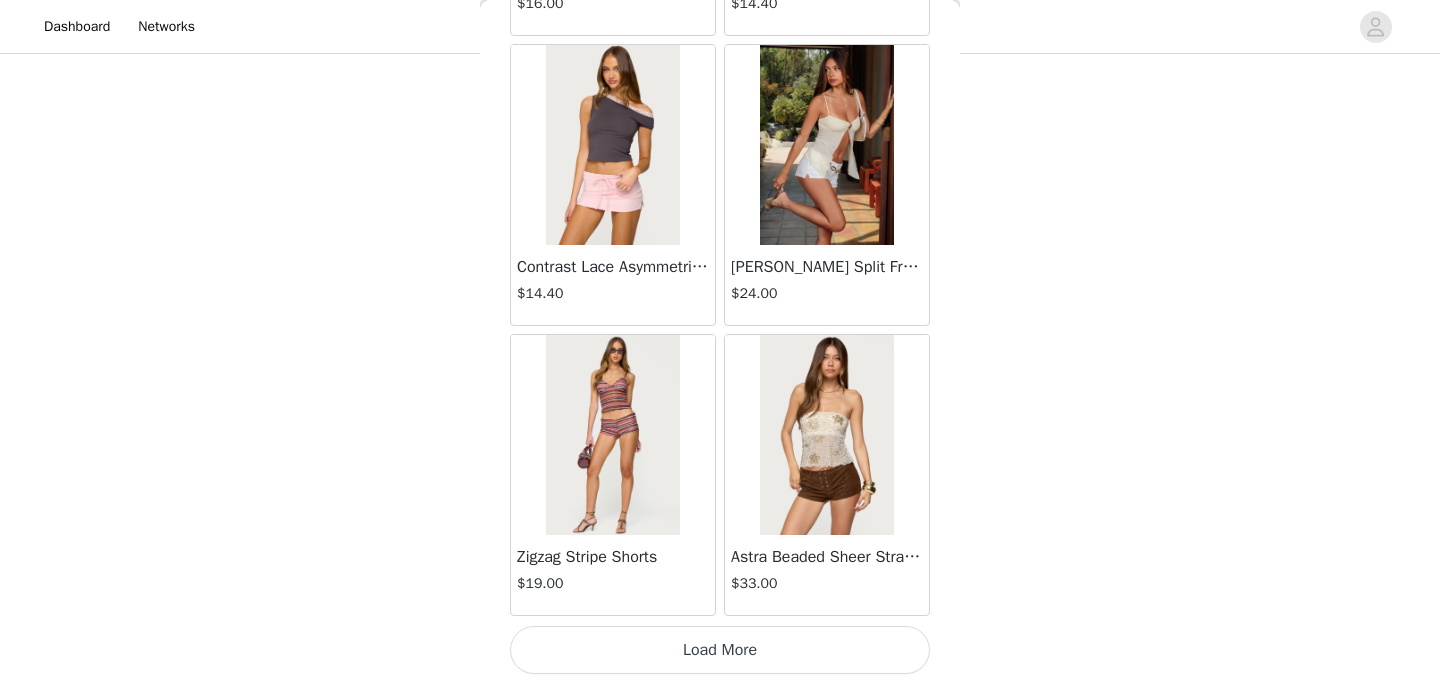 click on "Load More" at bounding box center (720, 650) 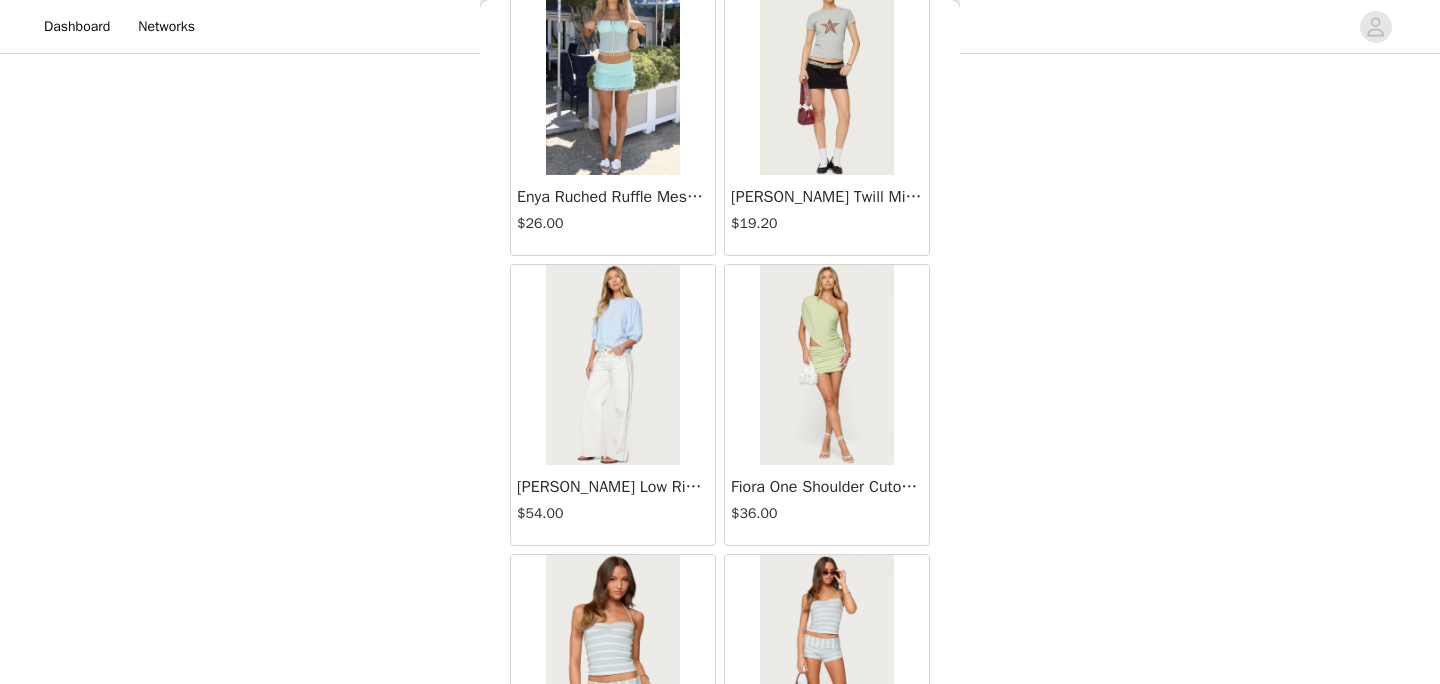 scroll, scrollTop: 5276, scrollLeft: 0, axis: vertical 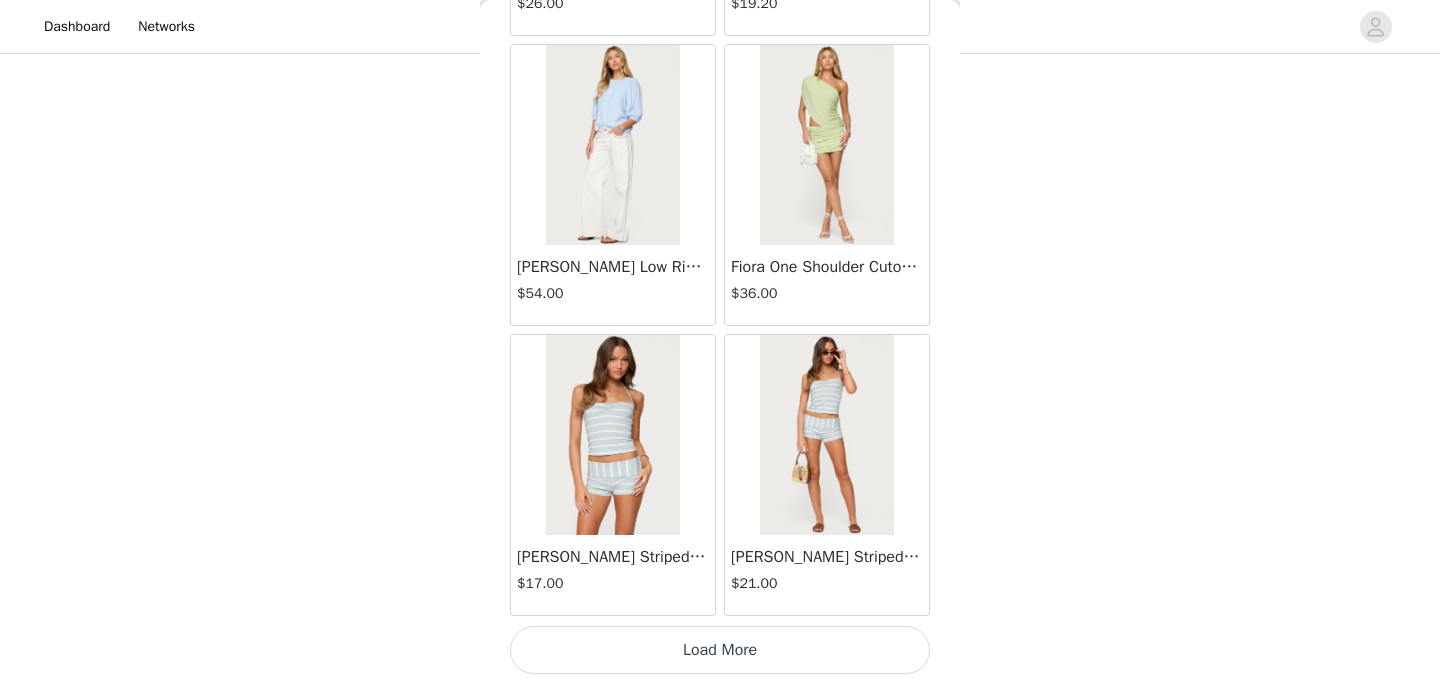 click on "Load More" at bounding box center (720, 650) 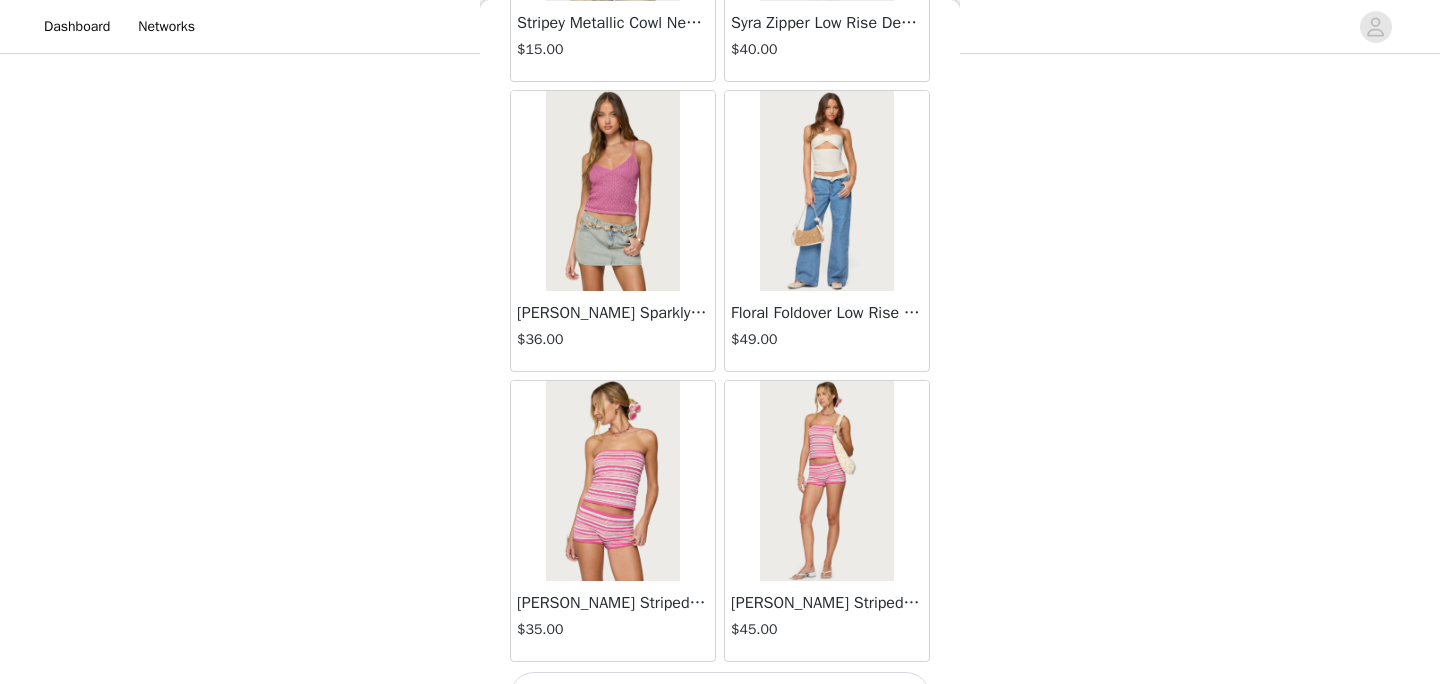 scroll, scrollTop: 8176, scrollLeft: 0, axis: vertical 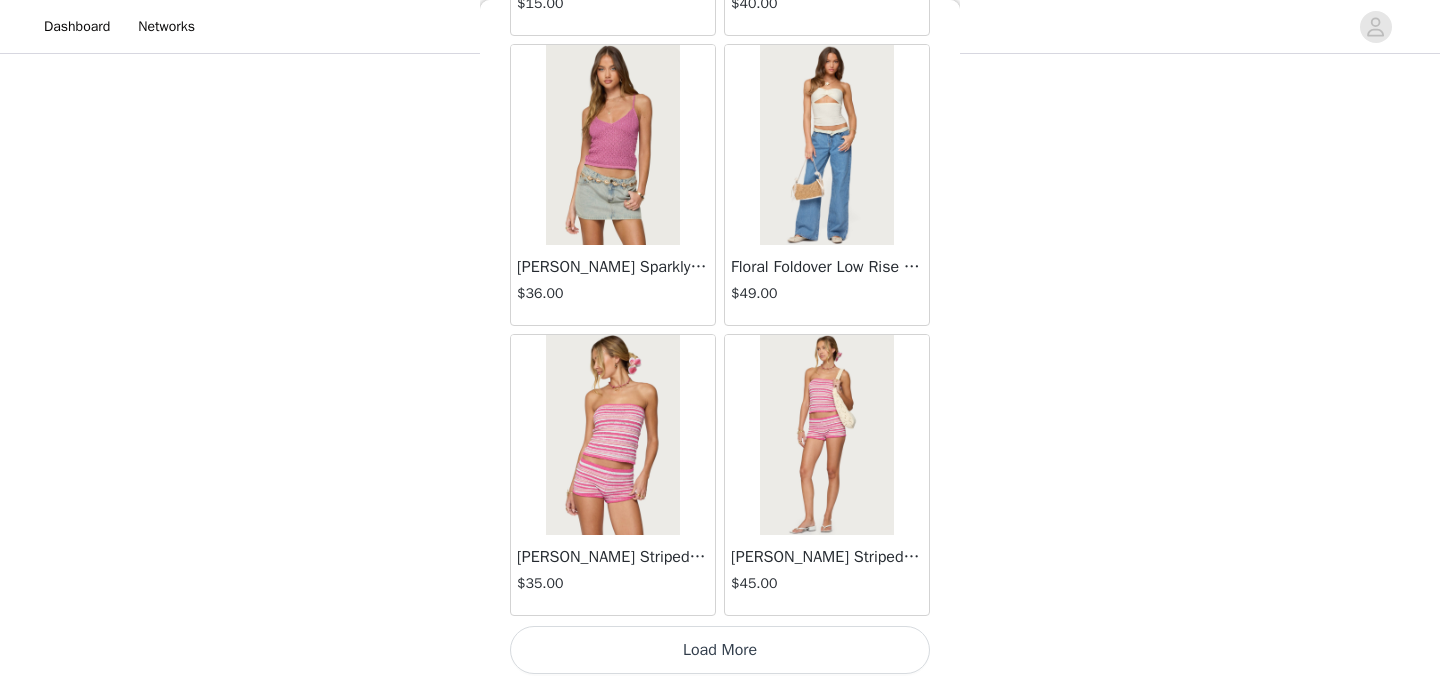 click on "Load More" at bounding box center [720, 650] 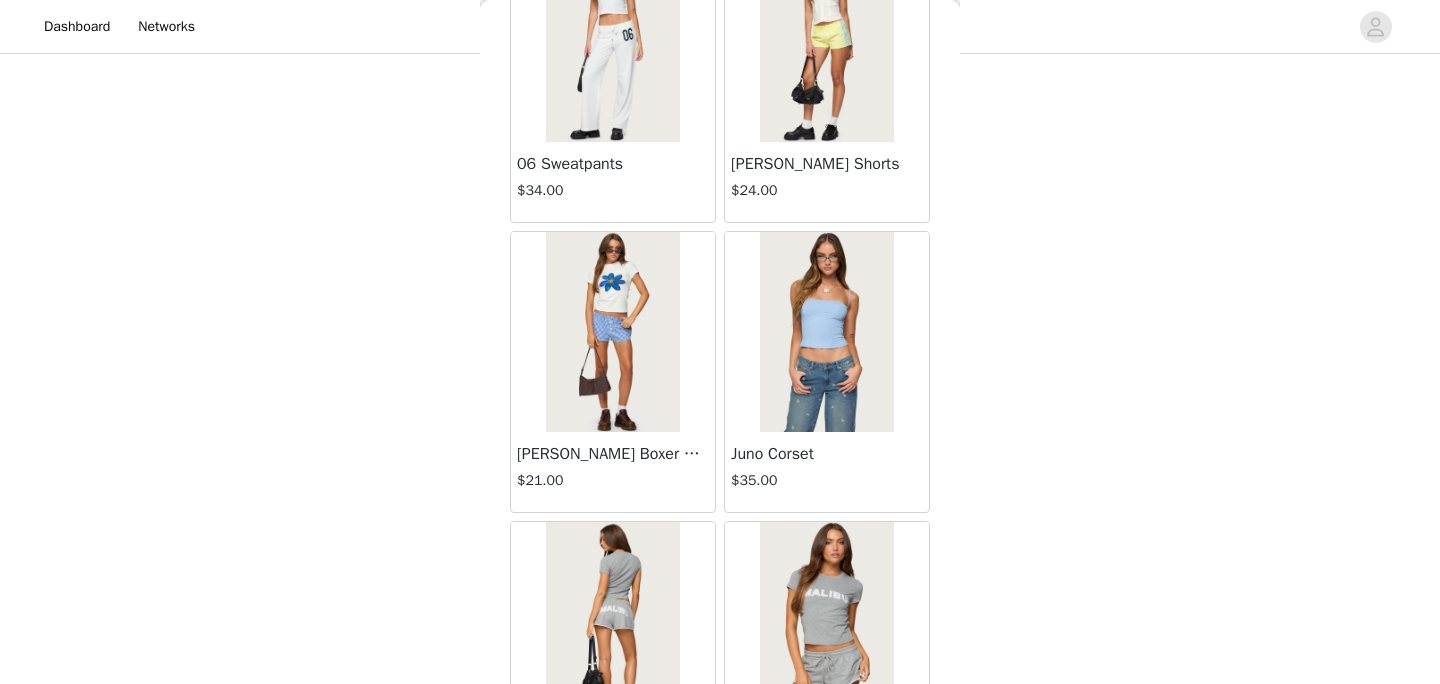 scroll, scrollTop: 11076, scrollLeft: 0, axis: vertical 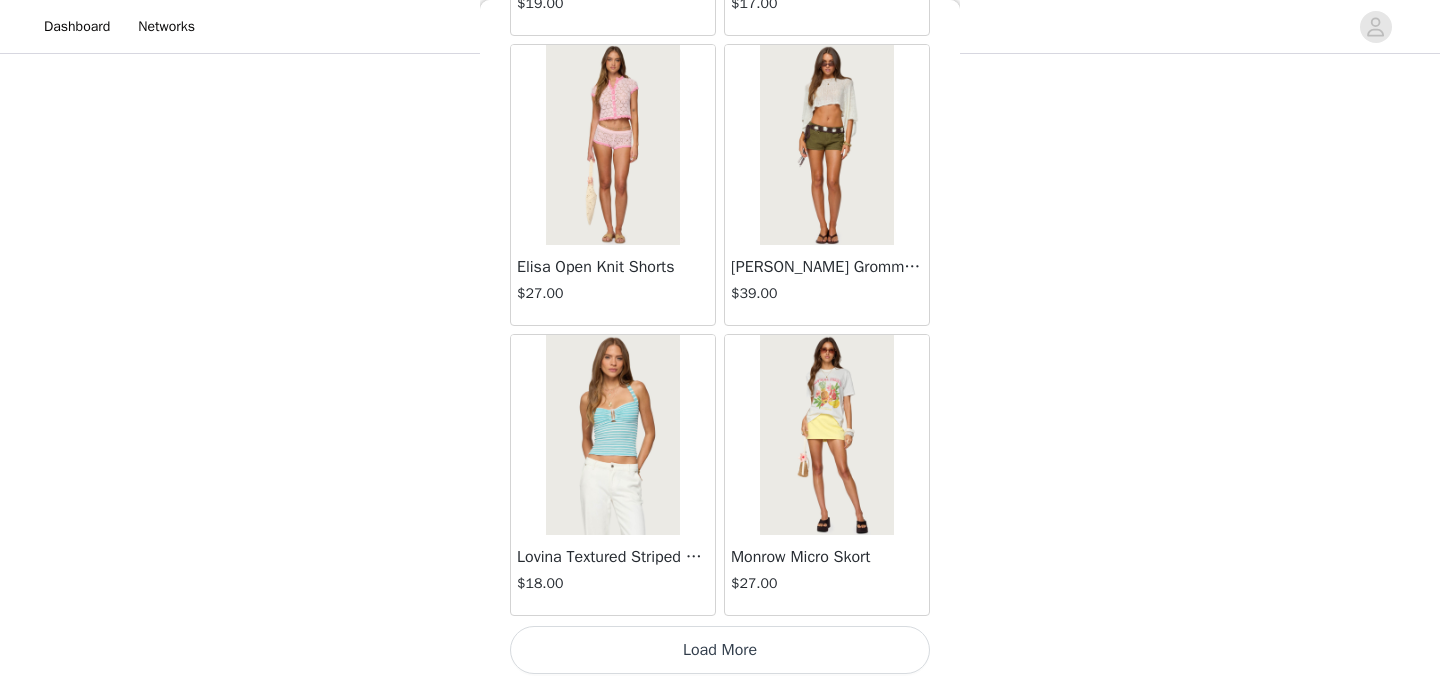 click on "Load More" at bounding box center (720, 650) 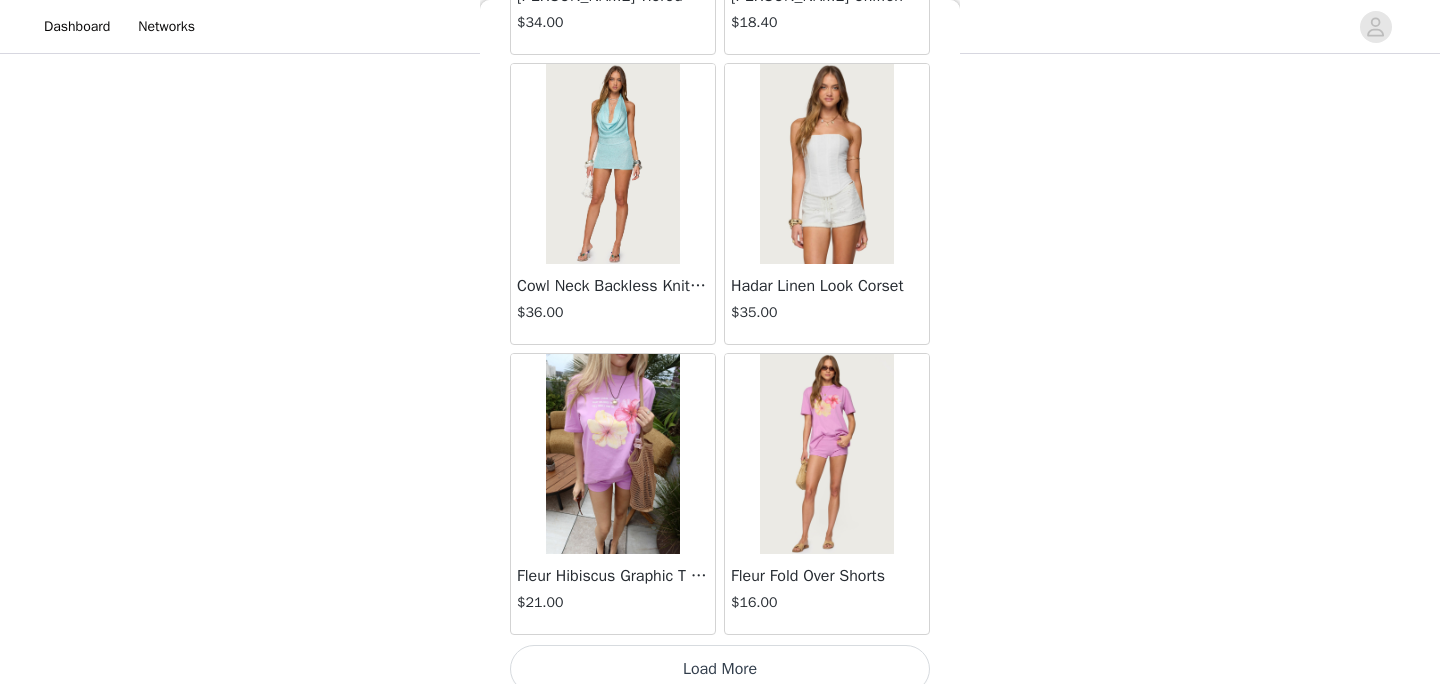 scroll, scrollTop: 13976, scrollLeft: 0, axis: vertical 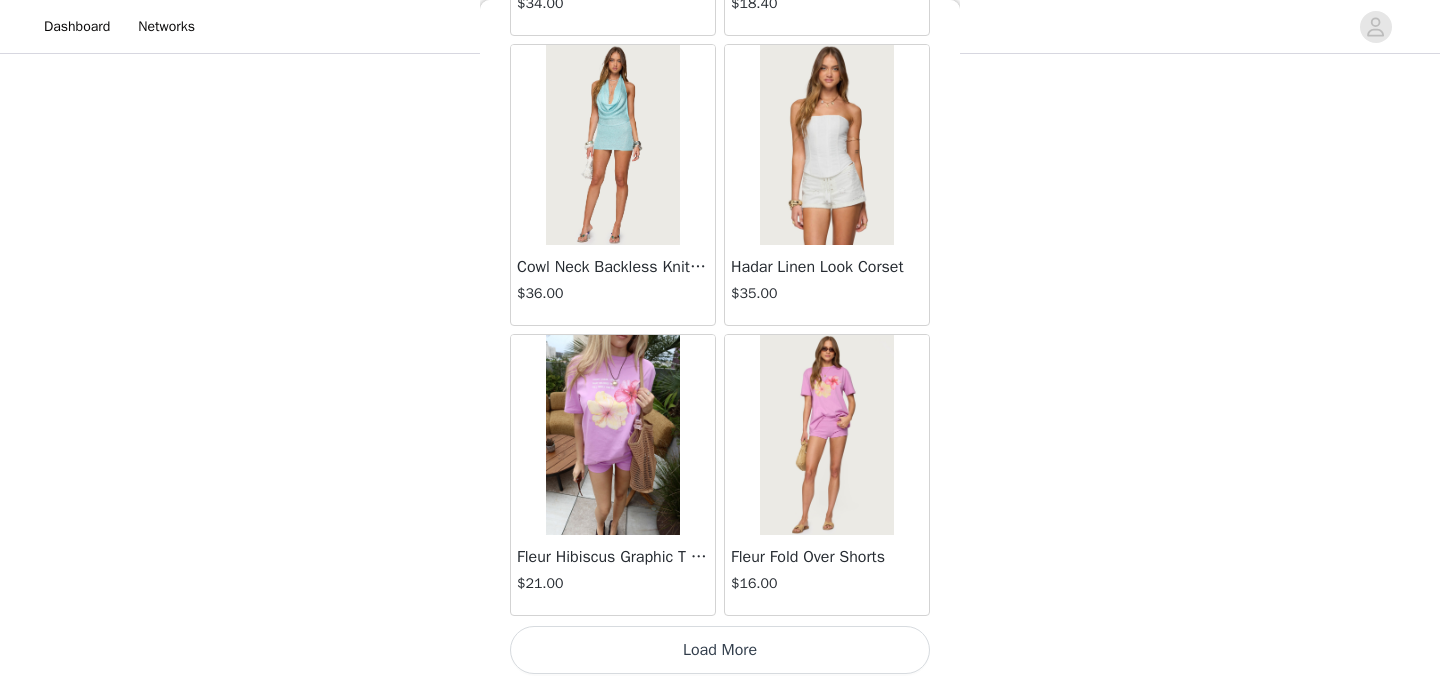 click on "Load More" at bounding box center [720, 650] 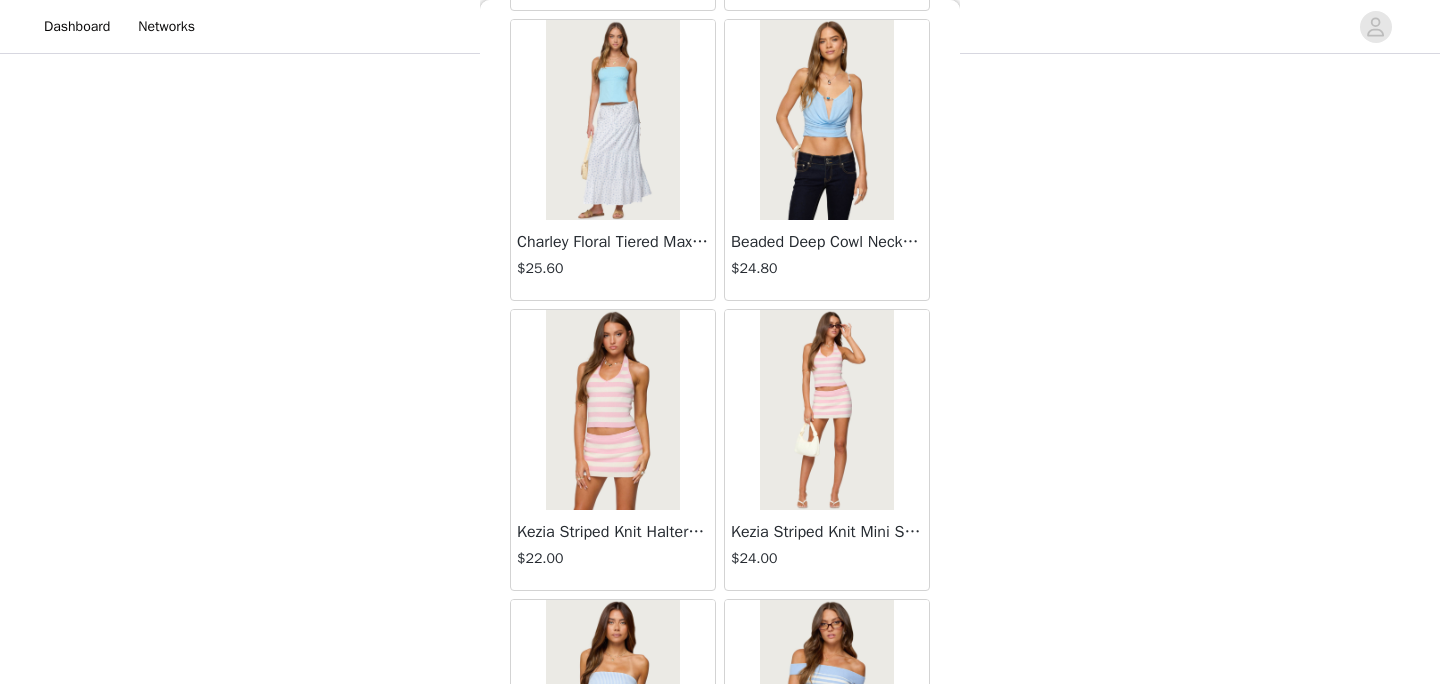 scroll, scrollTop: 16876, scrollLeft: 0, axis: vertical 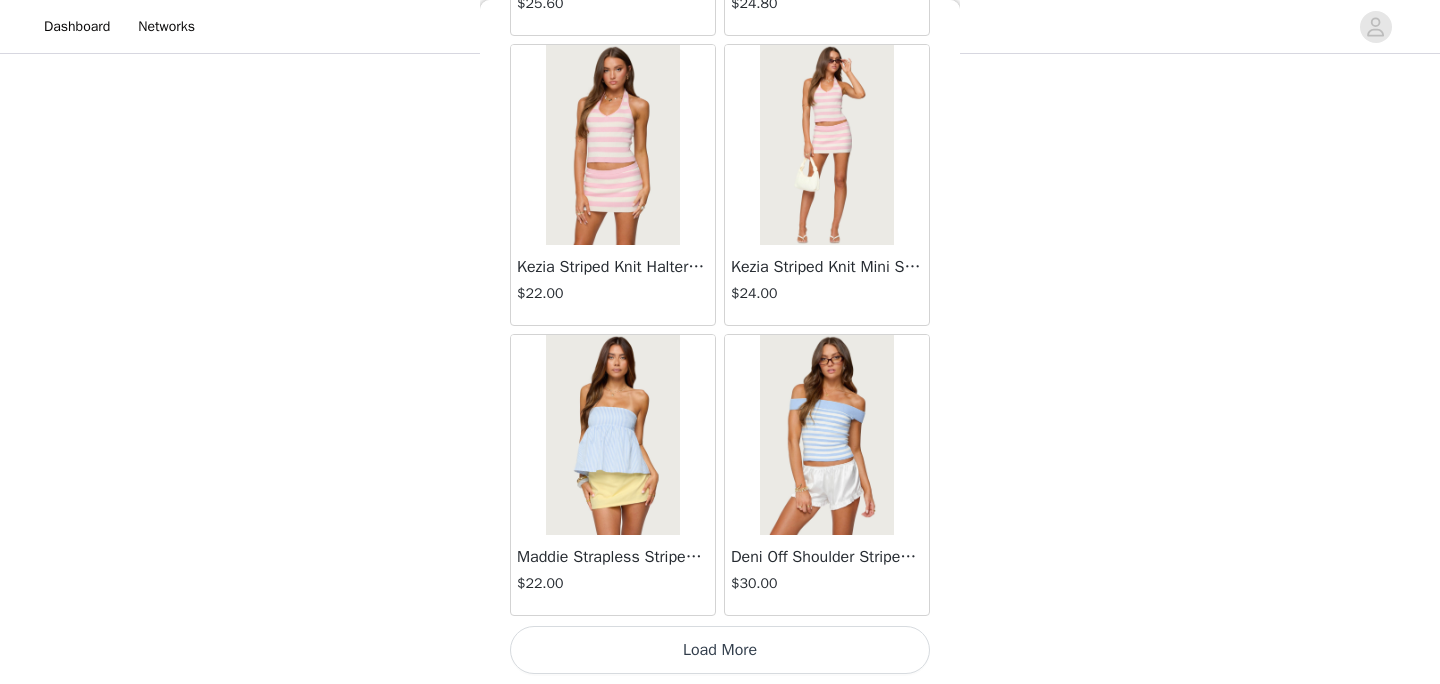 click on "Load More" at bounding box center [720, 650] 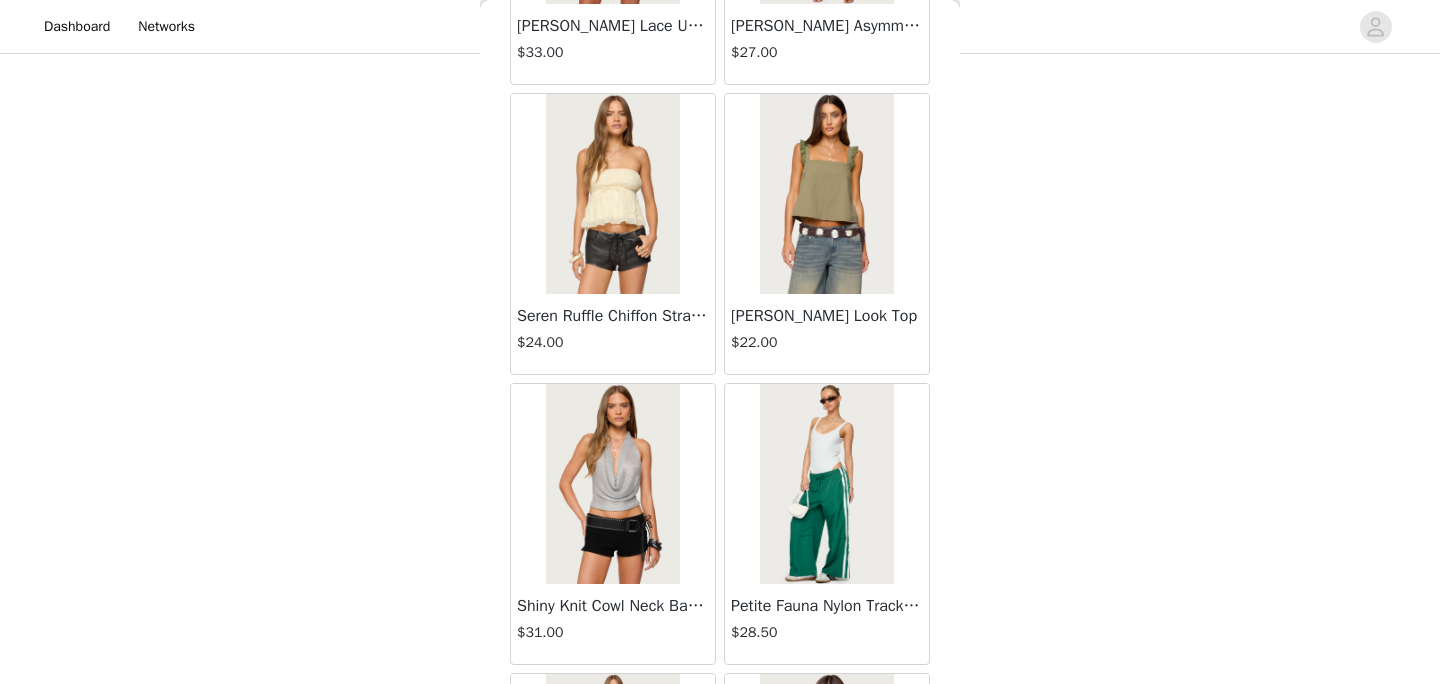 scroll, scrollTop: 19776, scrollLeft: 0, axis: vertical 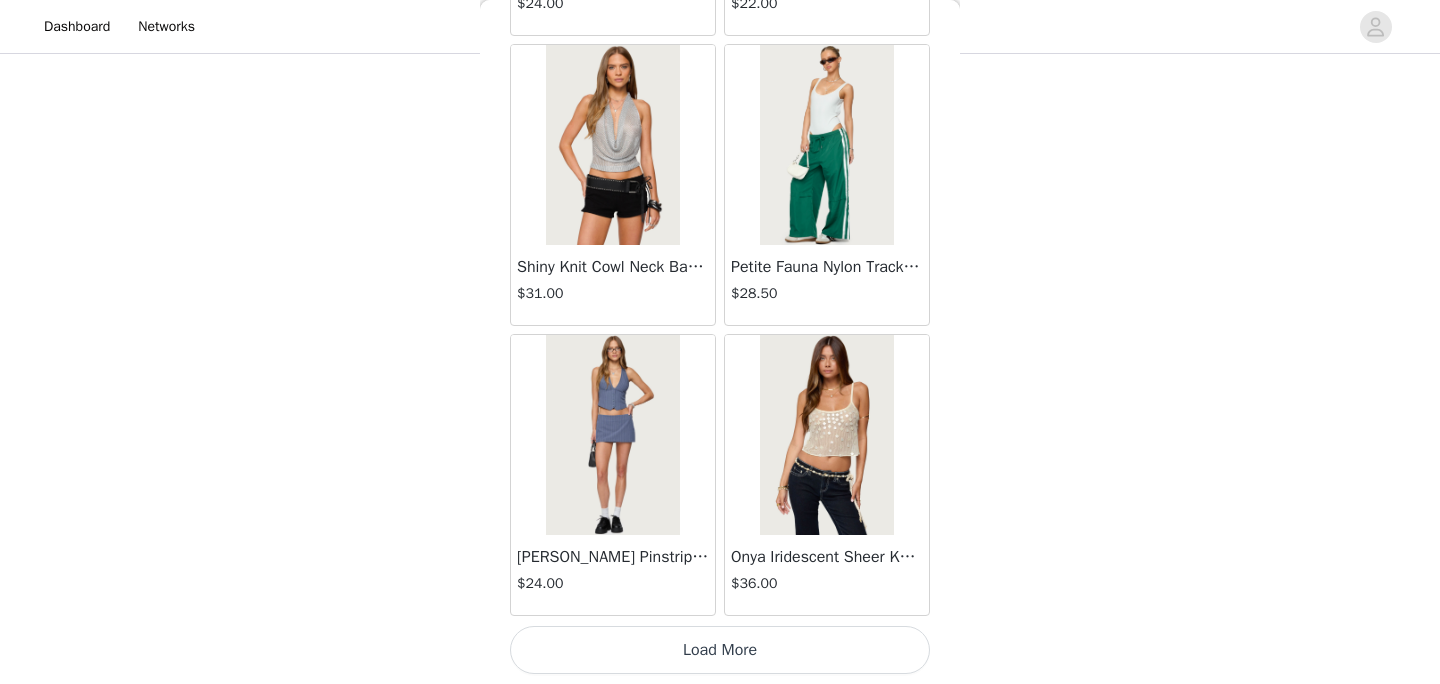 click on "Load More" at bounding box center [720, 650] 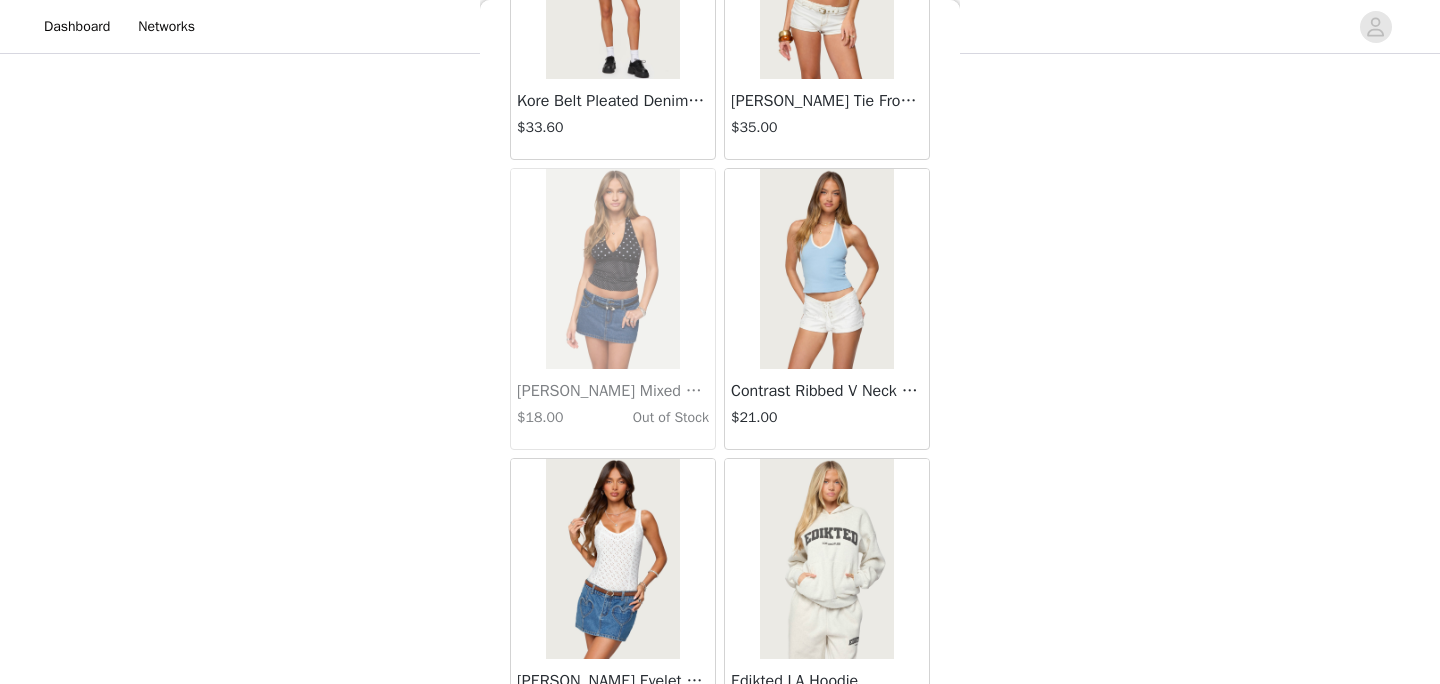 scroll, scrollTop: 22676, scrollLeft: 0, axis: vertical 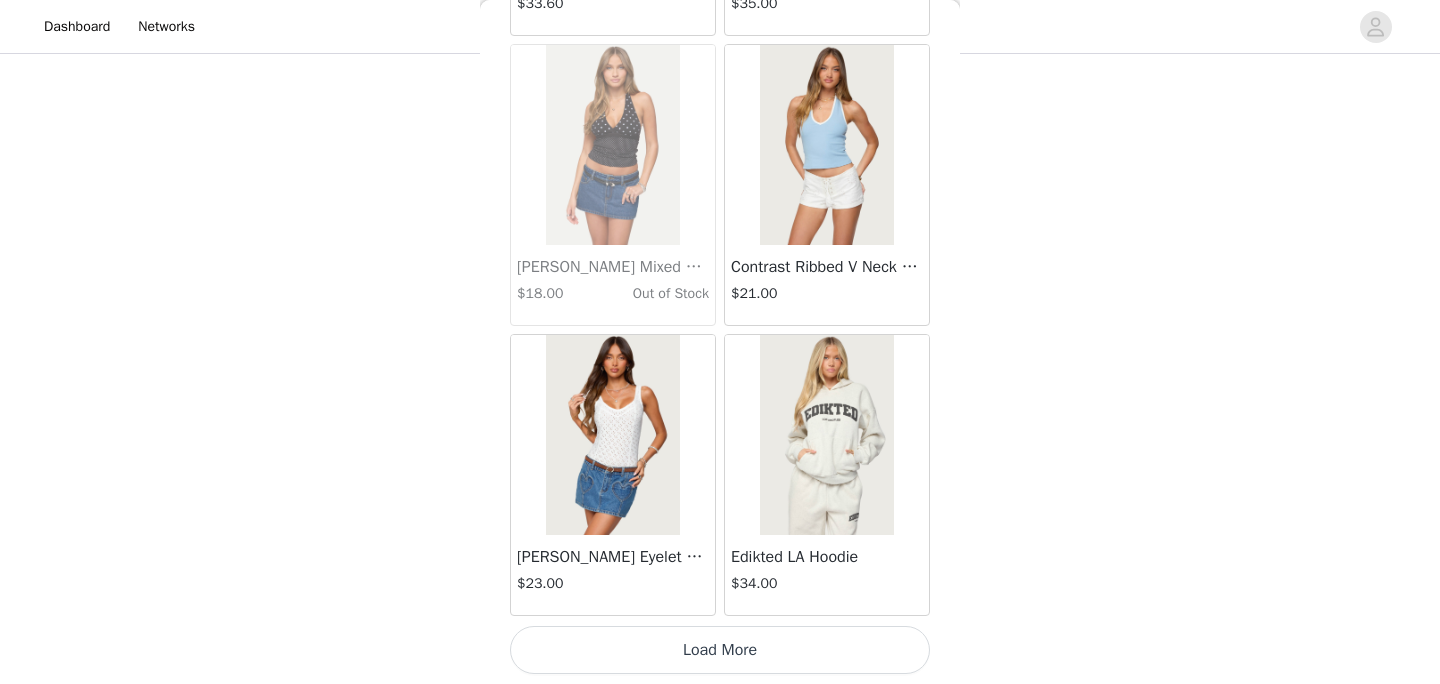 click on "Load More" at bounding box center (720, 650) 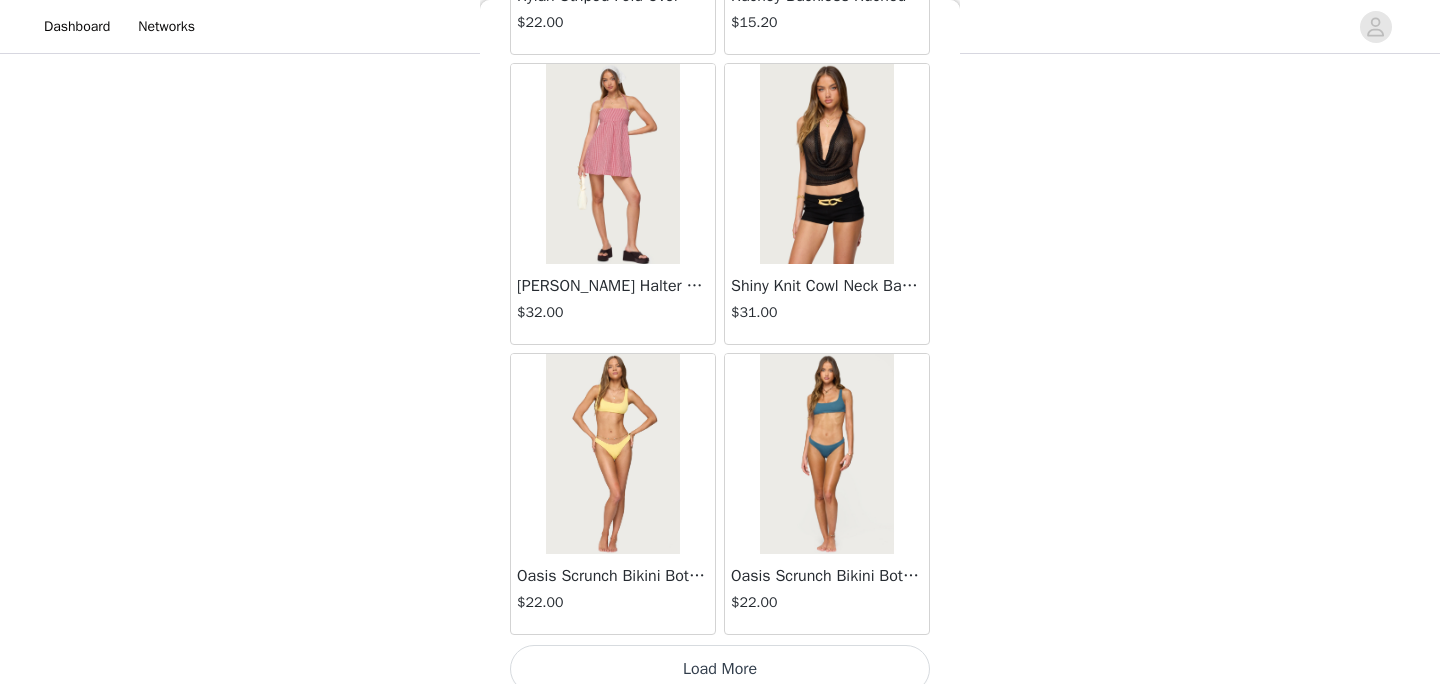 scroll, scrollTop: 25576, scrollLeft: 0, axis: vertical 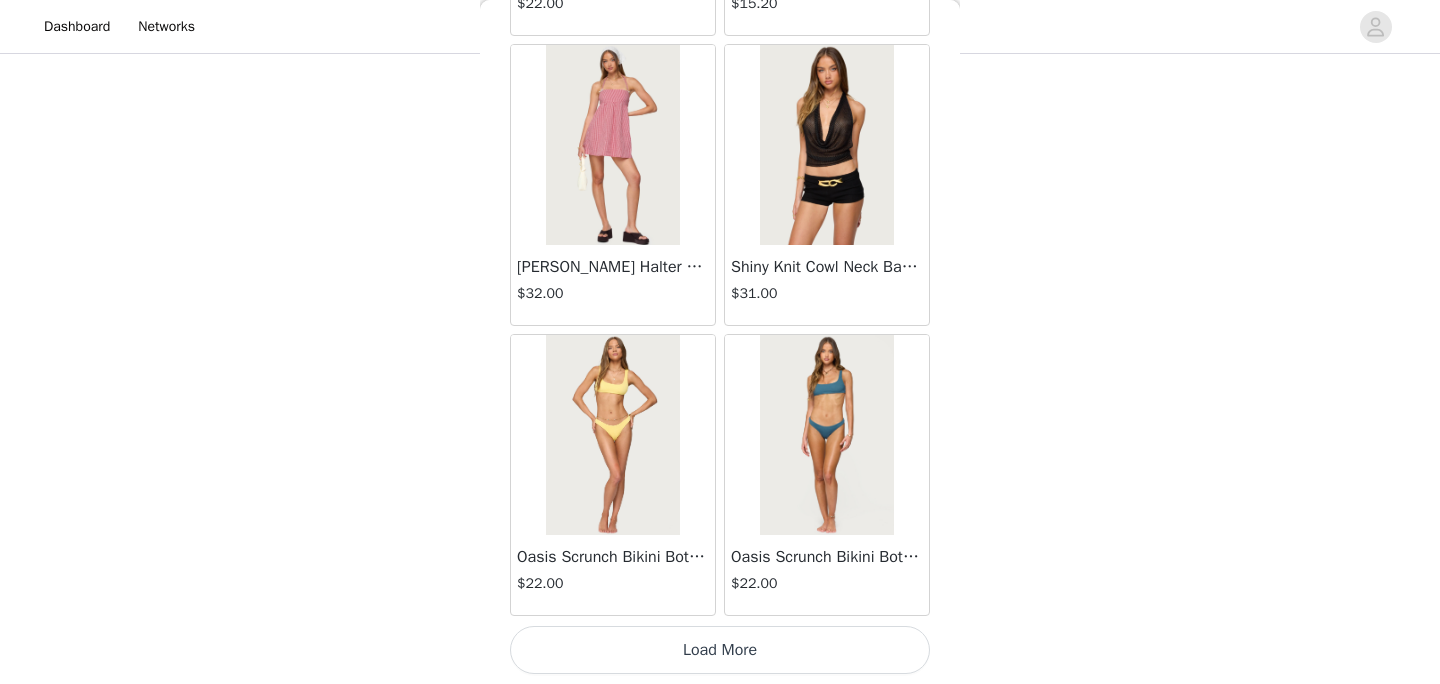 click on "Load More" at bounding box center [720, 650] 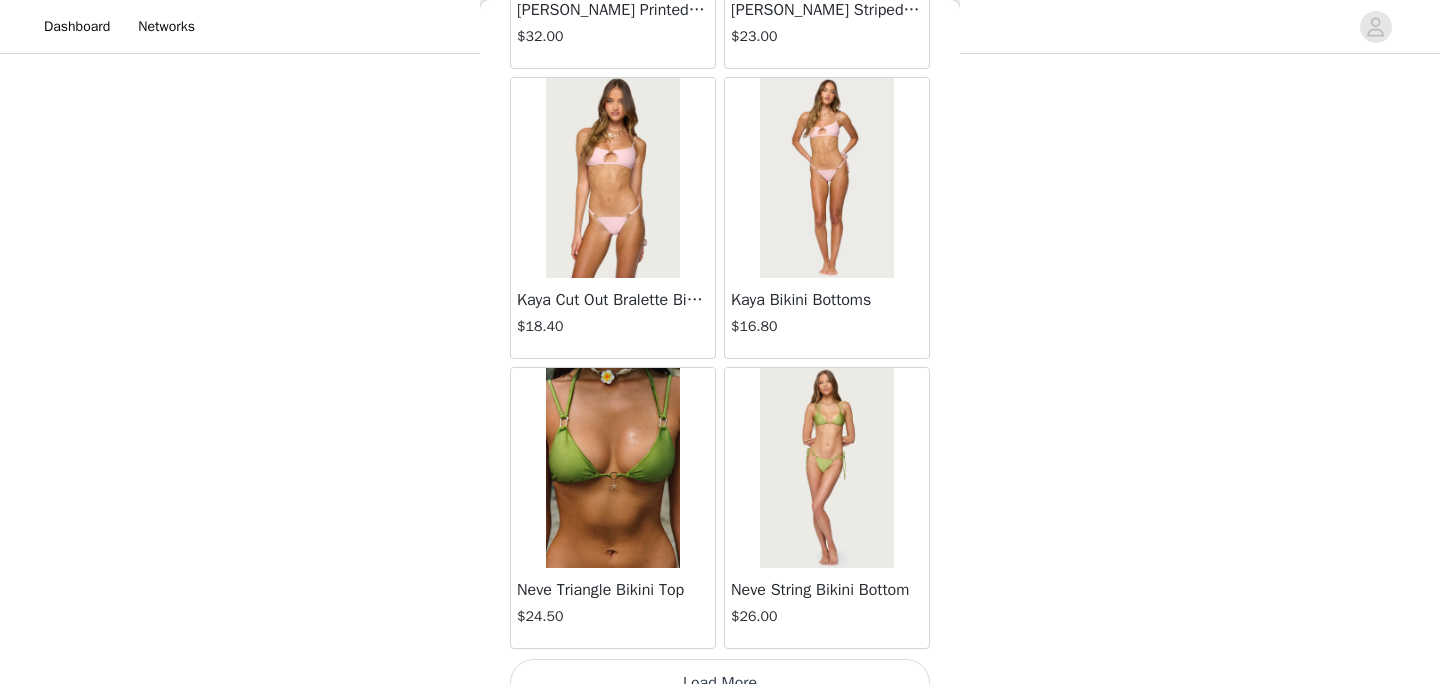 scroll, scrollTop: 28476, scrollLeft: 0, axis: vertical 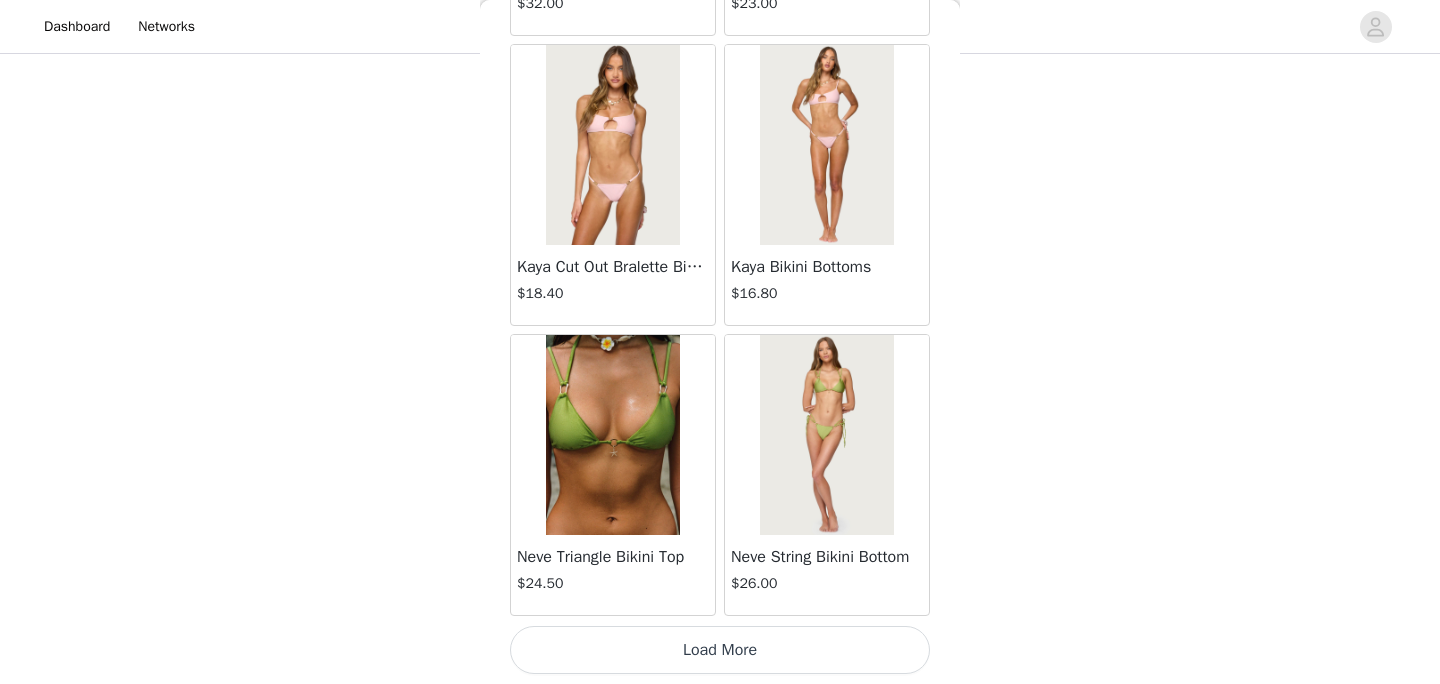 click on "Load More" at bounding box center (720, 650) 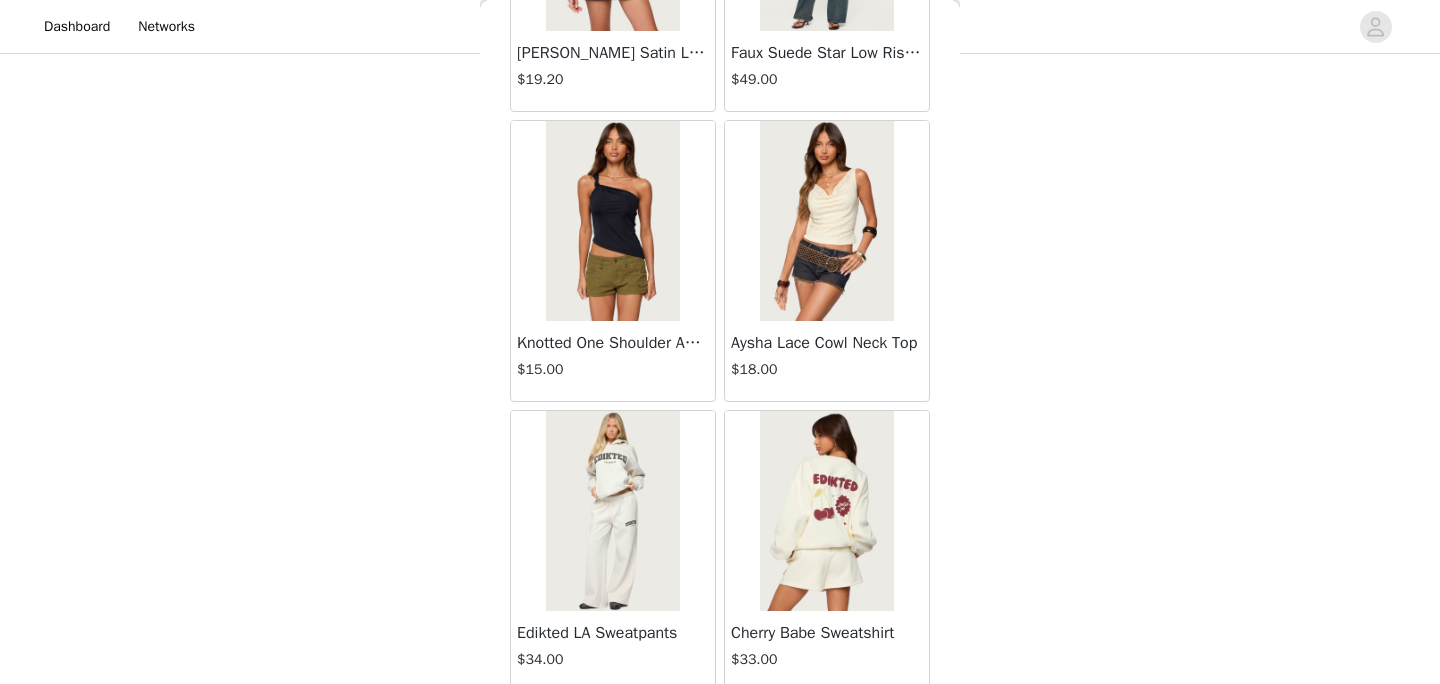 scroll, scrollTop: 31376, scrollLeft: 0, axis: vertical 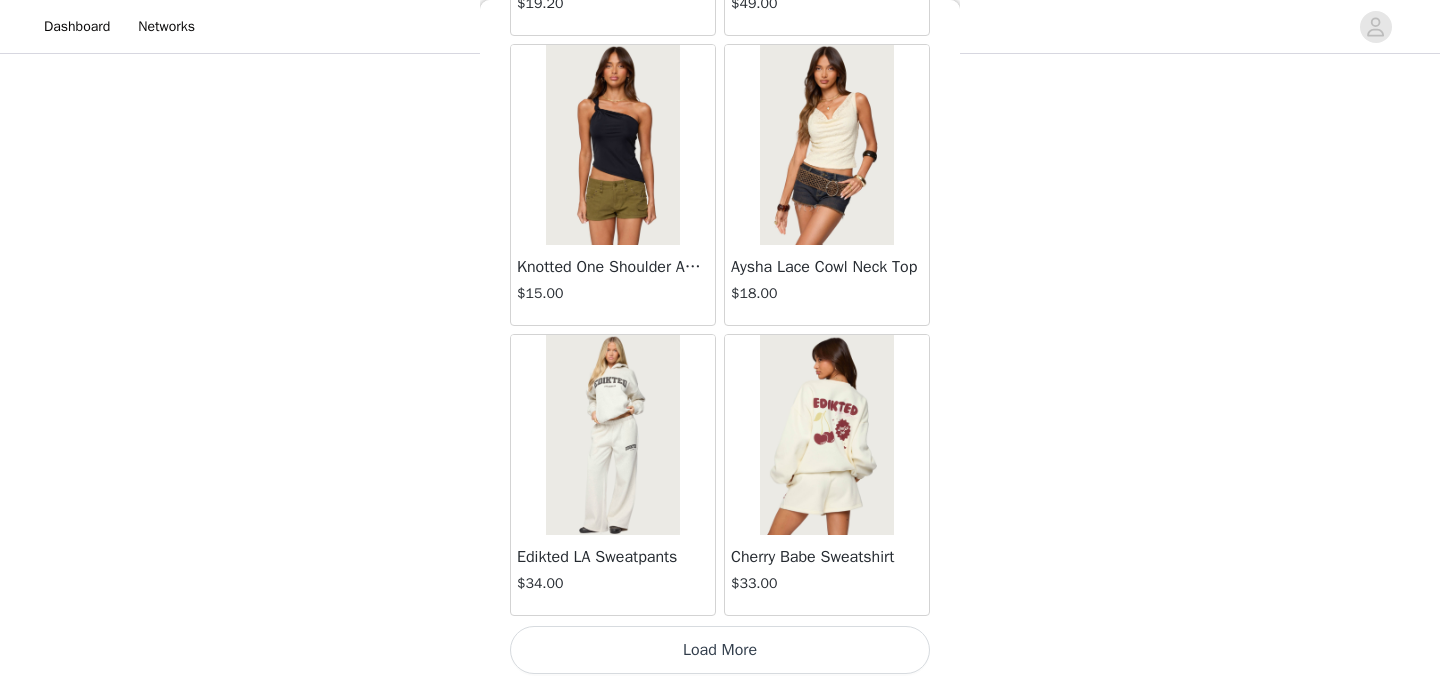 click on "Load More" at bounding box center [720, 650] 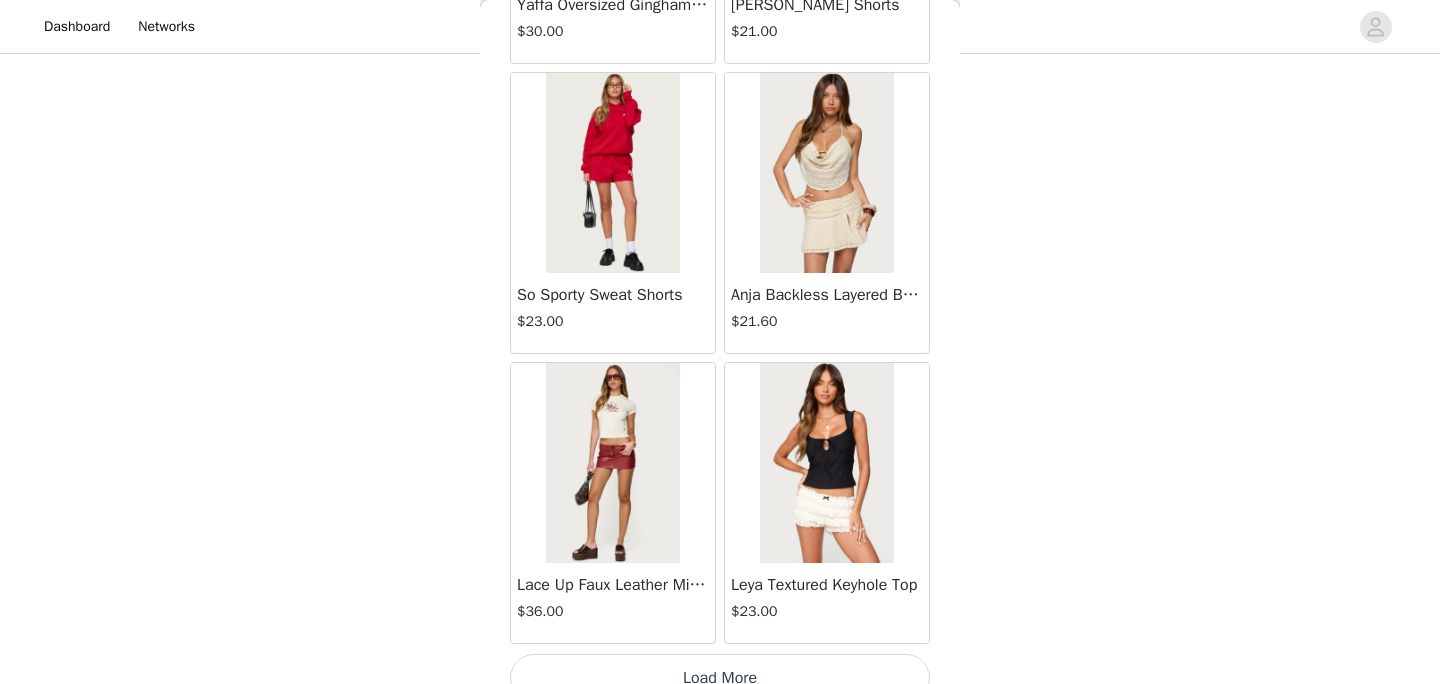 scroll, scrollTop: 34276, scrollLeft: 0, axis: vertical 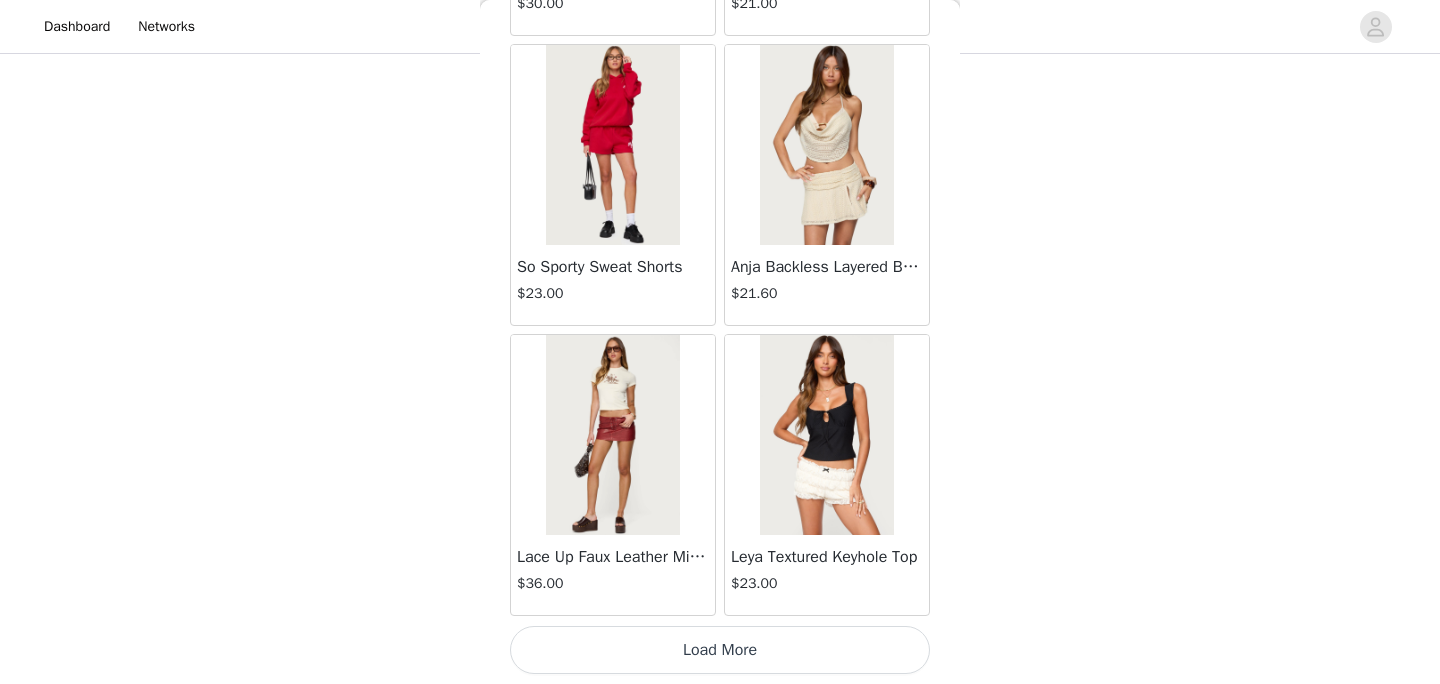 click on "Load More" at bounding box center (720, 650) 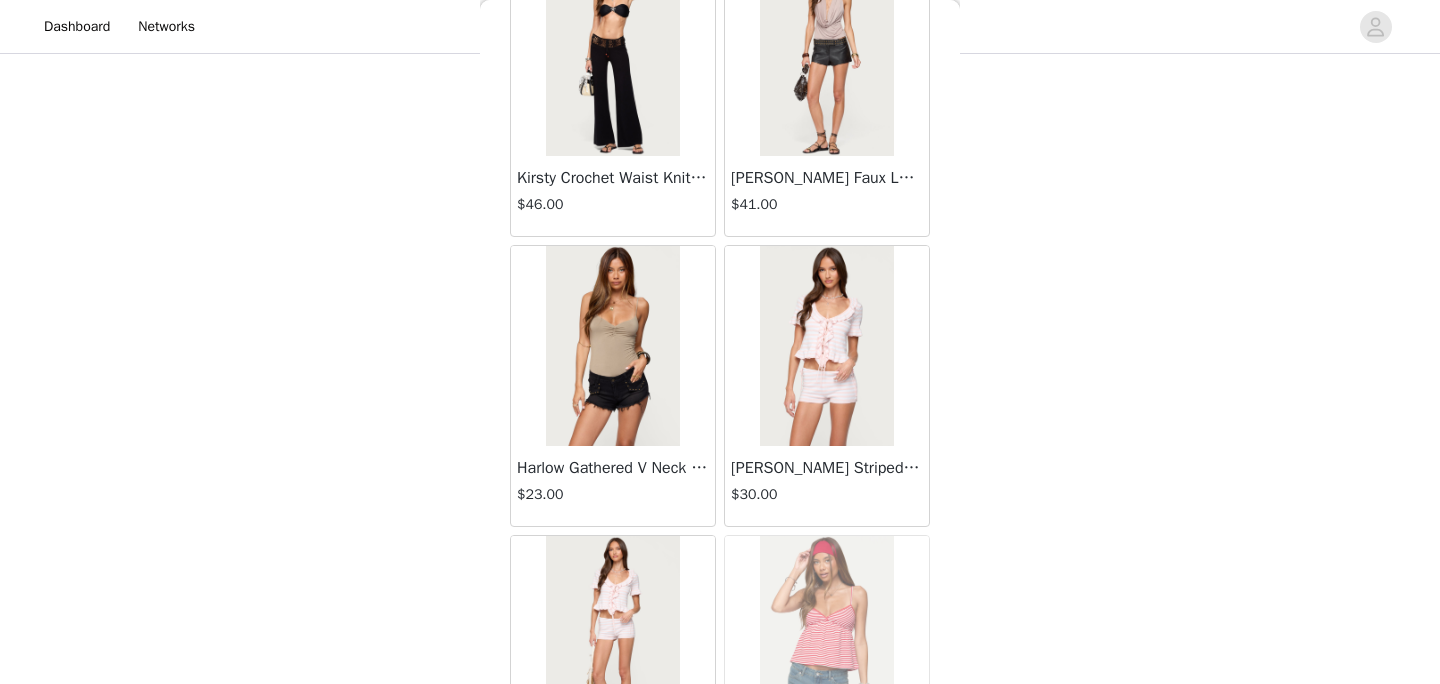 scroll, scrollTop: 37176, scrollLeft: 0, axis: vertical 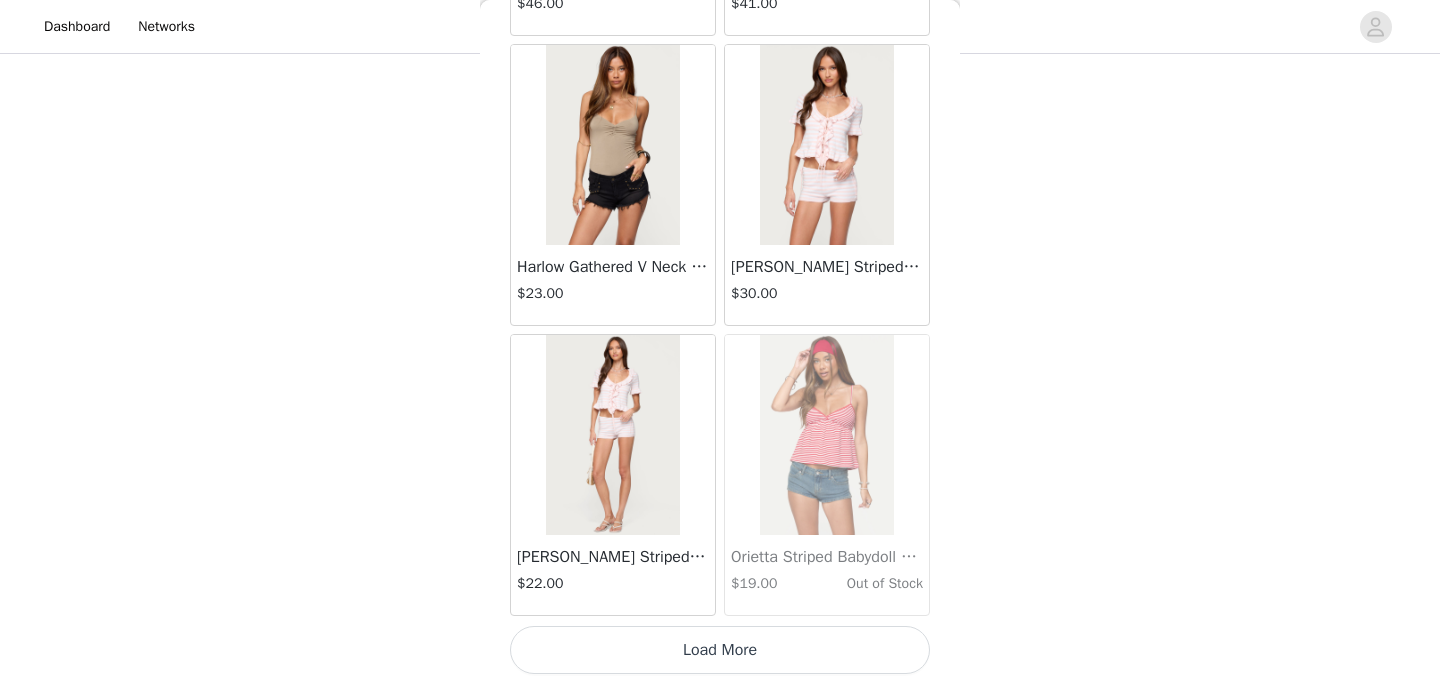 click on "Load More" at bounding box center [720, 650] 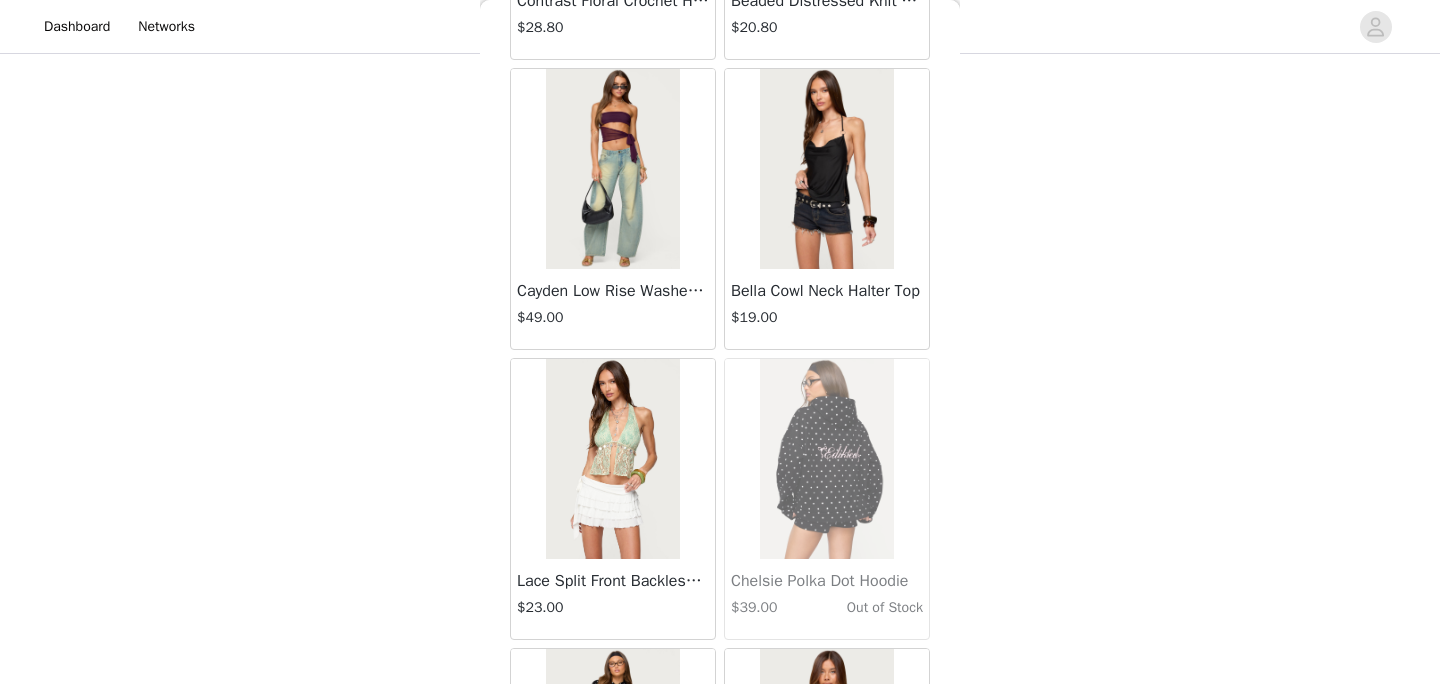 scroll, scrollTop: 40076, scrollLeft: 0, axis: vertical 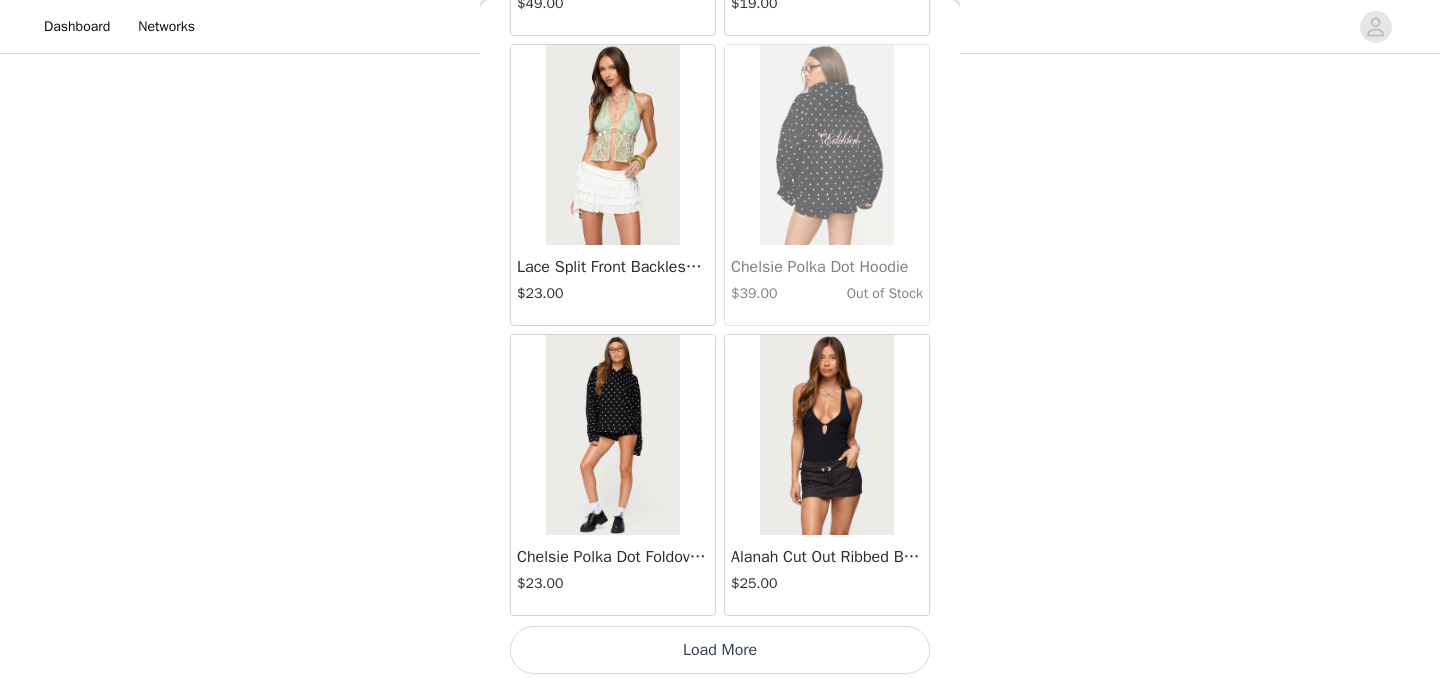 click on "Load More" at bounding box center [720, 650] 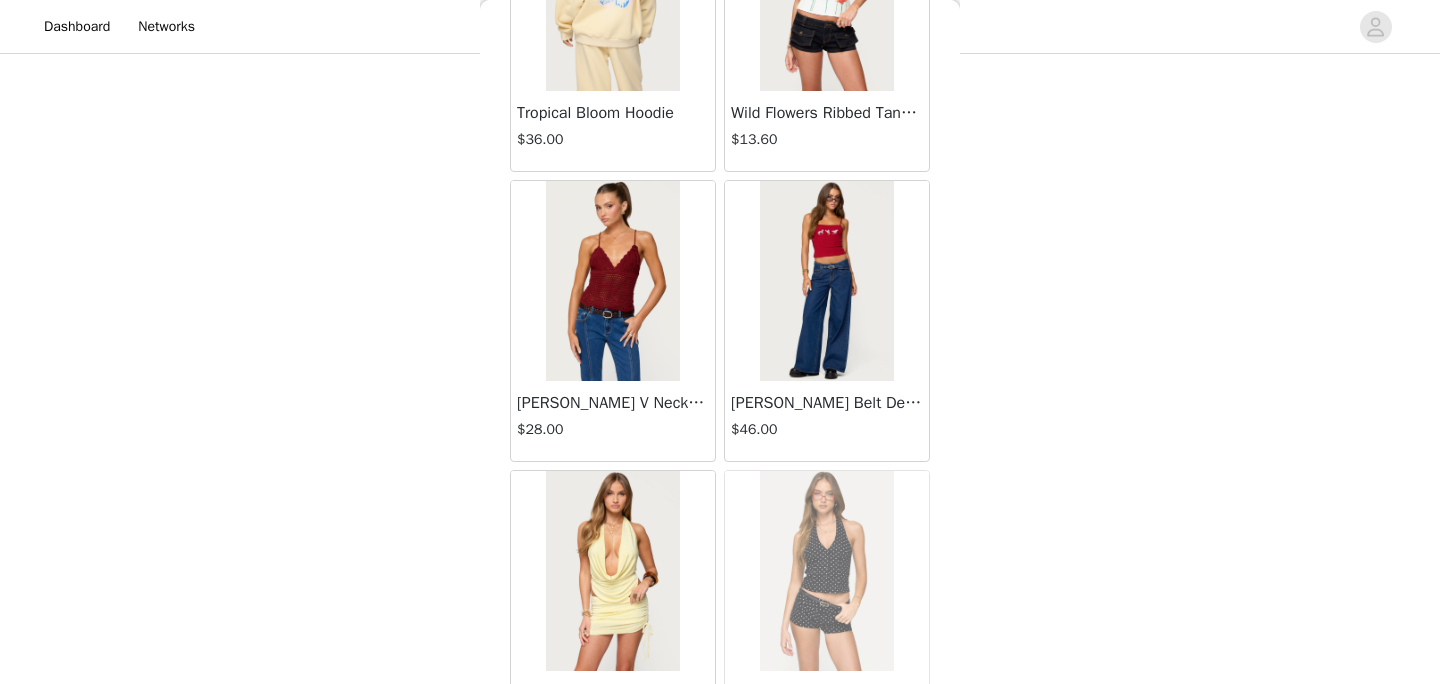 scroll, scrollTop: 42976, scrollLeft: 0, axis: vertical 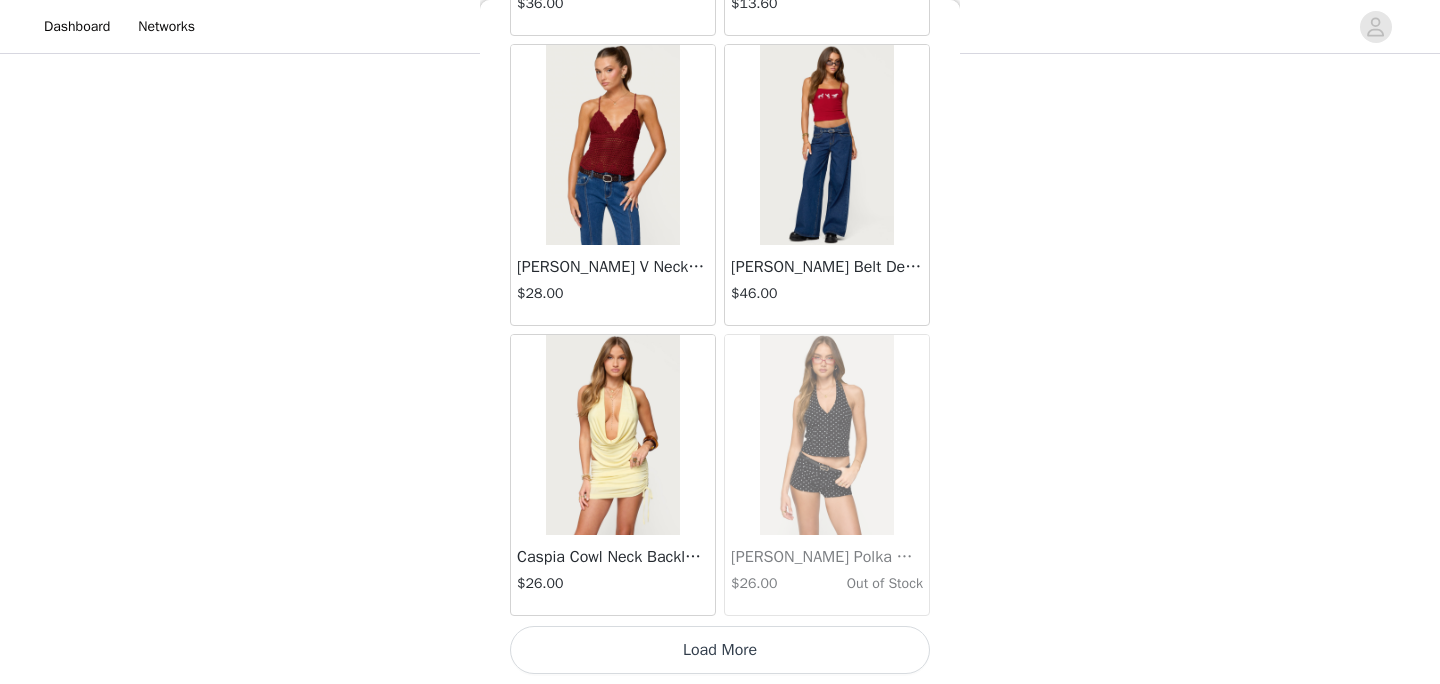 click on "Load More" at bounding box center [720, 650] 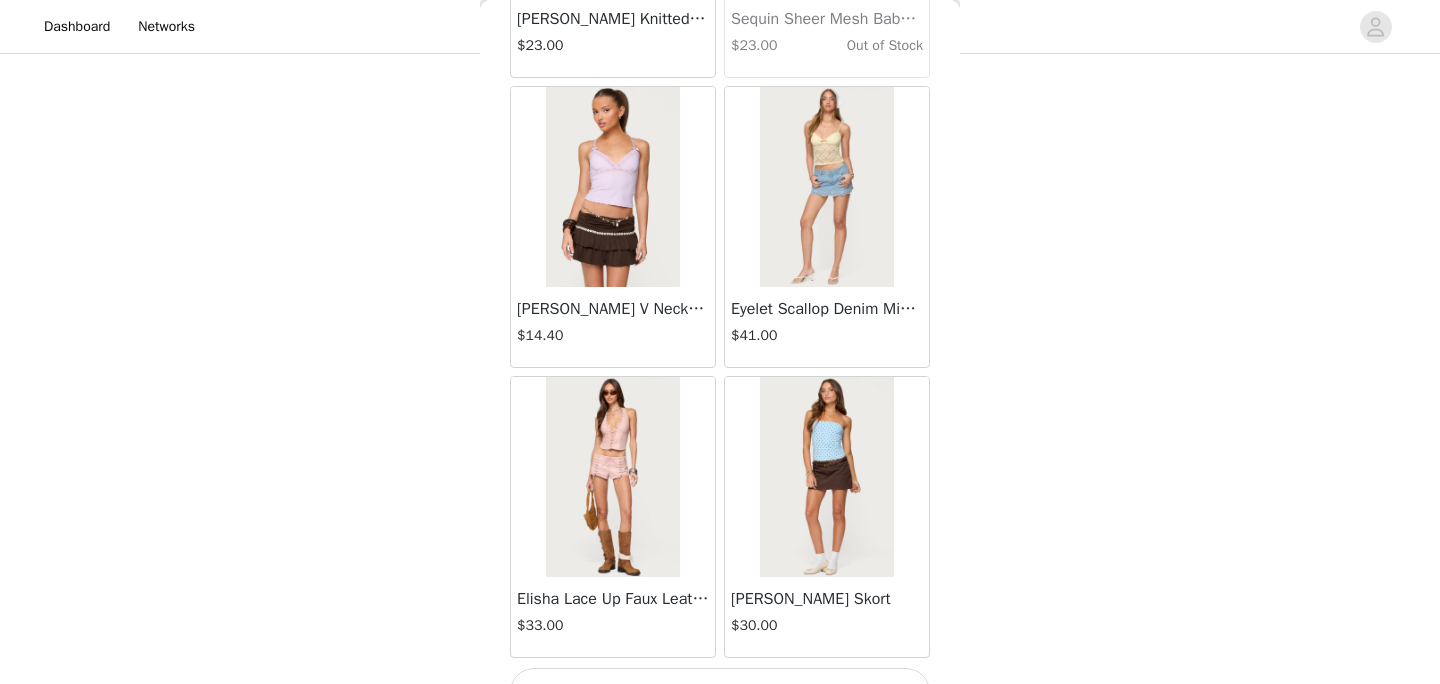 scroll, scrollTop: 45876, scrollLeft: 0, axis: vertical 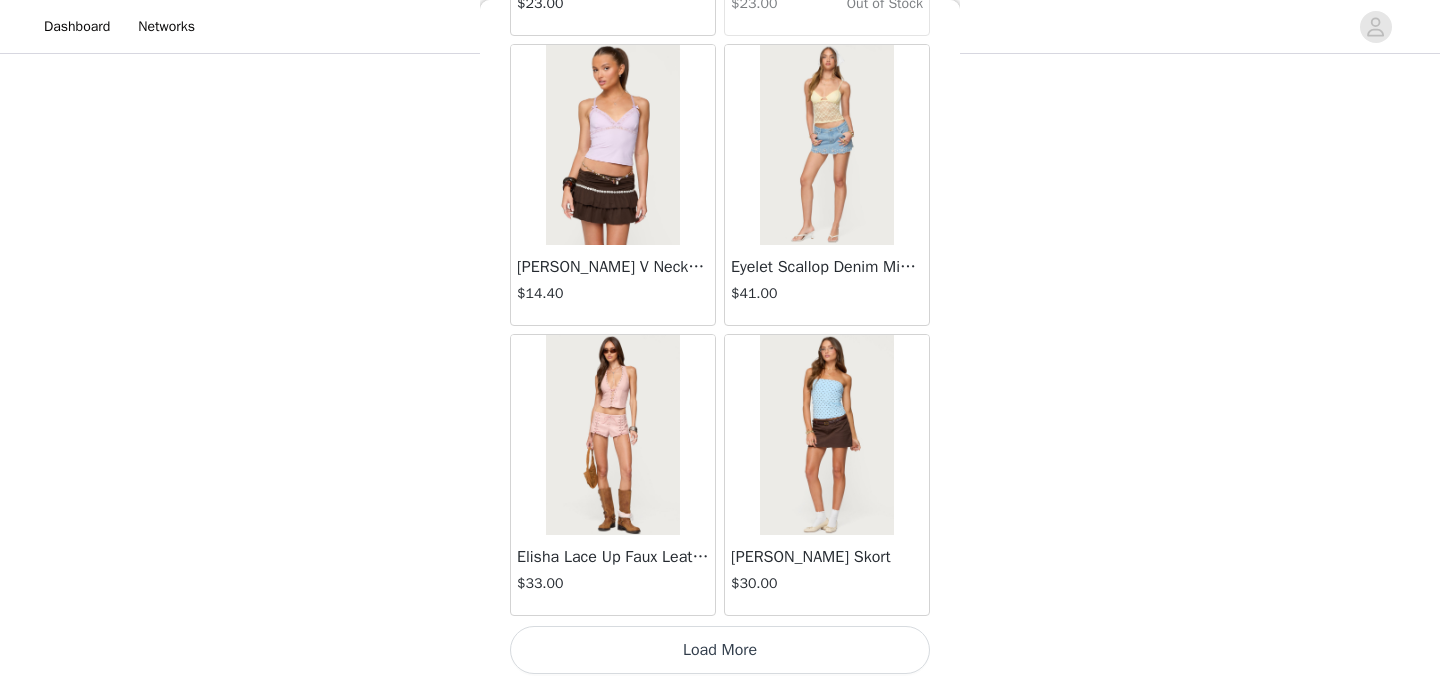 click on "Load More" at bounding box center (720, 650) 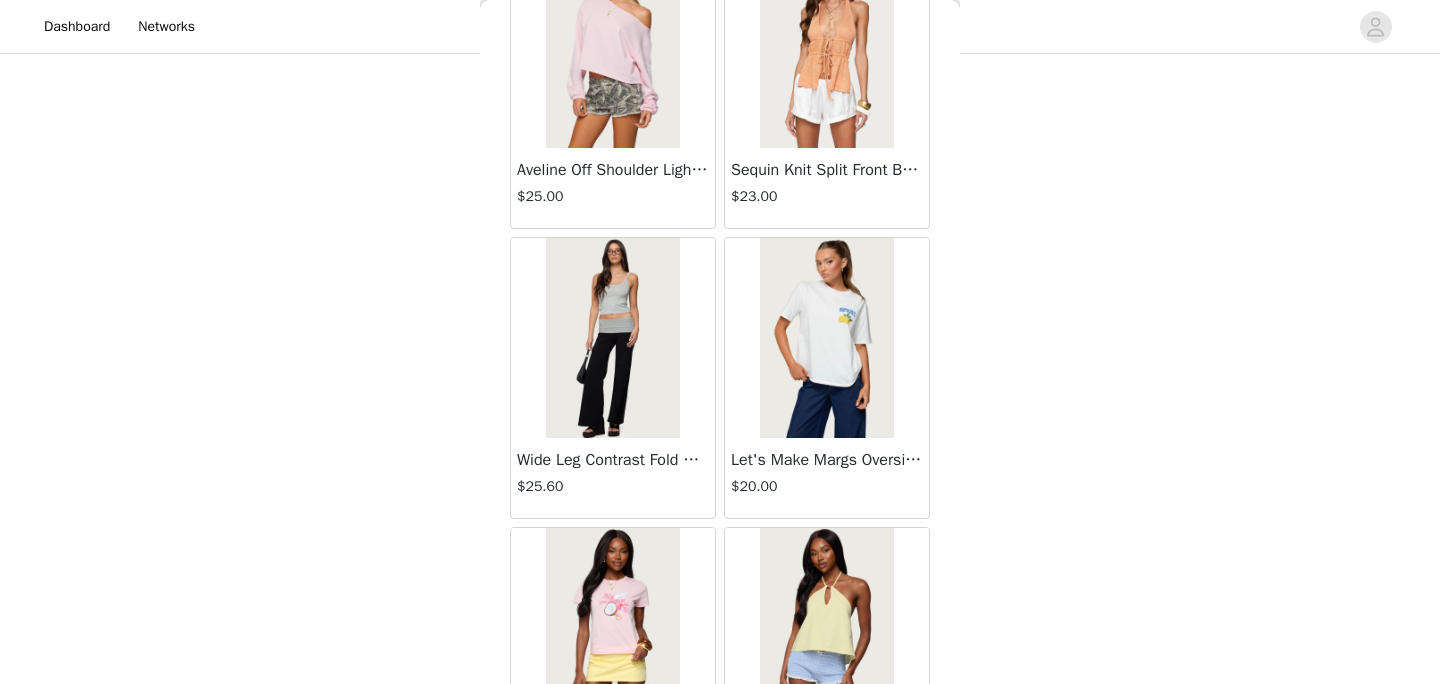 scroll, scrollTop: 48776, scrollLeft: 0, axis: vertical 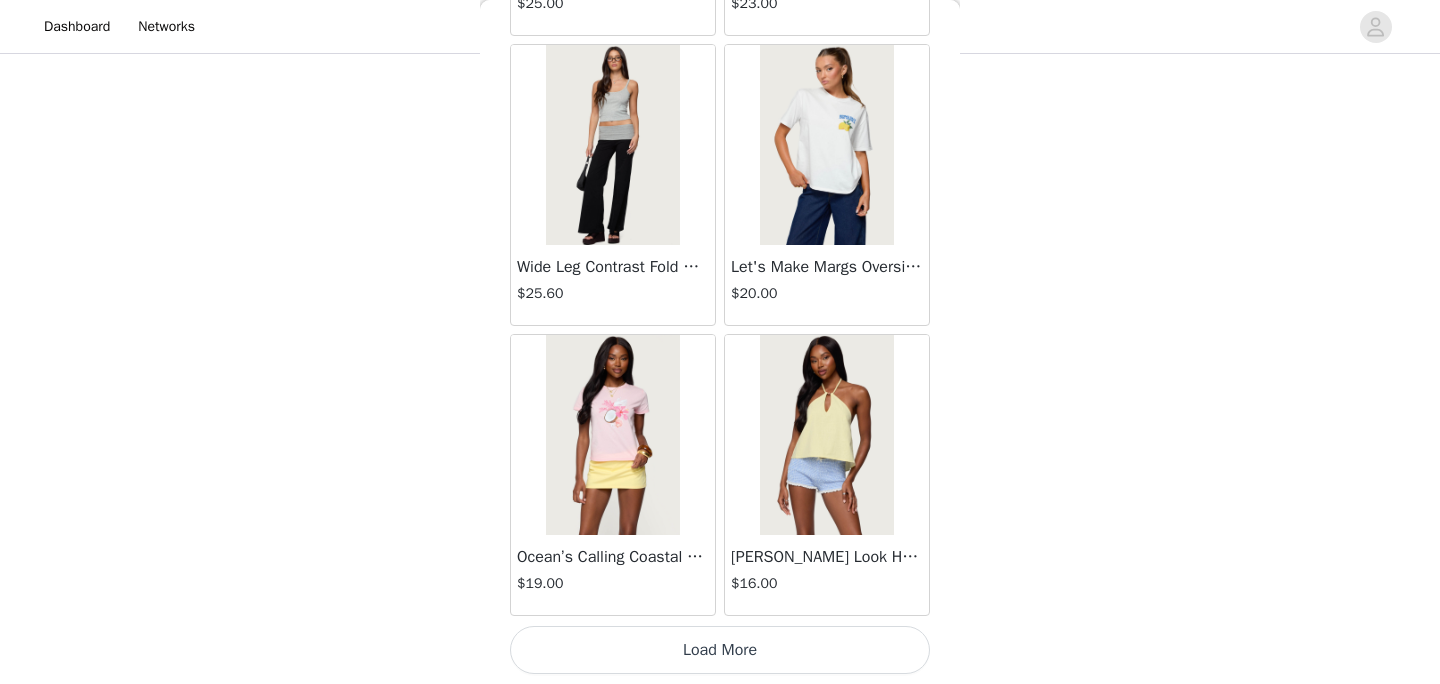 click on "Load More" at bounding box center [720, 650] 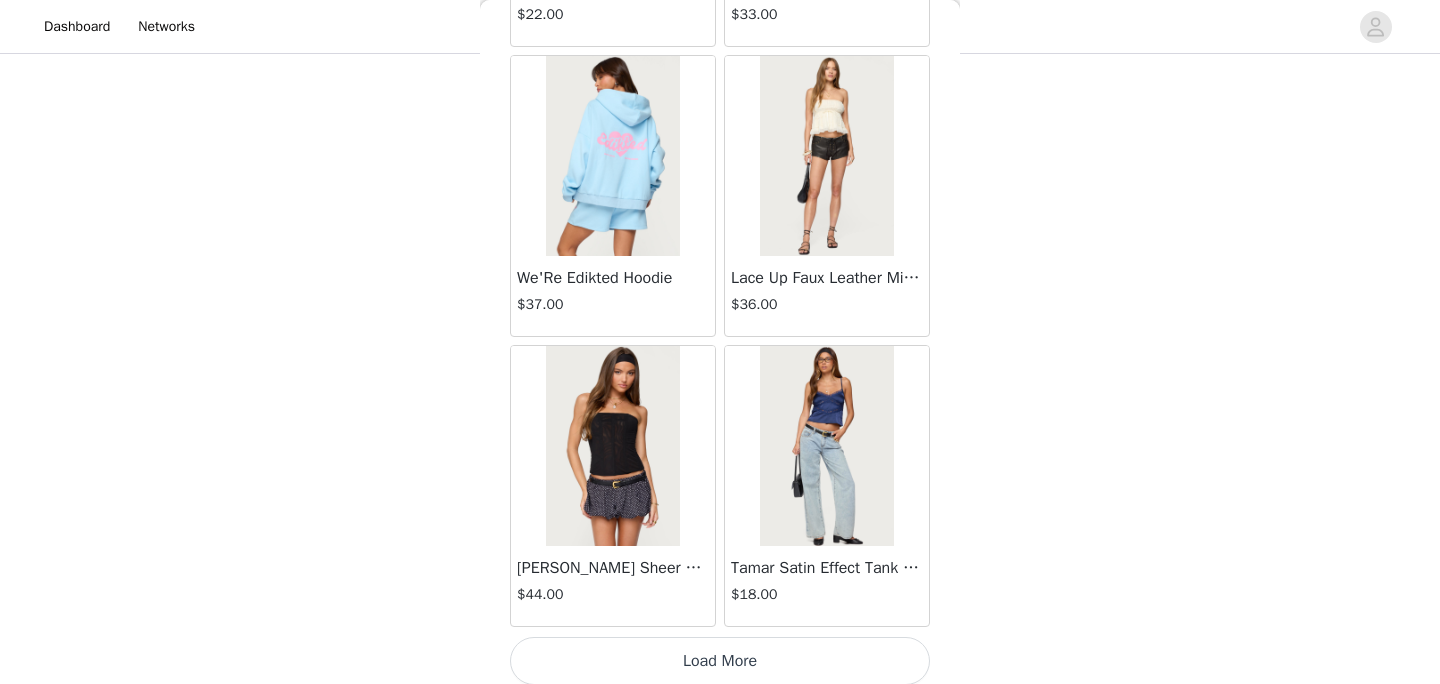 scroll, scrollTop: 51676, scrollLeft: 0, axis: vertical 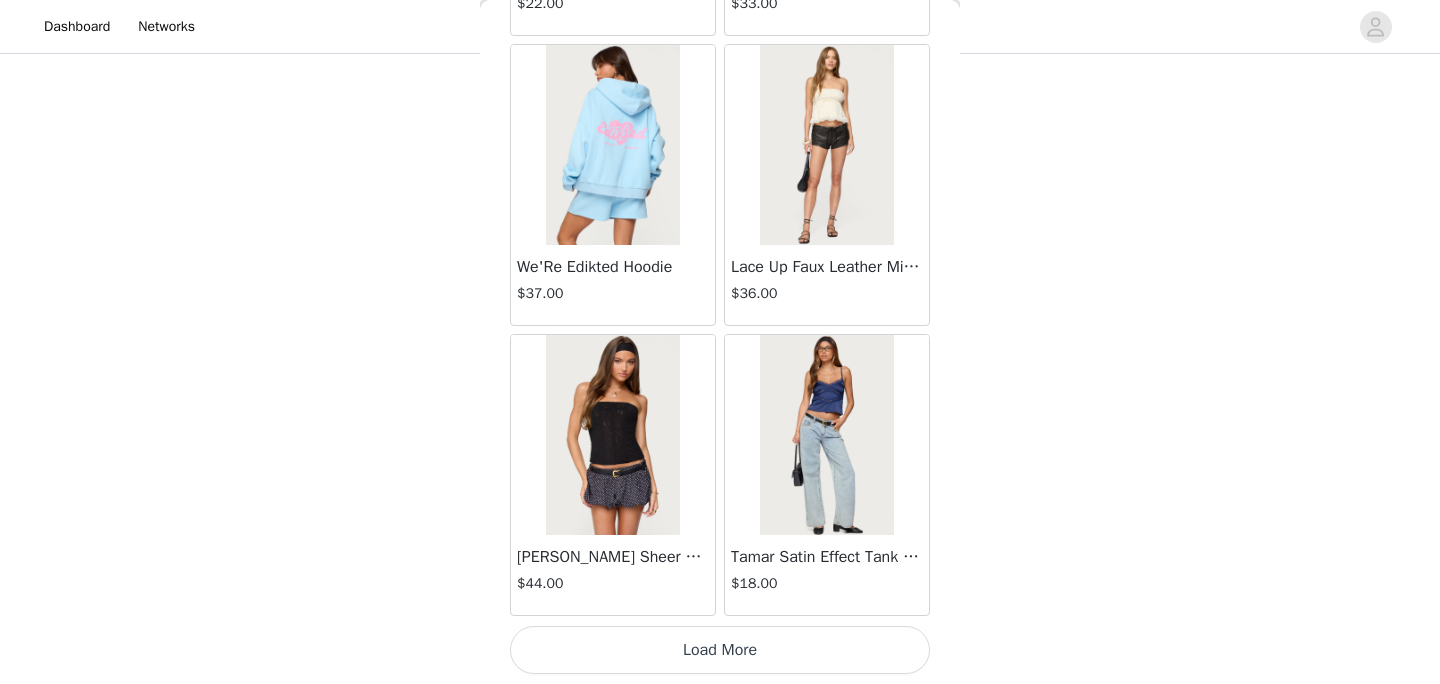 click on "Load More" at bounding box center [720, 650] 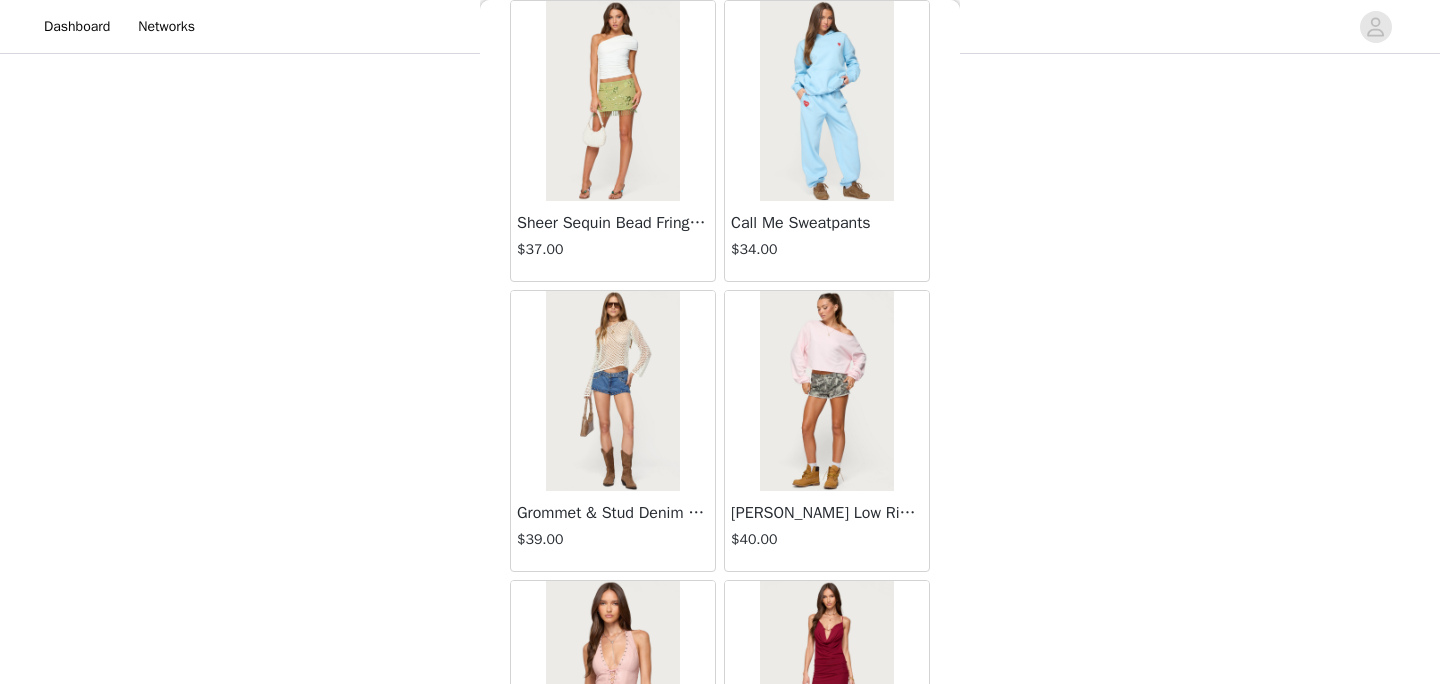 scroll, scrollTop: 53745, scrollLeft: 0, axis: vertical 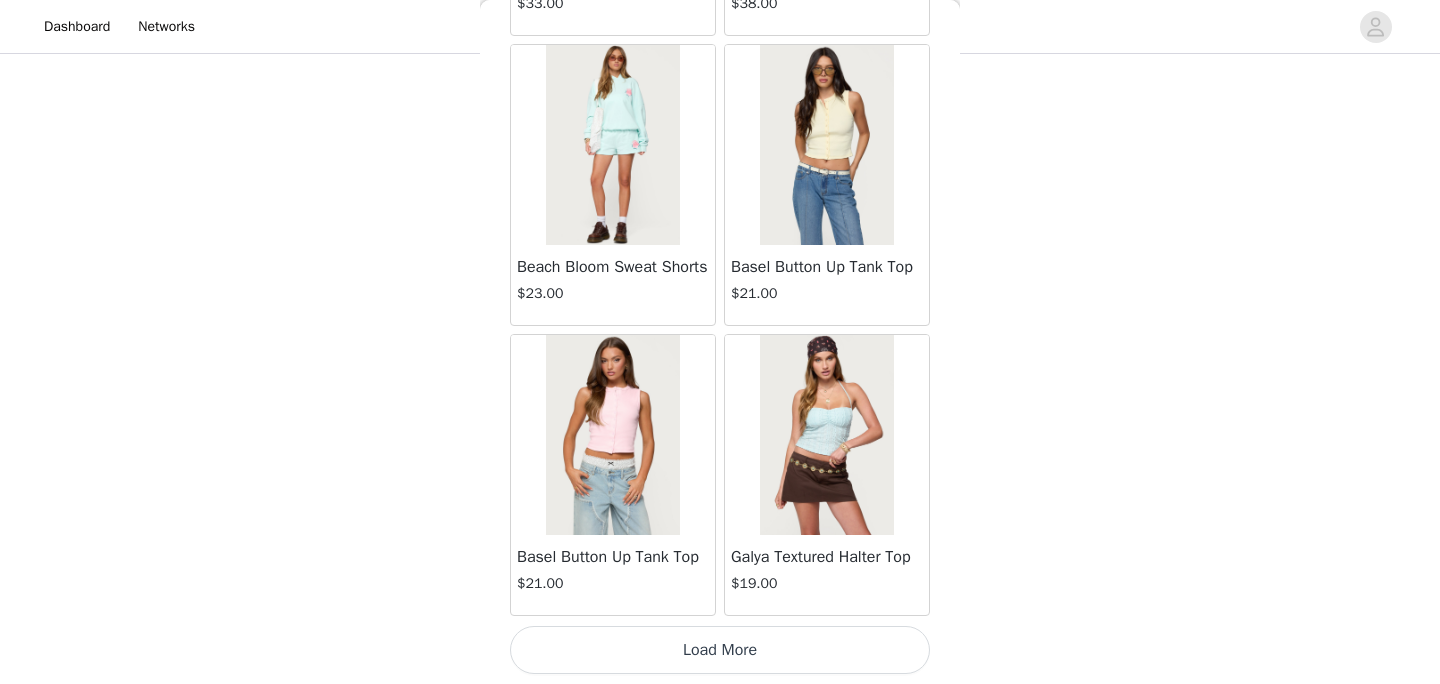 click on "Load More" at bounding box center [720, 650] 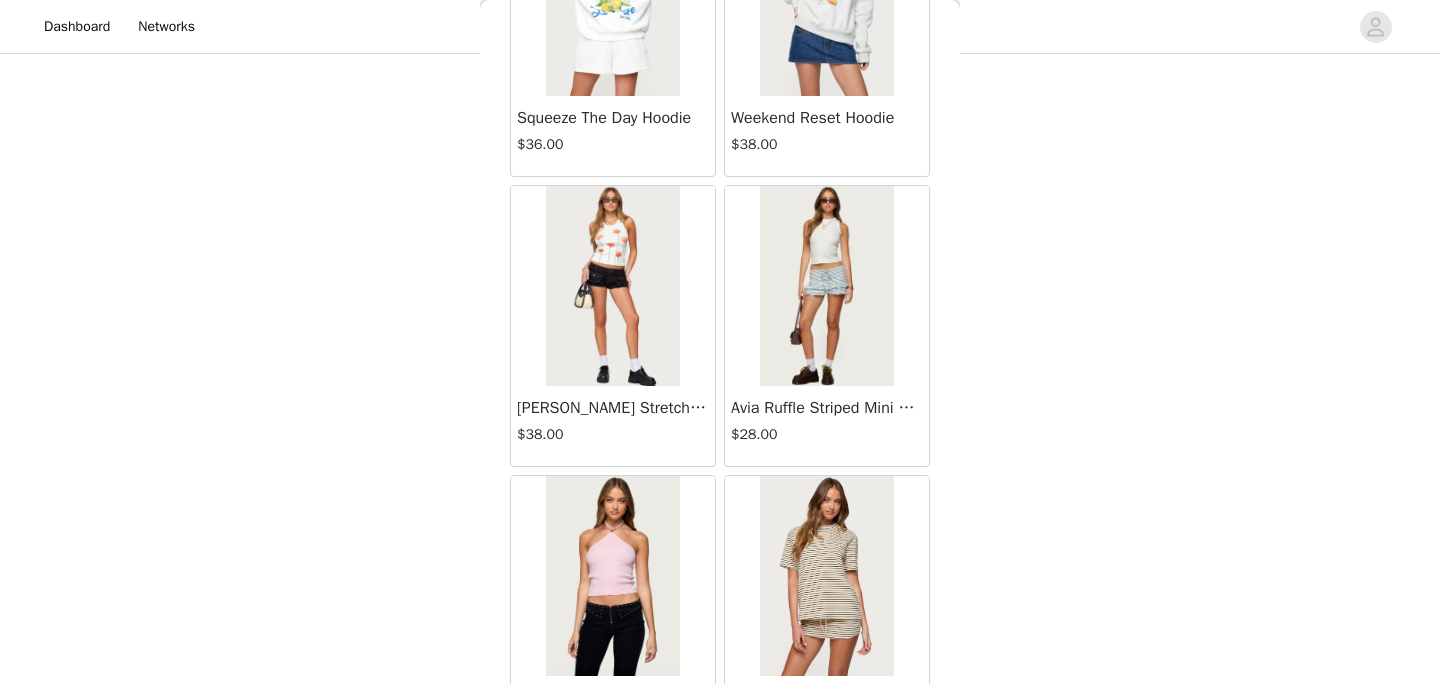 scroll, scrollTop: 57476, scrollLeft: 0, axis: vertical 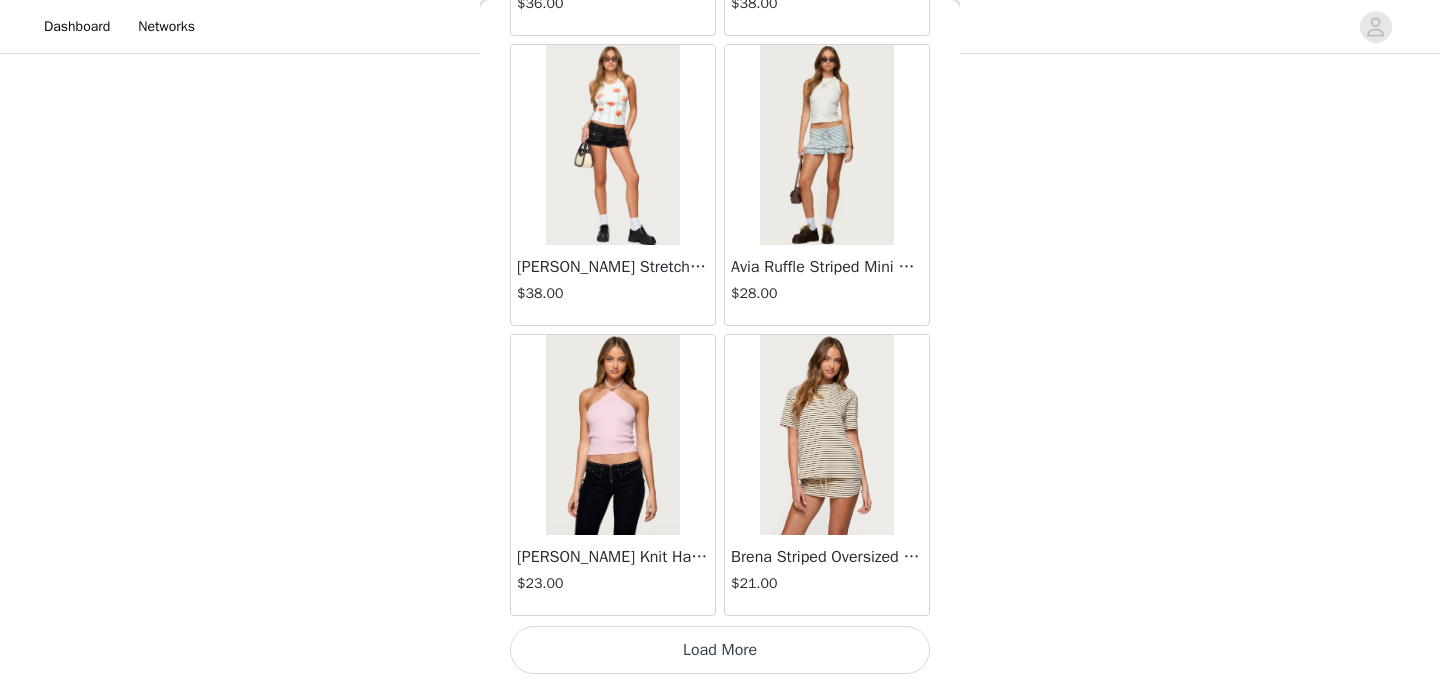 click on "Load More" at bounding box center [720, 650] 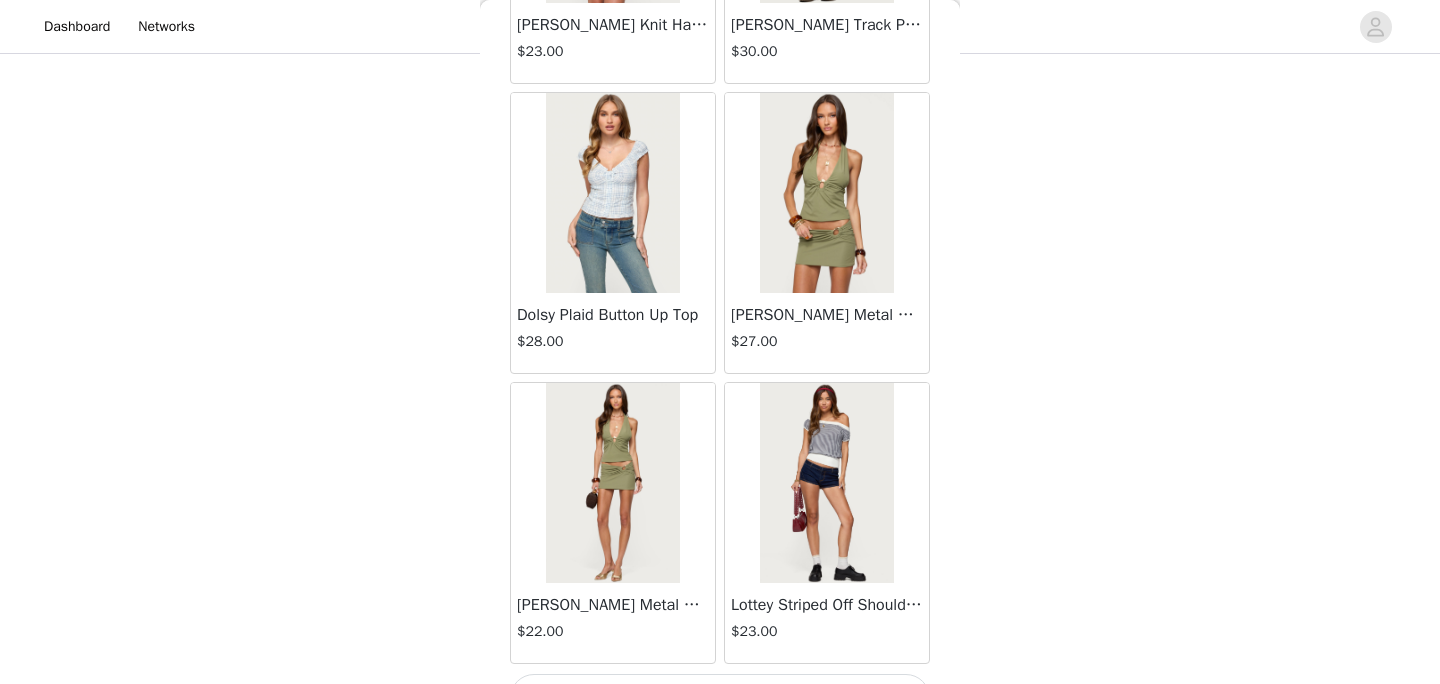scroll, scrollTop: 60376, scrollLeft: 0, axis: vertical 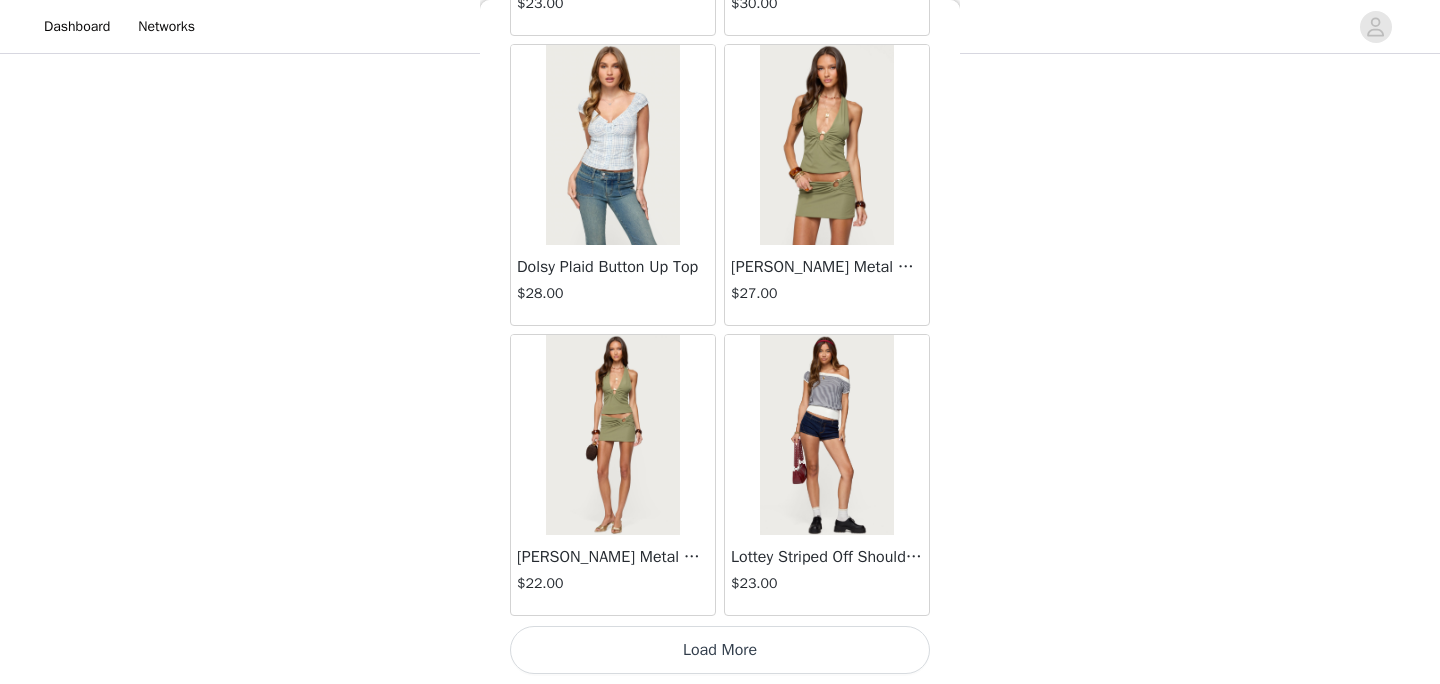 click on "Load More" at bounding box center [720, 650] 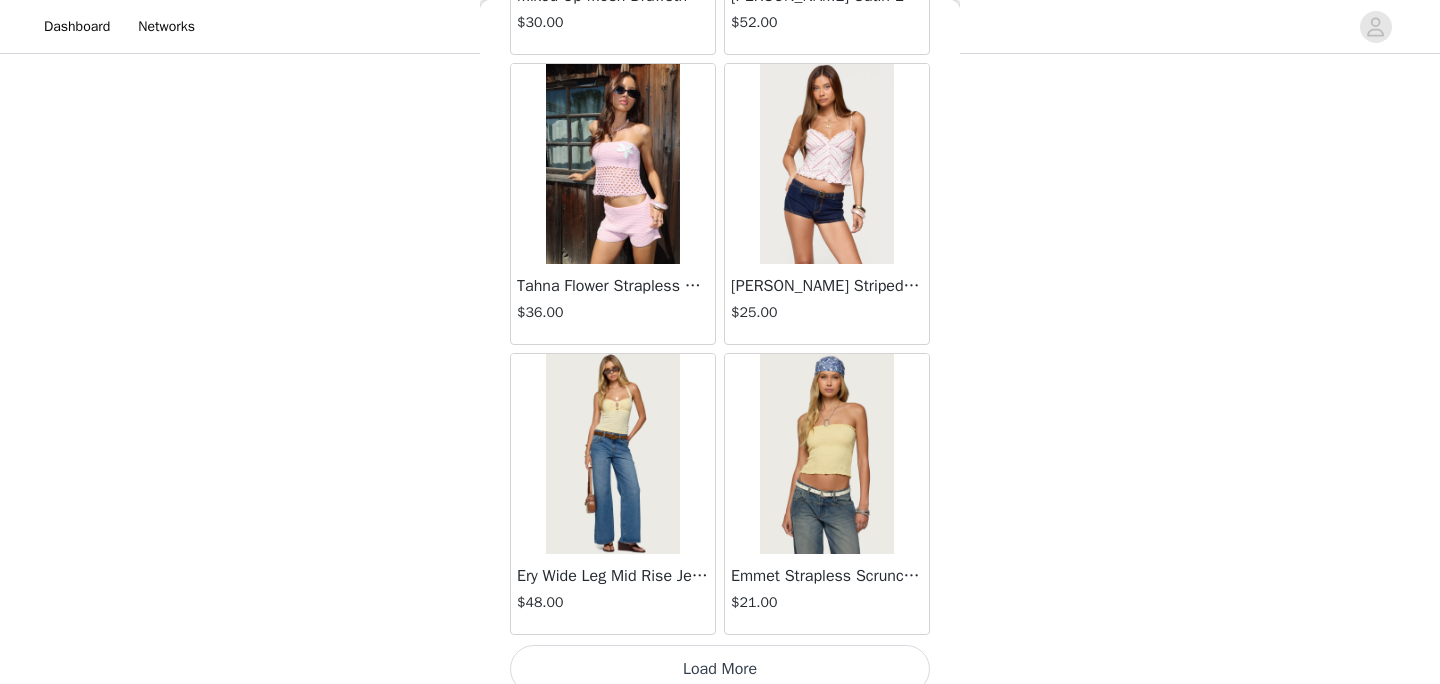 scroll, scrollTop: 63266, scrollLeft: 0, axis: vertical 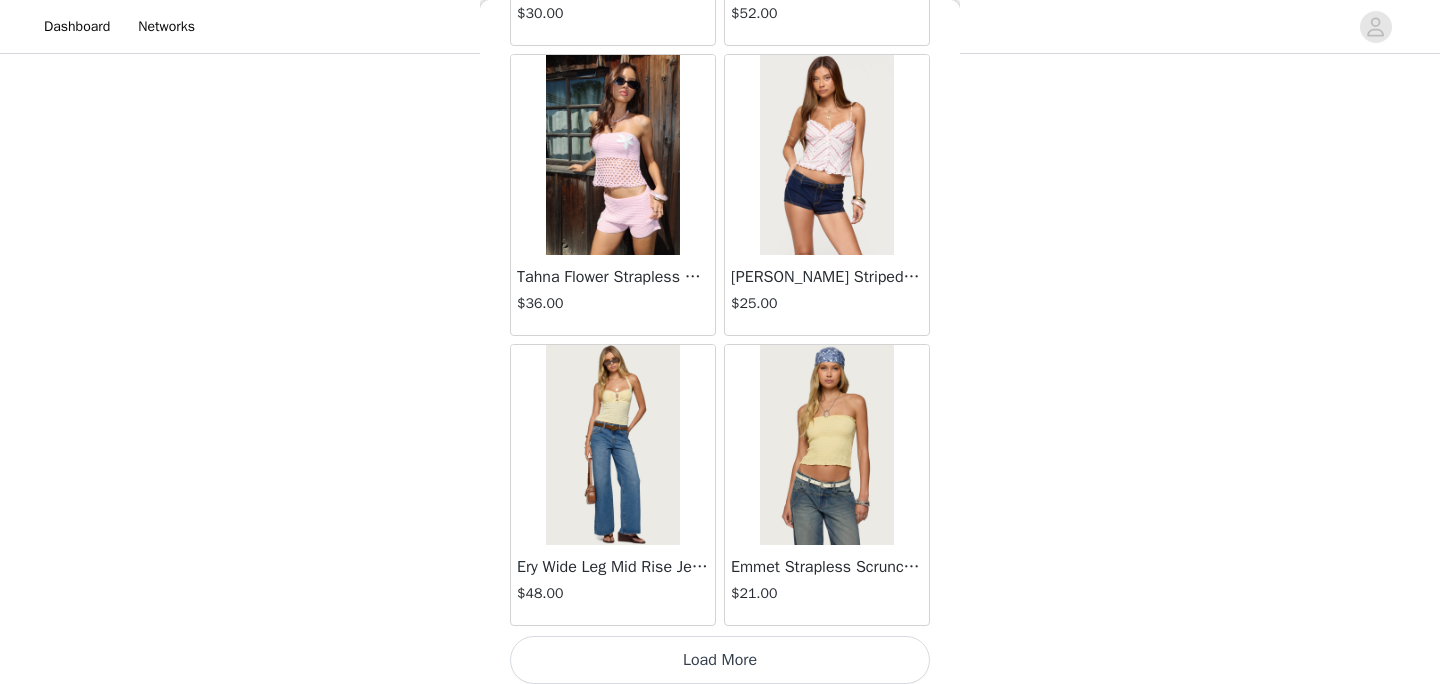 click on "Load More" at bounding box center (720, 660) 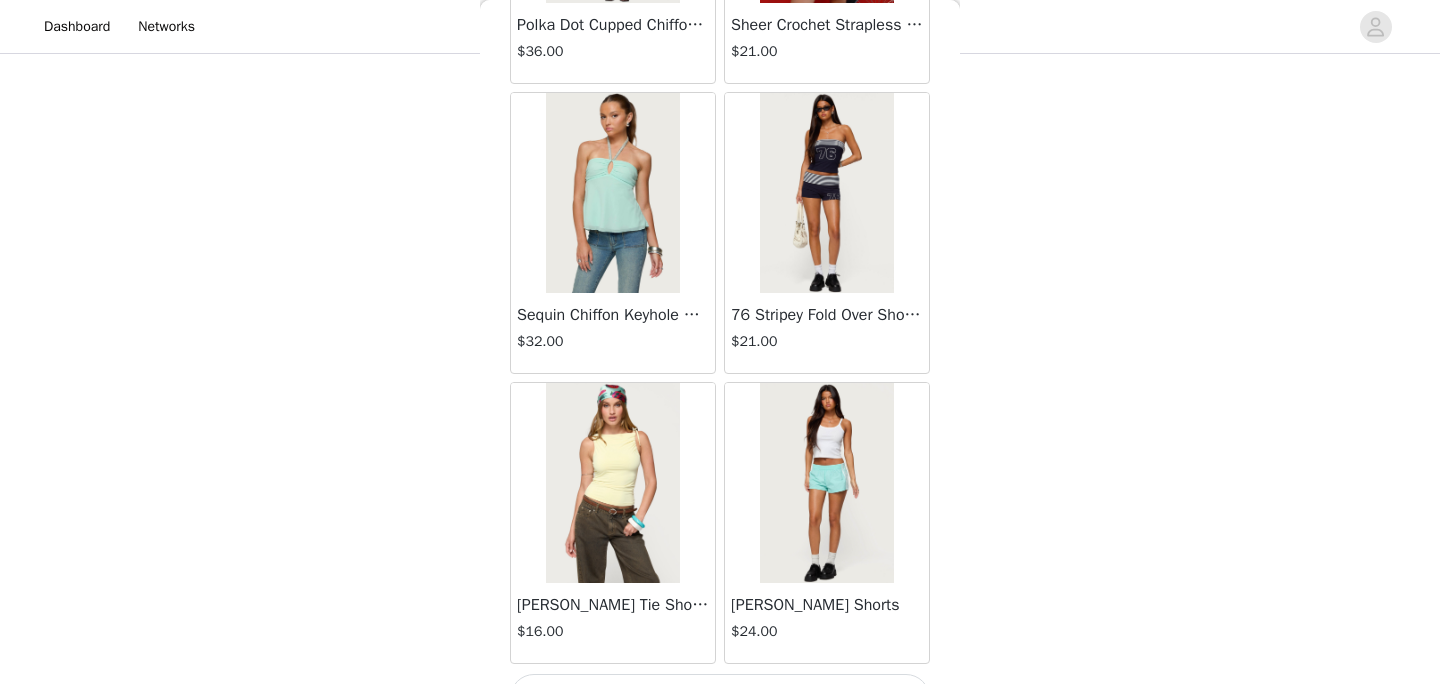 scroll, scrollTop: 66176, scrollLeft: 0, axis: vertical 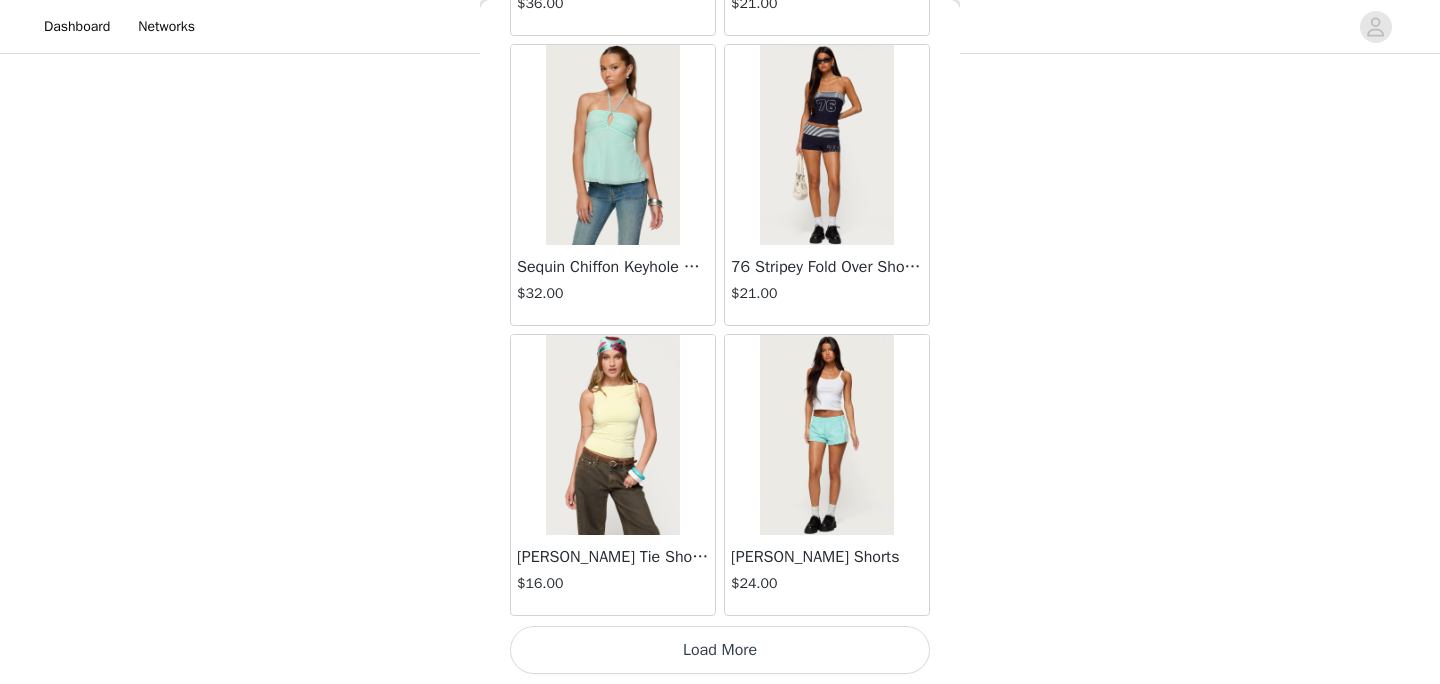 drag, startPoint x: 805, startPoint y: 624, endPoint x: 809, endPoint y: 639, distance: 15.524175 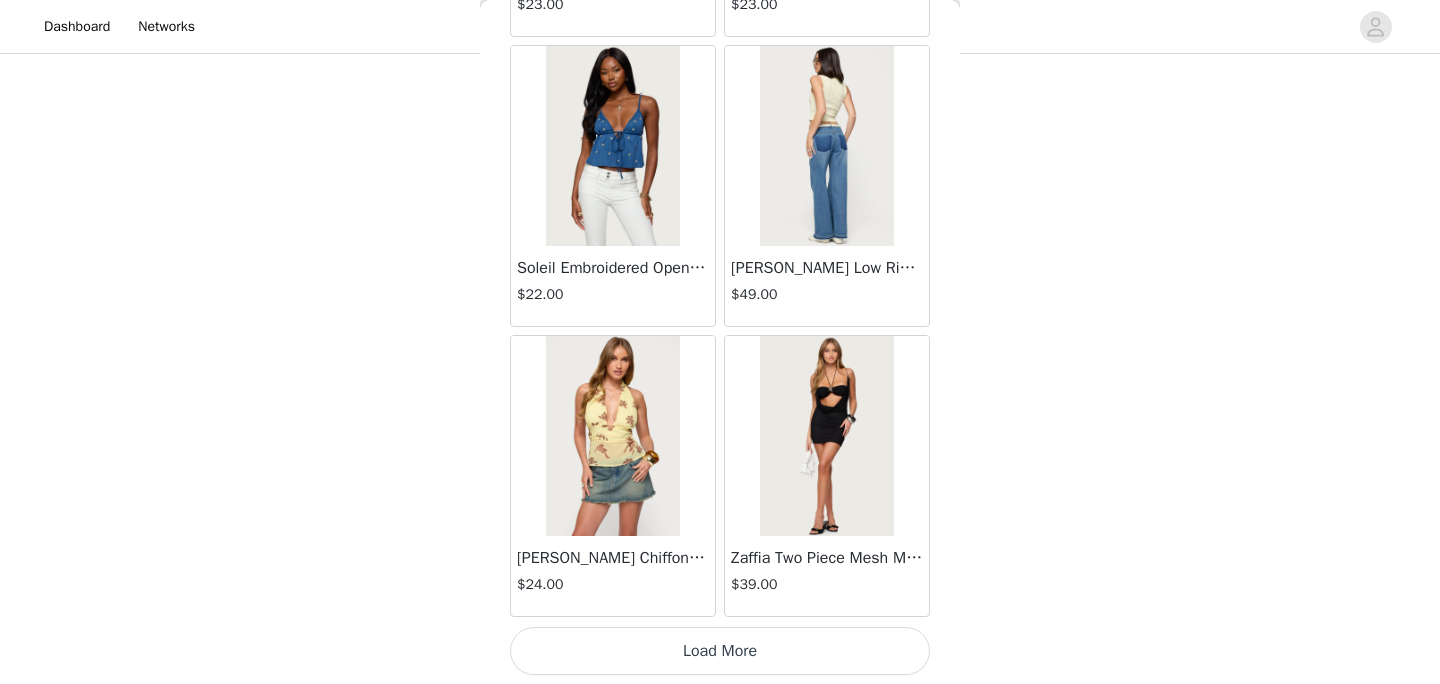 scroll, scrollTop: 69076, scrollLeft: 0, axis: vertical 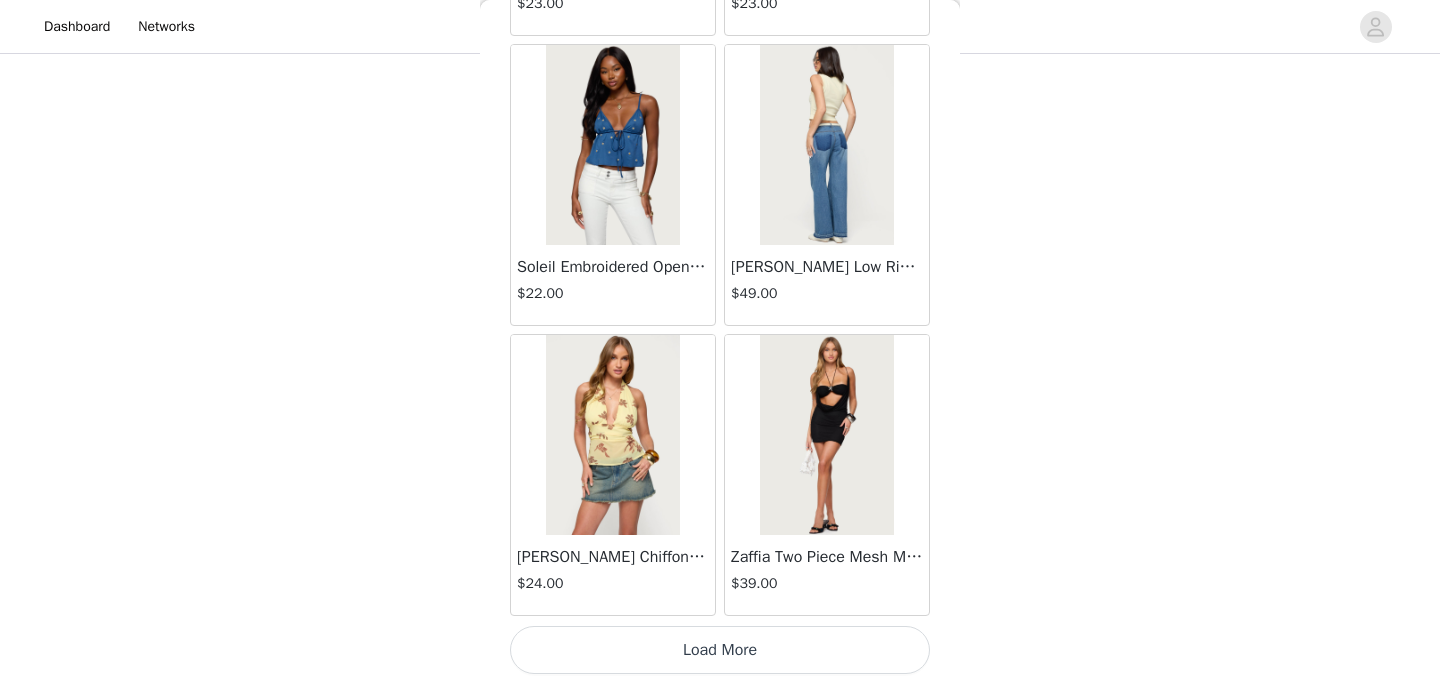 click on "Load More" at bounding box center [720, 650] 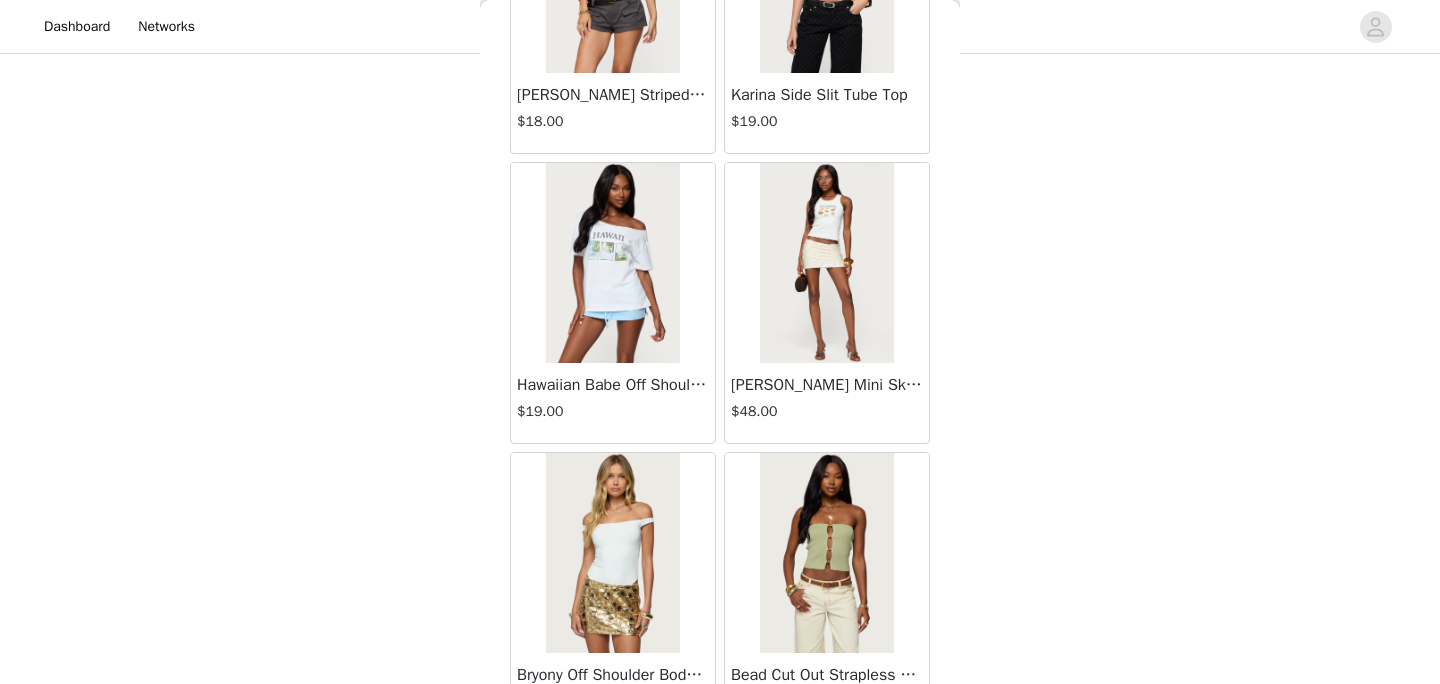 scroll, scrollTop: 71976, scrollLeft: 0, axis: vertical 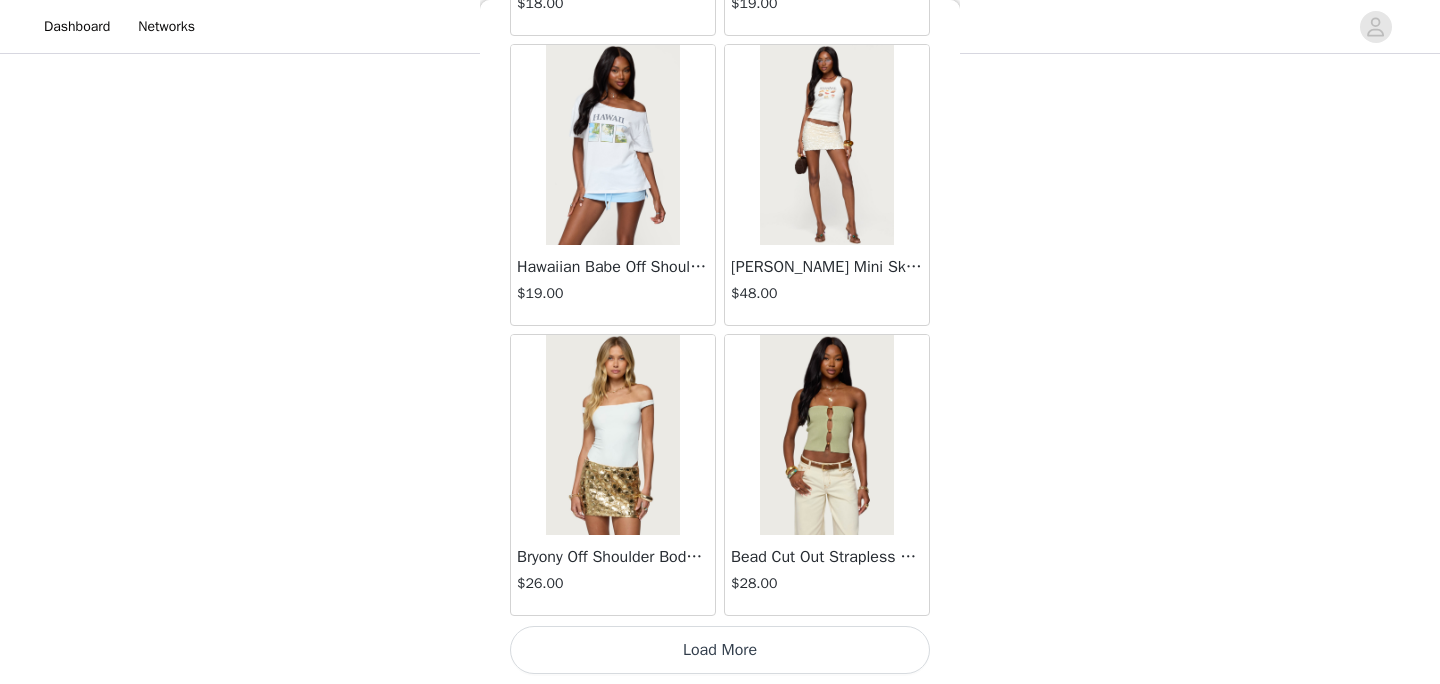 click on "Load More" at bounding box center (720, 650) 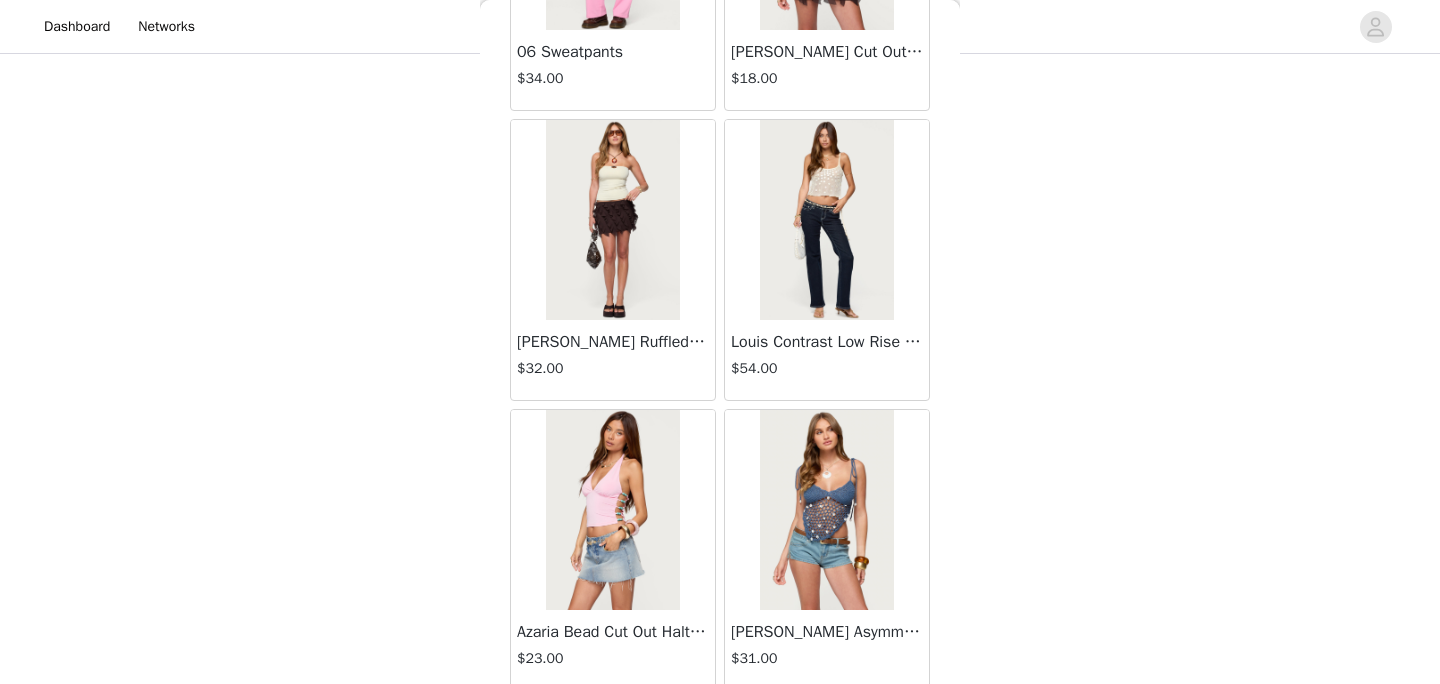 scroll, scrollTop: 65521, scrollLeft: 0, axis: vertical 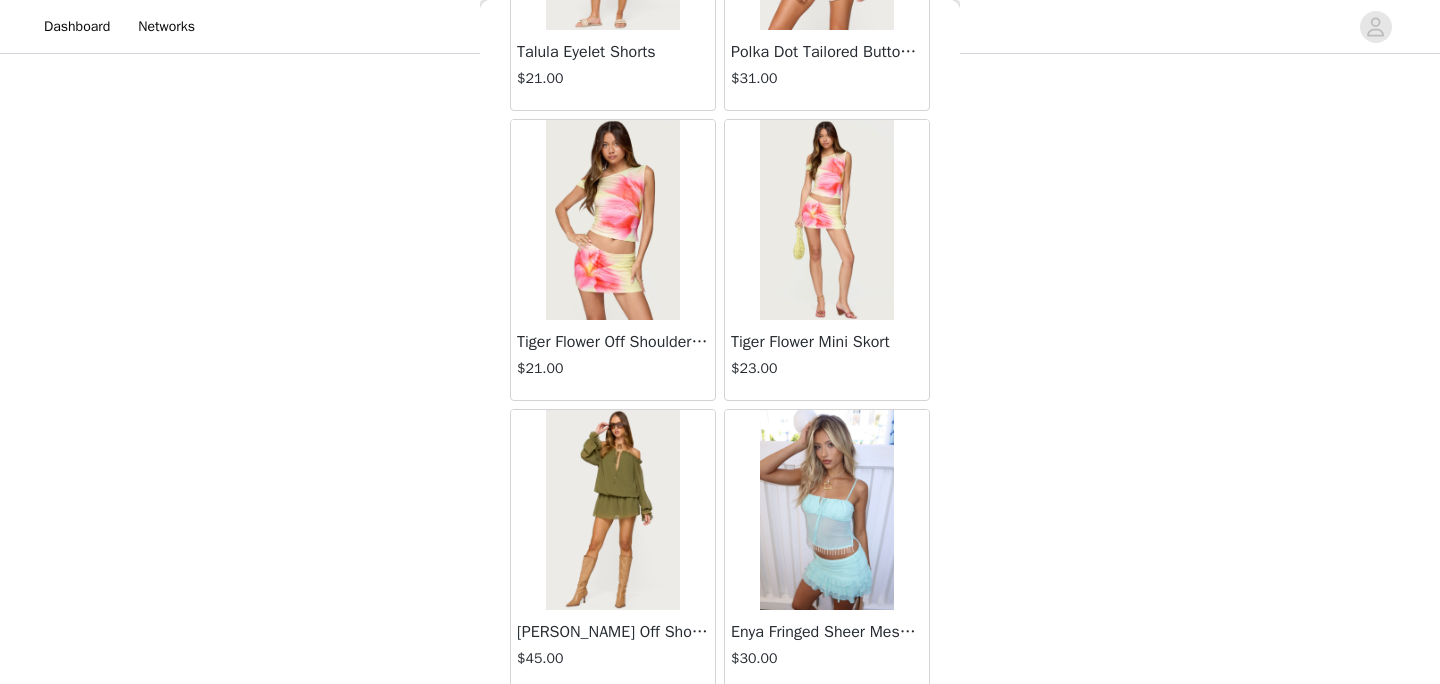 click on "Tiger Flower Mini Skort" at bounding box center [827, 342] 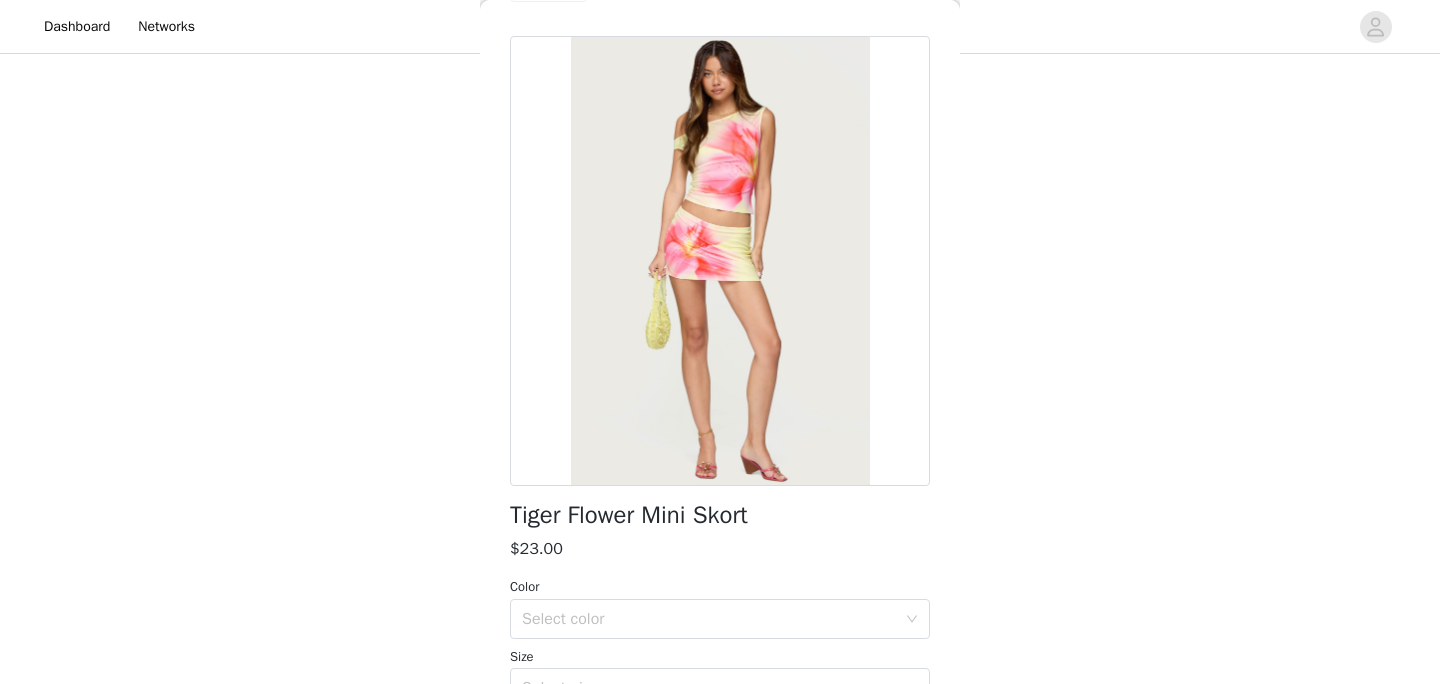 scroll, scrollTop: 82, scrollLeft: 0, axis: vertical 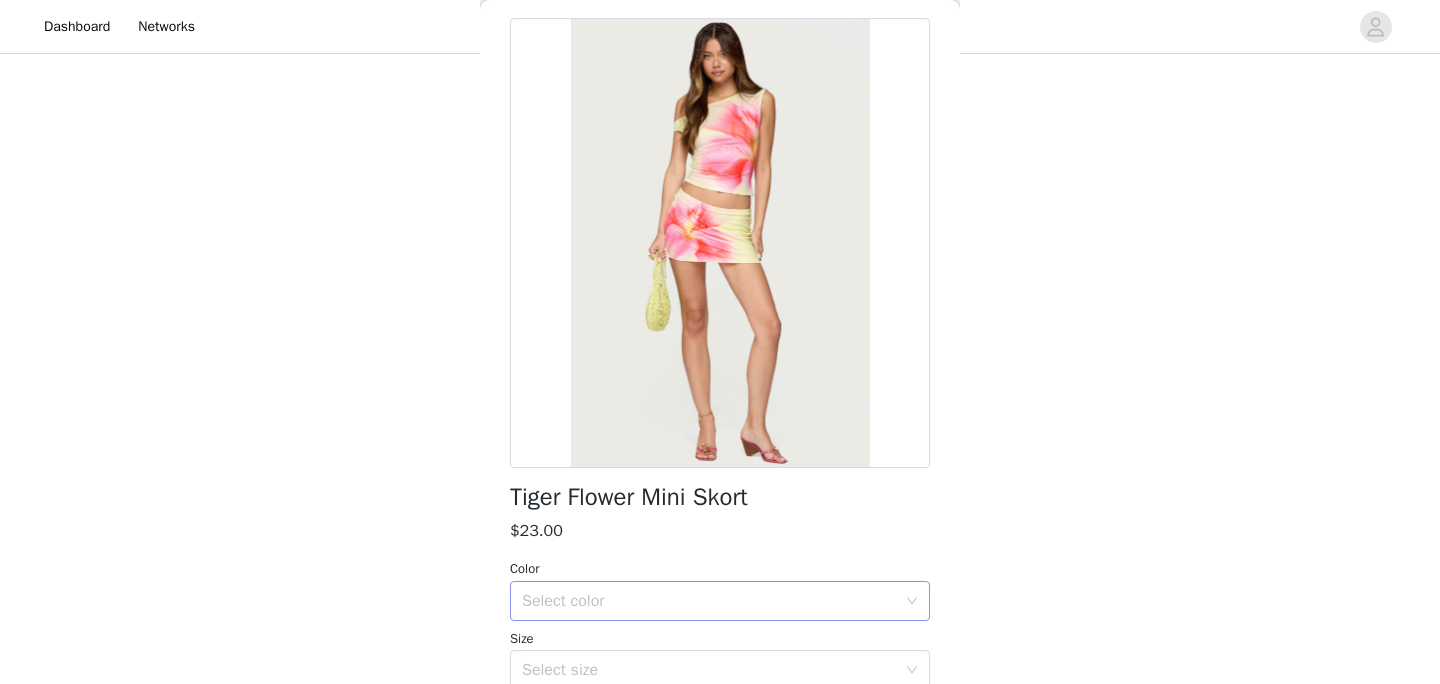 click on "Select color" at bounding box center (713, 601) 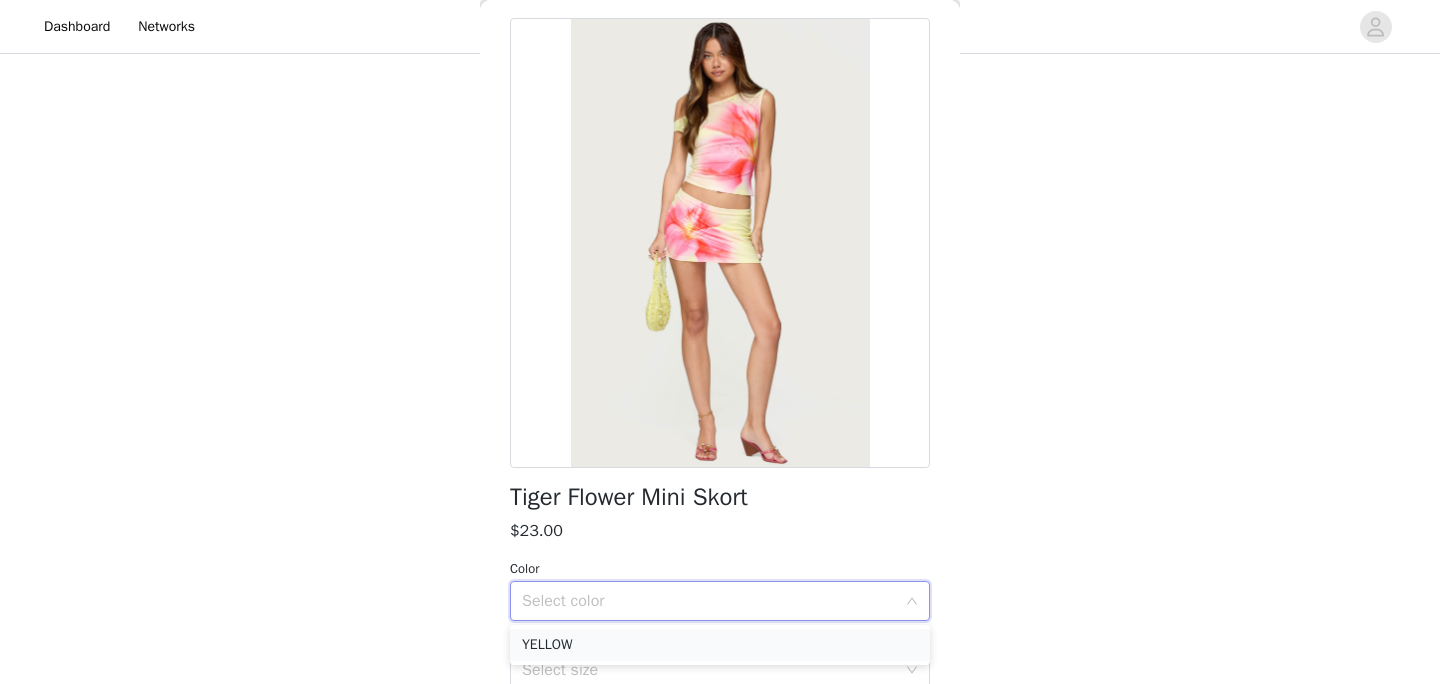 click on "YELLOW" at bounding box center (720, 645) 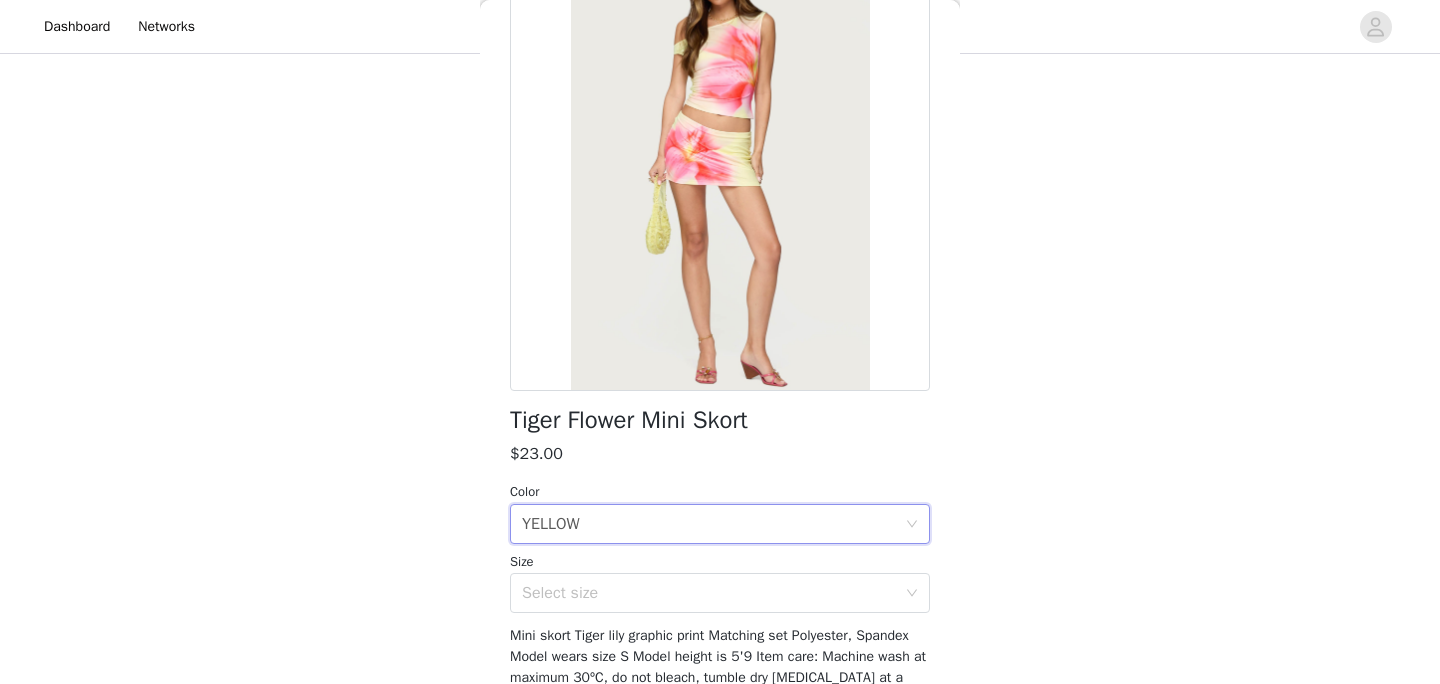 scroll, scrollTop: 268, scrollLeft: 0, axis: vertical 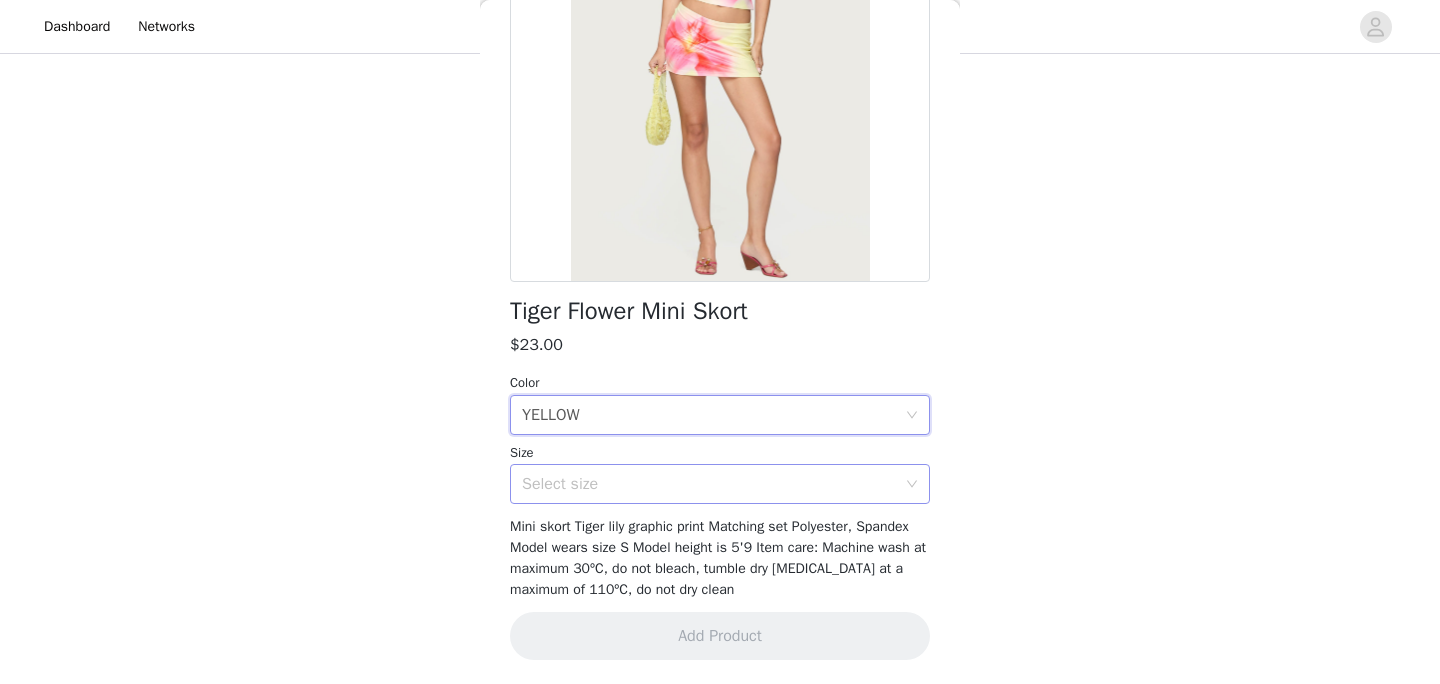 click on "Select size" at bounding box center (709, 484) 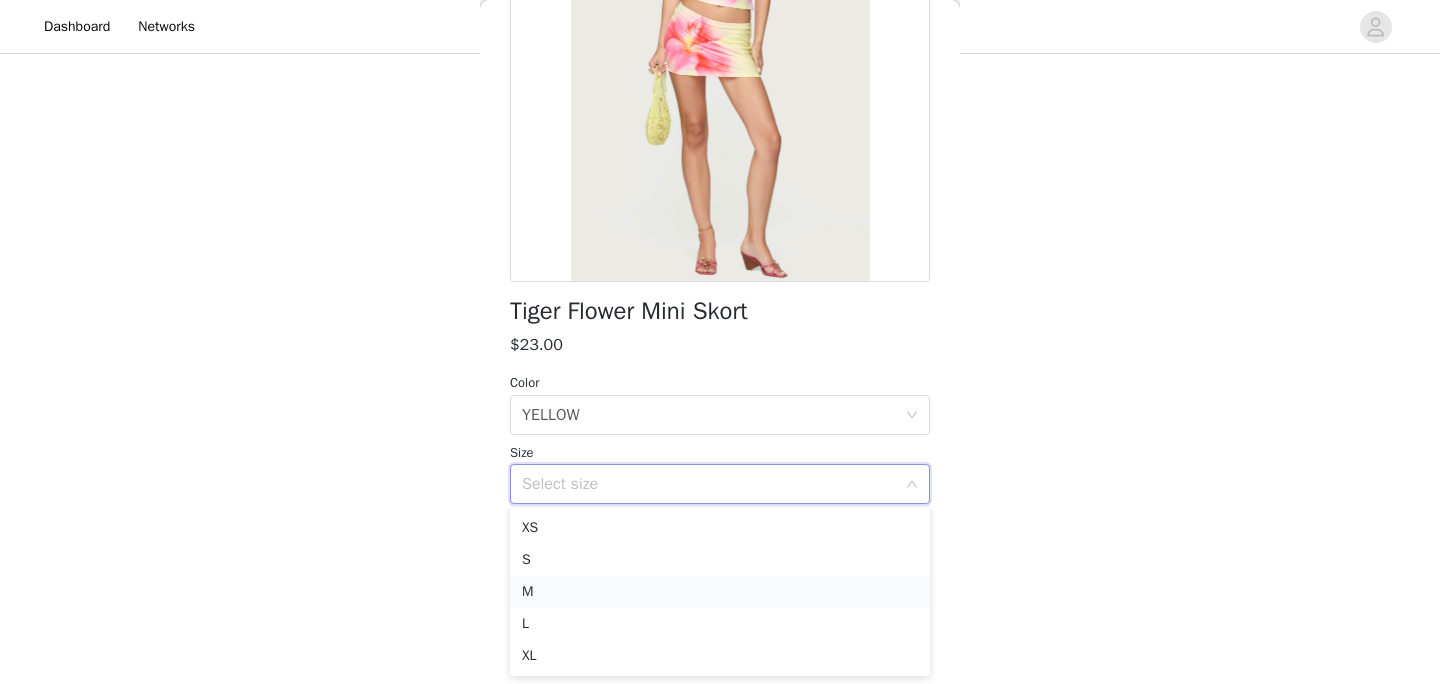 click on "M" at bounding box center (720, 592) 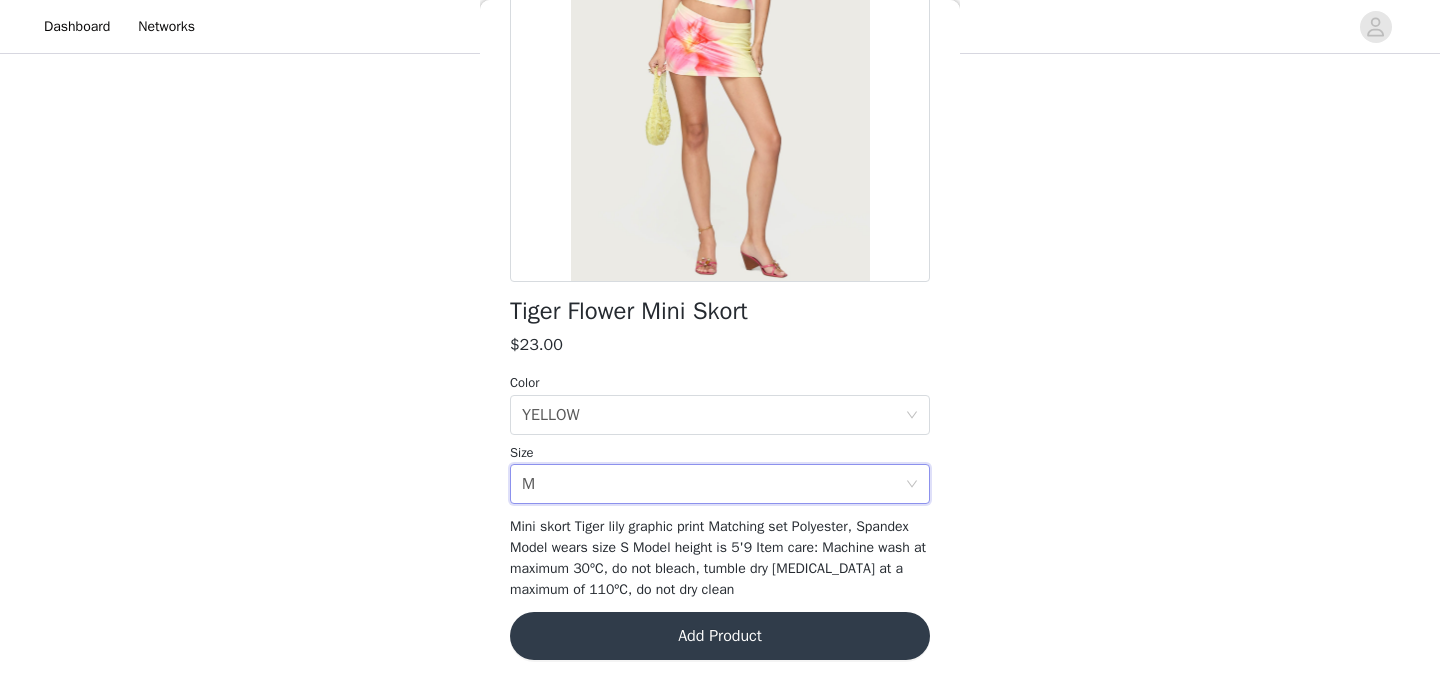click on "Add Product" at bounding box center [720, 636] 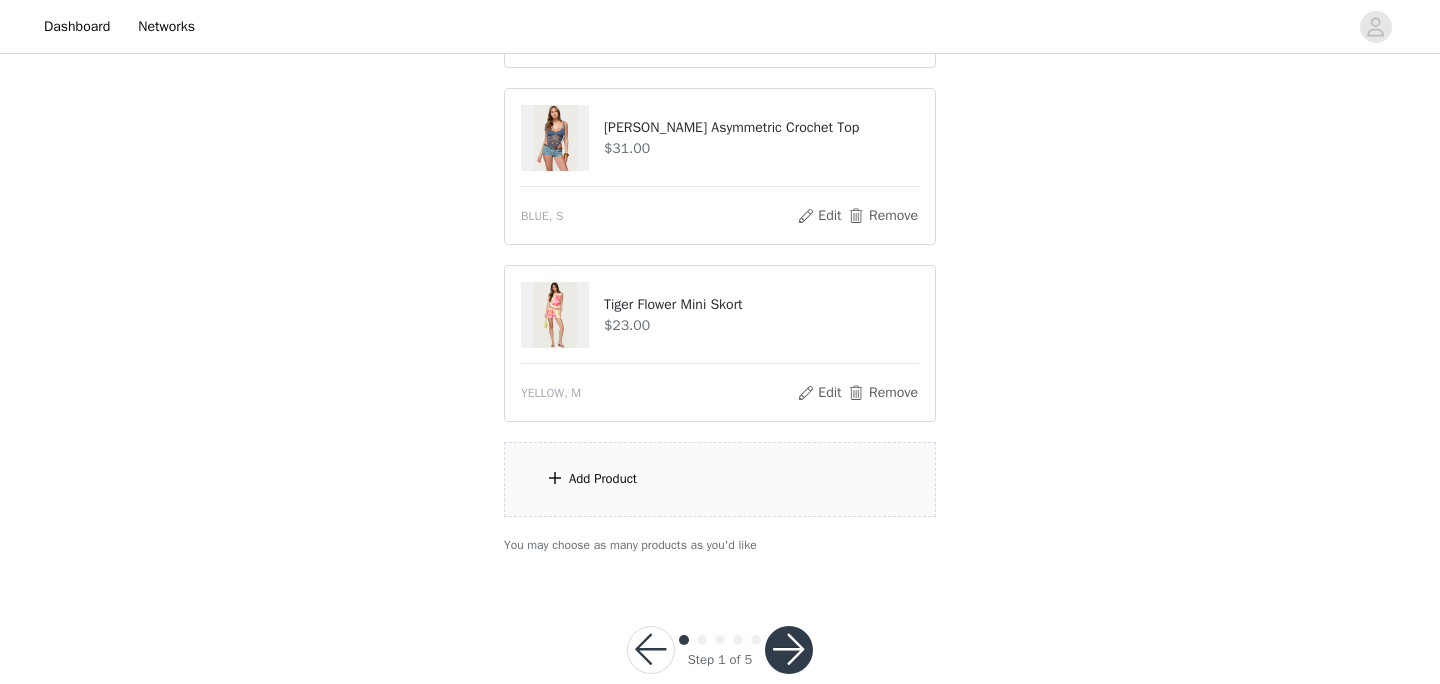 scroll, scrollTop: 1819, scrollLeft: 0, axis: vertical 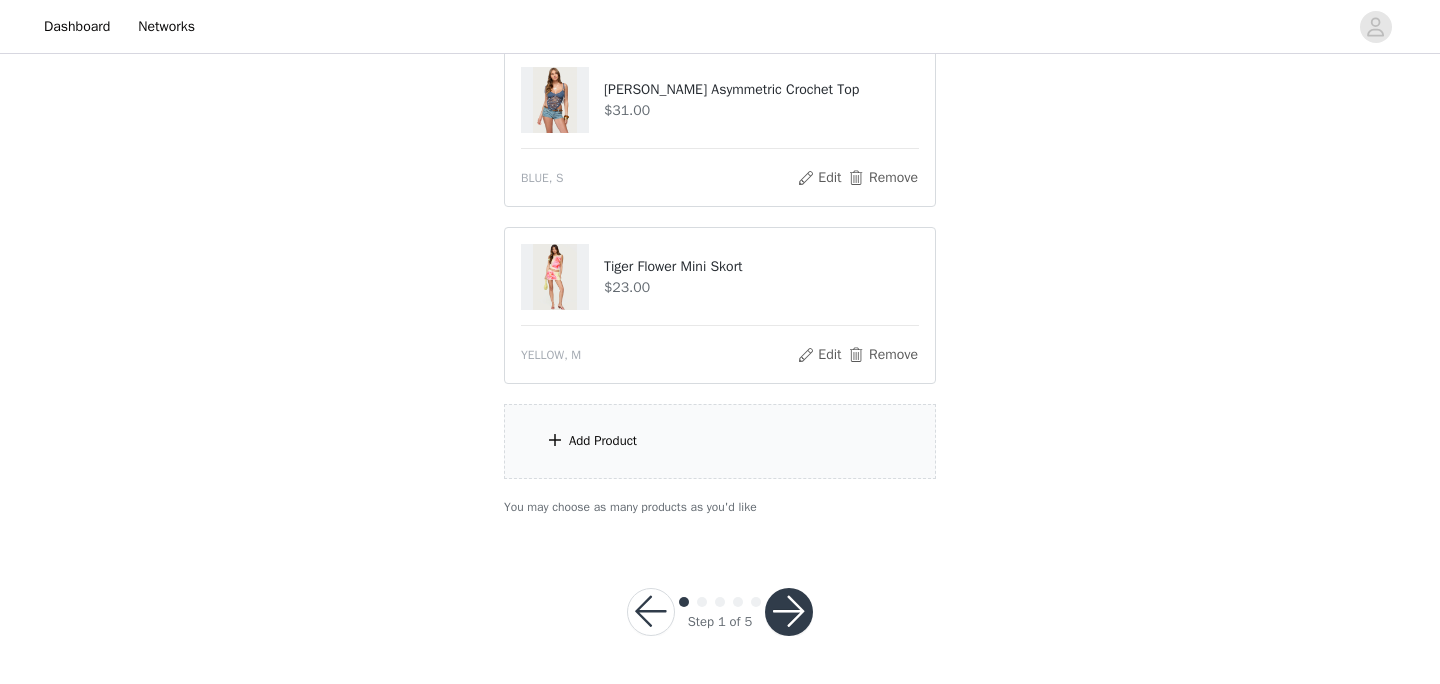 click on "Add Product" at bounding box center [720, 441] 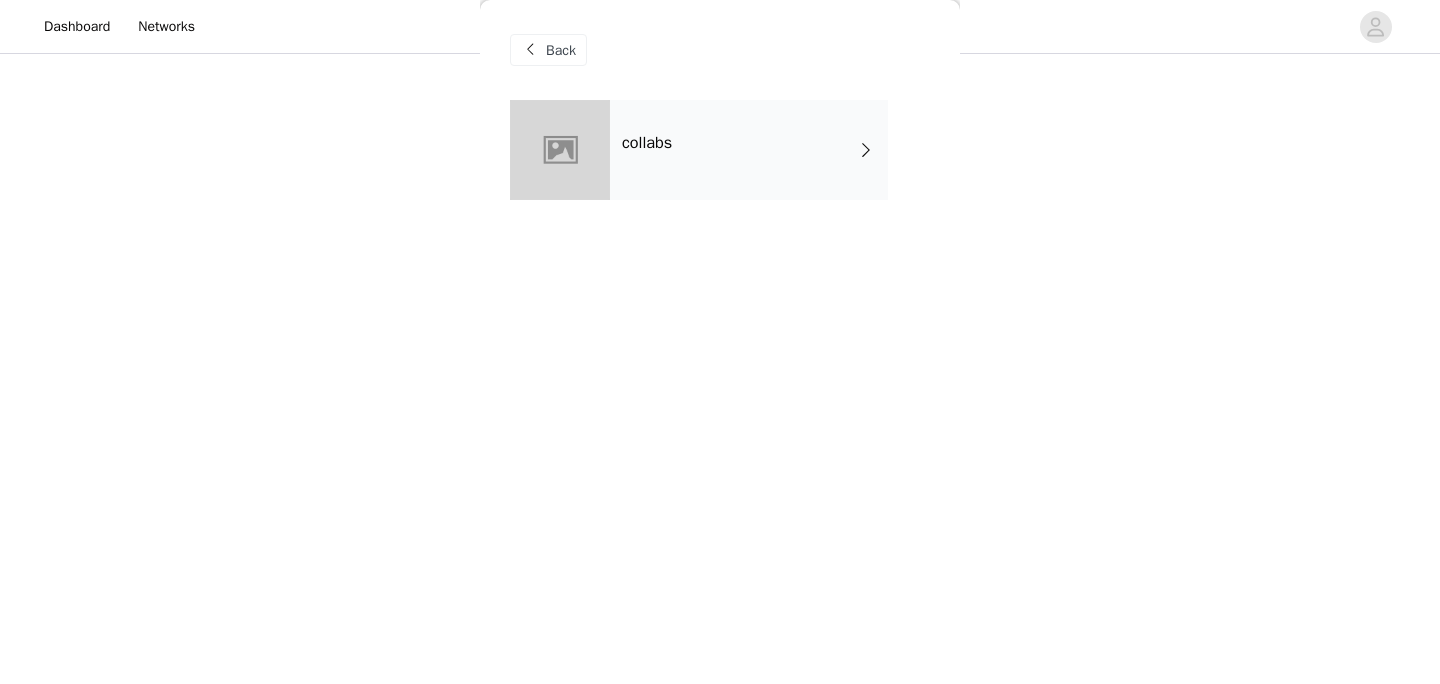 click on "collabs" at bounding box center (749, 150) 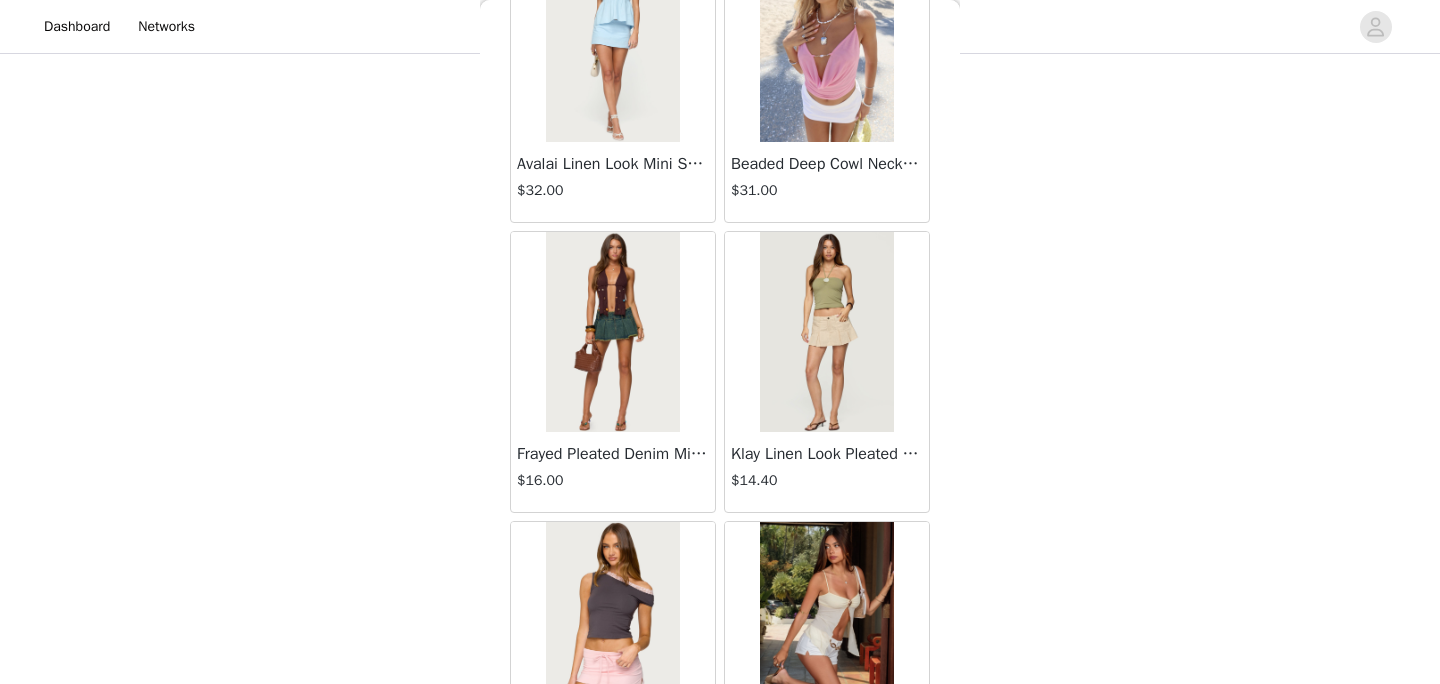 scroll, scrollTop: 2376, scrollLeft: 0, axis: vertical 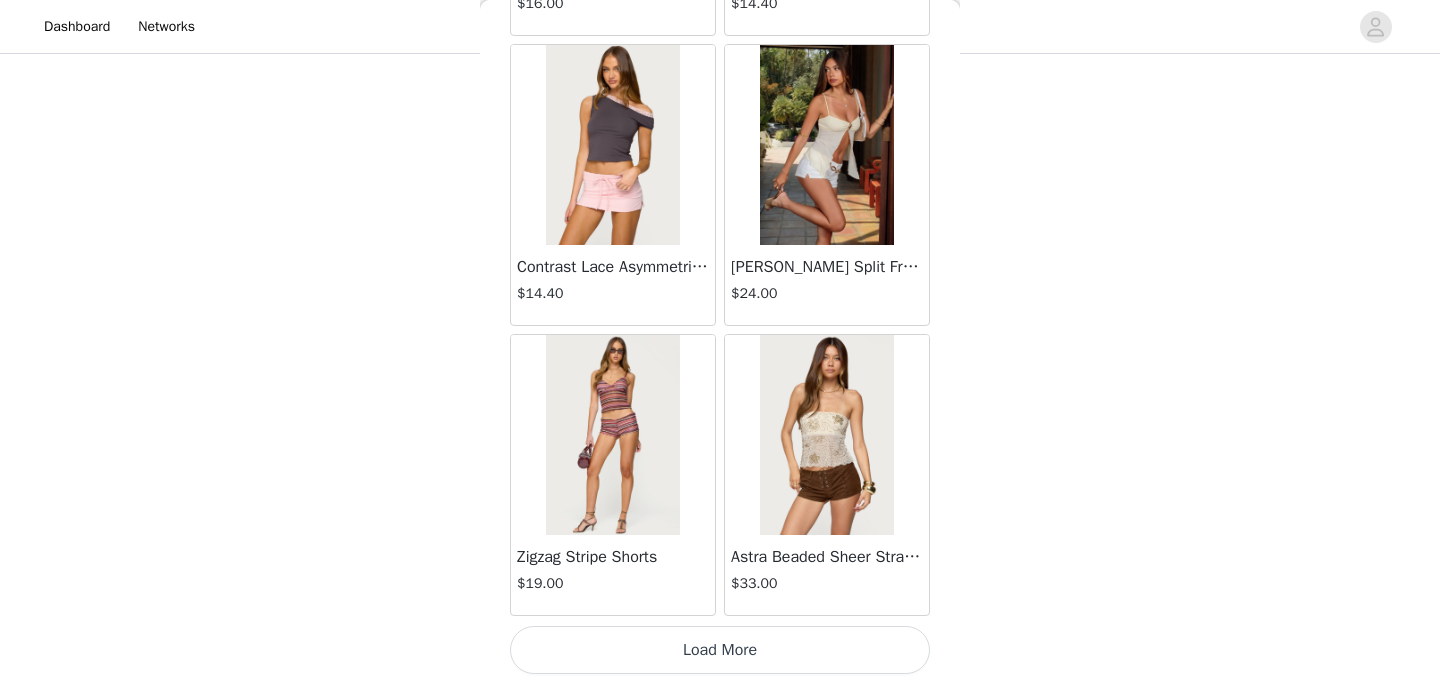 click on "Load More" at bounding box center [720, 650] 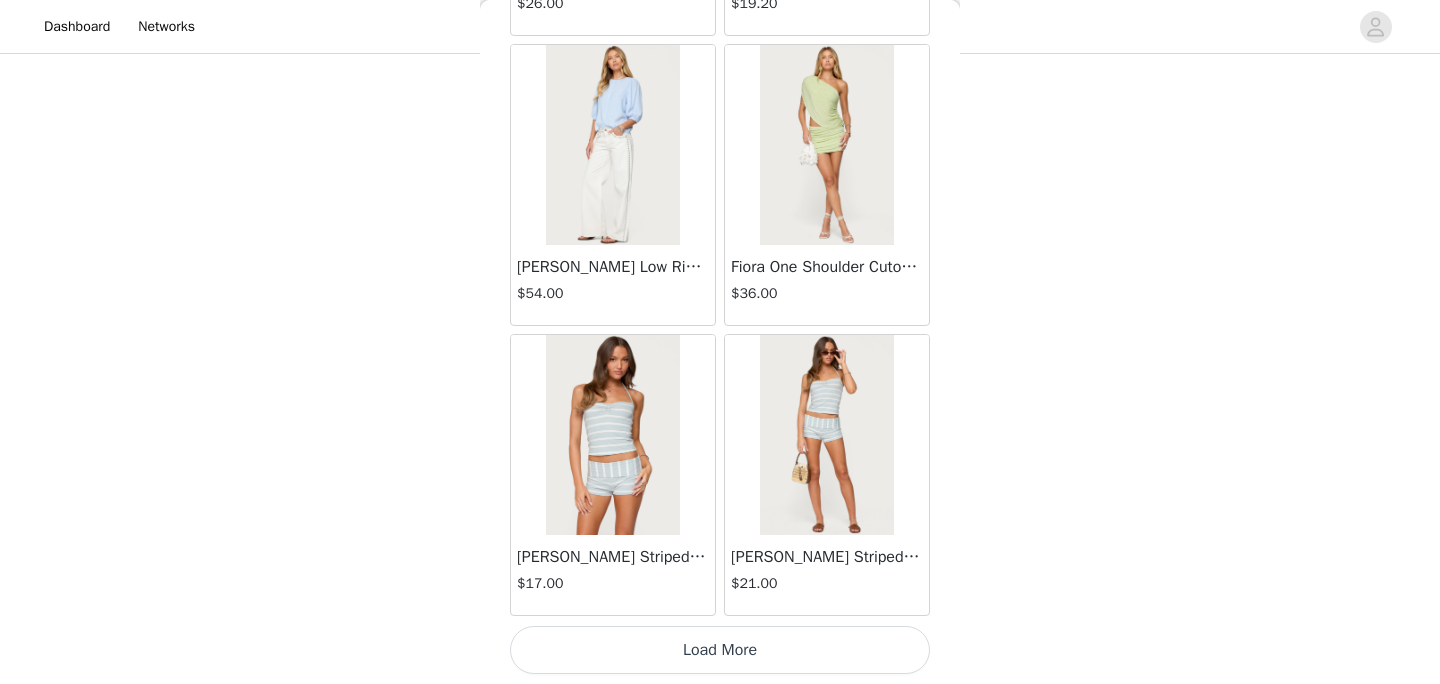 click on "Load More" at bounding box center (720, 650) 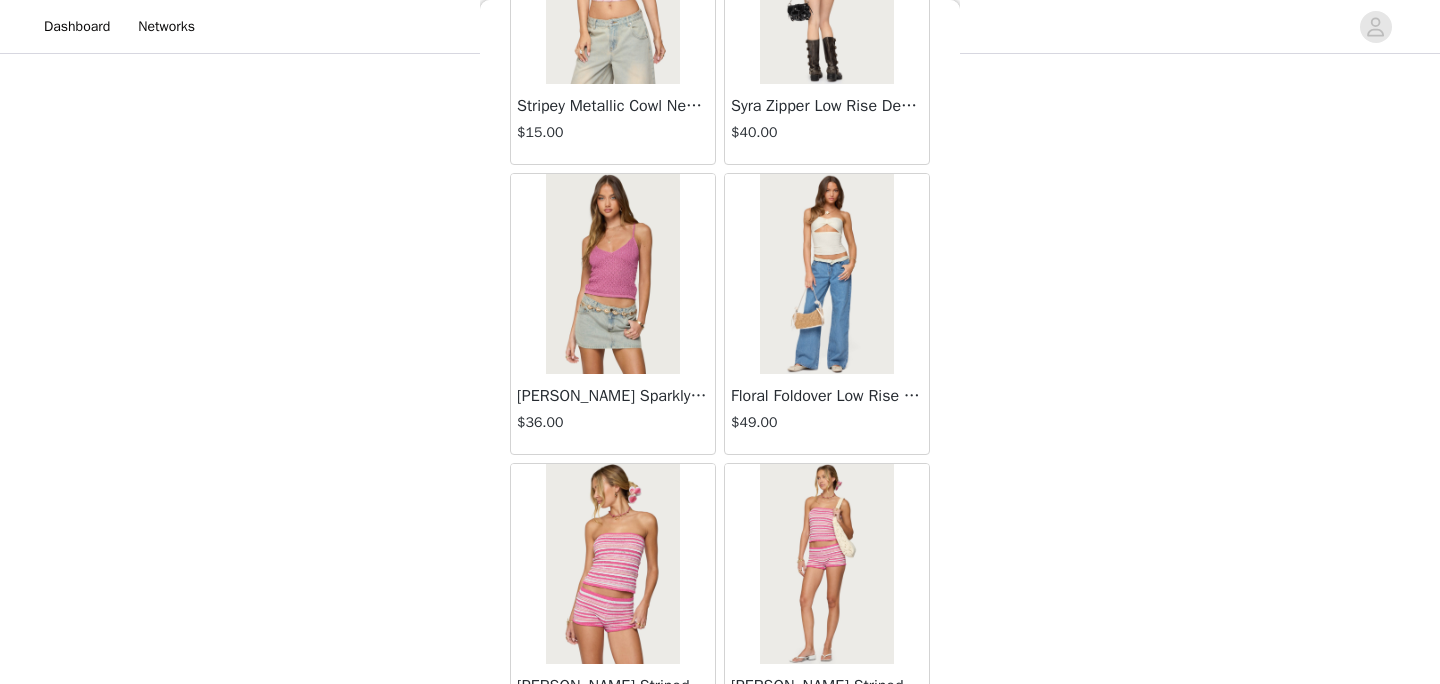 scroll, scrollTop: 8176, scrollLeft: 0, axis: vertical 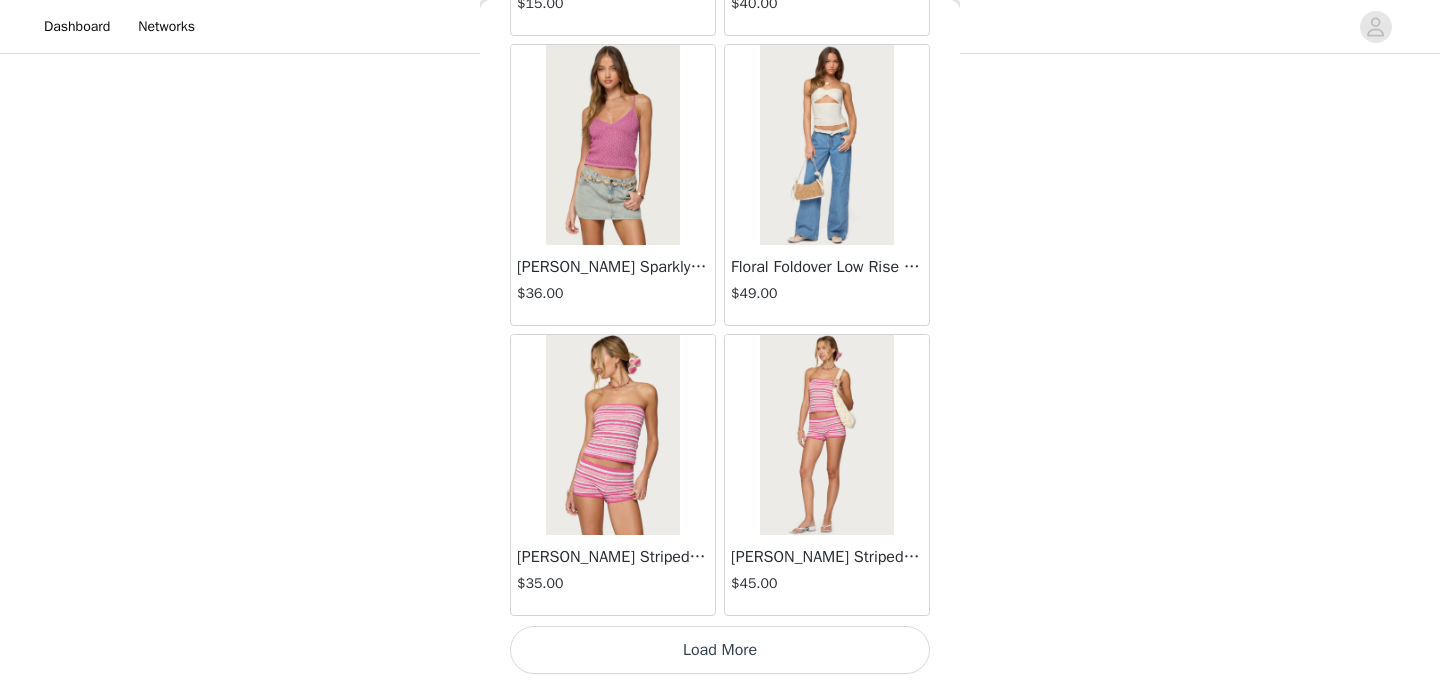 click on "Load More" at bounding box center [720, 650] 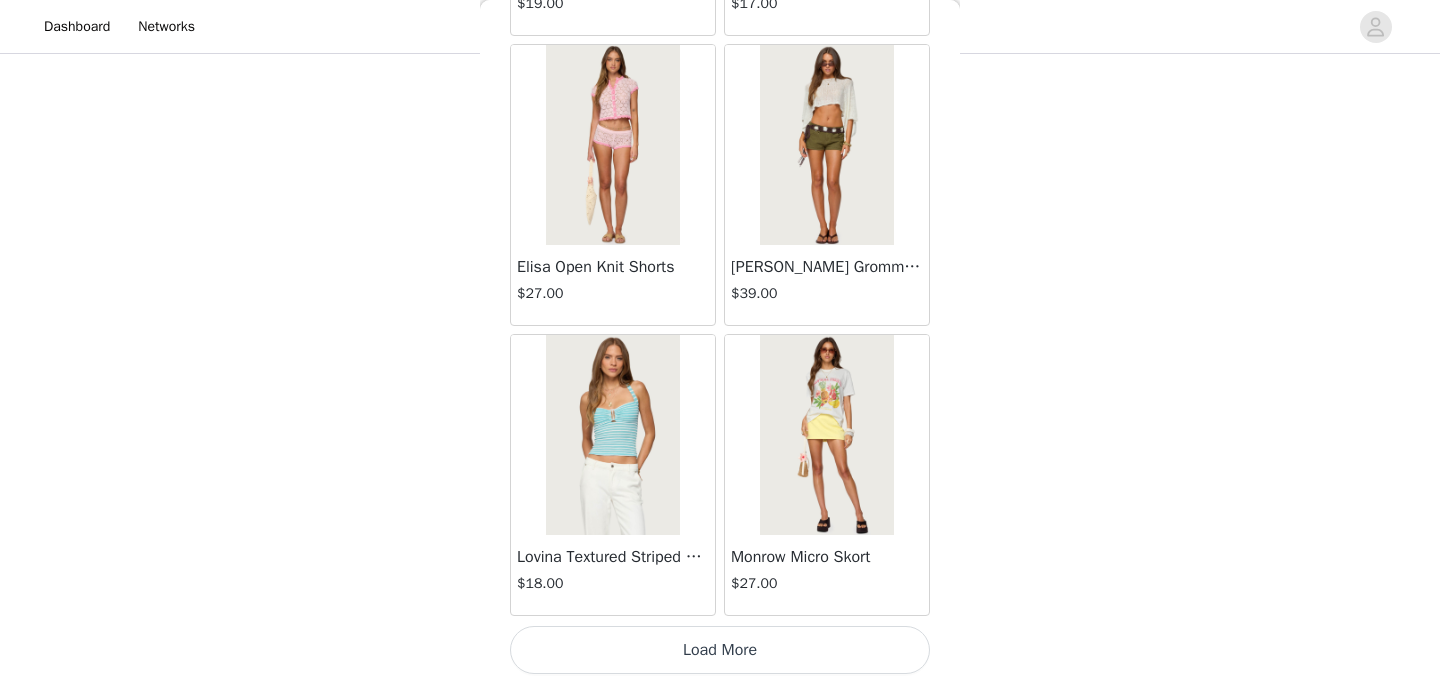 click on "Load More" at bounding box center [720, 650] 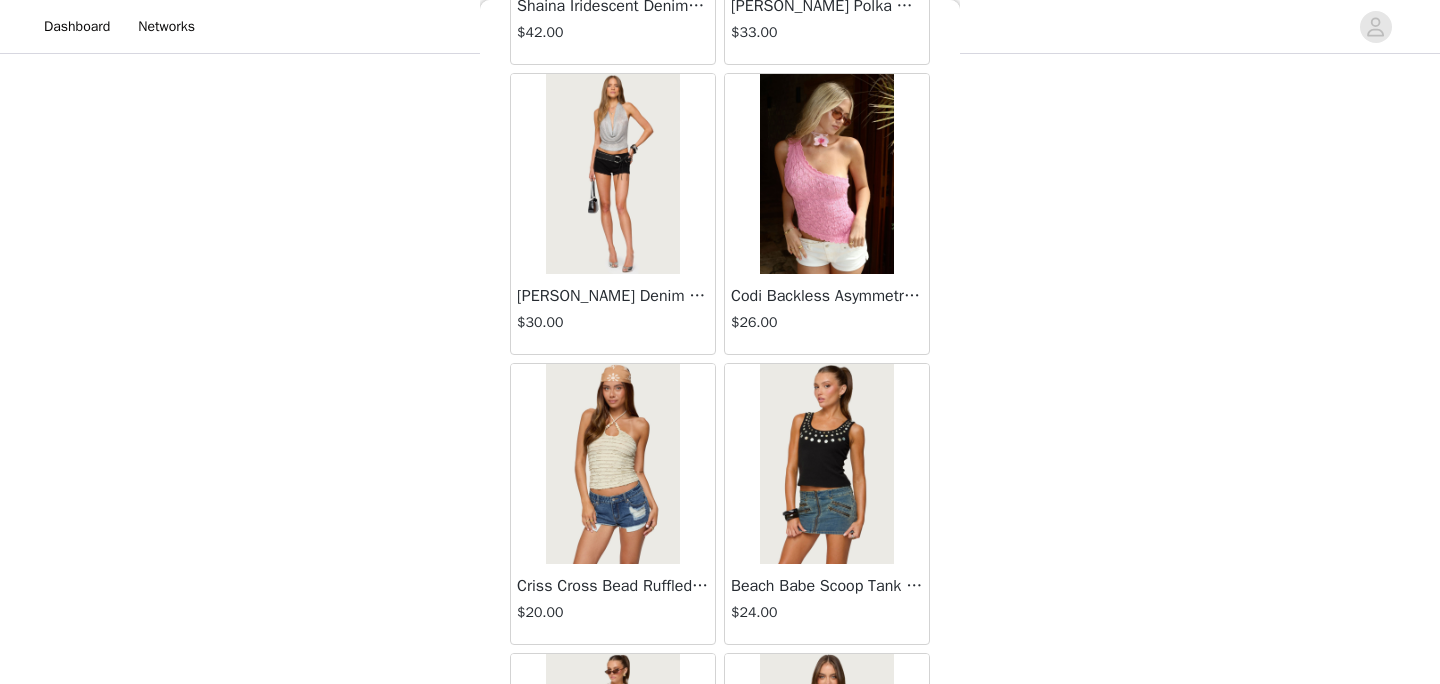 scroll, scrollTop: 13976, scrollLeft: 0, axis: vertical 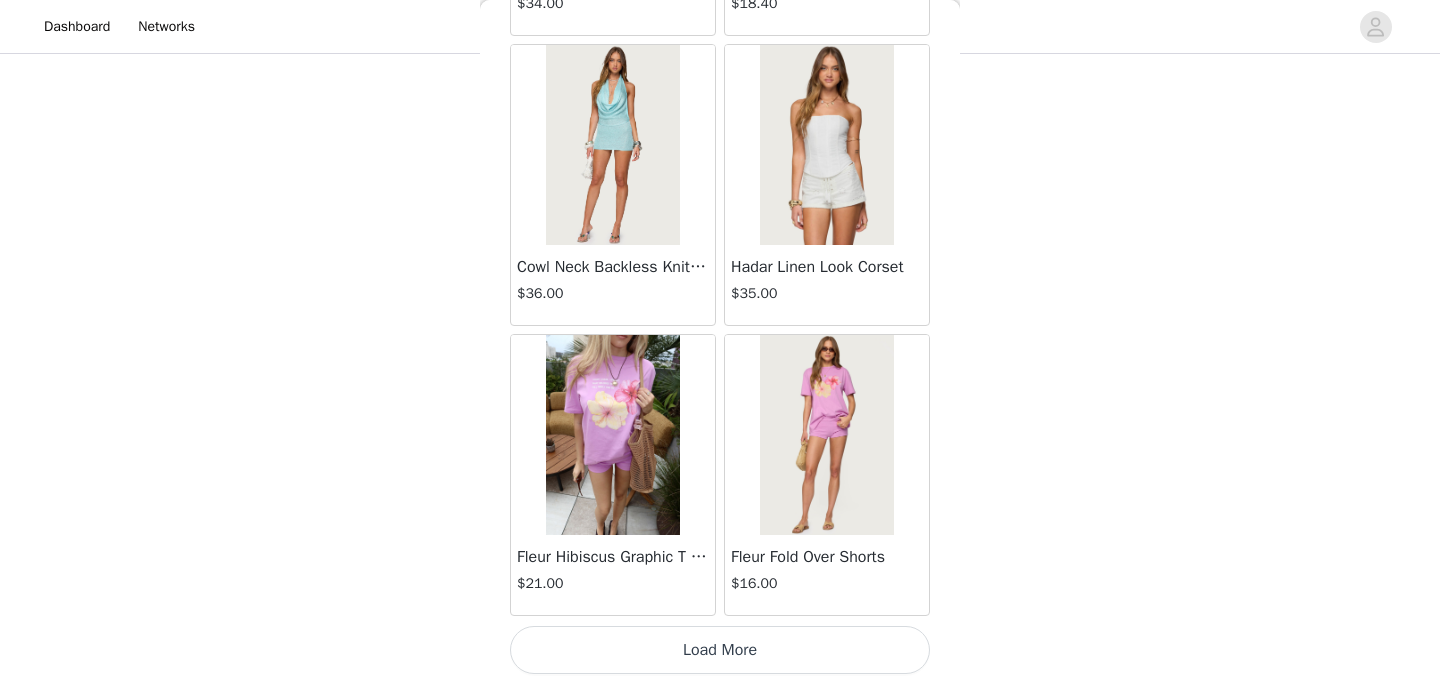 click on "Load More" at bounding box center [720, 650] 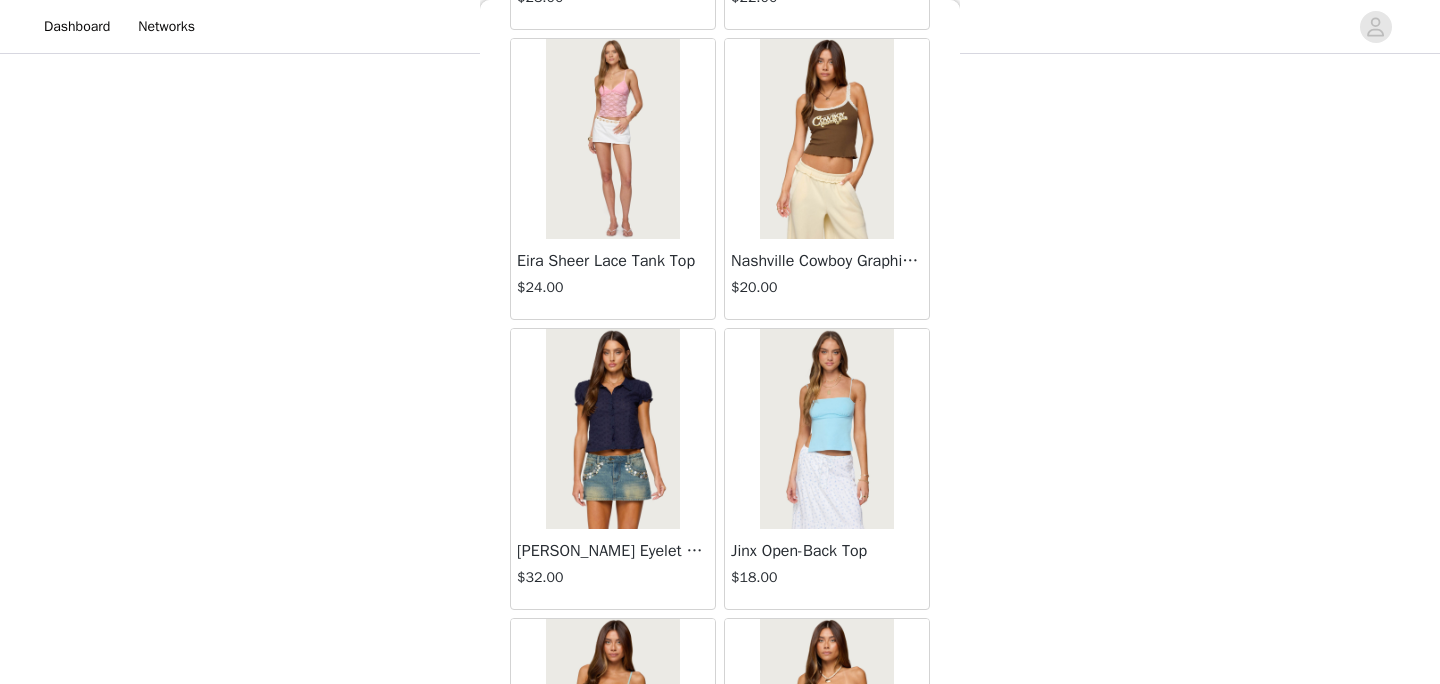 scroll, scrollTop: 16876, scrollLeft: 0, axis: vertical 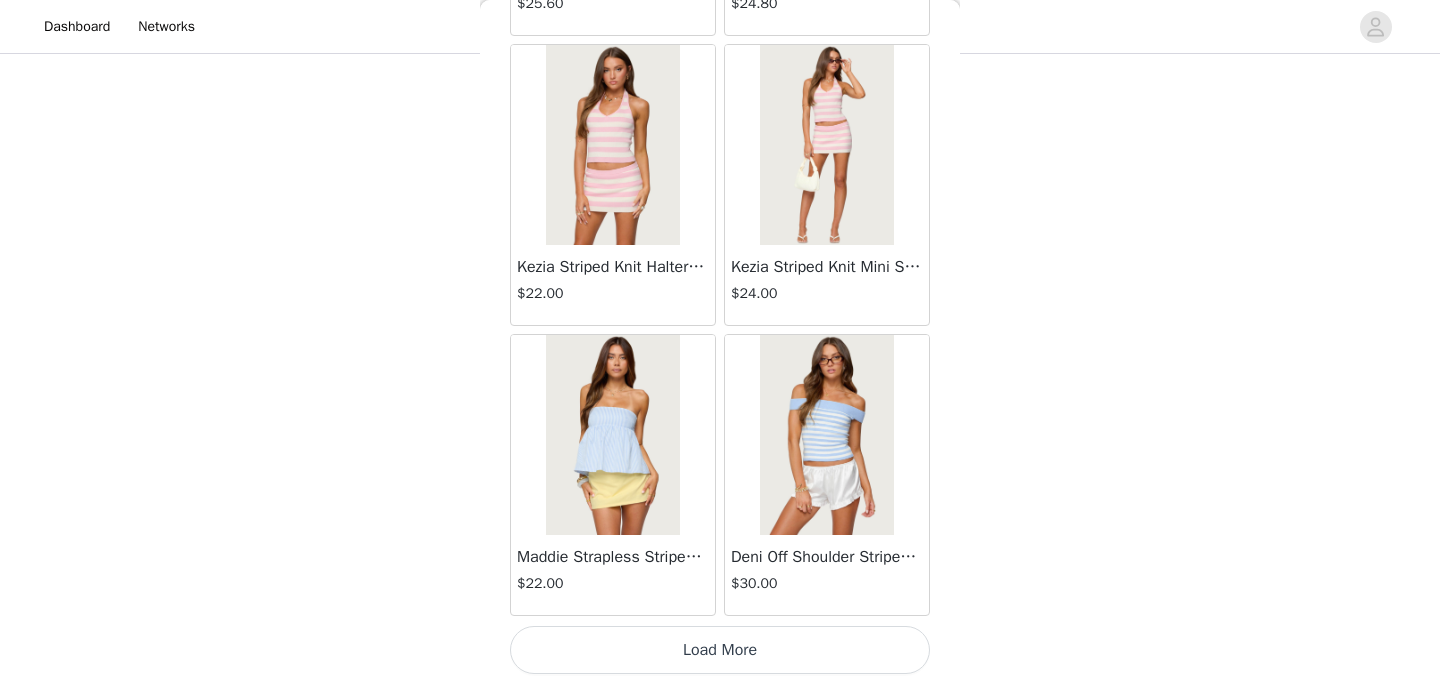 click on "Load More" at bounding box center (720, 650) 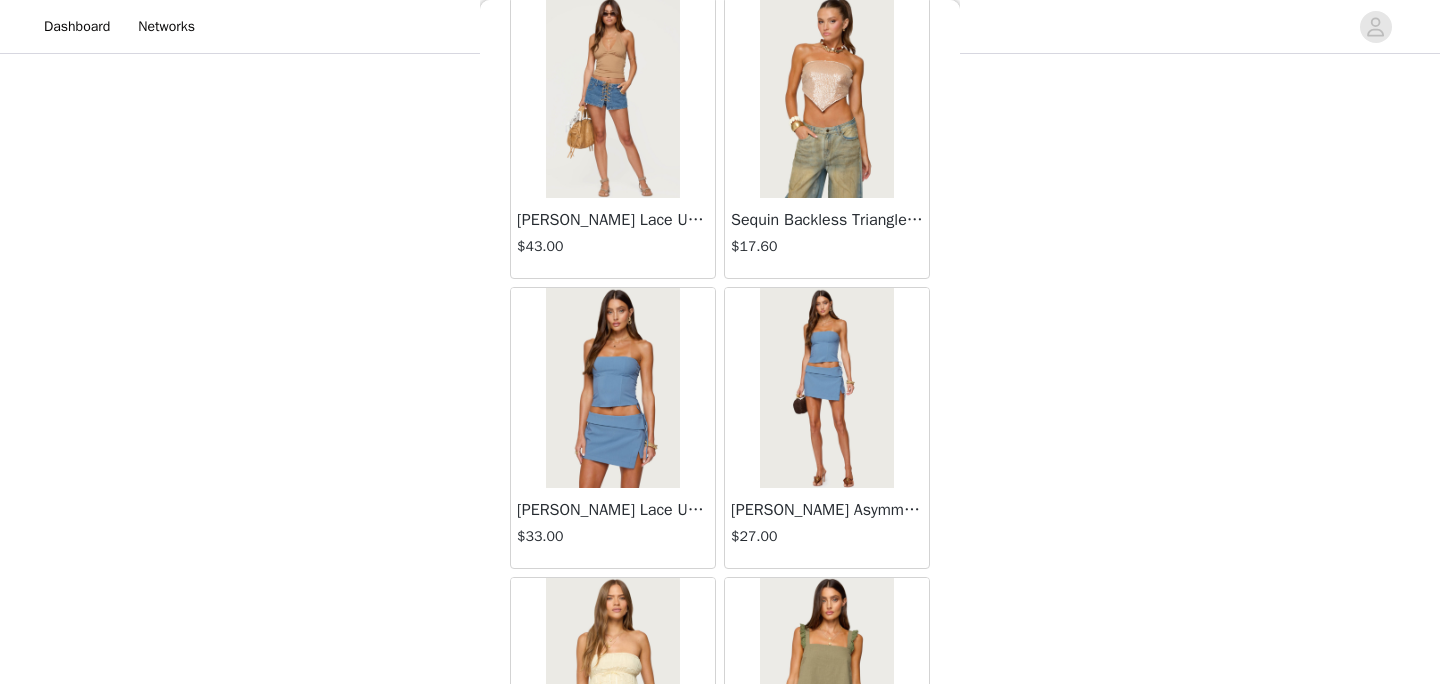 scroll, scrollTop: 19776, scrollLeft: 0, axis: vertical 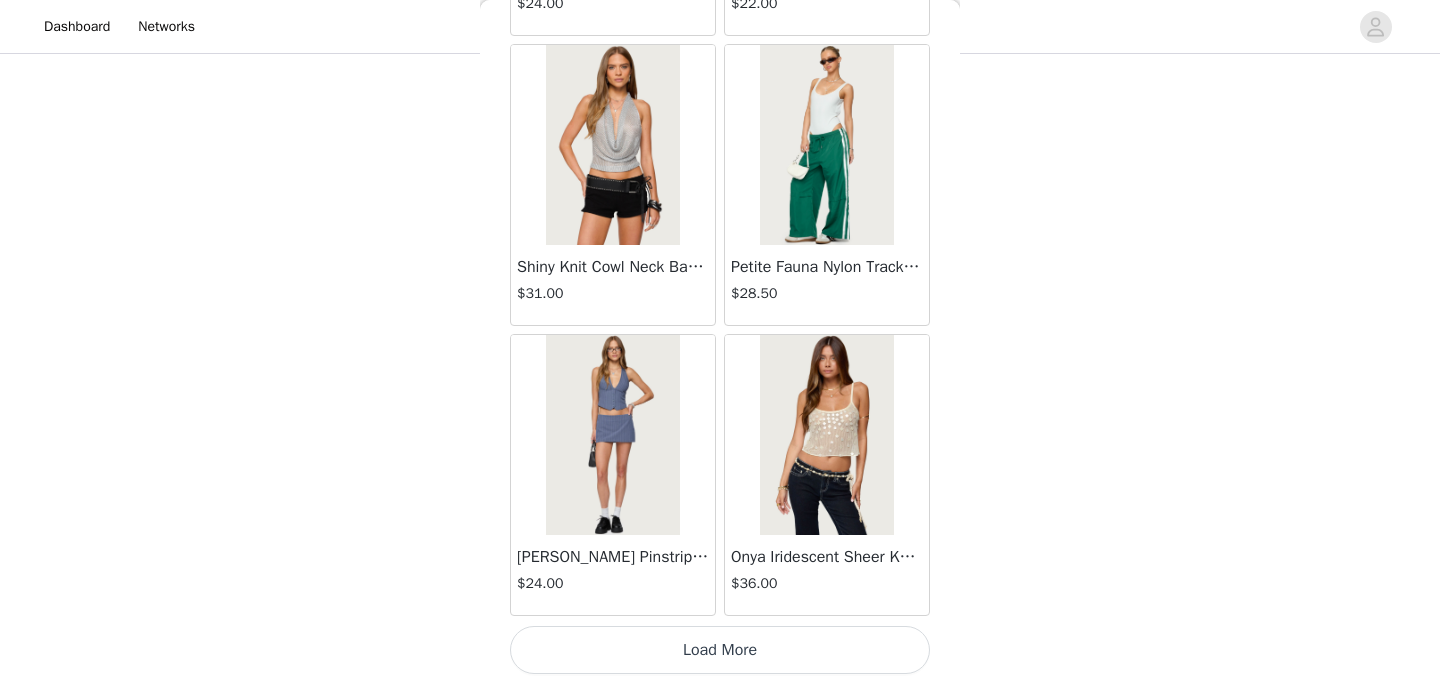 click on "Load More" at bounding box center (720, 650) 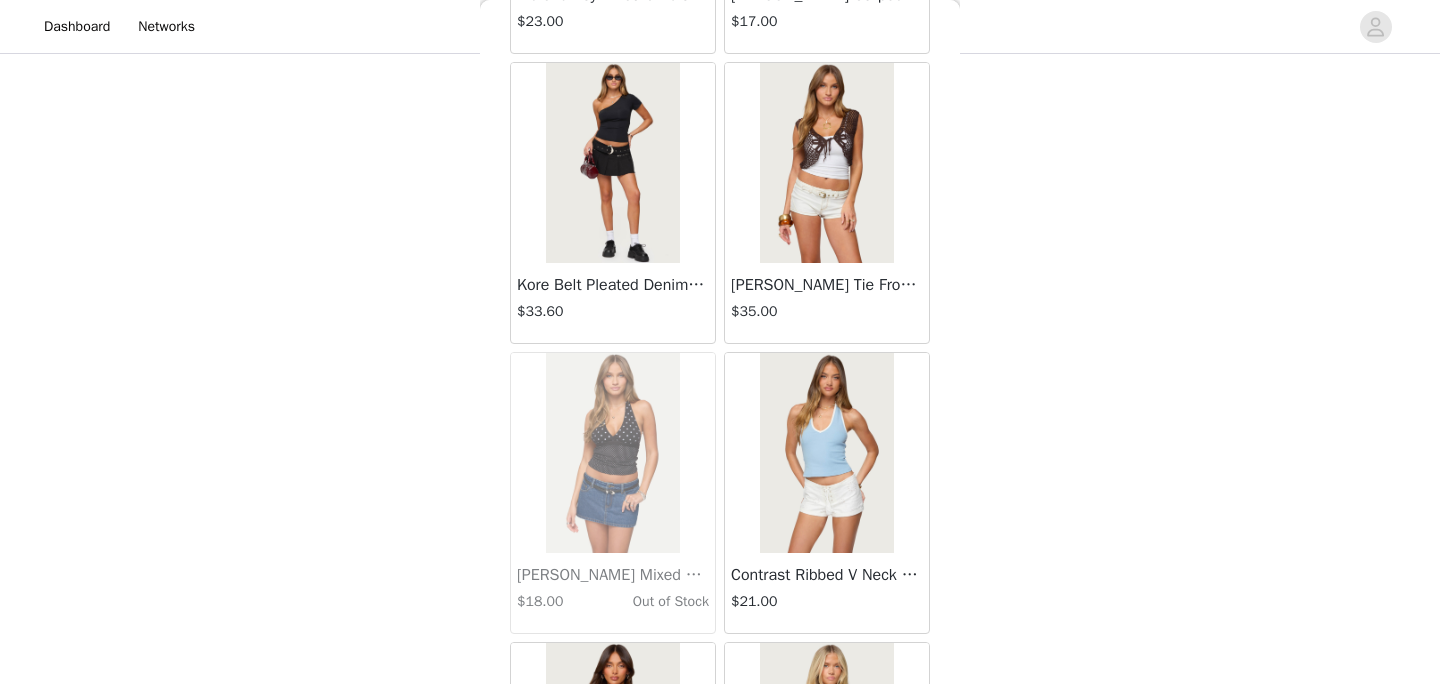 scroll, scrollTop: 22676, scrollLeft: 0, axis: vertical 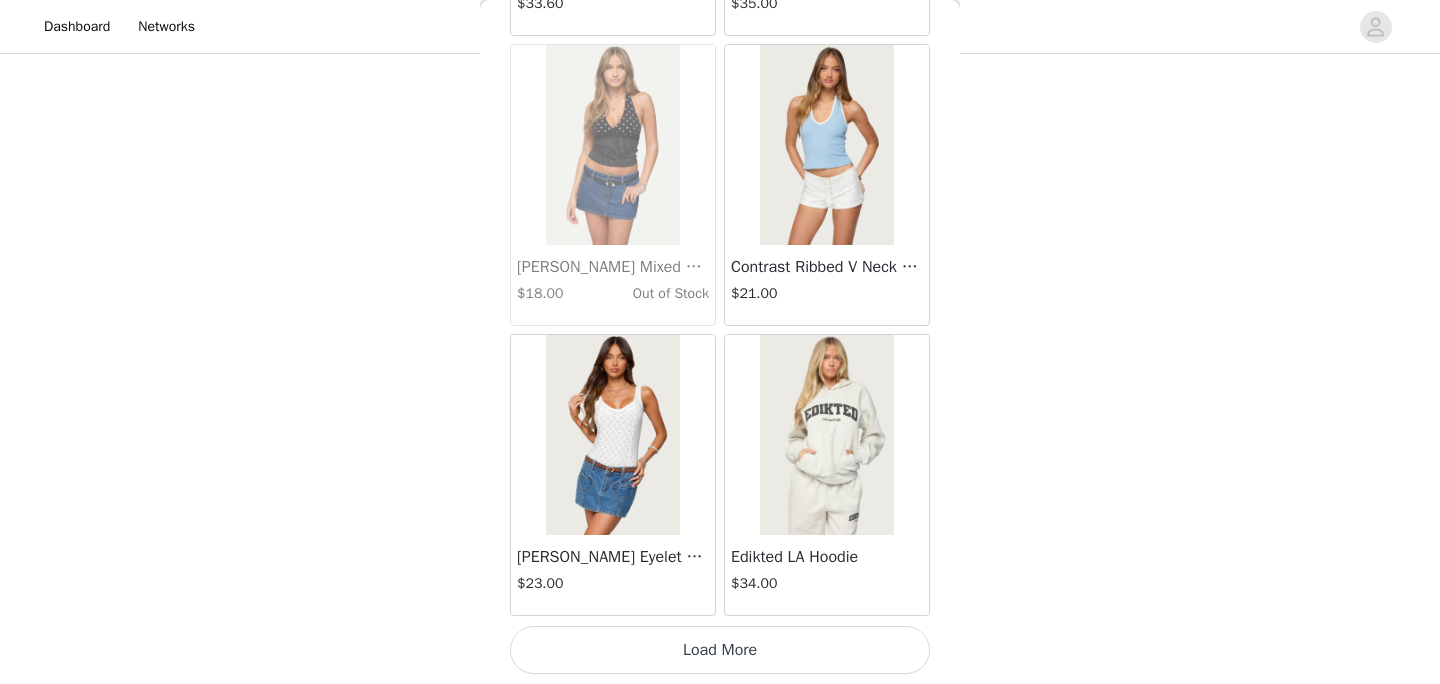 click on "Load More" at bounding box center (720, 650) 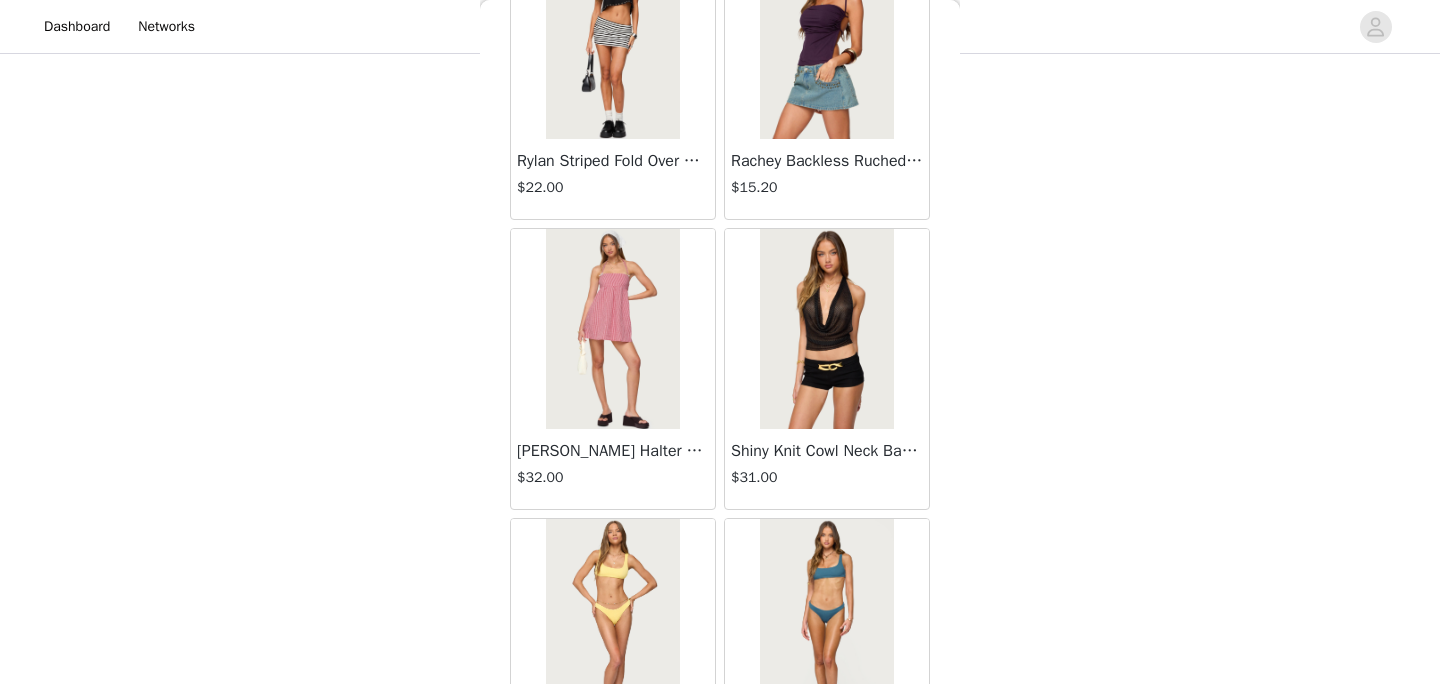 scroll, scrollTop: 25576, scrollLeft: 0, axis: vertical 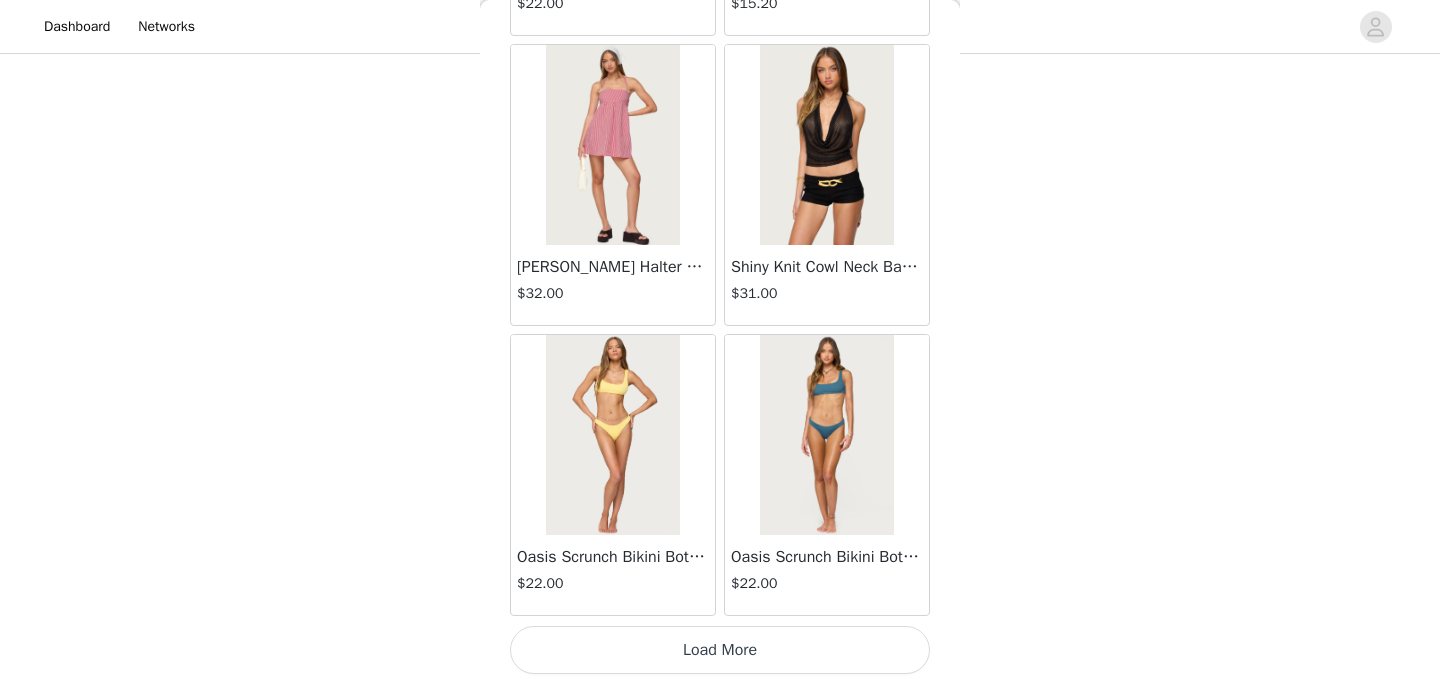 click on "Load More" at bounding box center [720, 650] 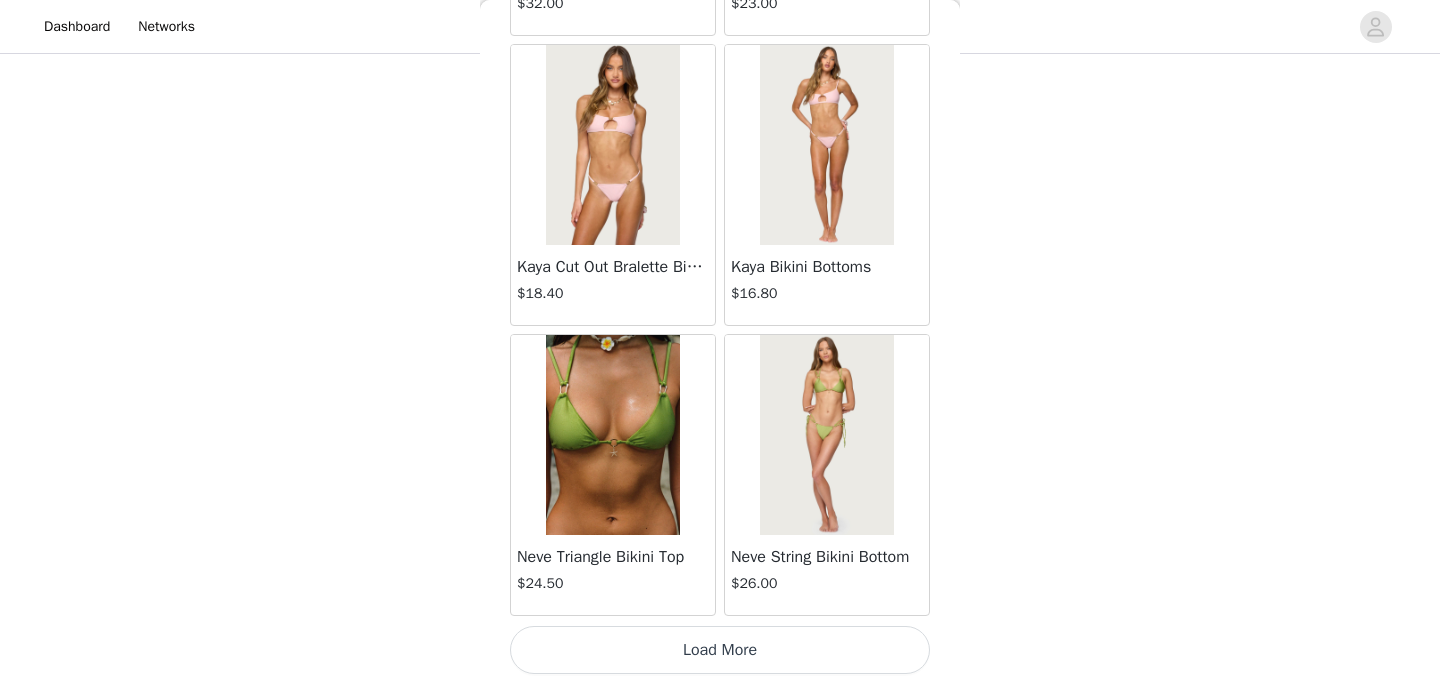 click on "Load More" at bounding box center (720, 650) 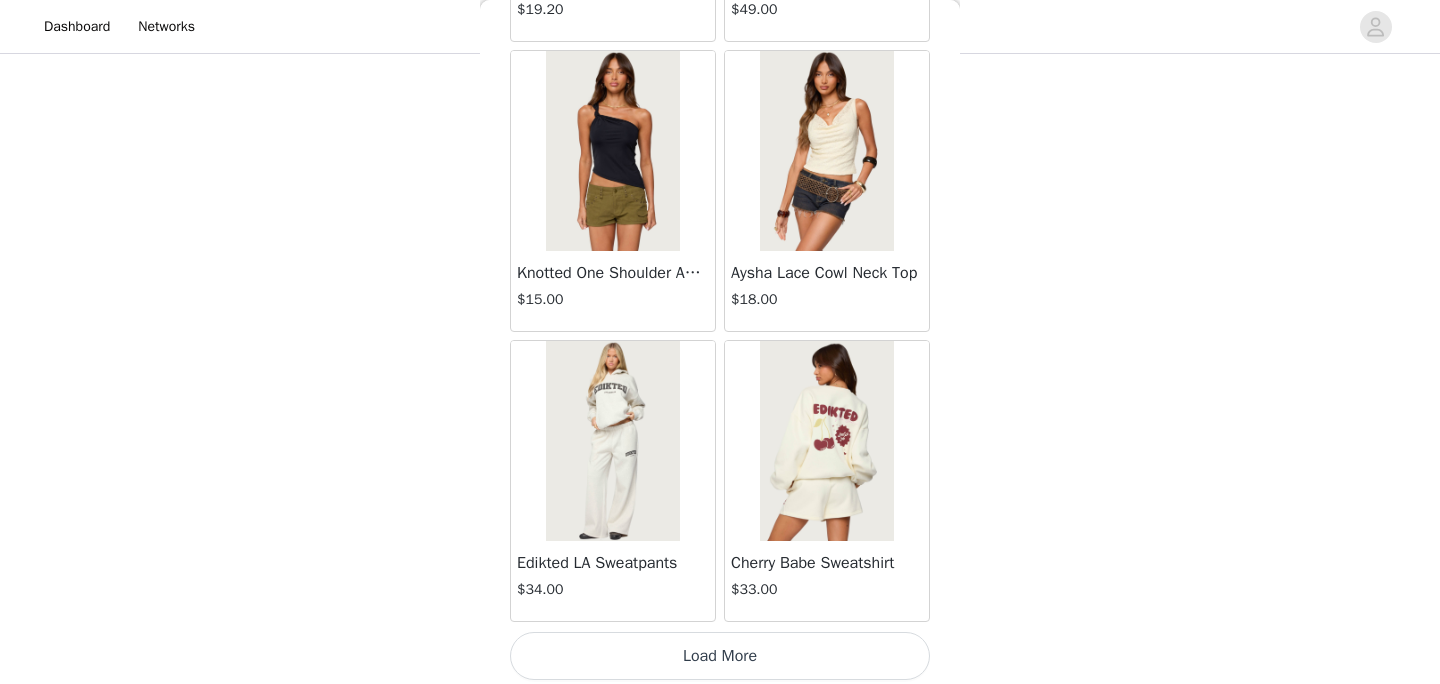 scroll, scrollTop: 31376, scrollLeft: 0, axis: vertical 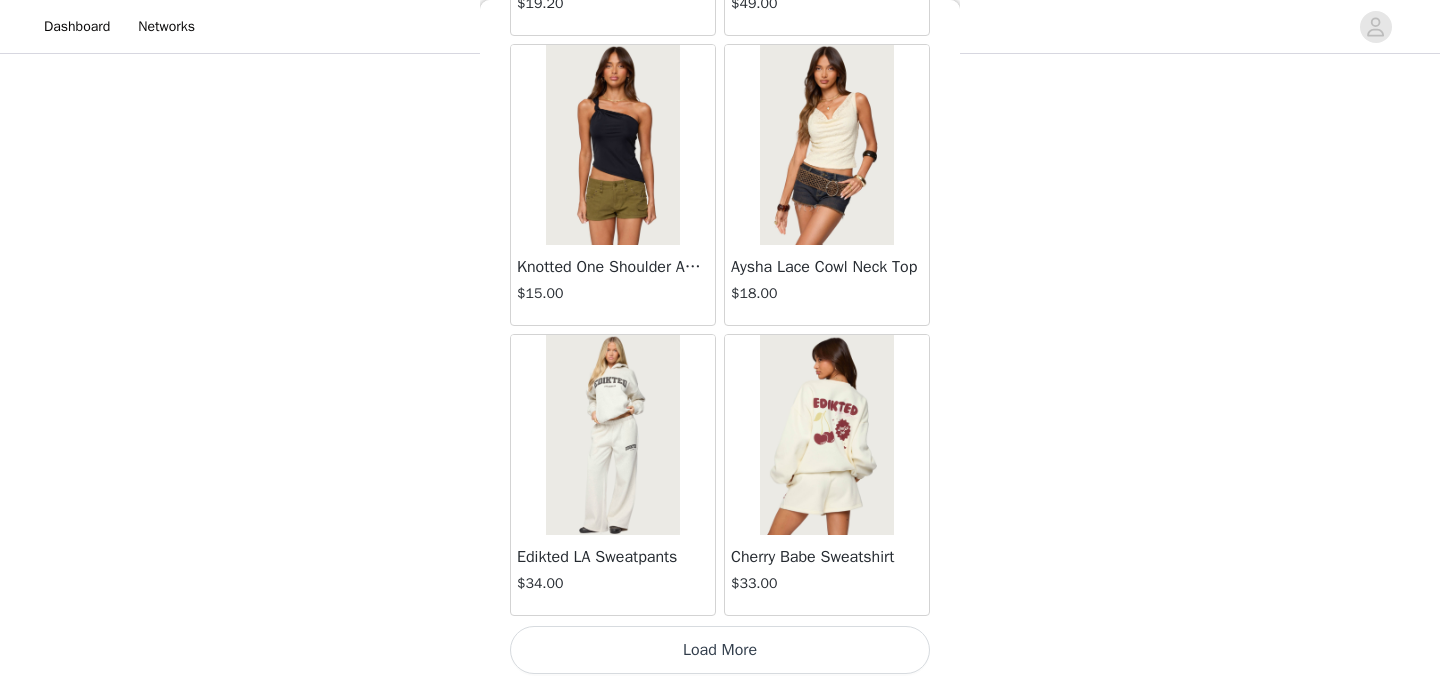 click on "Load More" at bounding box center [720, 650] 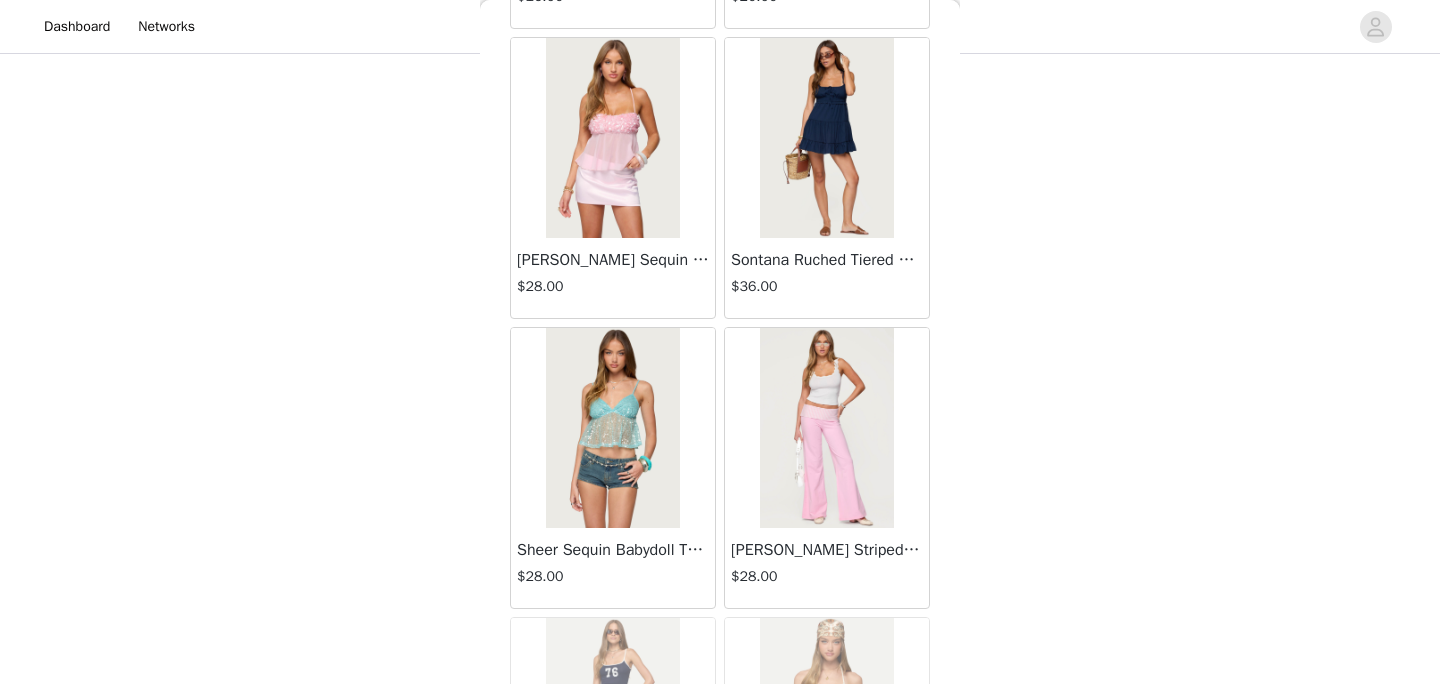 scroll, scrollTop: 34276, scrollLeft: 0, axis: vertical 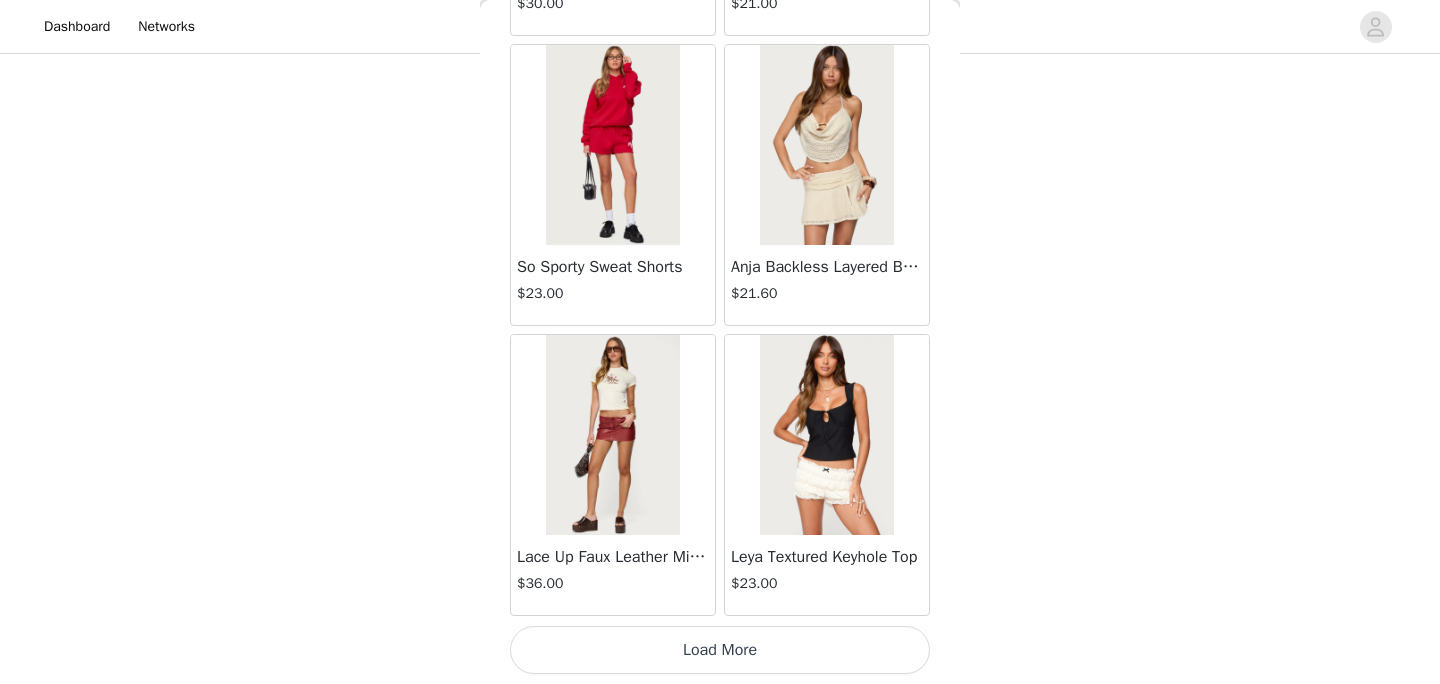 click on "Load More" at bounding box center [720, 650] 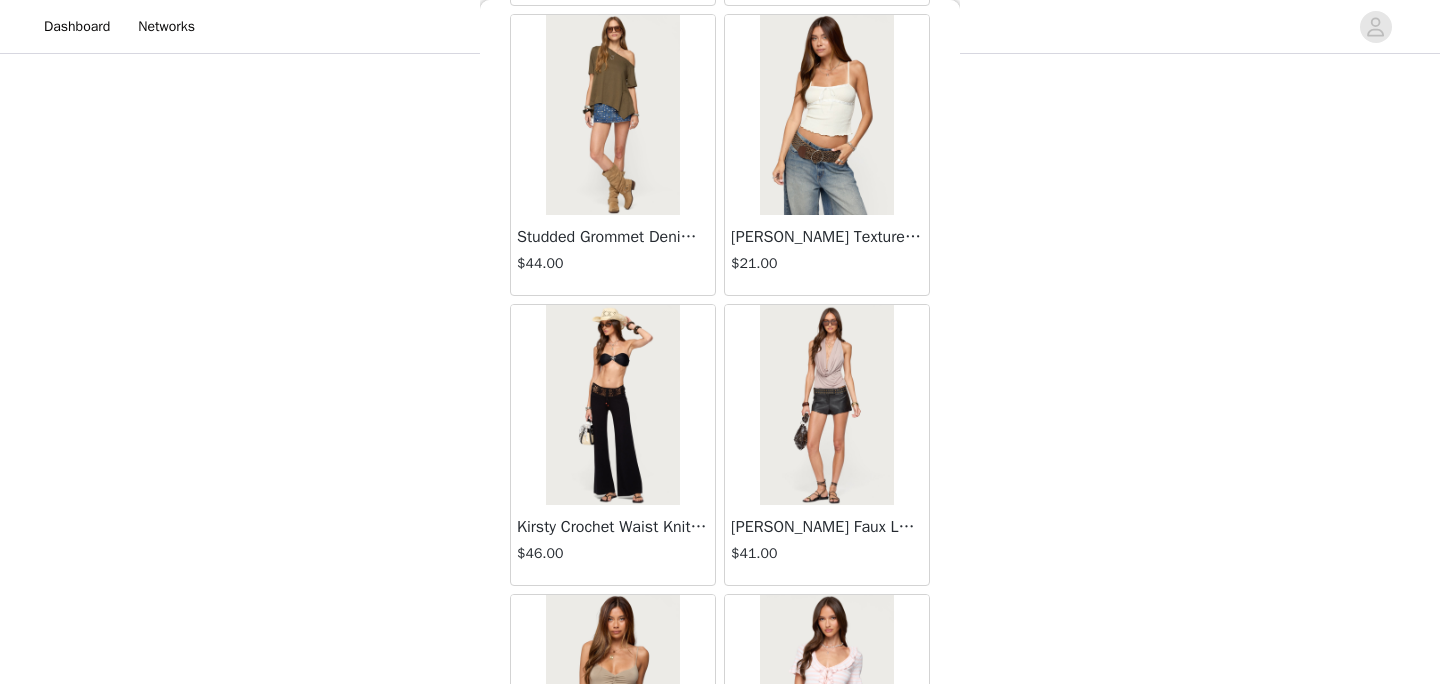 scroll, scrollTop: 37176, scrollLeft: 0, axis: vertical 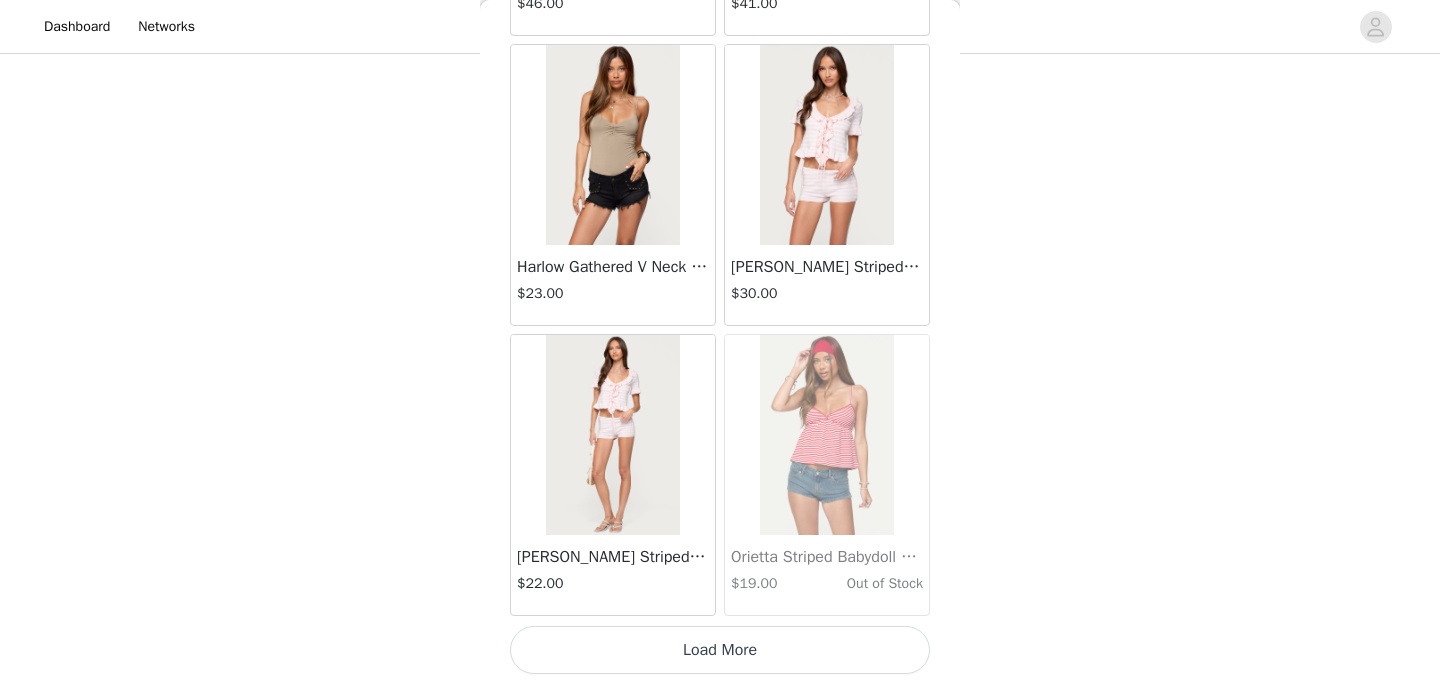 click on "Load More" at bounding box center [720, 650] 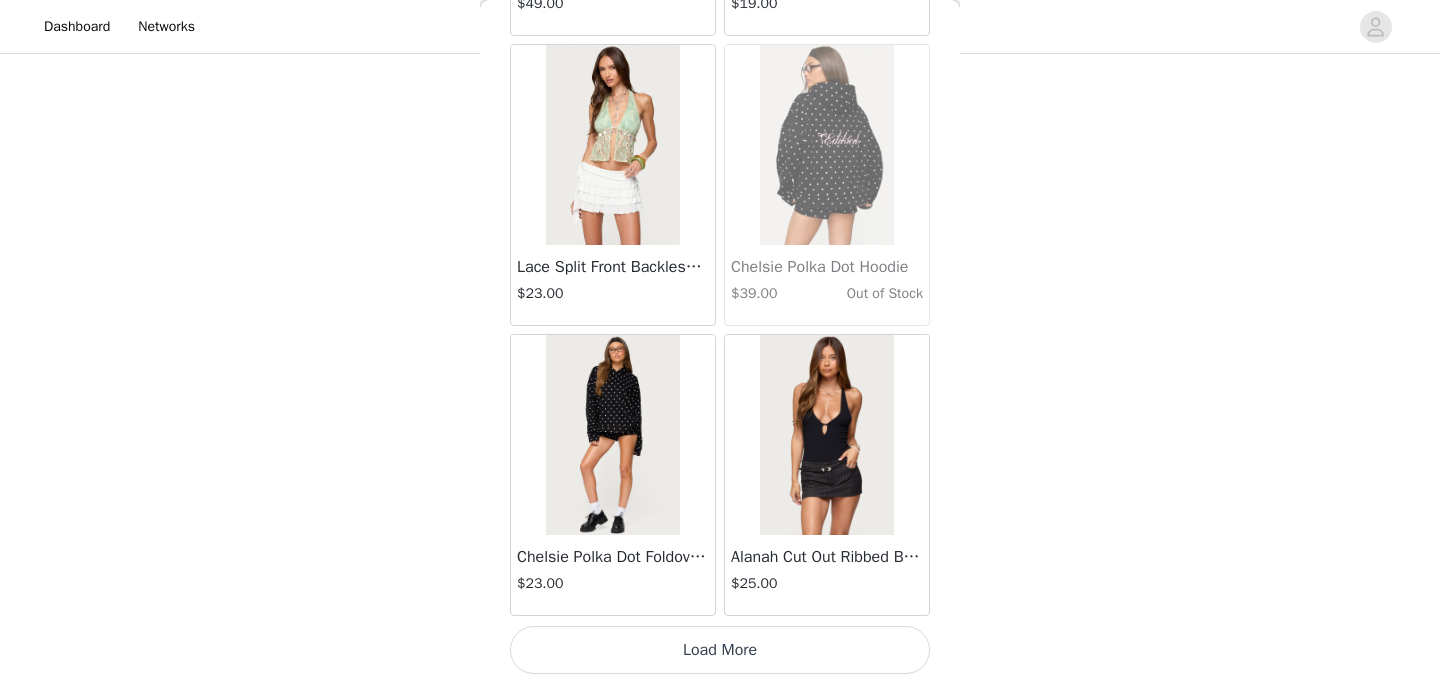 click on "Load More" at bounding box center [720, 650] 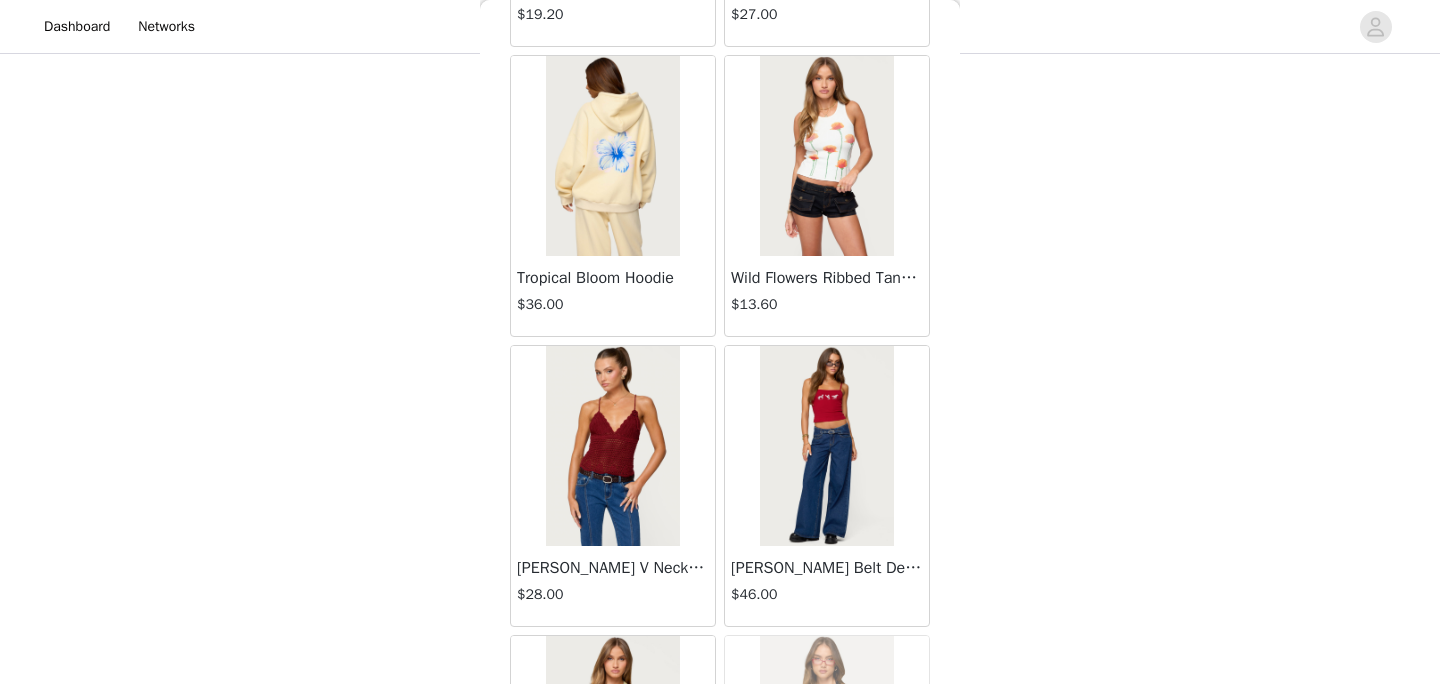scroll, scrollTop: 42976, scrollLeft: 0, axis: vertical 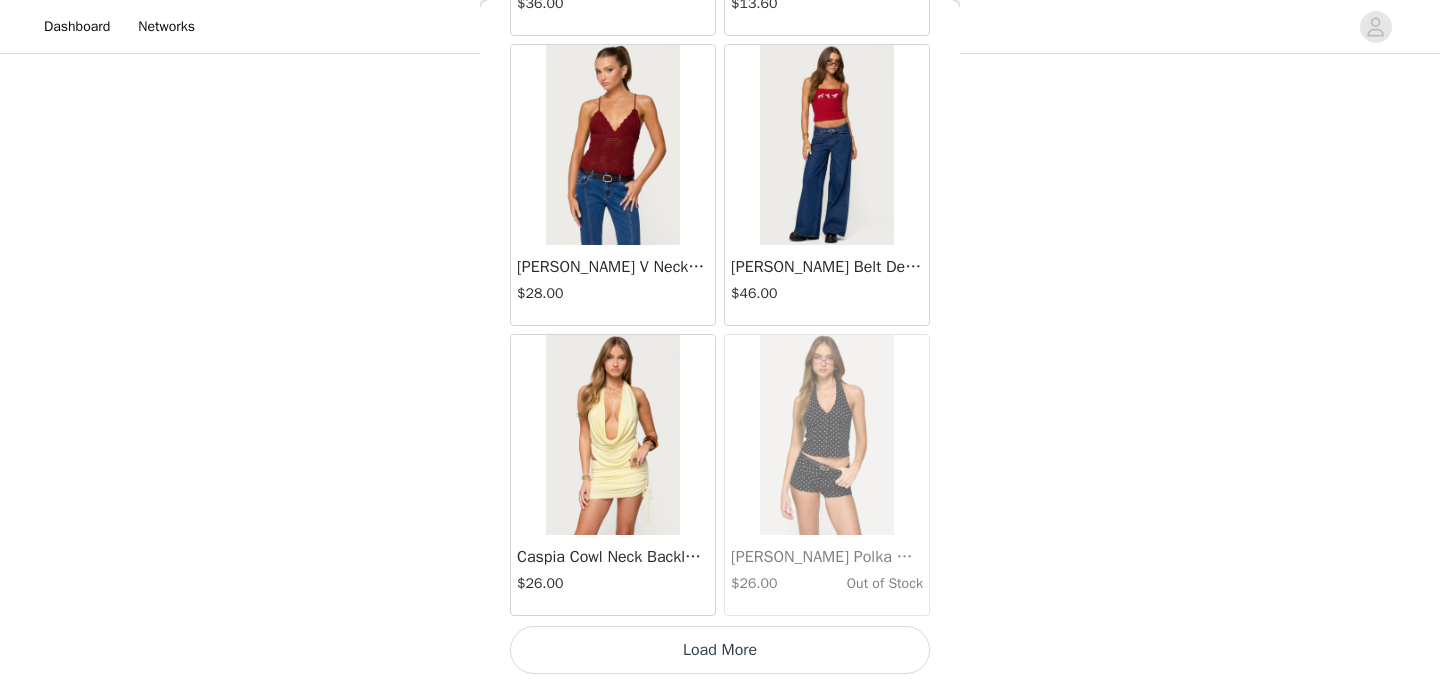 click on "Load More" at bounding box center [720, 650] 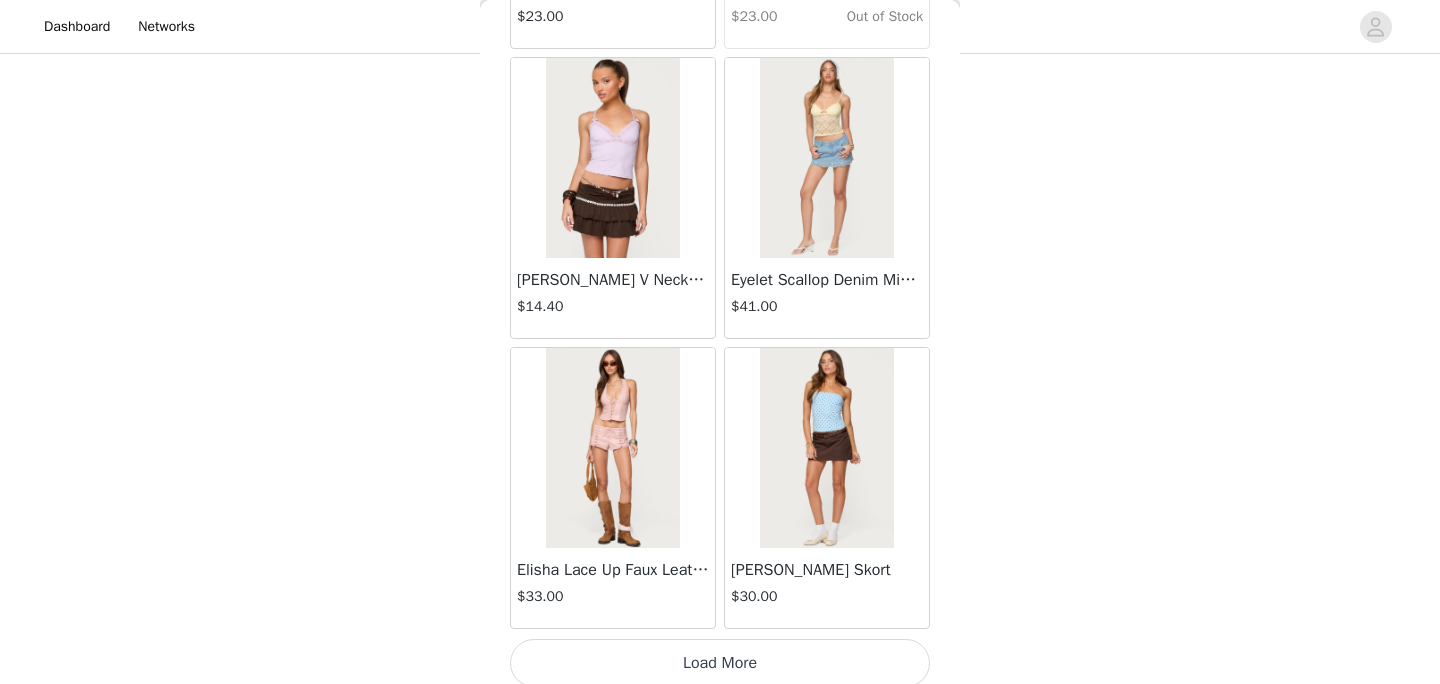 scroll, scrollTop: 45876, scrollLeft: 0, axis: vertical 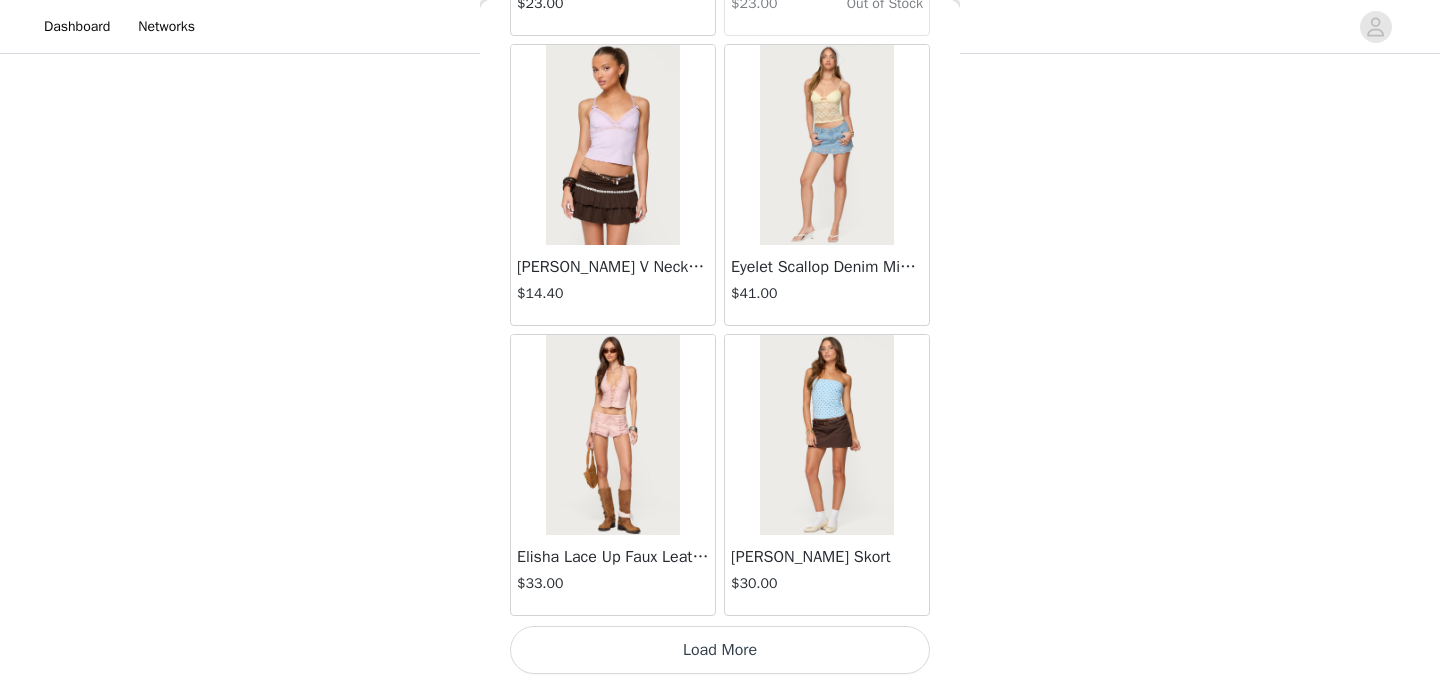 click on "Load More" at bounding box center [720, 650] 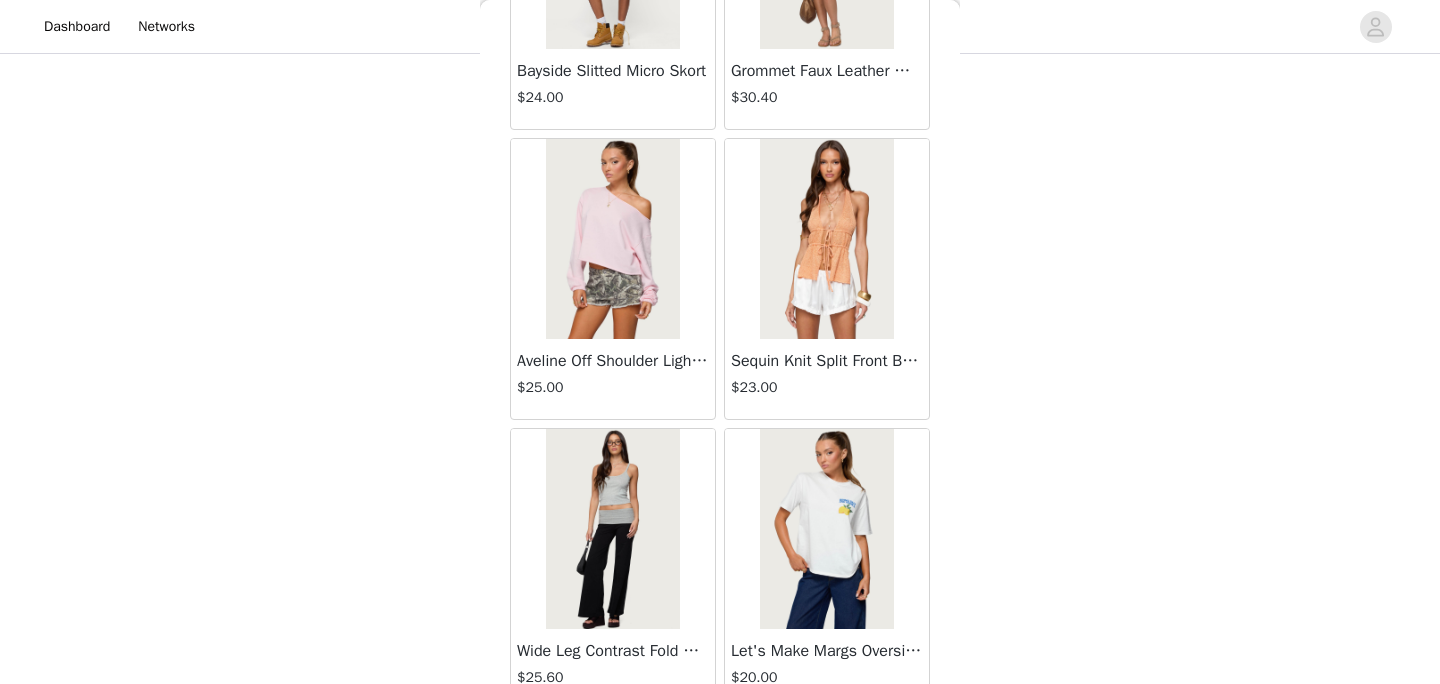 scroll, scrollTop: 48776, scrollLeft: 0, axis: vertical 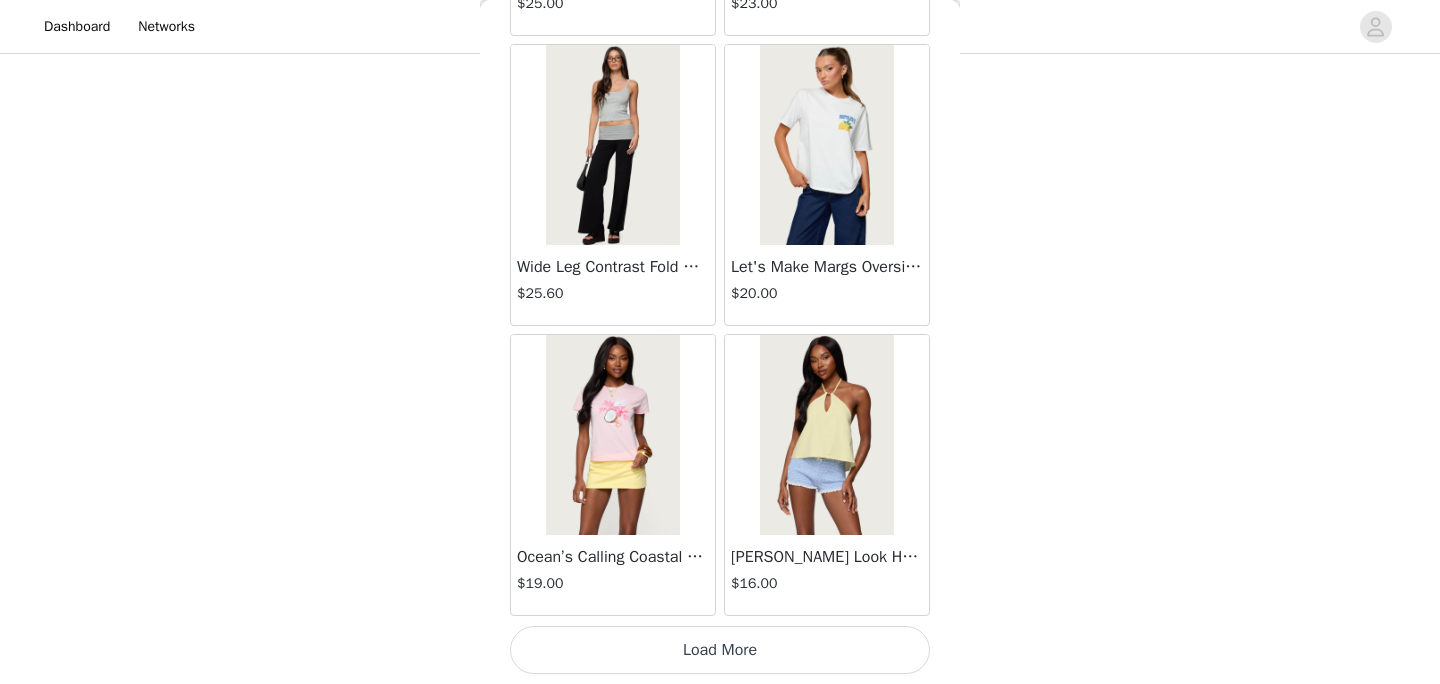 click on "Load More" at bounding box center [720, 650] 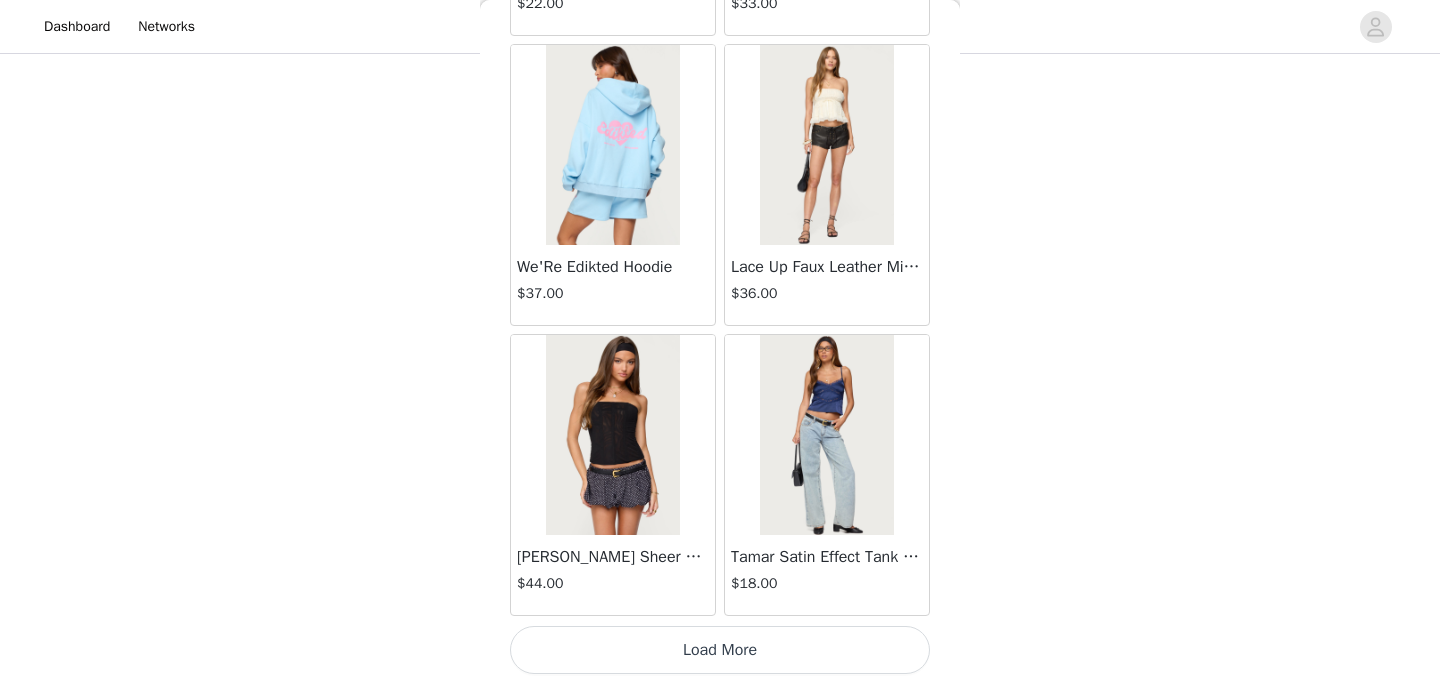 click on "Load More" at bounding box center [720, 650] 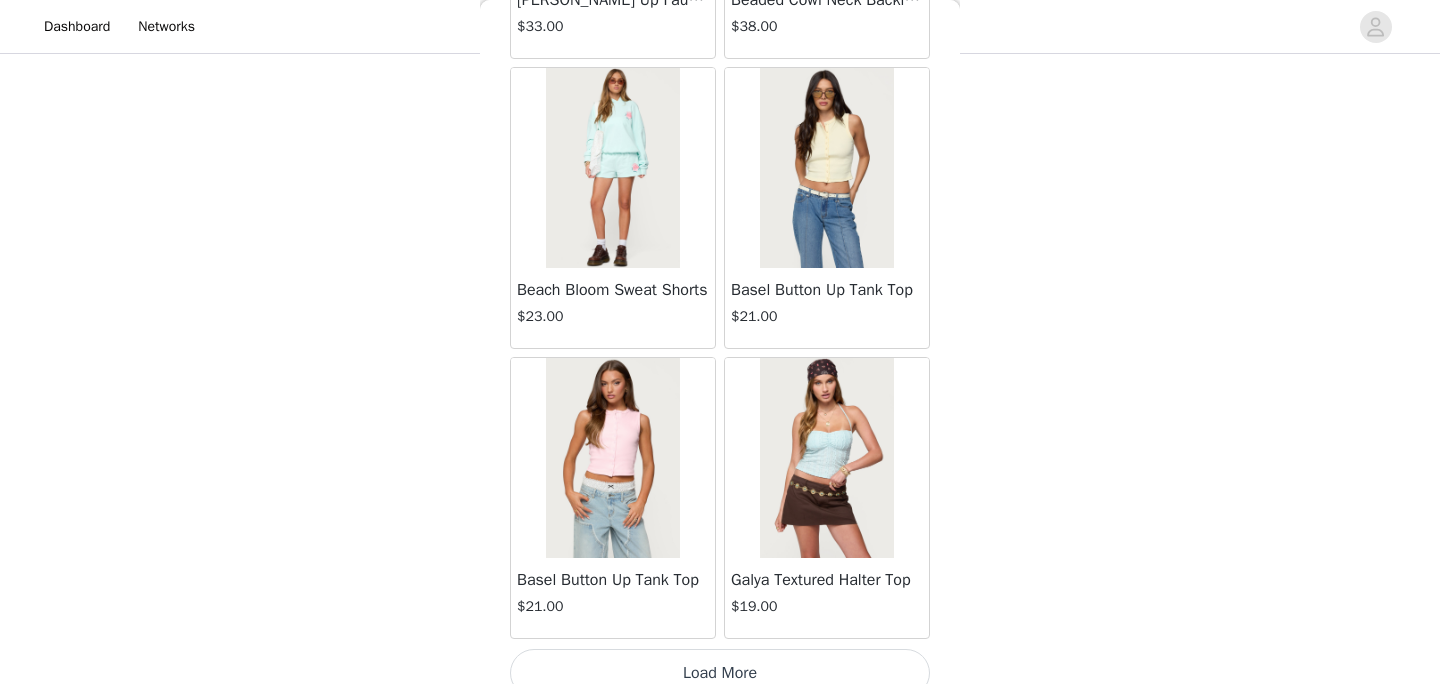 scroll, scrollTop: 54576, scrollLeft: 0, axis: vertical 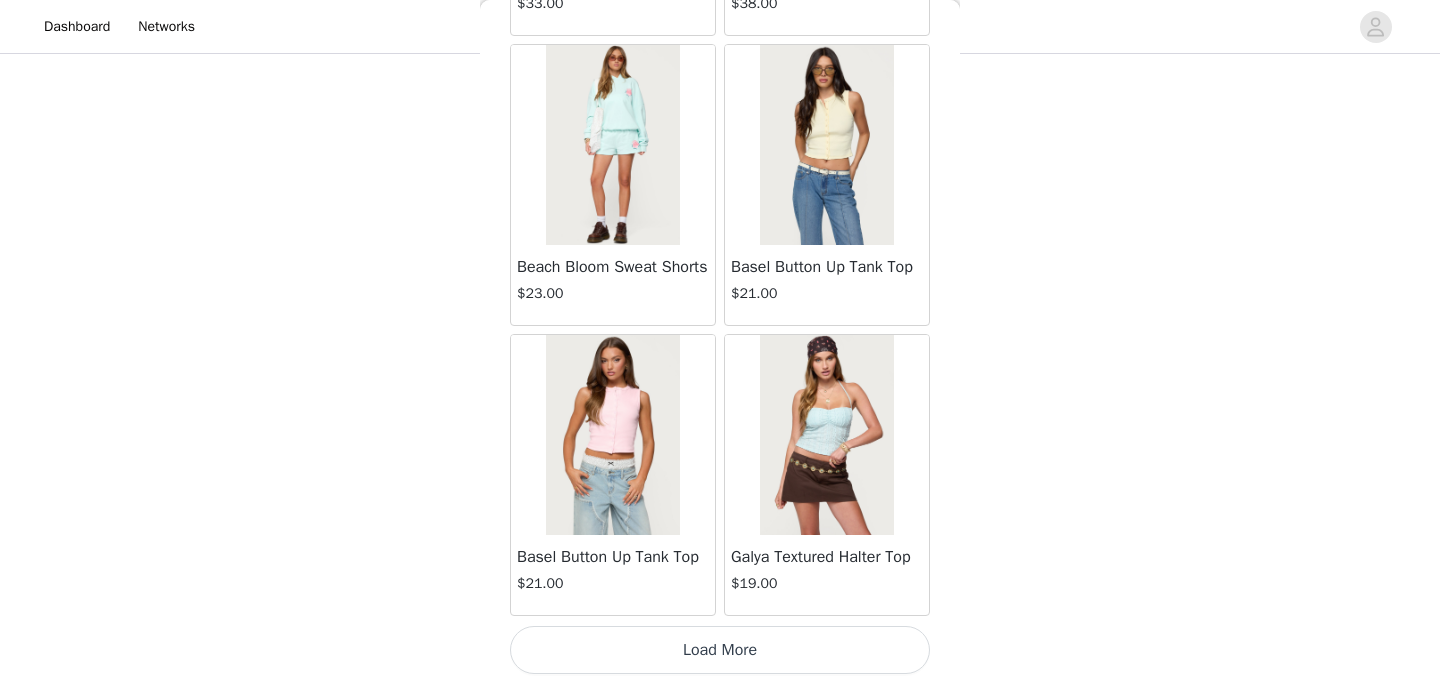 click on "Load More" at bounding box center (720, 650) 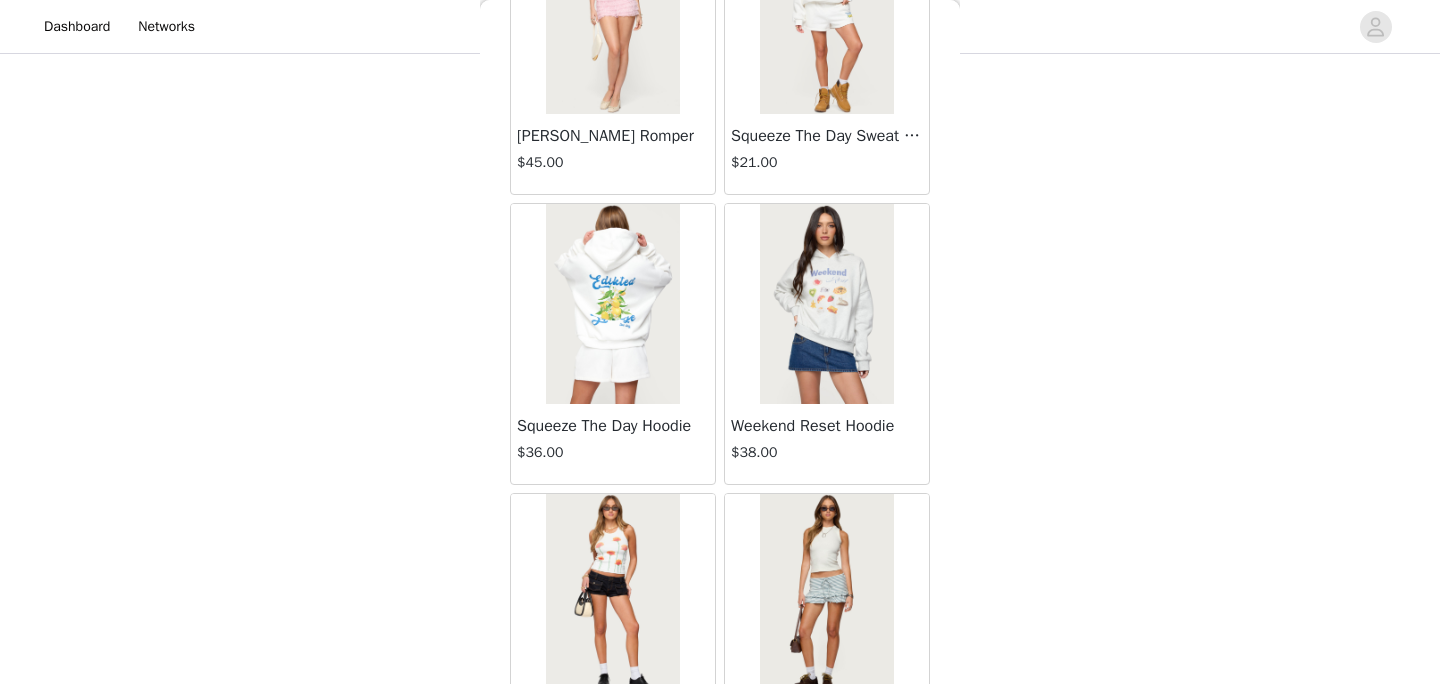 scroll, scrollTop: 57476, scrollLeft: 0, axis: vertical 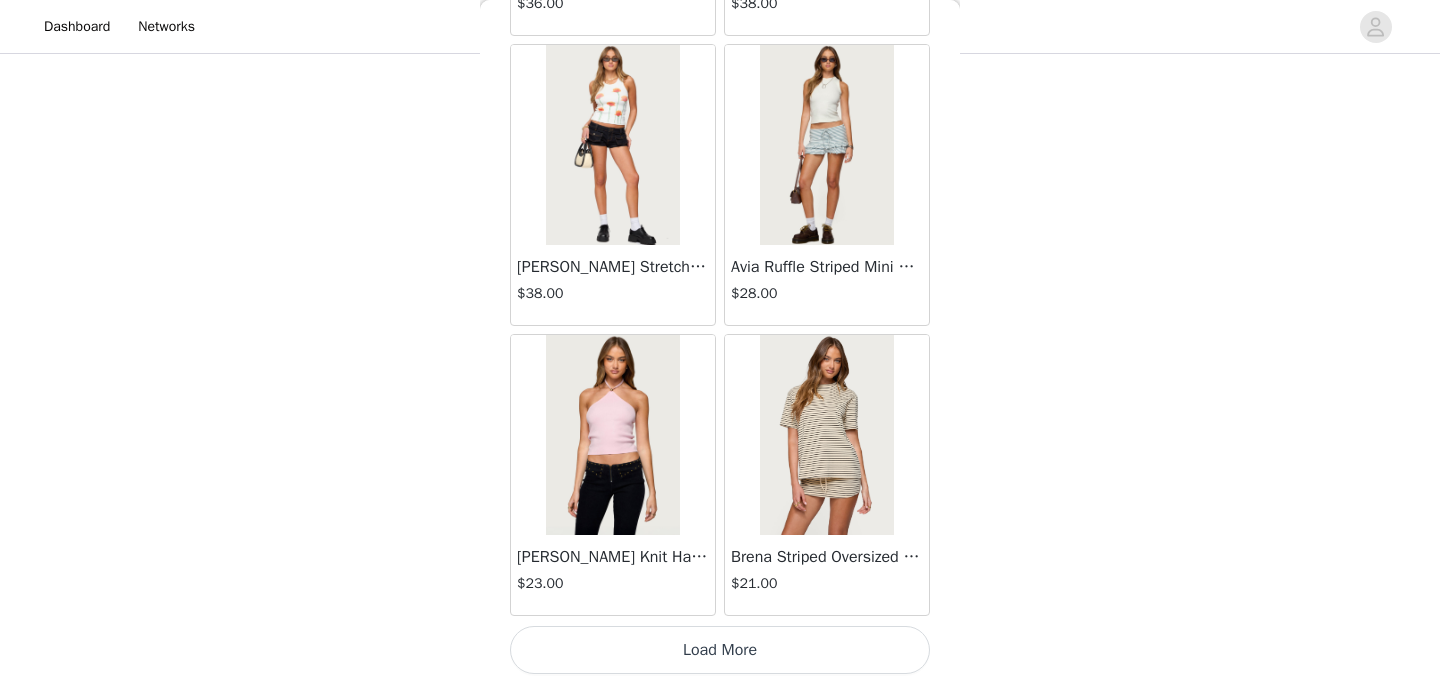 click on "Load More" at bounding box center [720, 650] 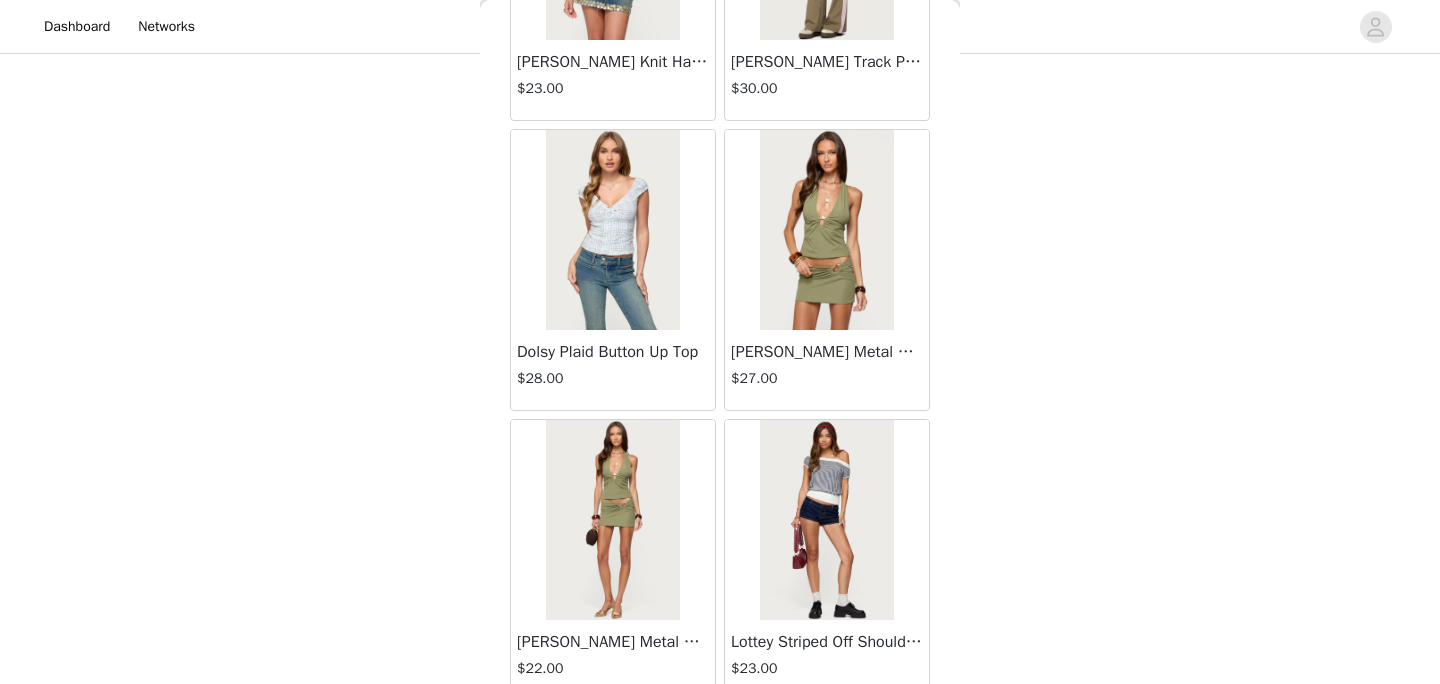 scroll, scrollTop: 60376, scrollLeft: 0, axis: vertical 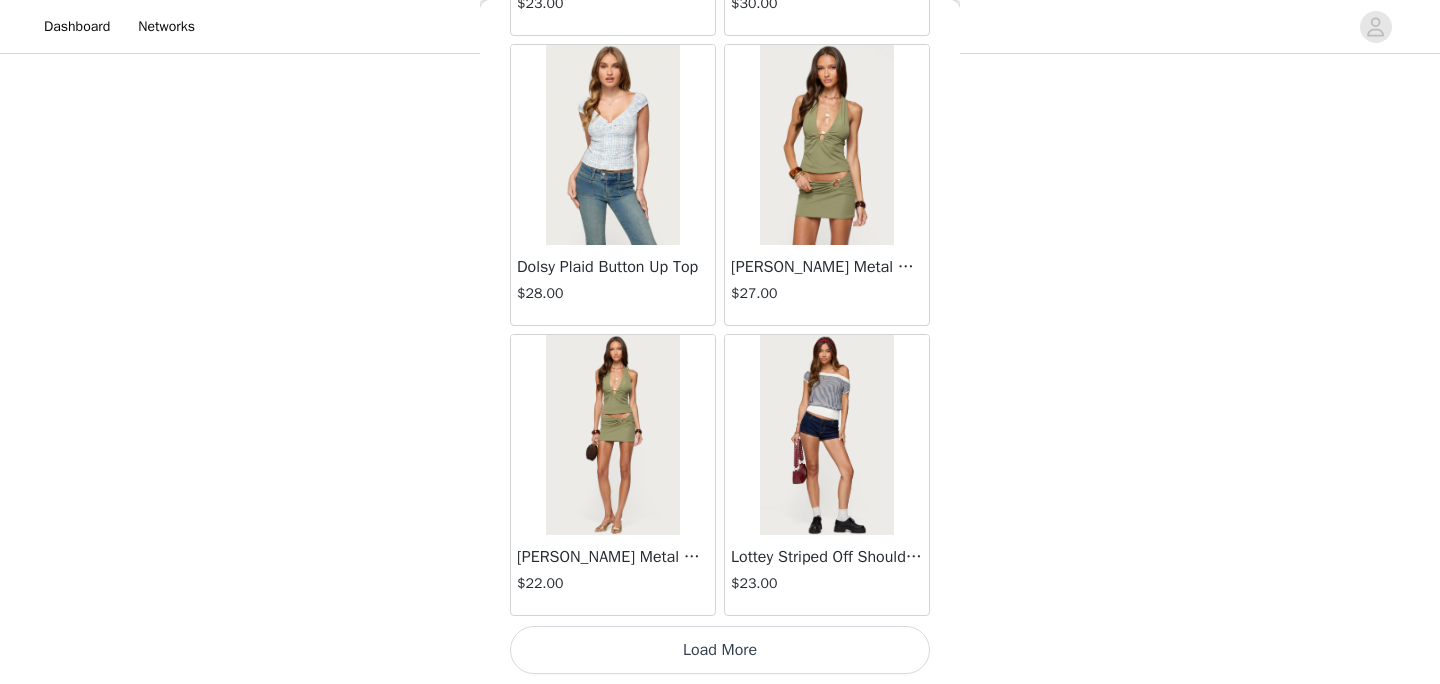 click on "Load More" at bounding box center (720, 650) 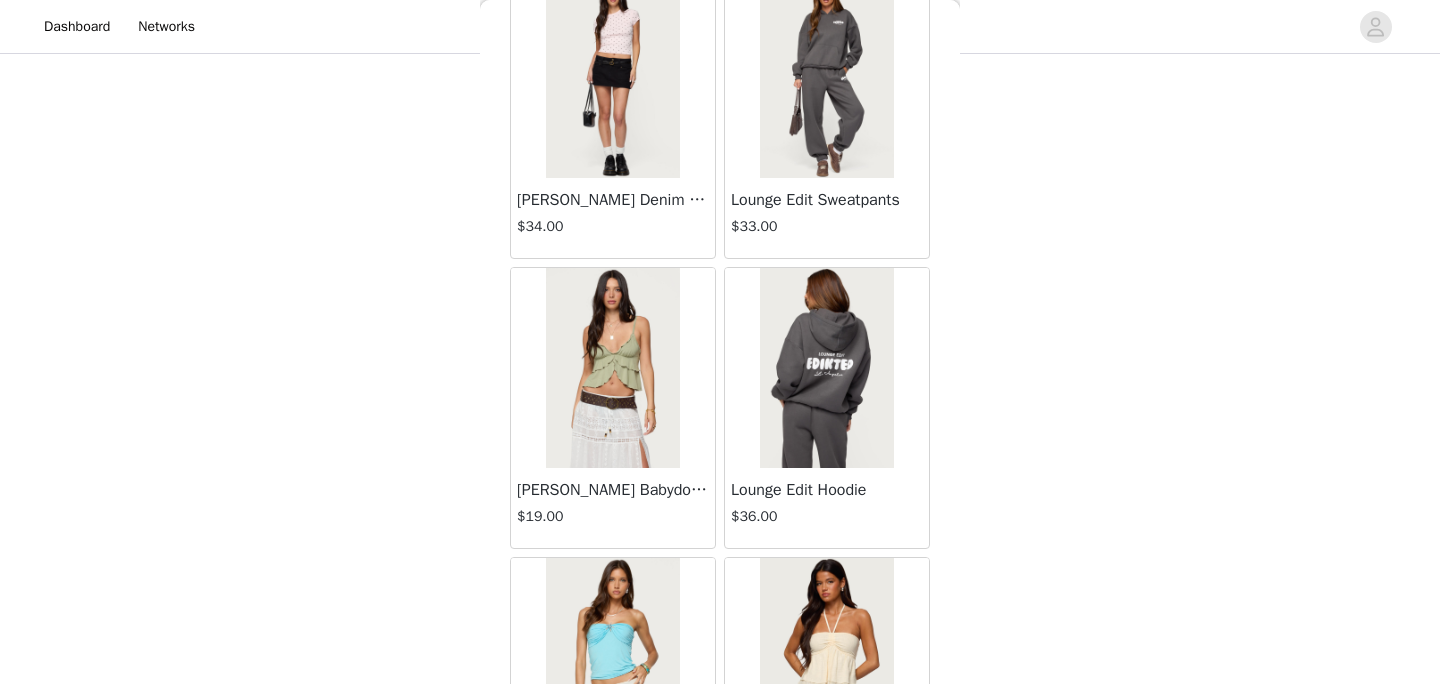 scroll, scrollTop: 63276, scrollLeft: 0, axis: vertical 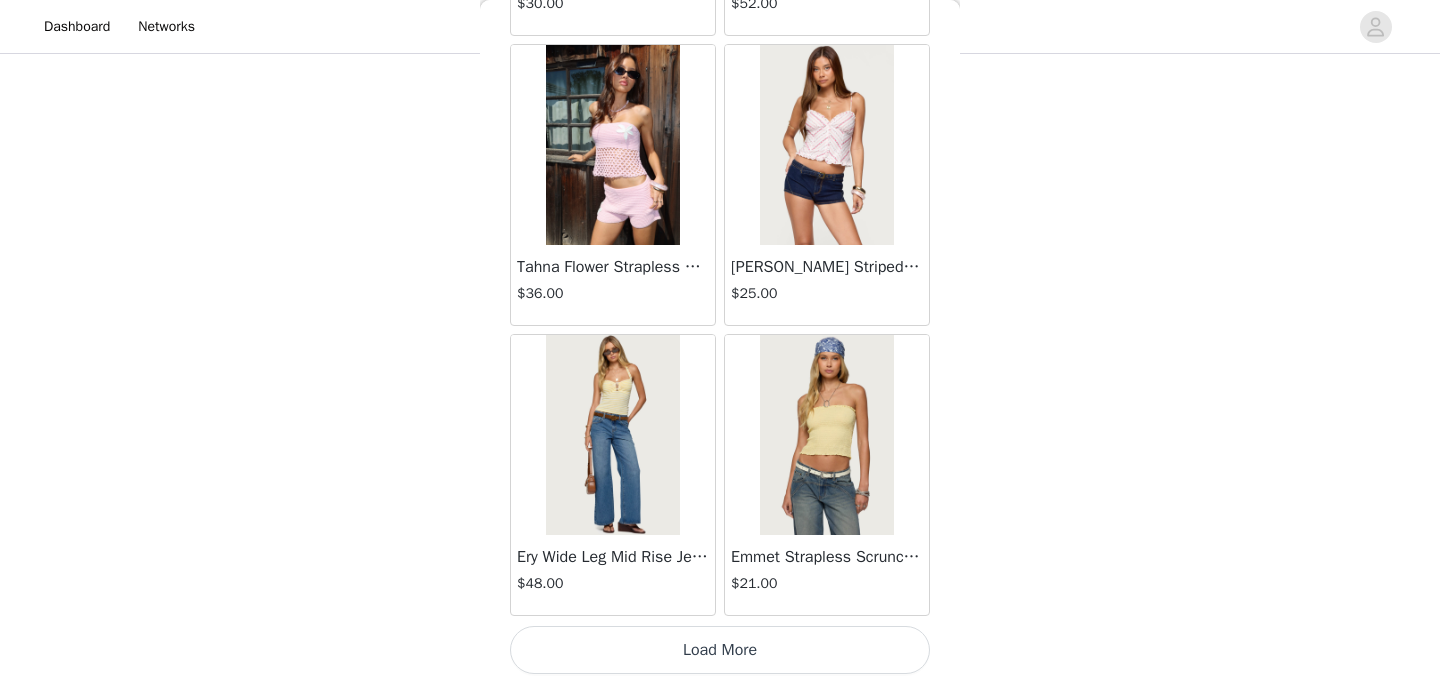 click on "Load More" at bounding box center (720, 650) 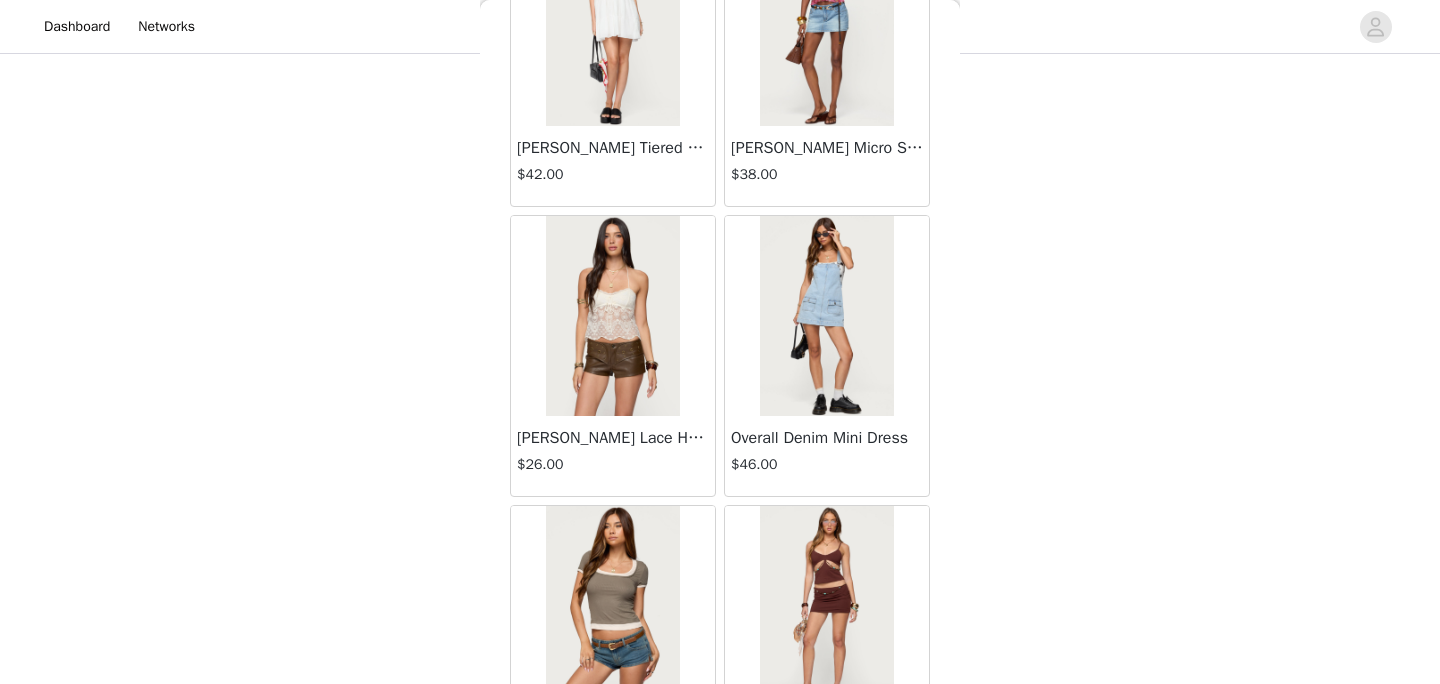 scroll, scrollTop: 66176, scrollLeft: 0, axis: vertical 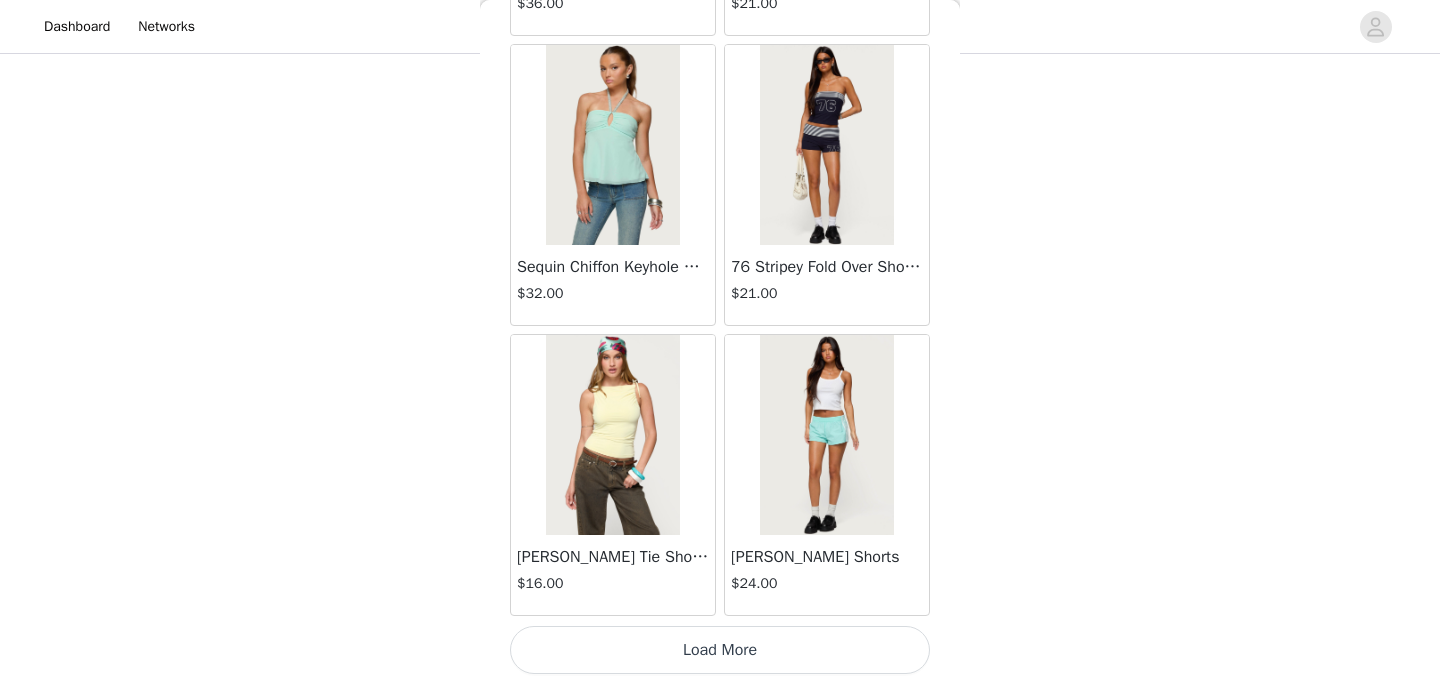 click on "Load More" at bounding box center (720, 650) 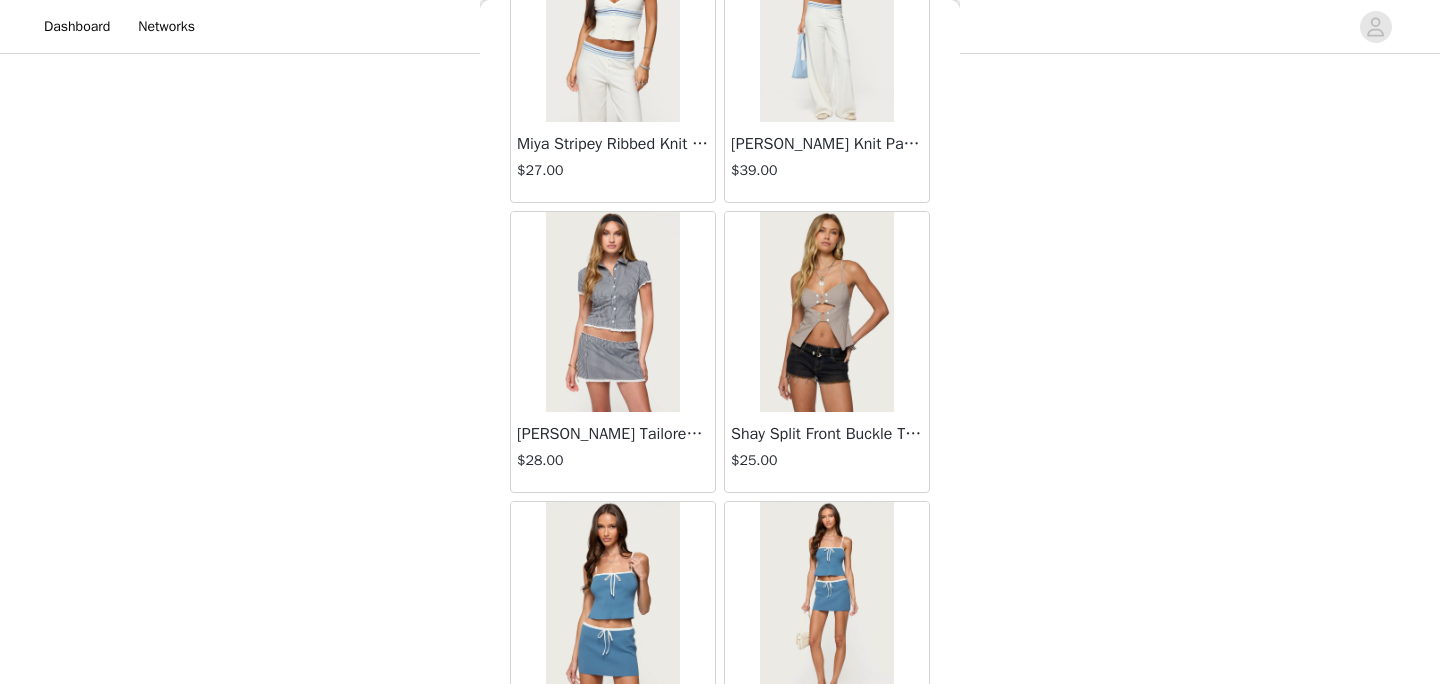 scroll, scrollTop: 69076, scrollLeft: 0, axis: vertical 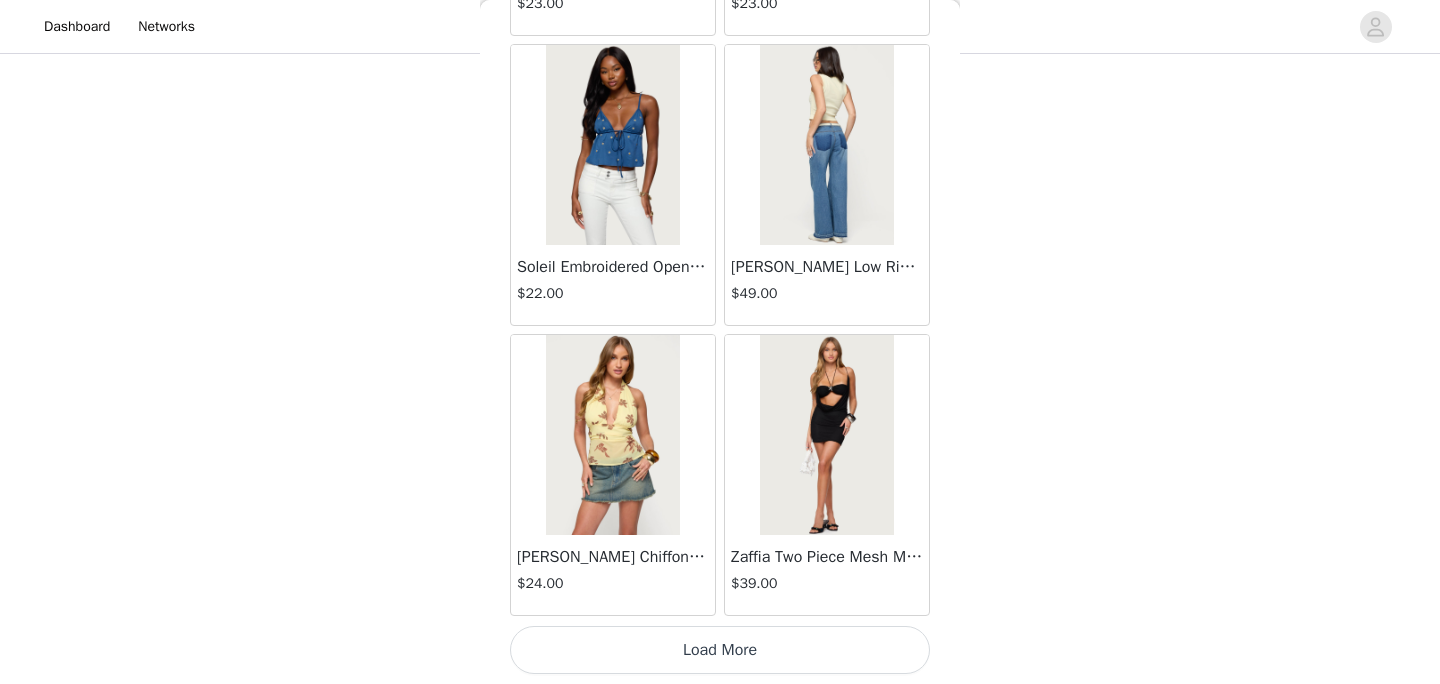 click at bounding box center [612, 435] 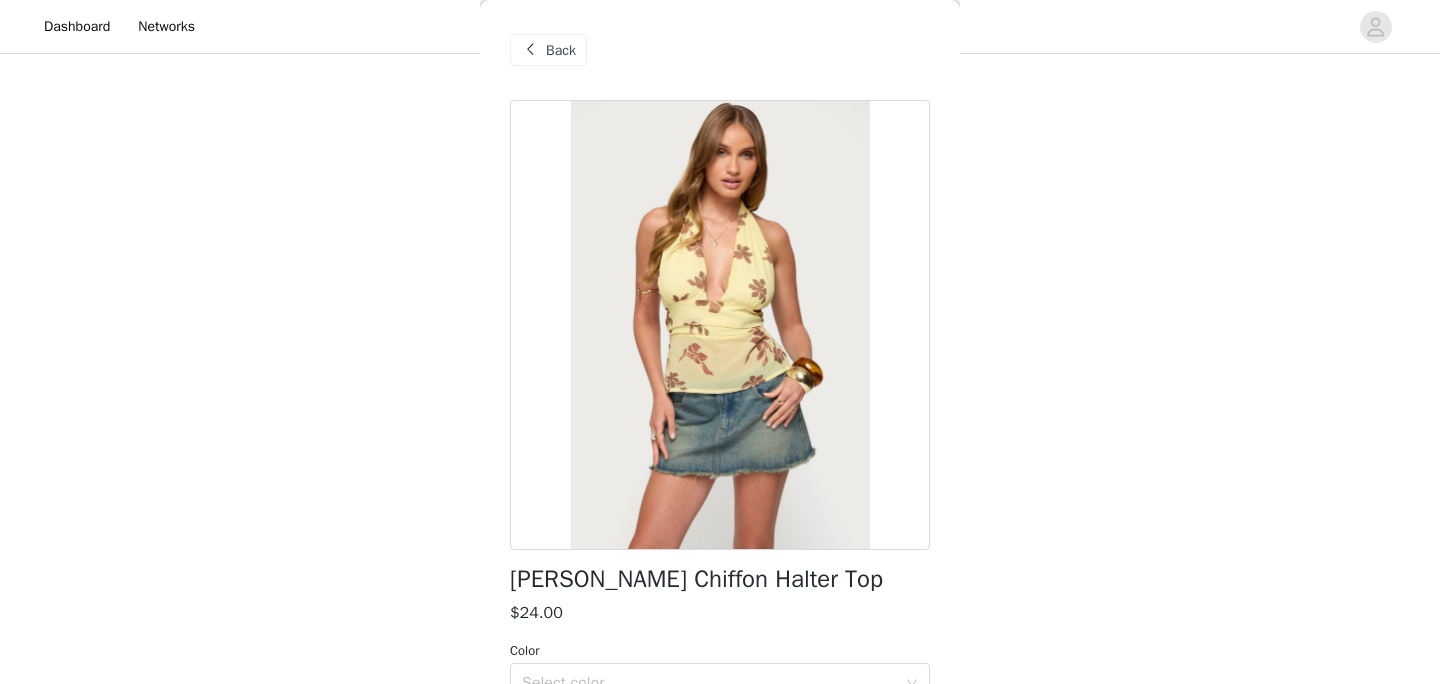 scroll, scrollTop: 268, scrollLeft: 0, axis: vertical 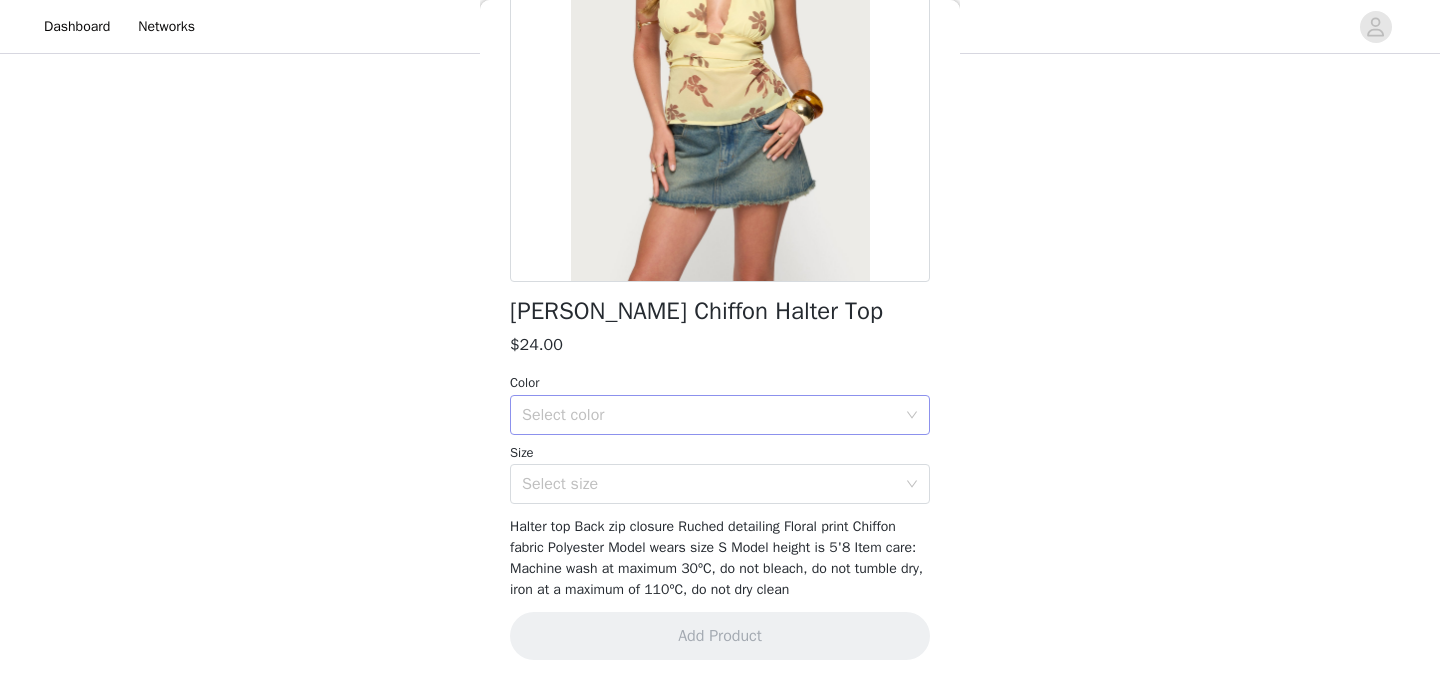 click on "Select color" at bounding box center [709, 415] 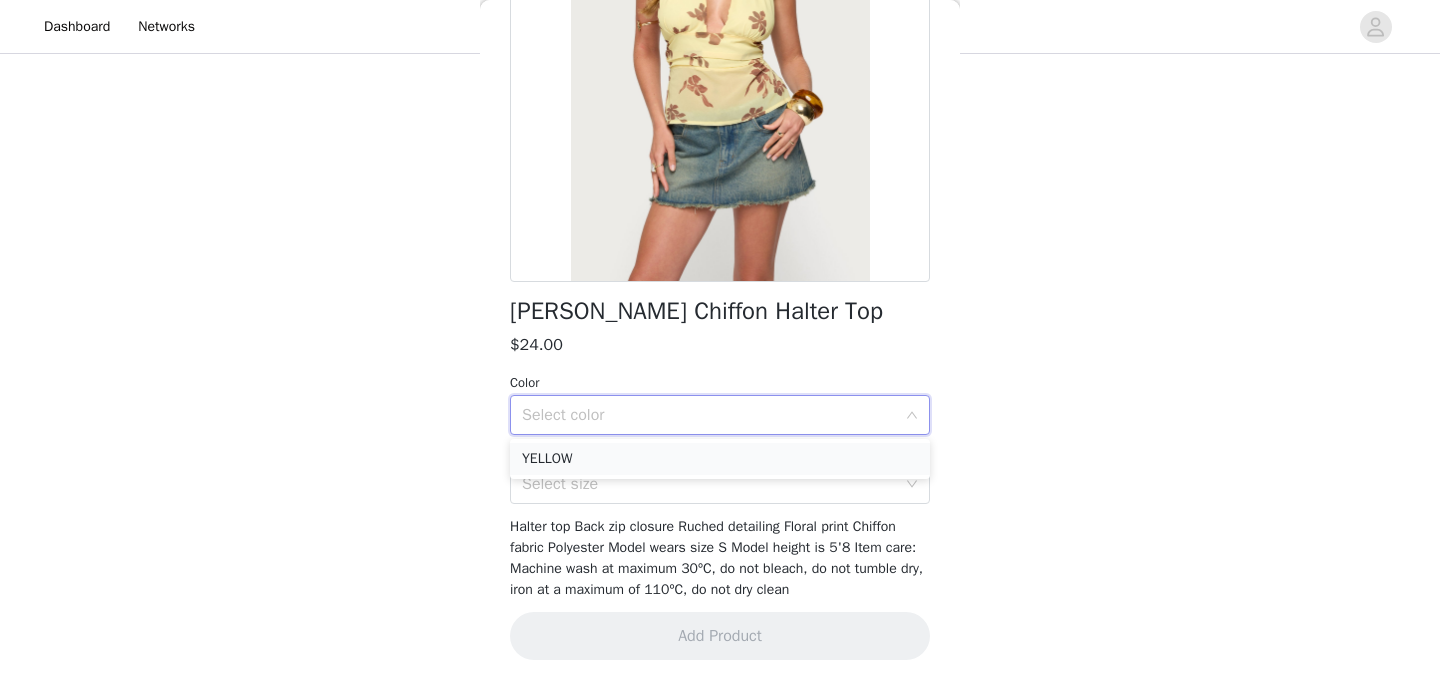 click on "YELLOW" at bounding box center [720, 459] 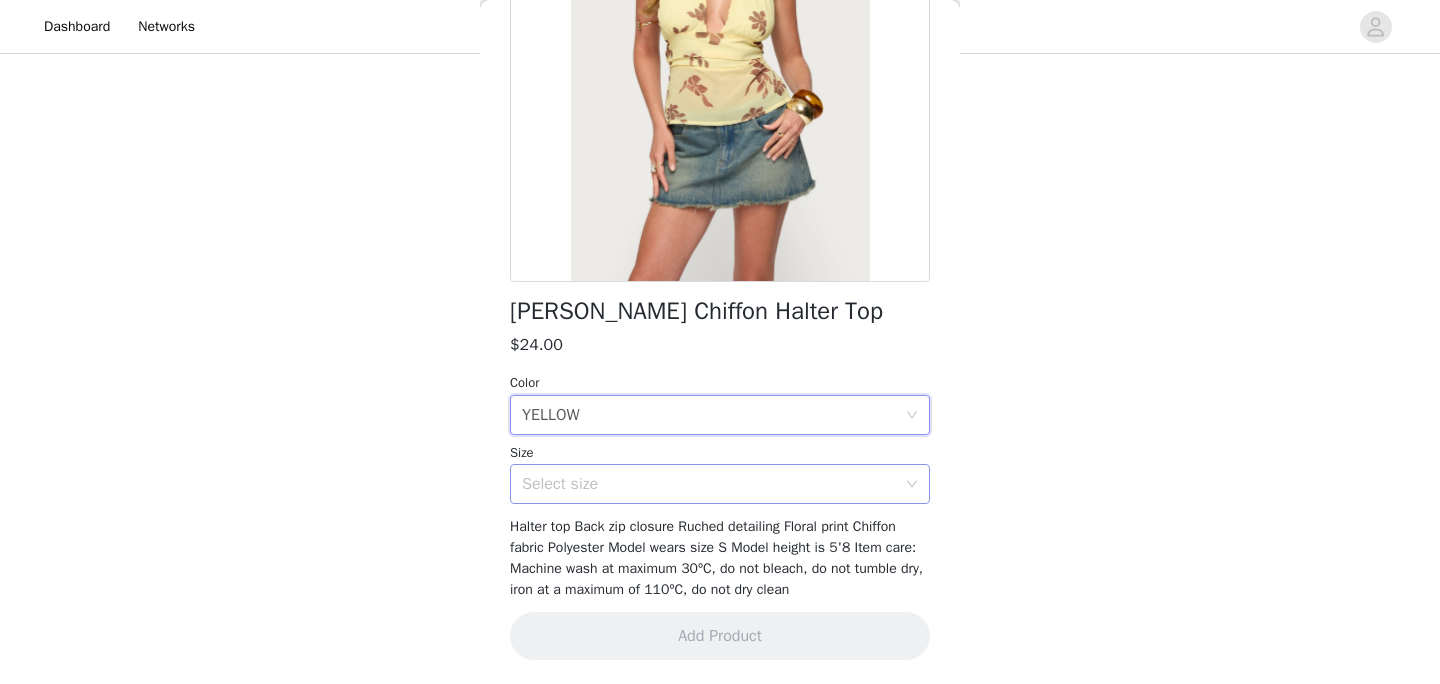 click on "Select size" at bounding box center (713, 484) 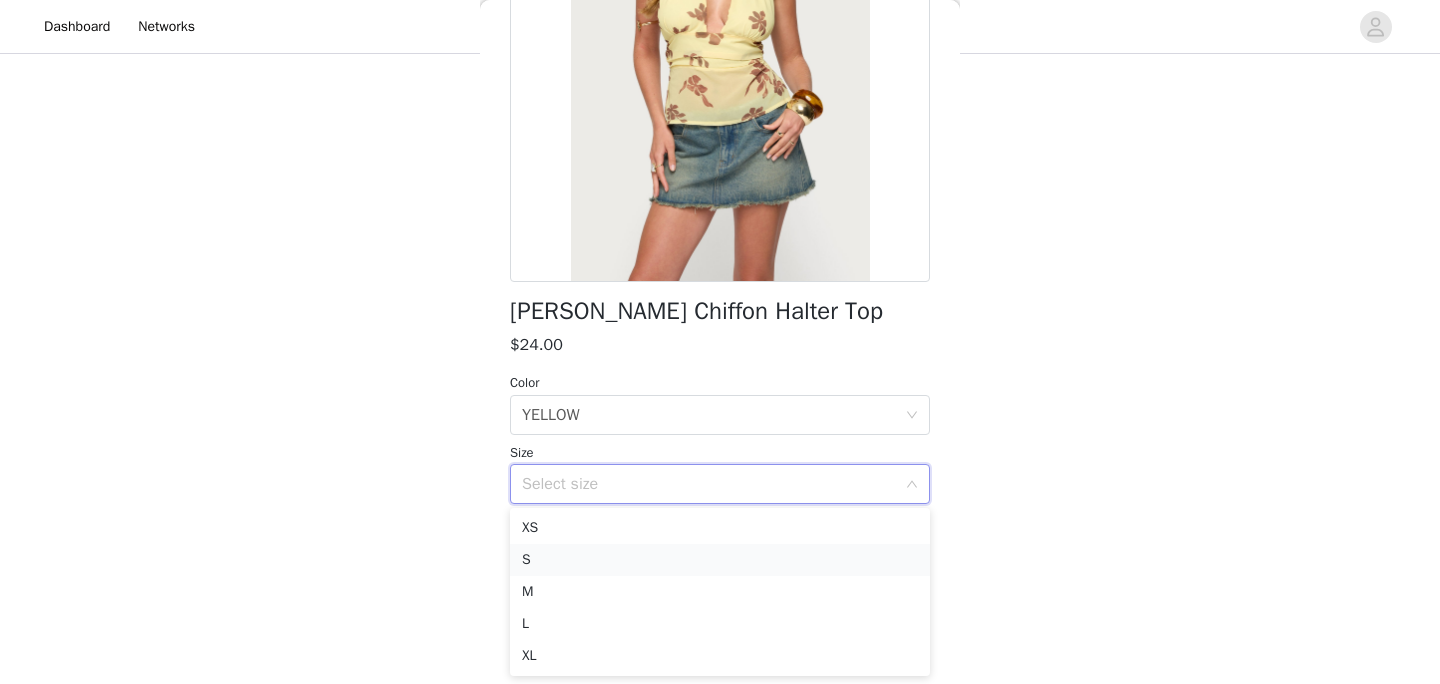 click on "S" at bounding box center (720, 560) 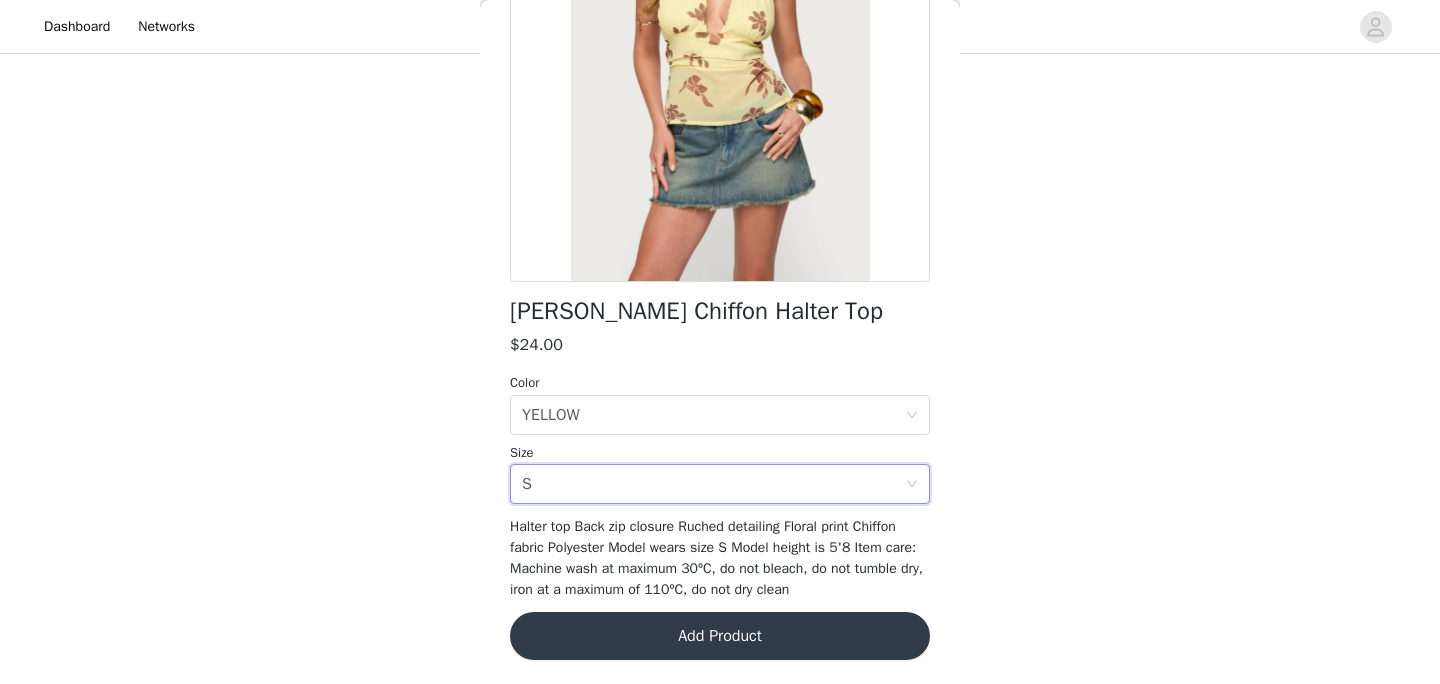 click on "Add Product" at bounding box center (720, 636) 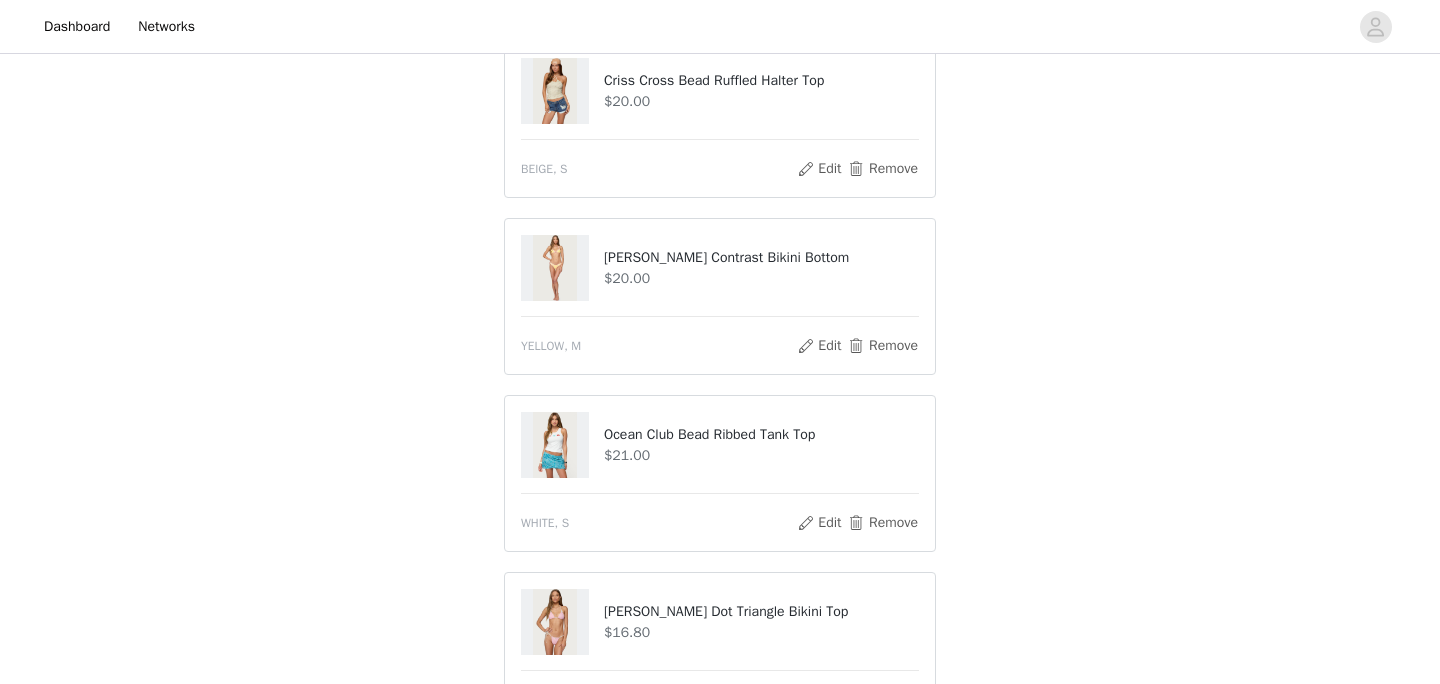 scroll, scrollTop: 769, scrollLeft: 0, axis: vertical 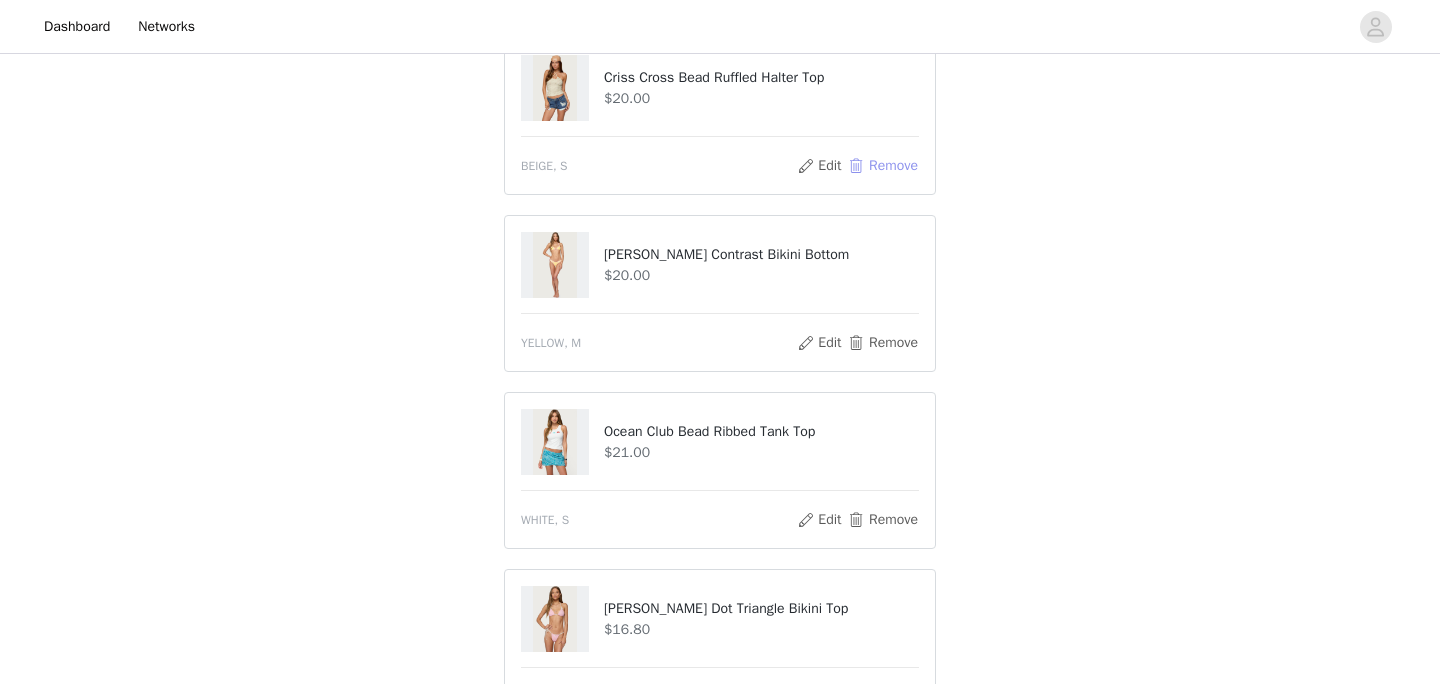 click on "Remove" at bounding box center [883, 166] 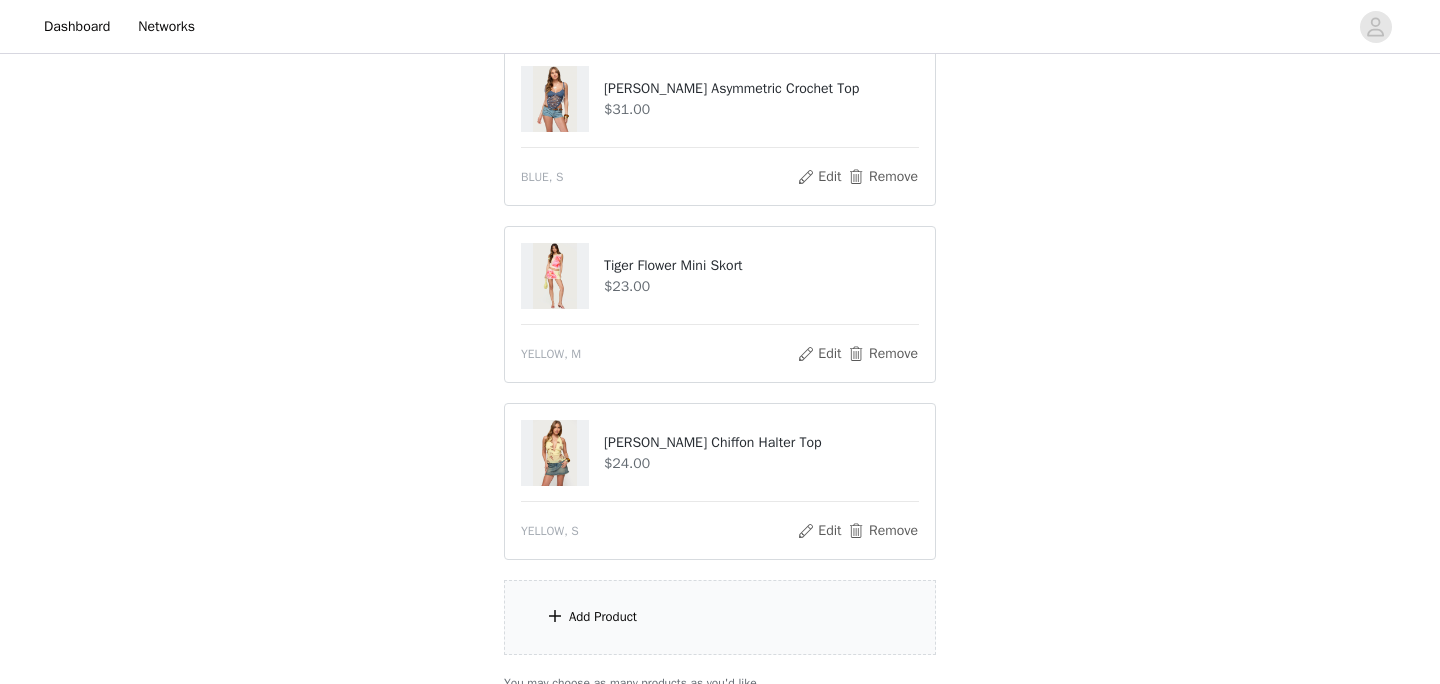 scroll, scrollTop: 1819, scrollLeft: 0, axis: vertical 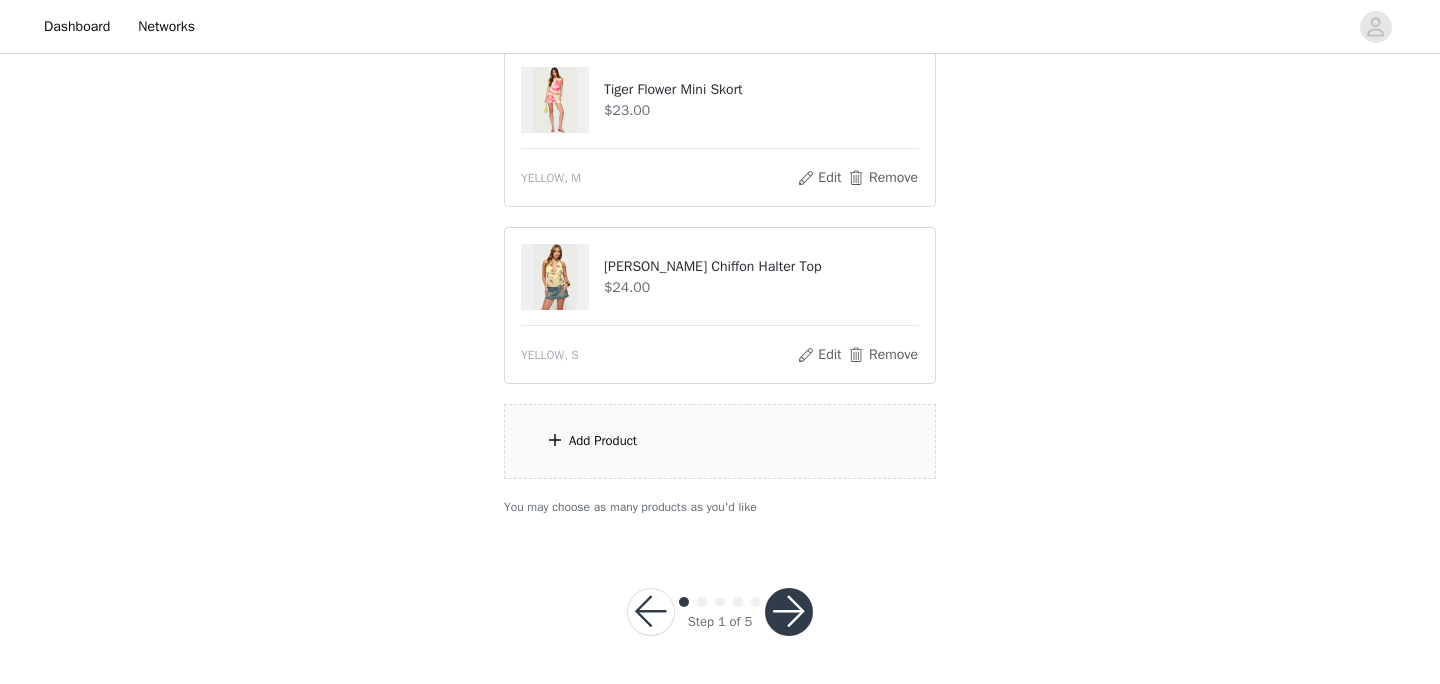 click on "Add Product" at bounding box center [603, 441] 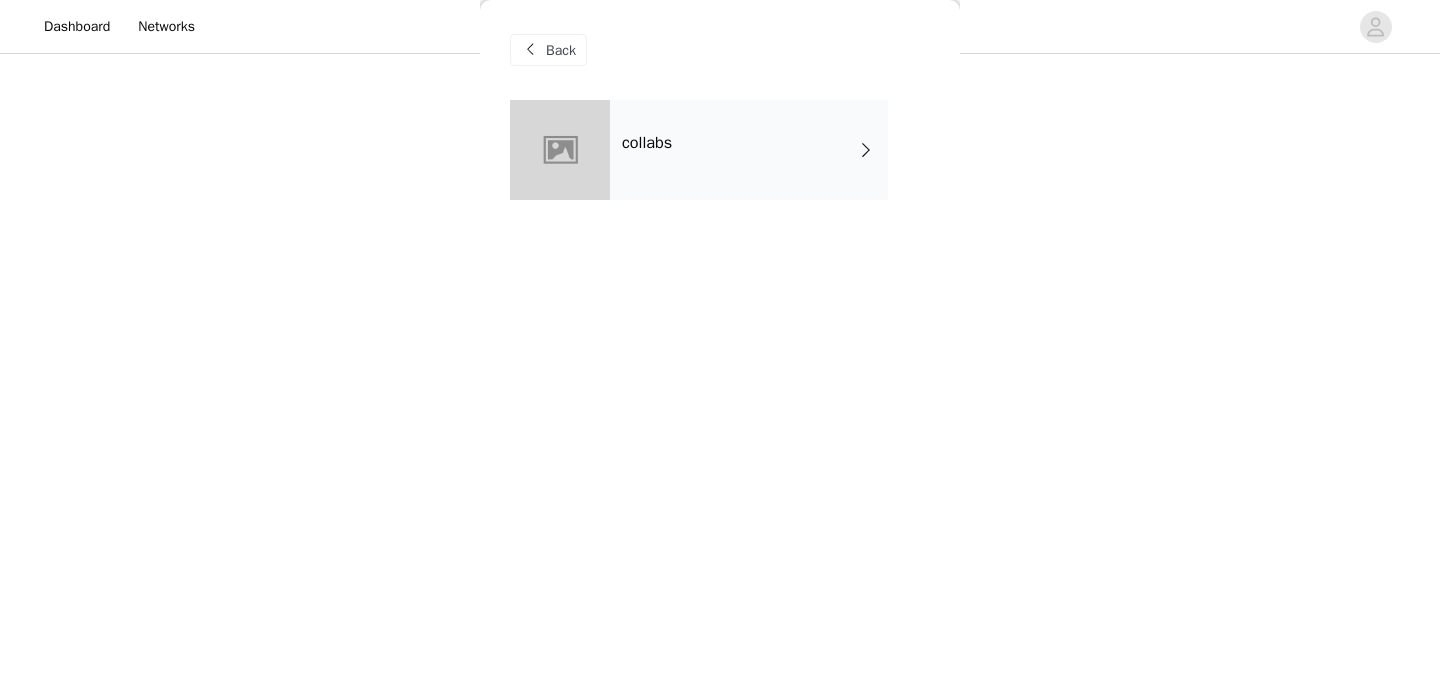 click on "collabs" at bounding box center (749, 150) 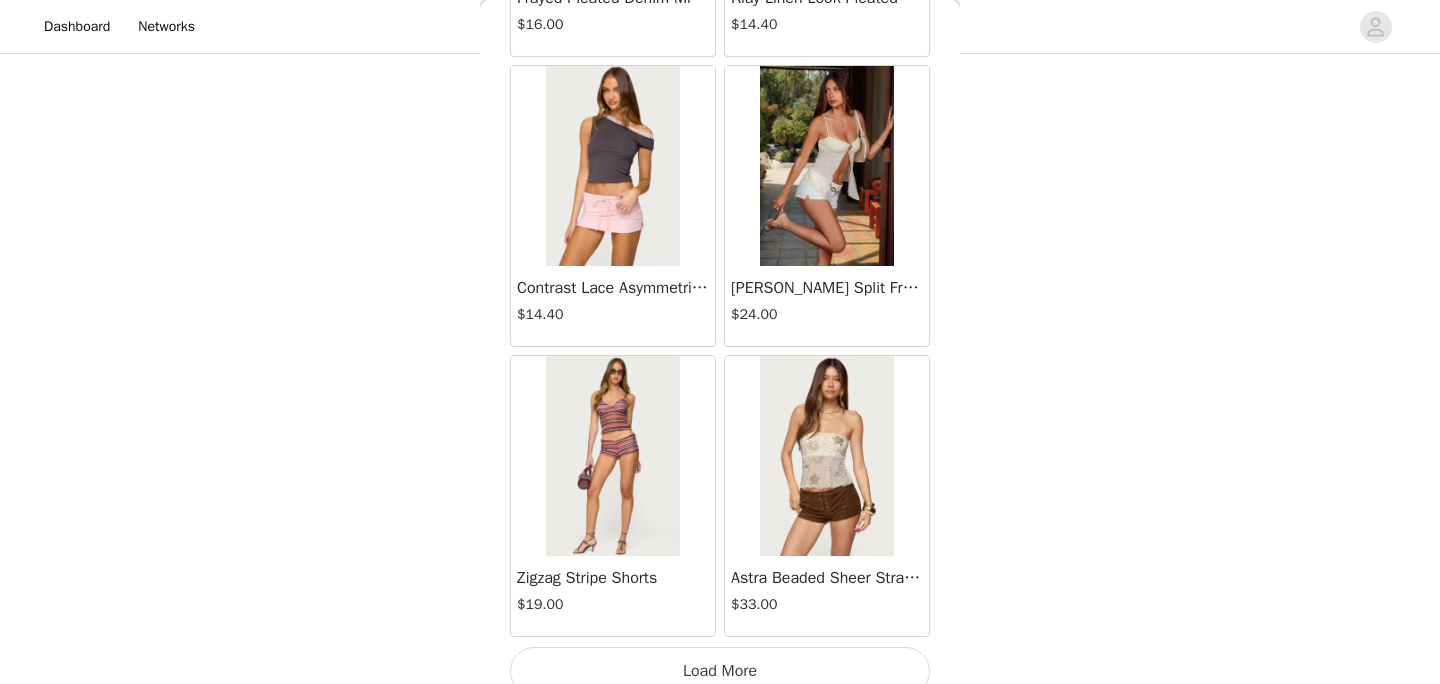 scroll, scrollTop: 2376, scrollLeft: 0, axis: vertical 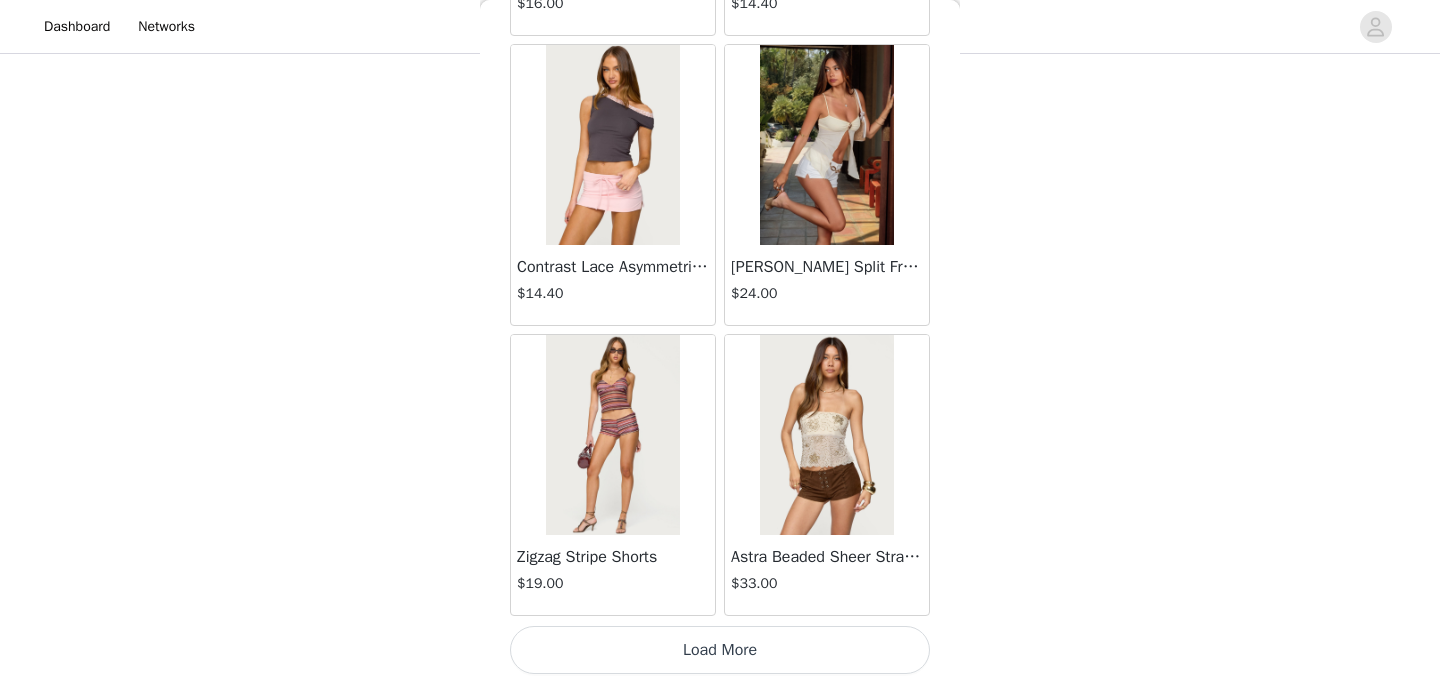 click on "Load More" at bounding box center [720, 650] 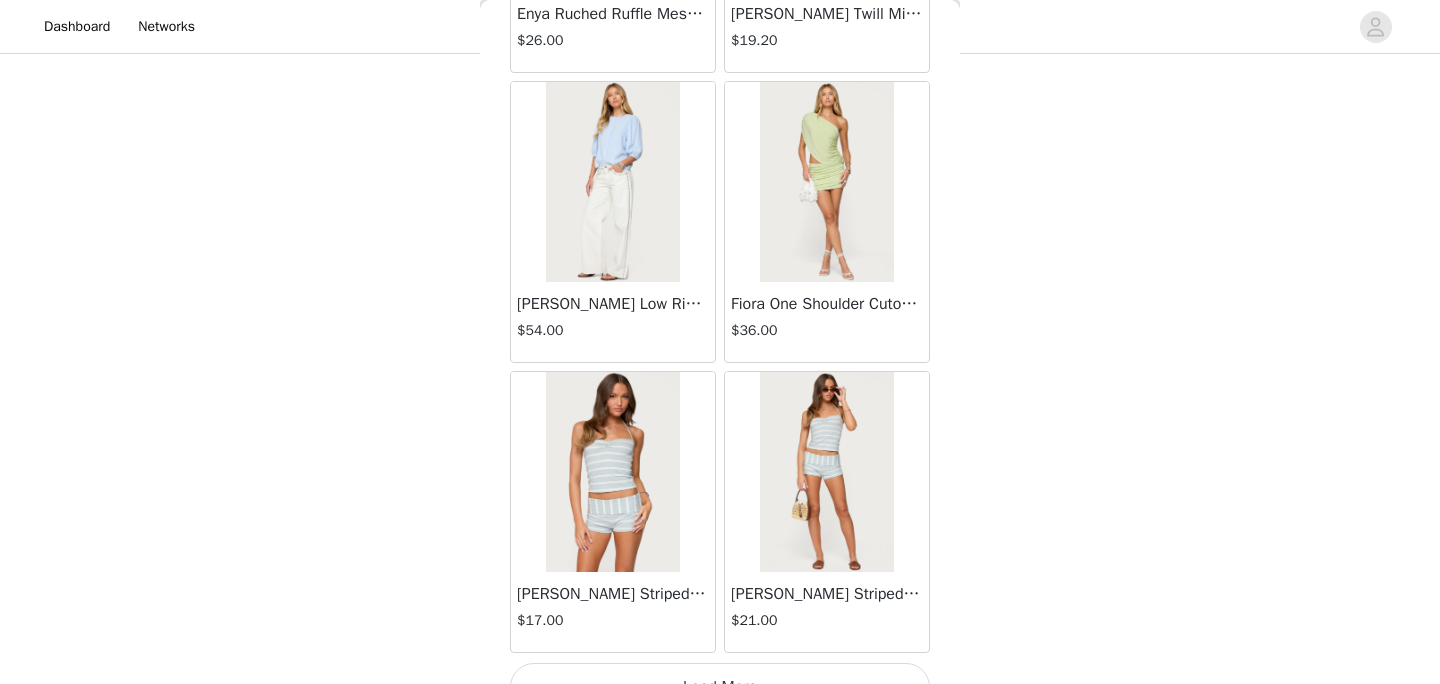scroll, scrollTop: 5276, scrollLeft: 0, axis: vertical 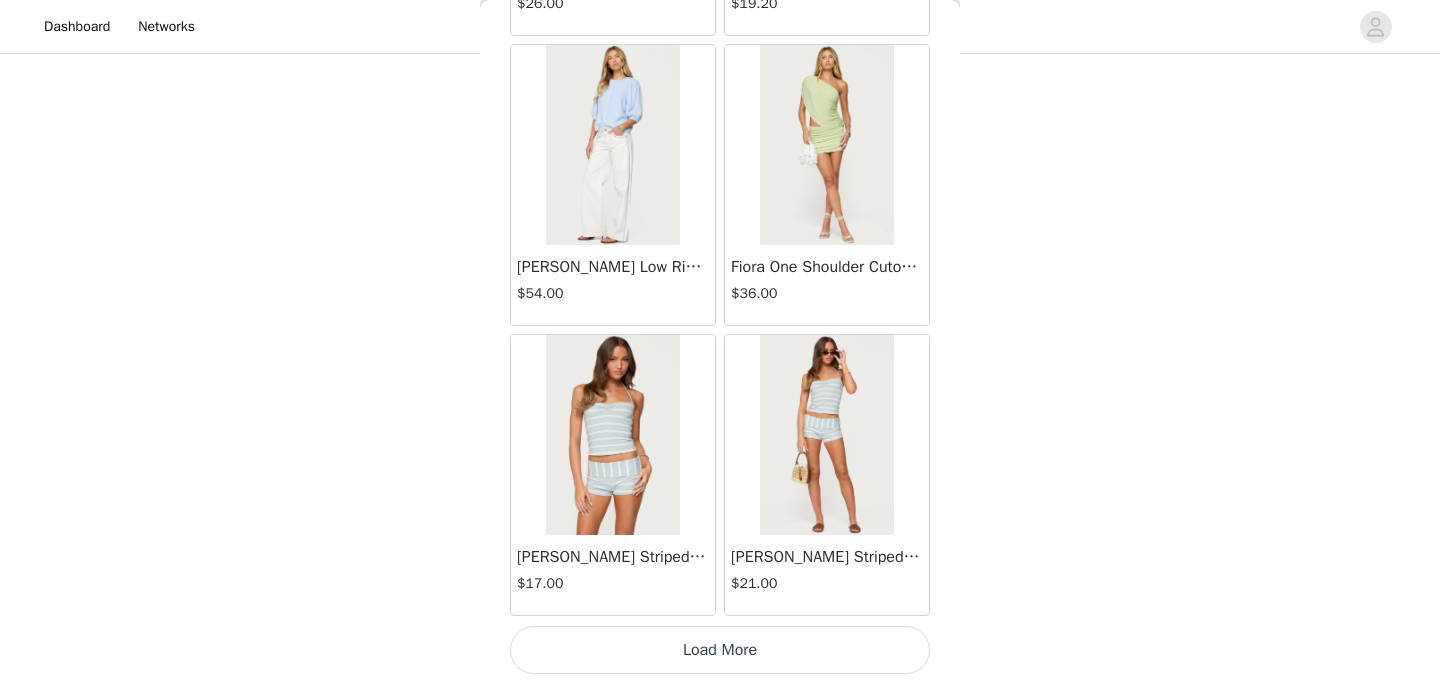click on "Load More" at bounding box center [720, 650] 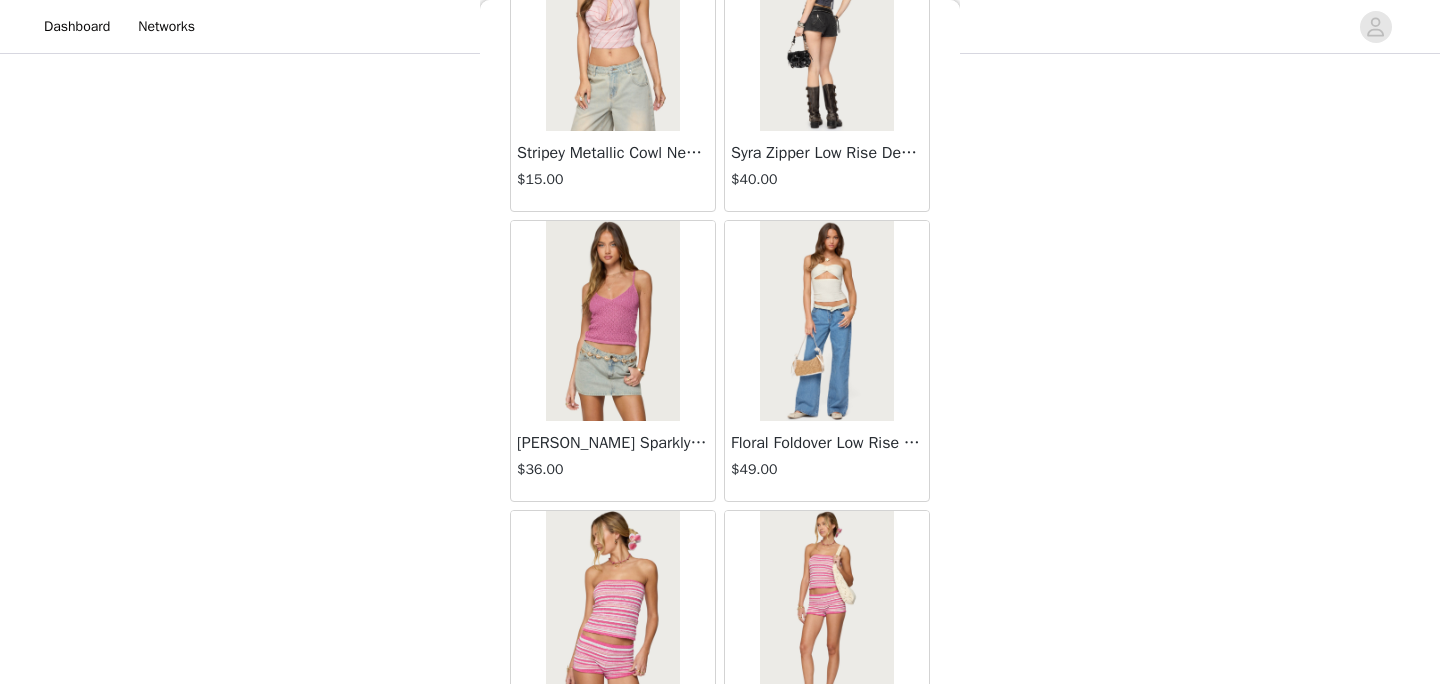 scroll, scrollTop: 8176, scrollLeft: 0, axis: vertical 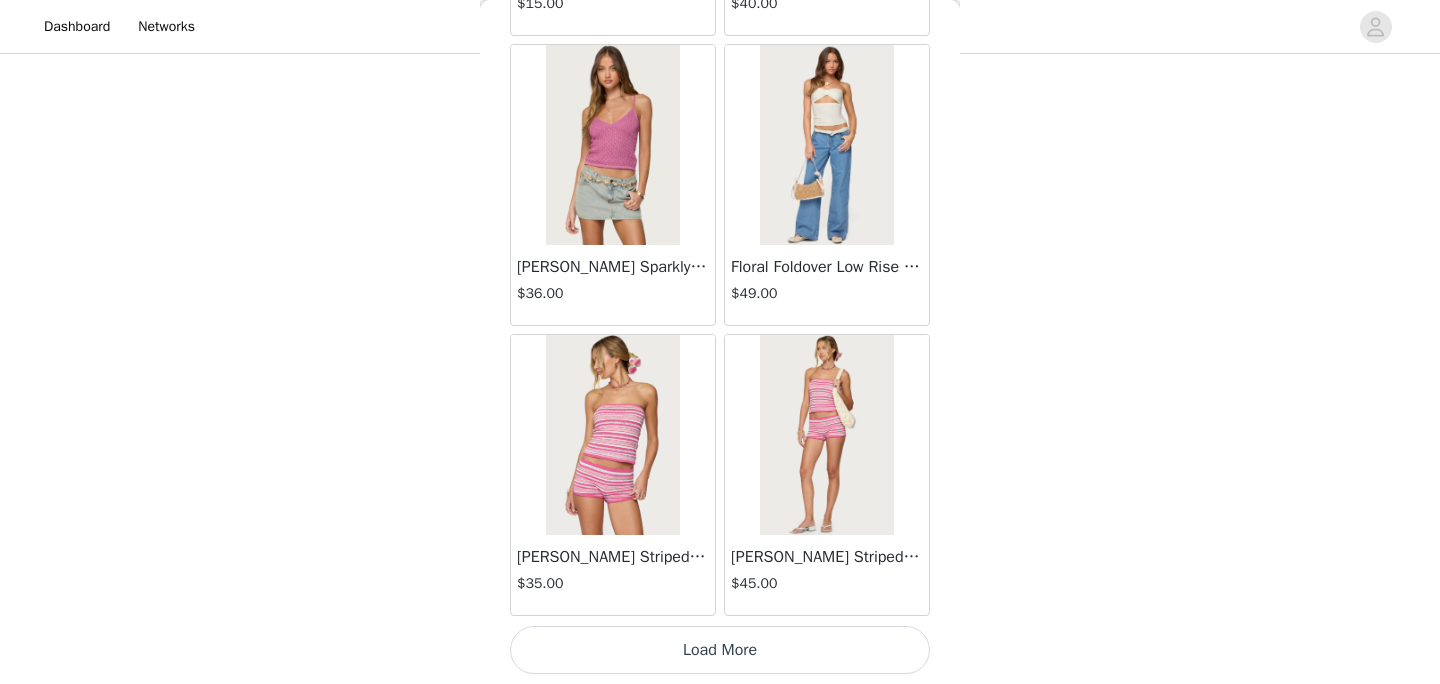 click on "Load More" at bounding box center [720, 650] 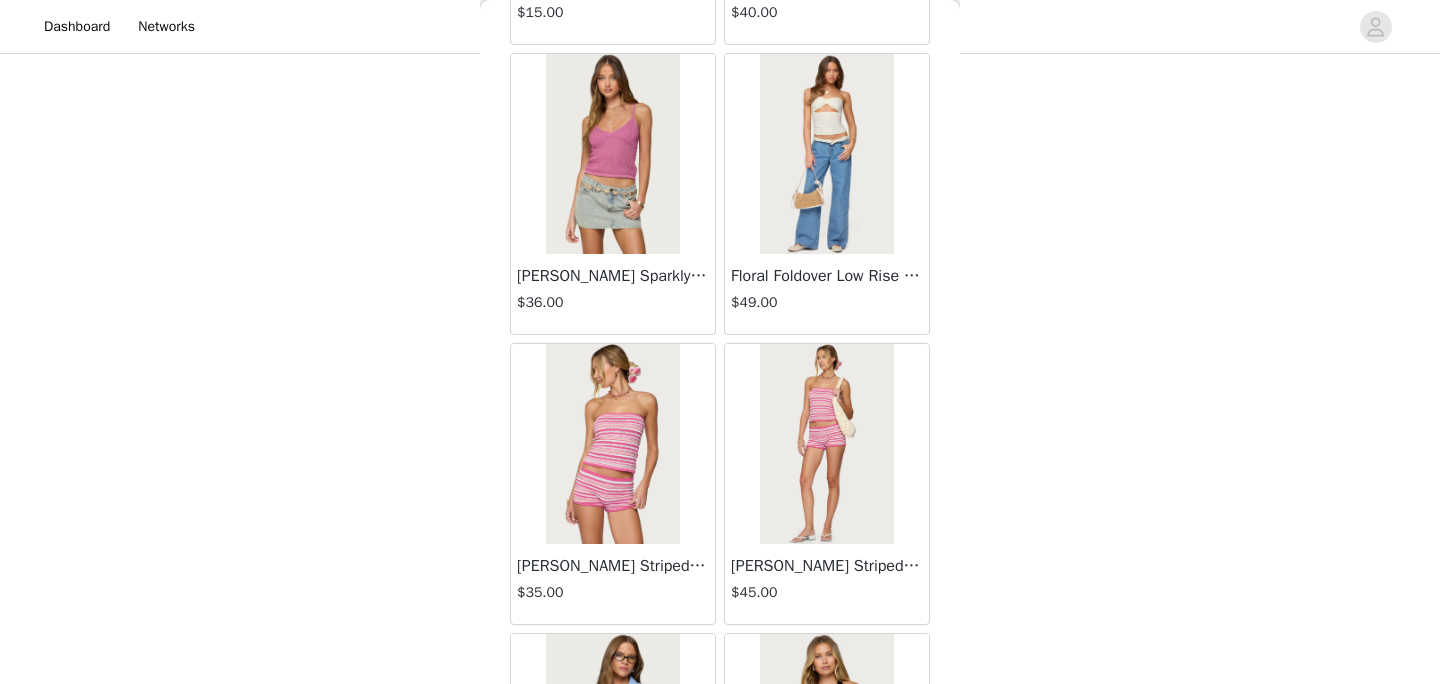 scroll, scrollTop: 8176, scrollLeft: 0, axis: vertical 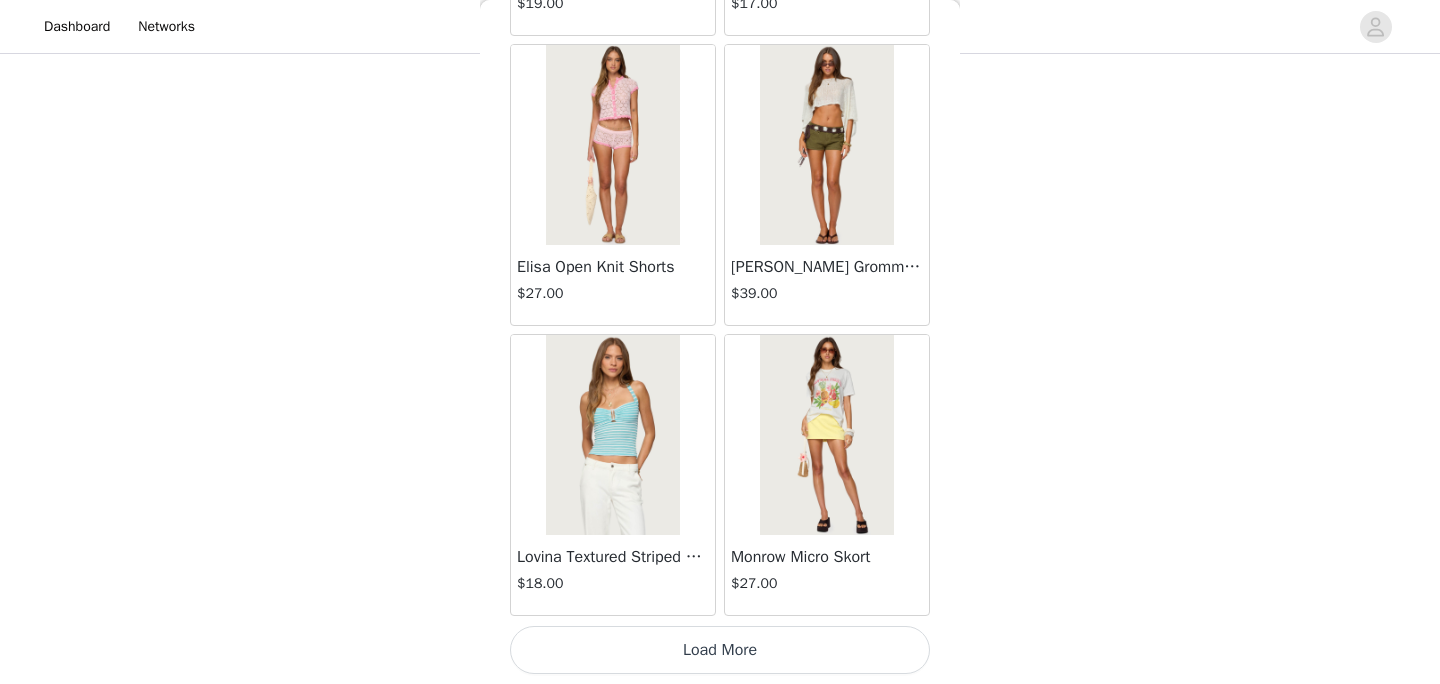click on "Load More" at bounding box center [720, 650] 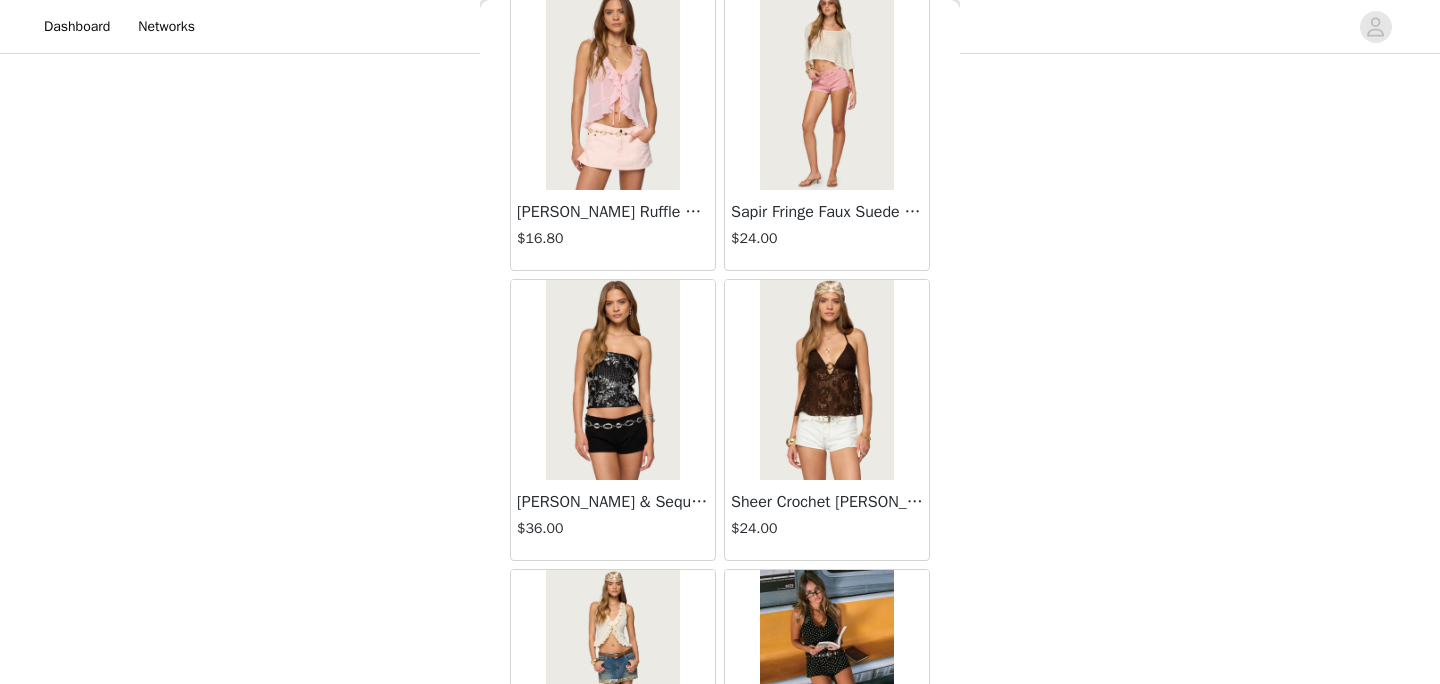 scroll, scrollTop: 13976, scrollLeft: 0, axis: vertical 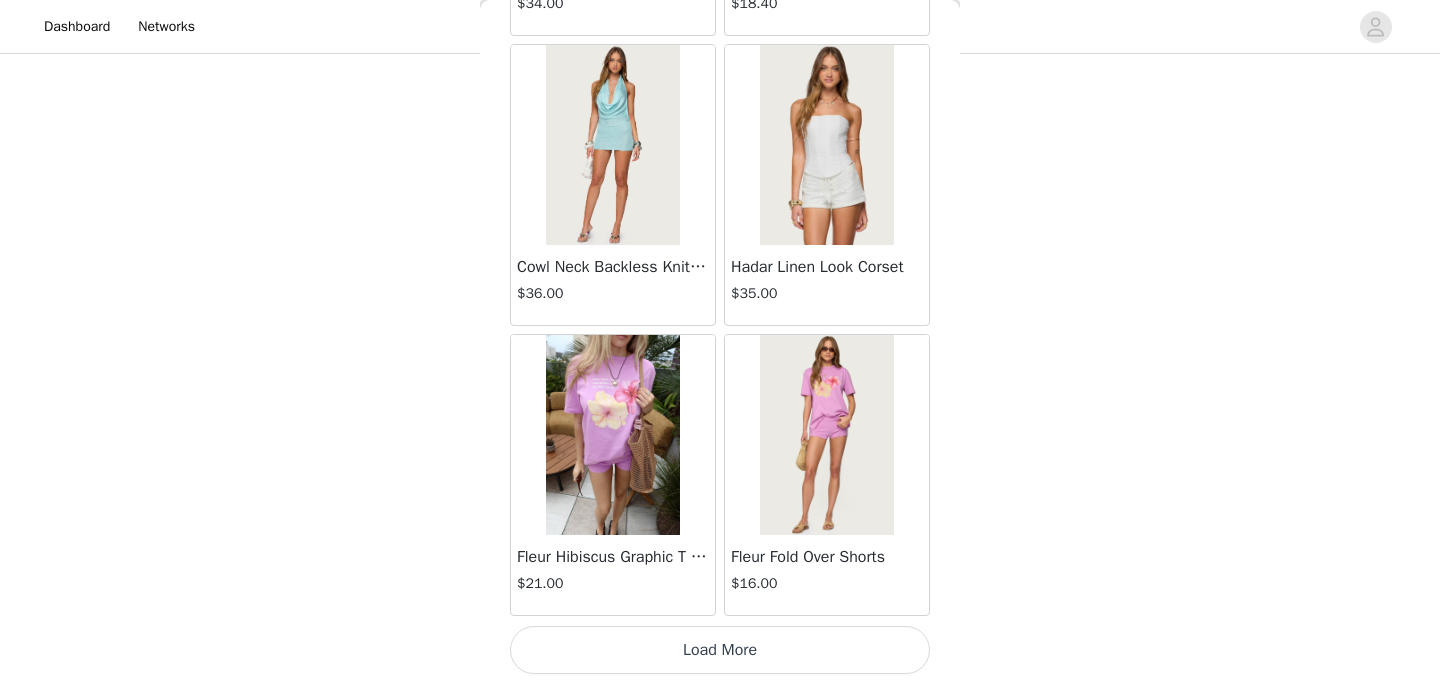 click on "Load More" at bounding box center (720, 650) 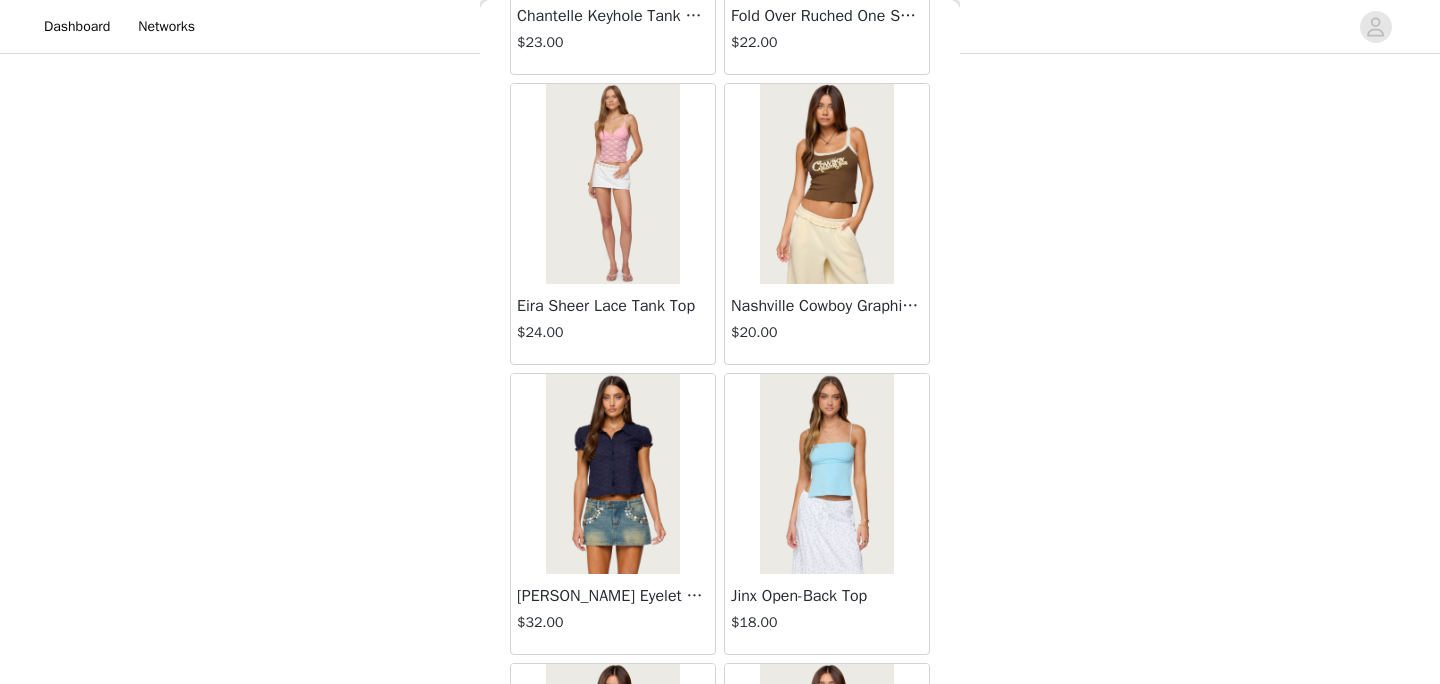 scroll, scrollTop: 16876, scrollLeft: 0, axis: vertical 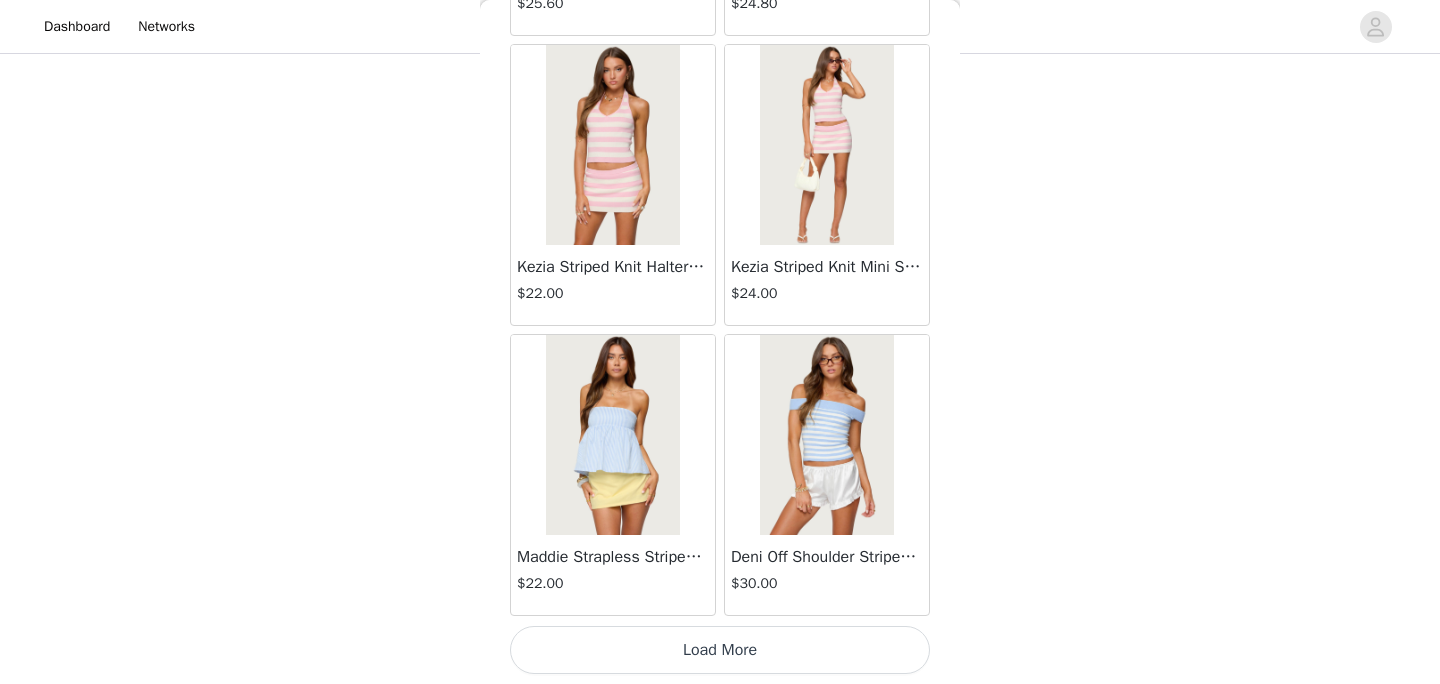 click on "Load More" at bounding box center [720, 650] 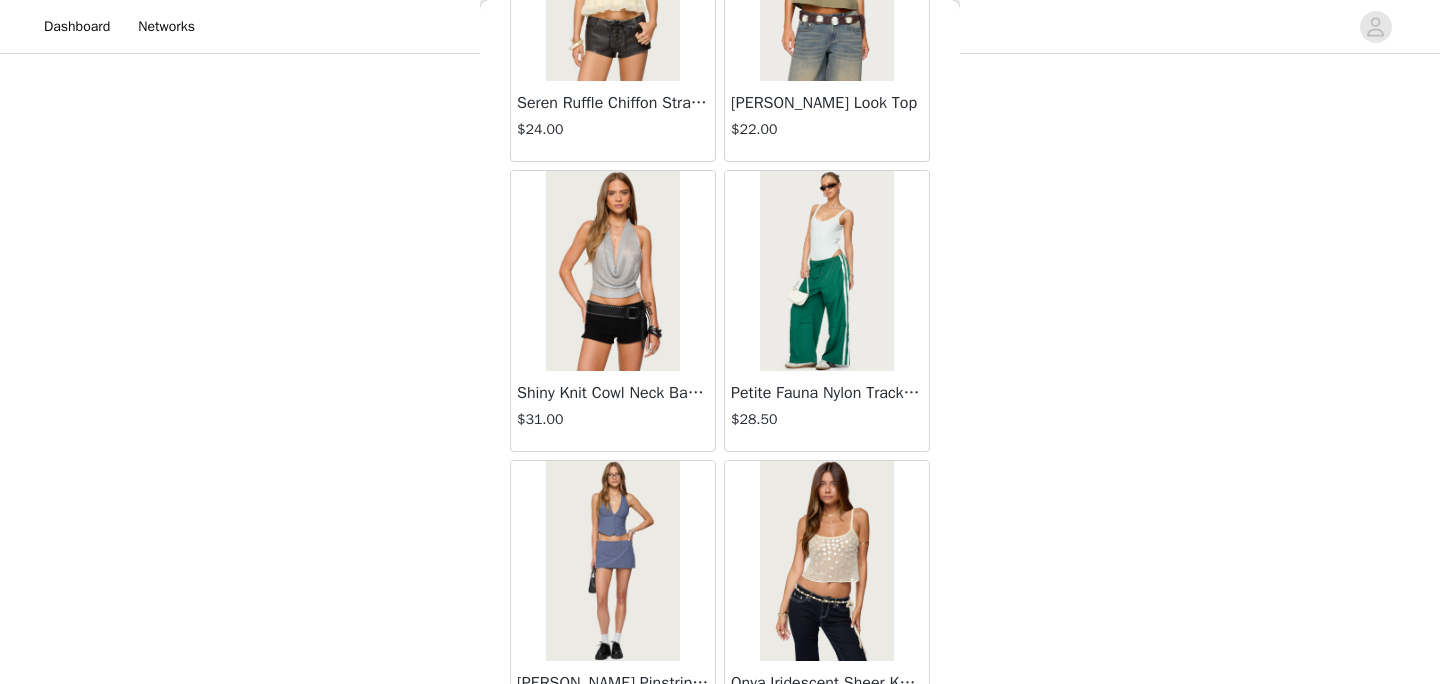 scroll, scrollTop: 19776, scrollLeft: 0, axis: vertical 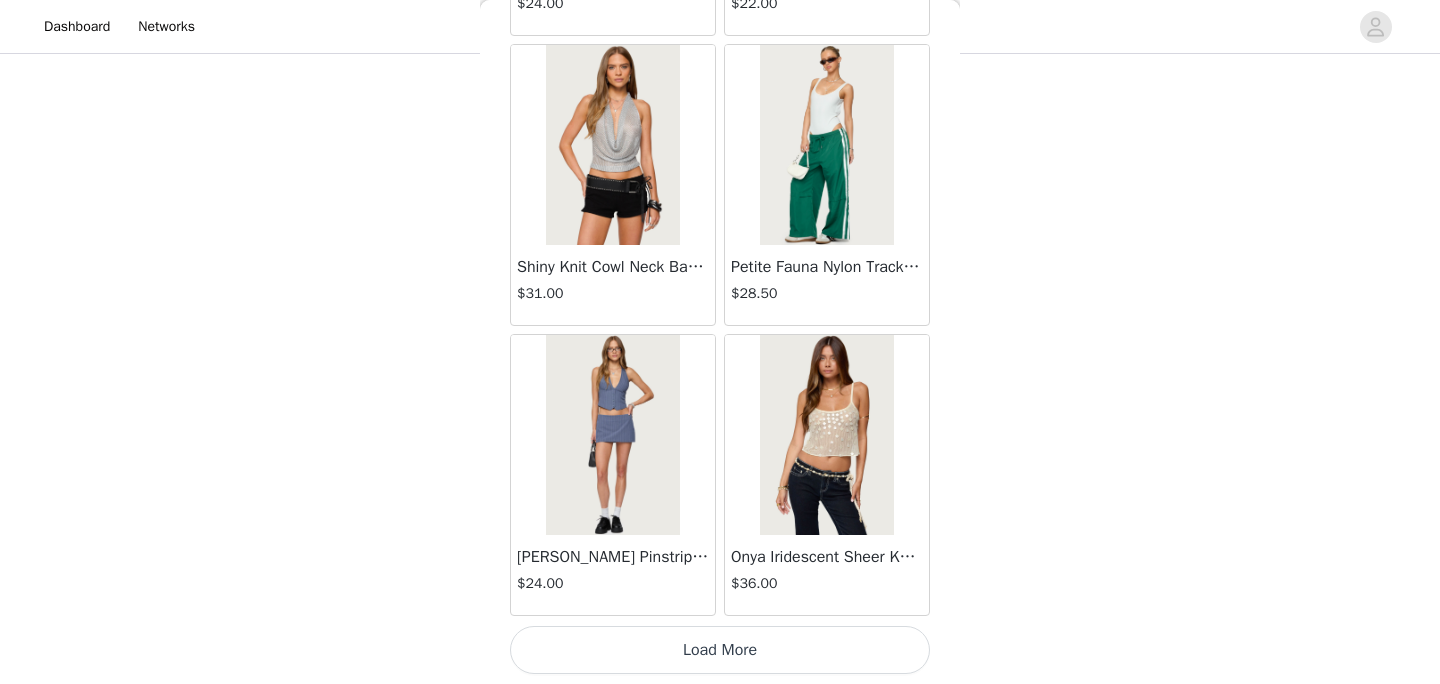 click on "Load More" at bounding box center (720, 650) 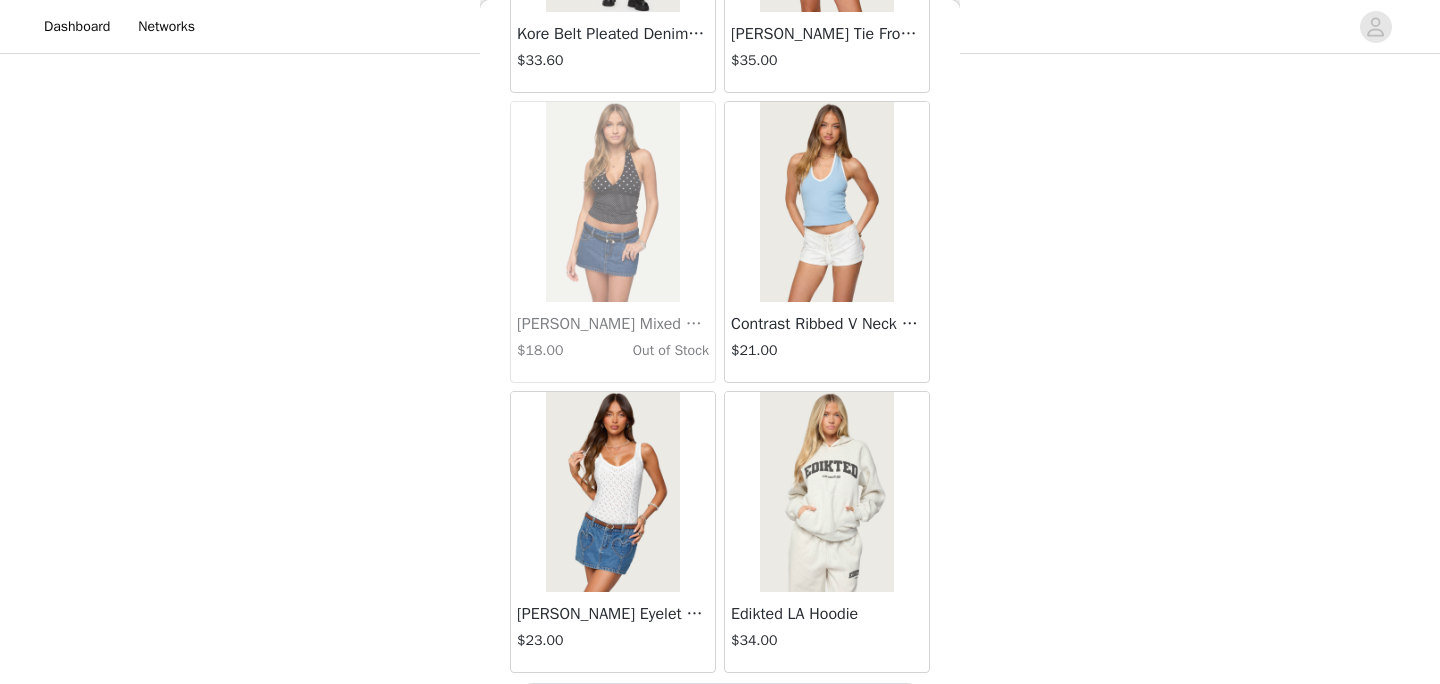 scroll, scrollTop: 22676, scrollLeft: 0, axis: vertical 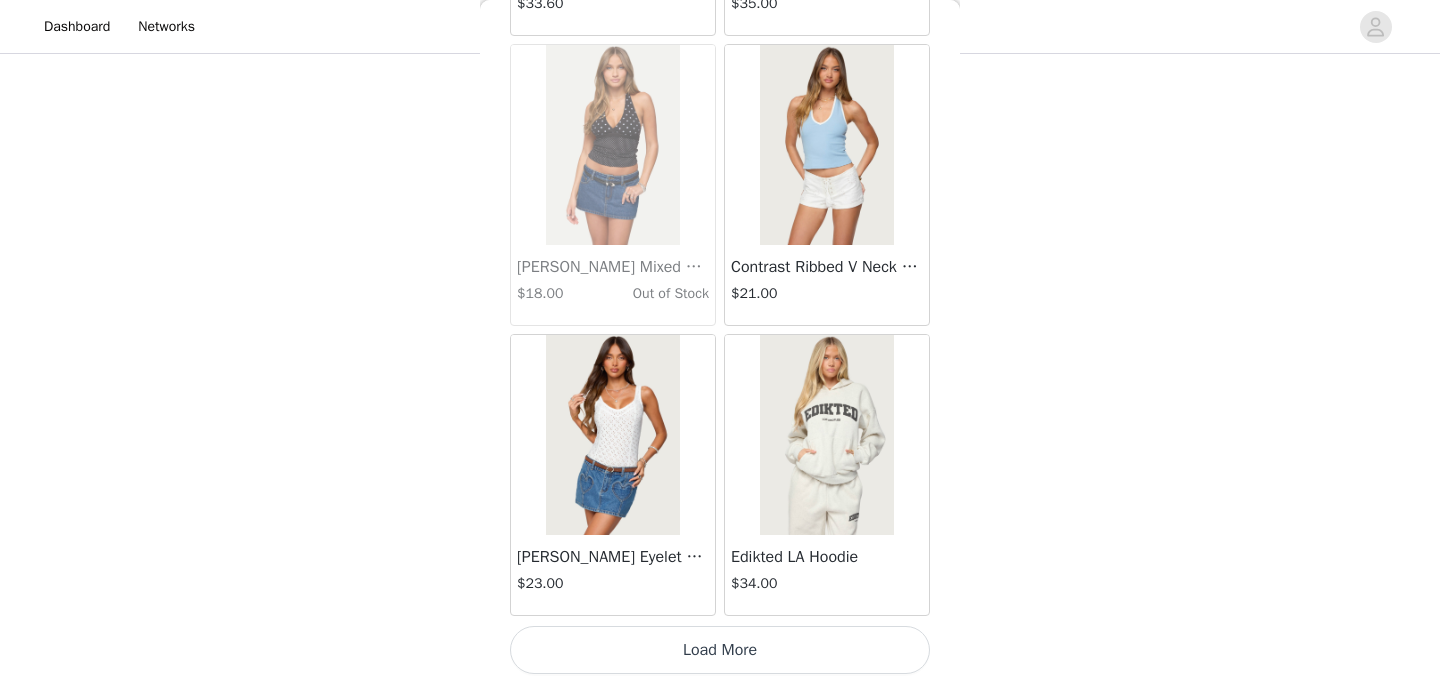 click on "Load More" at bounding box center [720, 650] 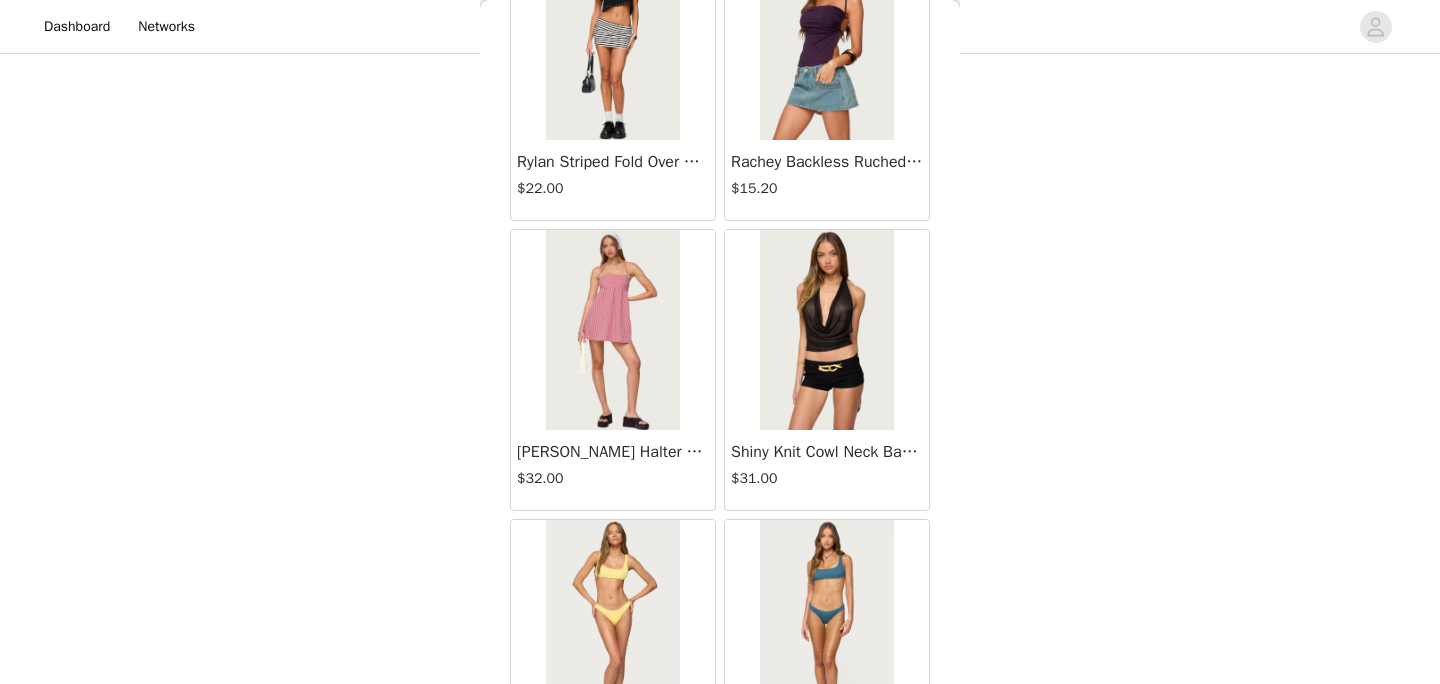 scroll, scrollTop: 25576, scrollLeft: 0, axis: vertical 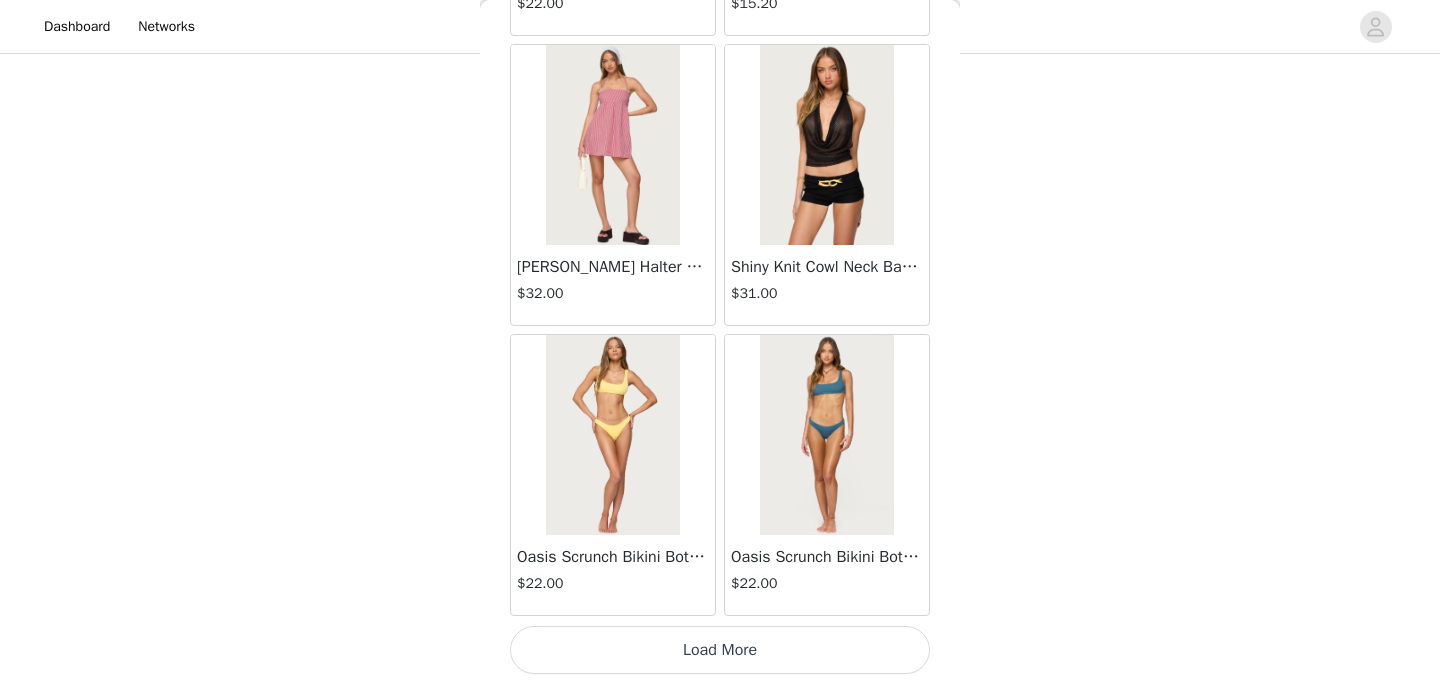 click on "Load More" at bounding box center (720, 650) 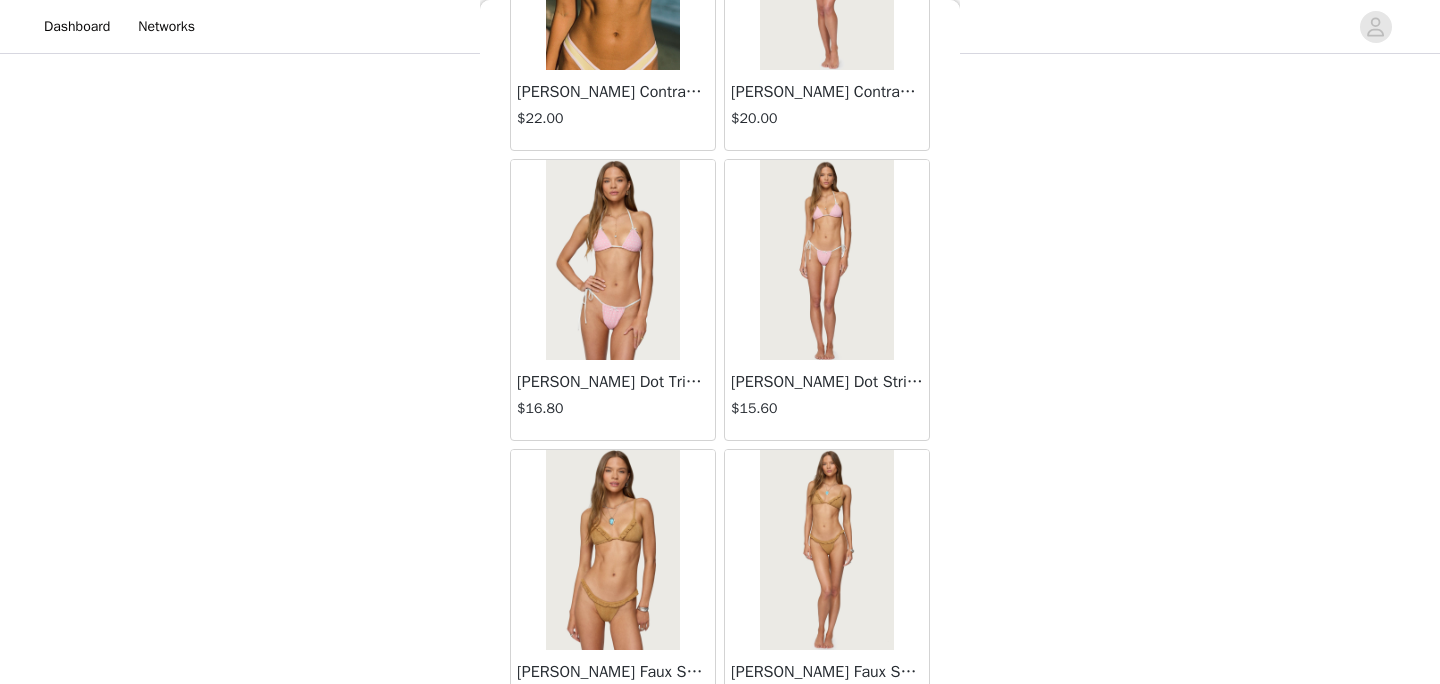 scroll, scrollTop: 28476, scrollLeft: 0, axis: vertical 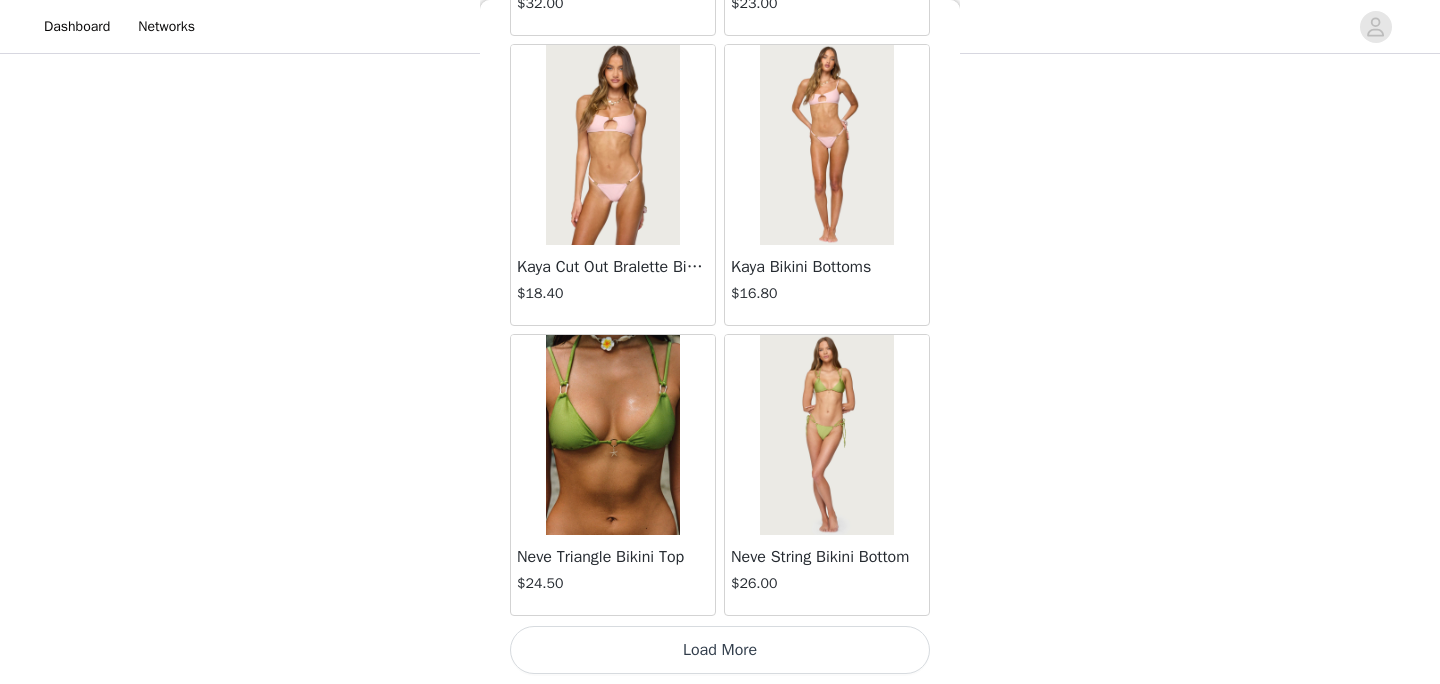 click on "Load More" at bounding box center [720, 650] 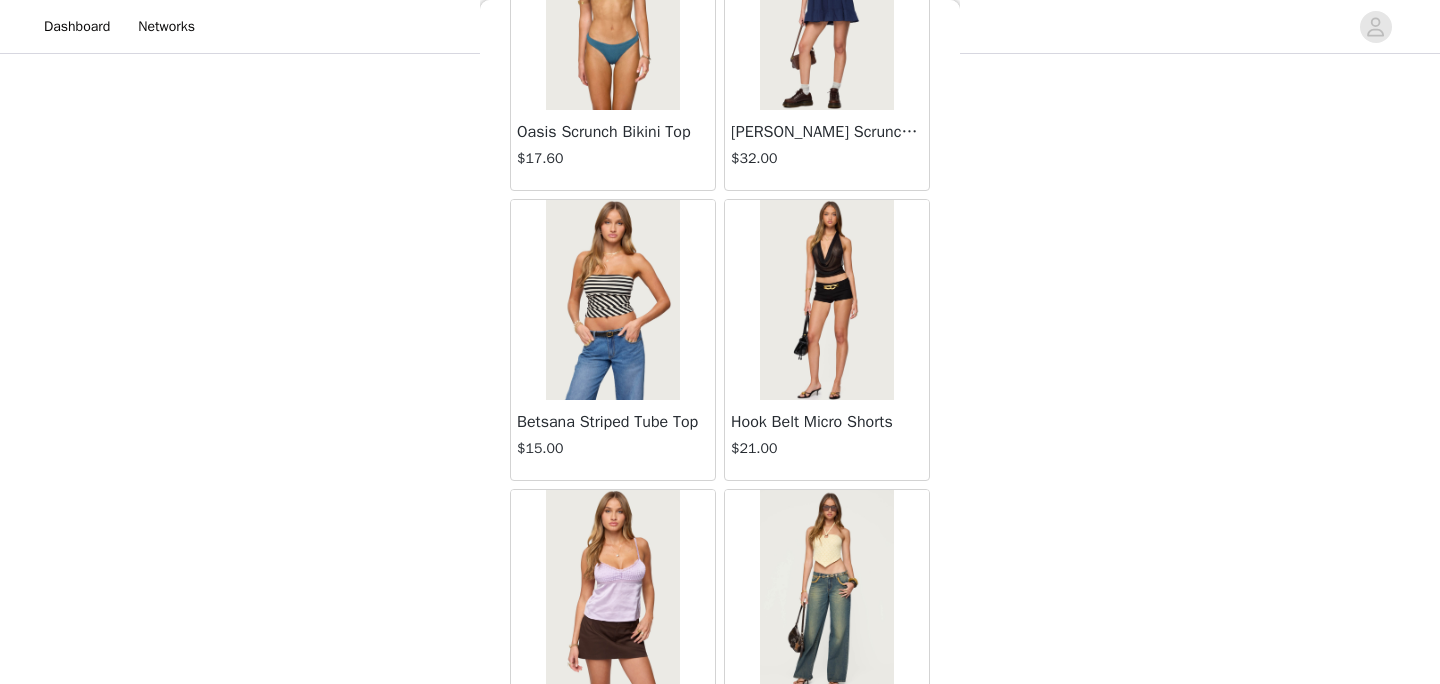 scroll, scrollTop: 31376, scrollLeft: 0, axis: vertical 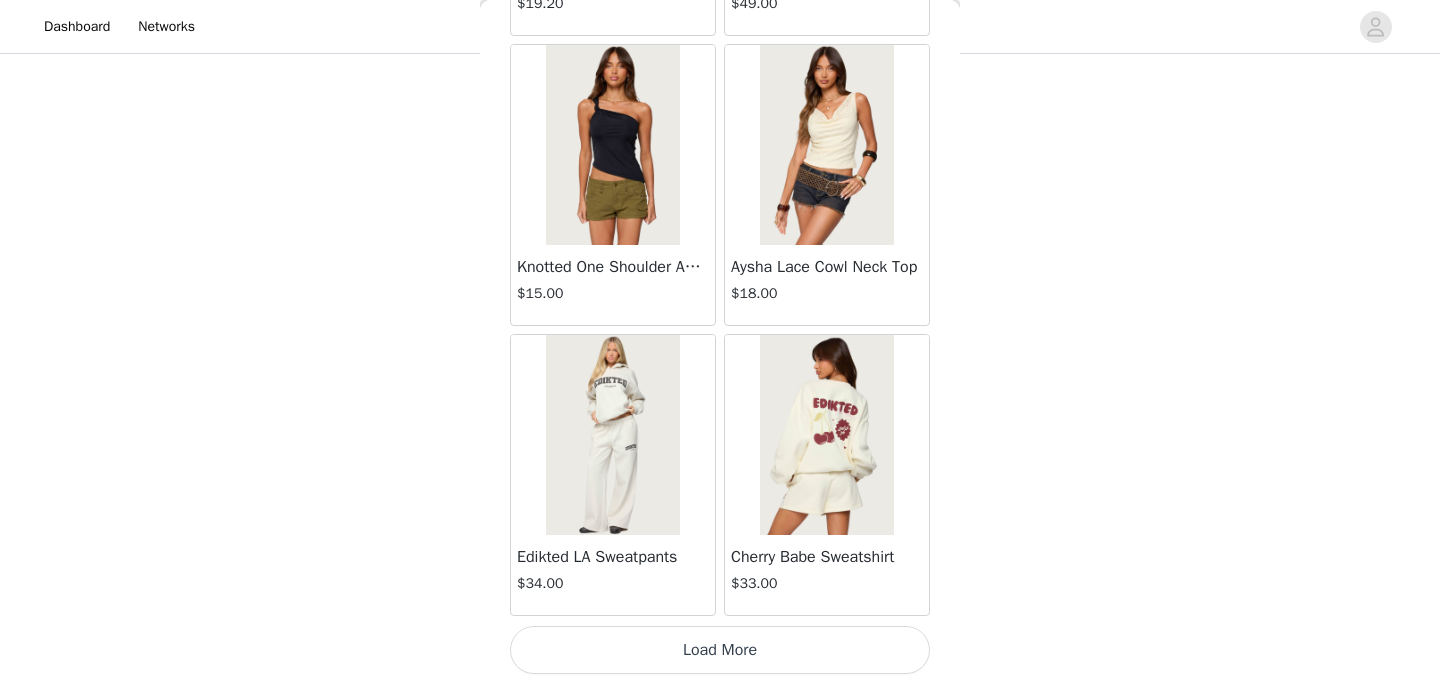 click on "Load More" at bounding box center (720, 650) 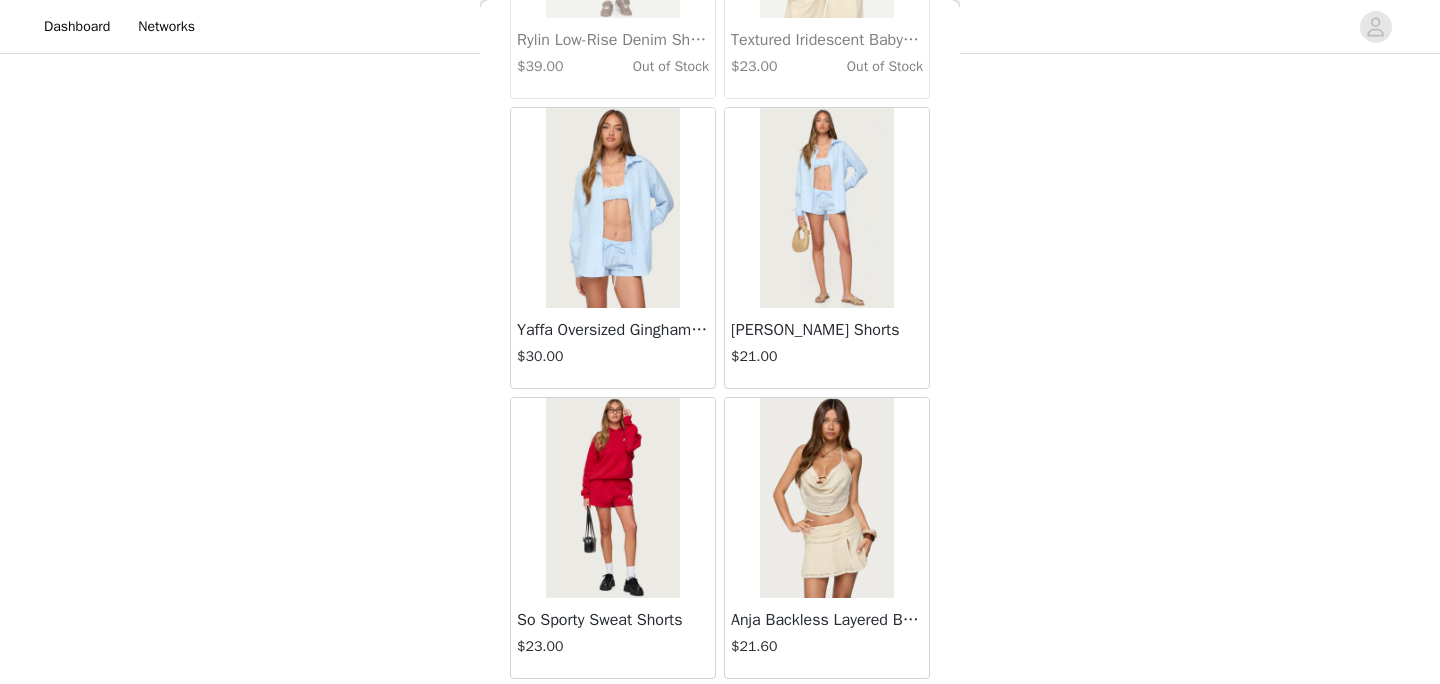 scroll, scrollTop: 34276, scrollLeft: 0, axis: vertical 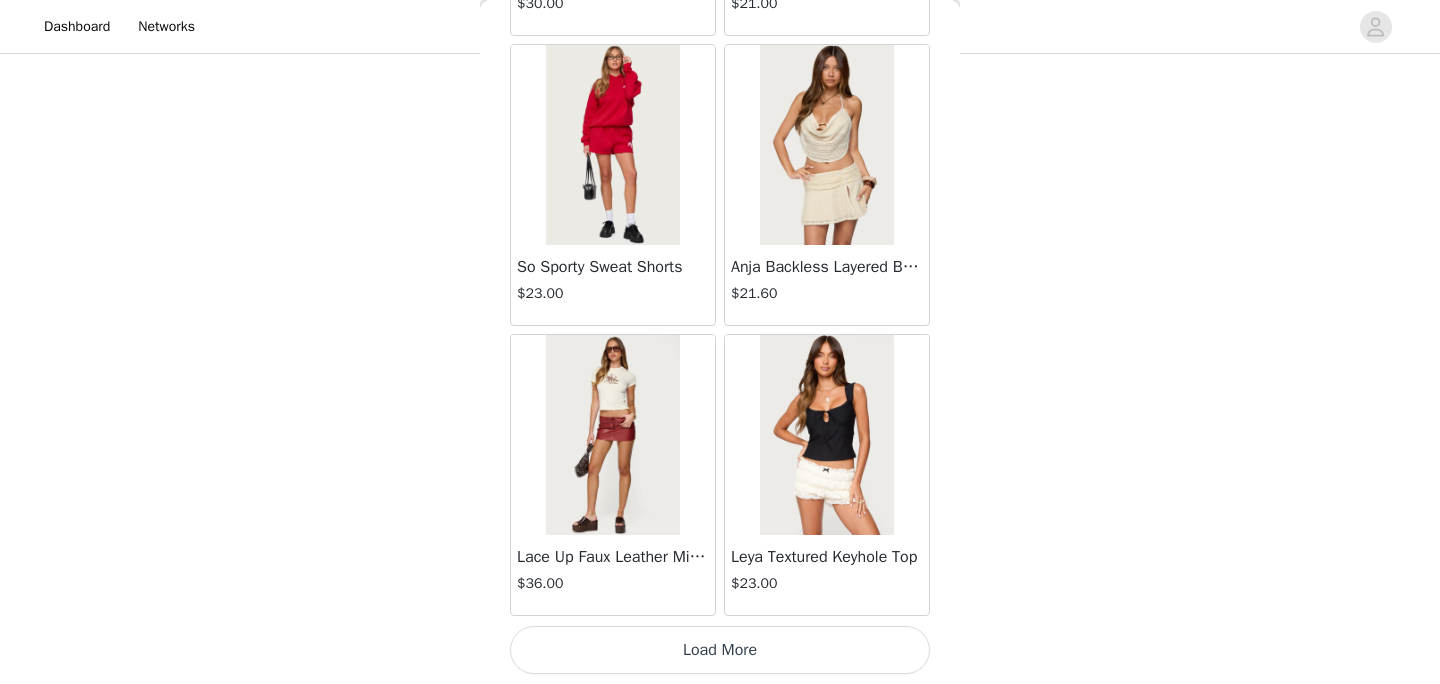 click on "Load More" at bounding box center (720, 650) 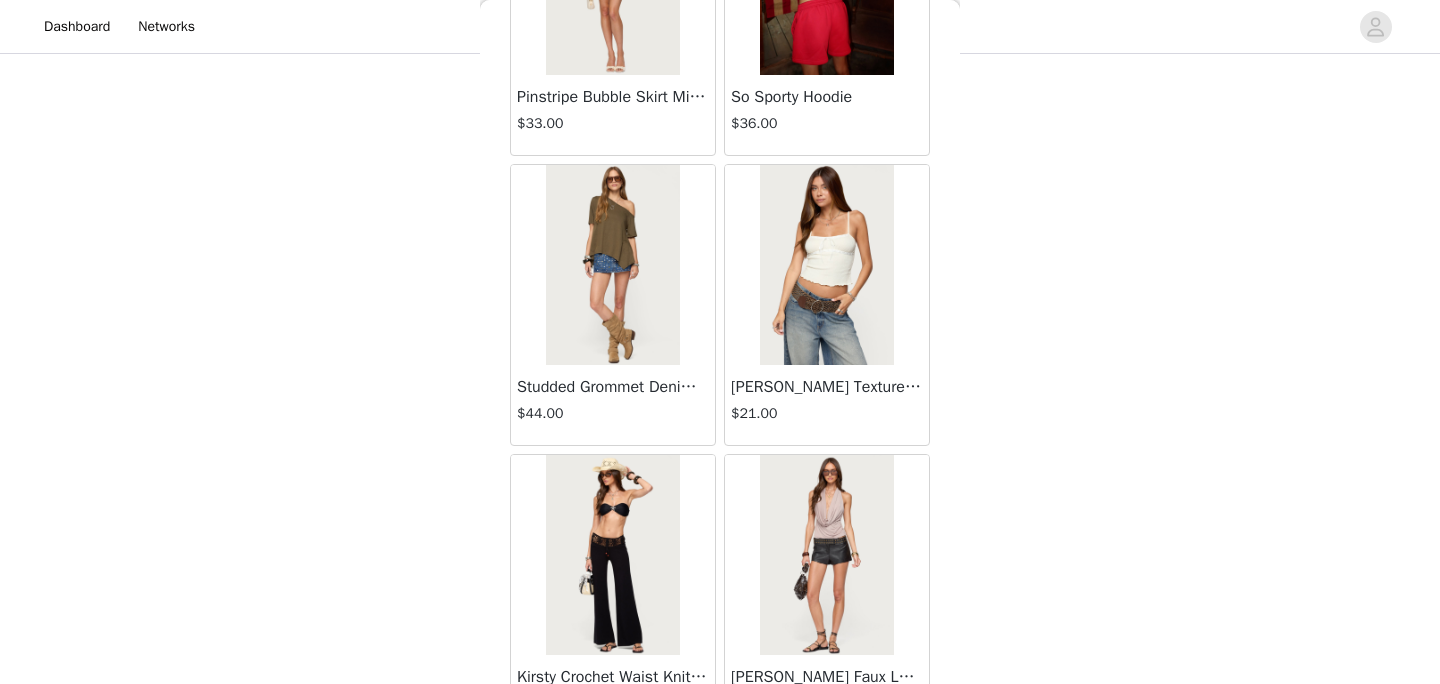 scroll, scrollTop: 37176, scrollLeft: 0, axis: vertical 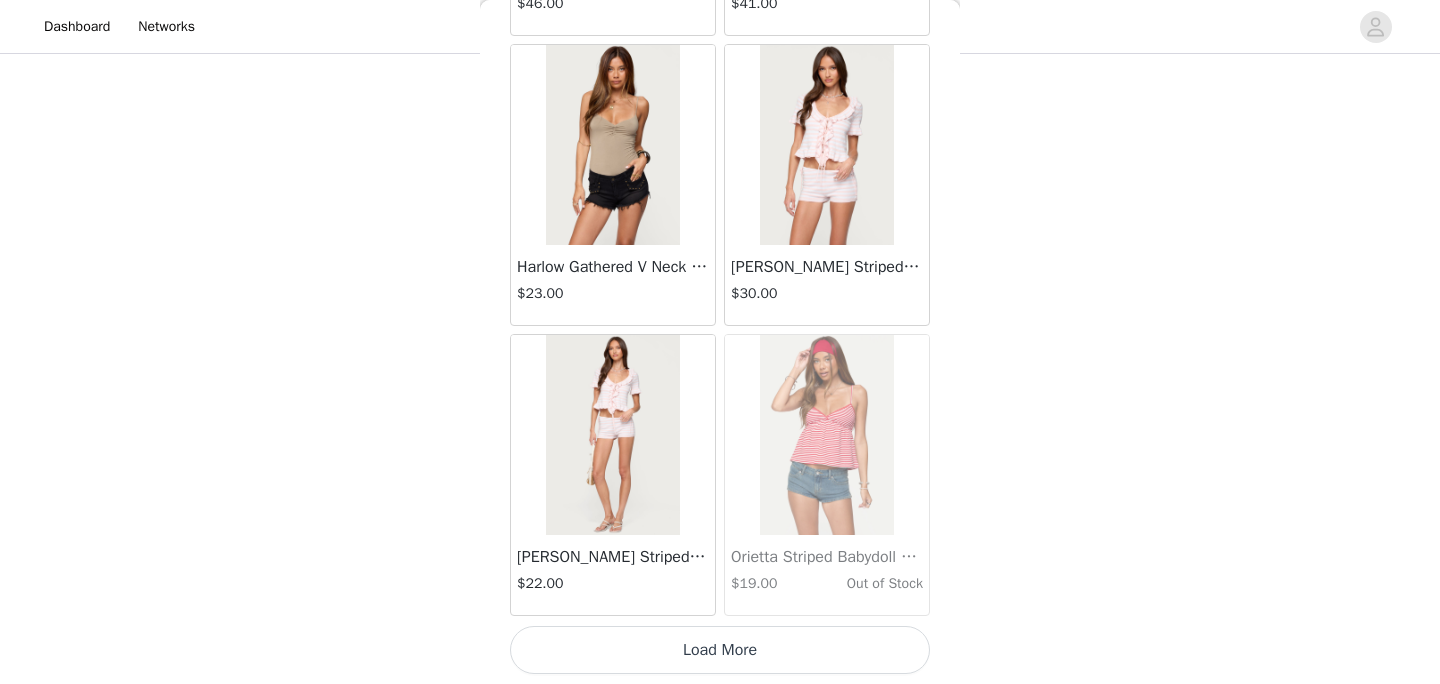 click on "Load More" at bounding box center [720, 650] 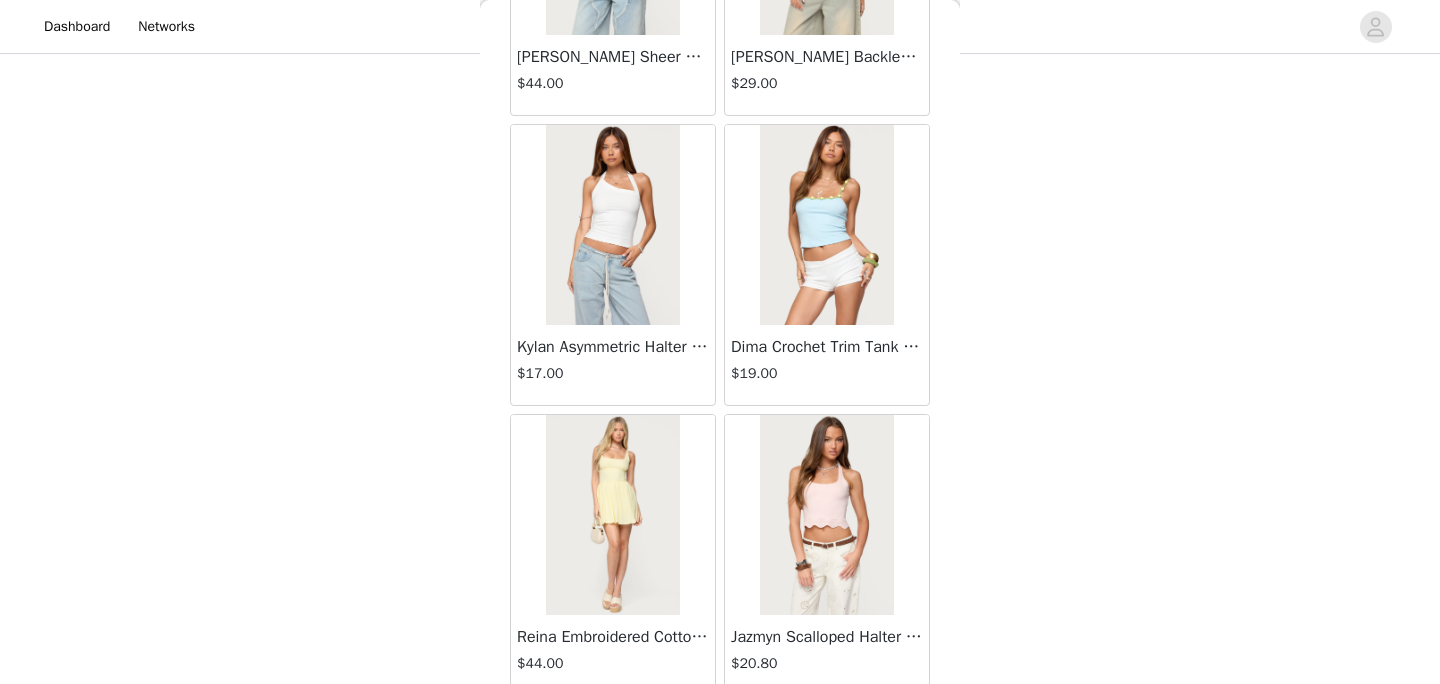 scroll, scrollTop: 40076, scrollLeft: 0, axis: vertical 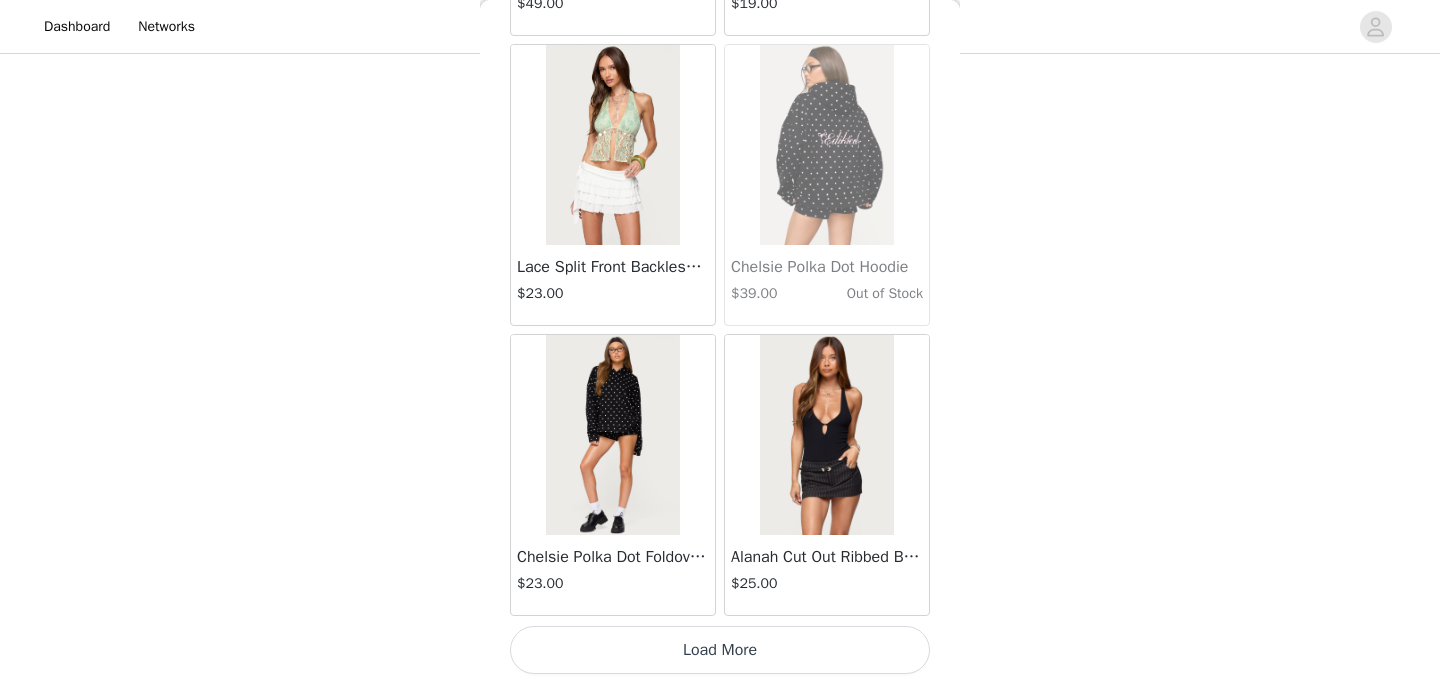 click on "Load More" at bounding box center [720, 650] 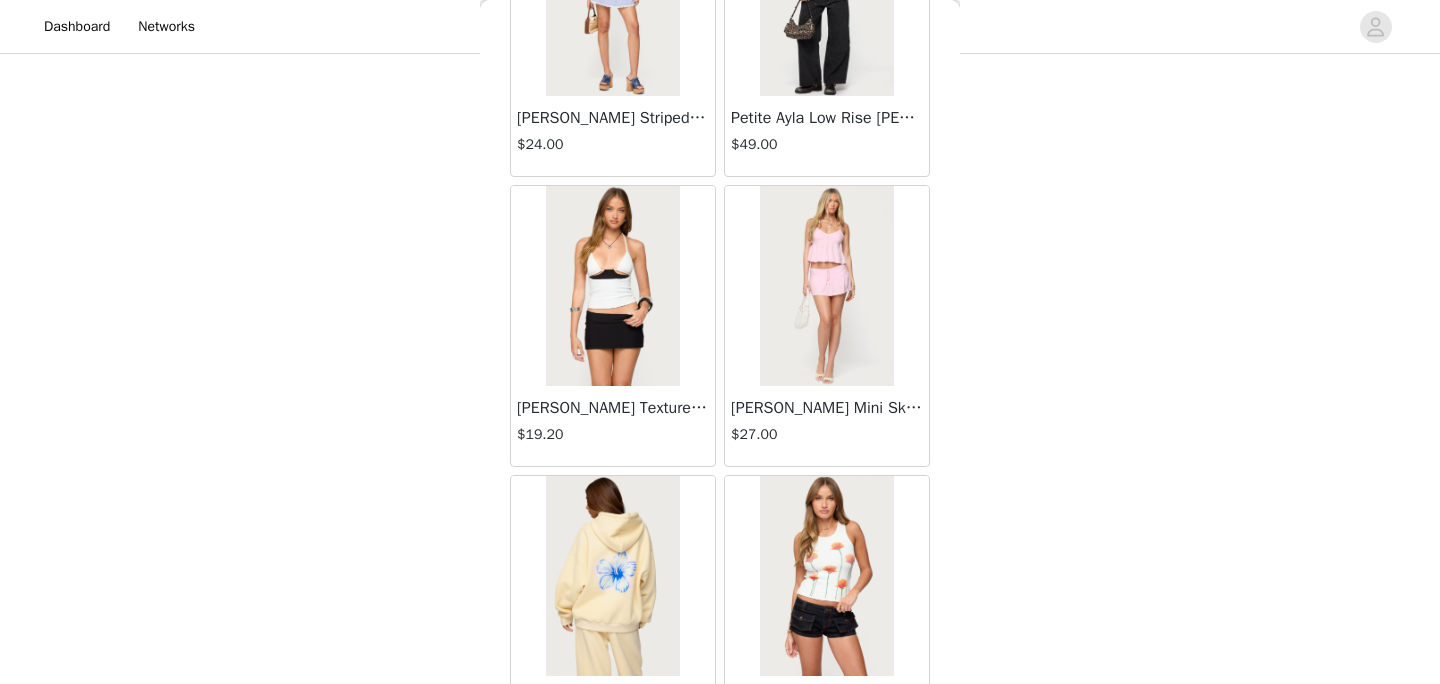 scroll, scrollTop: 42976, scrollLeft: 0, axis: vertical 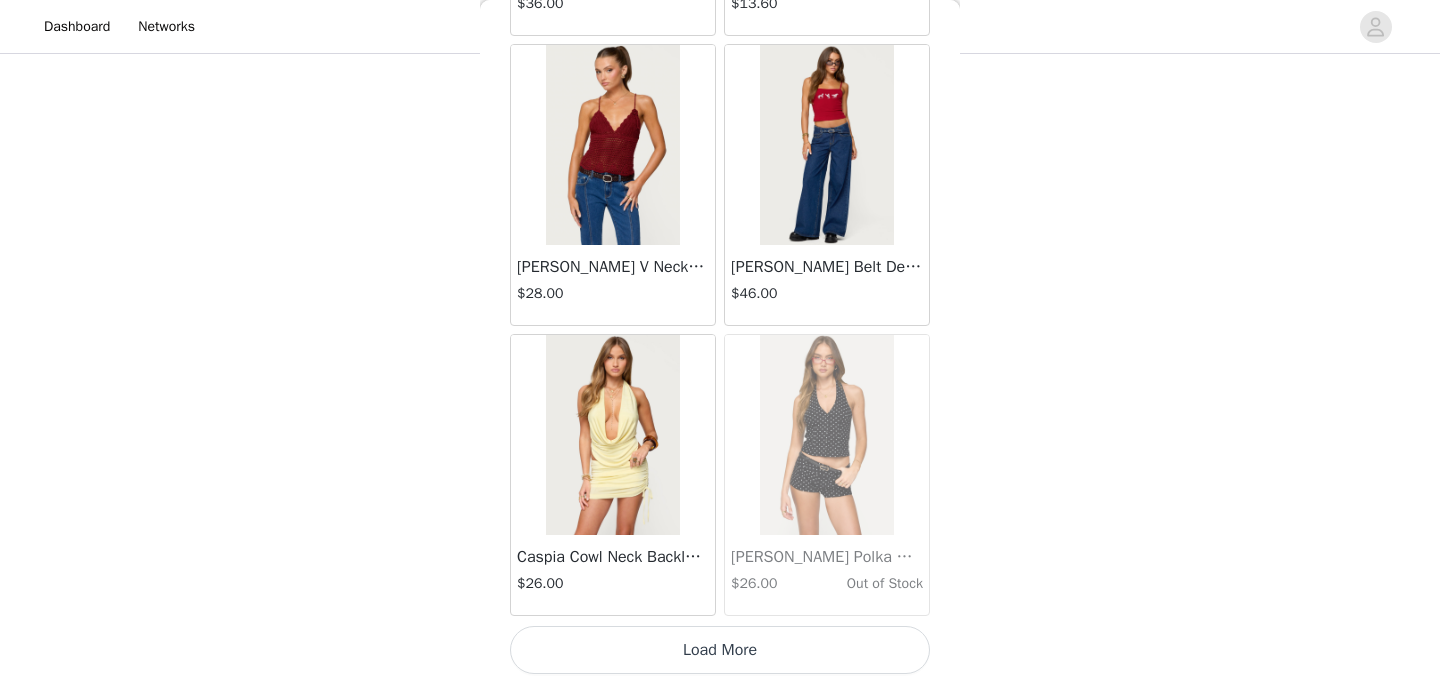 click on "Load More" at bounding box center (720, 650) 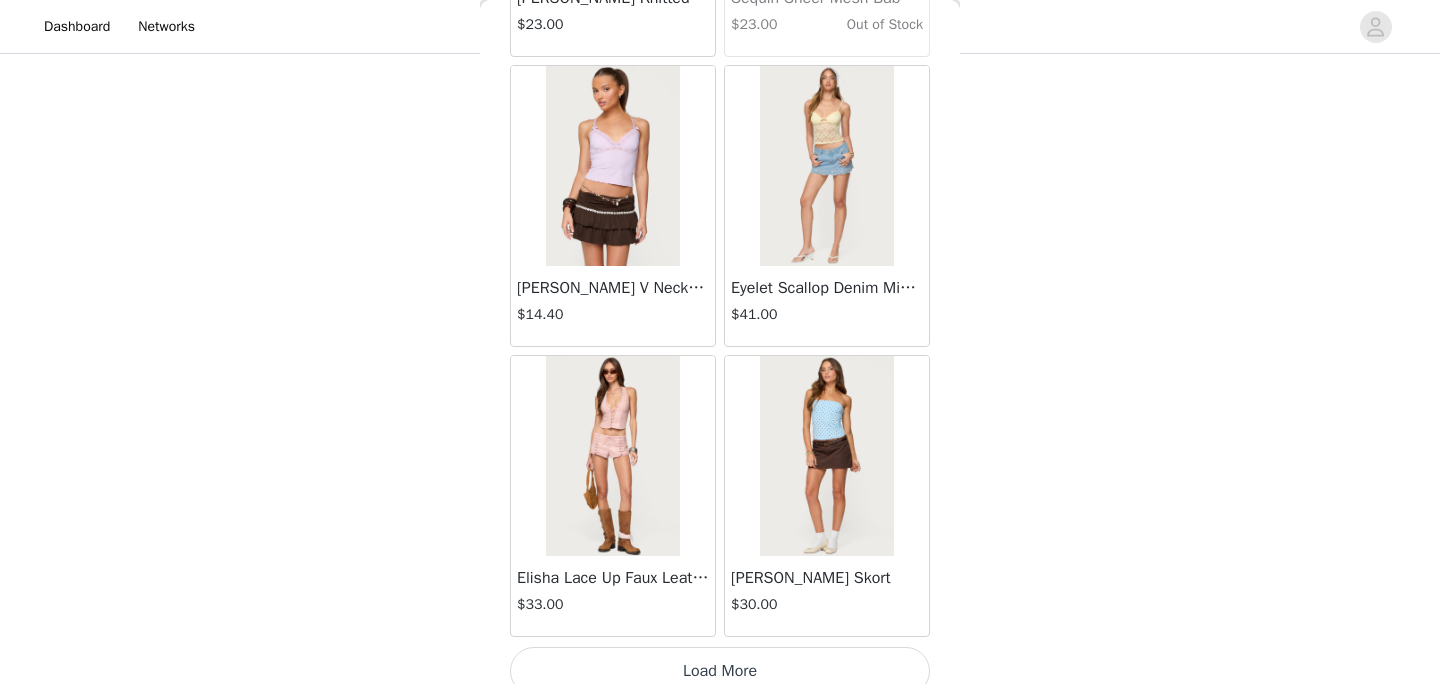 scroll, scrollTop: 45876, scrollLeft: 0, axis: vertical 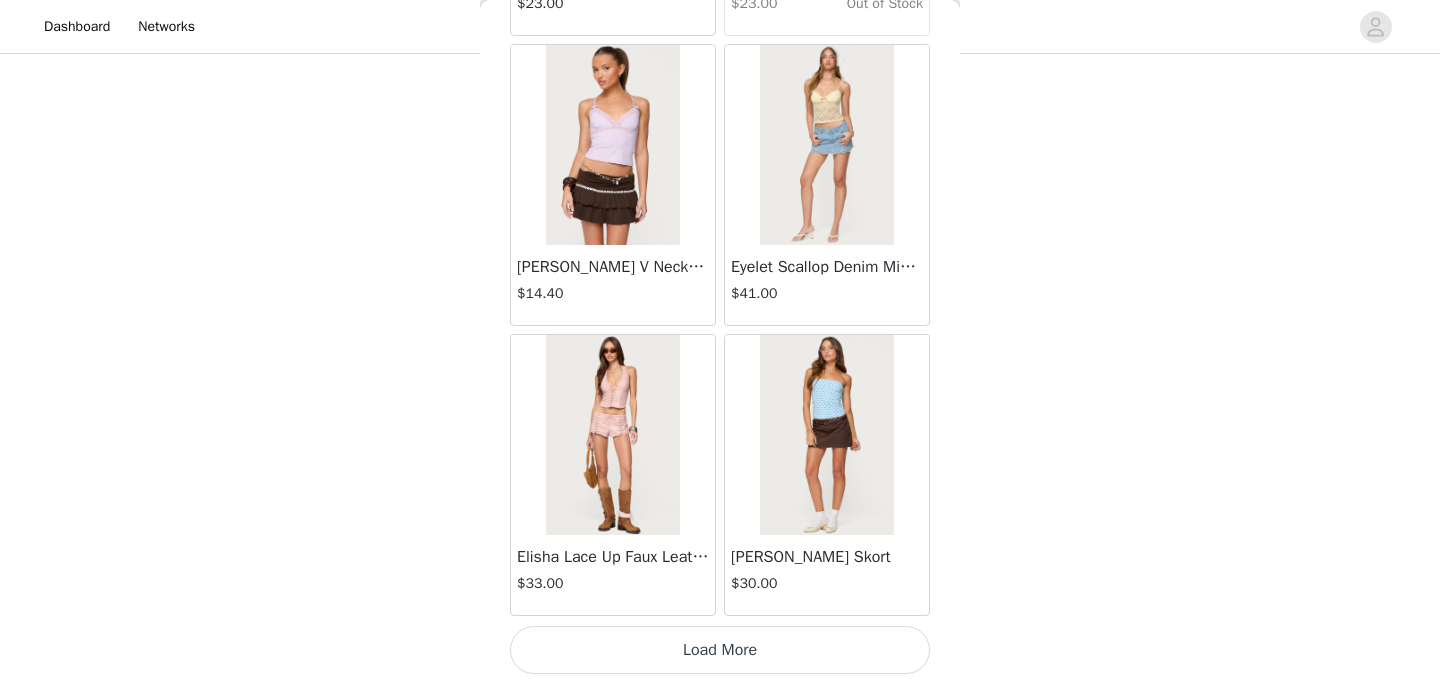 click on "Load More" at bounding box center [720, 650] 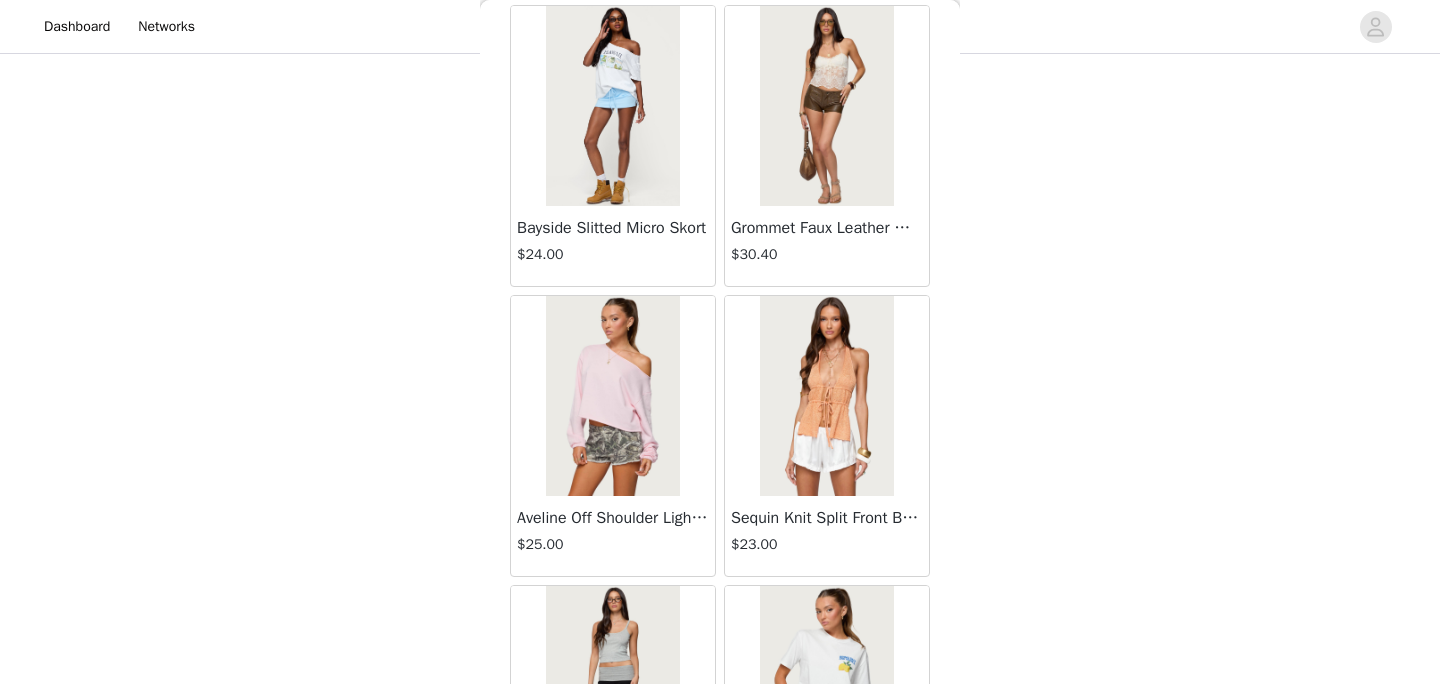 scroll, scrollTop: 48776, scrollLeft: 0, axis: vertical 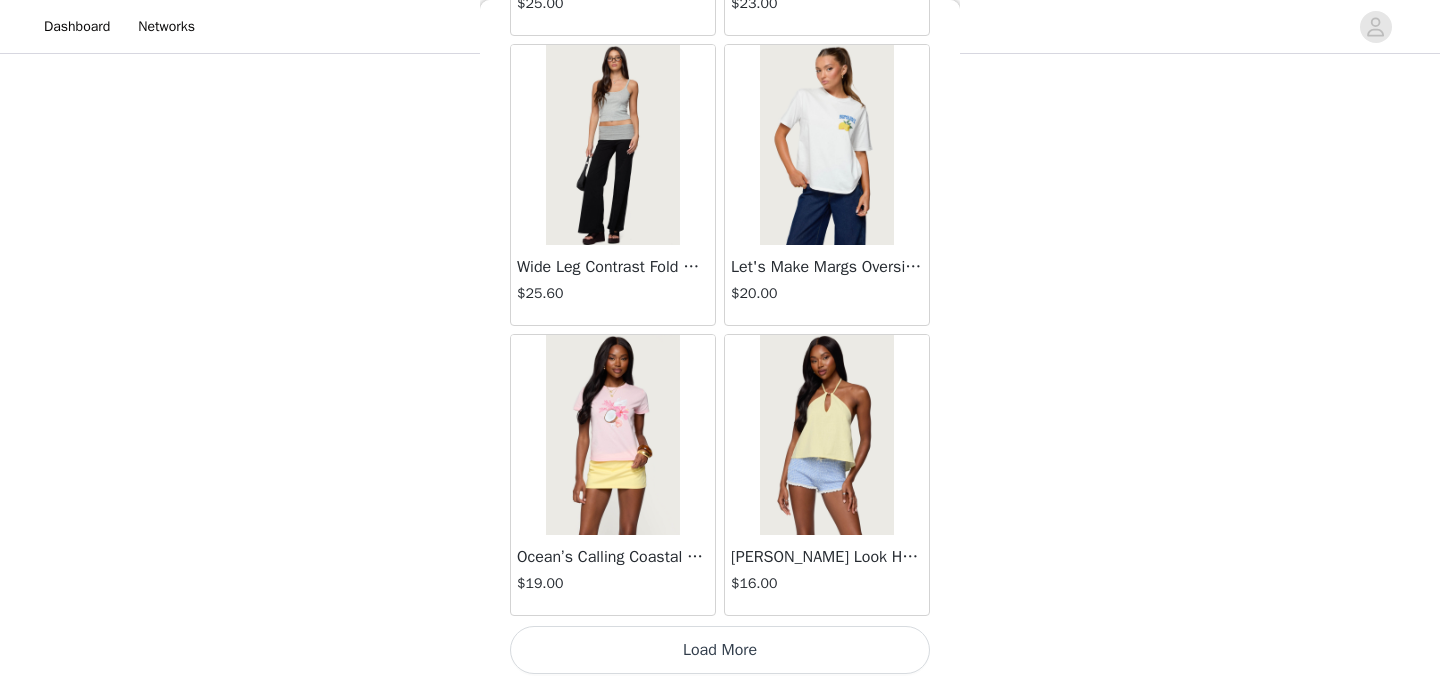click on "Load More" at bounding box center [720, 650] 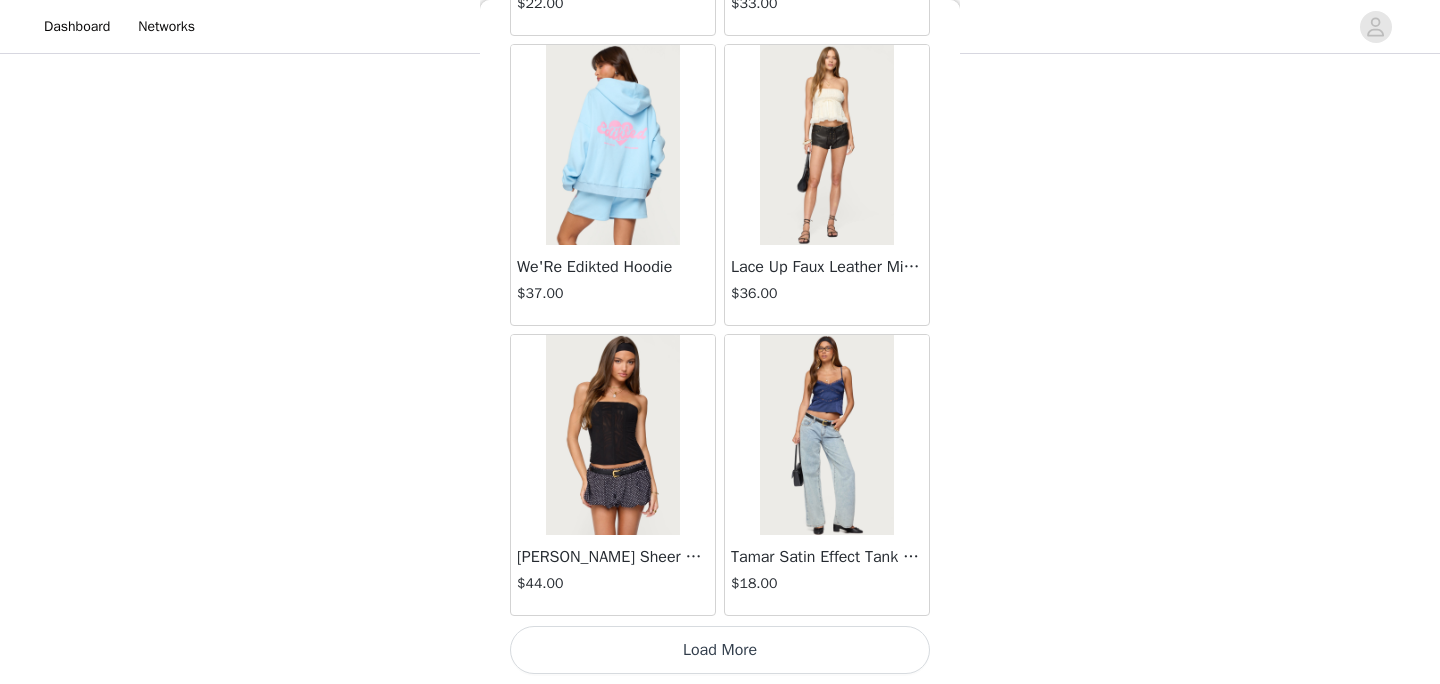 click on "Load More" at bounding box center (720, 650) 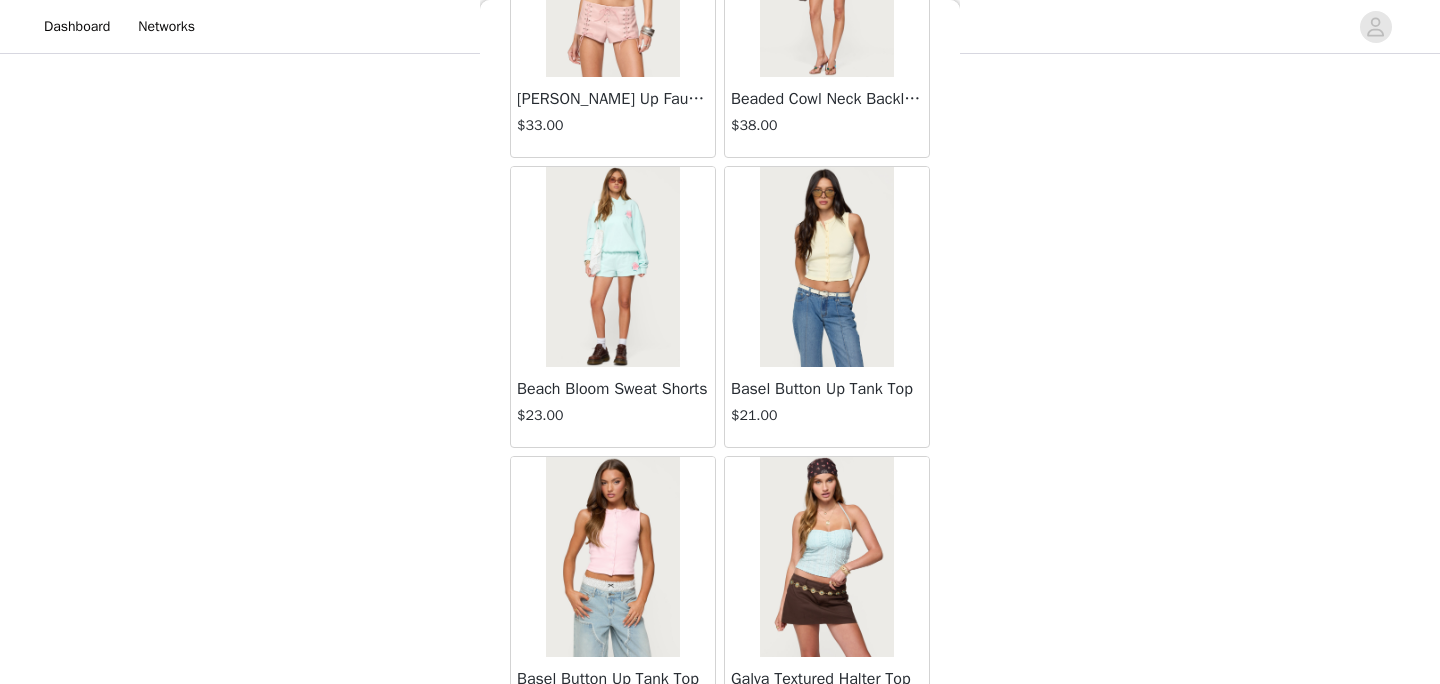scroll, scrollTop: 54576, scrollLeft: 0, axis: vertical 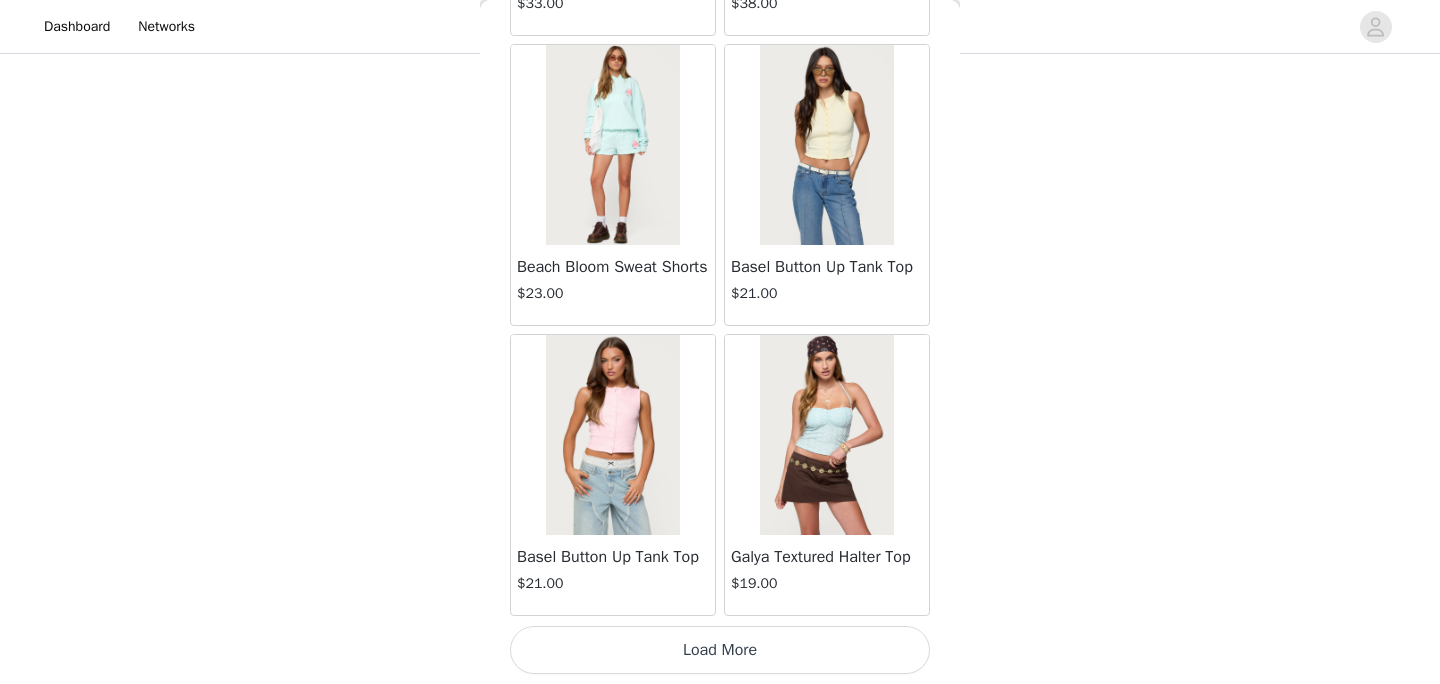 click on "Load More" at bounding box center [720, 650] 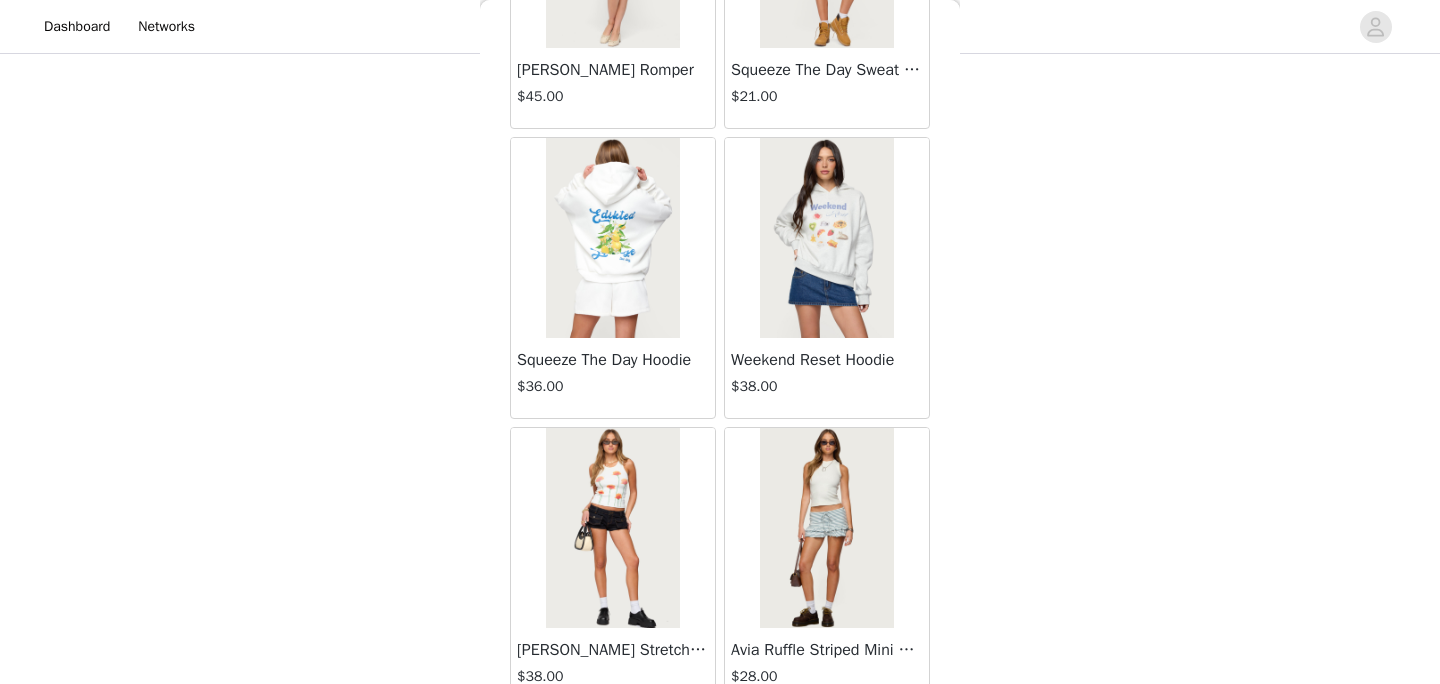 scroll, scrollTop: 43771, scrollLeft: 0, axis: vertical 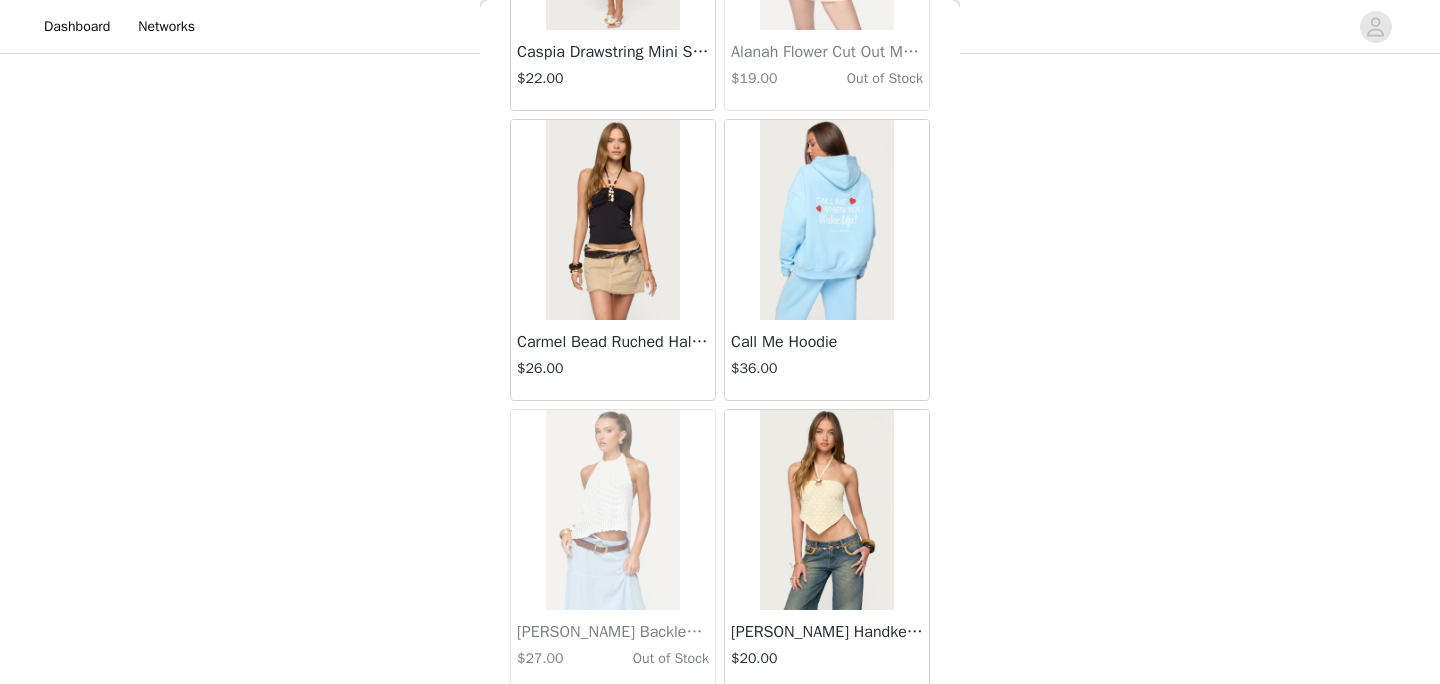 click at bounding box center [612, 220] 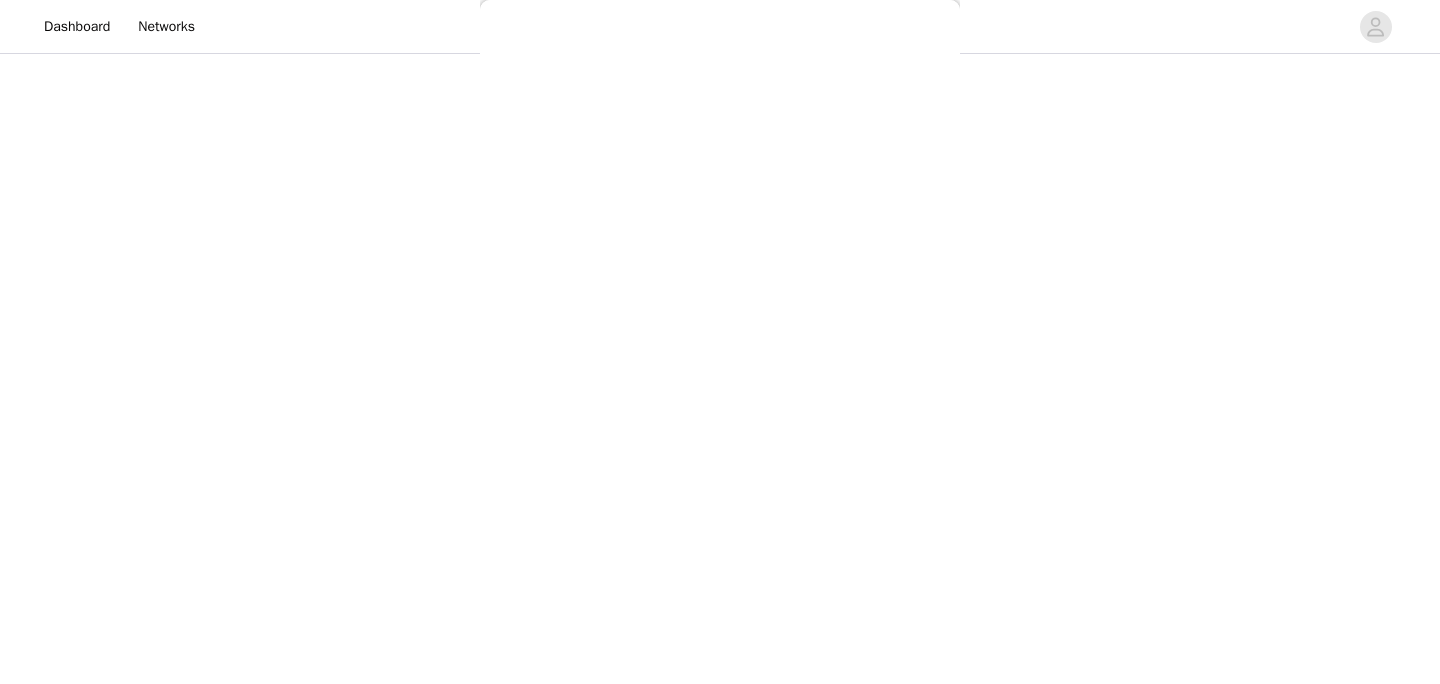 scroll, scrollTop: 268, scrollLeft: 0, axis: vertical 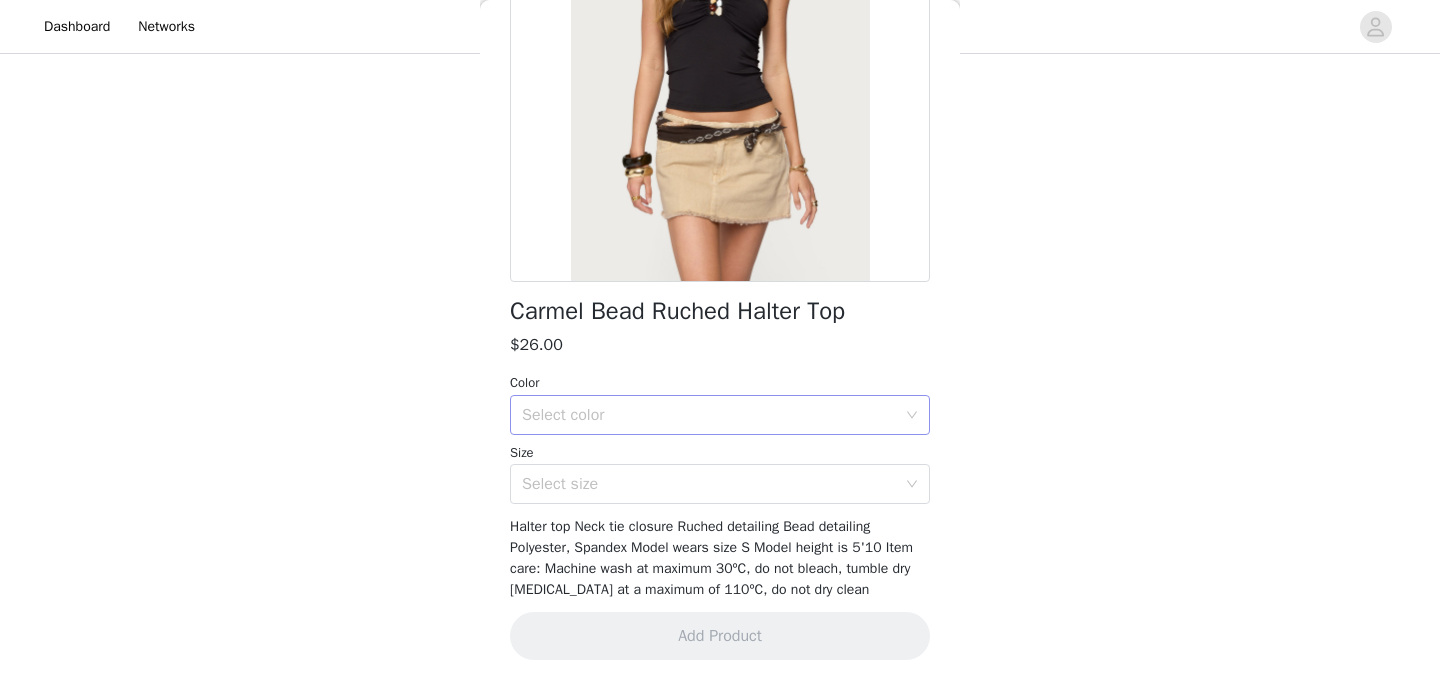 click on "Select color" at bounding box center (713, 415) 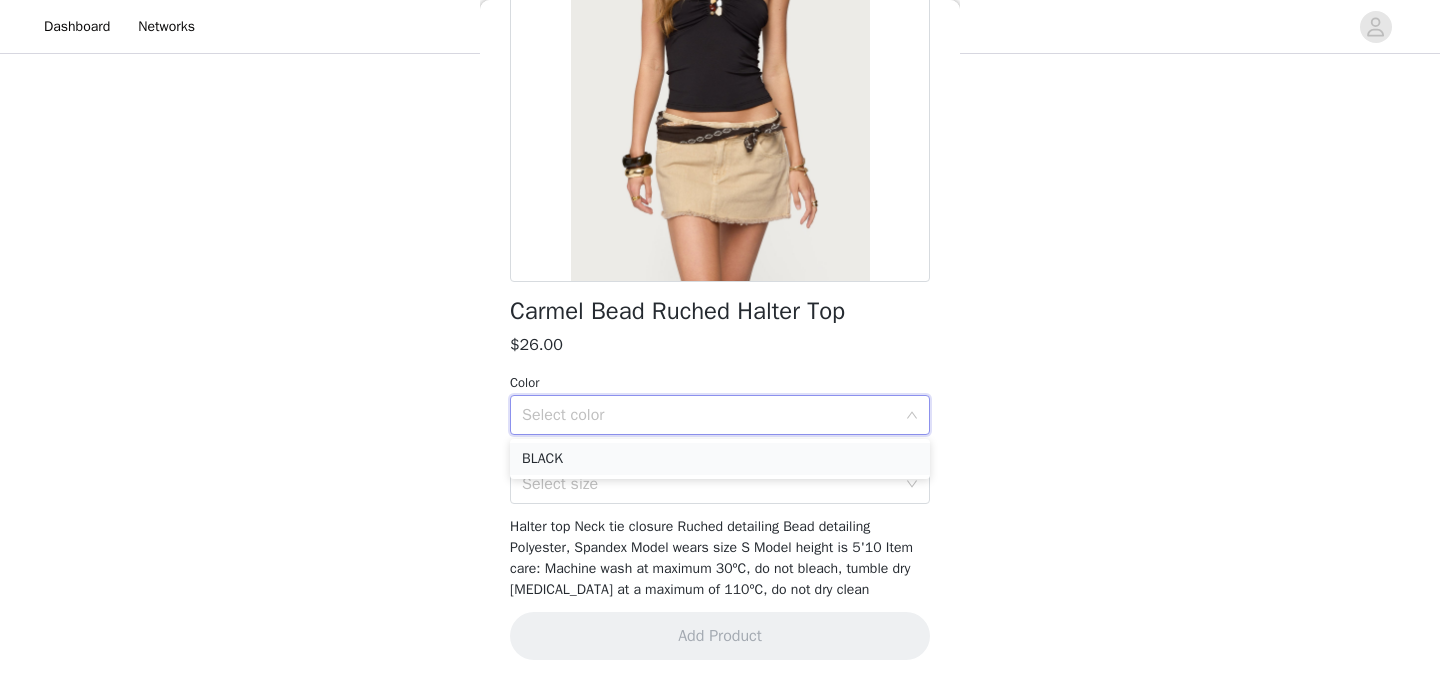 click on "BLACK" at bounding box center (720, 459) 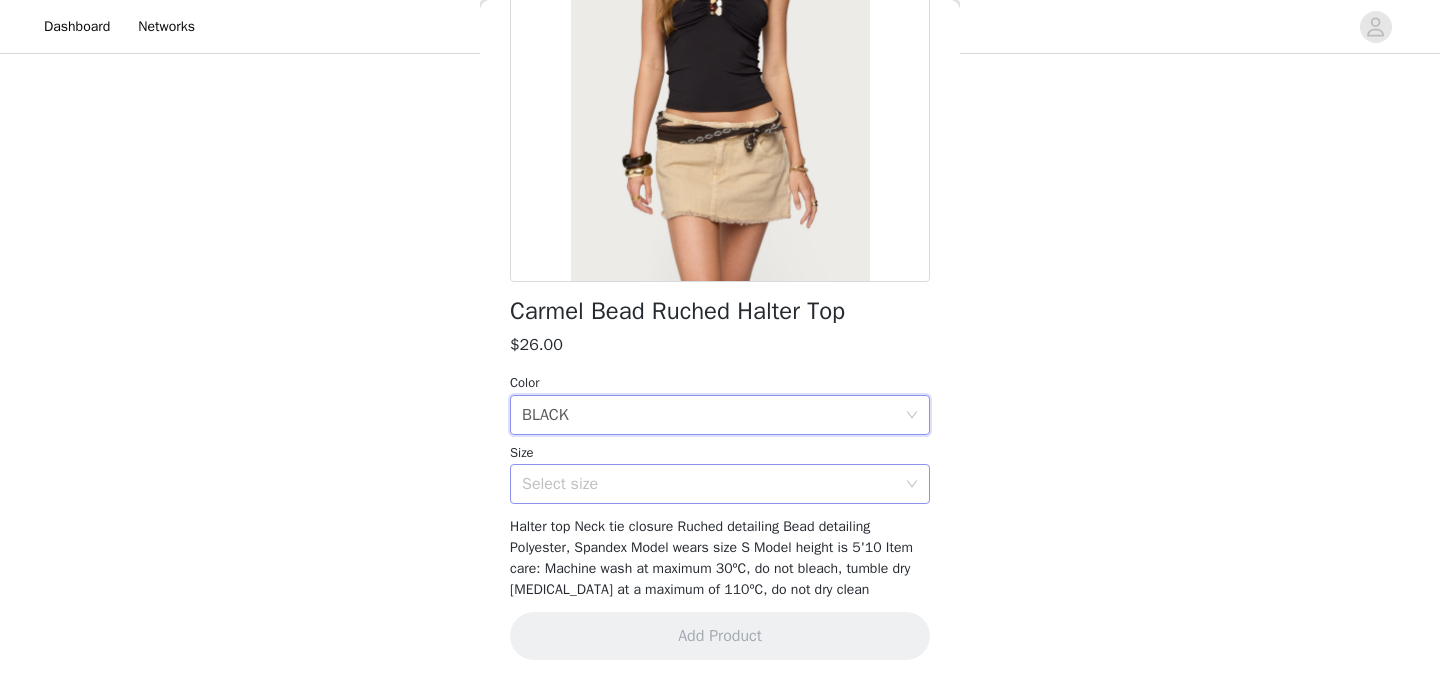 click on "Select size" at bounding box center [713, 484] 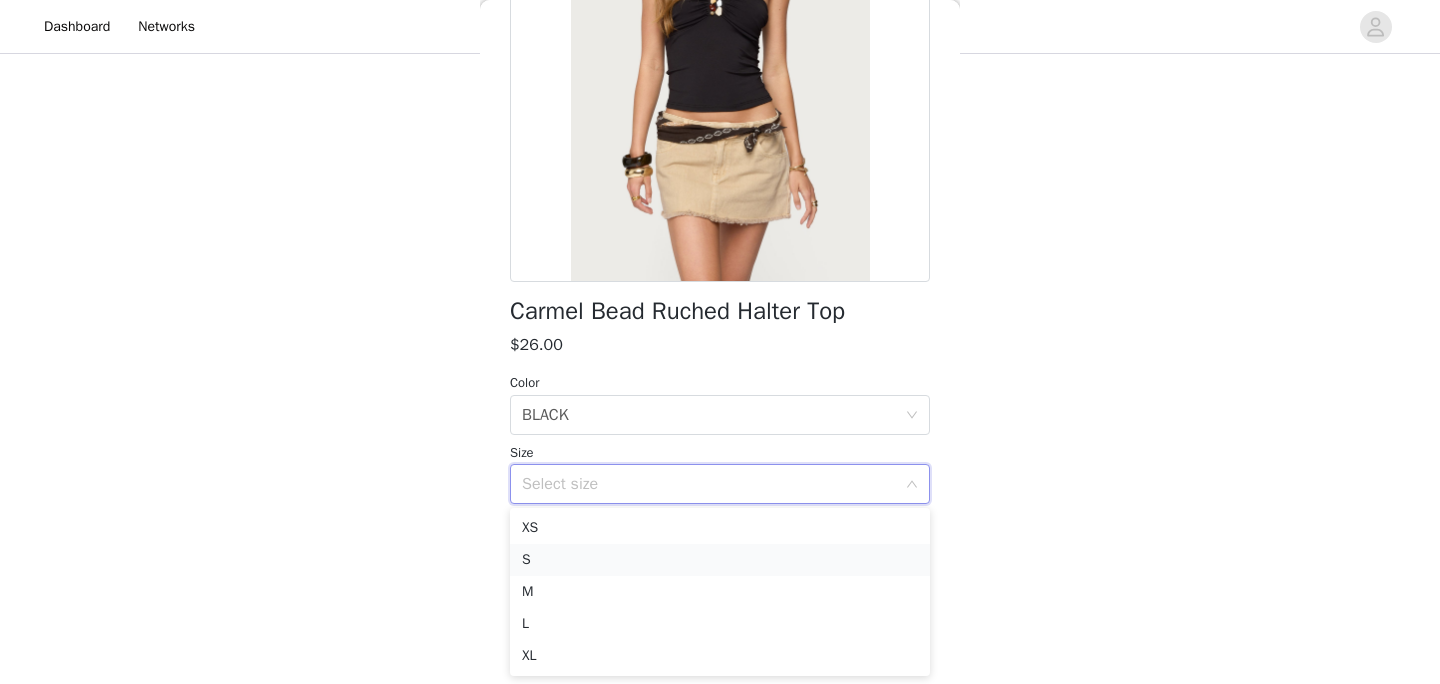 click on "S" at bounding box center (720, 560) 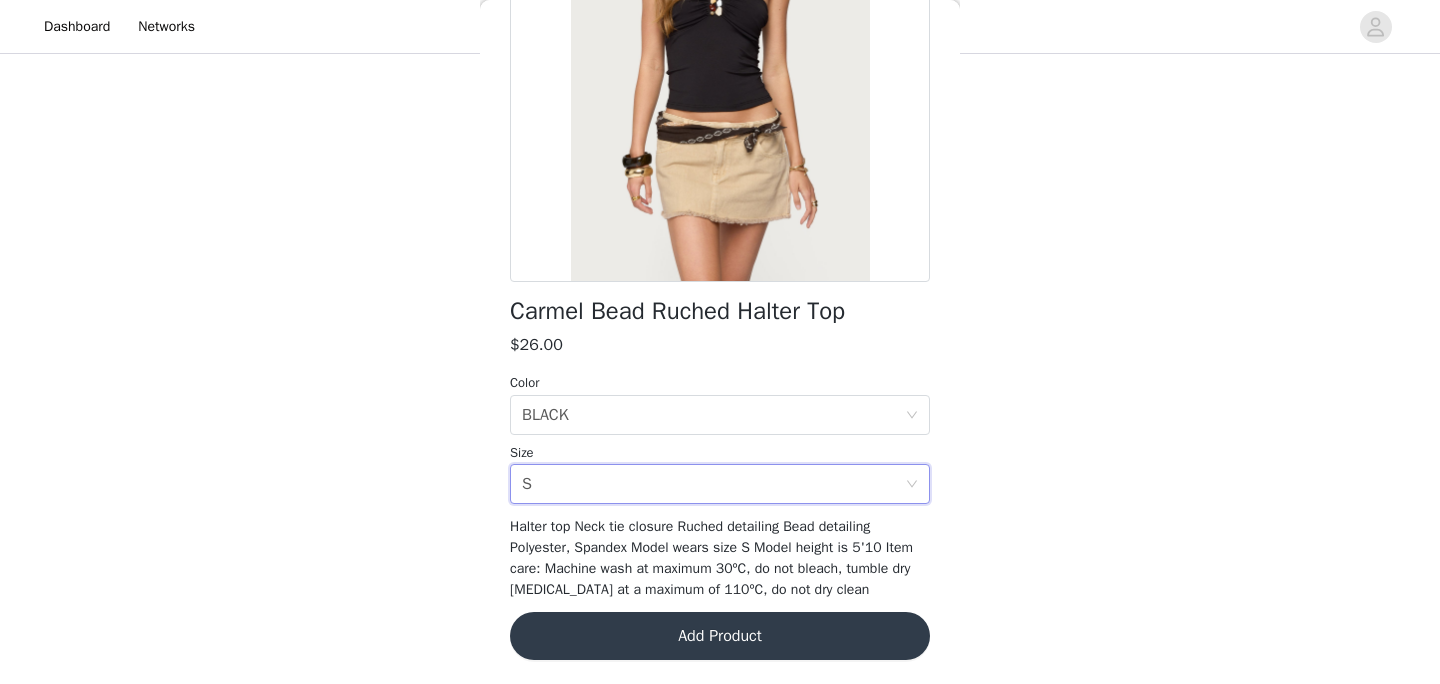 click on "Add Product" at bounding box center [720, 636] 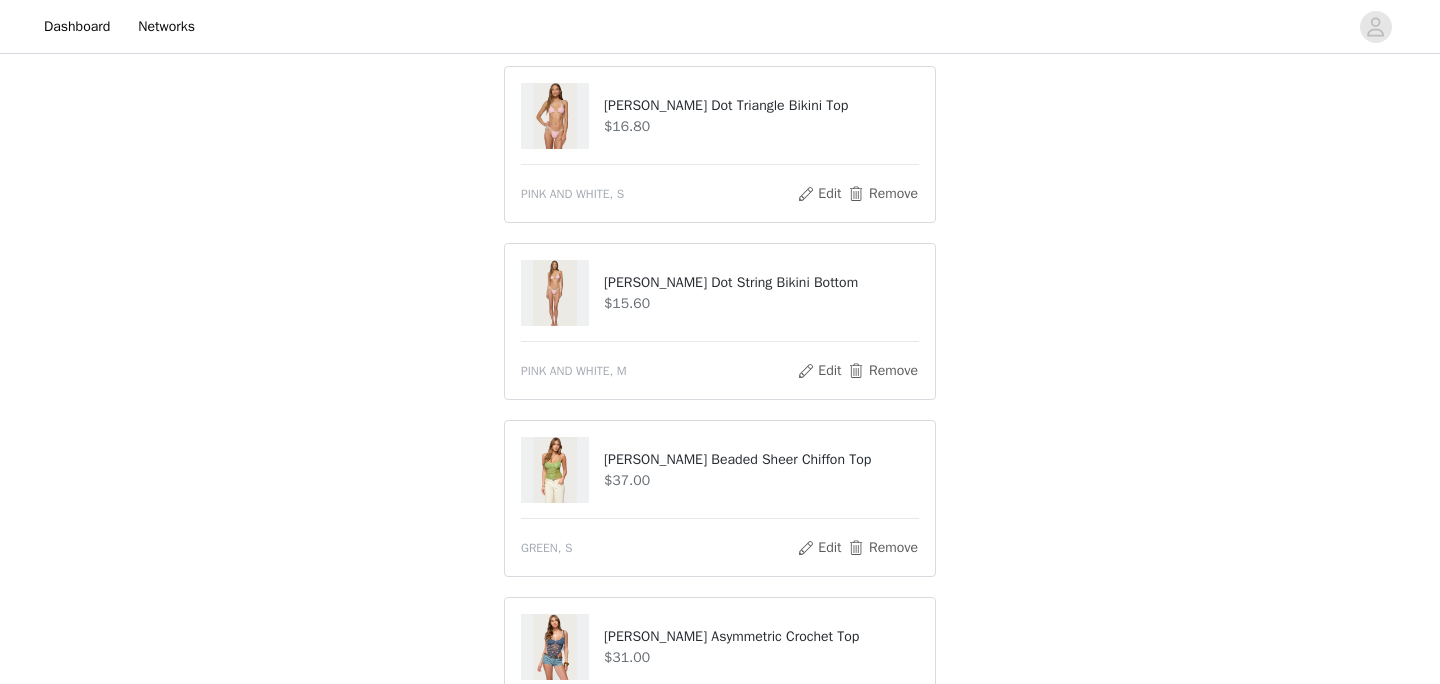 scroll, scrollTop: 1099, scrollLeft: 0, axis: vertical 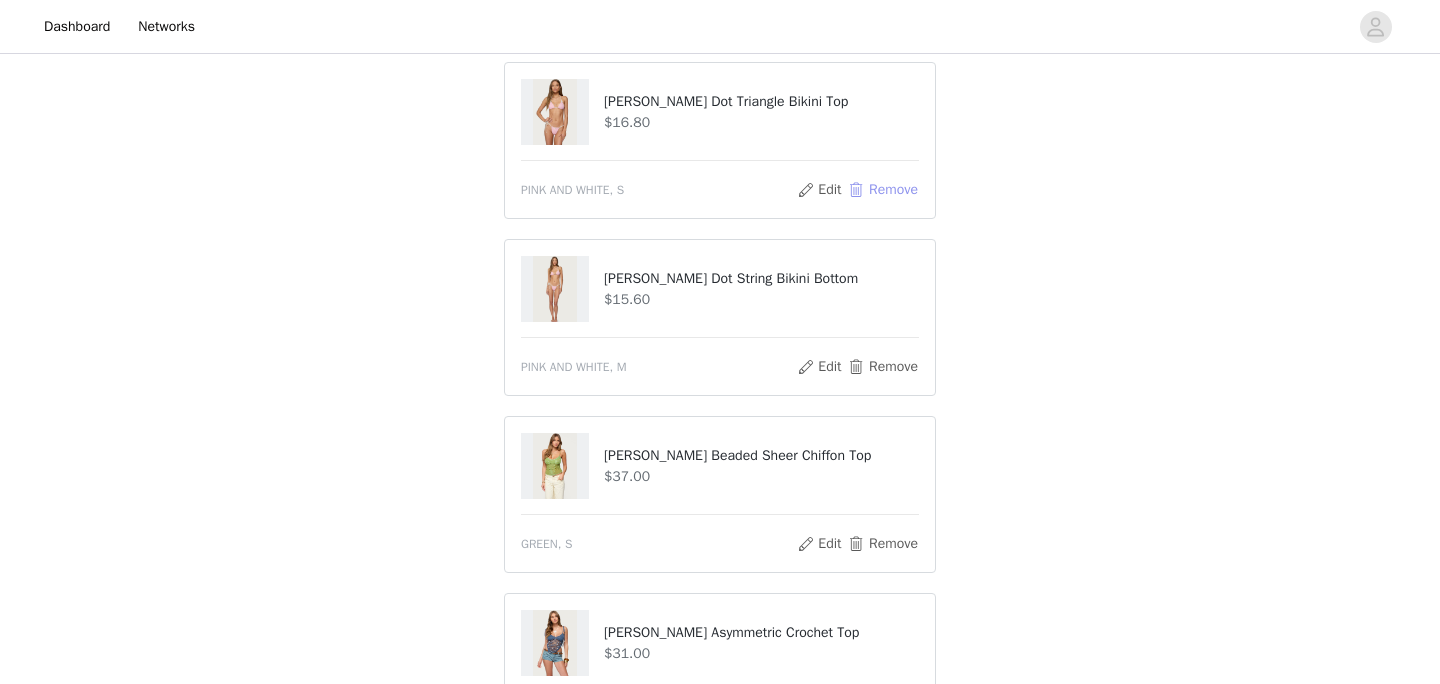 click on "Remove" at bounding box center [883, 190] 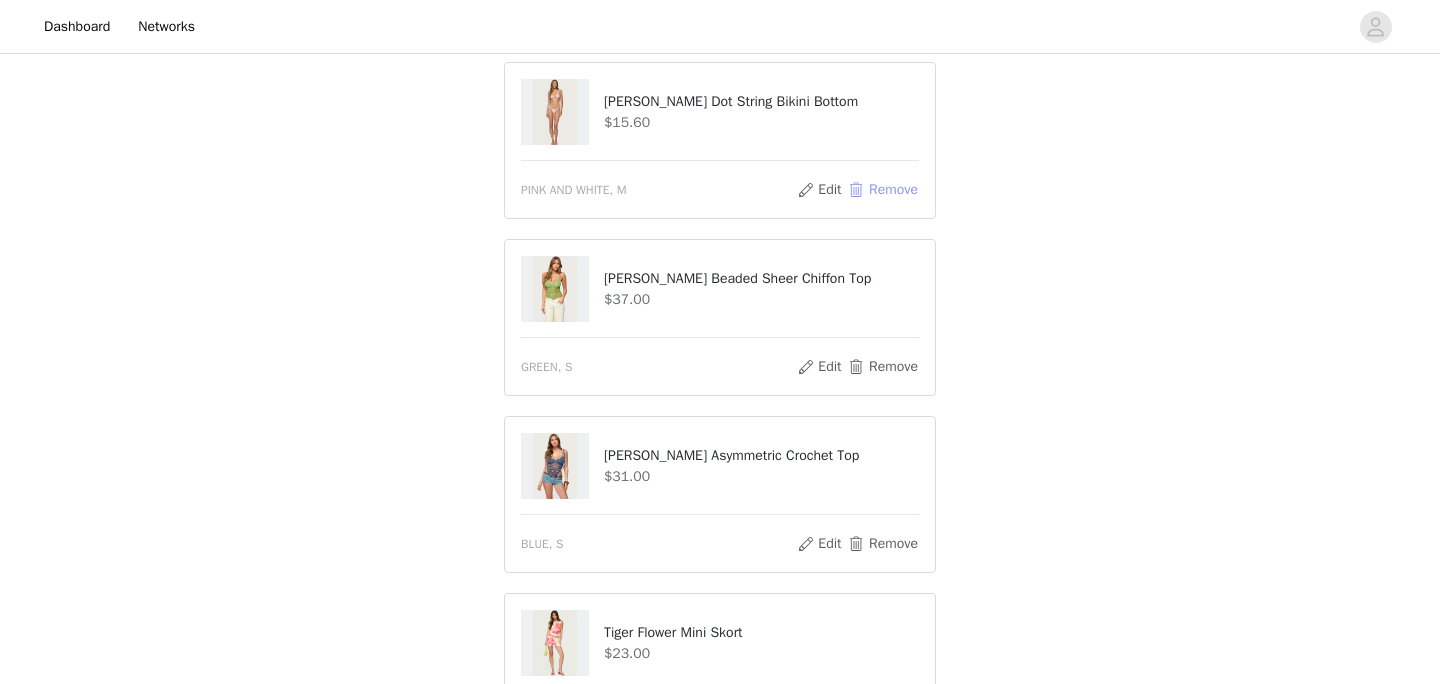 click on "Remove" at bounding box center (883, 190) 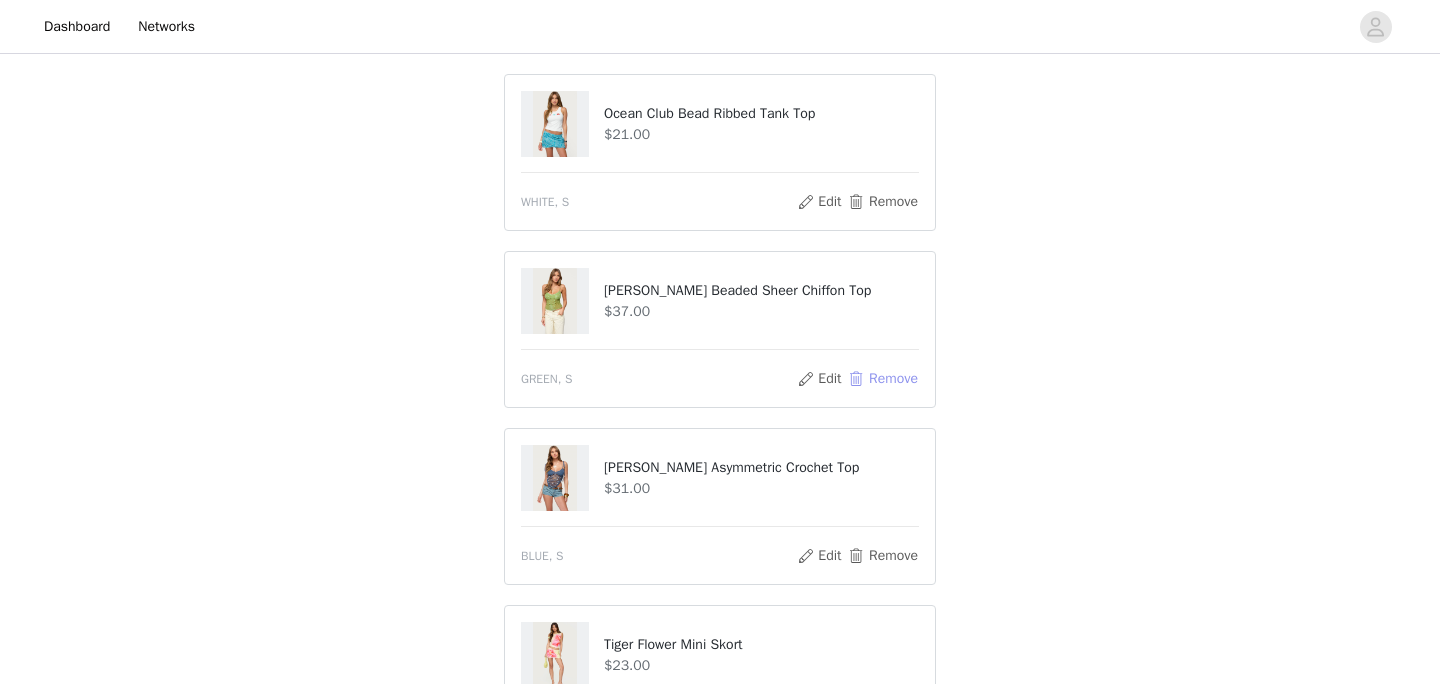 scroll, scrollTop: 1642, scrollLeft: 0, axis: vertical 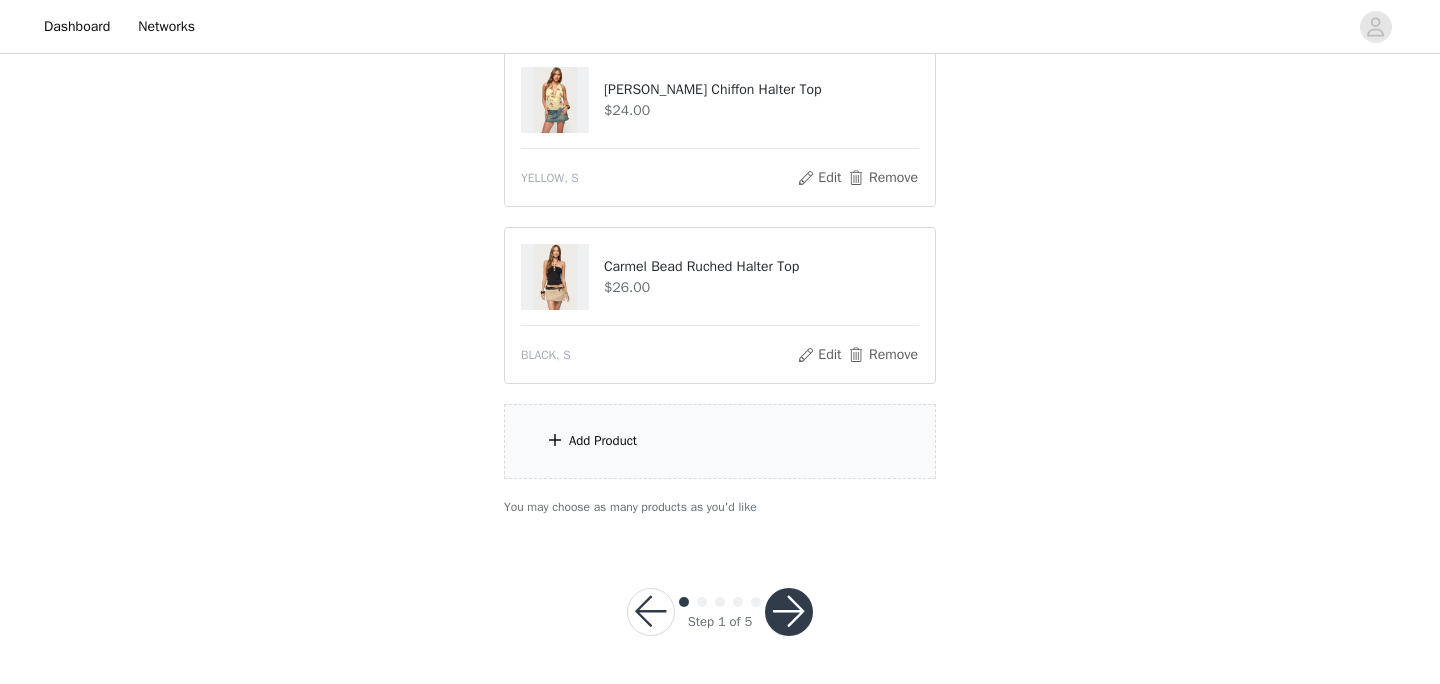 click on "Add Product" at bounding box center (720, 441) 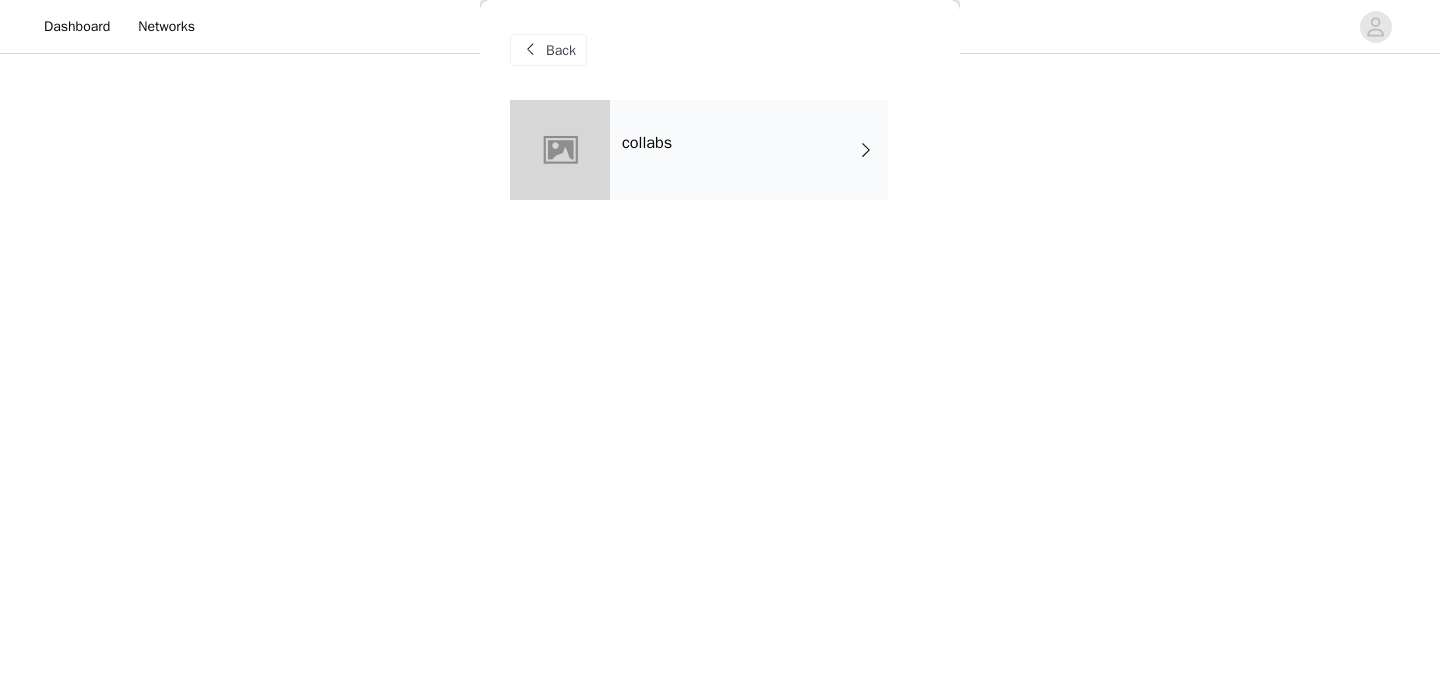 click on "collabs" at bounding box center (749, 150) 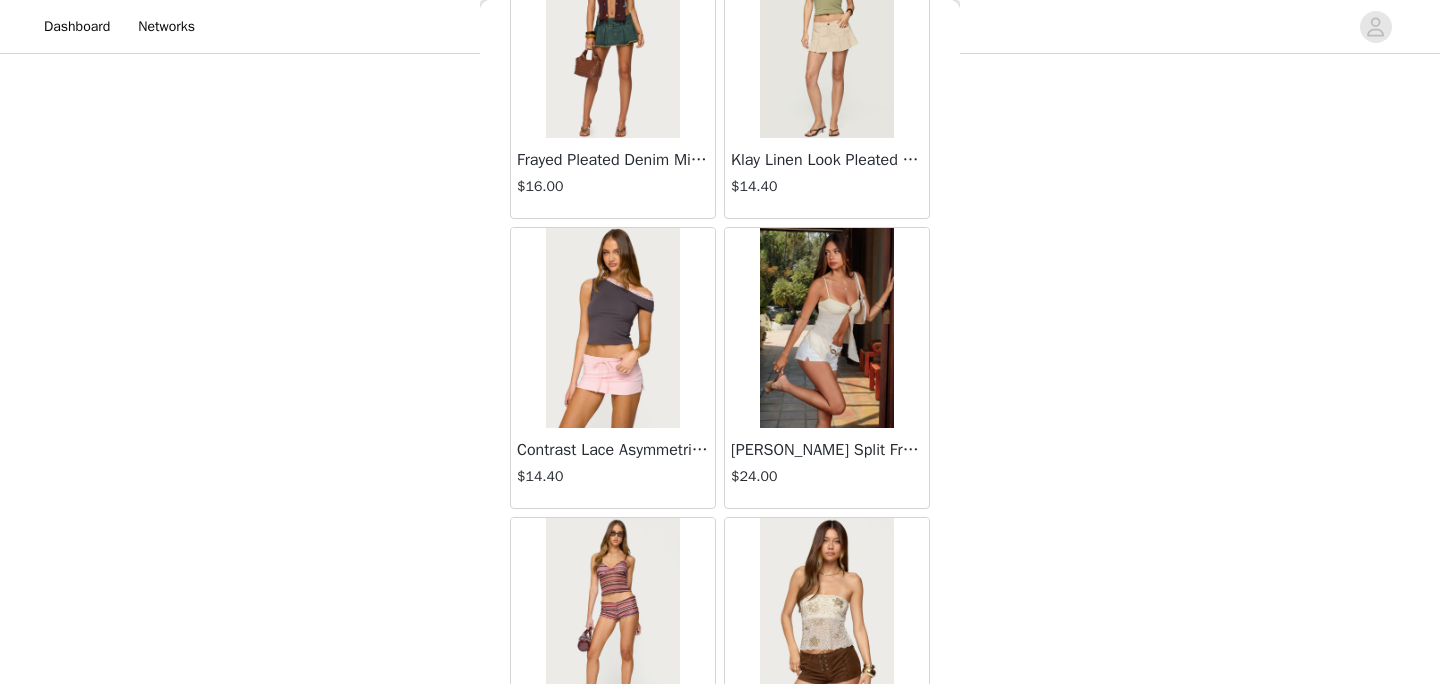 scroll, scrollTop: 2376, scrollLeft: 0, axis: vertical 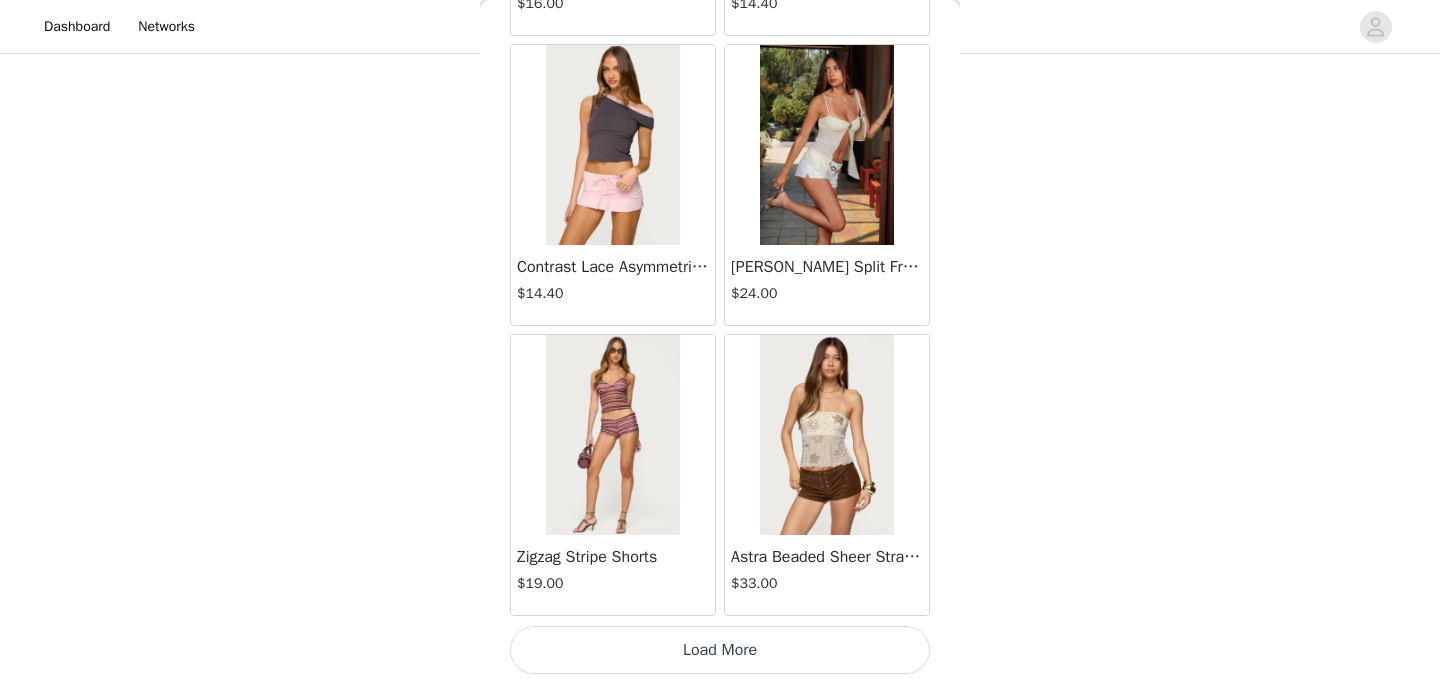 click on "Load More" at bounding box center [720, 650] 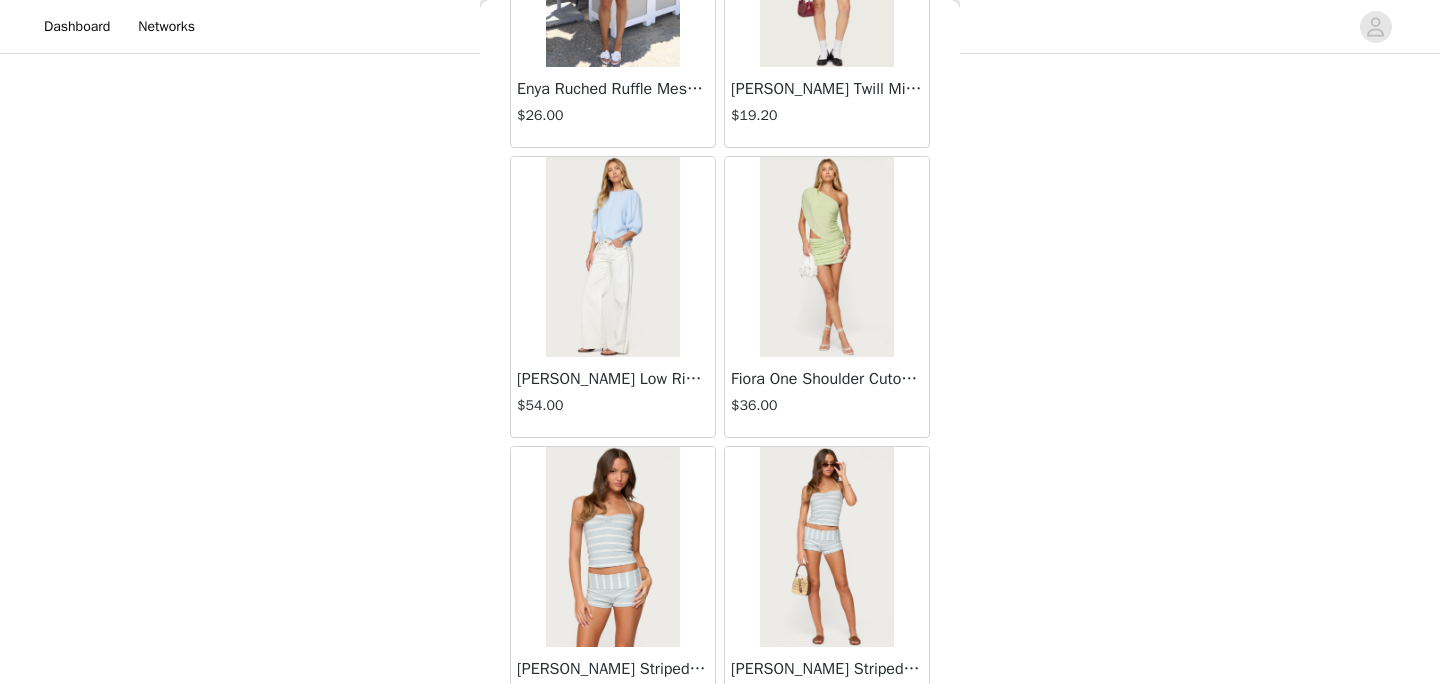 scroll, scrollTop: 5276, scrollLeft: 0, axis: vertical 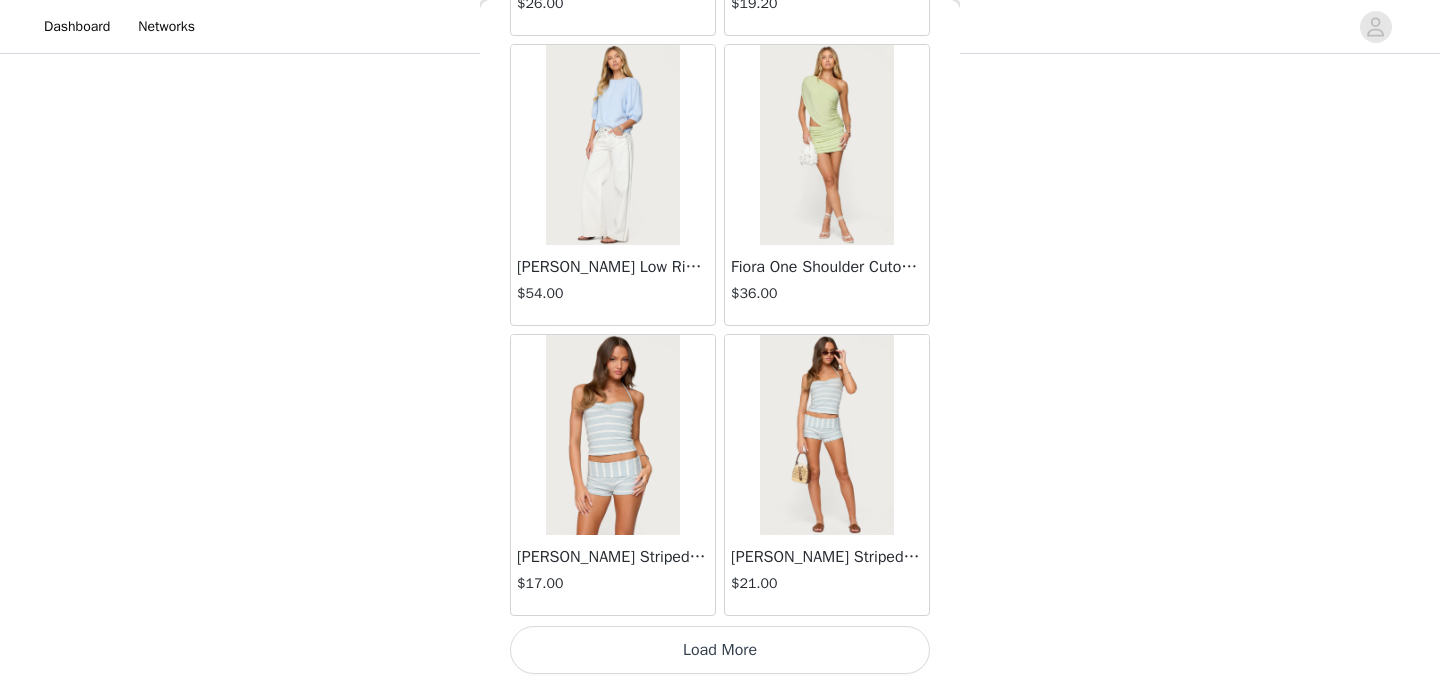 click on "Load More" at bounding box center [720, 650] 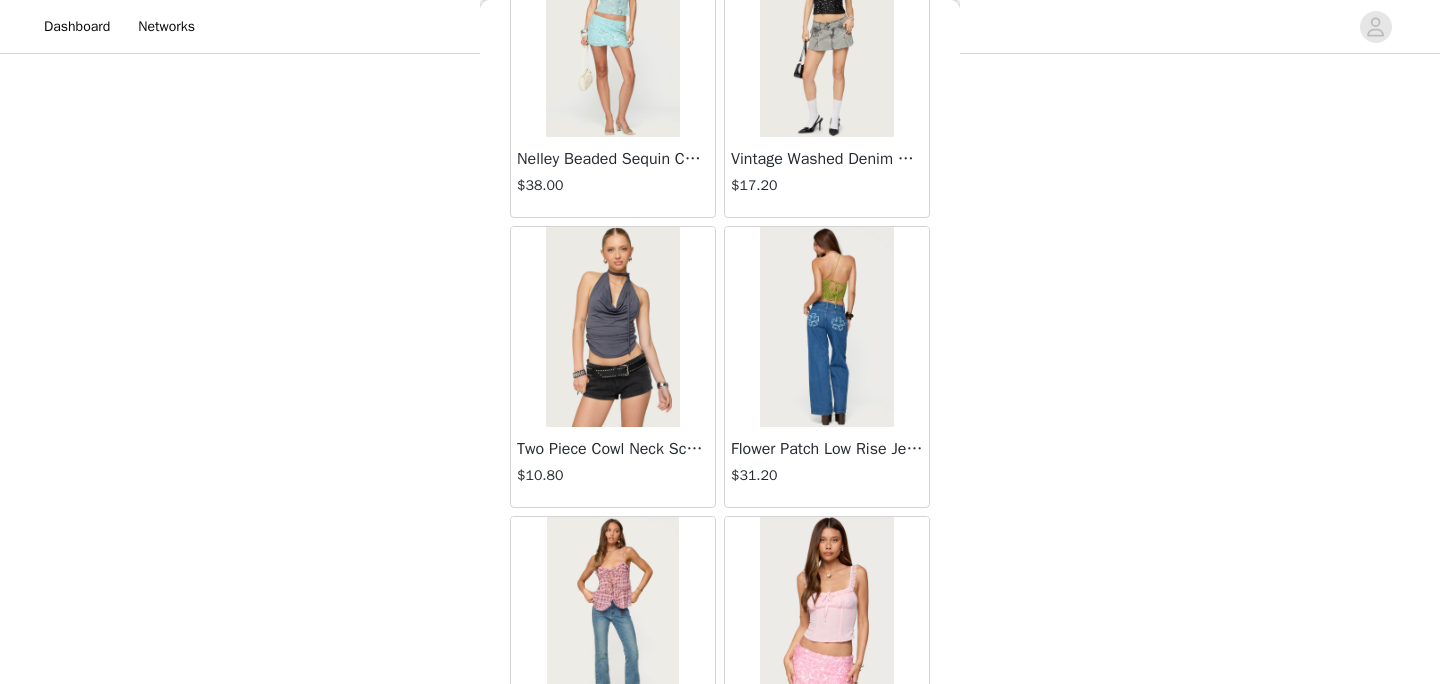 scroll, scrollTop: 8176, scrollLeft: 0, axis: vertical 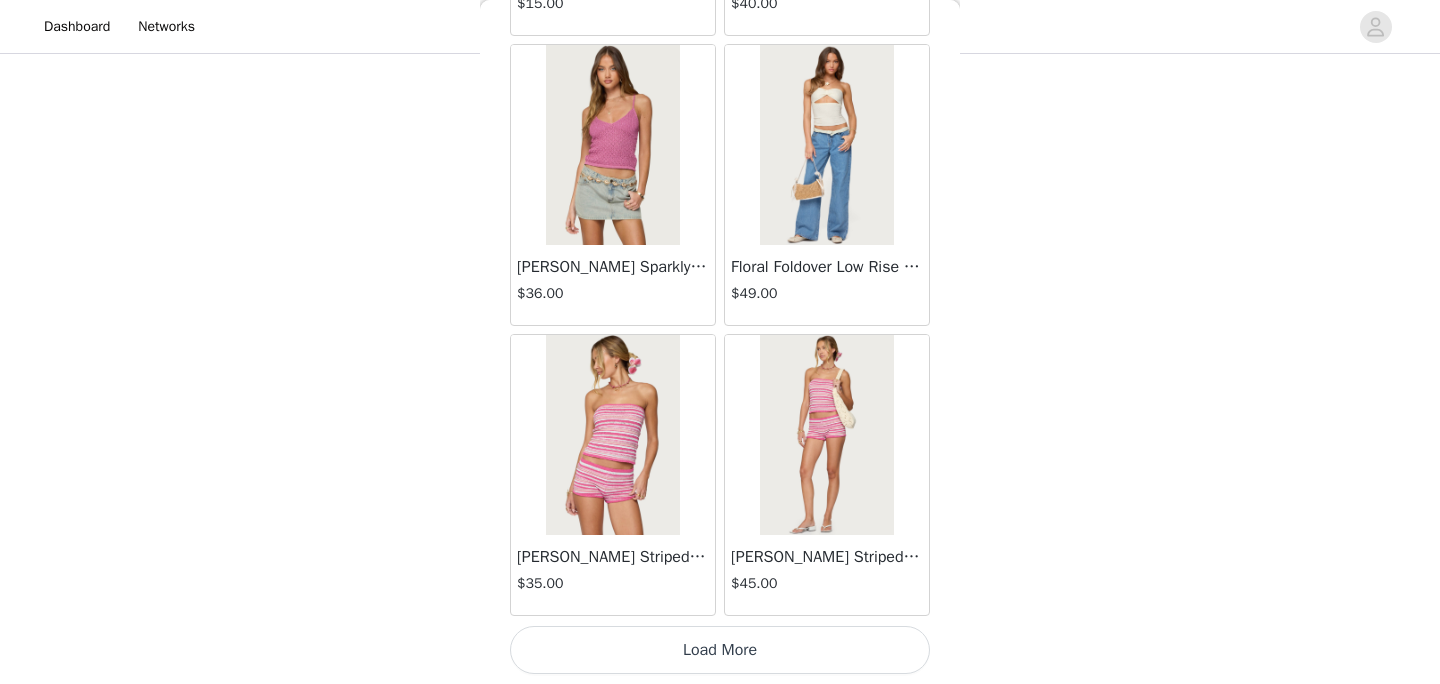 click on "Load More" at bounding box center (720, 650) 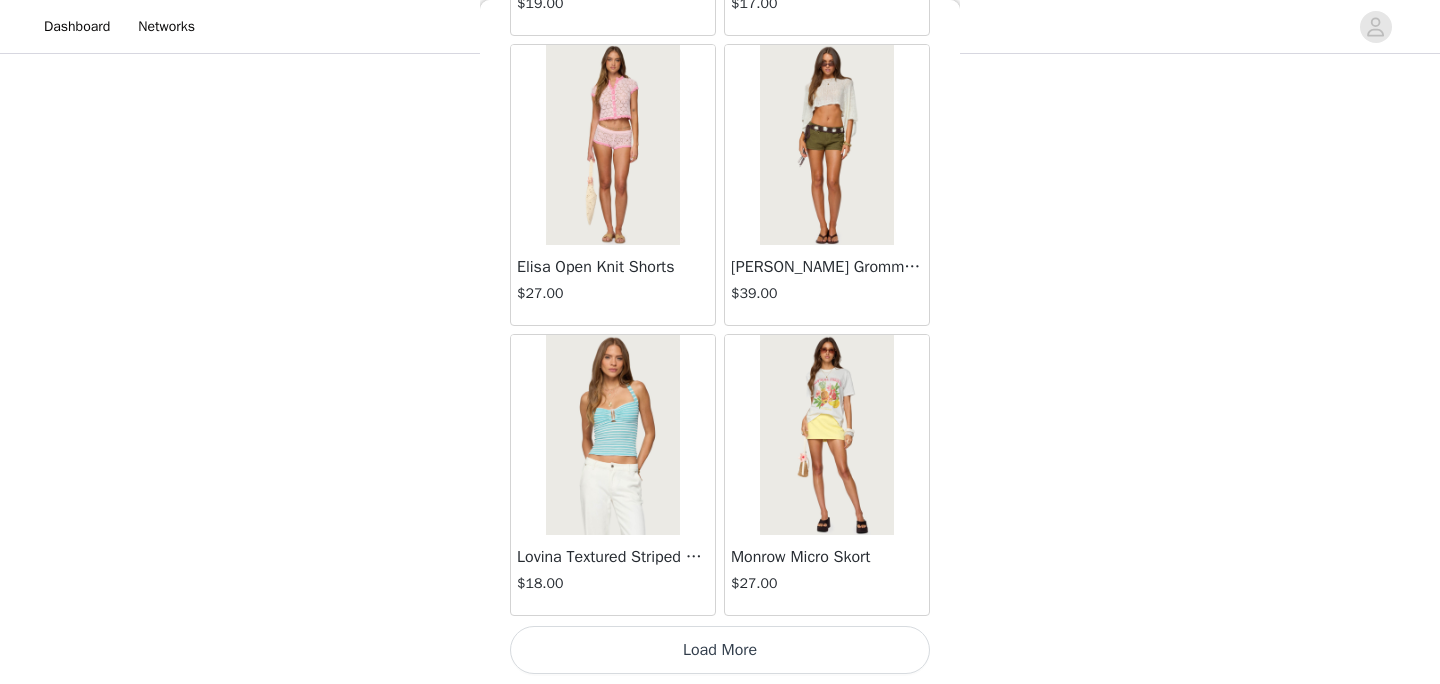 click on "Load More" at bounding box center (720, 650) 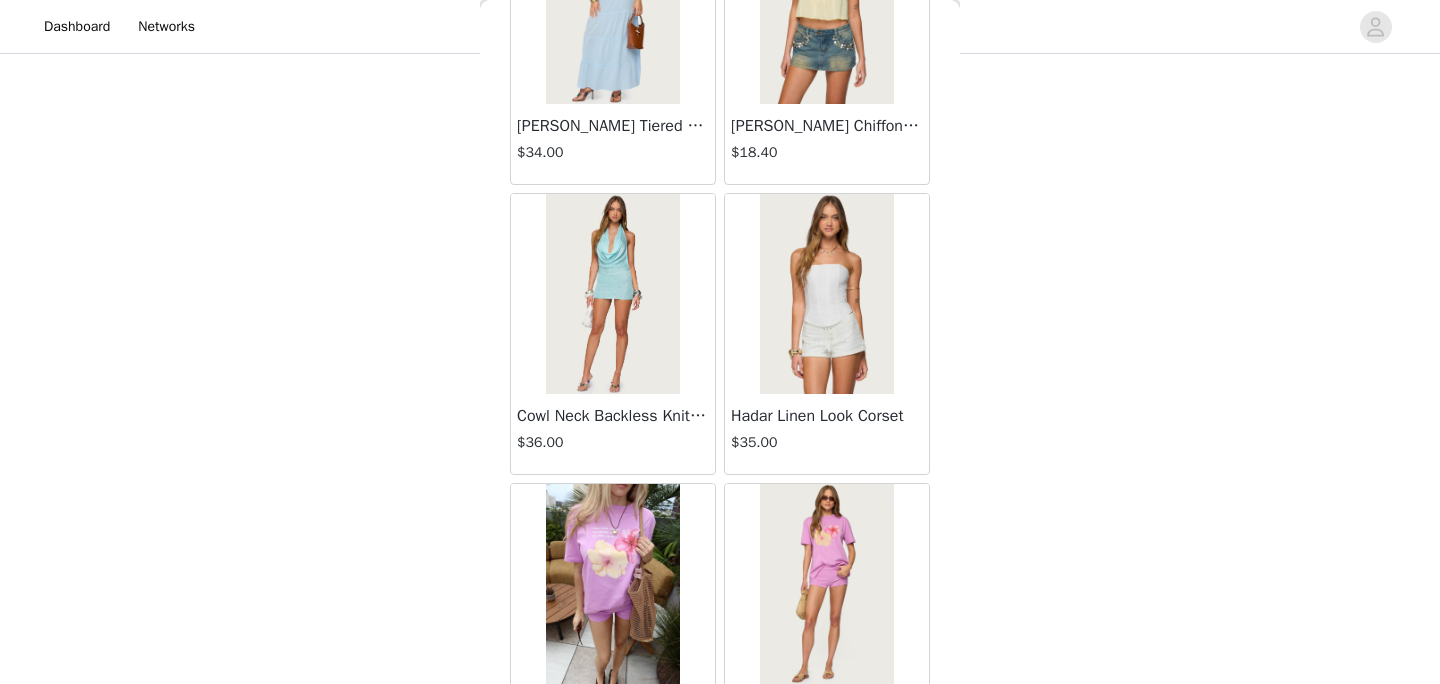 scroll, scrollTop: 13976, scrollLeft: 0, axis: vertical 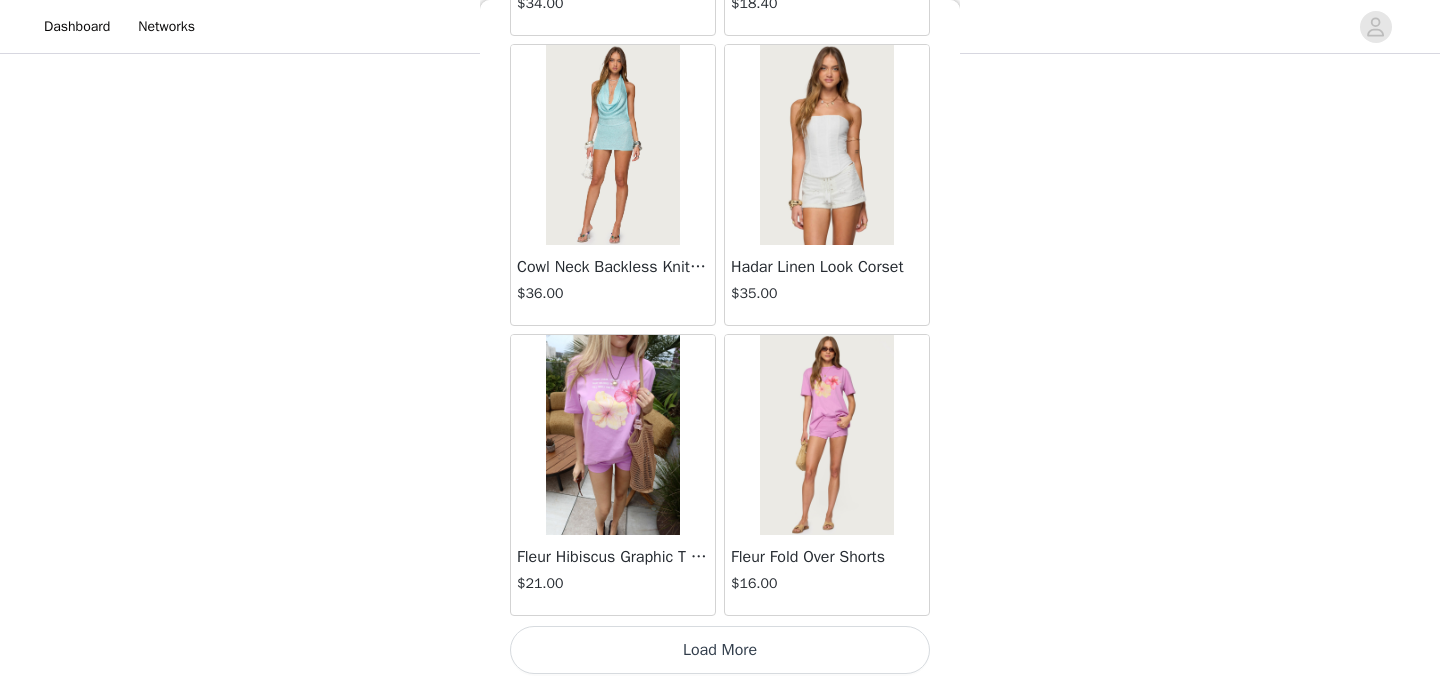 click on "Load More" at bounding box center (720, 650) 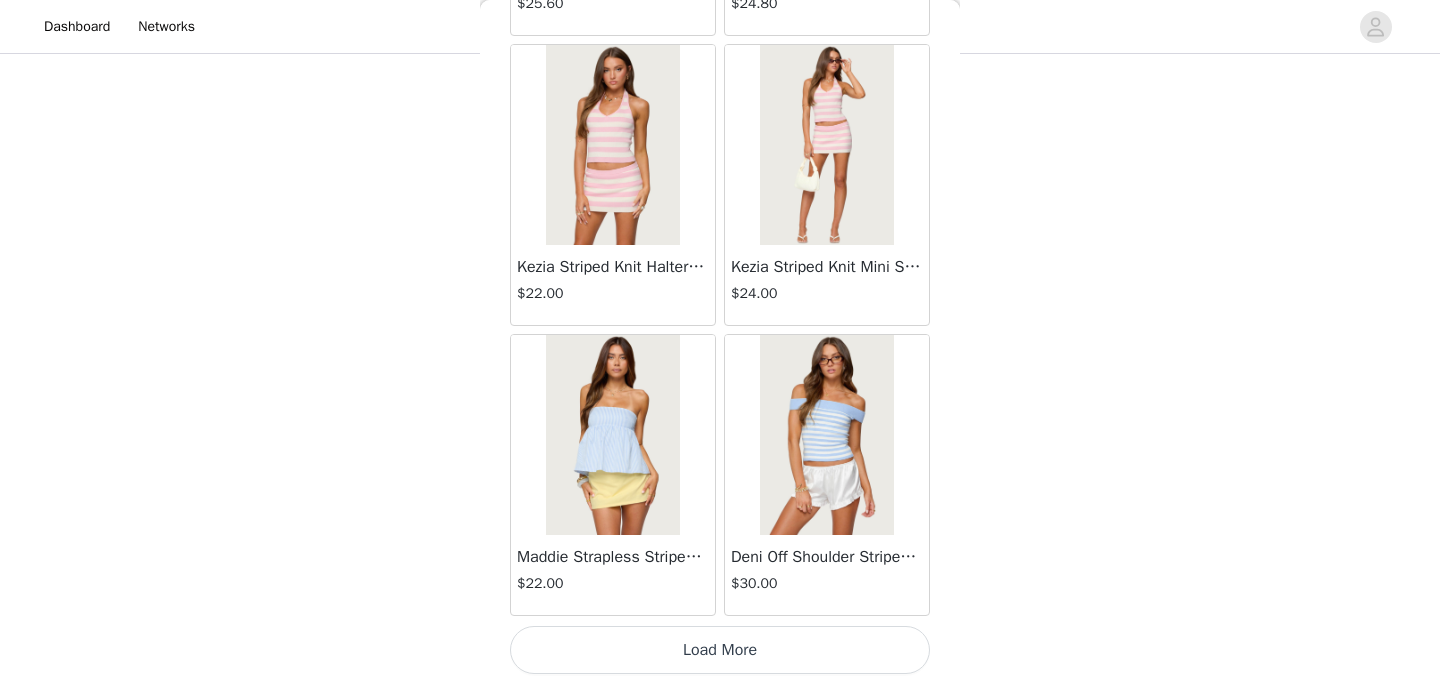 scroll, scrollTop: 4331, scrollLeft: 0, axis: vertical 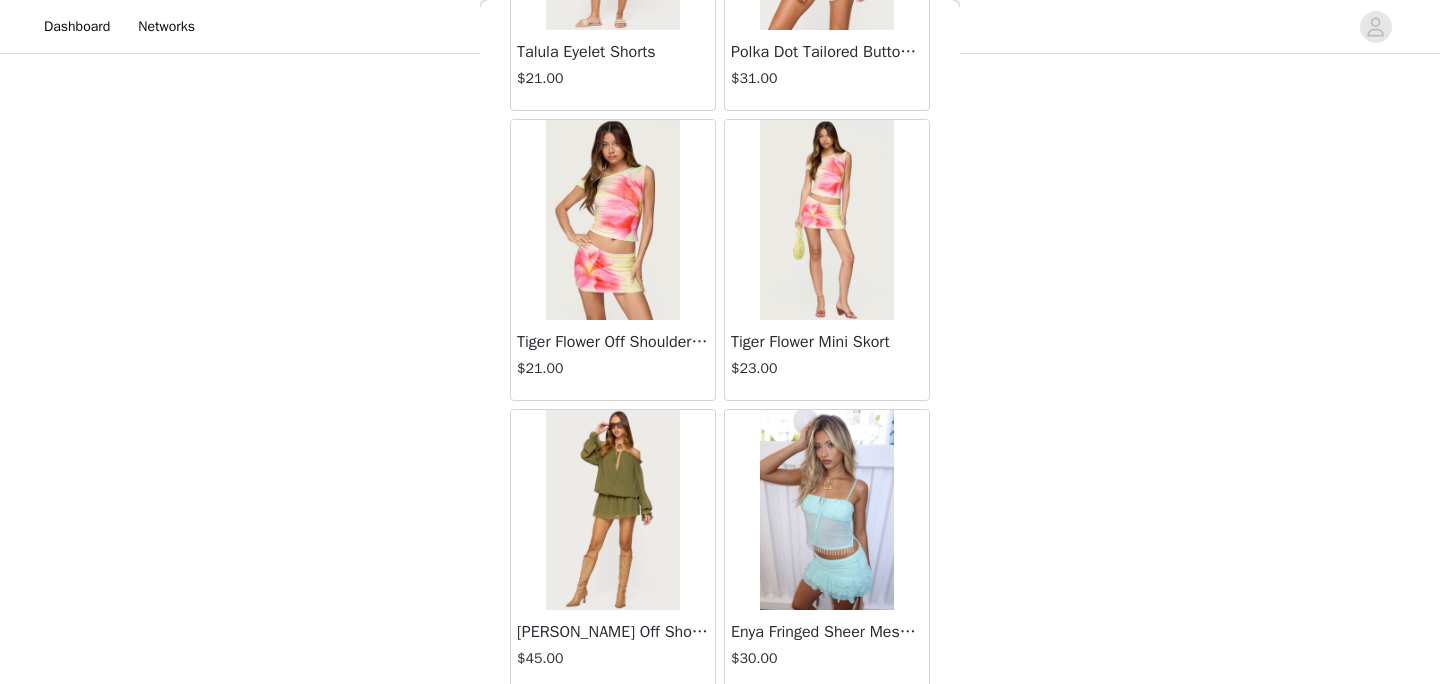 click at bounding box center (612, 220) 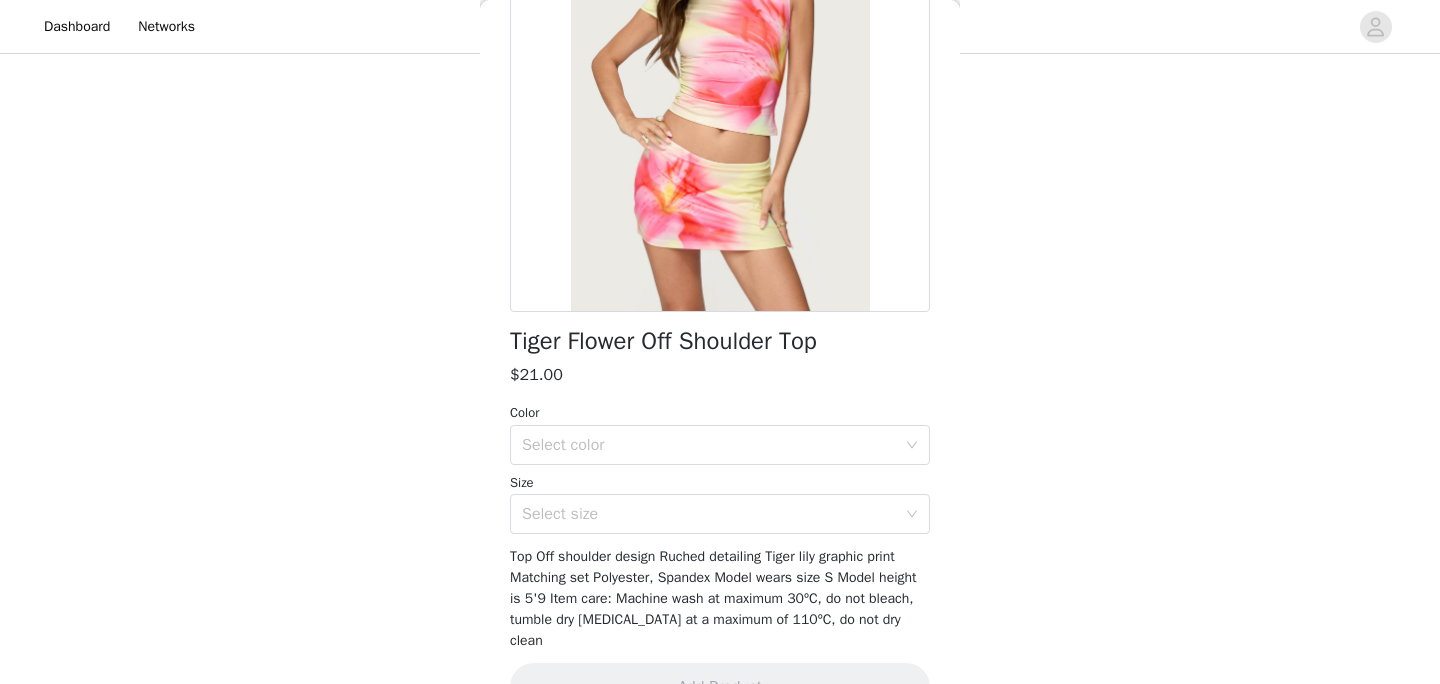 scroll, scrollTop: 289, scrollLeft: 0, axis: vertical 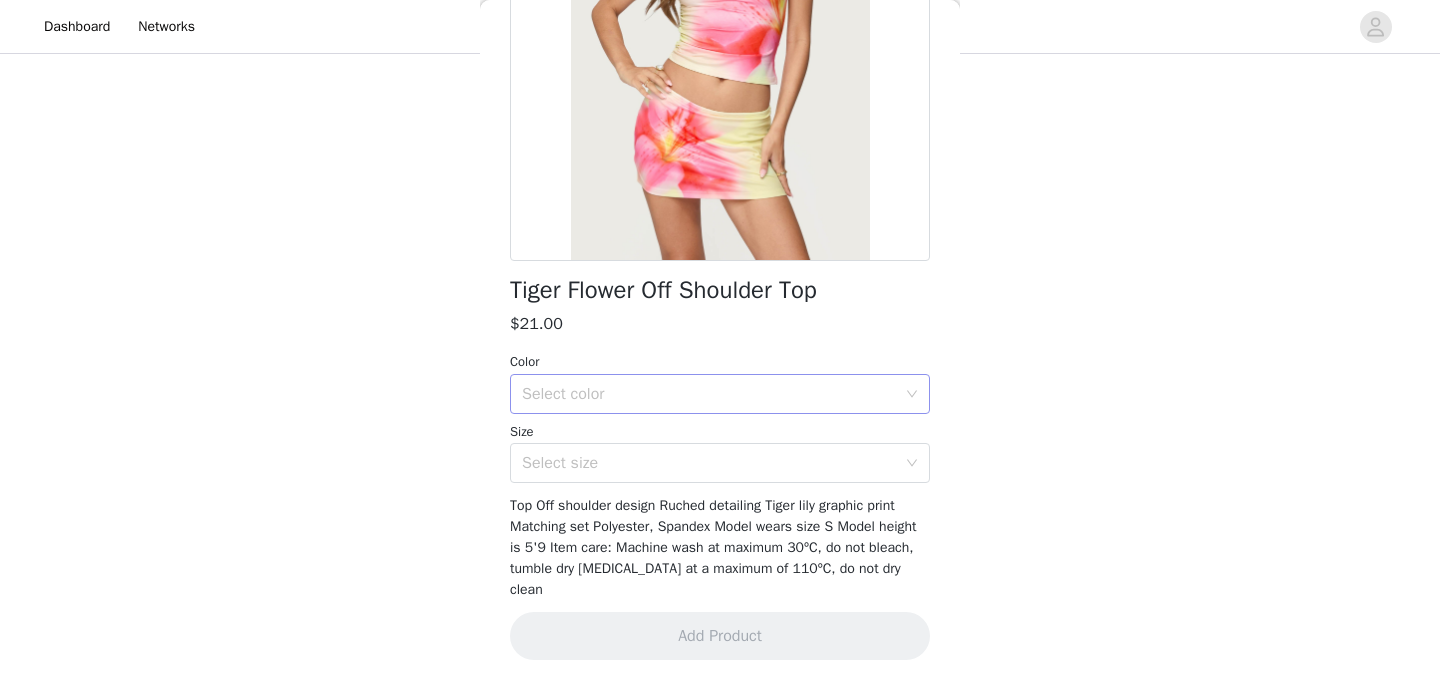 click on "Select color" at bounding box center (709, 394) 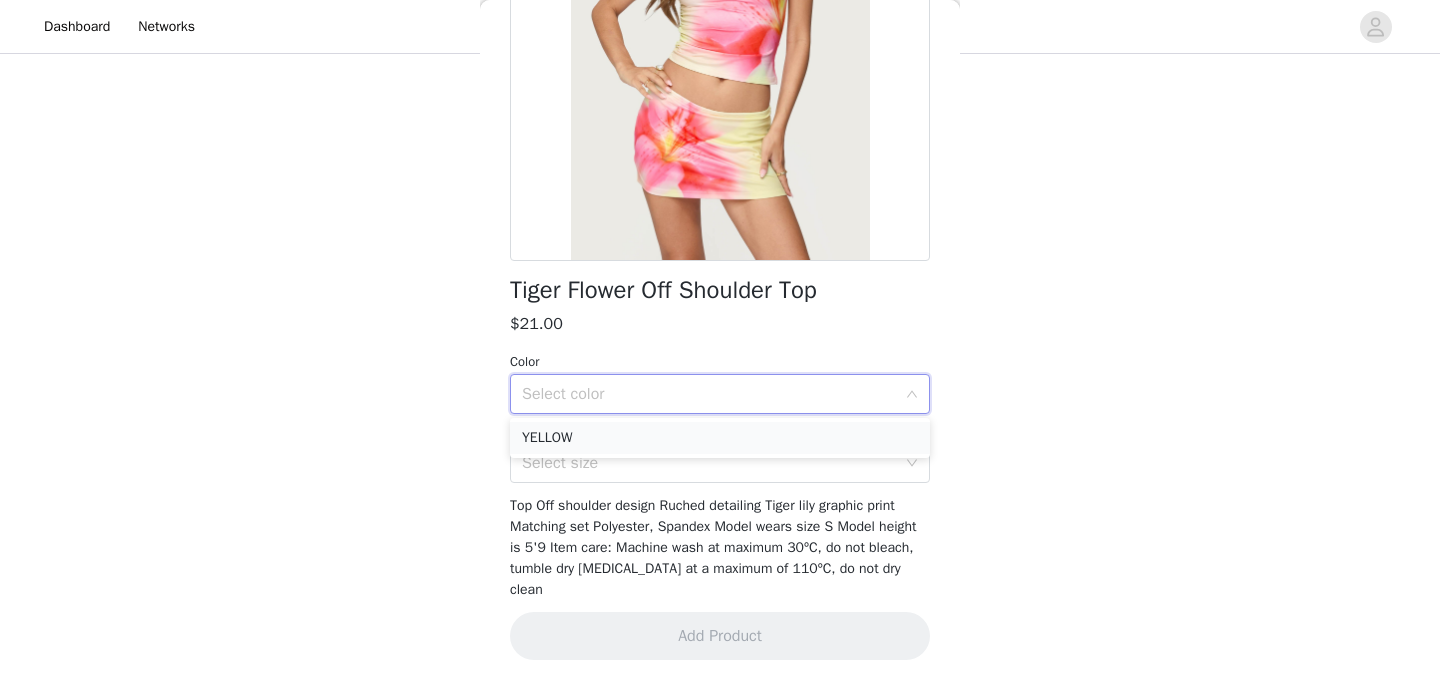 click on "YELLOW" at bounding box center [720, 438] 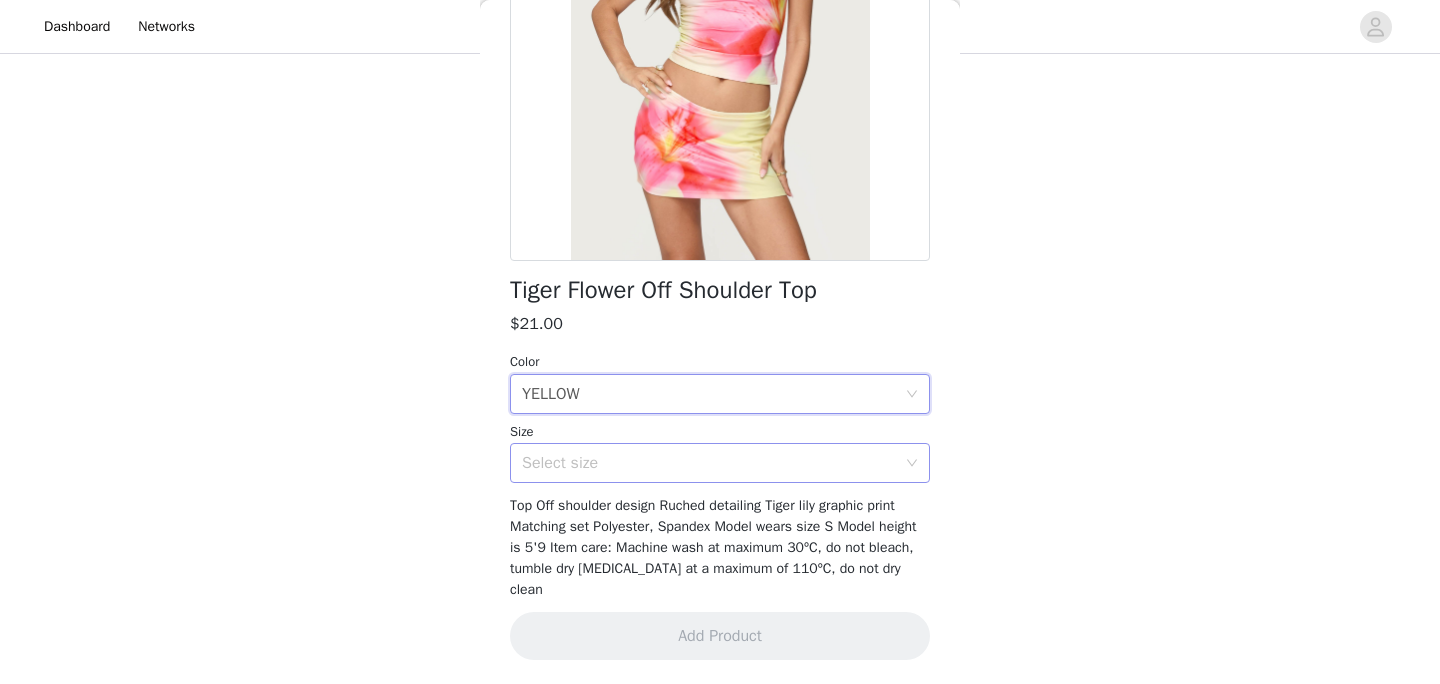 click on "Select size" at bounding box center (709, 463) 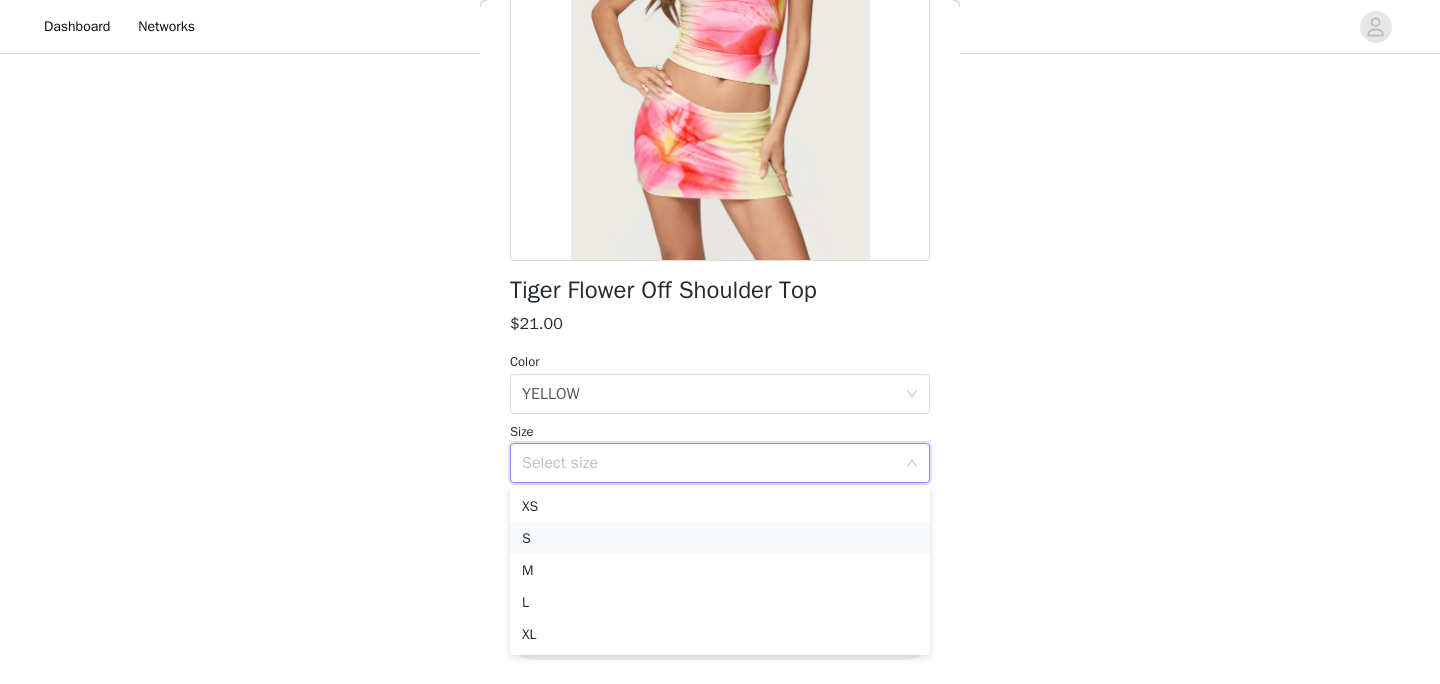 click on "S" at bounding box center [720, 539] 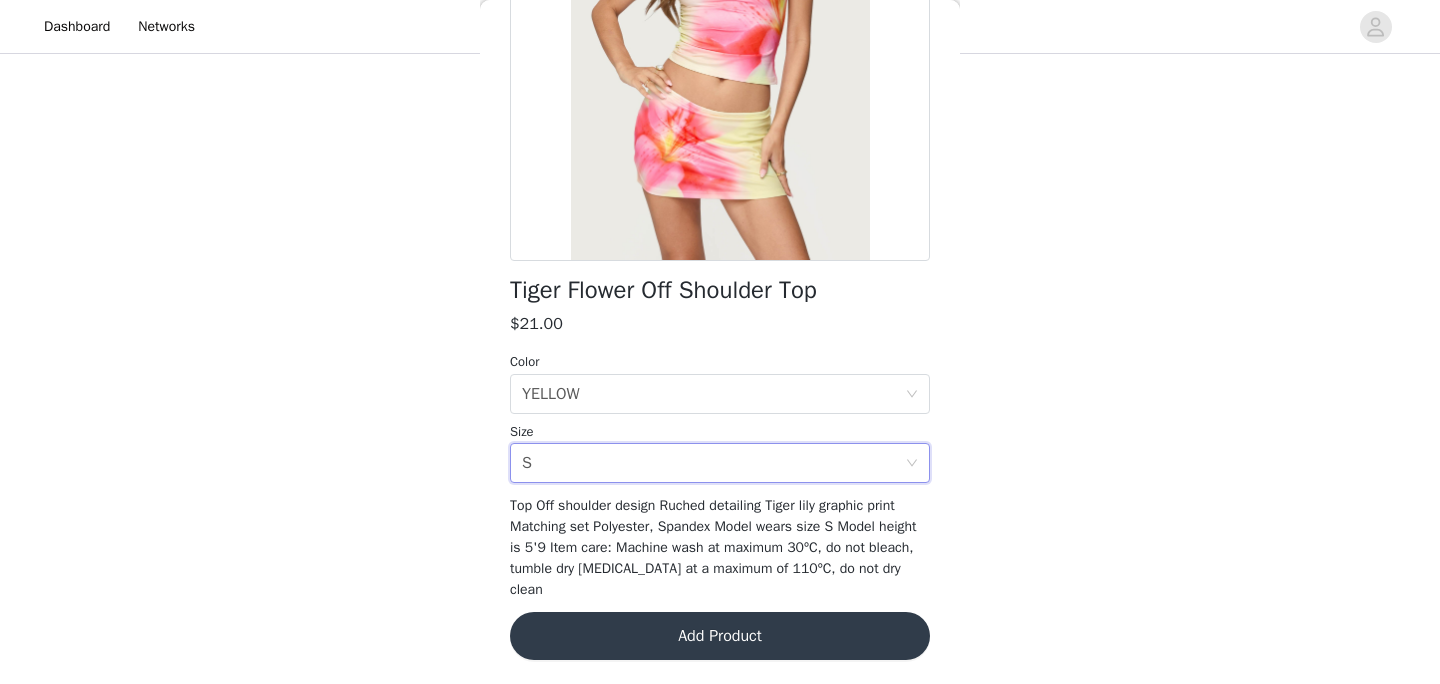 click on "Add Product" at bounding box center [720, 636] 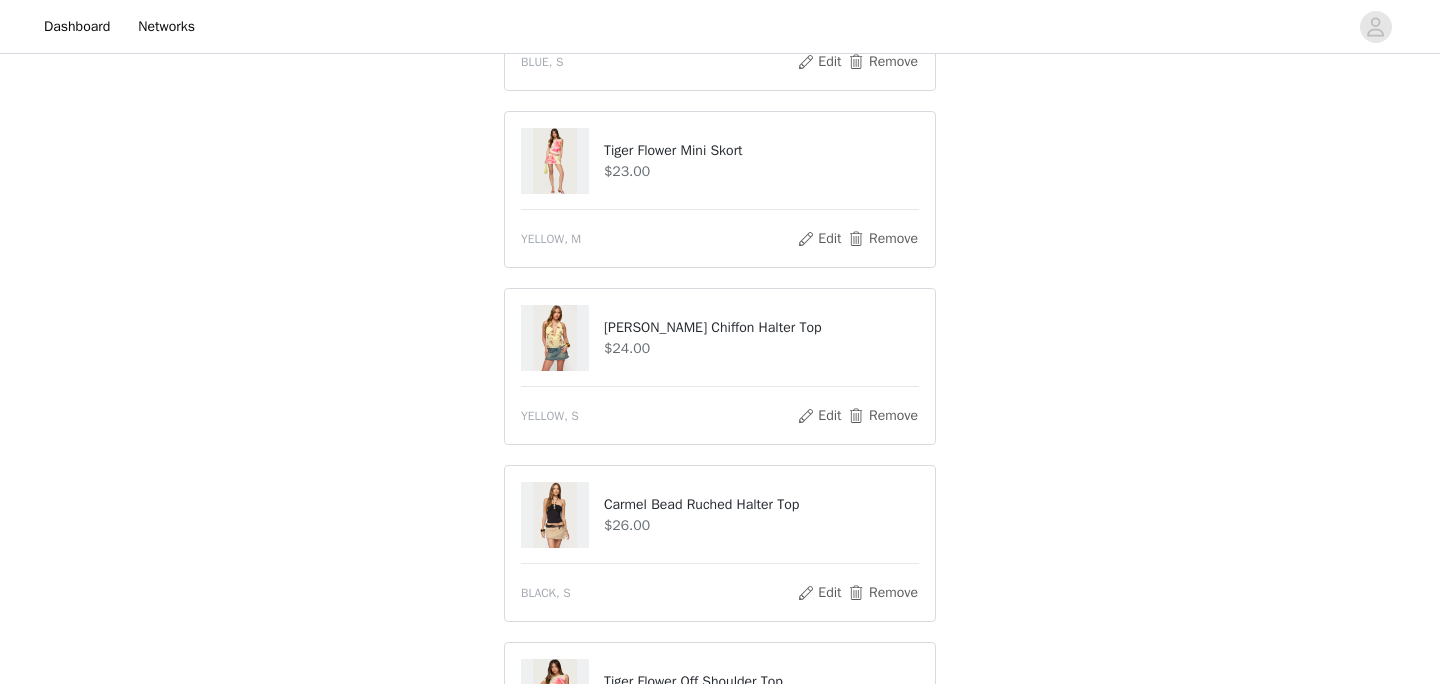 scroll, scrollTop: 1401, scrollLeft: 0, axis: vertical 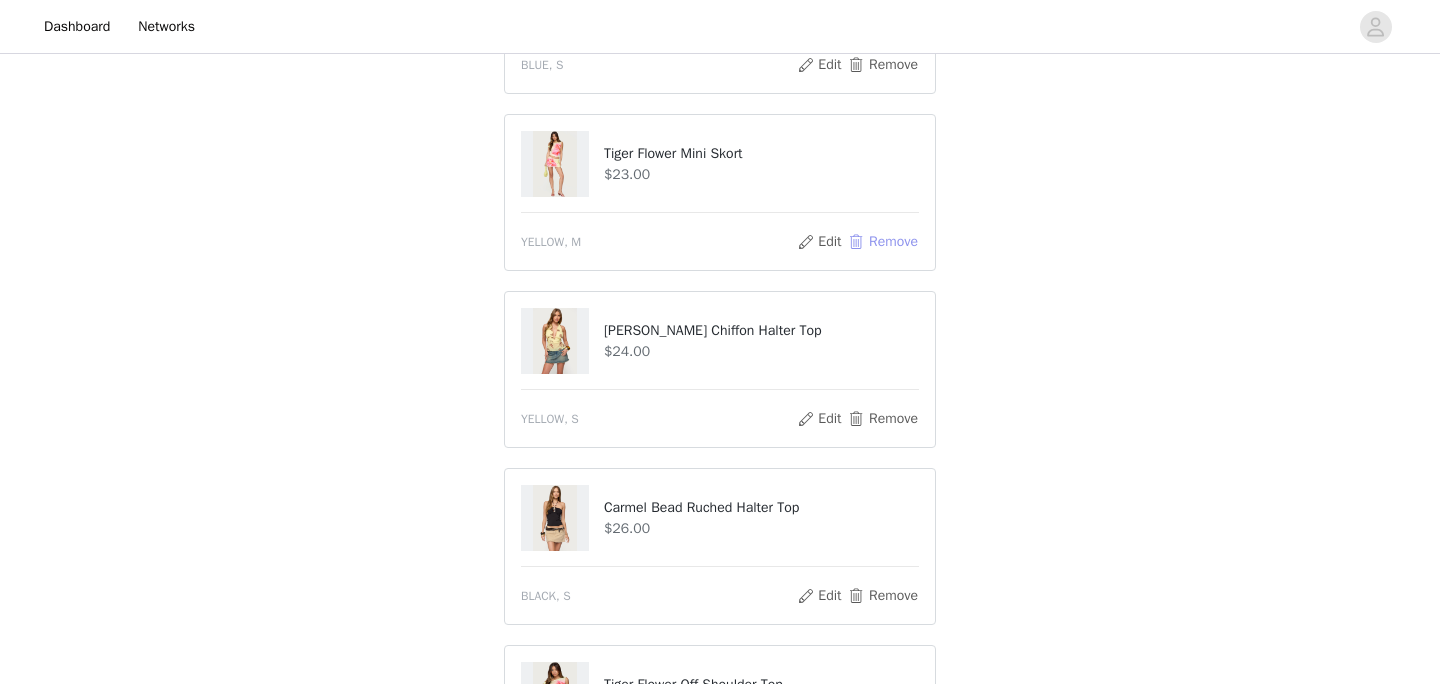 click on "Remove" at bounding box center (883, 242) 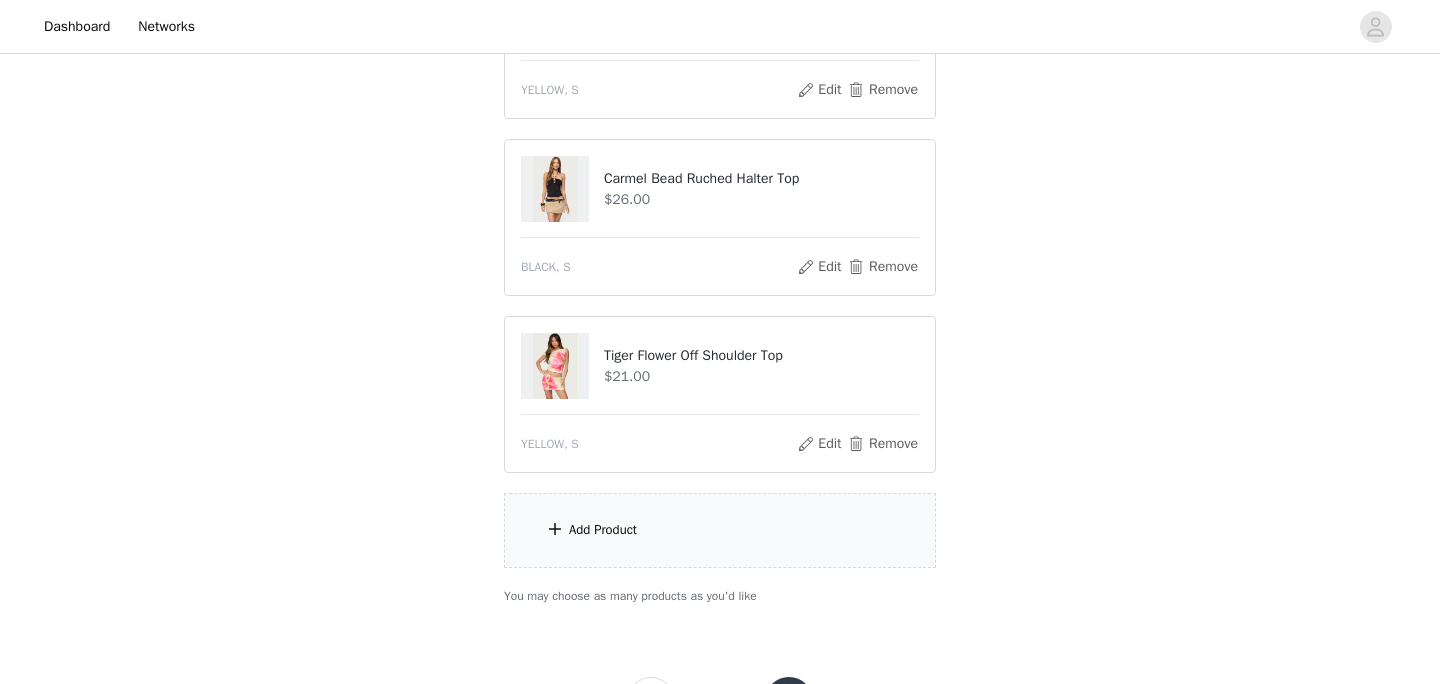 scroll, scrollTop: 1642, scrollLeft: 0, axis: vertical 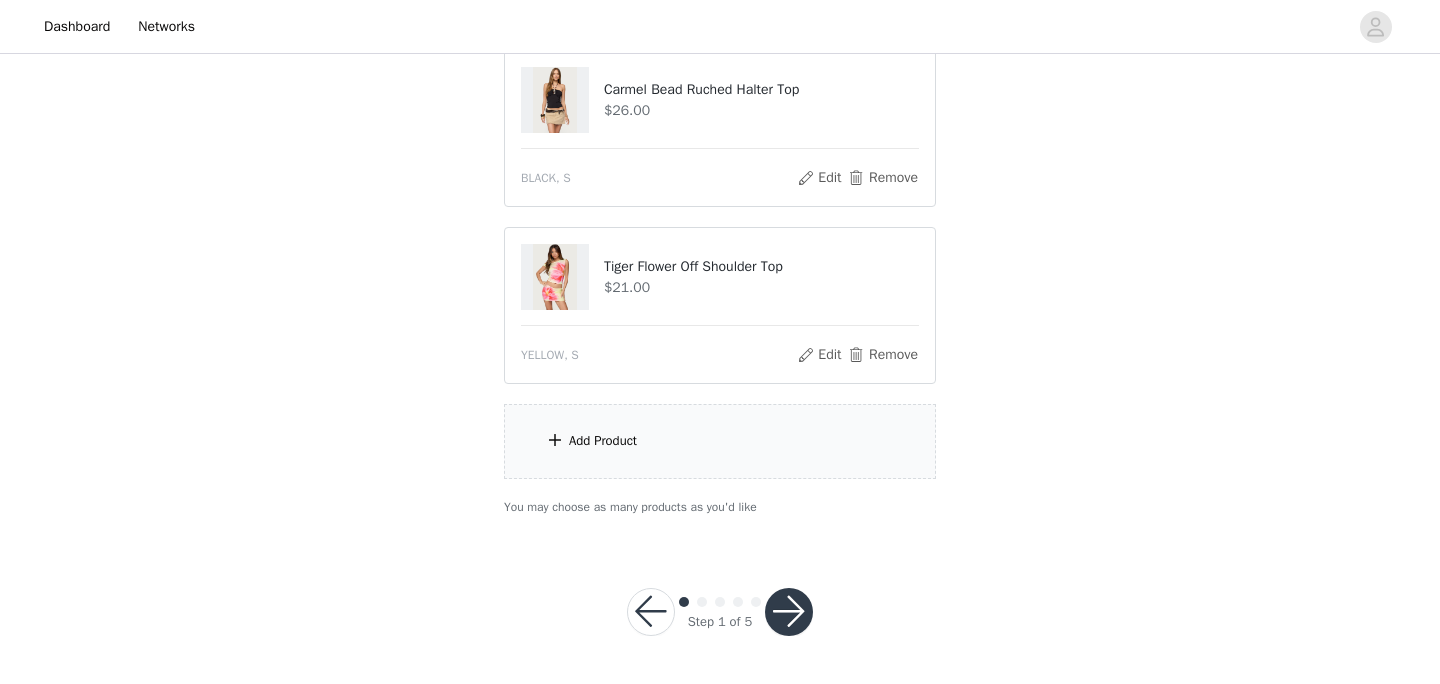 click on "Add Product" at bounding box center (720, 441) 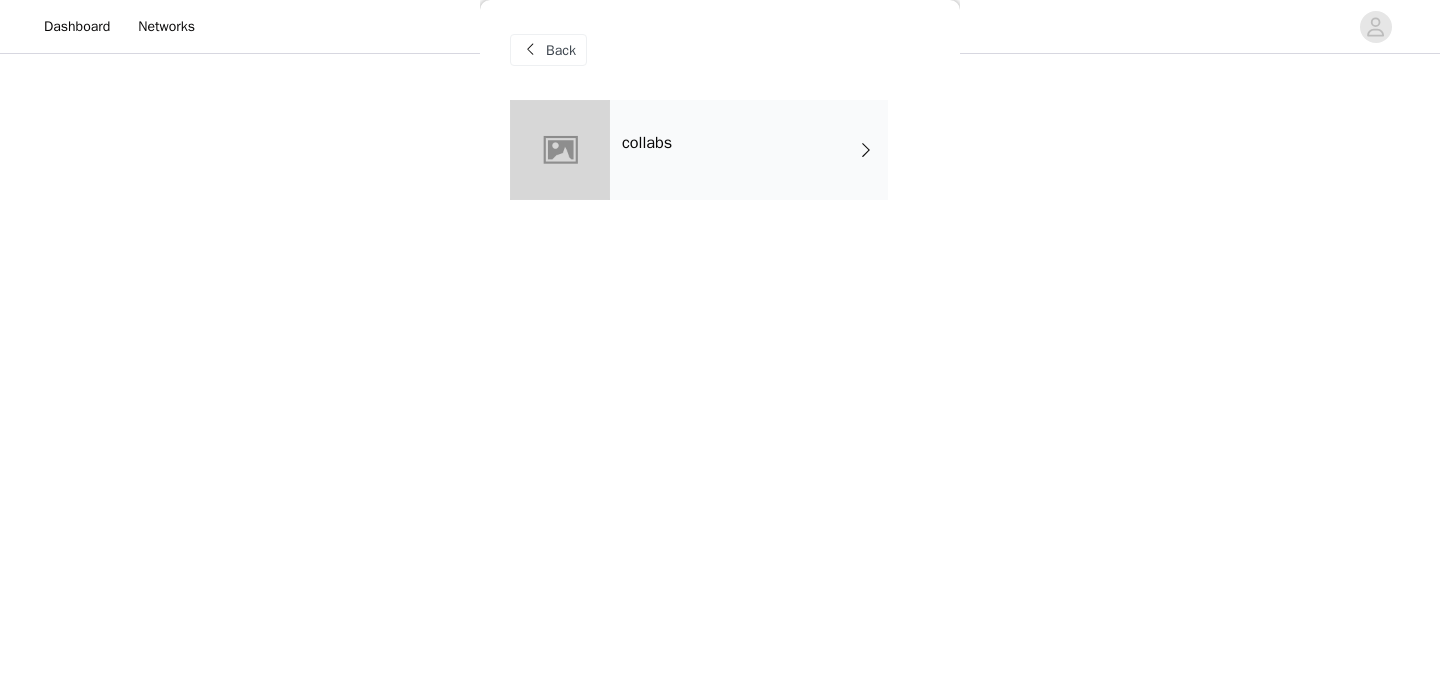 click on "collabs" at bounding box center [749, 150] 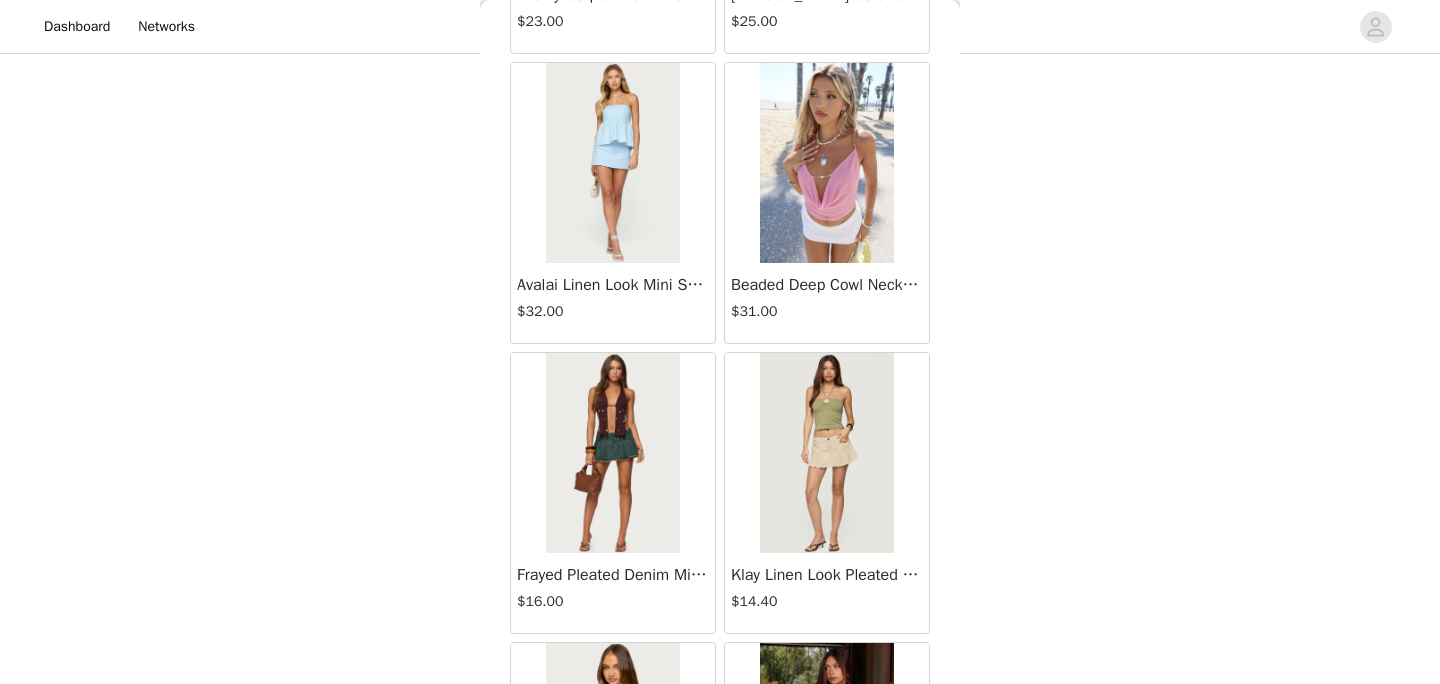 scroll, scrollTop: 2376, scrollLeft: 0, axis: vertical 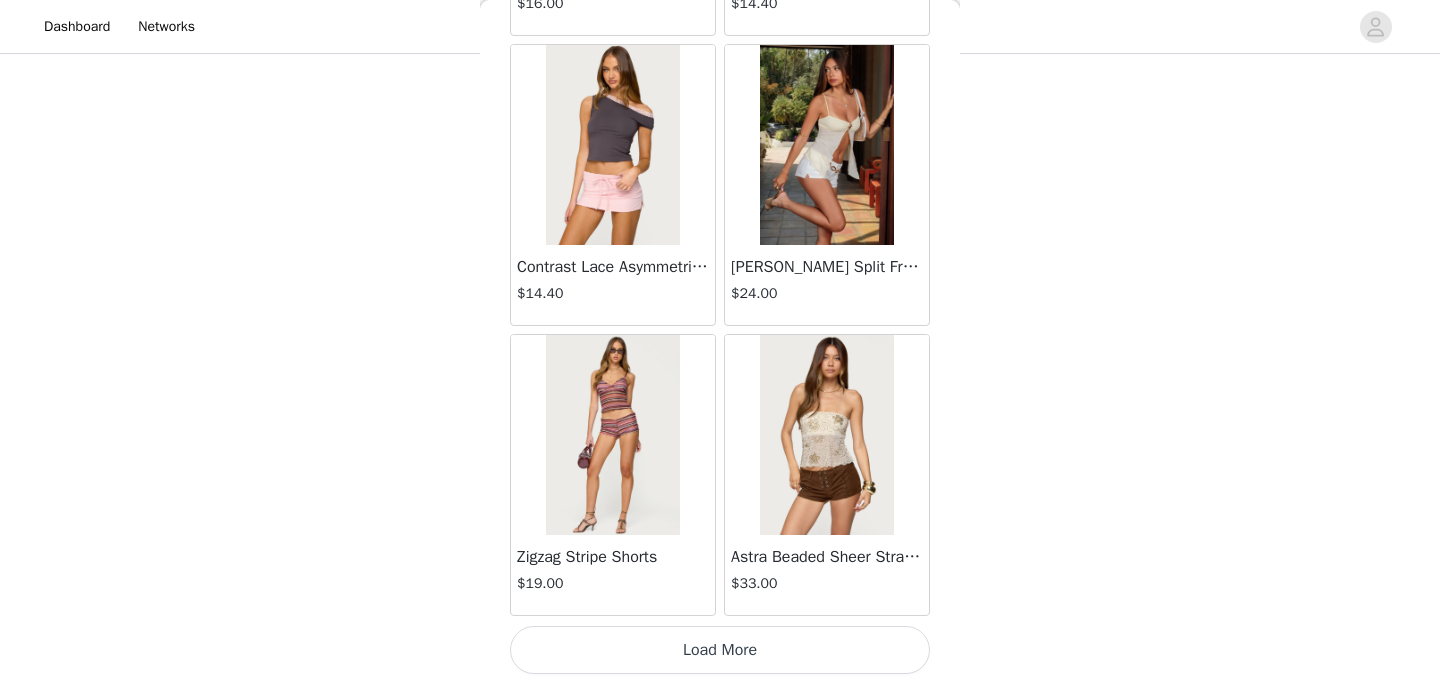 click on "Load More" at bounding box center (720, 650) 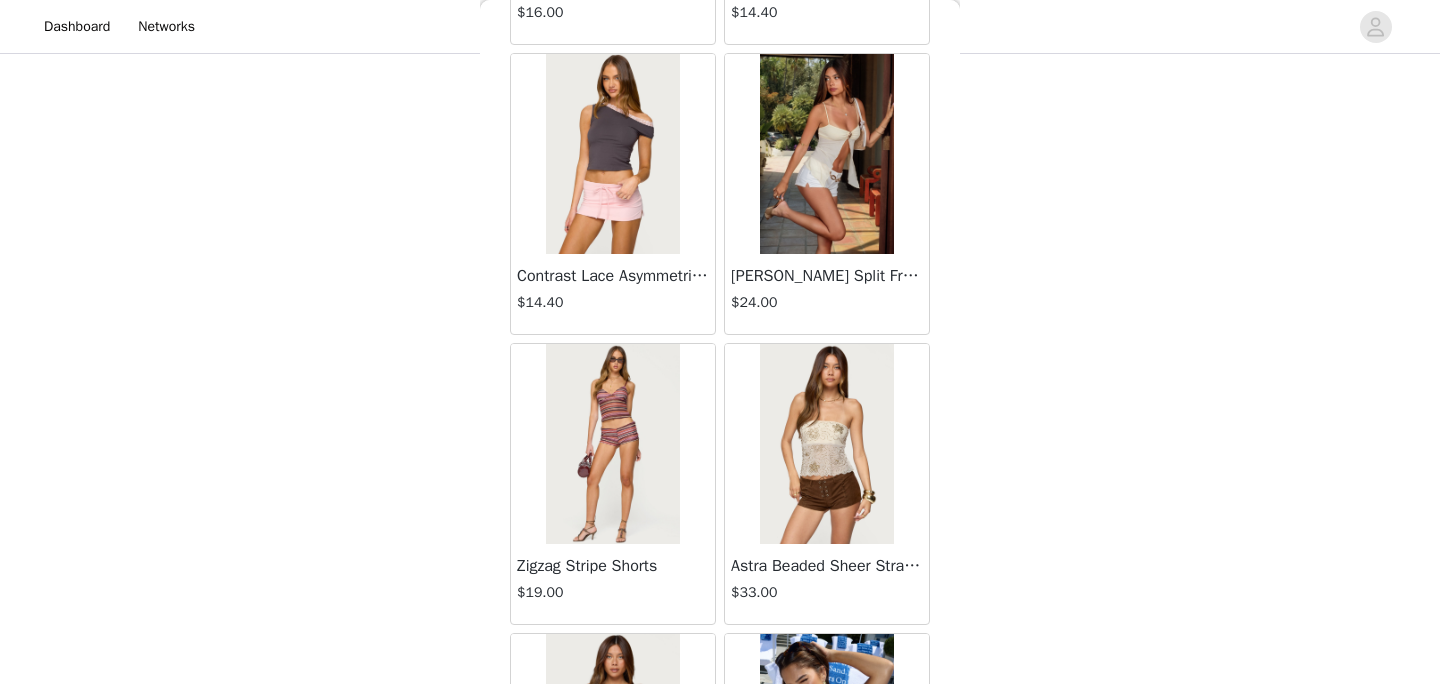 scroll, scrollTop: 2376, scrollLeft: 0, axis: vertical 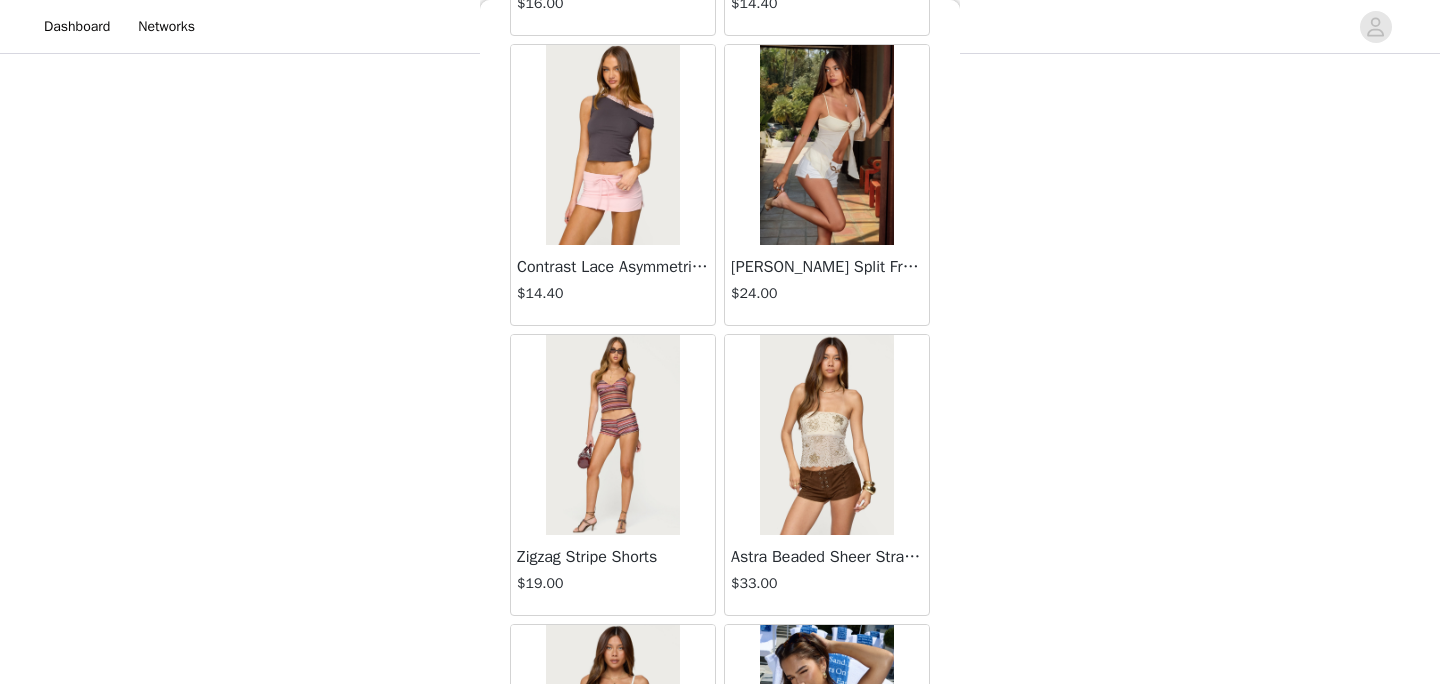 click at bounding box center [612, 435] 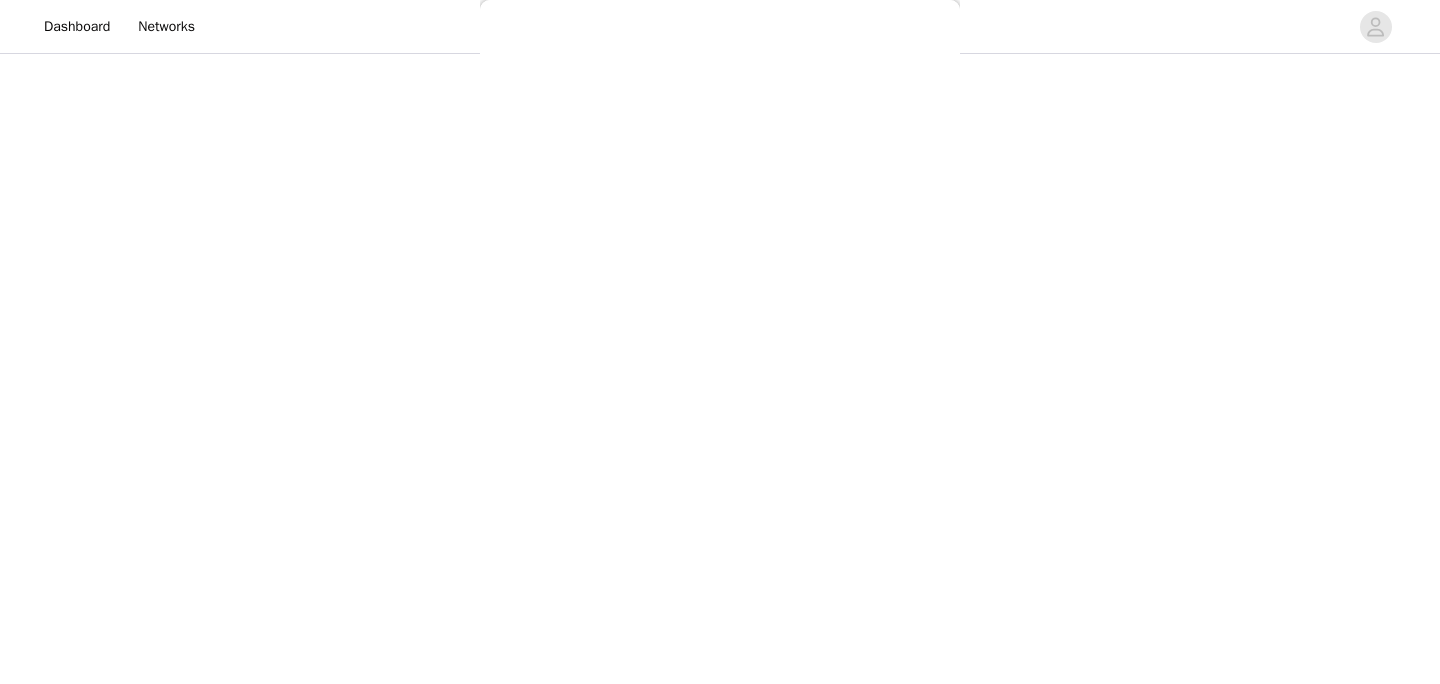scroll, scrollTop: 0, scrollLeft: 0, axis: both 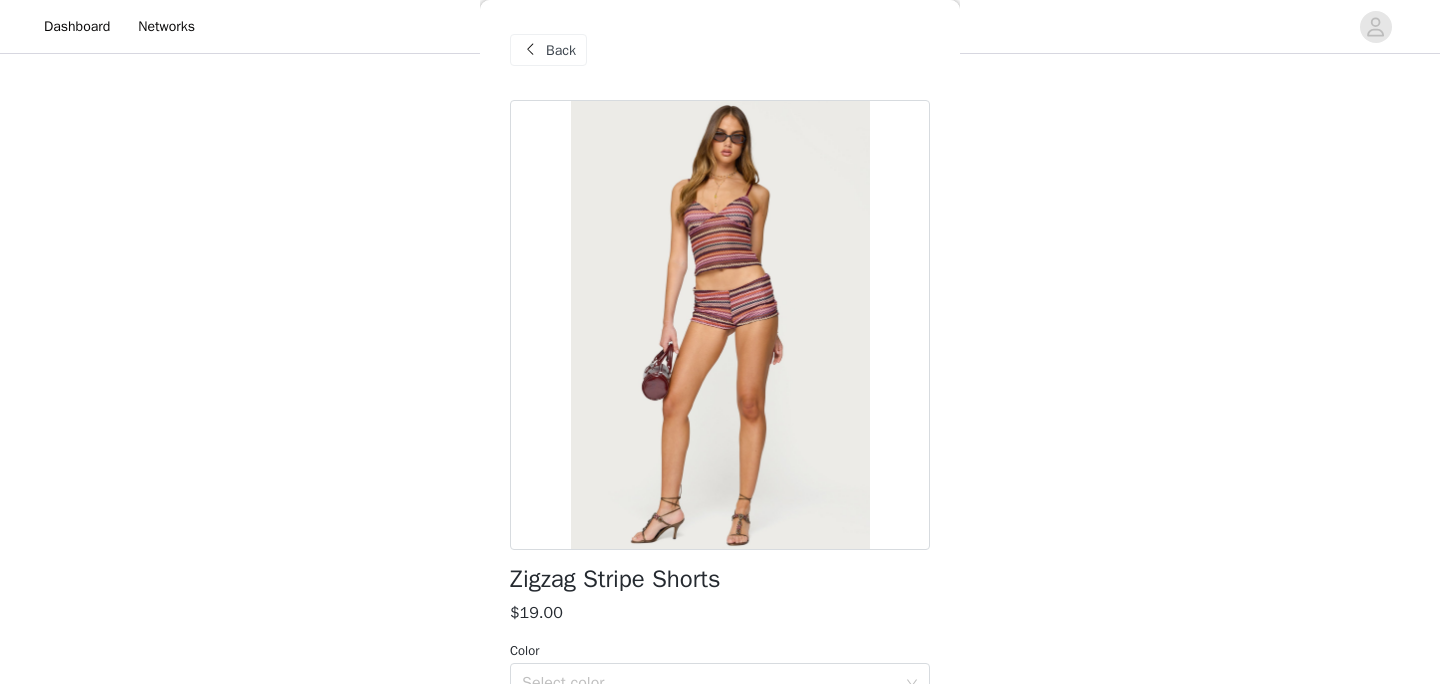 click on "Back" at bounding box center (548, 50) 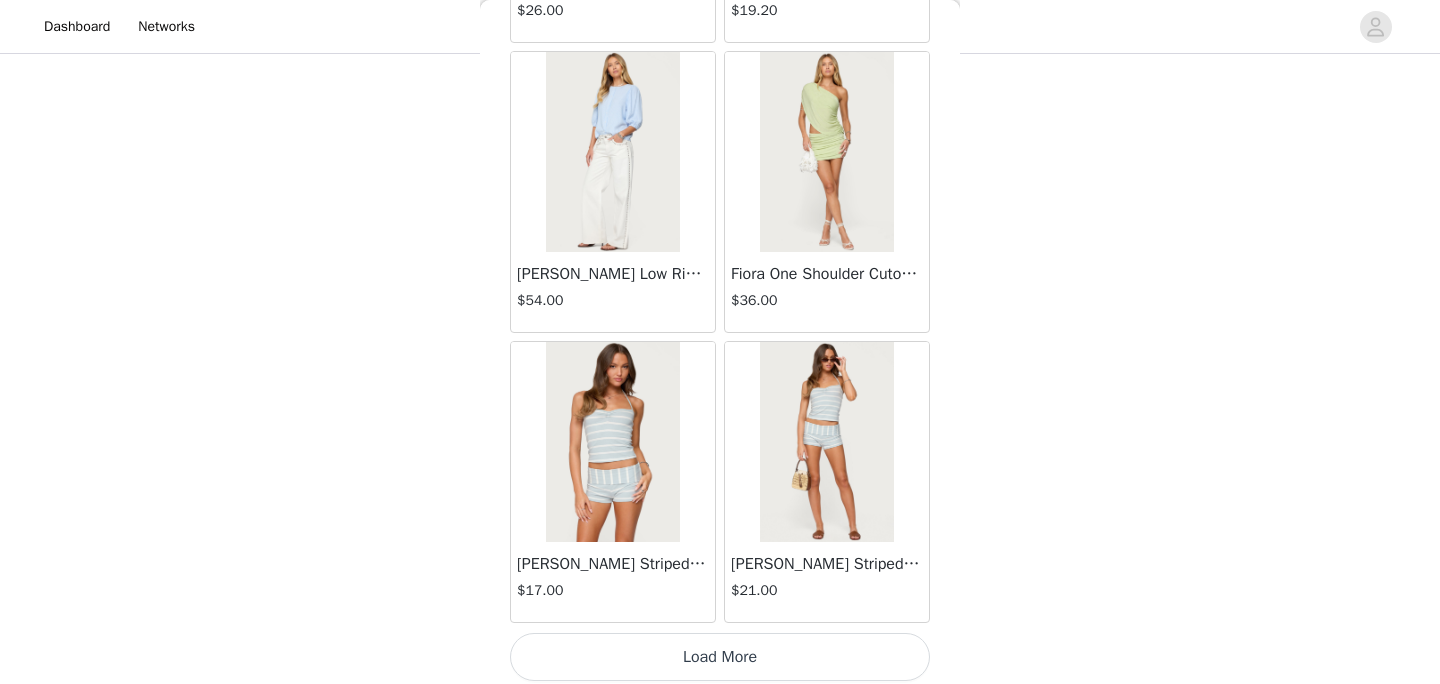 scroll, scrollTop: 5276, scrollLeft: 0, axis: vertical 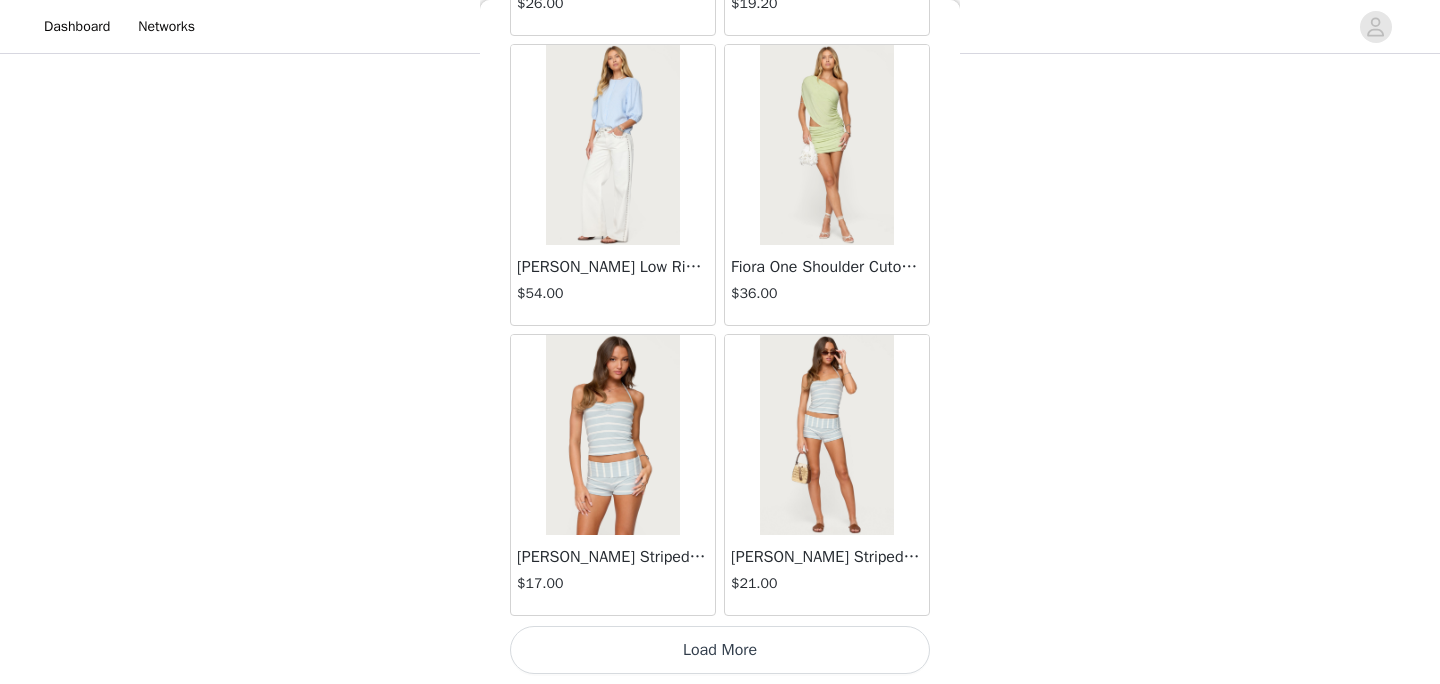 click on "Load More" at bounding box center (720, 650) 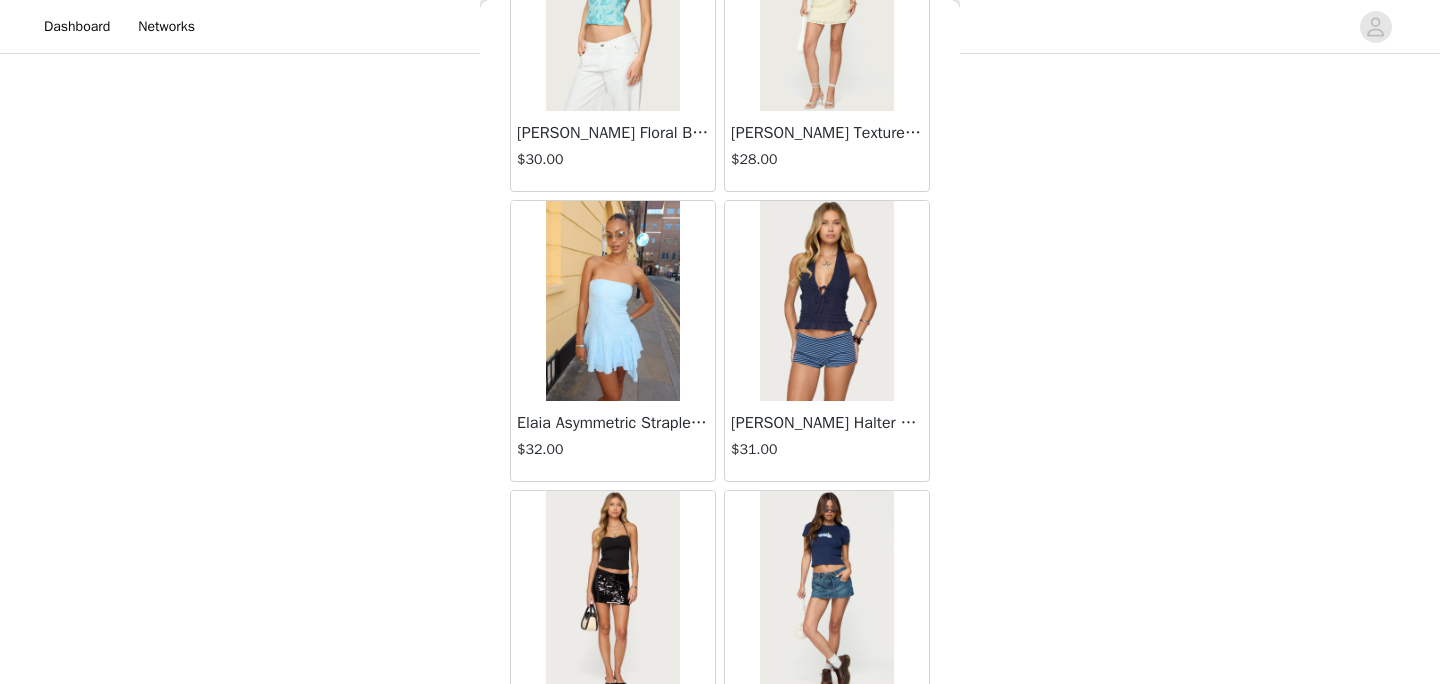 scroll, scrollTop: 6285, scrollLeft: 0, axis: vertical 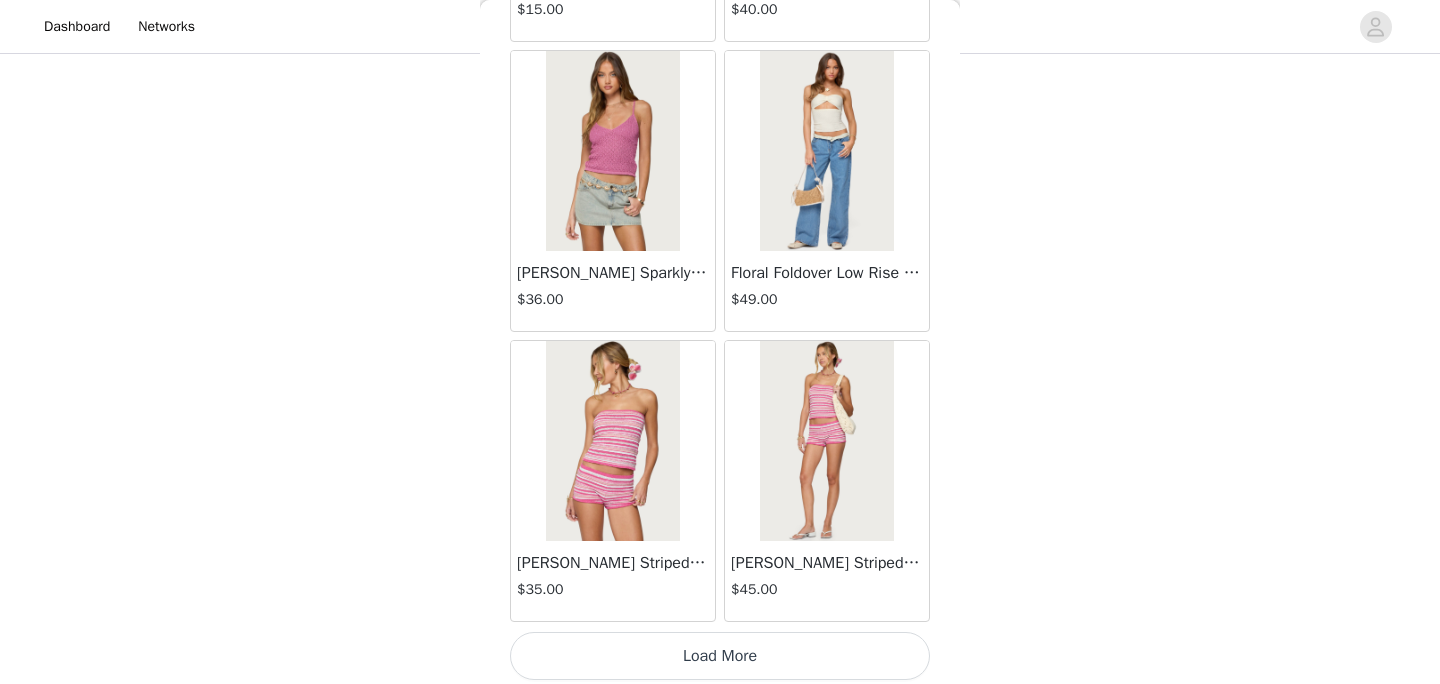 click on "Load More" at bounding box center (720, 656) 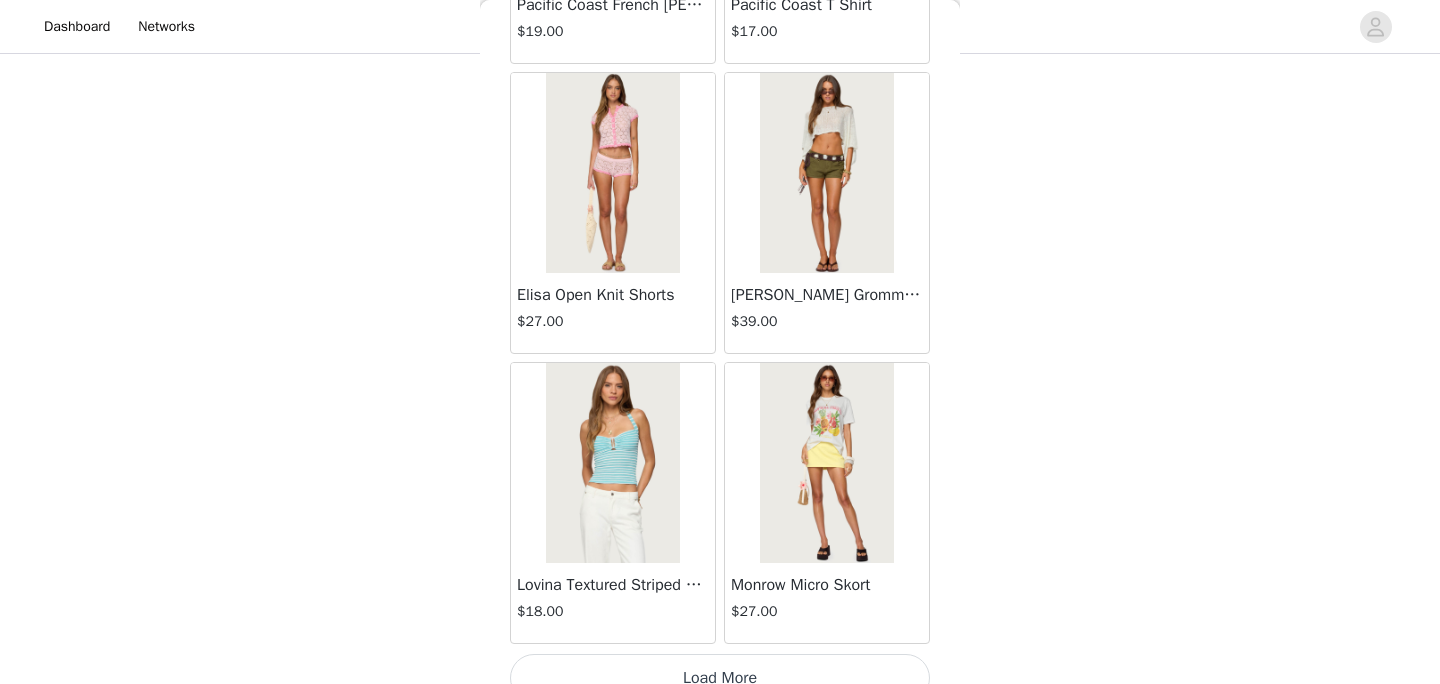 scroll, scrollTop: 11076, scrollLeft: 0, axis: vertical 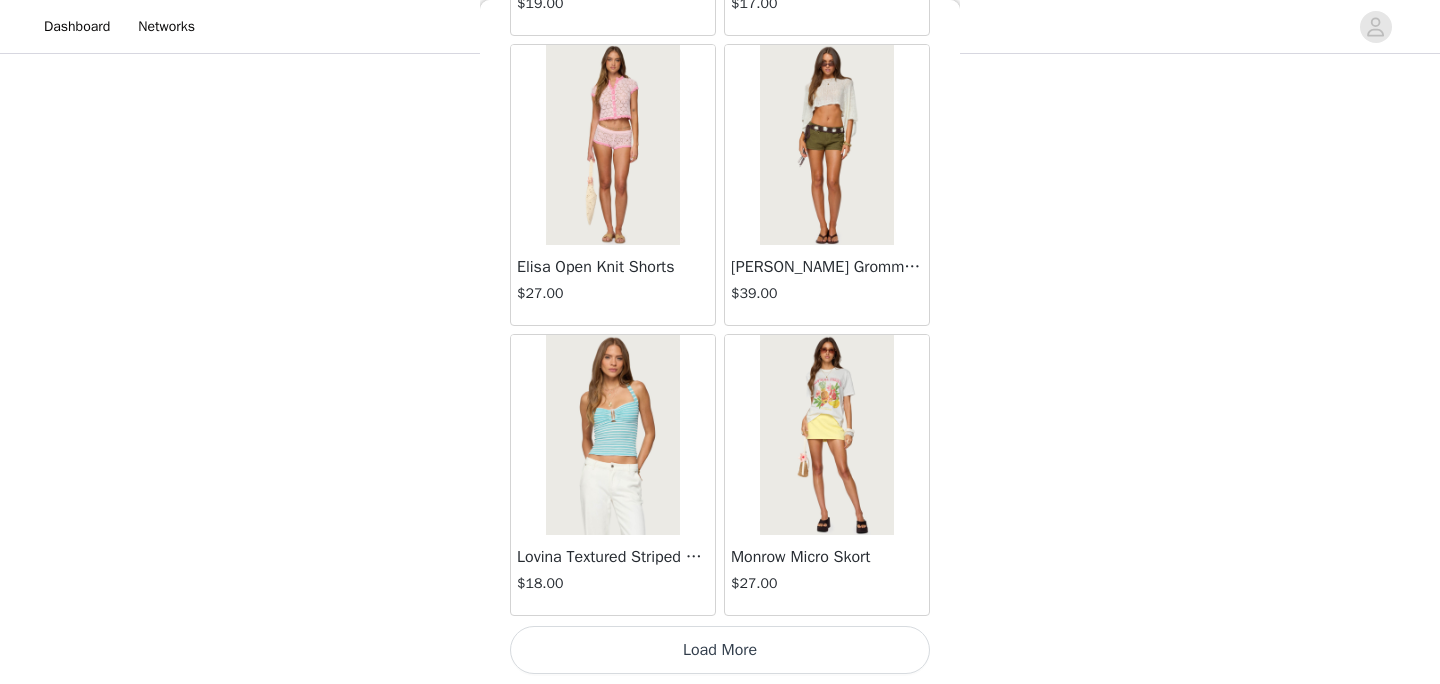 click on "Load More" at bounding box center [720, 650] 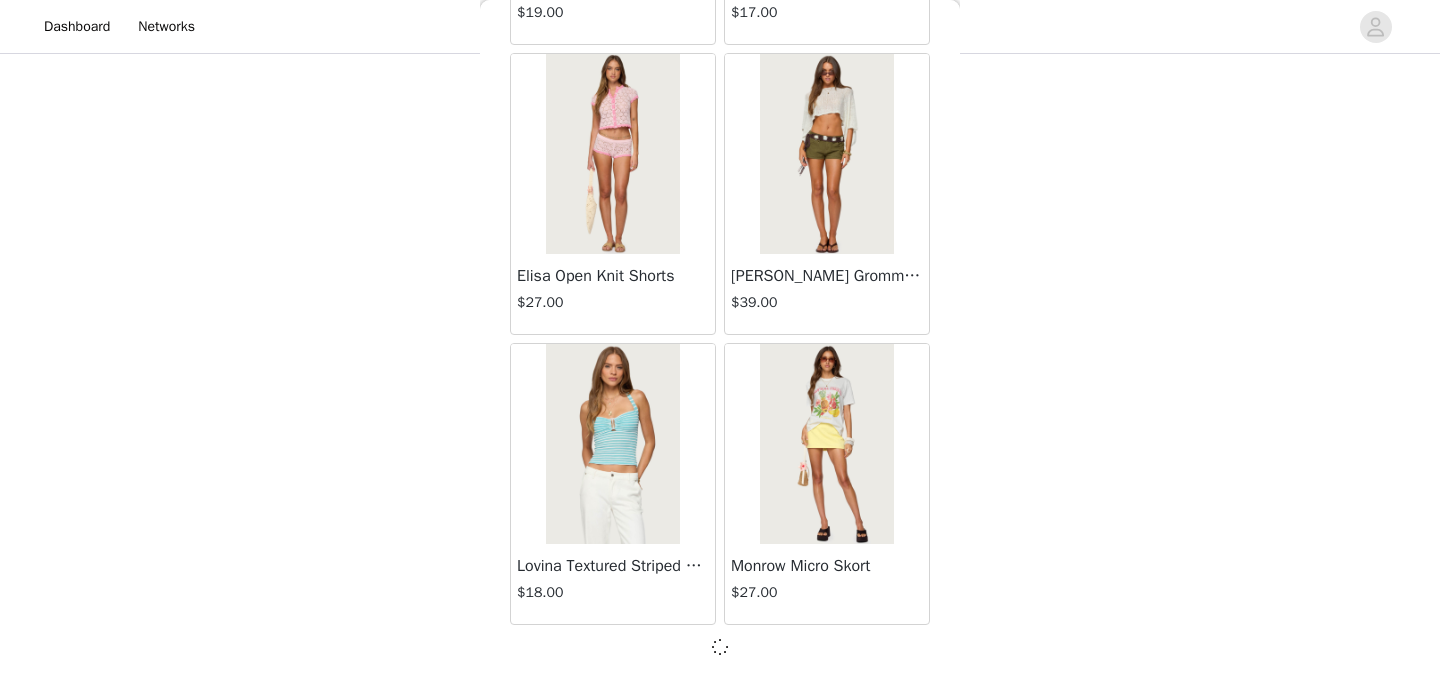 scroll, scrollTop: 11076, scrollLeft: 0, axis: vertical 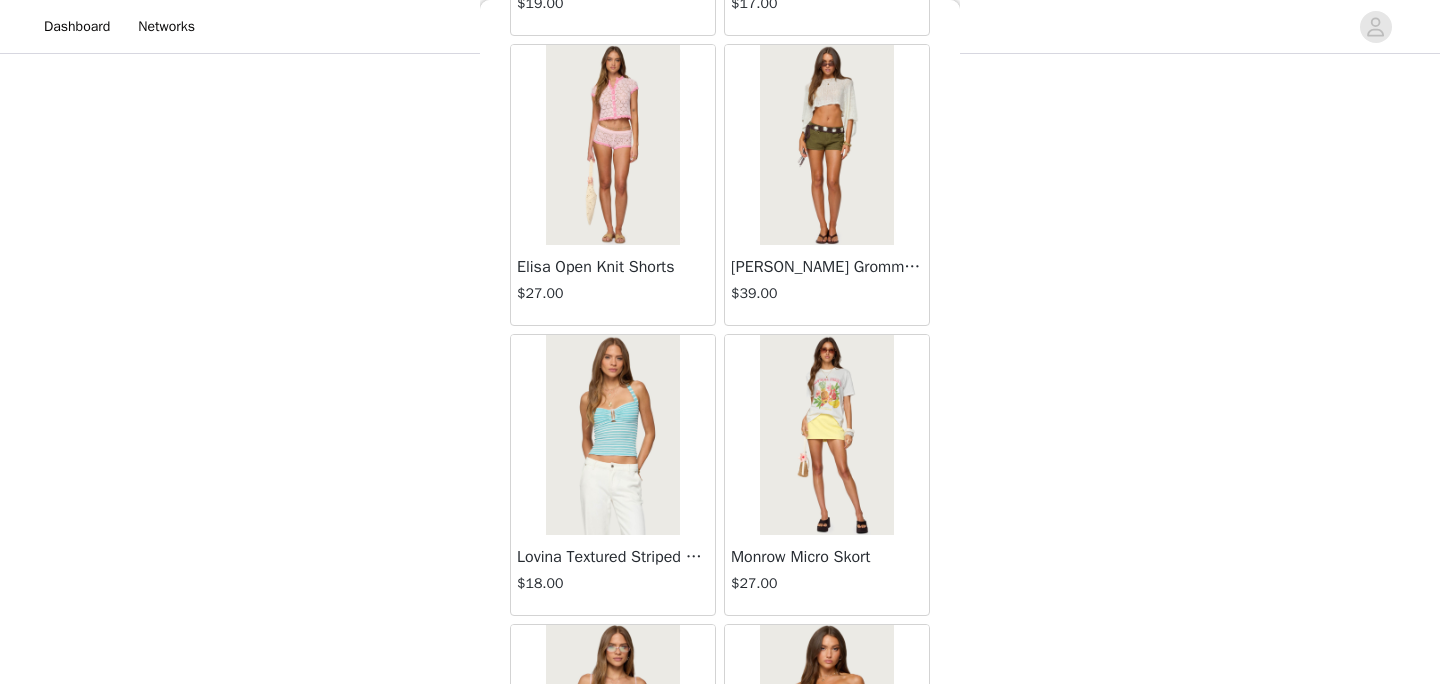 click at bounding box center [826, 435] 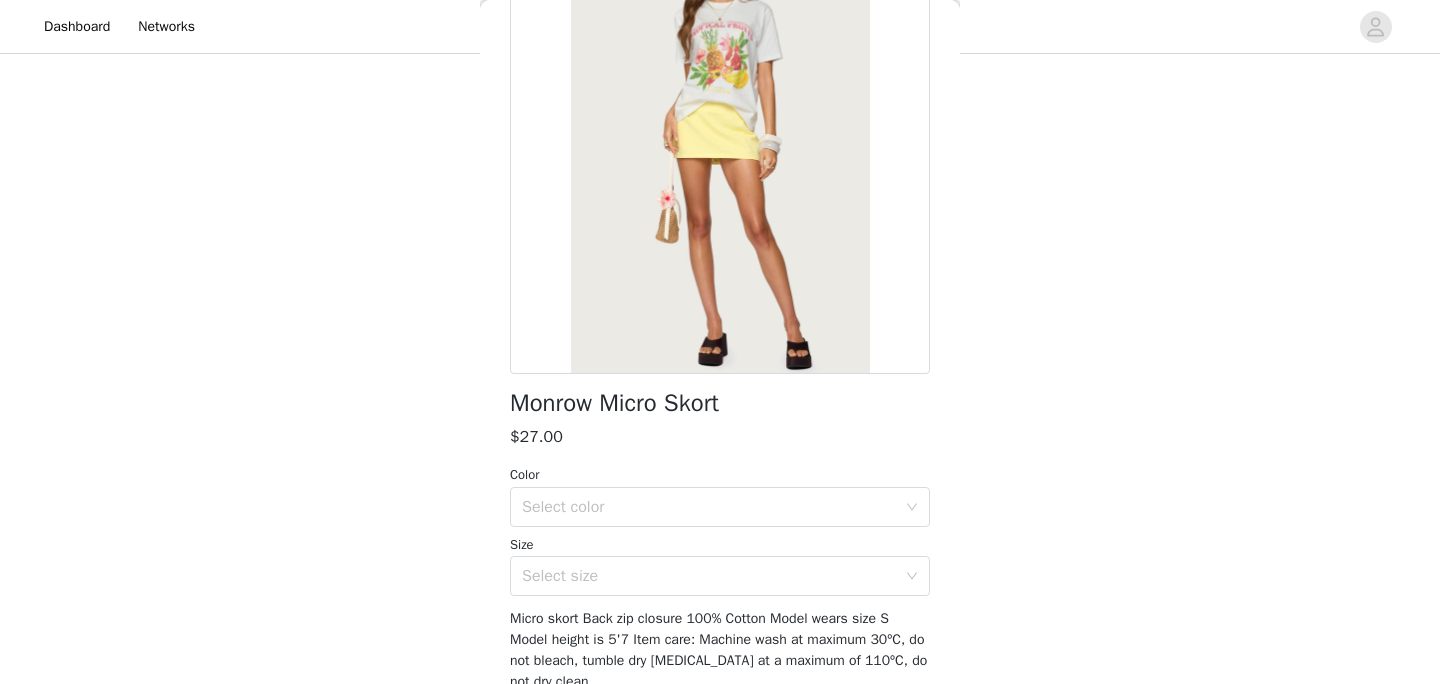 scroll, scrollTop: 180, scrollLeft: 0, axis: vertical 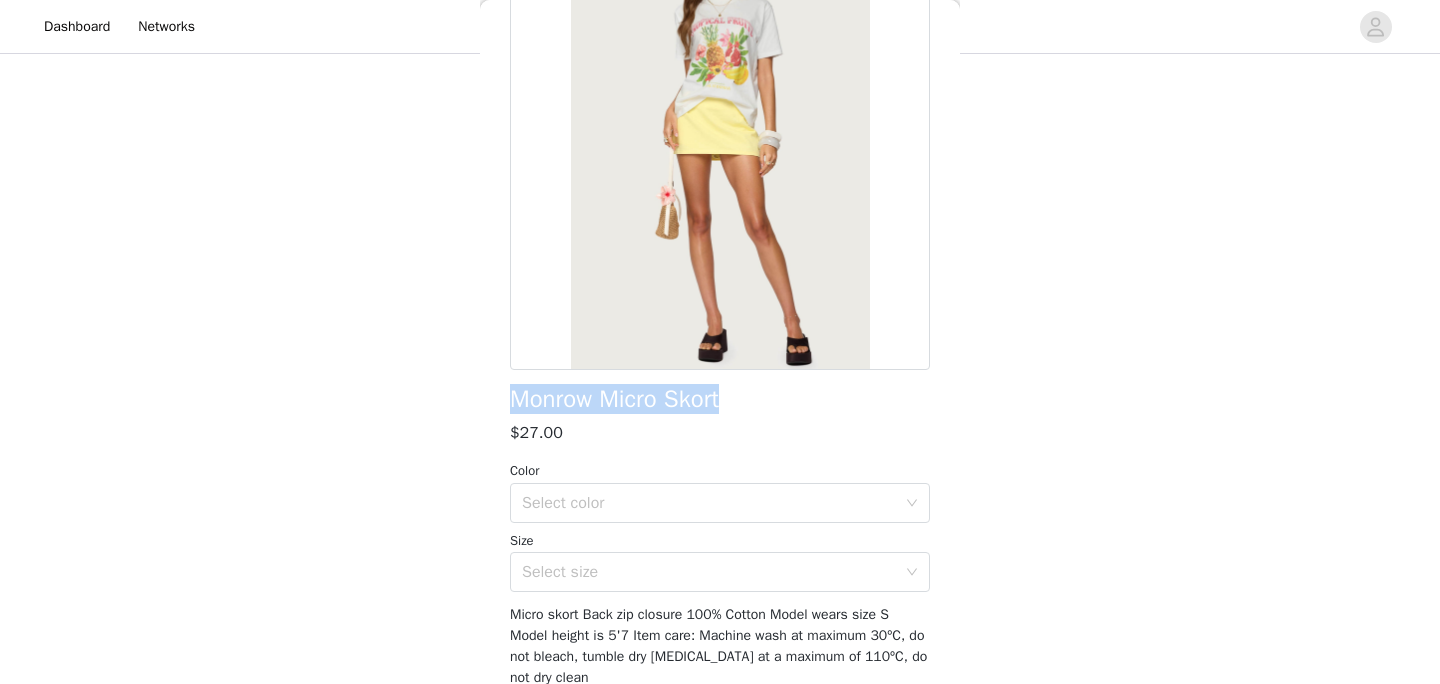 drag, startPoint x: 755, startPoint y: 397, endPoint x: 502, endPoint y: 394, distance: 253.01779 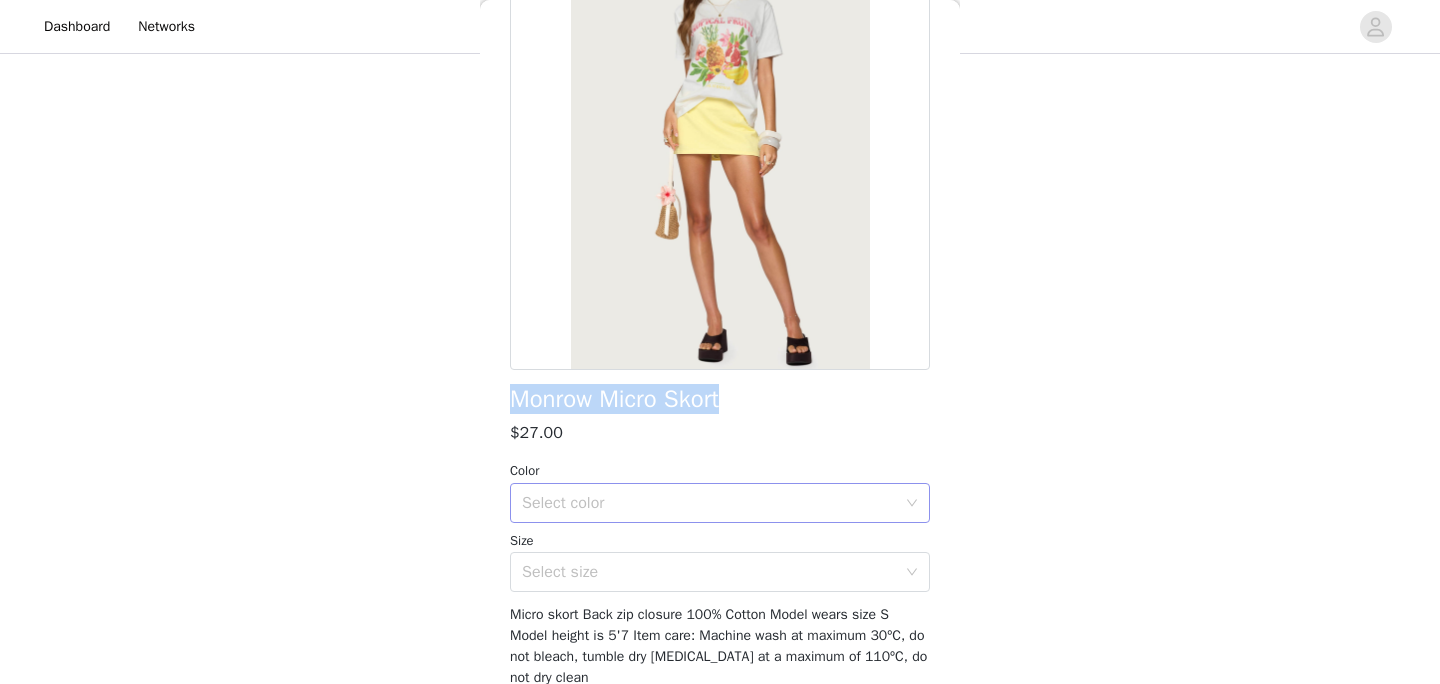 click on "Select color" at bounding box center [713, 503] 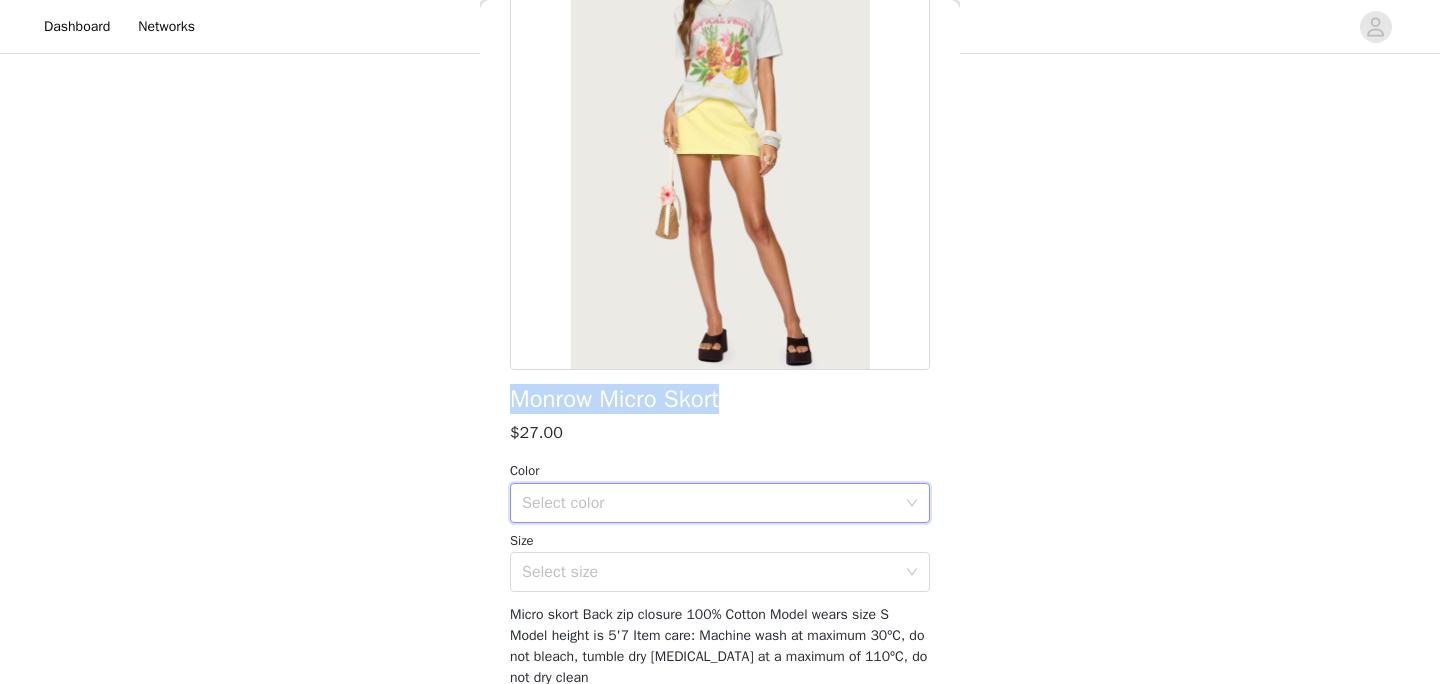 click on "Select color" at bounding box center [709, 503] 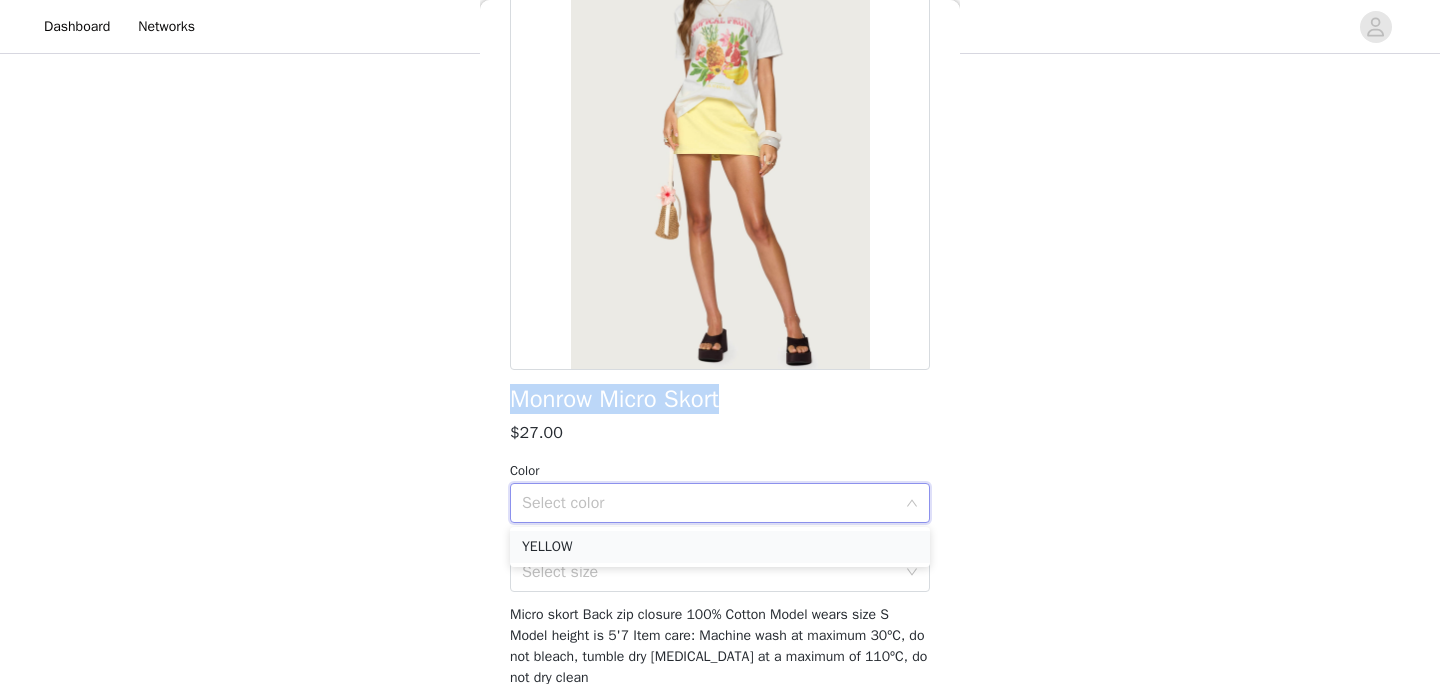 click on "YELLOW" at bounding box center [720, 547] 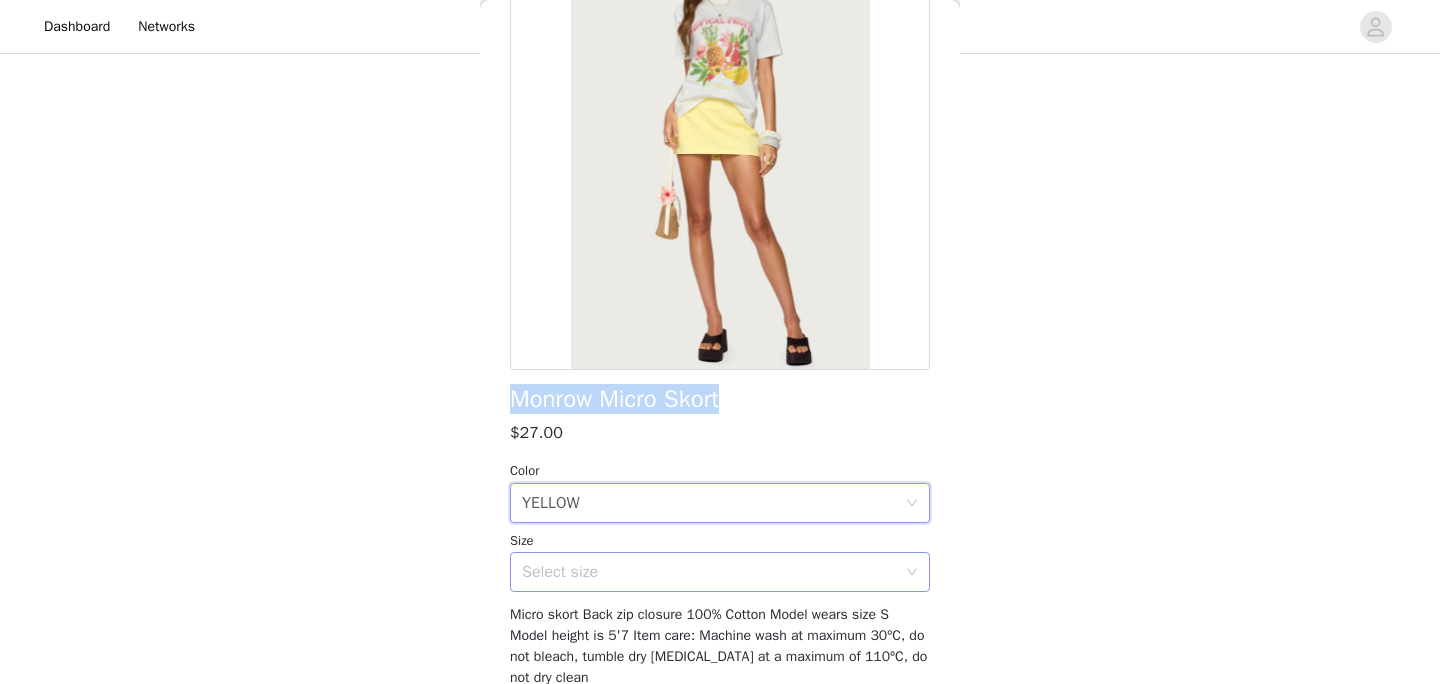 click on "Select size" at bounding box center (713, 572) 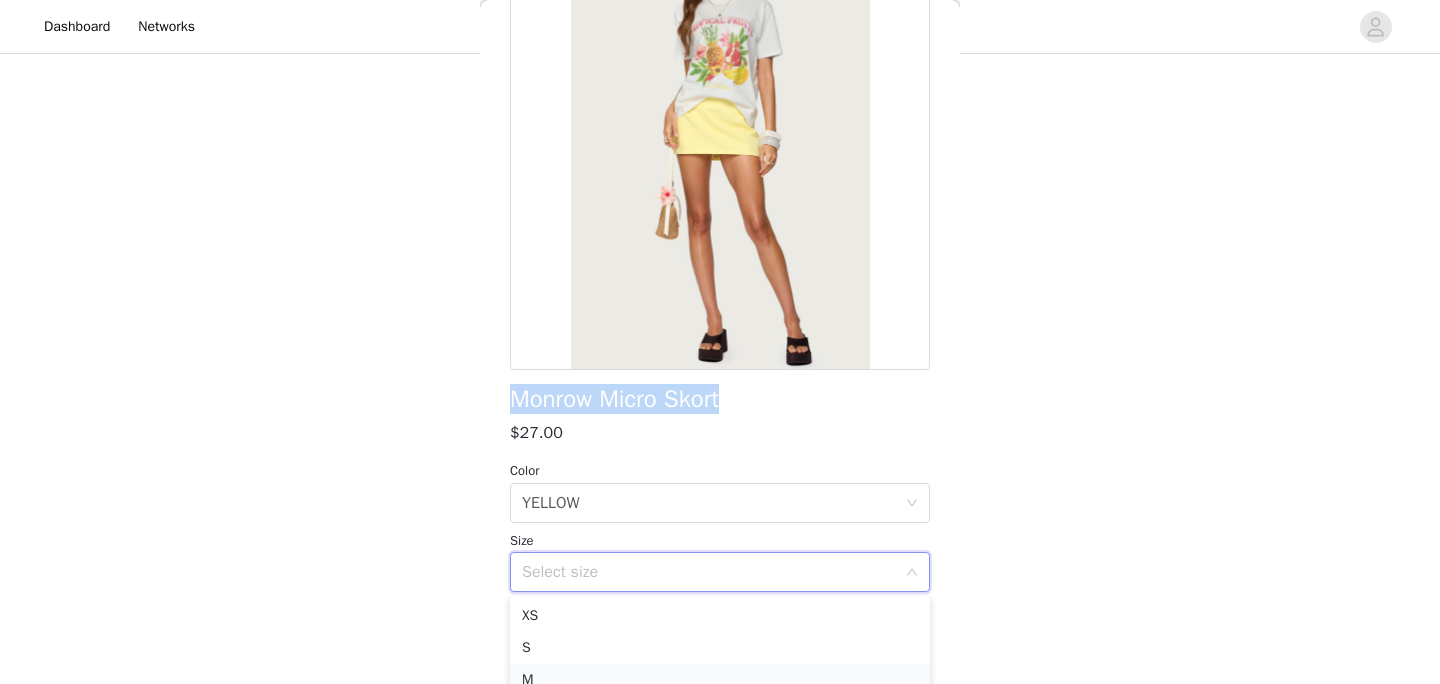 click on "M" at bounding box center (720, 680) 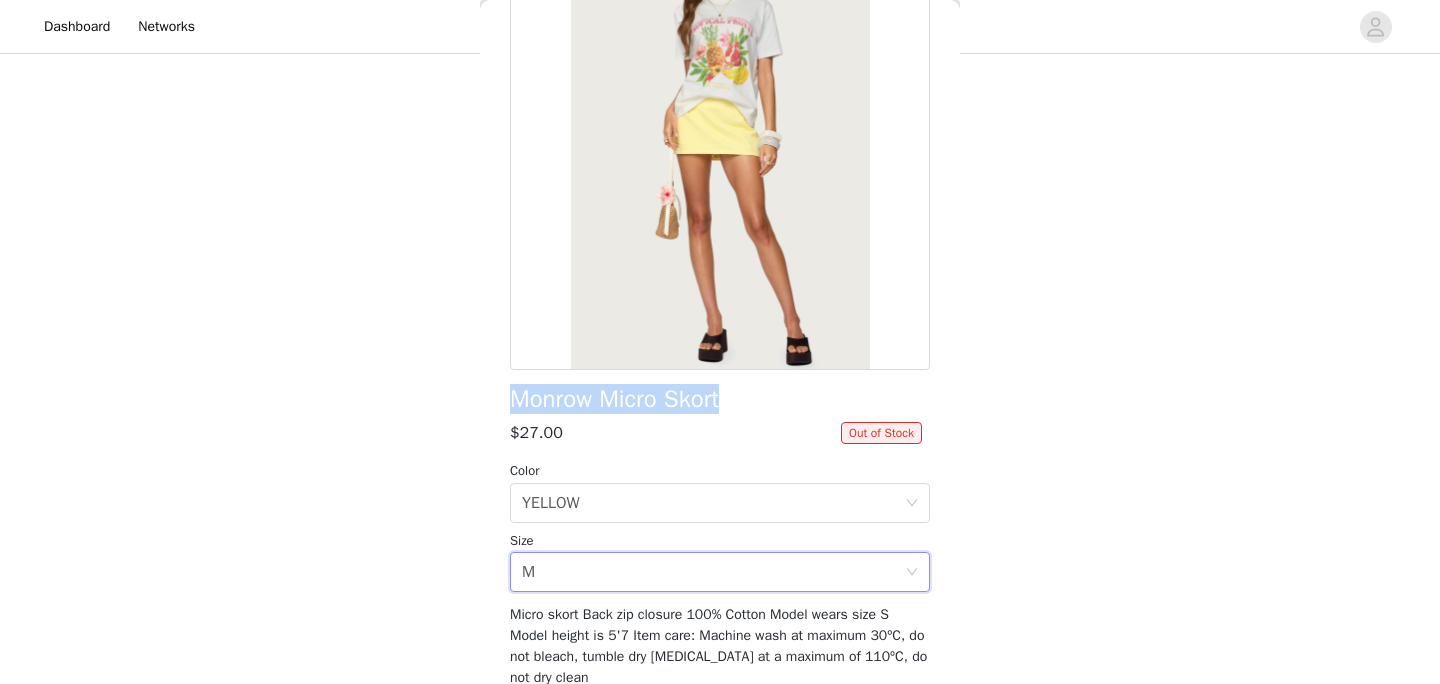 scroll, scrollTop: 268, scrollLeft: 0, axis: vertical 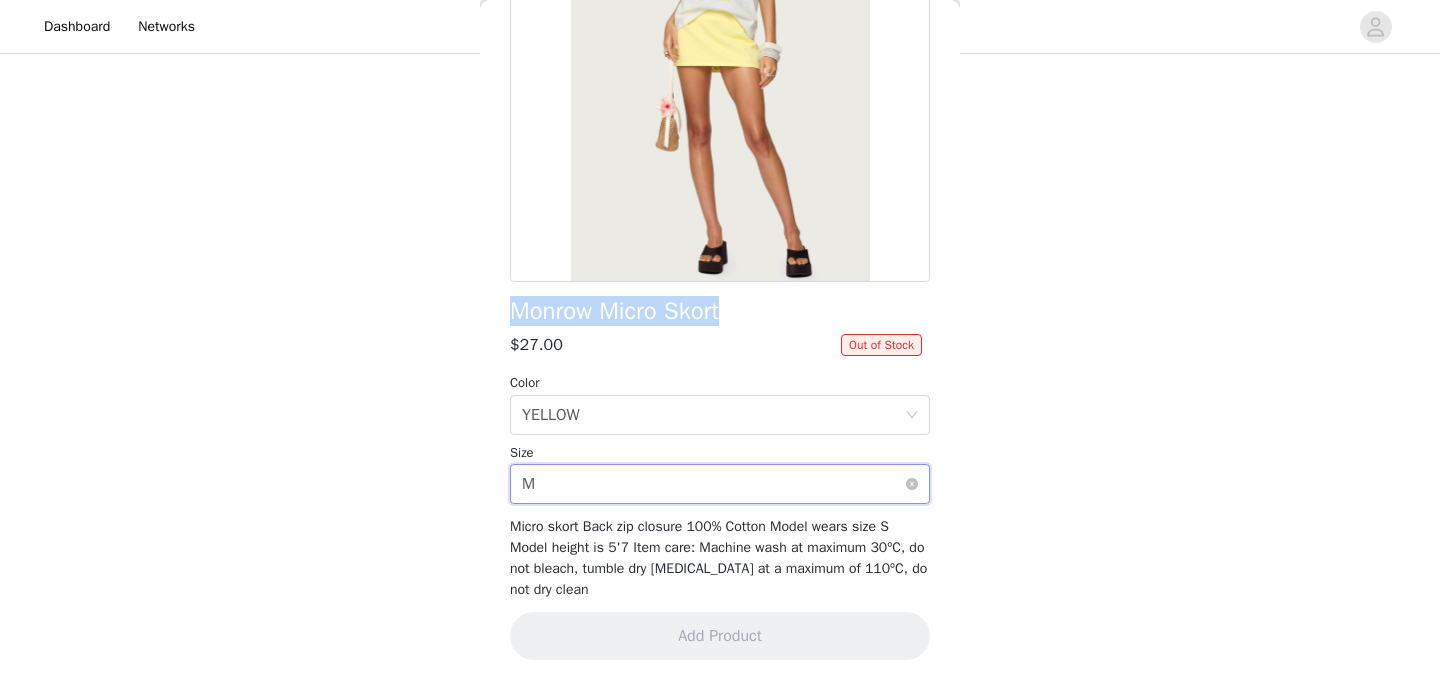click on "Select size M" at bounding box center (713, 484) 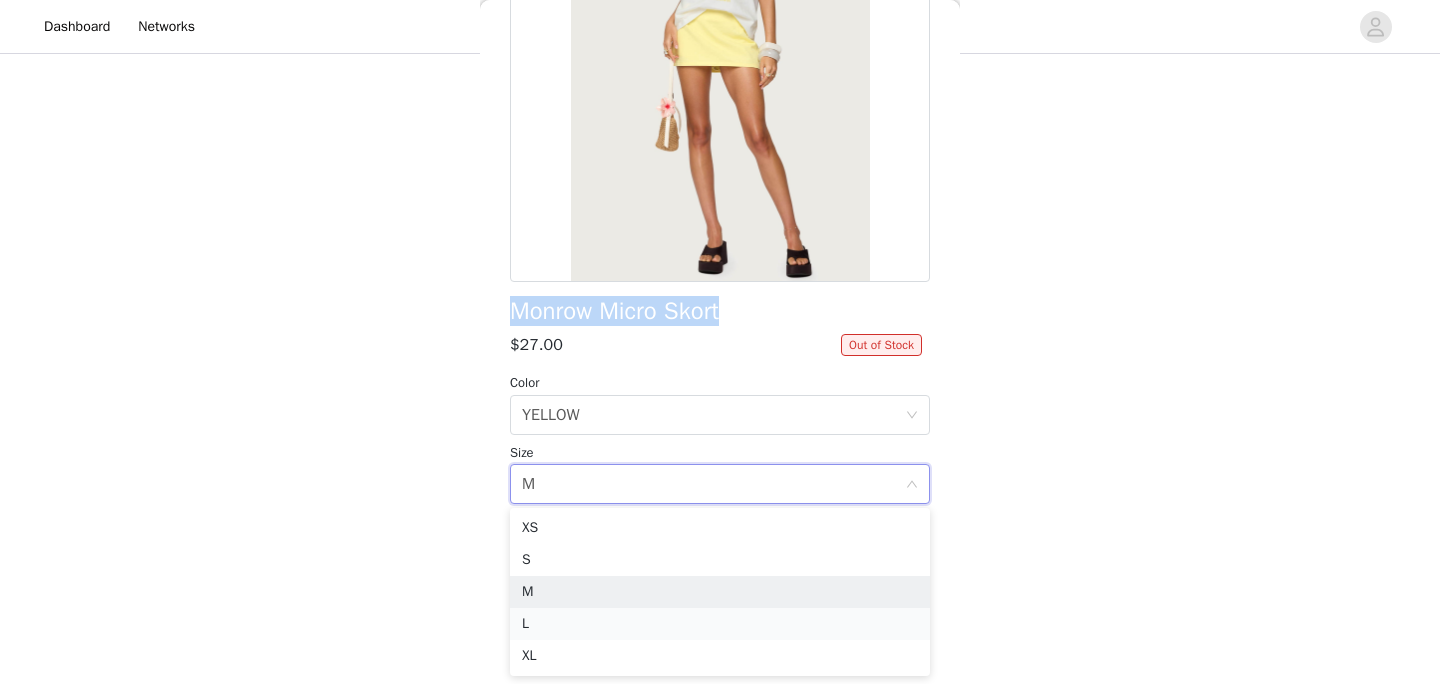 click on "L" at bounding box center [720, 624] 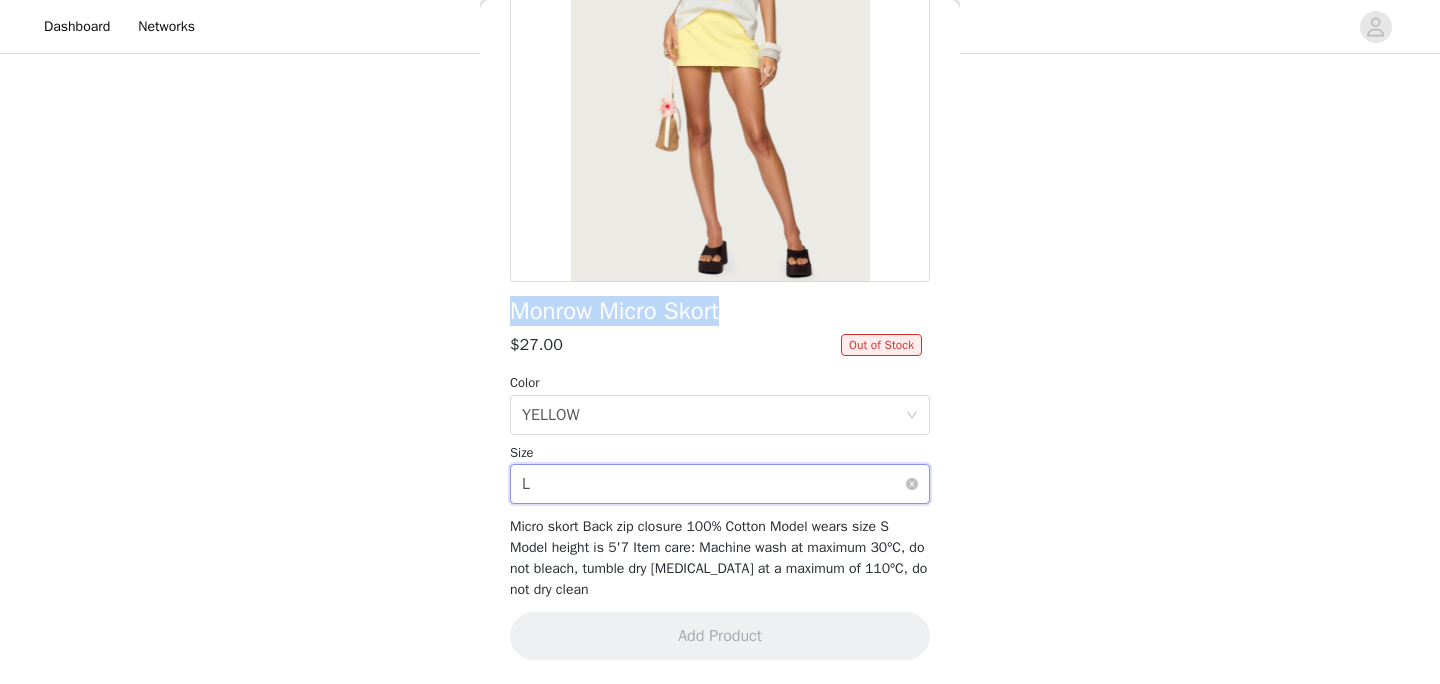click on "Select size L" at bounding box center [713, 484] 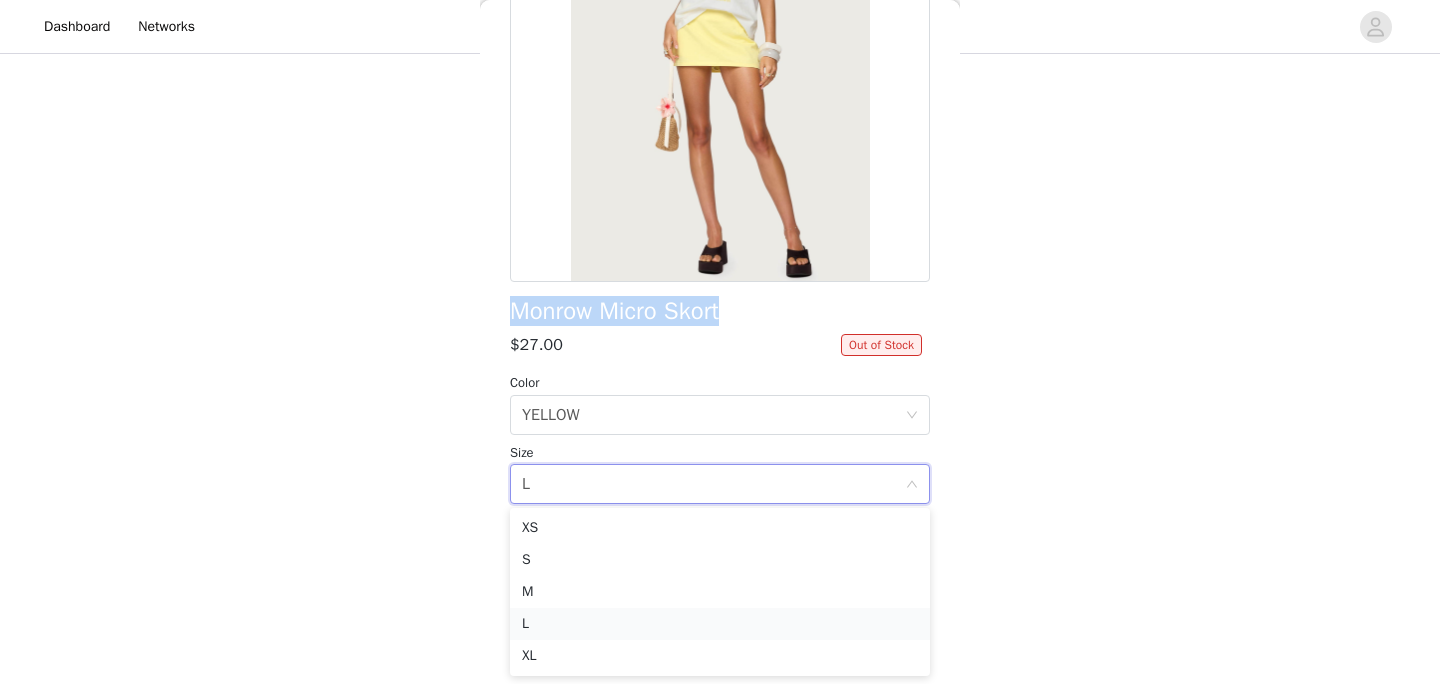 click on "L" at bounding box center (720, 624) 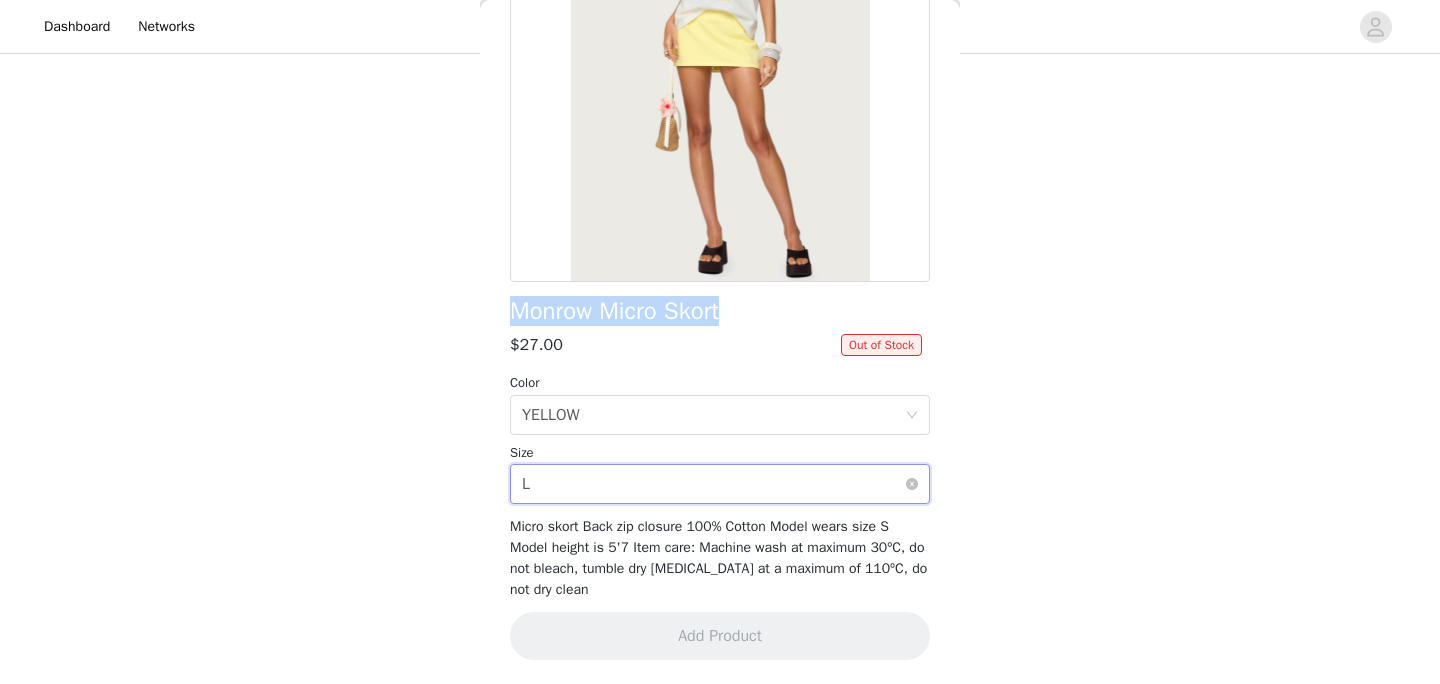 click on "Select size L" at bounding box center (713, 484) 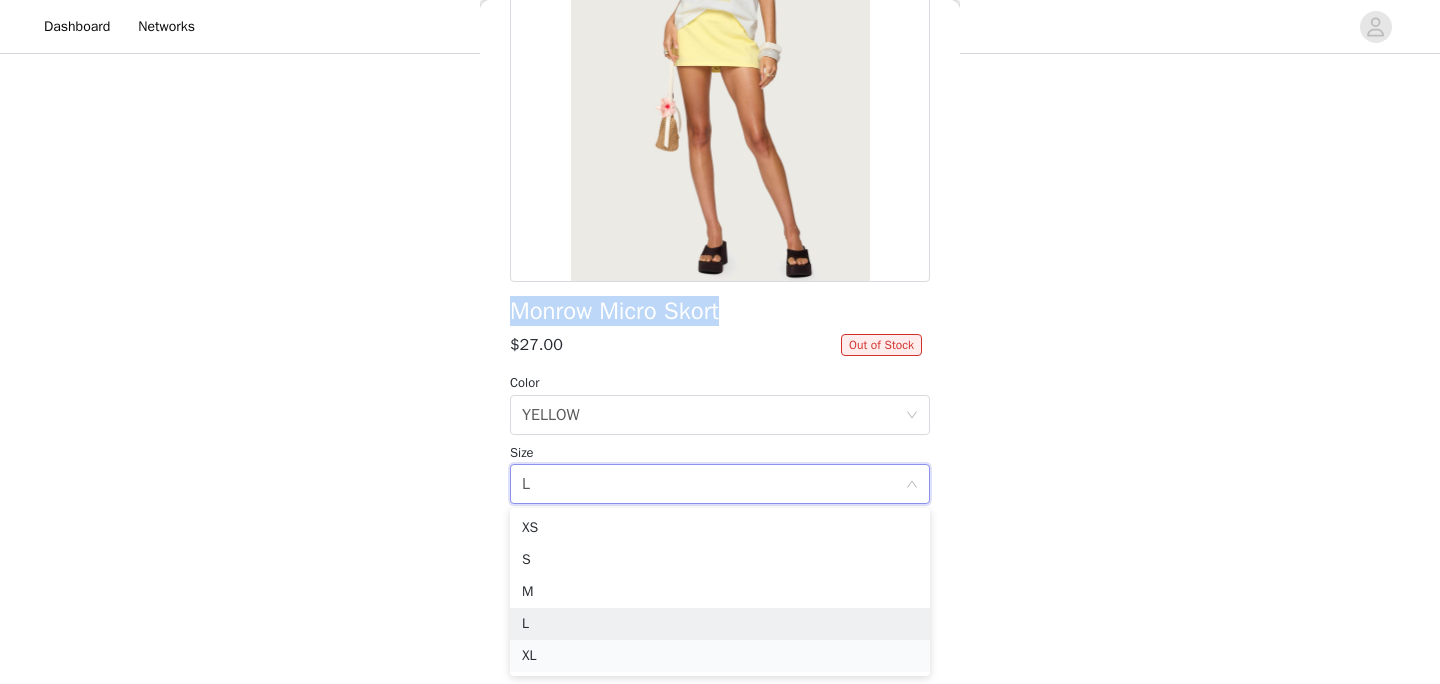 click on "XL" at bounding box center [720, 656] 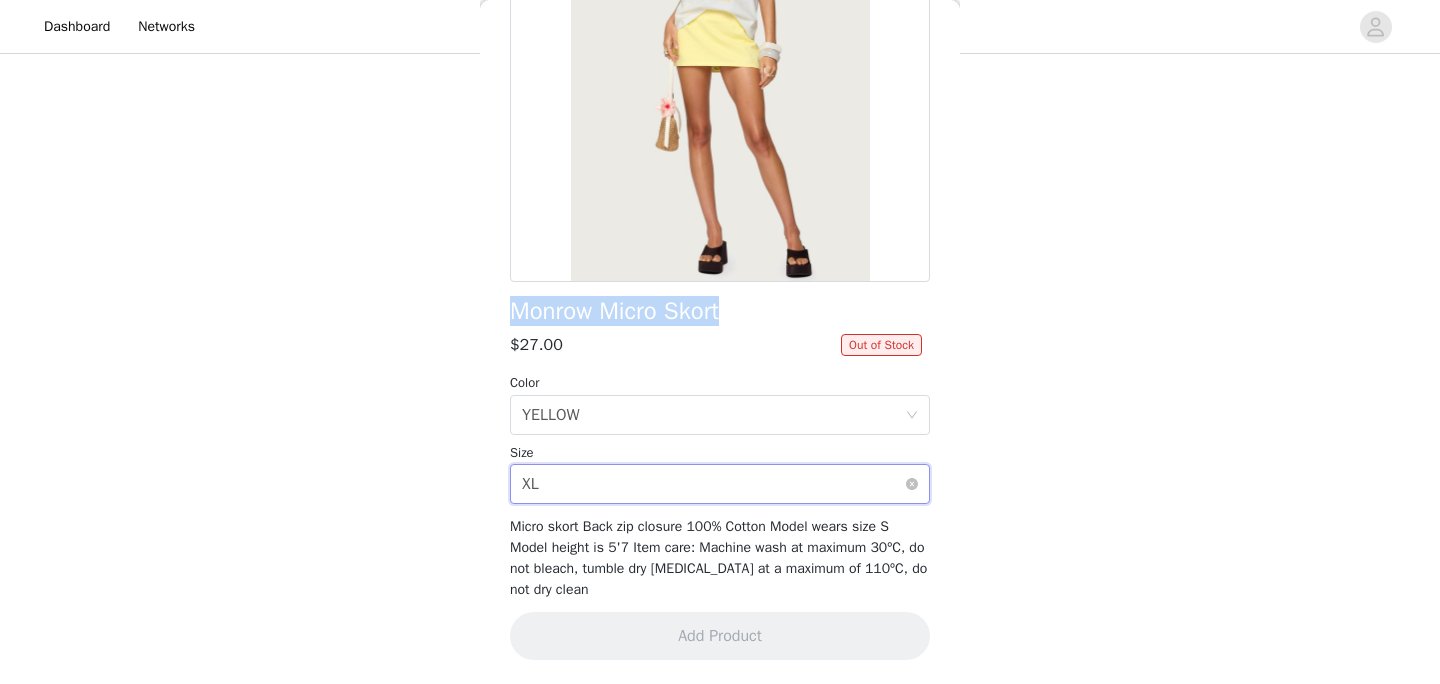 click on "Select size XL" at bounding box center [713, 484] 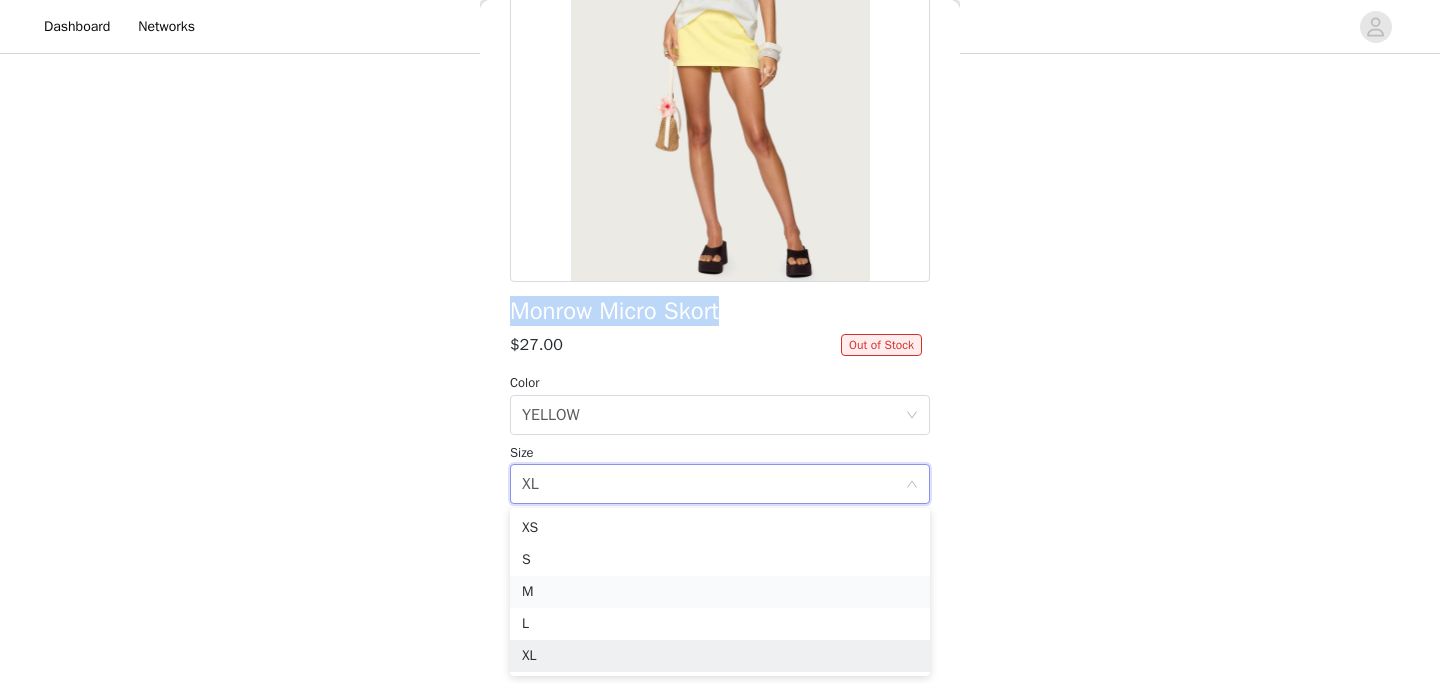 click on "M" at bounding box center (720, 592) 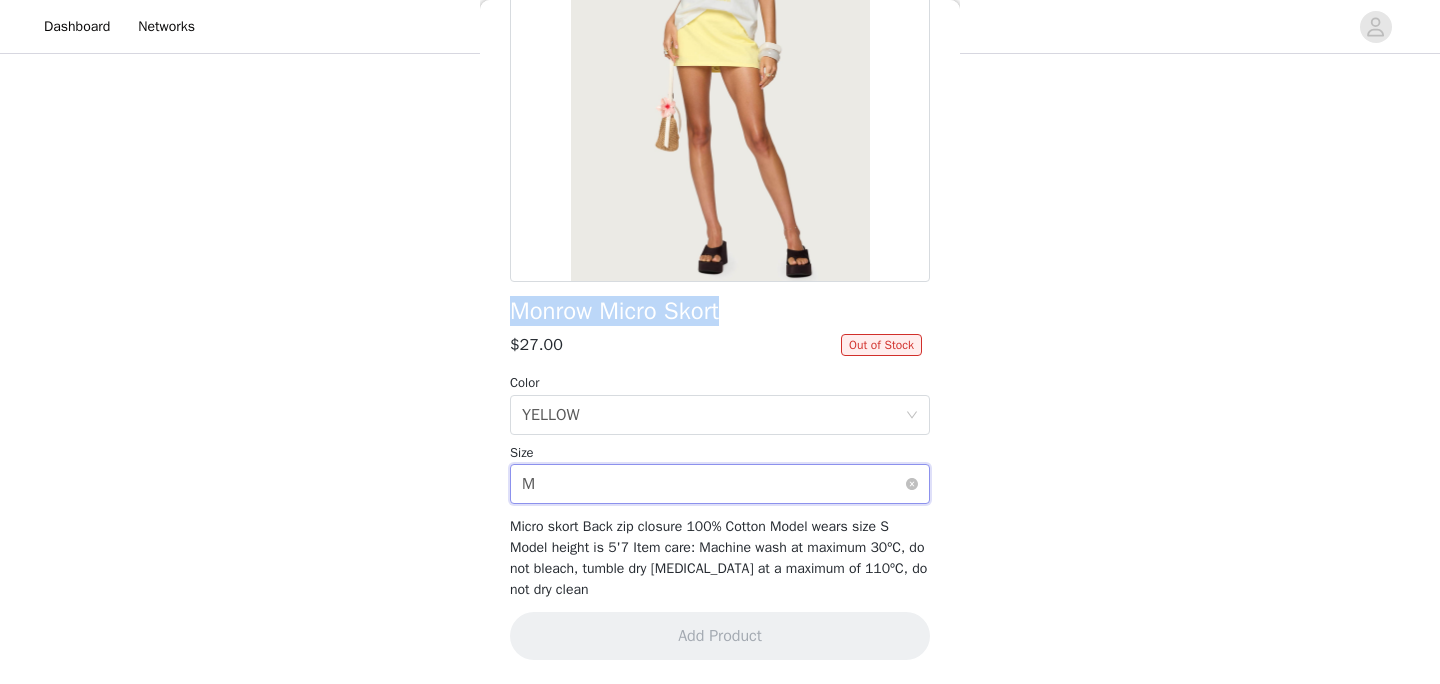 click on "Select size M" at bounding box center [713, 484] 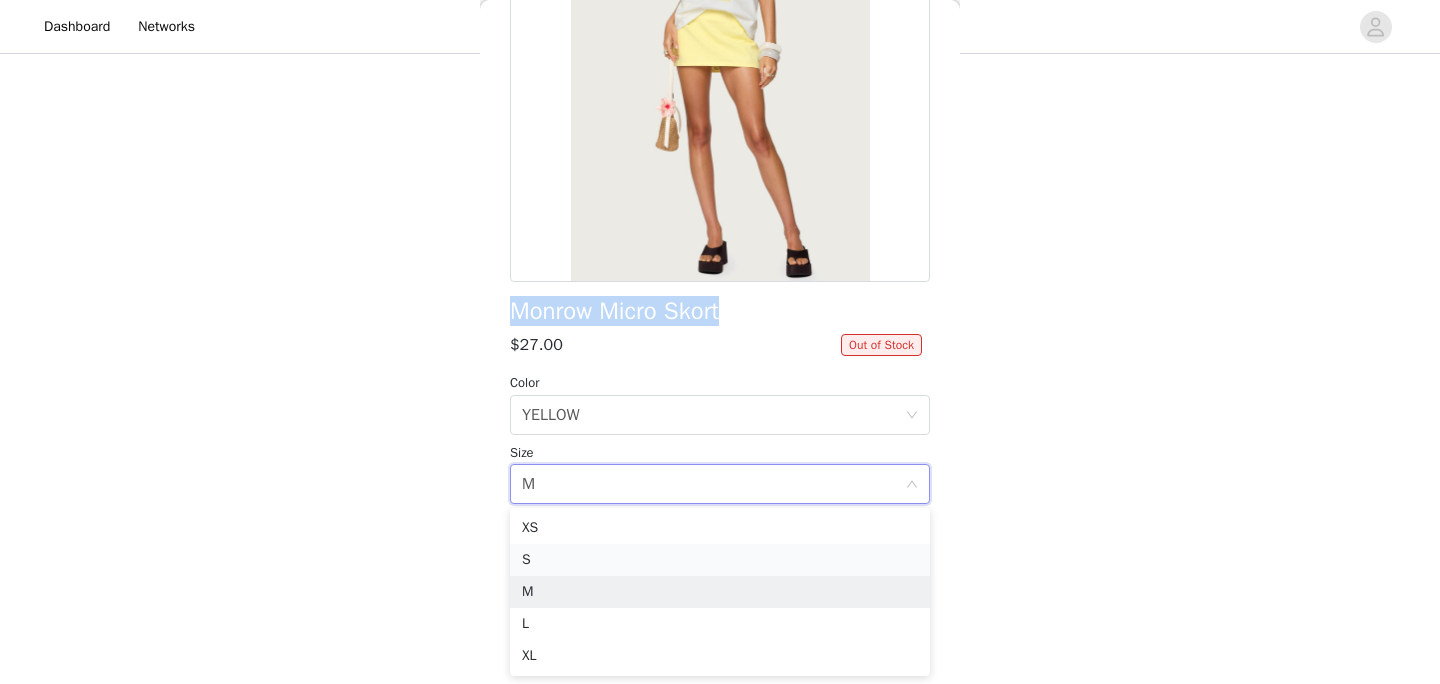 click on "S" at bounding box center (720, 560) 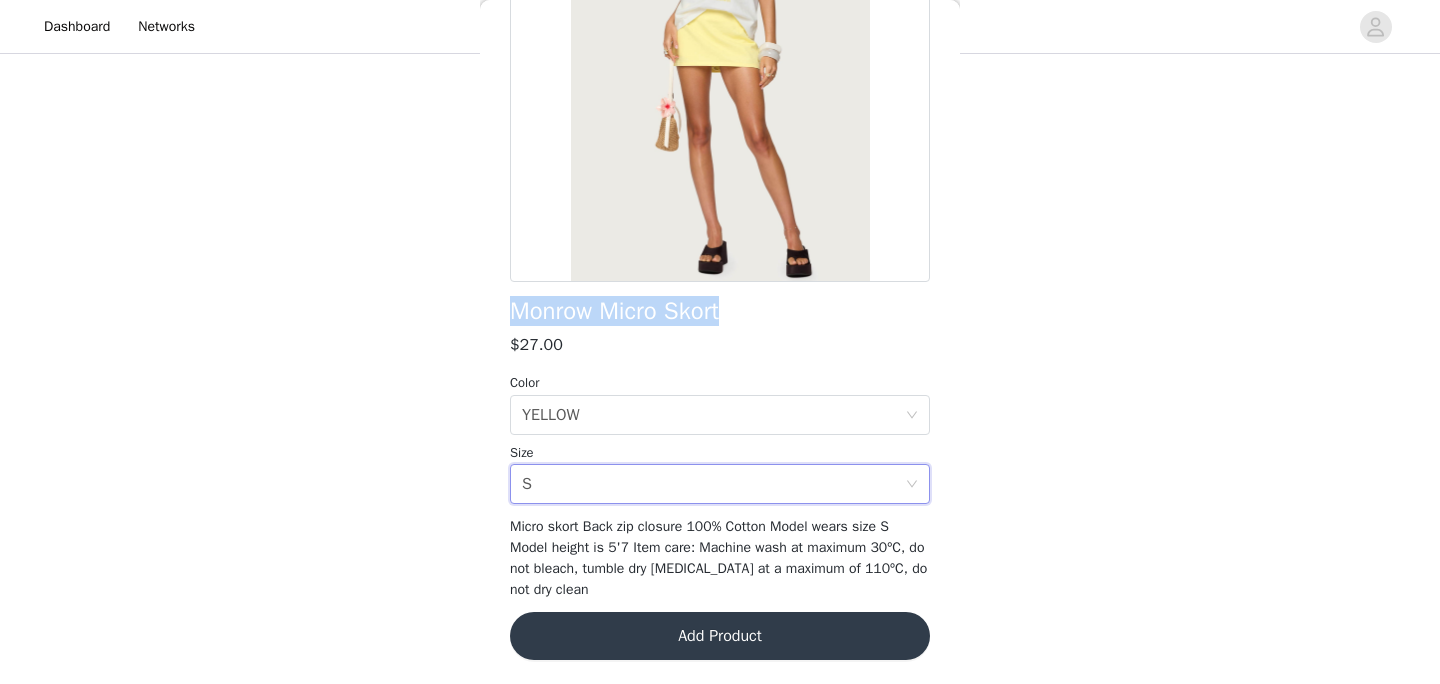 click on "Add Product" at bounding box center (720, 636) 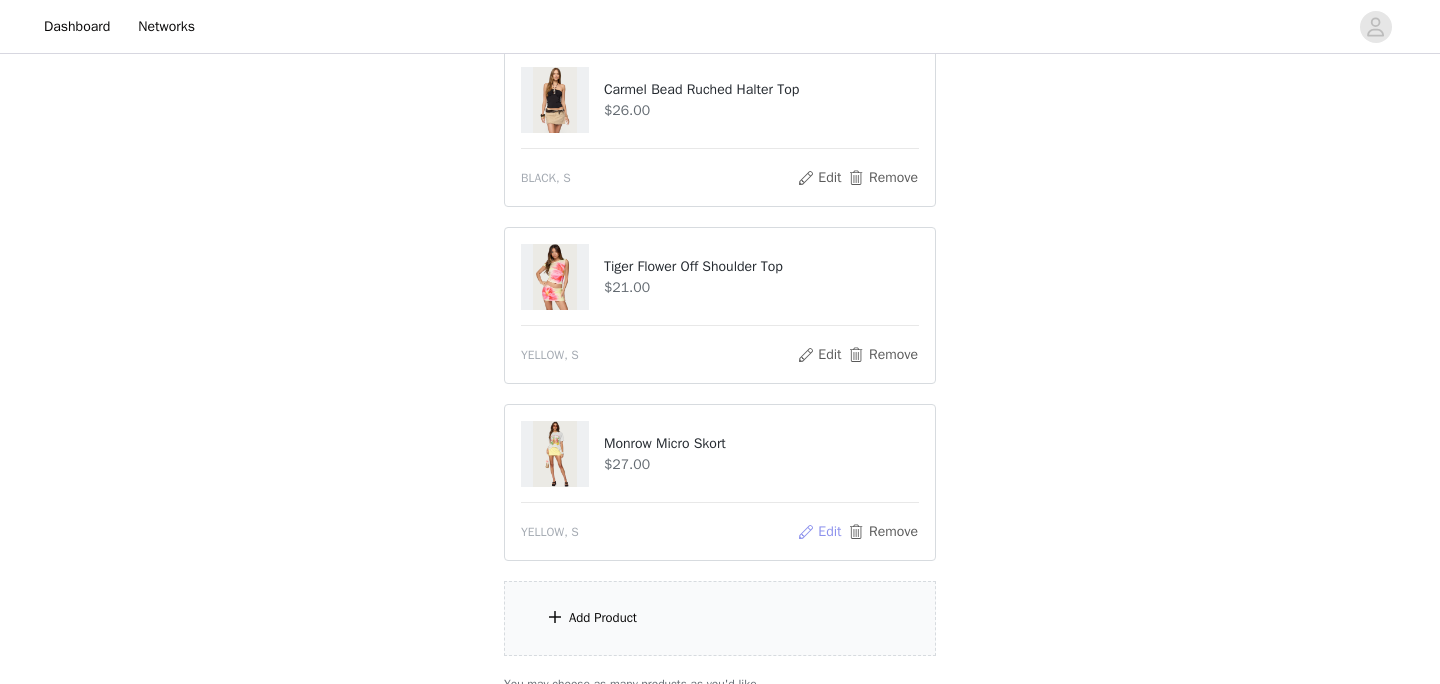 click on "Edit" at bounding box center [819, 532] 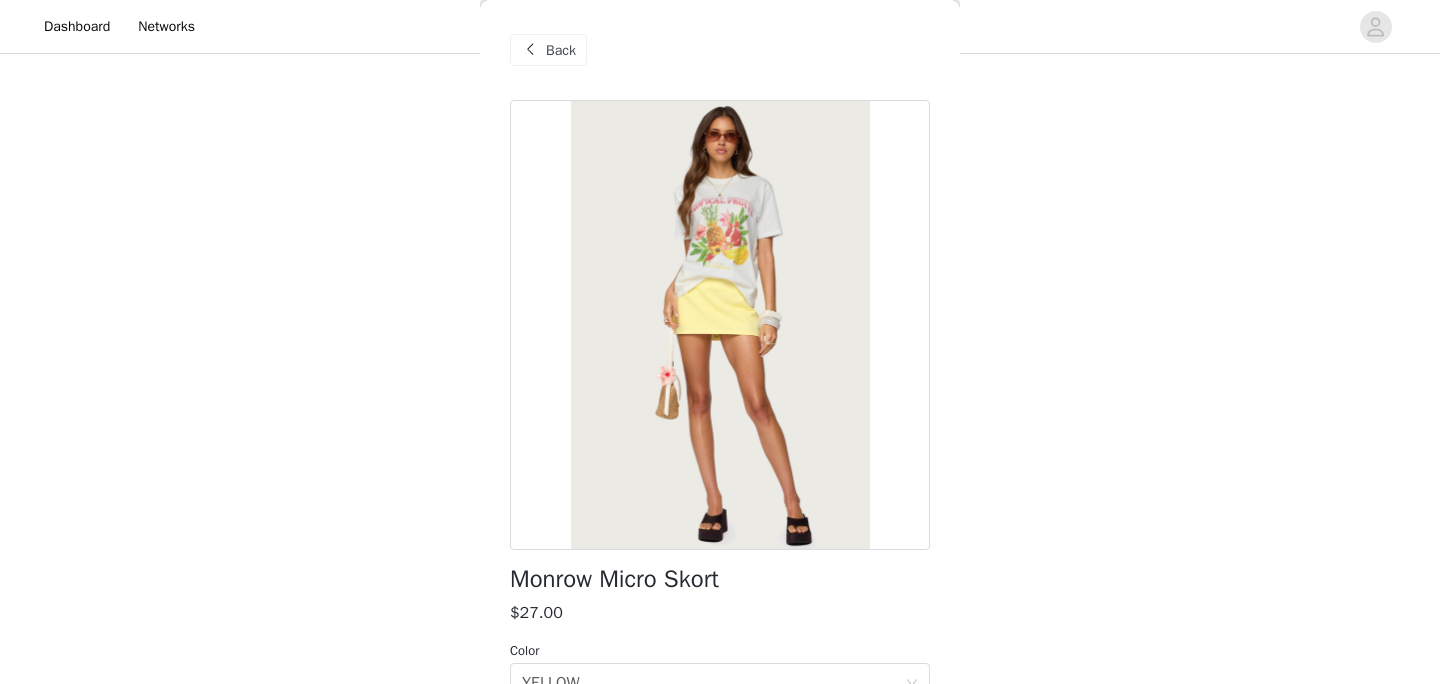 scroll, scrollTop: 104, scrollLeft: 0, axis: vertical 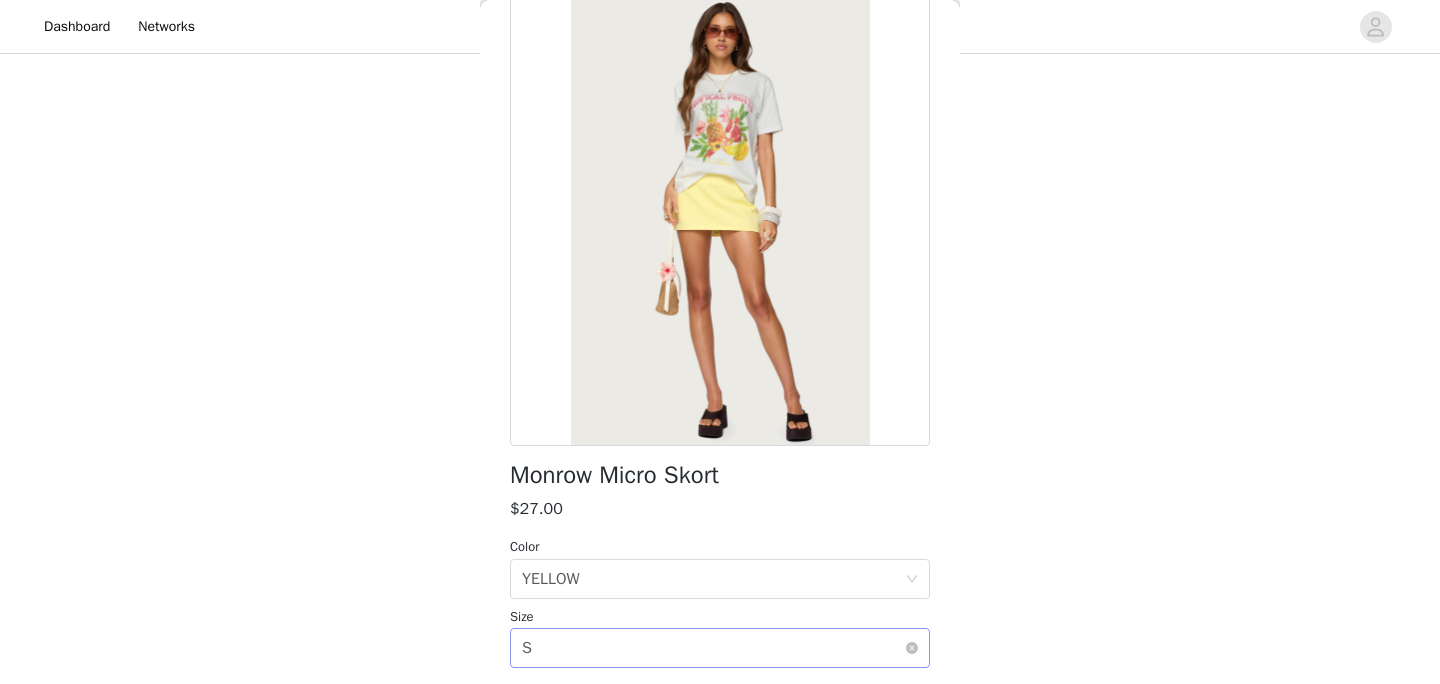 click on "Select size S" at bounding box center (713, 648) 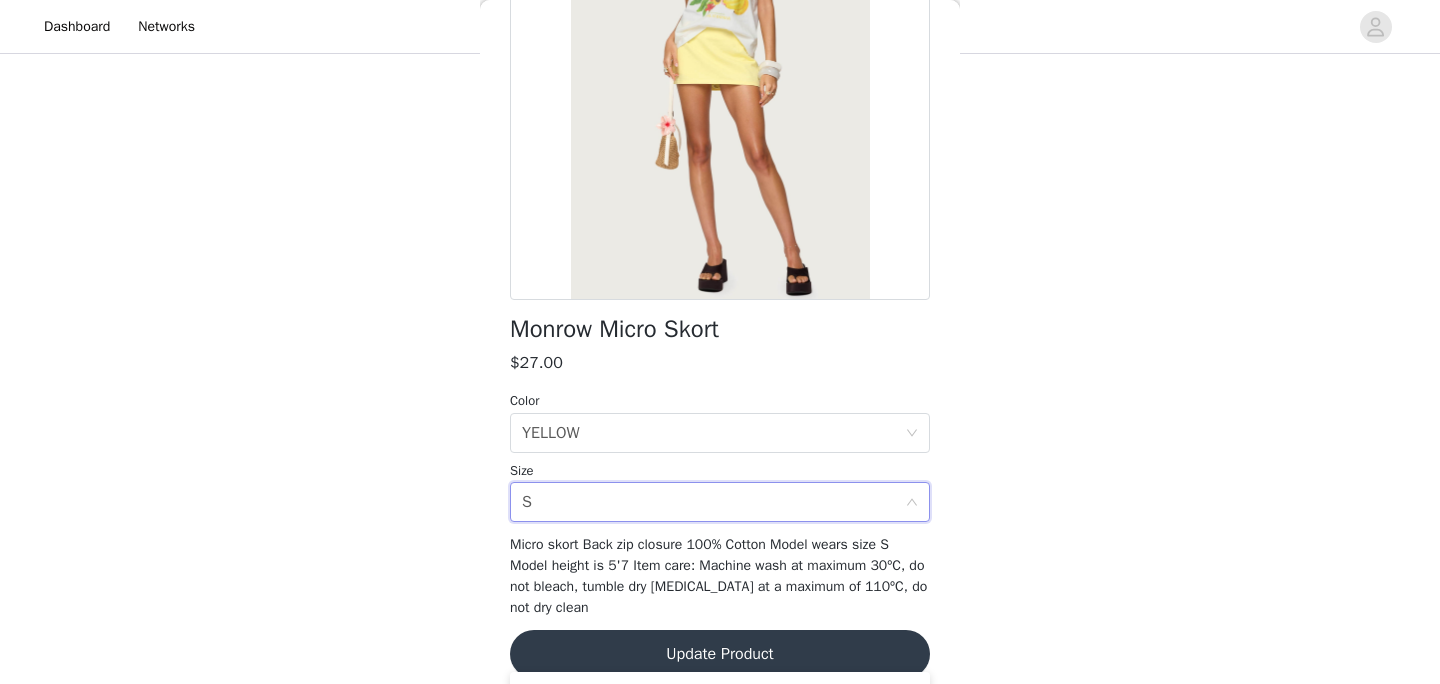 scroll, scrollTop: 268, scrollLeft: 0, axis: vertical 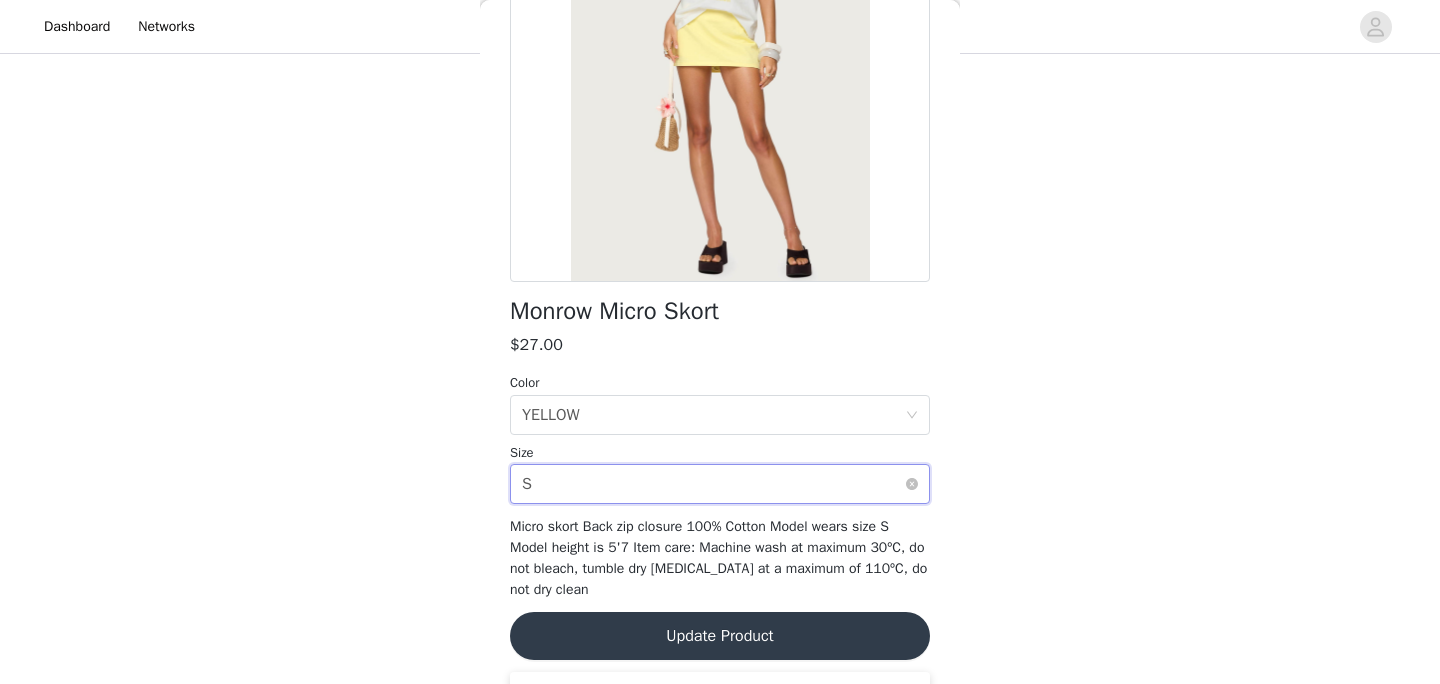 click on "Select size S" at bounding box center [713, 484] 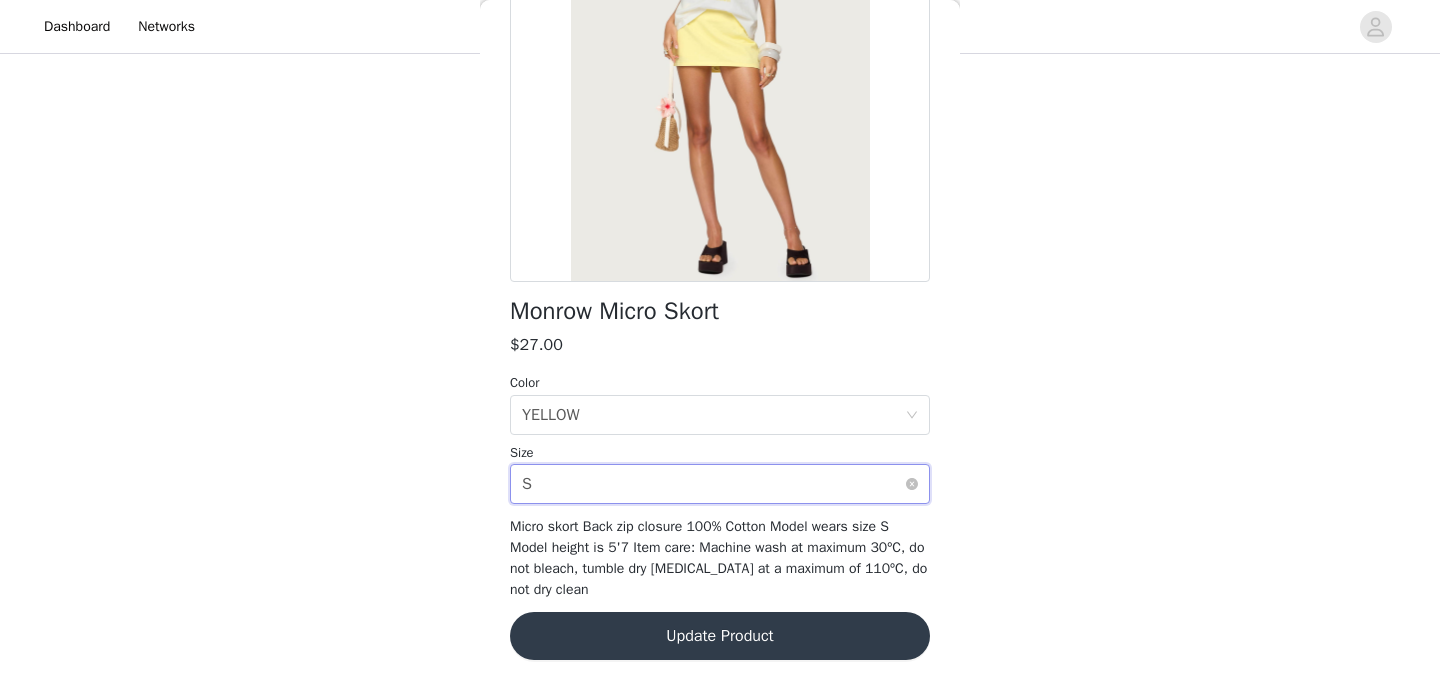 click 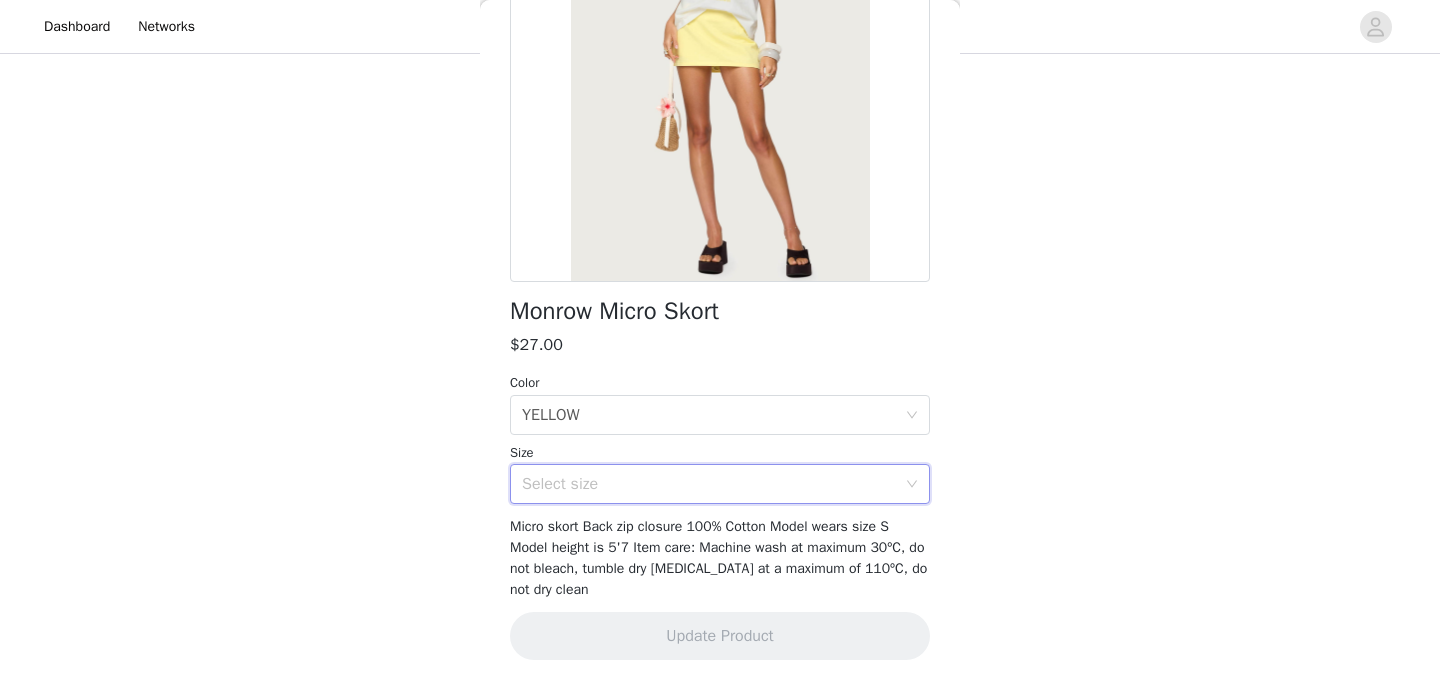 click 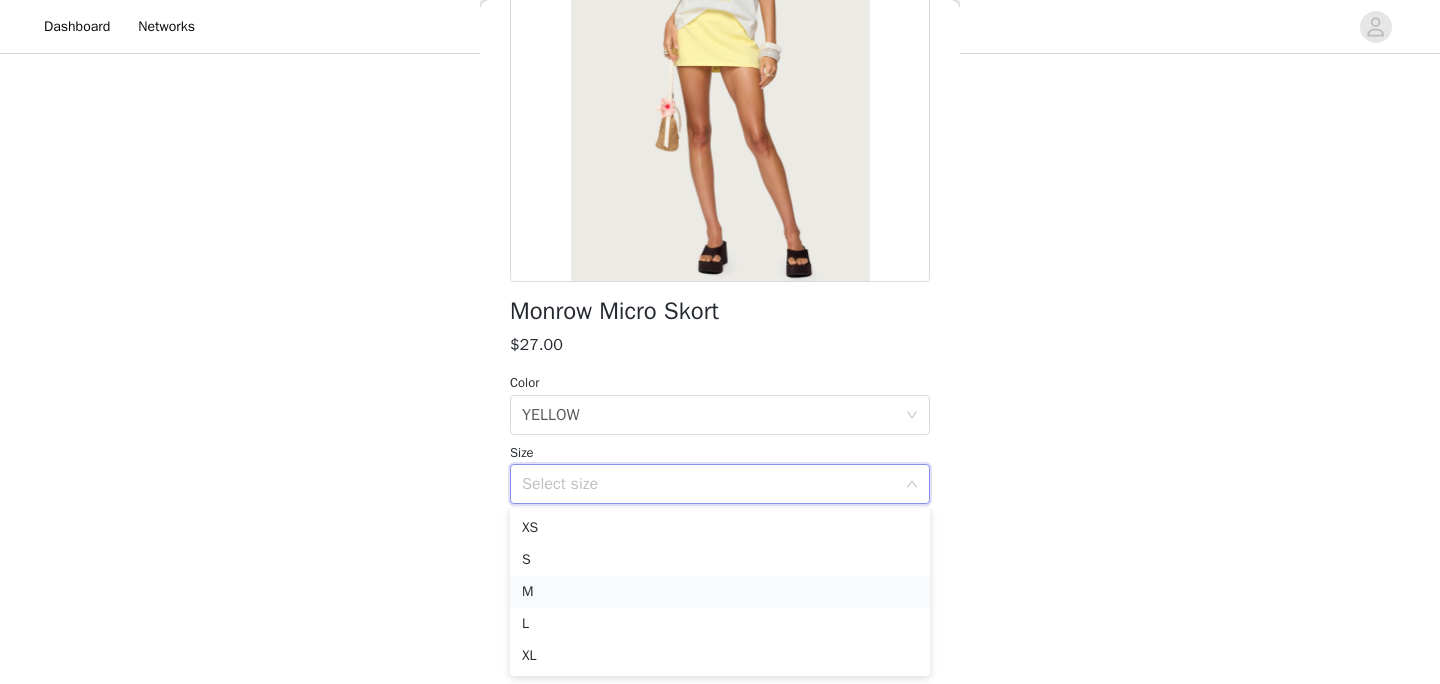 click on "M" at bounding box center (720, 592) 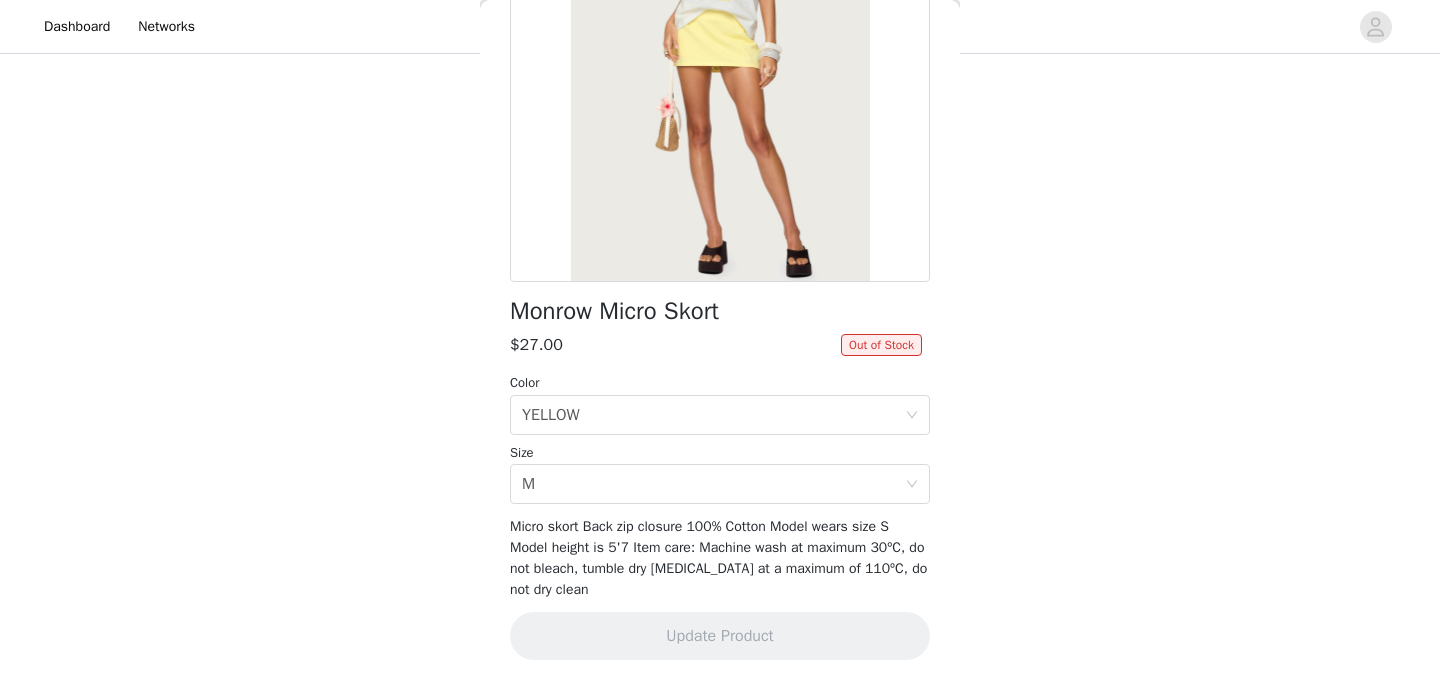 scroll, scrollTop: 0, scrollLeft: 0, axis: both 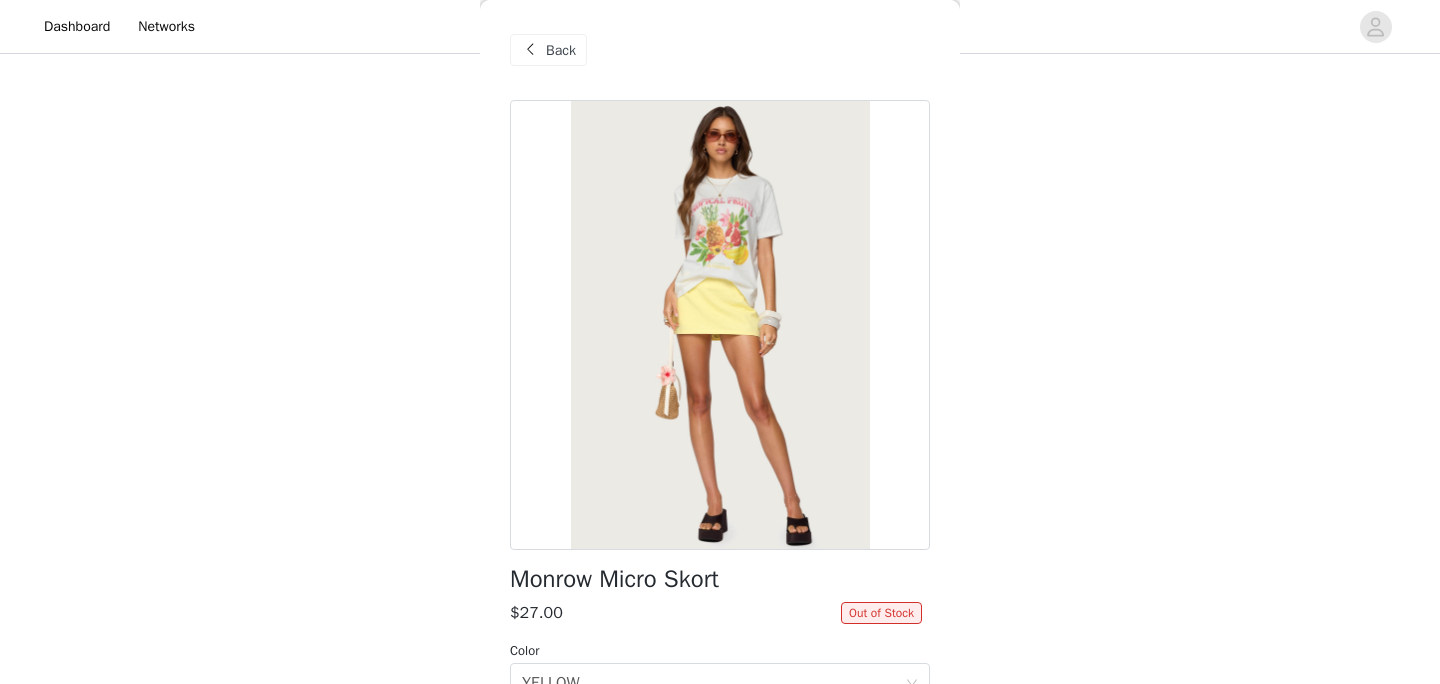 click on "Back" at bounding box center [561, 50] 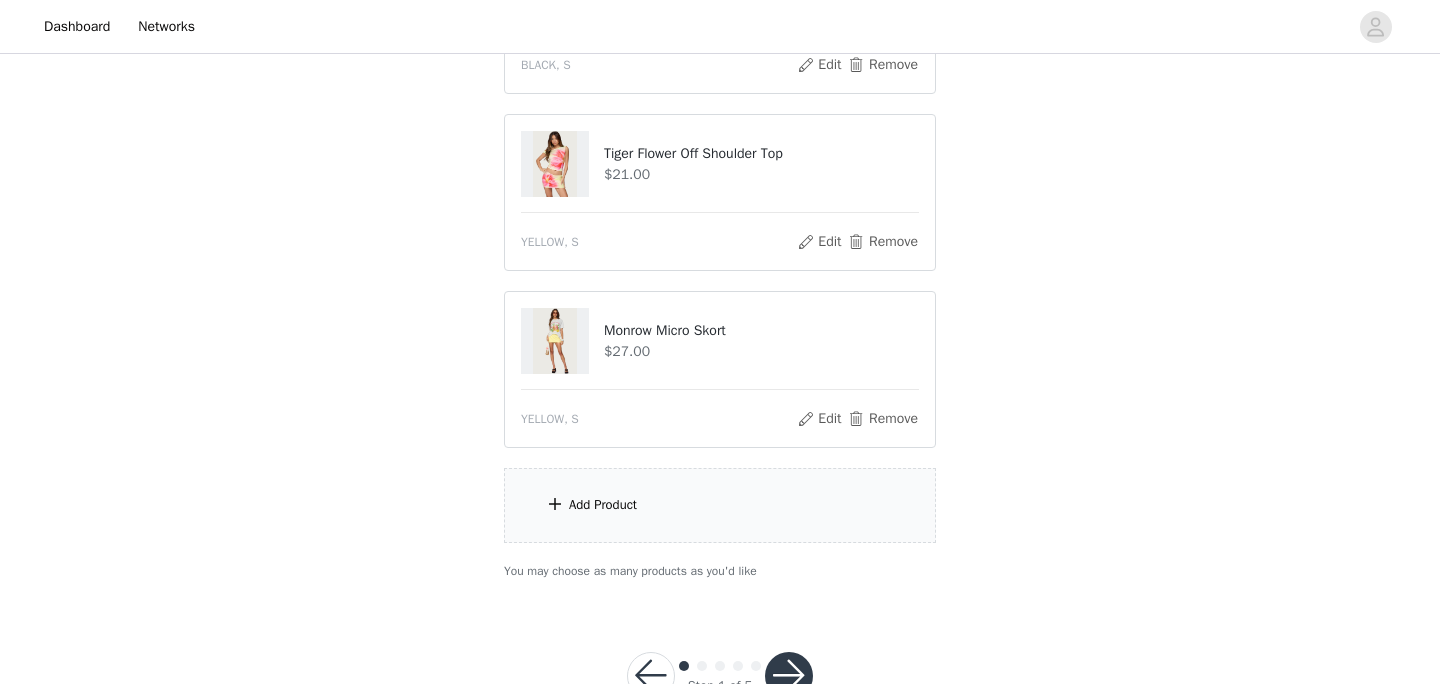 scroll, scrollTop: 1819, scrollLeft: 0, axis: vertical 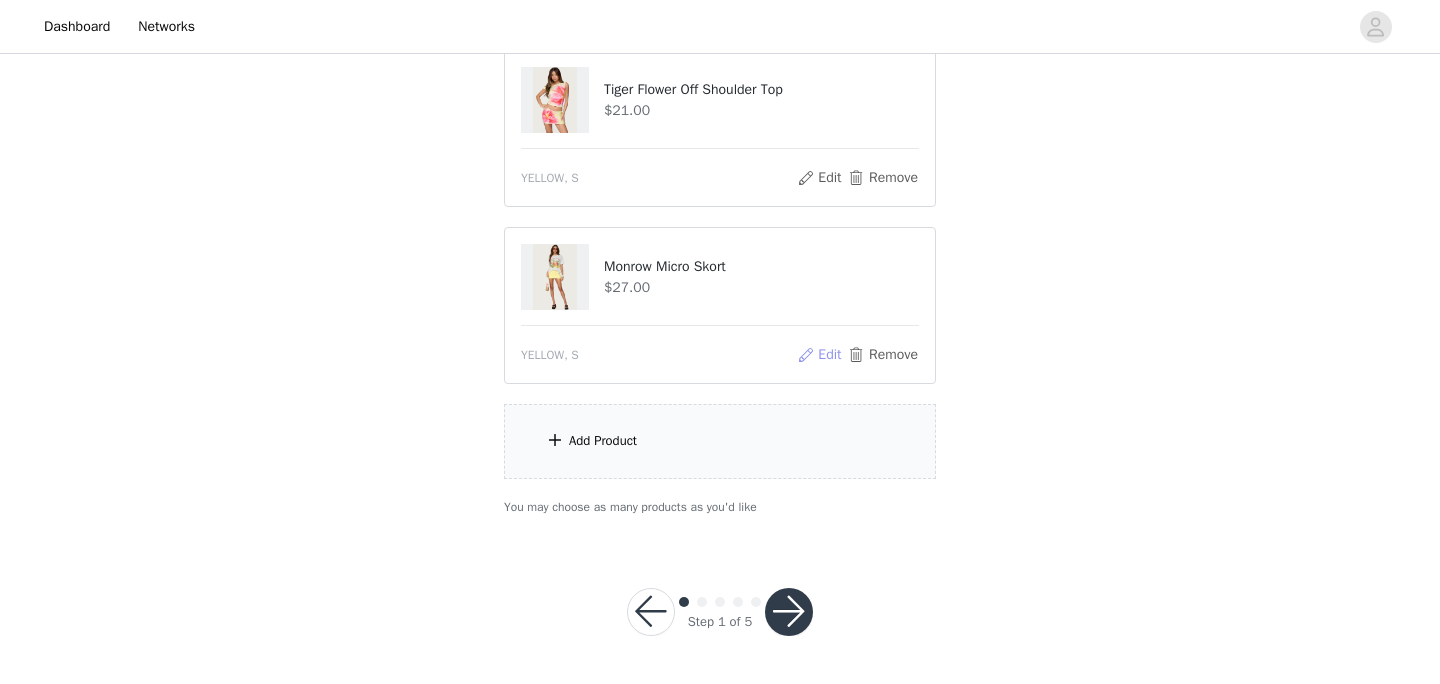 click on "Edit" at bounding box center [819, 355] 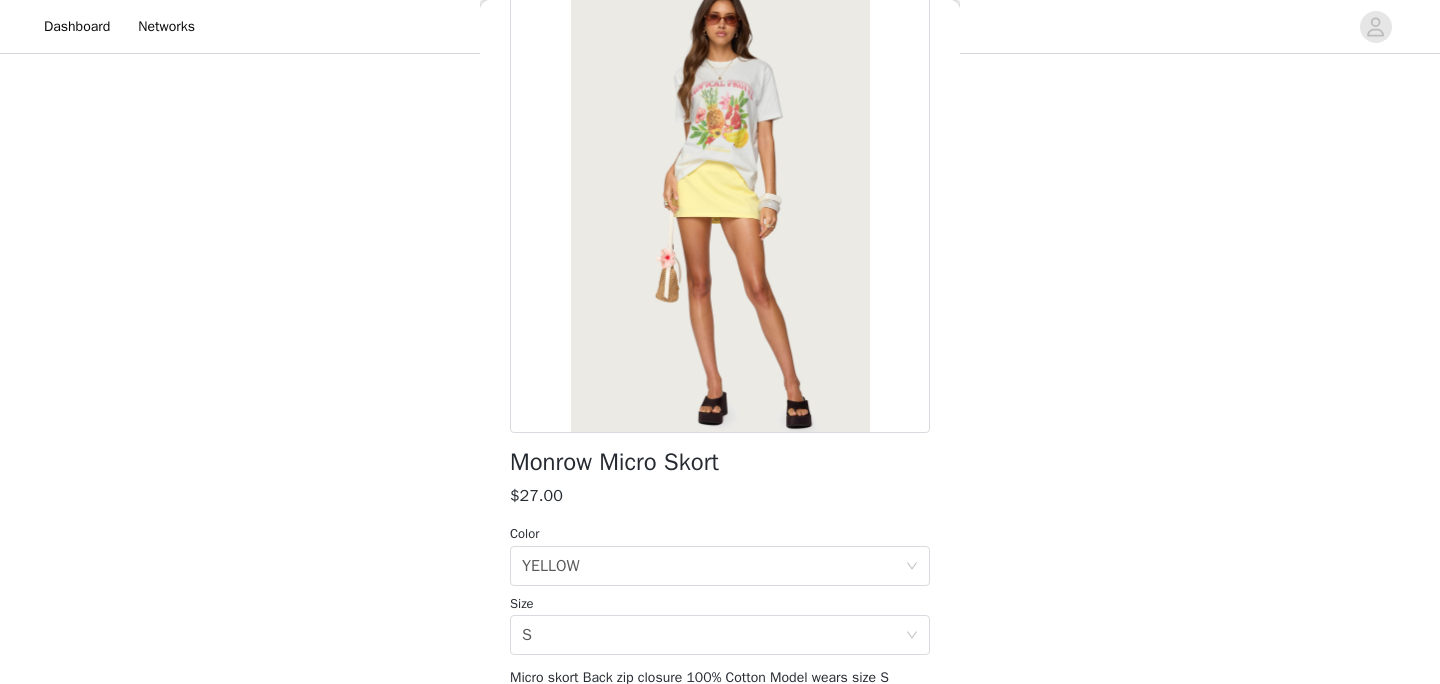 scroll, scrollTop: 268, scrollLeft: 0, axis: vertical 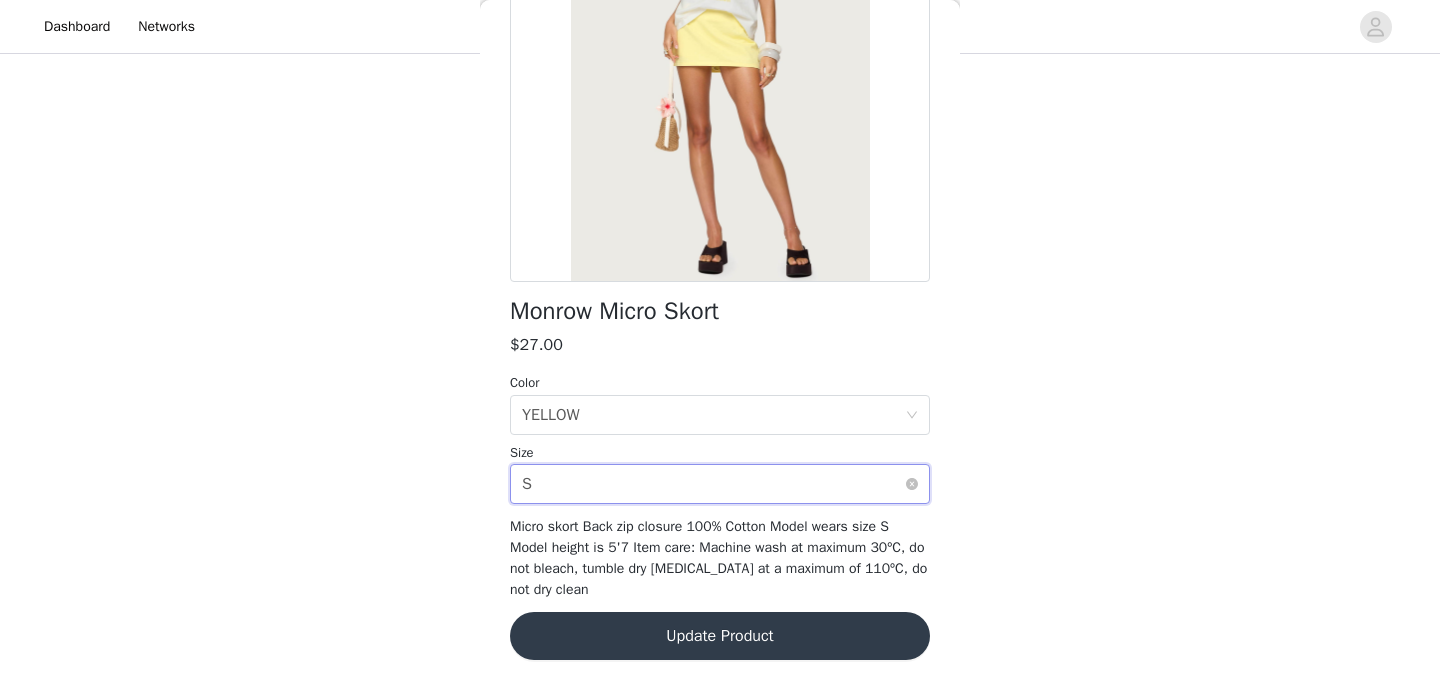 click on "Select size S" at bounding box center [713, 484] 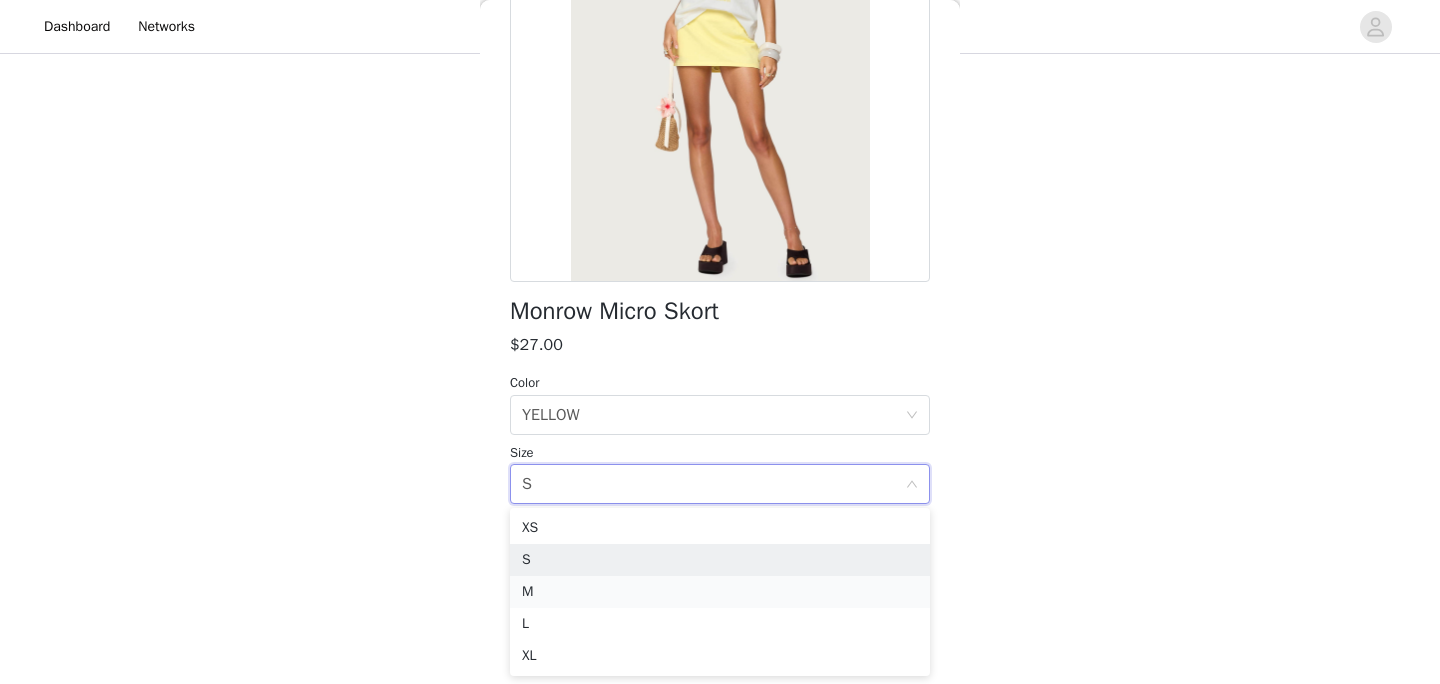 click on "M" at bounding box center (720, 592) 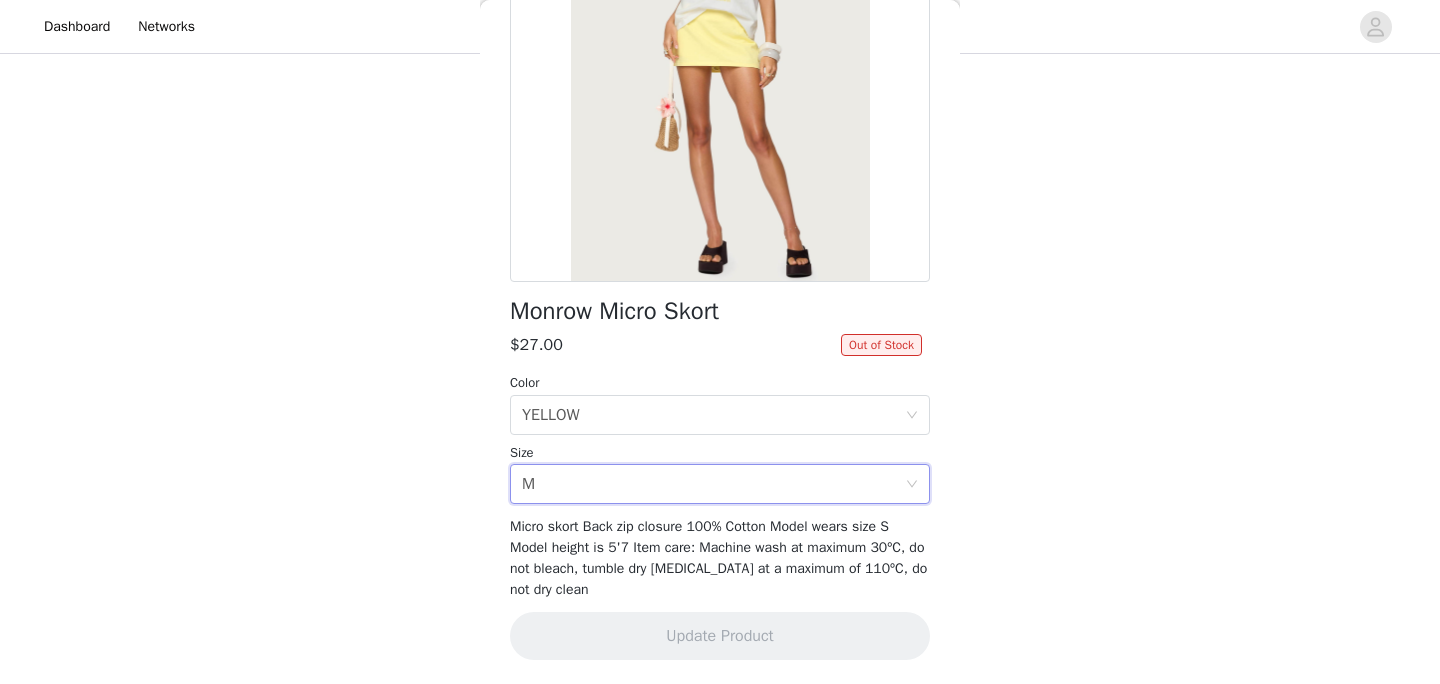 click on "Monrow Micro Skort       $27.00        Out of Stock   Color   Select color YELLOW Size   Select size M   Micro skort Back zip closure 100% Cotton Model wears size S Model height is 5'7 Item care: Machine wash at maximum 30ºC, do not bleach, tumble dry [MEDICAL_DATA] at a maximum of 110ºC, do not dry clean   Update Product" at bounding box center [720, 258] 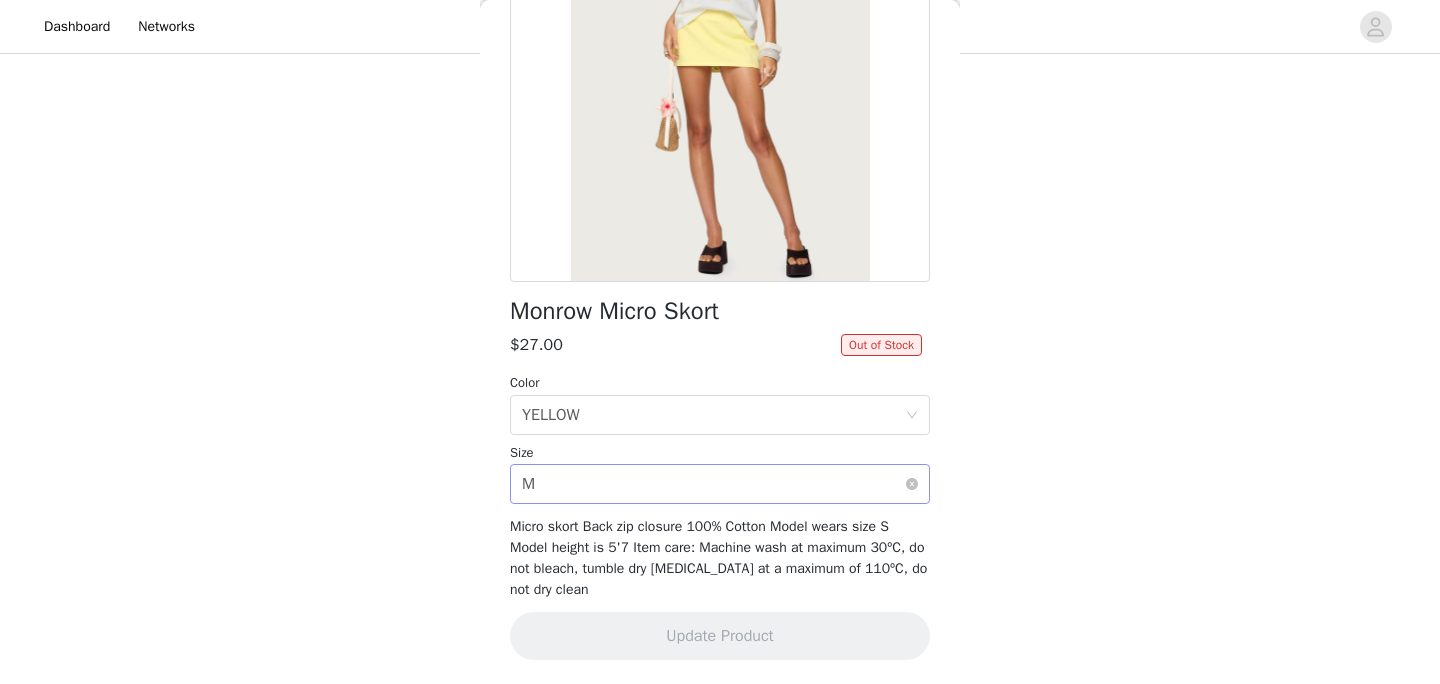 click on "Select size M" at bounding box center (713, 484) 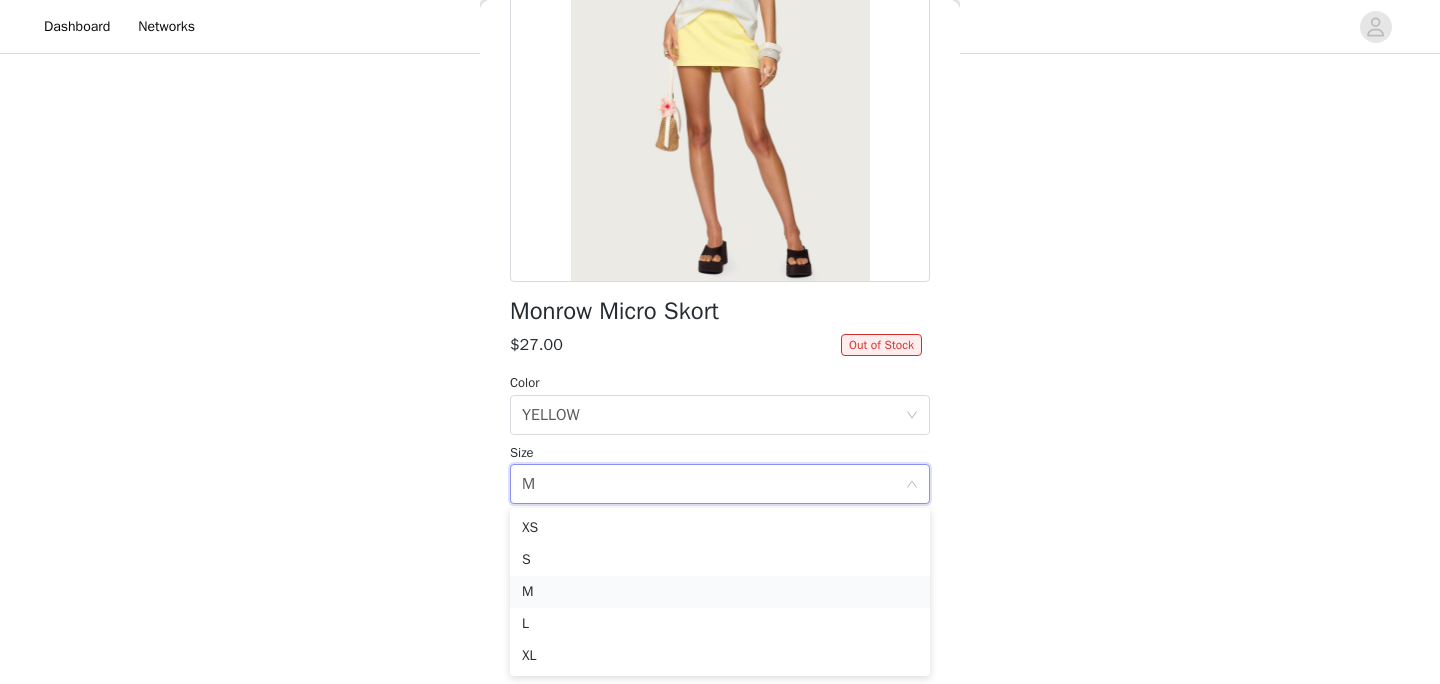 click on "M" at bounding box center [720, 592] 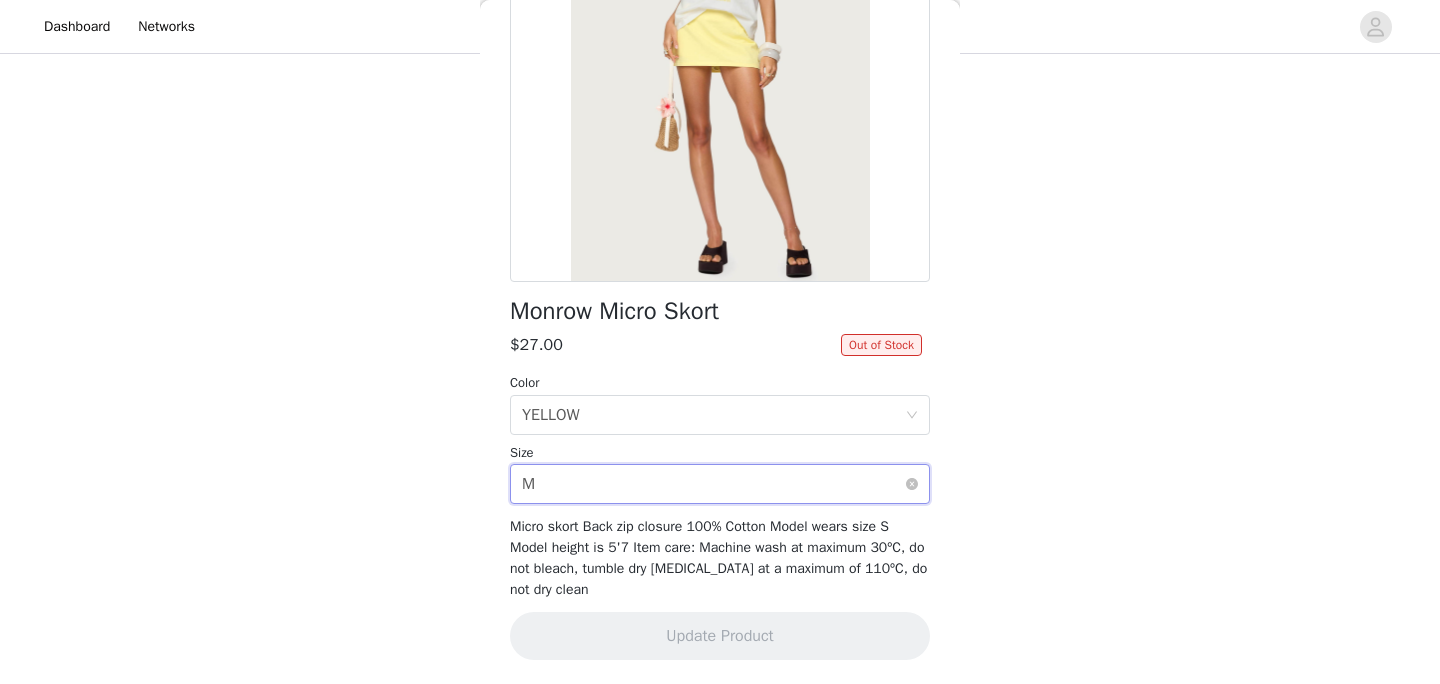 click on "Select size M" at bounding box center (713, 484) 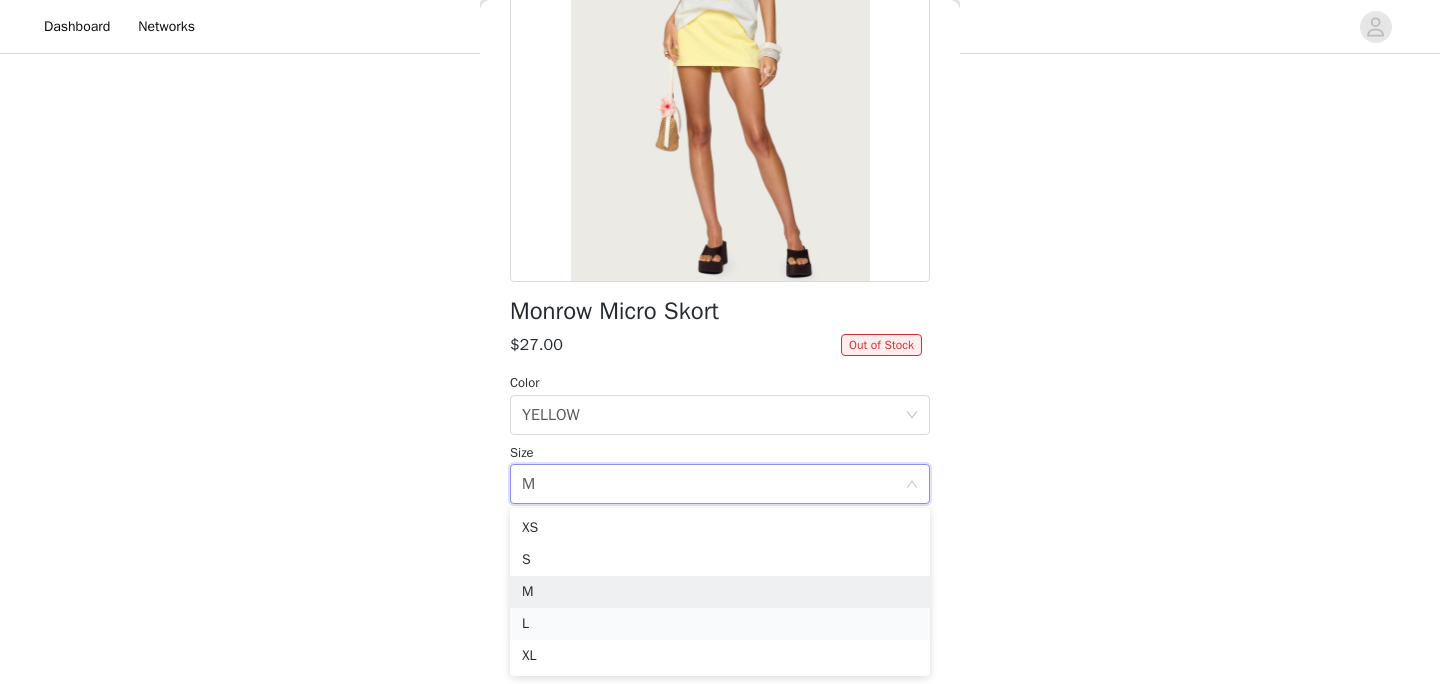 click on "L" at bounding box center [720, 624] 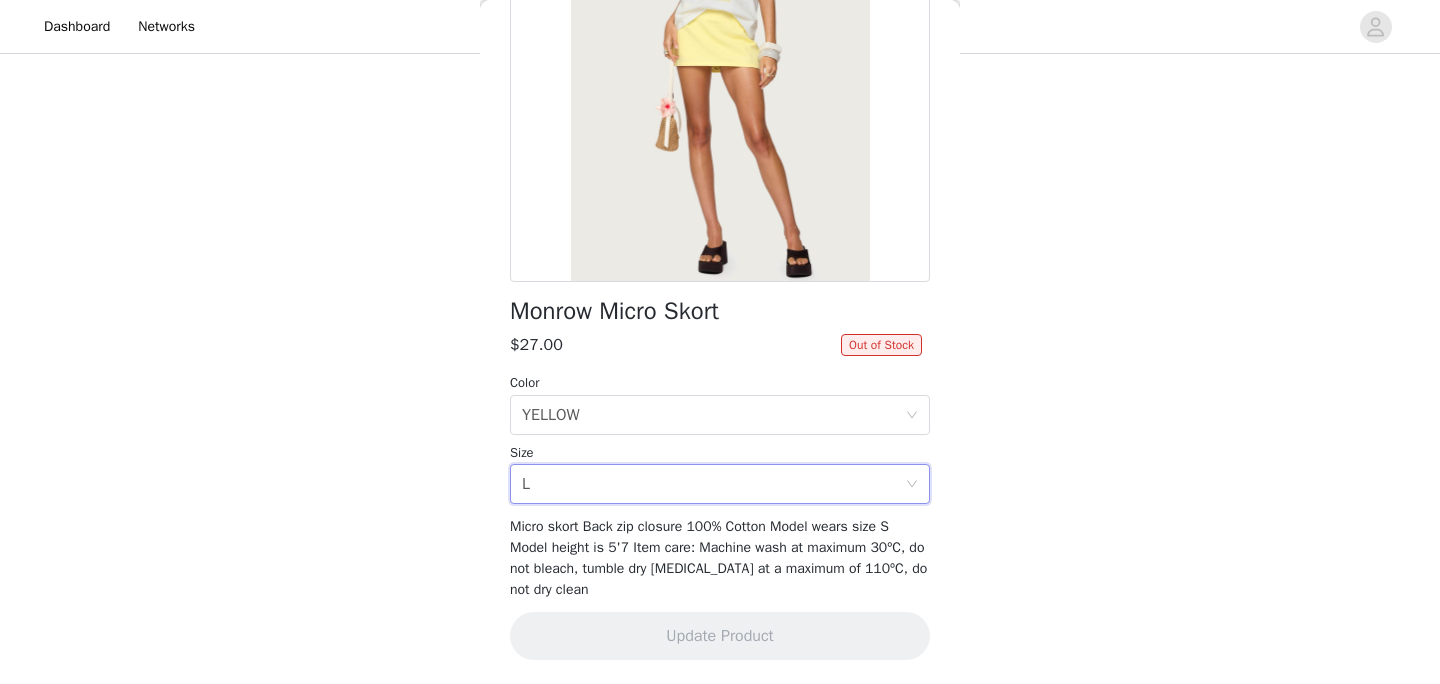 click on "Monrow Micro Skort       $27.00        Out of Stock   Color   Select color YELLOW Size   Select size L   Micro skort Back zip closure 100% Cotton Model wears size S Model height is 5'7 Item care: Machine wash at maximum 30ºC, do not bleach, tumble dry [MEDICAL_DATA] at a maximum of 110ºC, do not dry clean   Update Product" at bounding box center (720, 258) 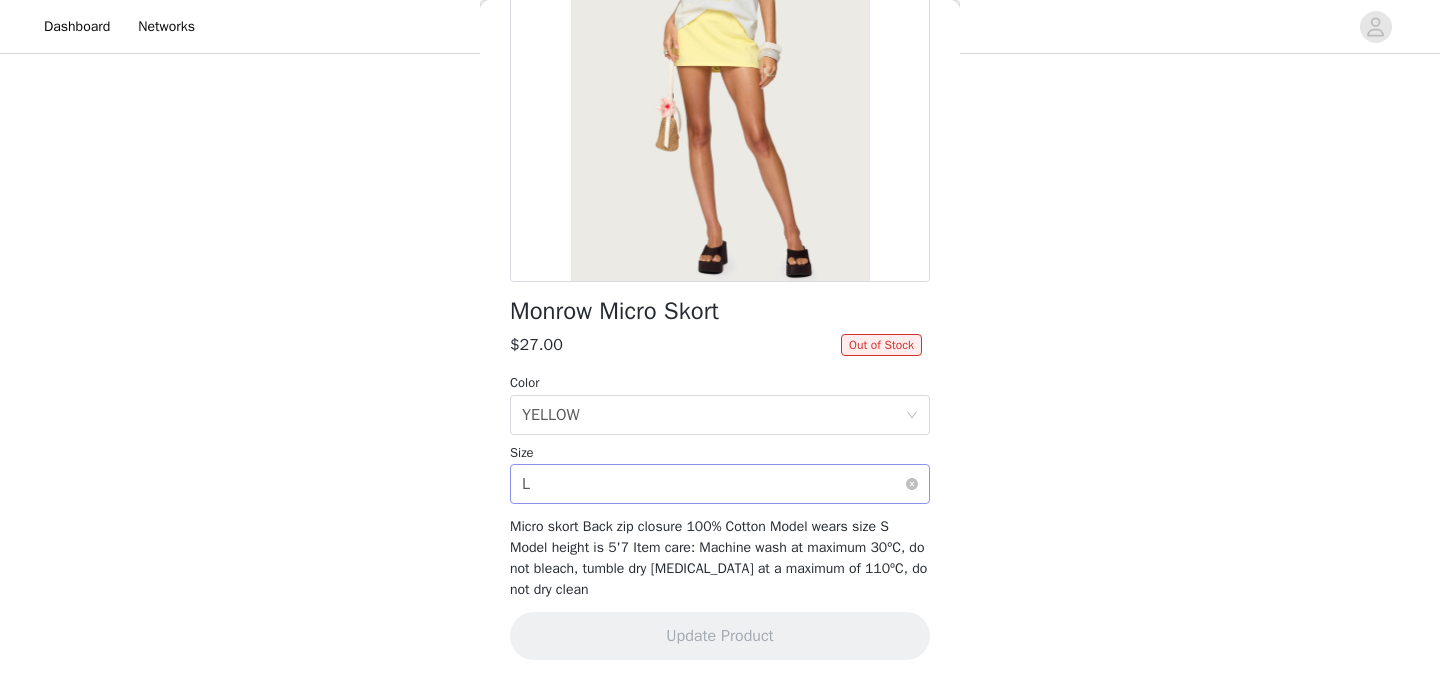 click on "Select size L" at bounding box center [713, 484] 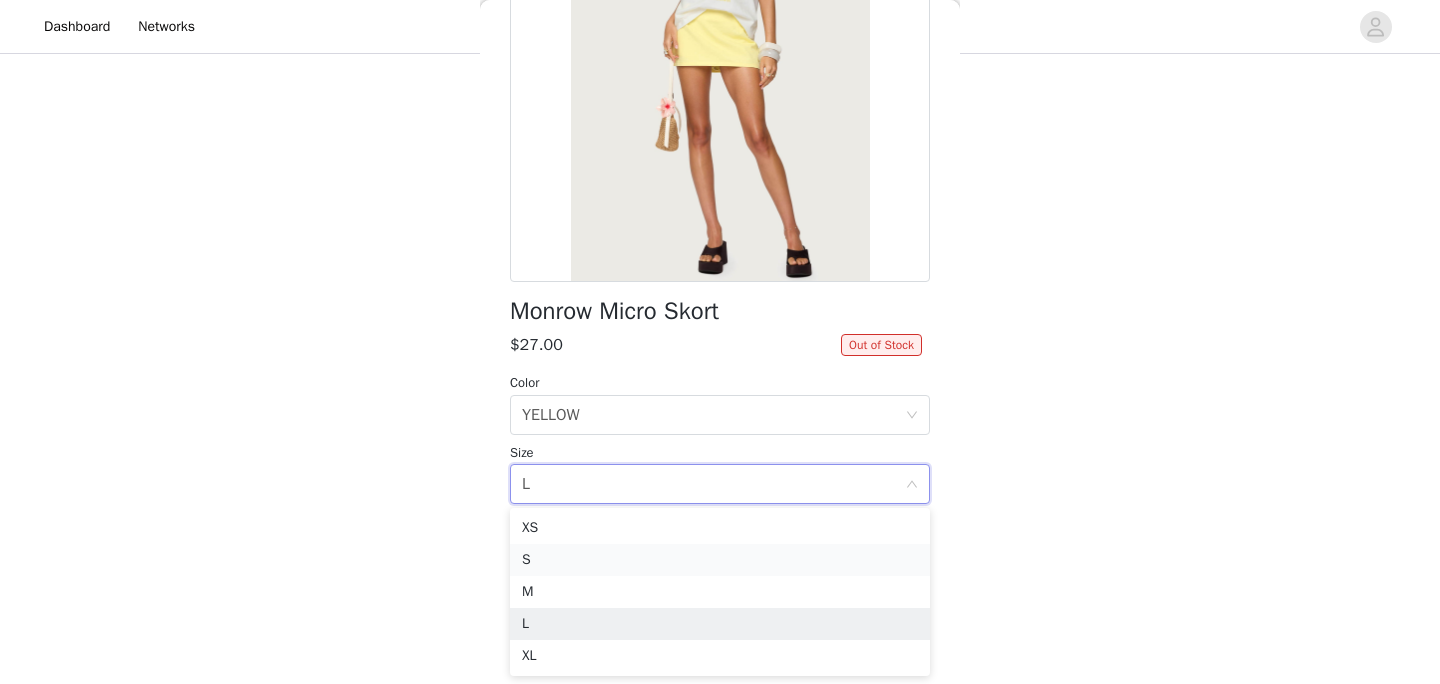 click on "S" at bounding box center (720, 560) 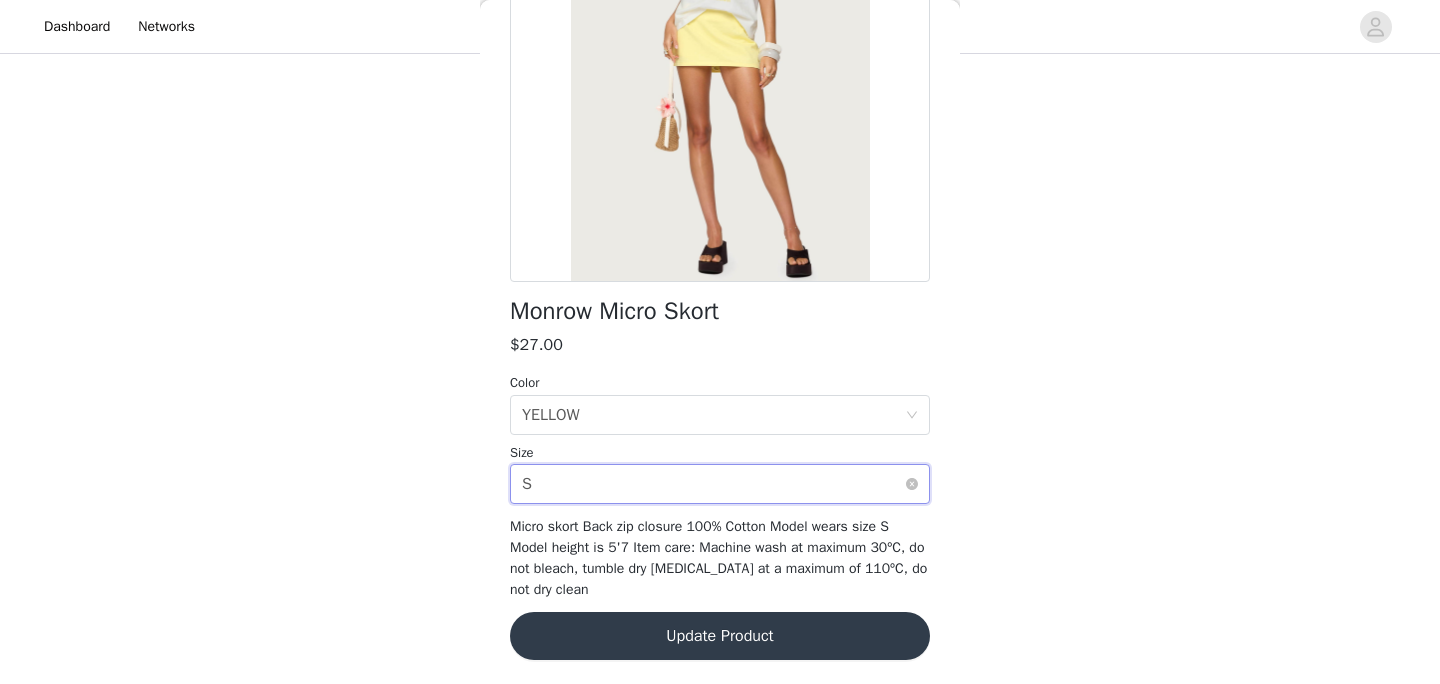 click on "Select size S" at bounding box center (713, 484) 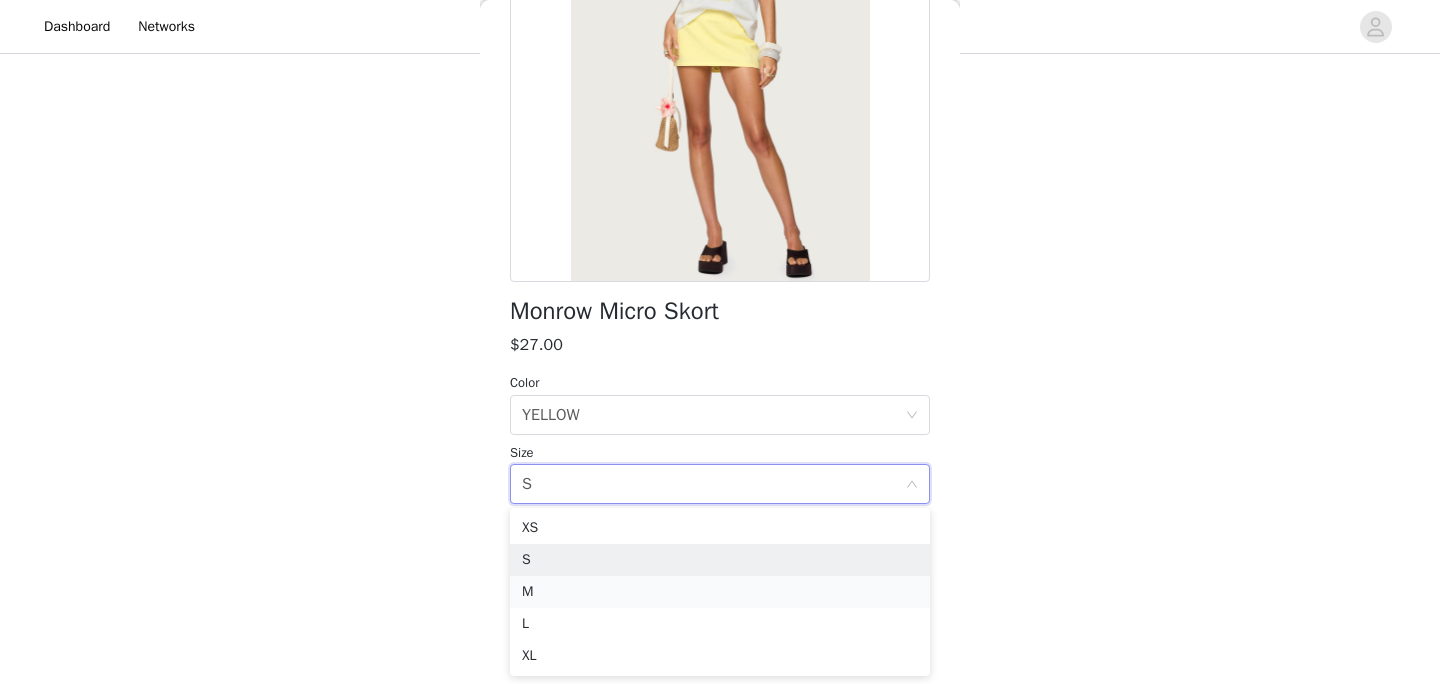 click on "M" at bounding box center (720, 592) 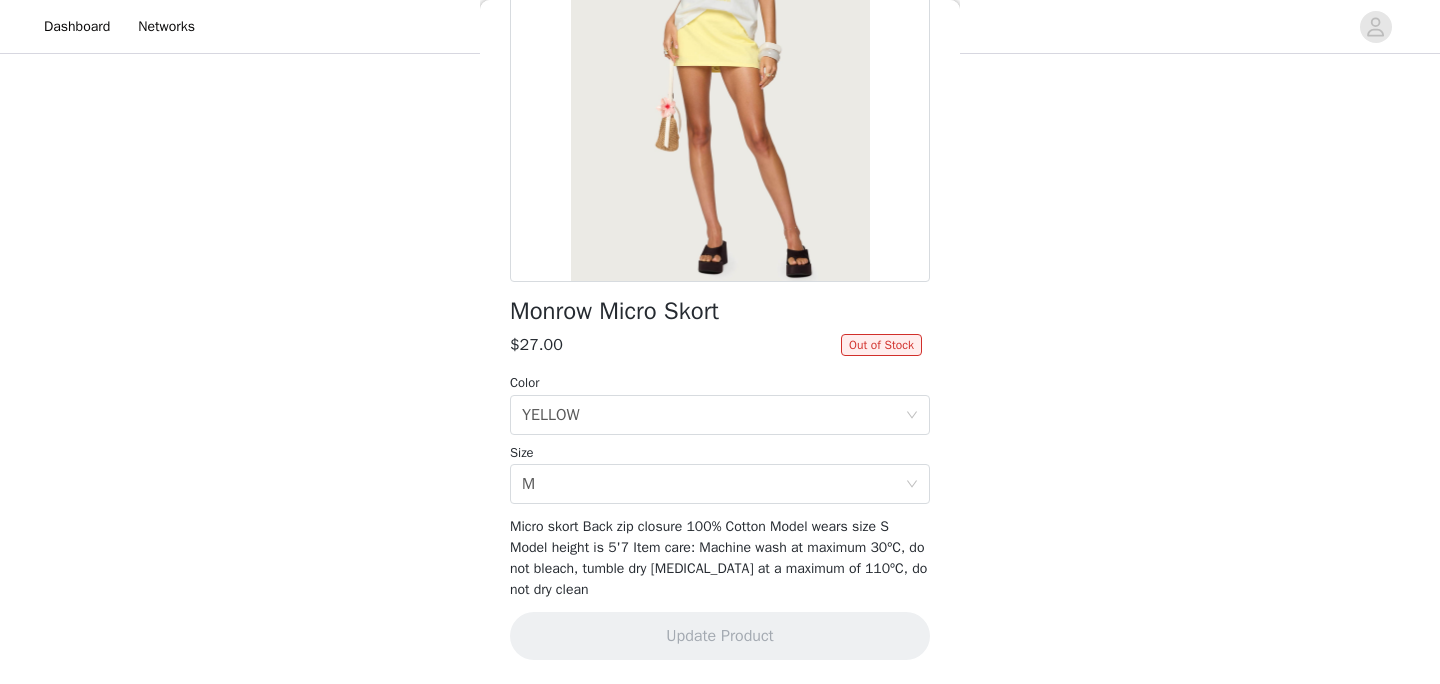 click on "Monrow Micro Skort       $27.00        Out of Stock   Color   Select color YELLOW Size   Select size M   Micro skort Back zip closure 100% Cotton Model wears size S Model height is 5'7 Item care: Machine wash at maximum 30ºC, do not bleach, tumble dry [MEDICAL_DATA] at a maximum of 110ºC, do not dry clean   Update Product" at bounding box center [720, 258] 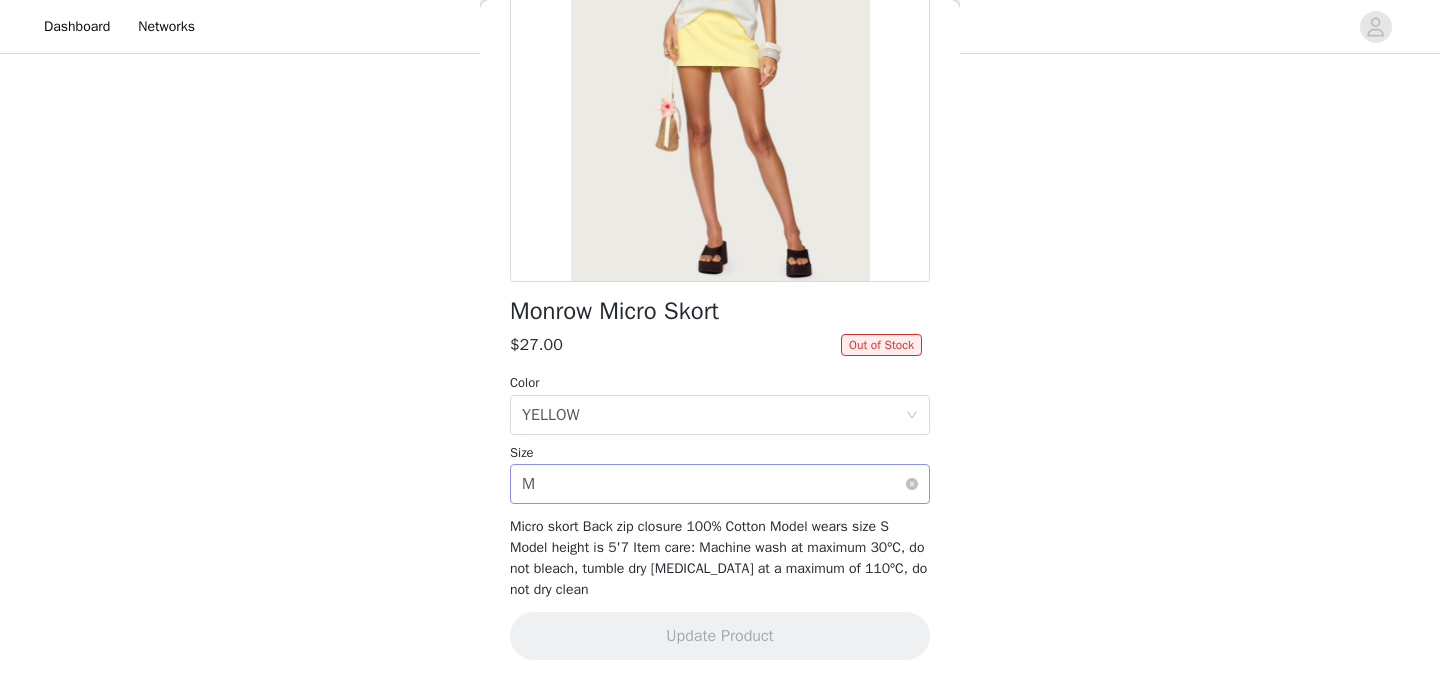 click on "Select size M" at bounding box center [713, 484] 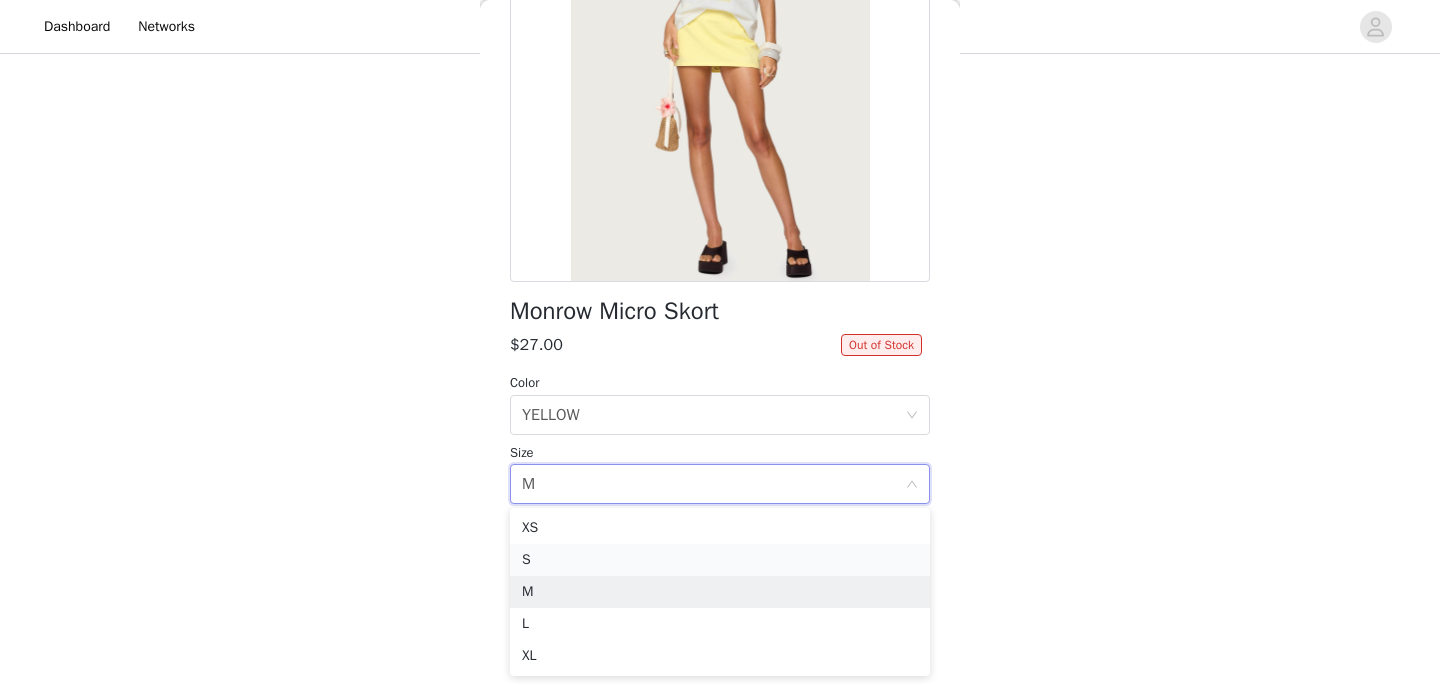 click on "S" at bounding box center [720, 560] 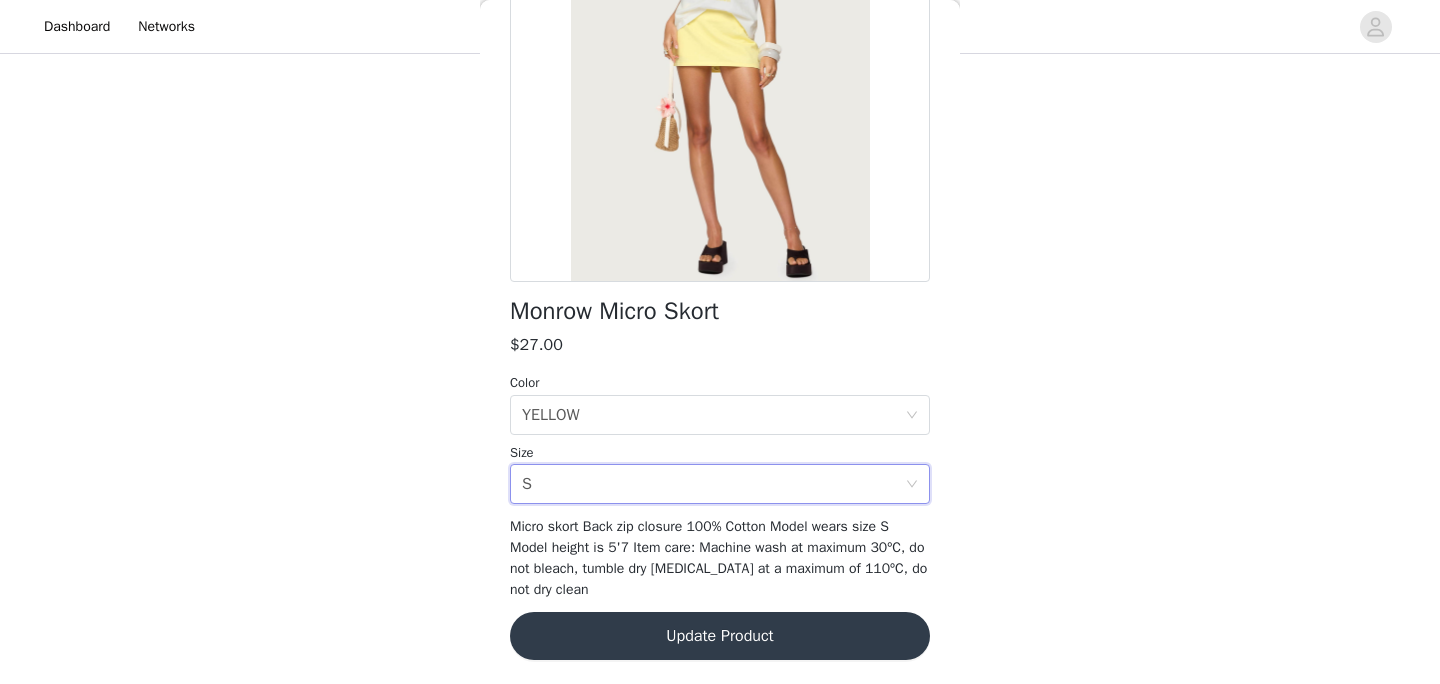 click on "Update Product" at bounding box center [720, 636] 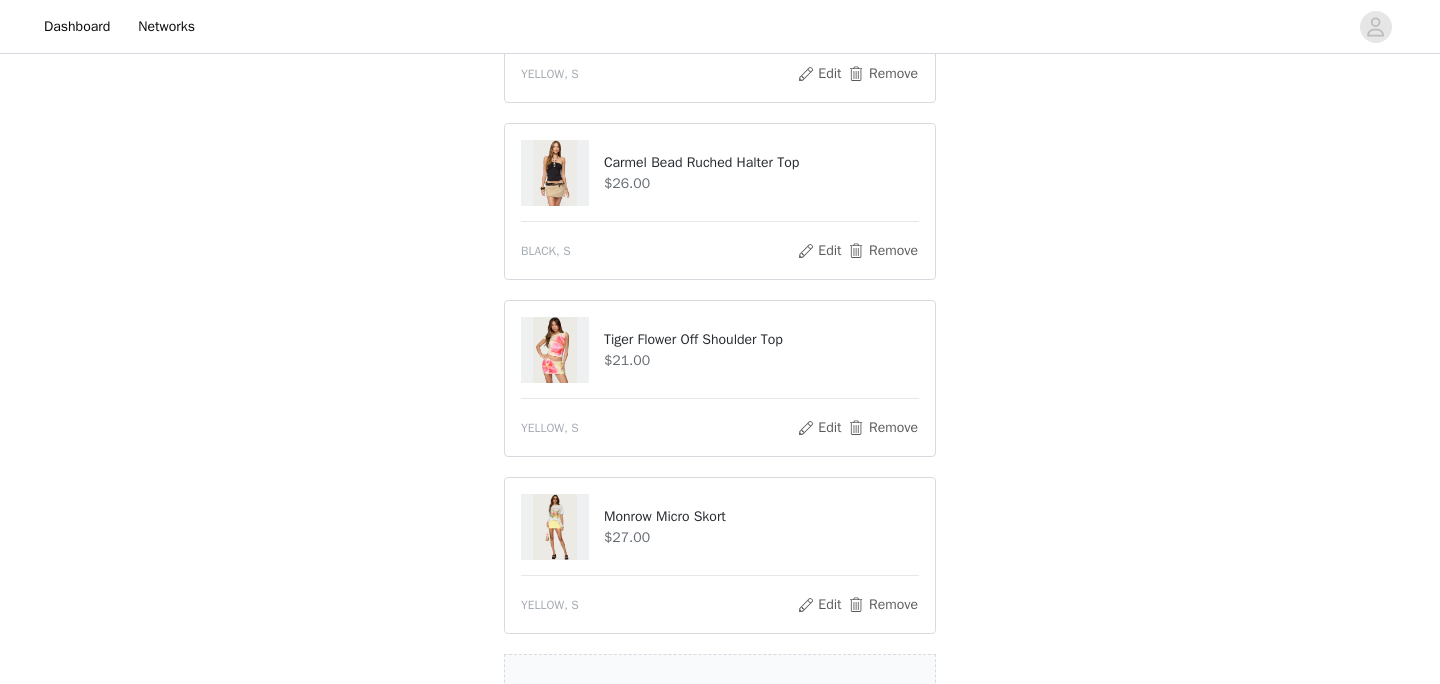 scroll, scrollTop: 1550, scrollLeft: 0, axis: vertical 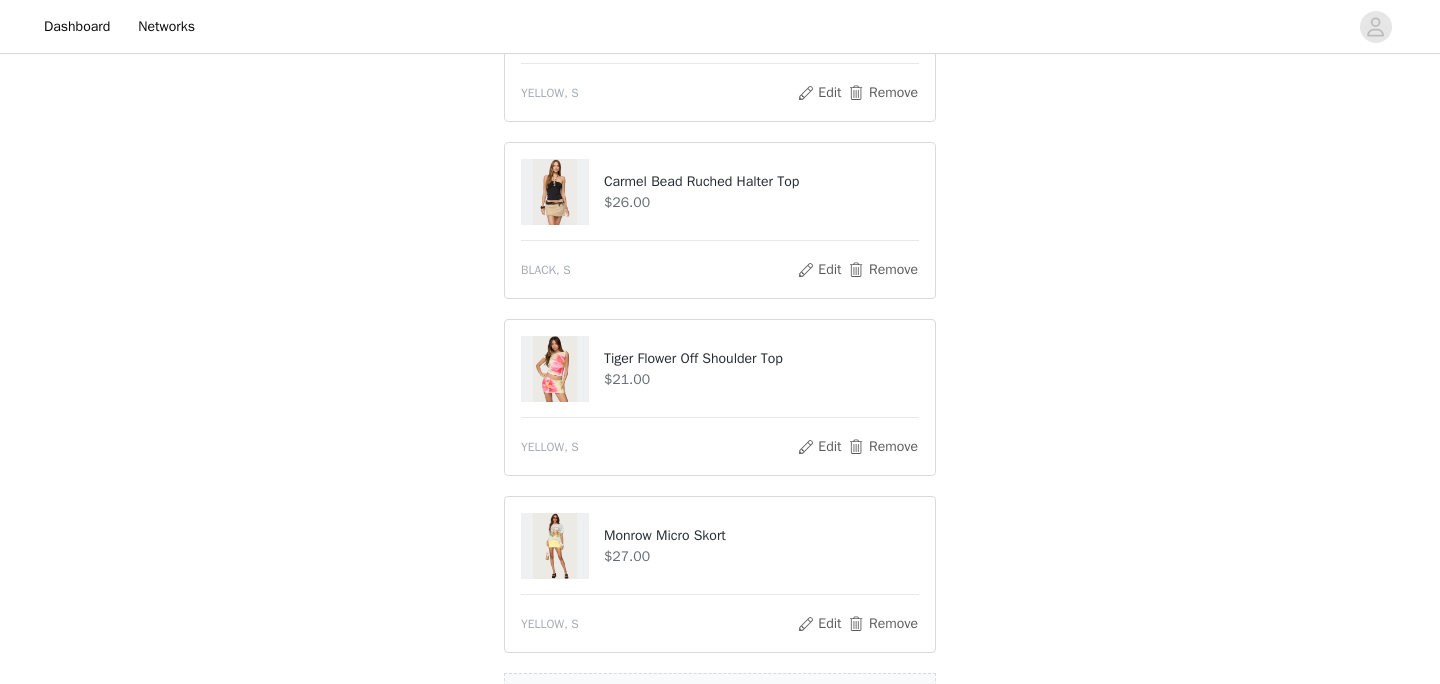 click on "Carmel Bead Ruched Halter Top" at bounding box center [761, 181] 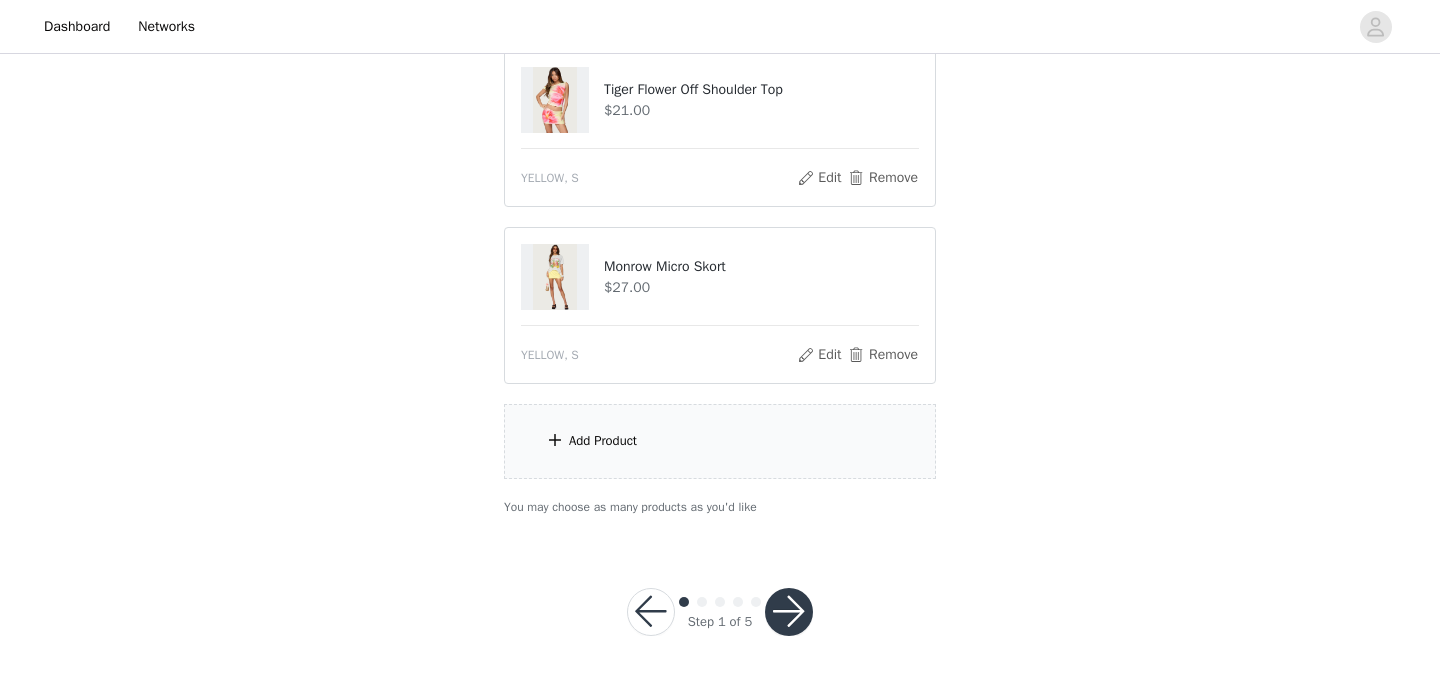 click at bounding box center (789, 612) 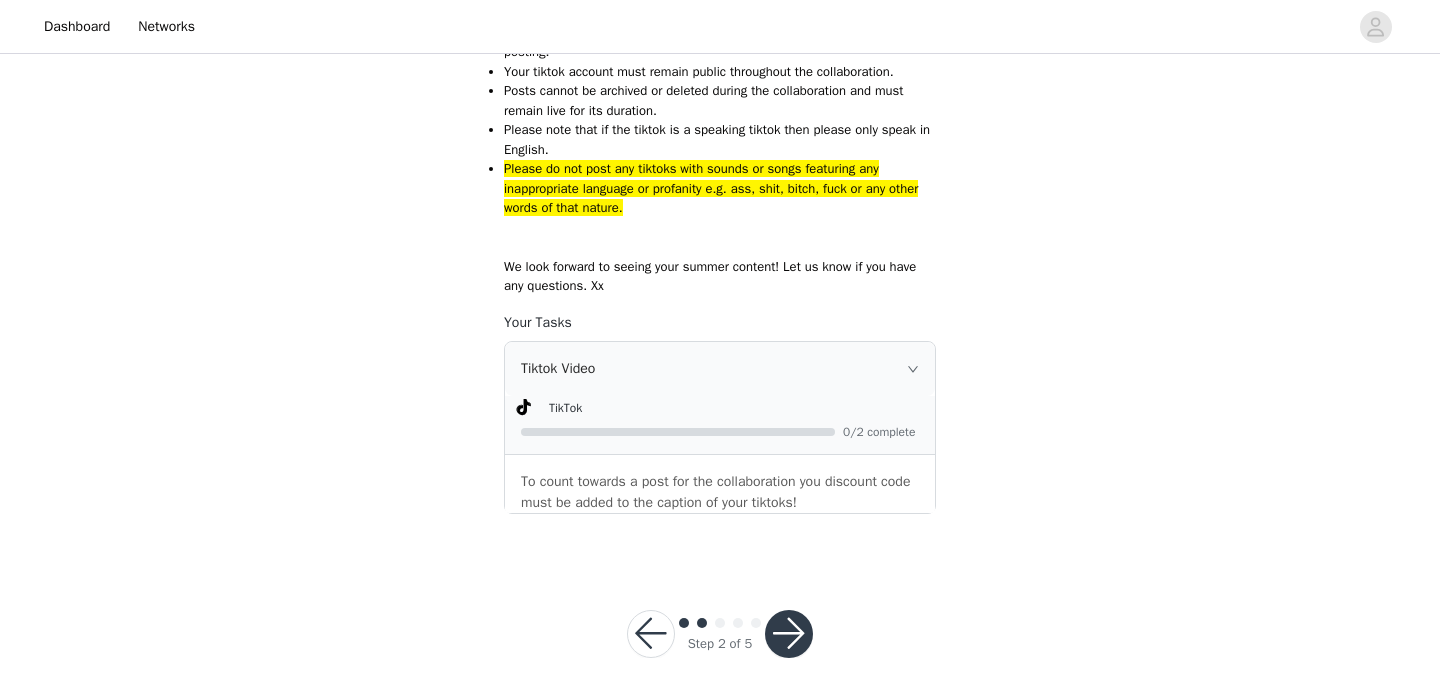 scroll, scrollTop: 1007, scrollLeft: 0, axis: vertical 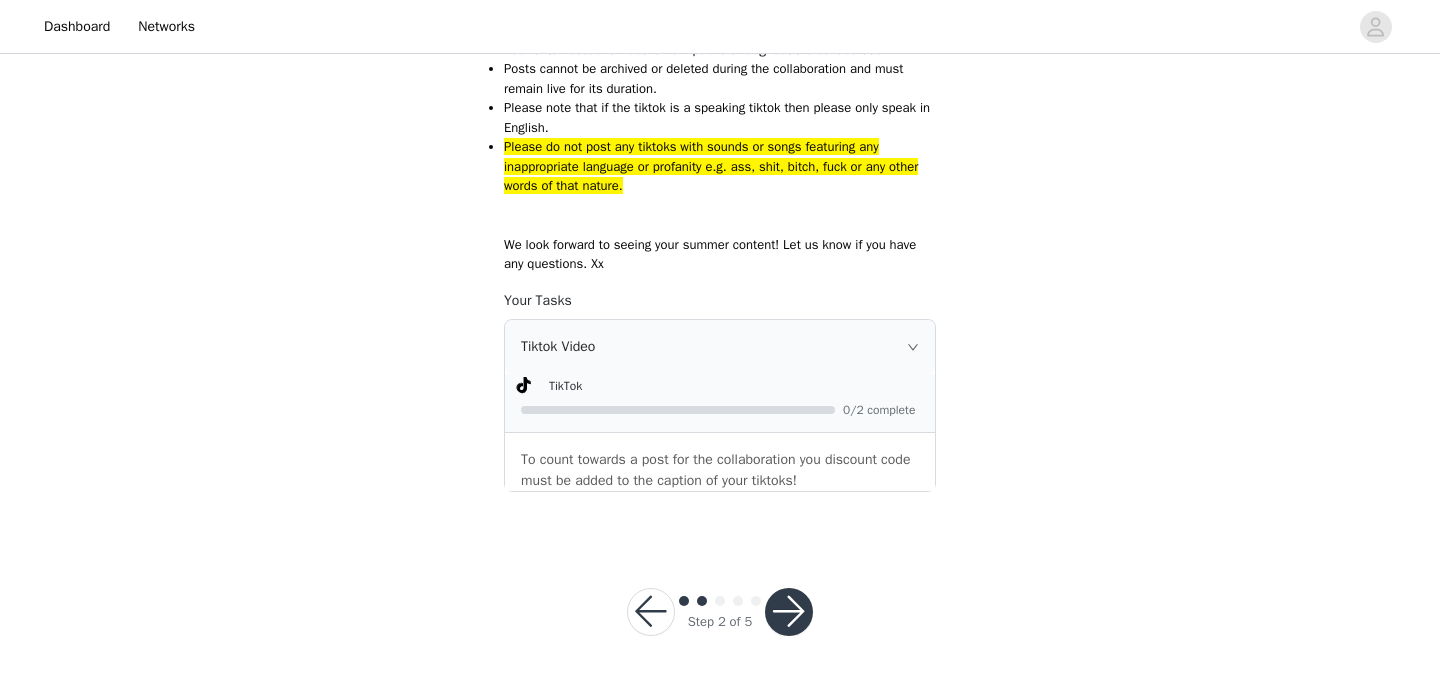 click at bounding box center (789, 612) 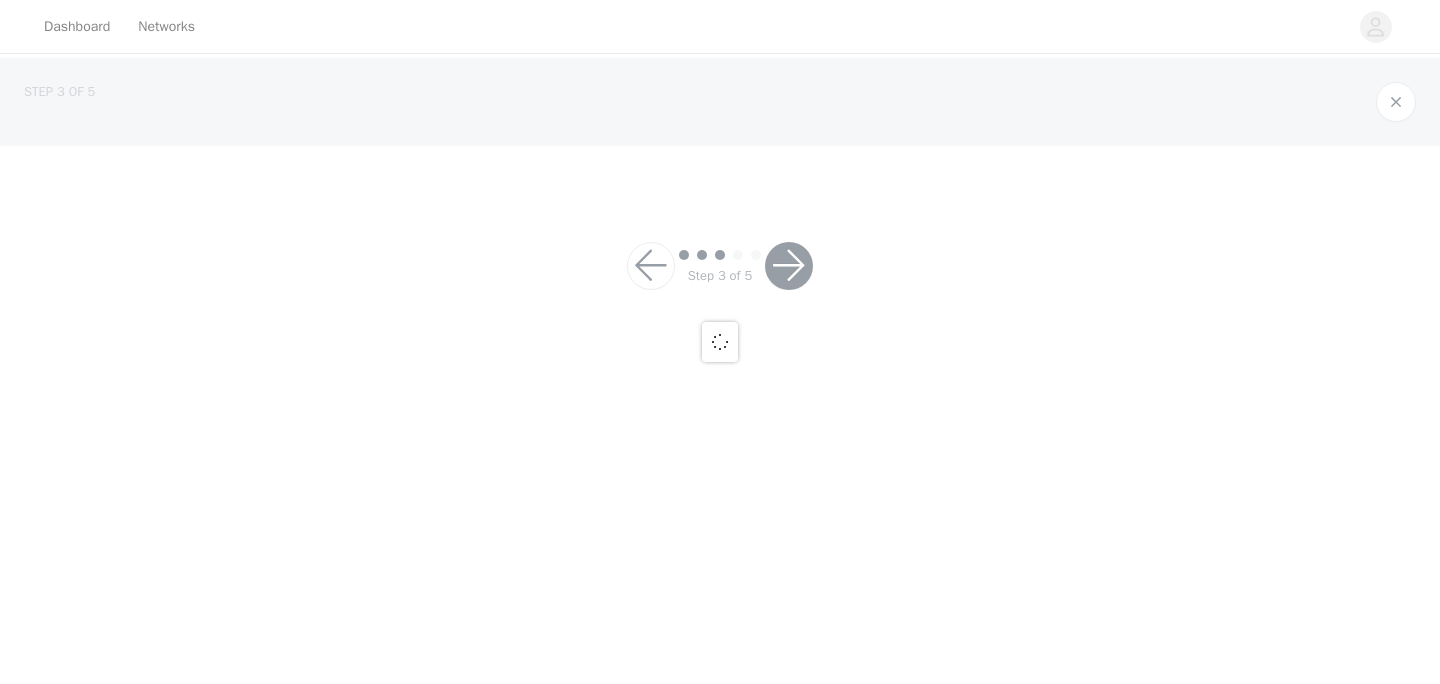 scroll, scrollTop: 0, scrollLeft: 0, axis: both 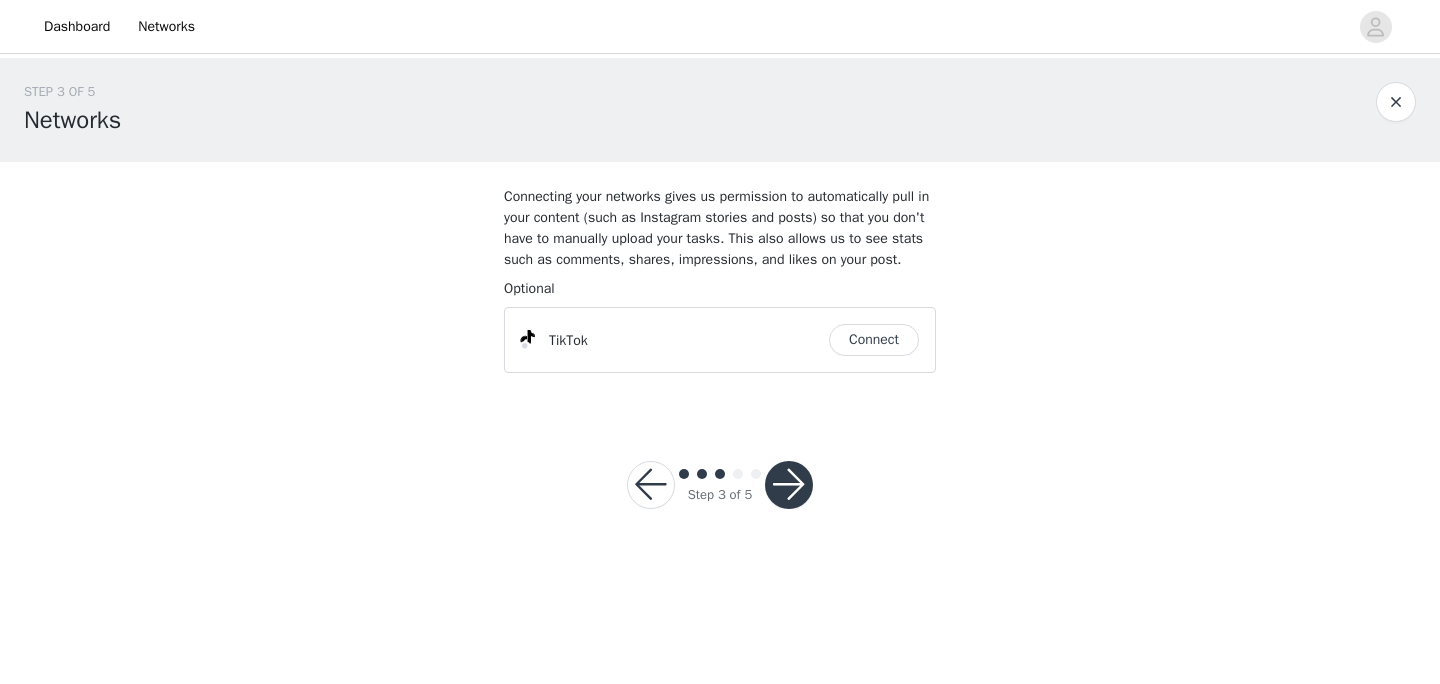 click on "Connect" at bounding box center [874, 340] 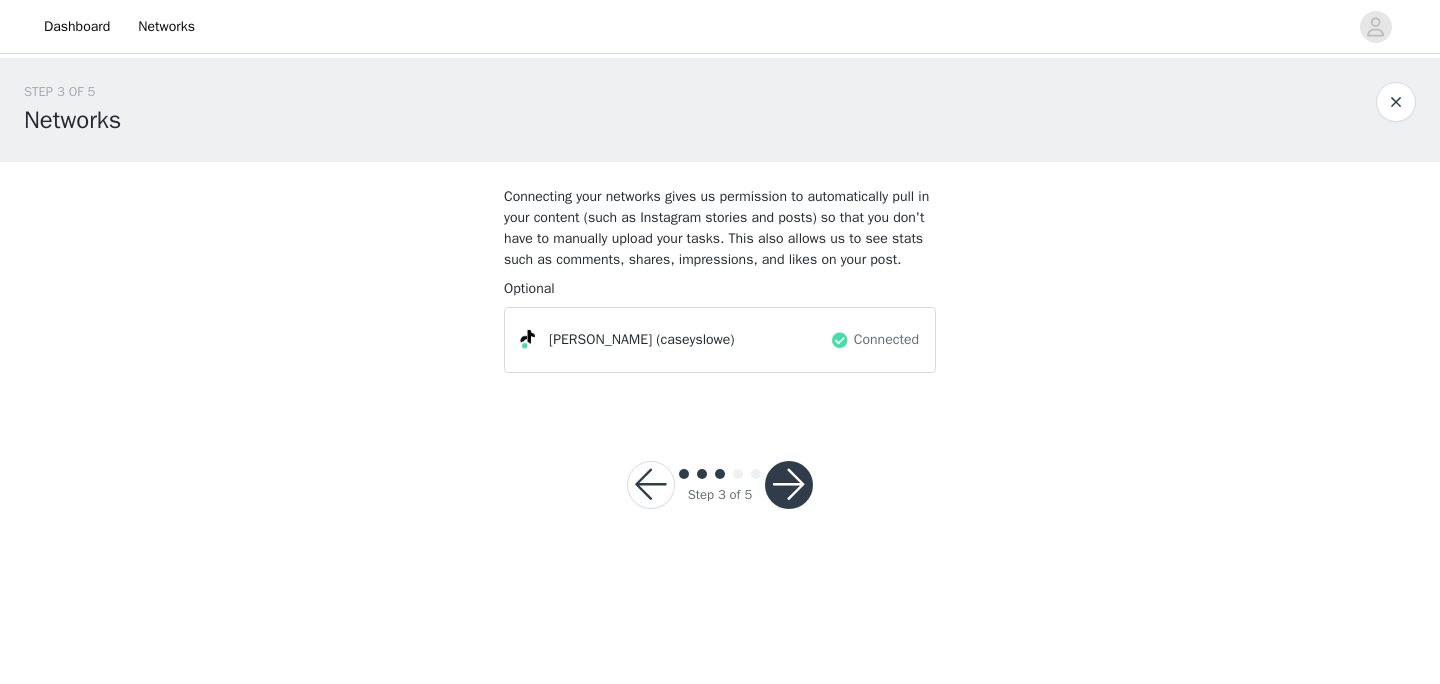 click at bounding box center [789, 485] 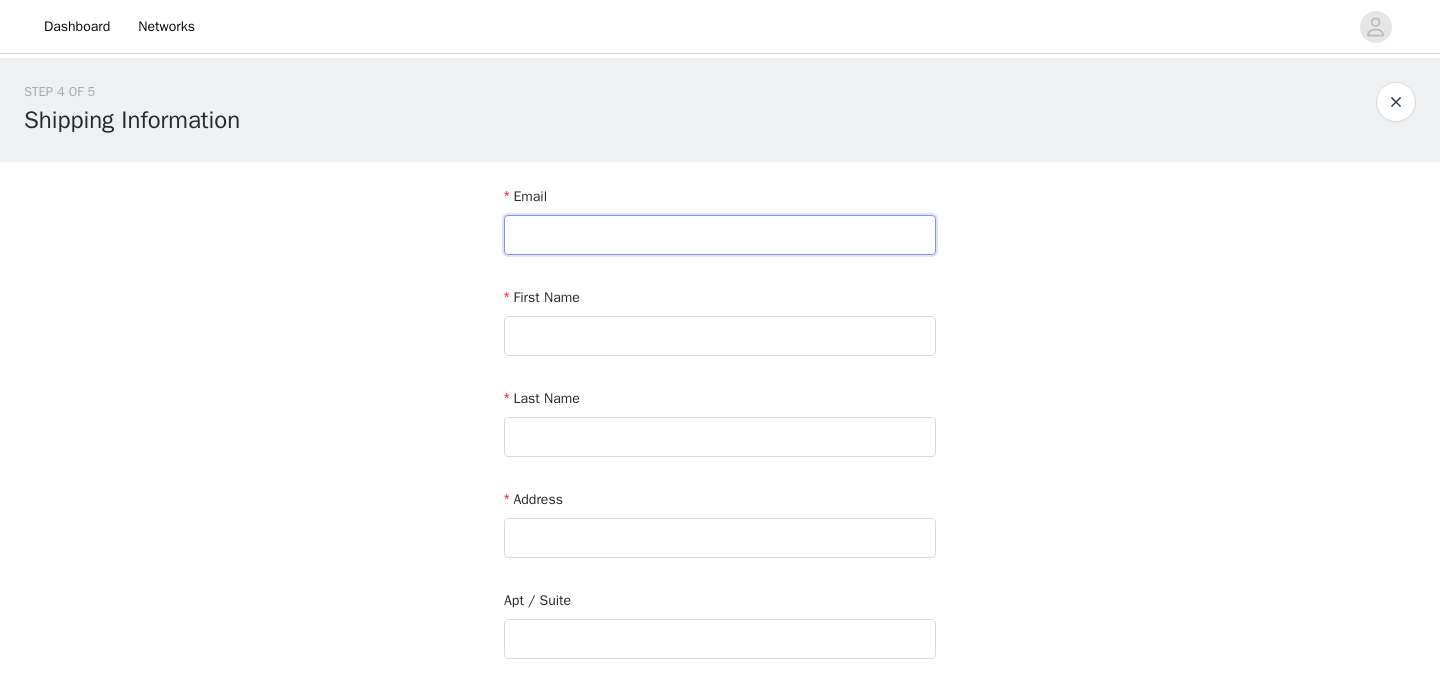 click at bounding box center [720, 235] 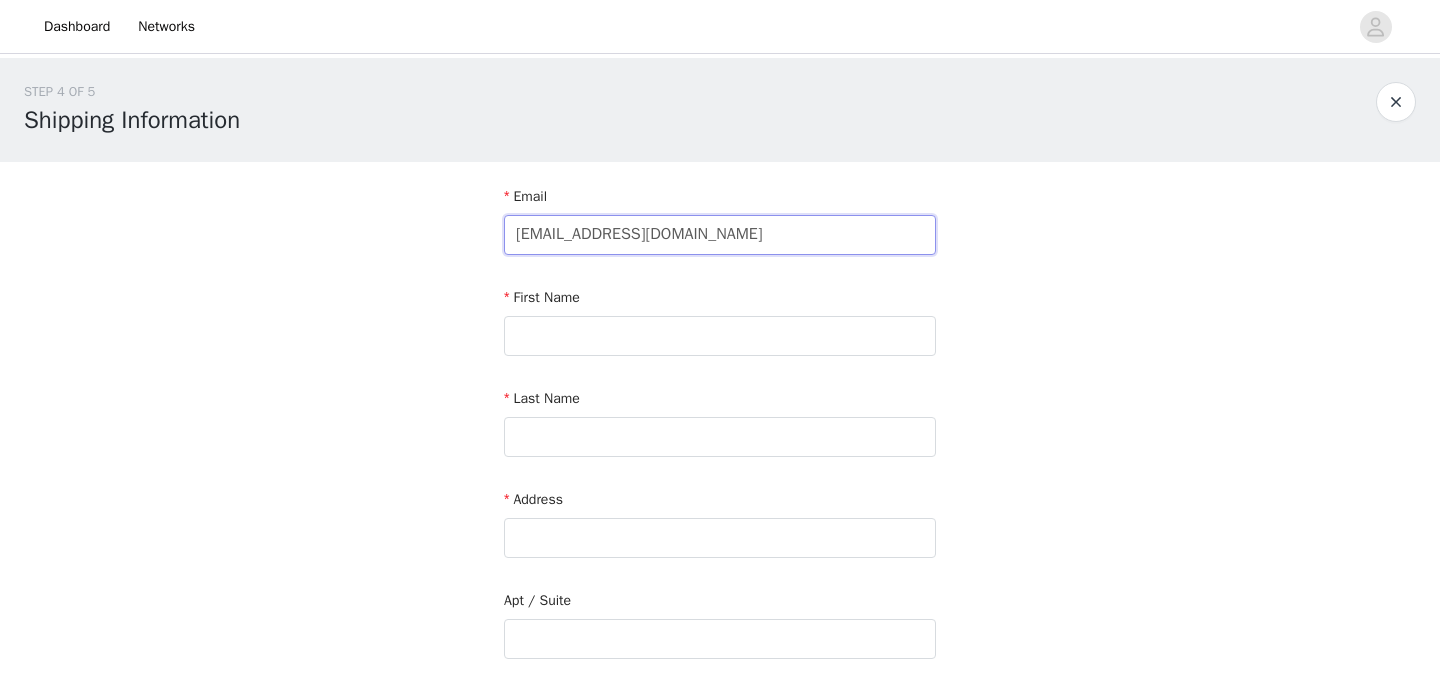 type on "[EMAIL_ADDRESS][DOMAIN_NAME]" 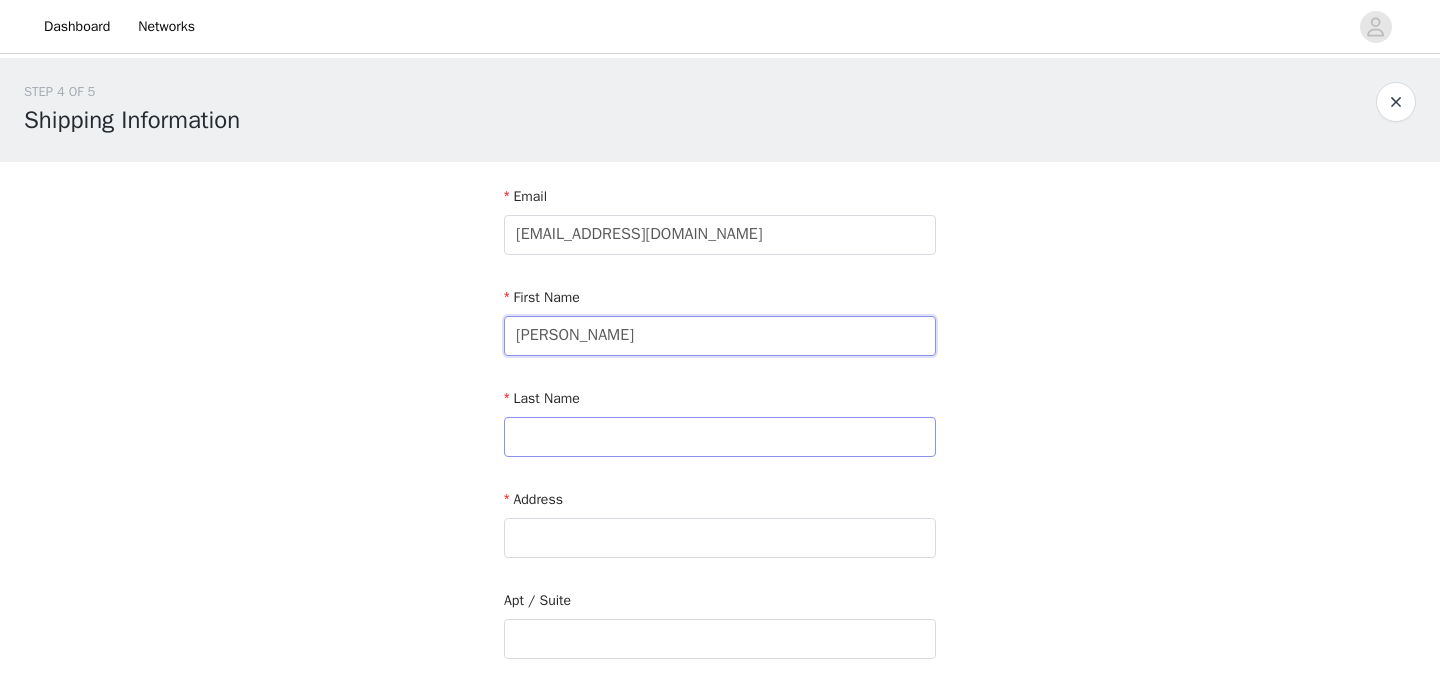 type on "[PERSON_NAME]" 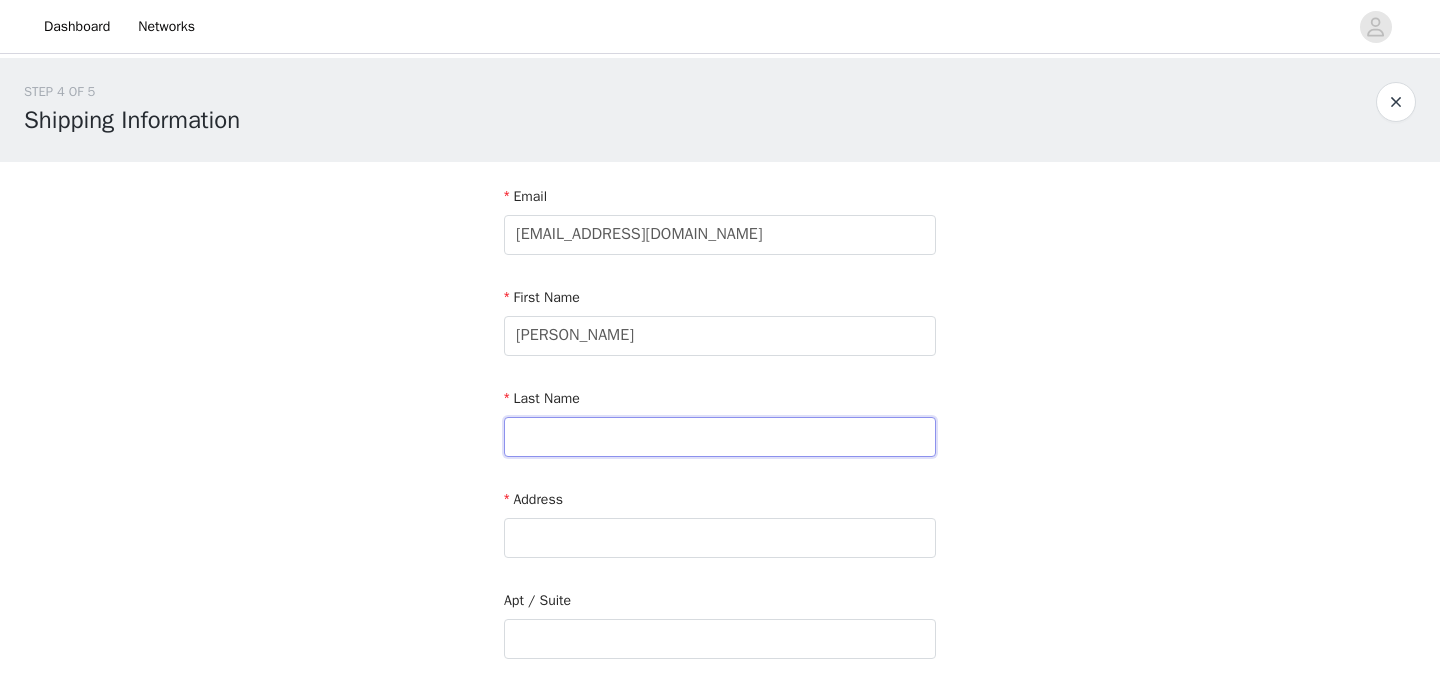 click at bounding box center [720, 437] 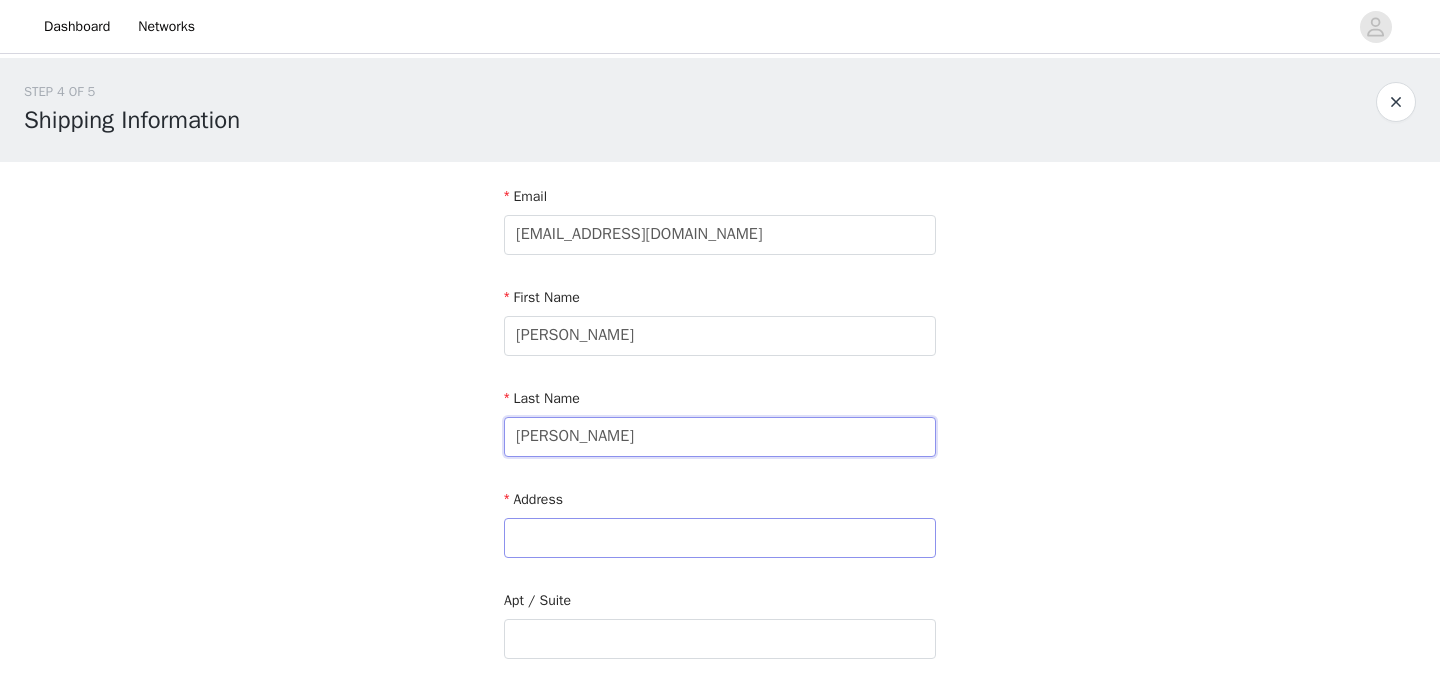 type on "[PERSON_NAME]" 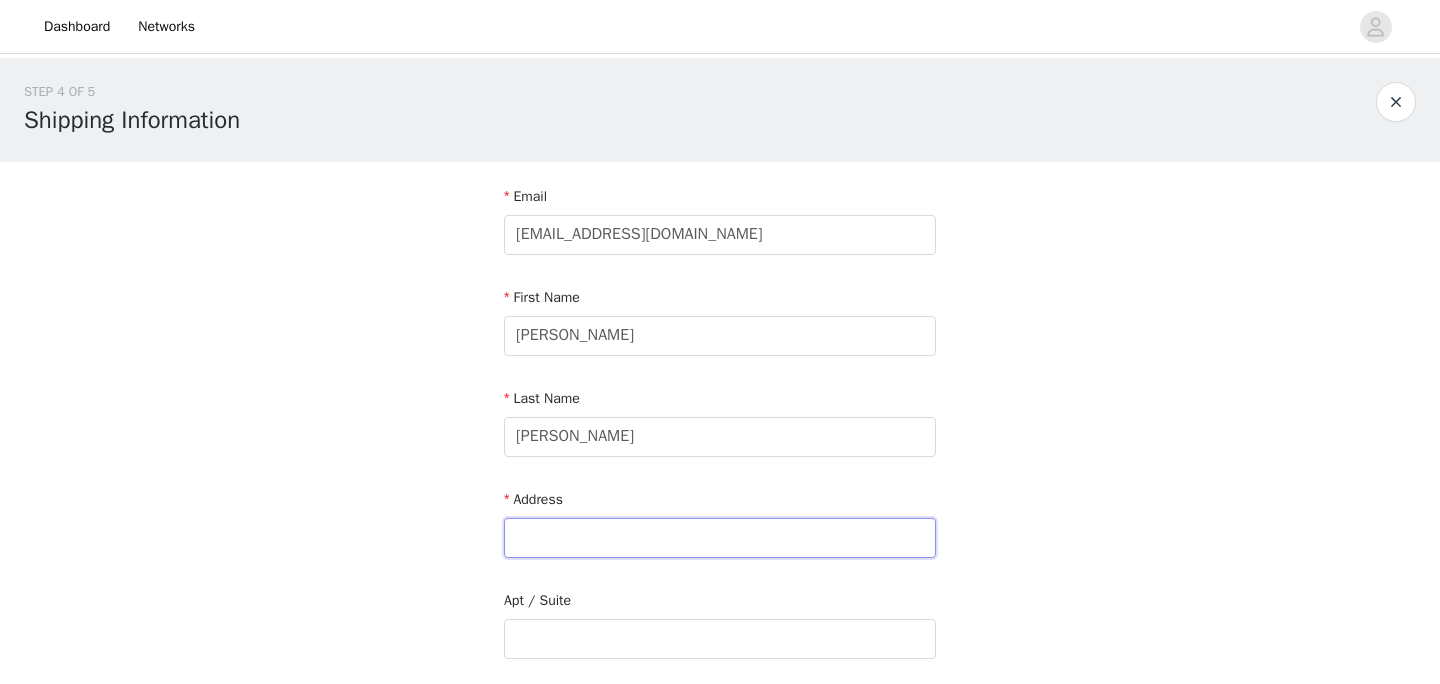 click at bounding box center [720, 538] 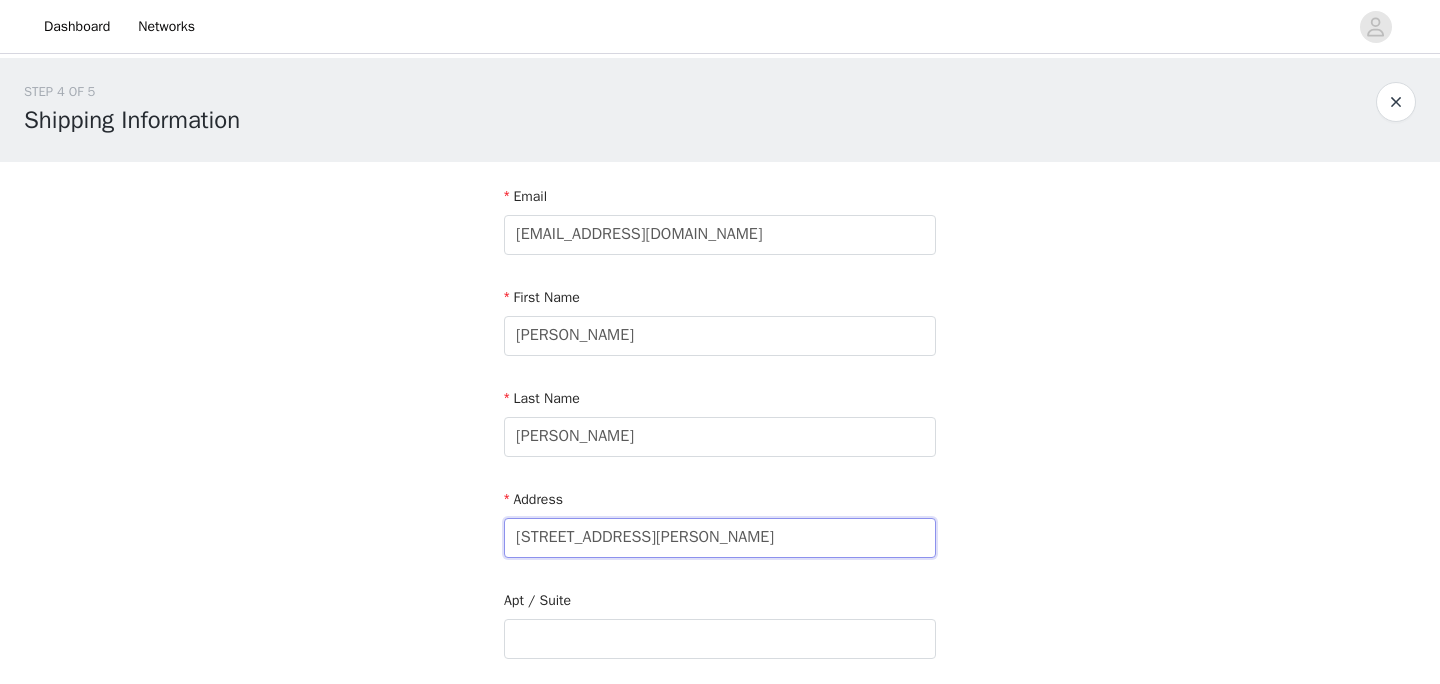 type on "[STREET_ADDRESS][PERSON_NAME]" 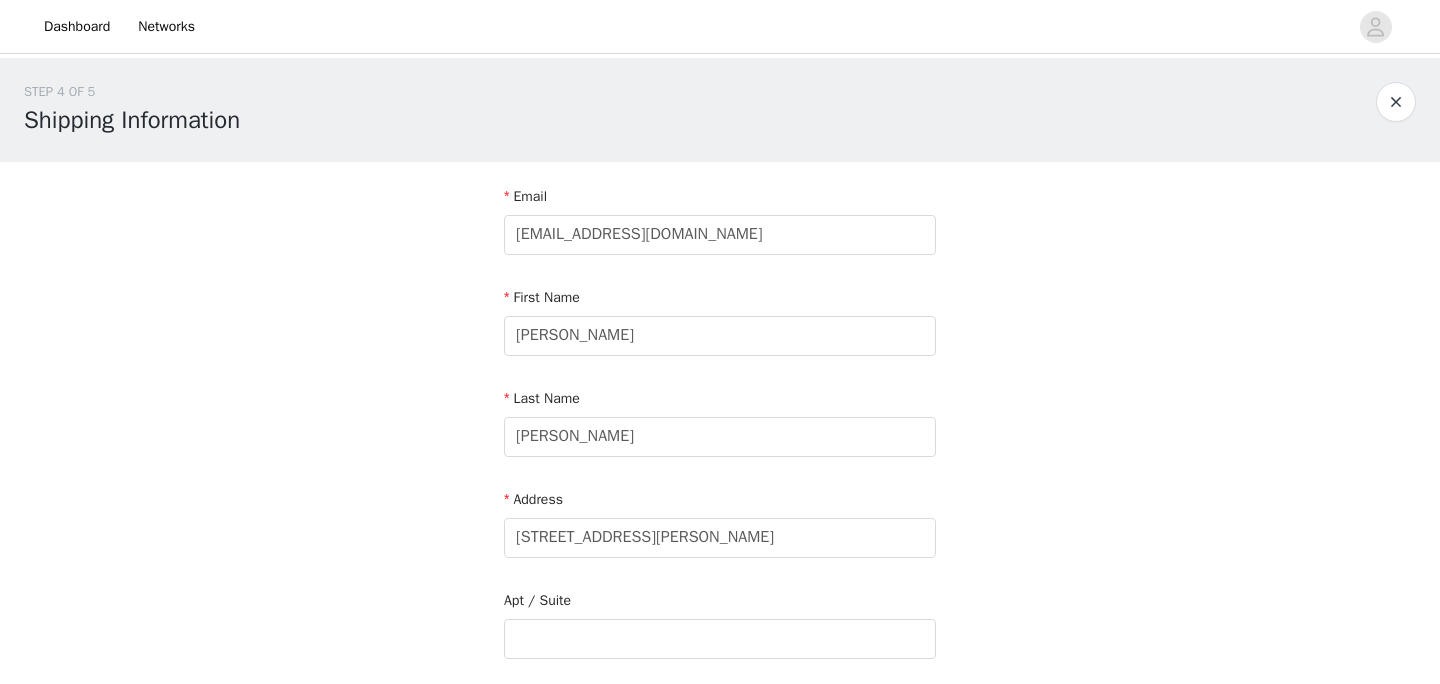 click on "Apt / Suite" at bounding box center (720, 604) 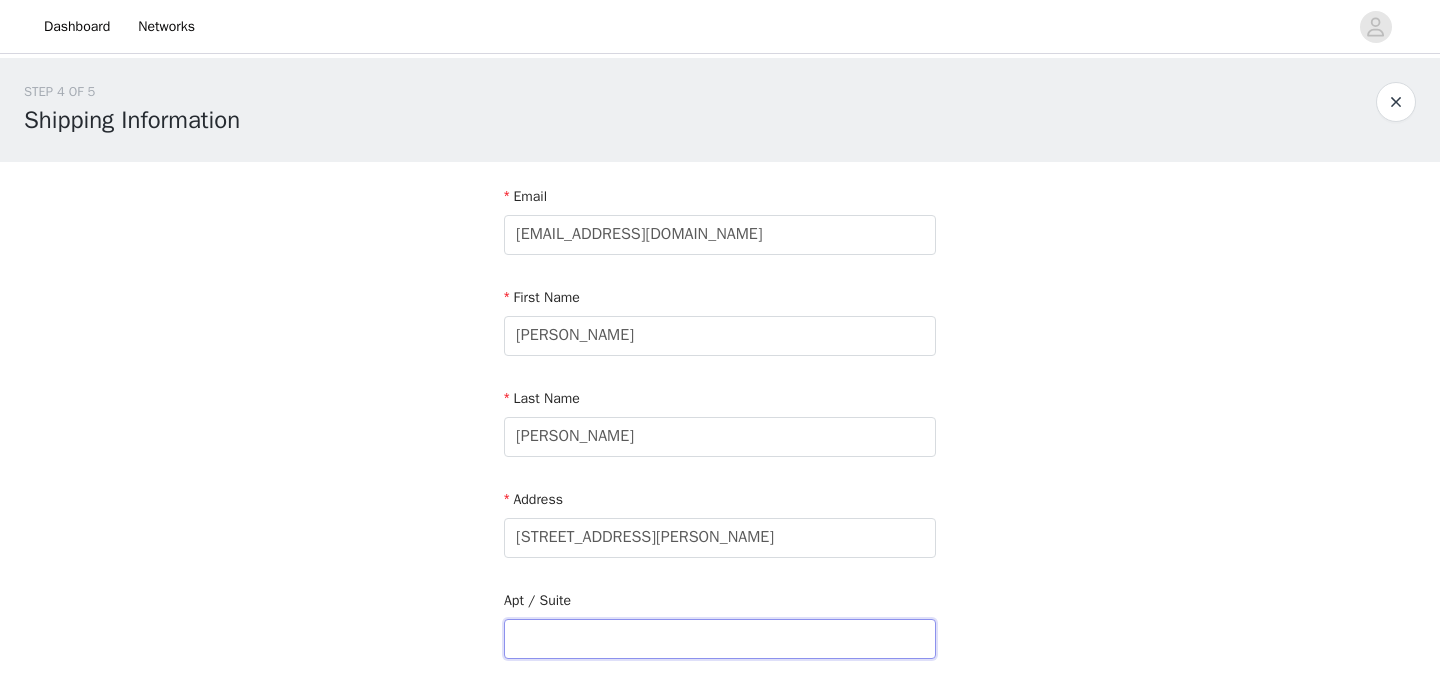 click at bounding box center (720, 639) 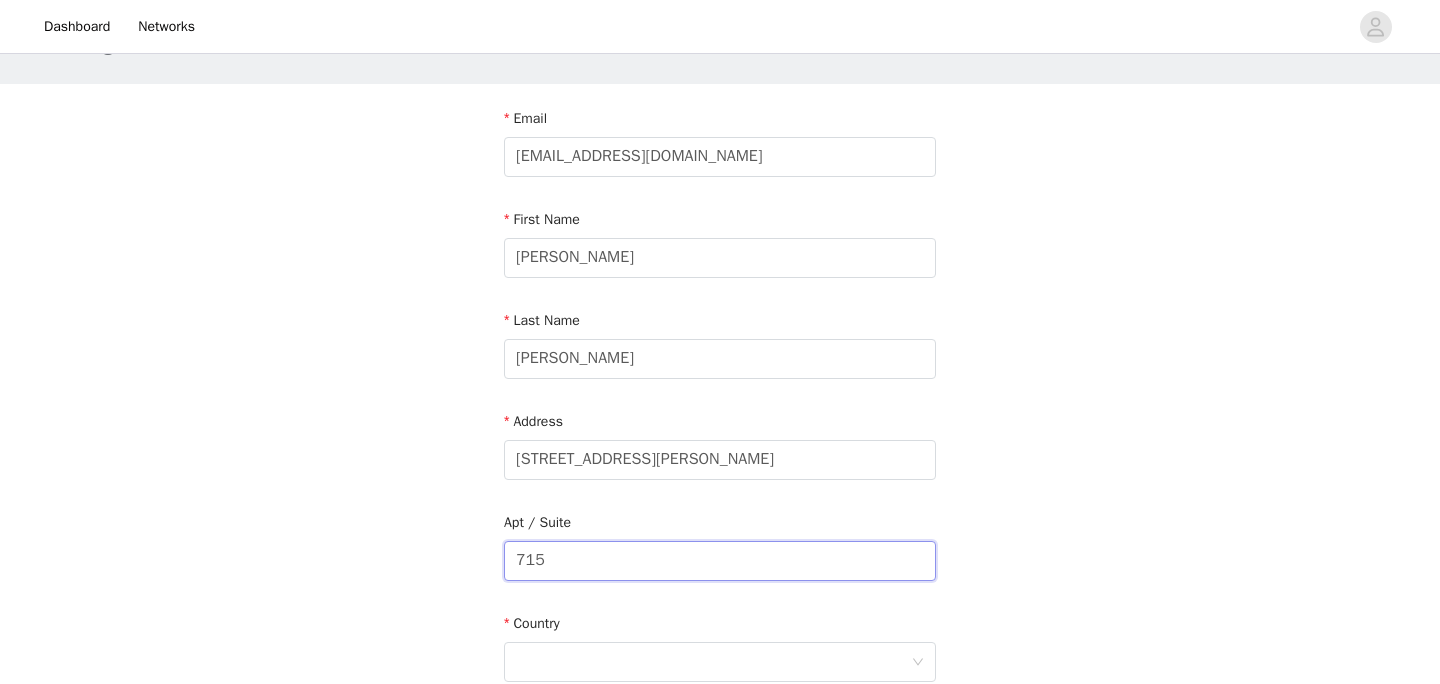 scroll, scrollTop: 242, scrollLeft: 0, axis: vertical 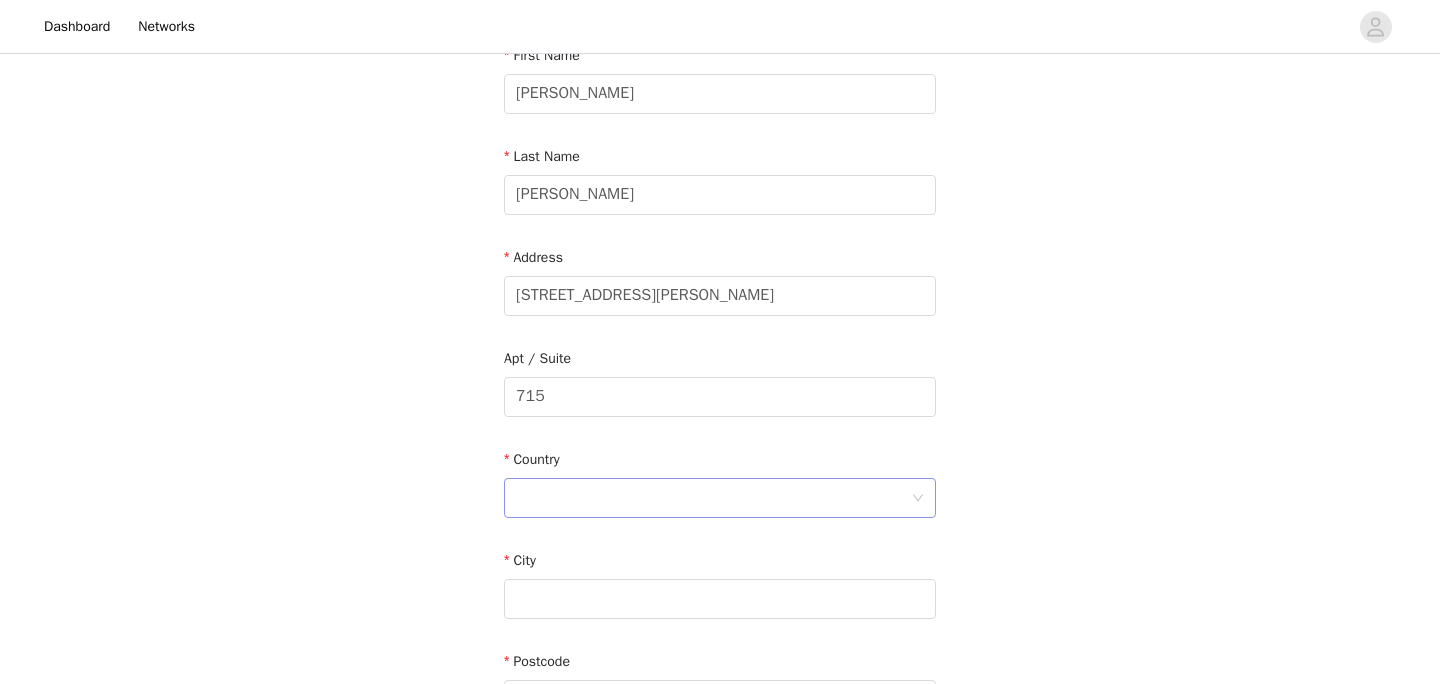 click at bounding box center [720, 498] 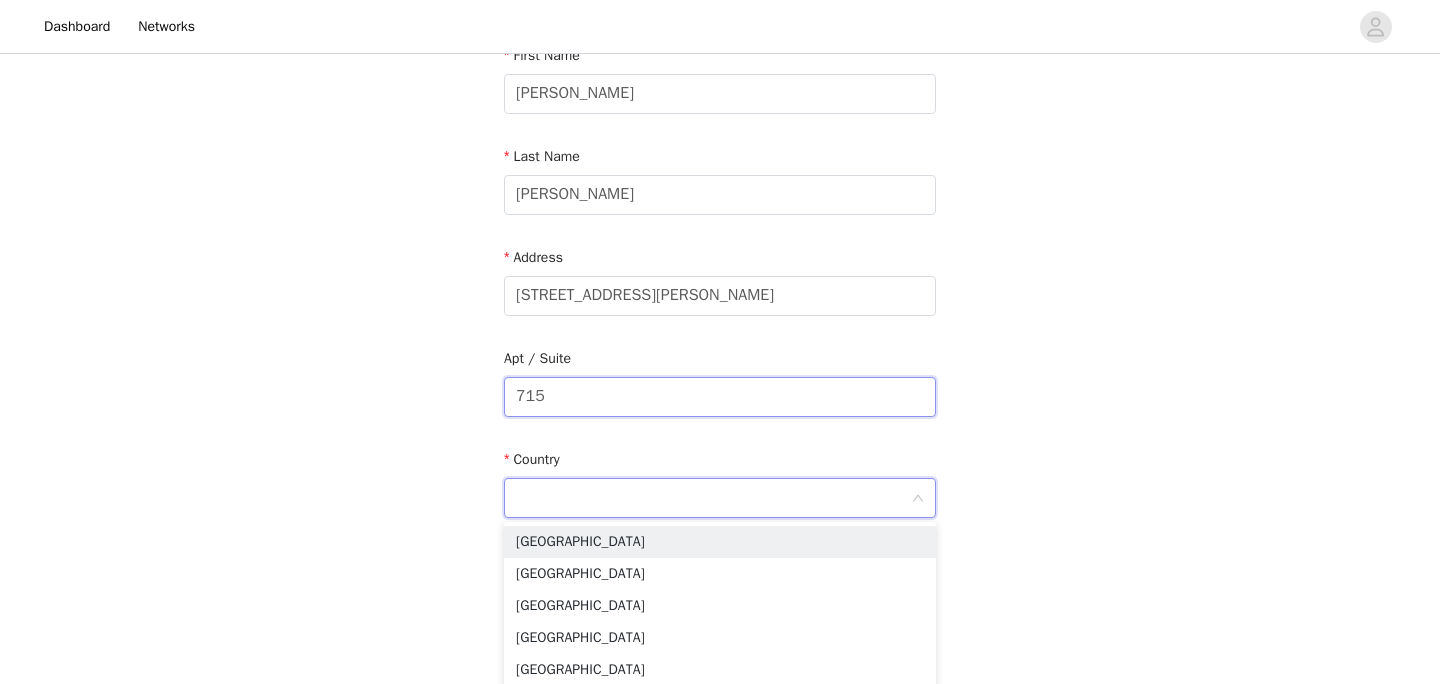 click on "715" at bounding box center (720, 397) 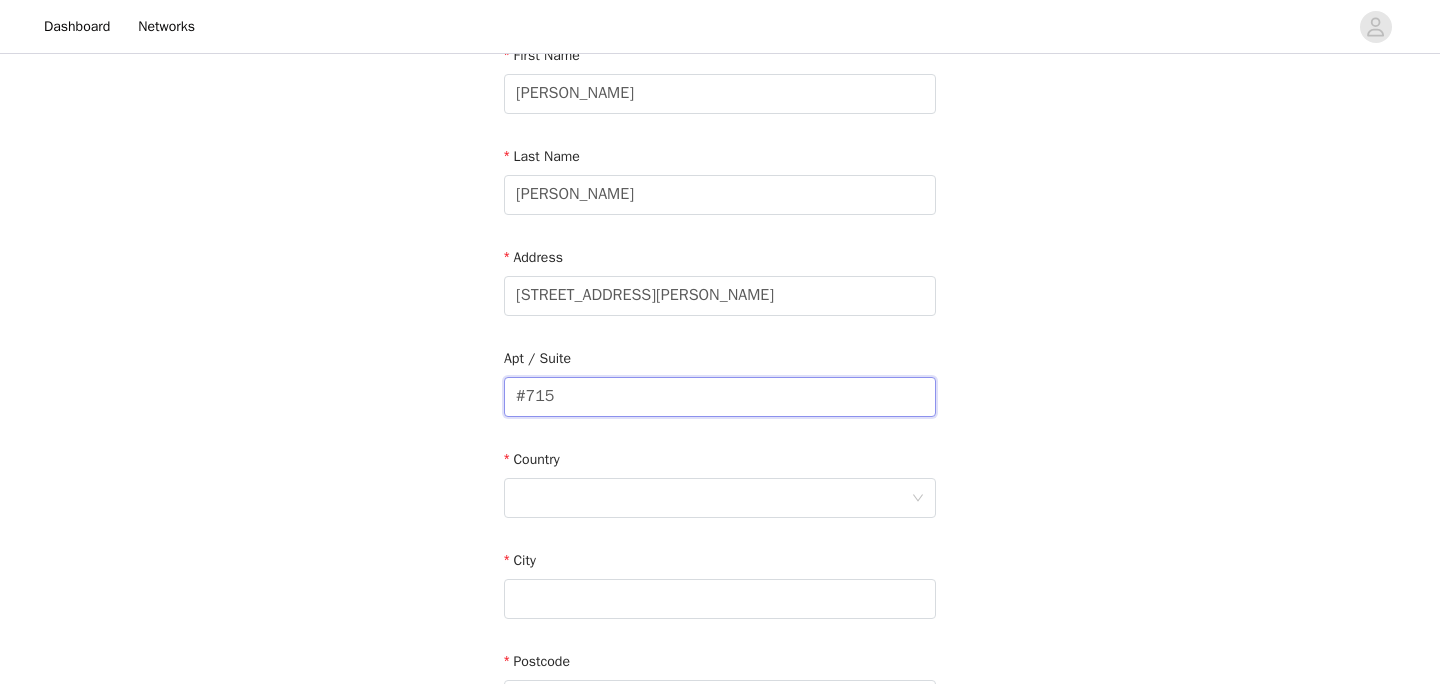 type on "#715" 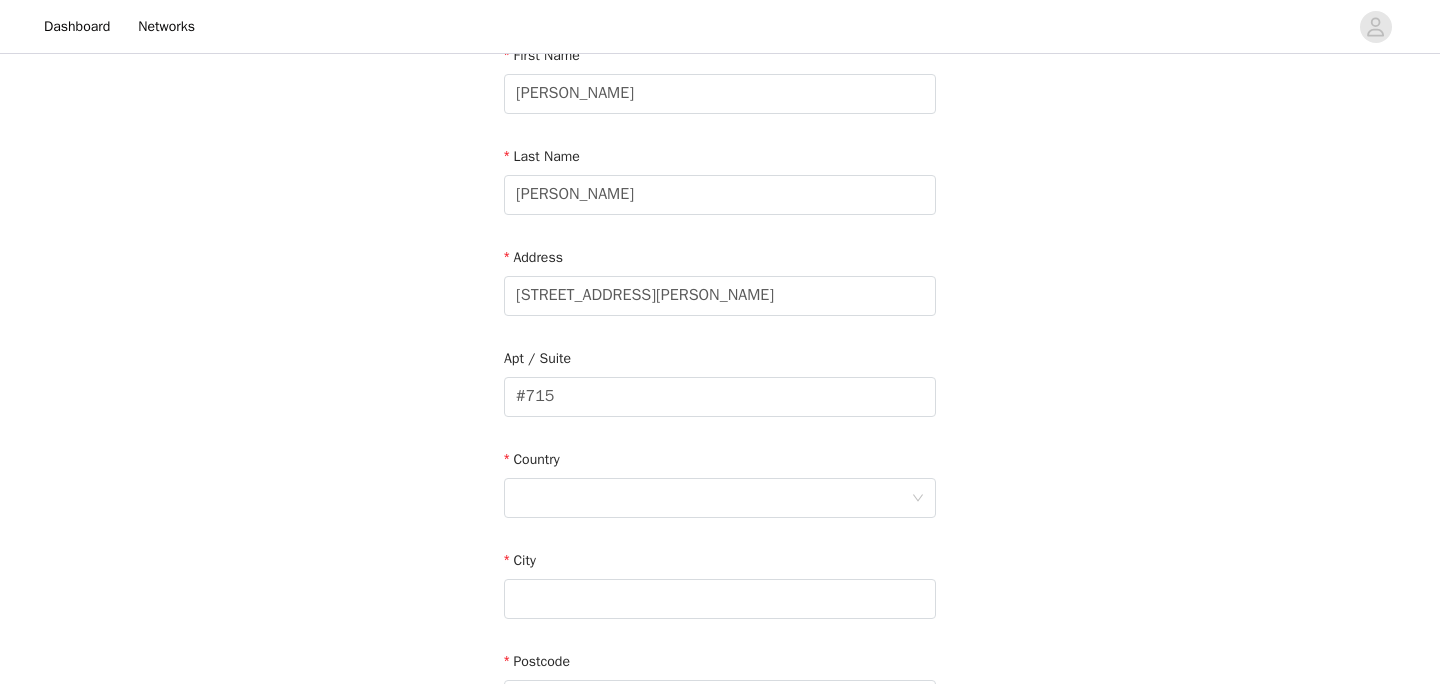 click on "Country" at bounding box center [720, 487] 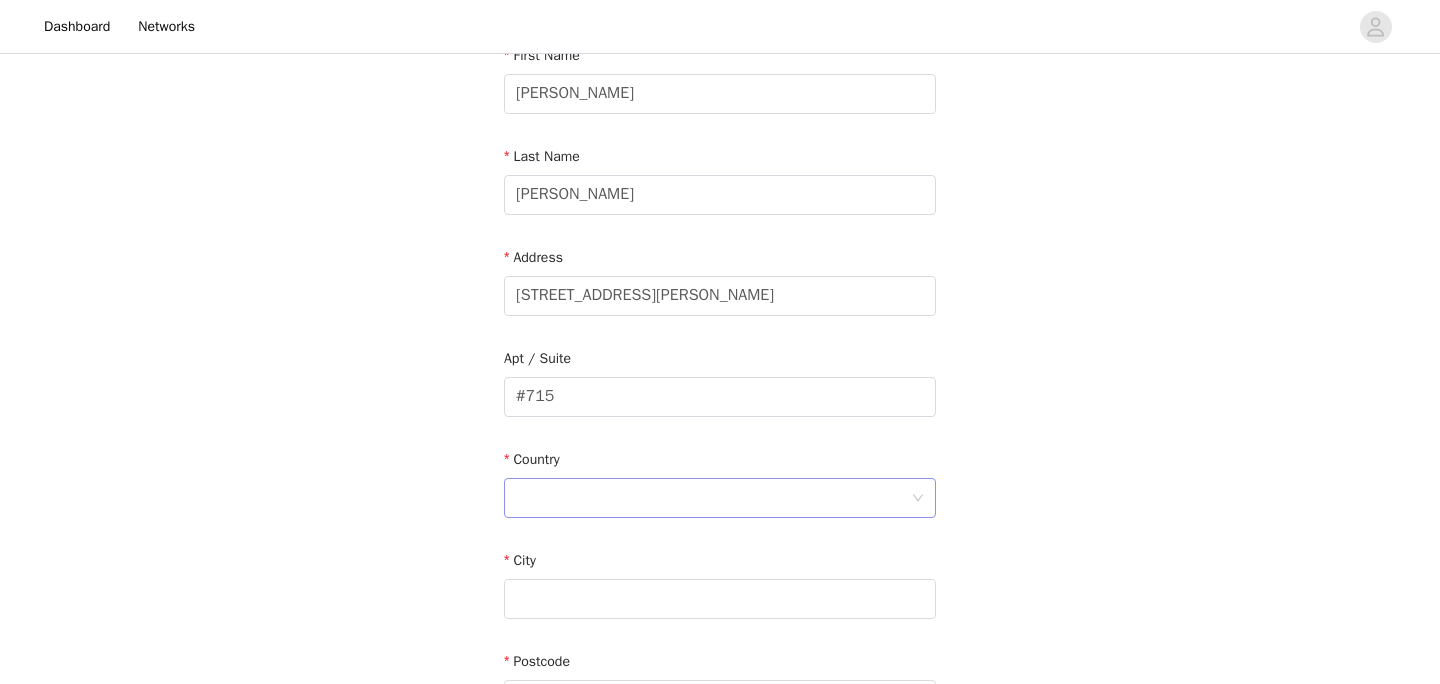 click at bounding box center [713, 498] 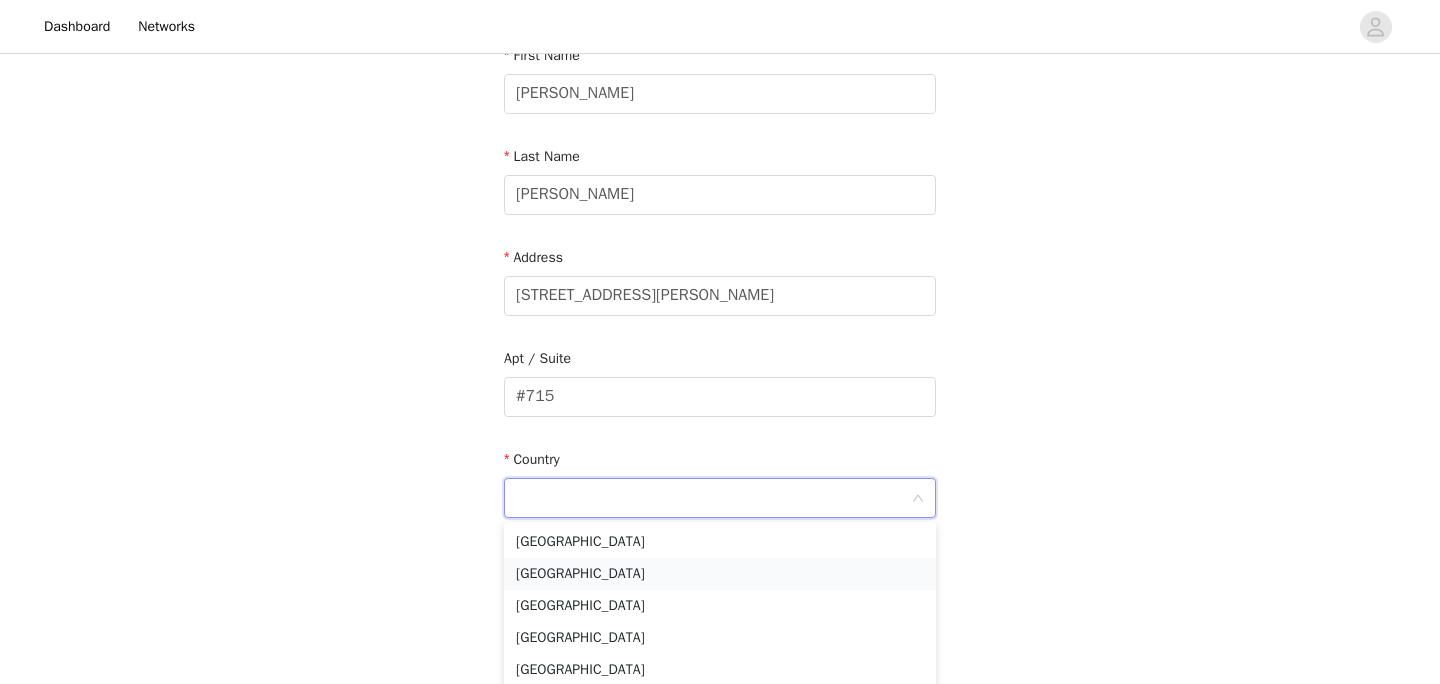 click on "[GEOGRAPHIC_DATA]" at bounding box center (720, 574) 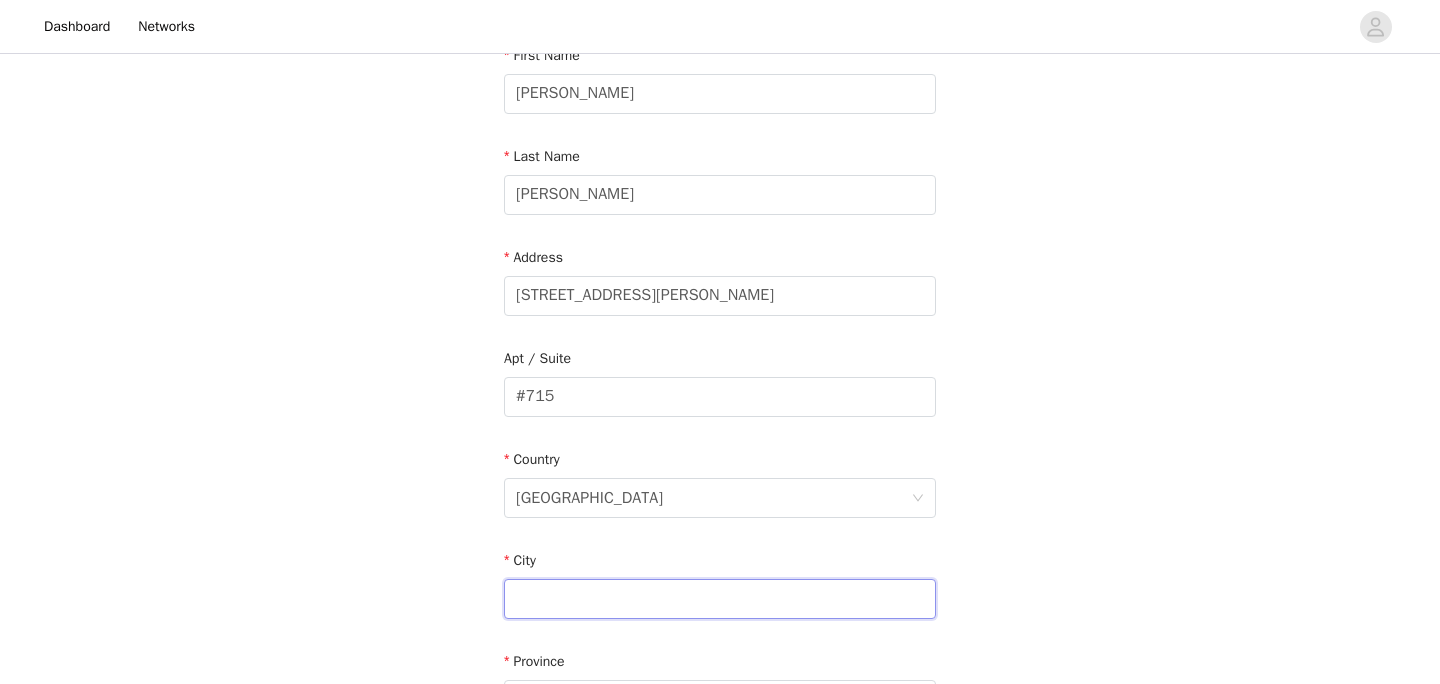 click at bounding box center (720, 599) 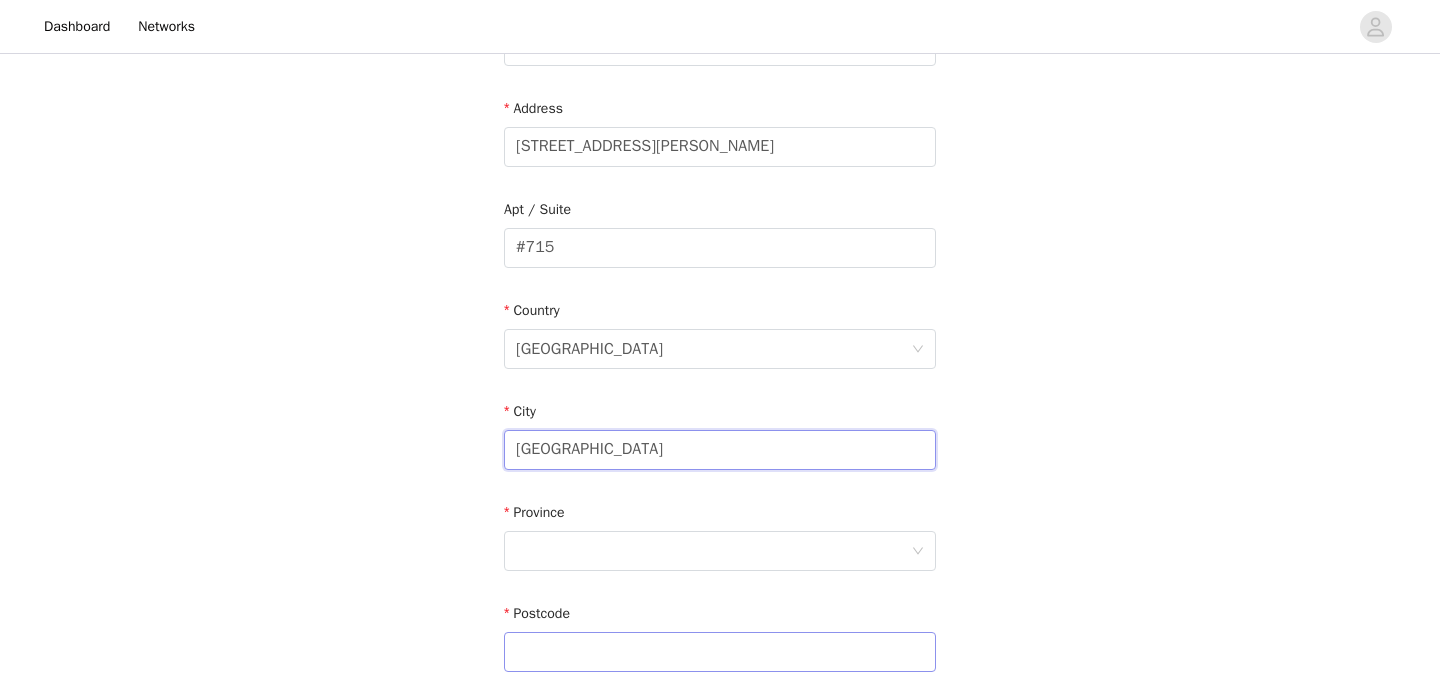 scroll, scrollTop: 467, scrollLeft: 0, axis: vertical 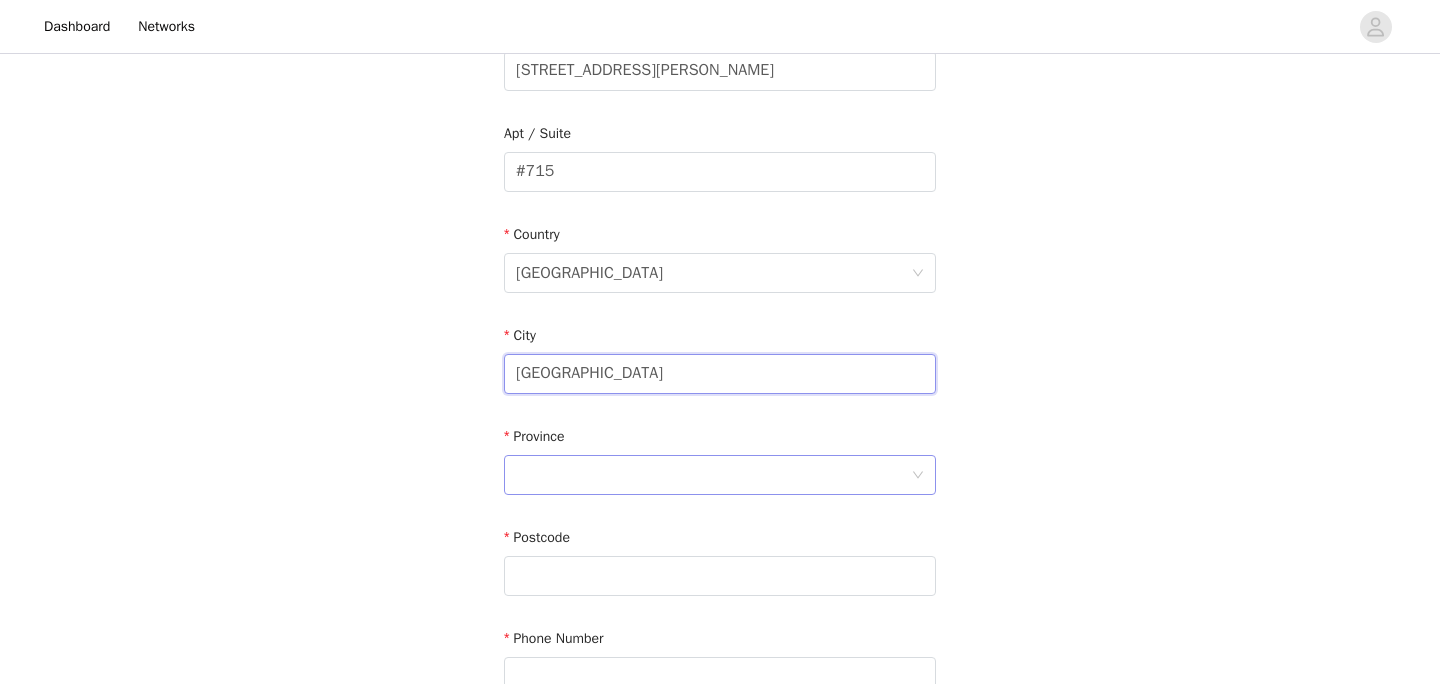type on "[GEOGRAPHIC_DATA]" 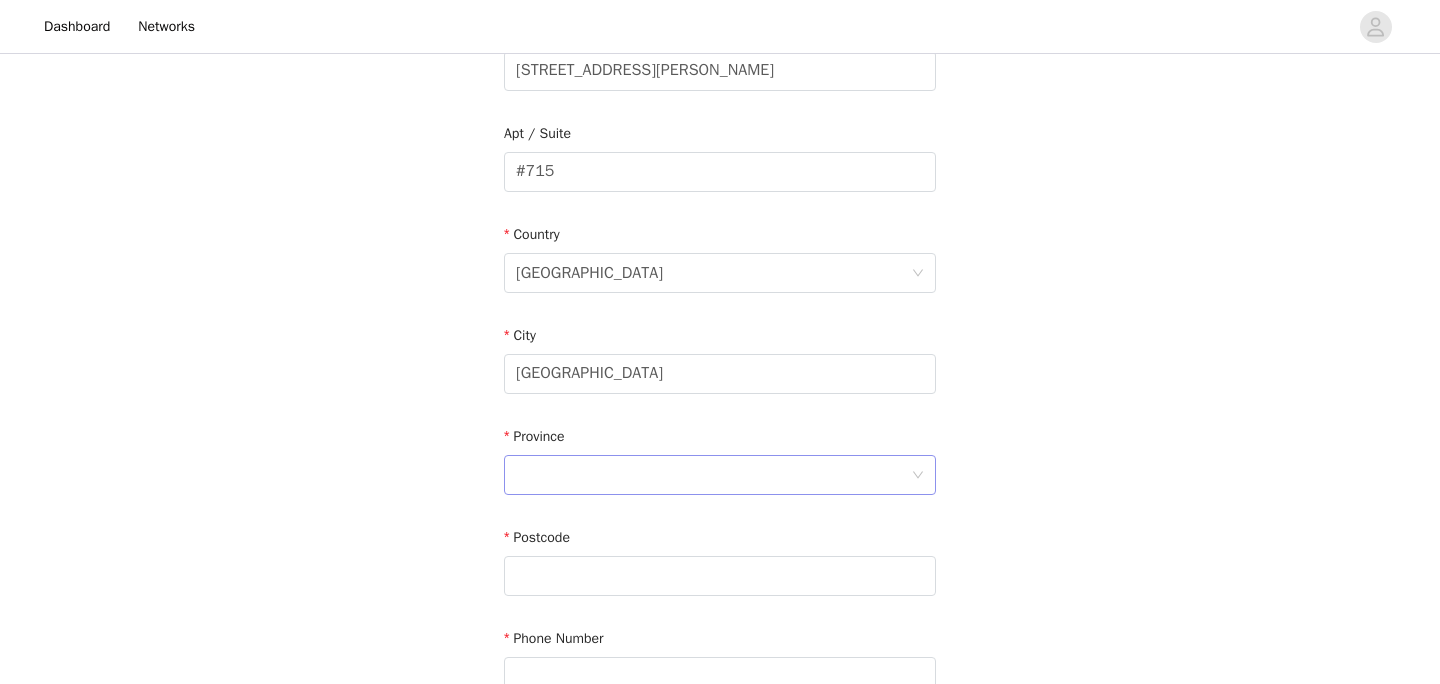 click at bounding box center (713, 475) 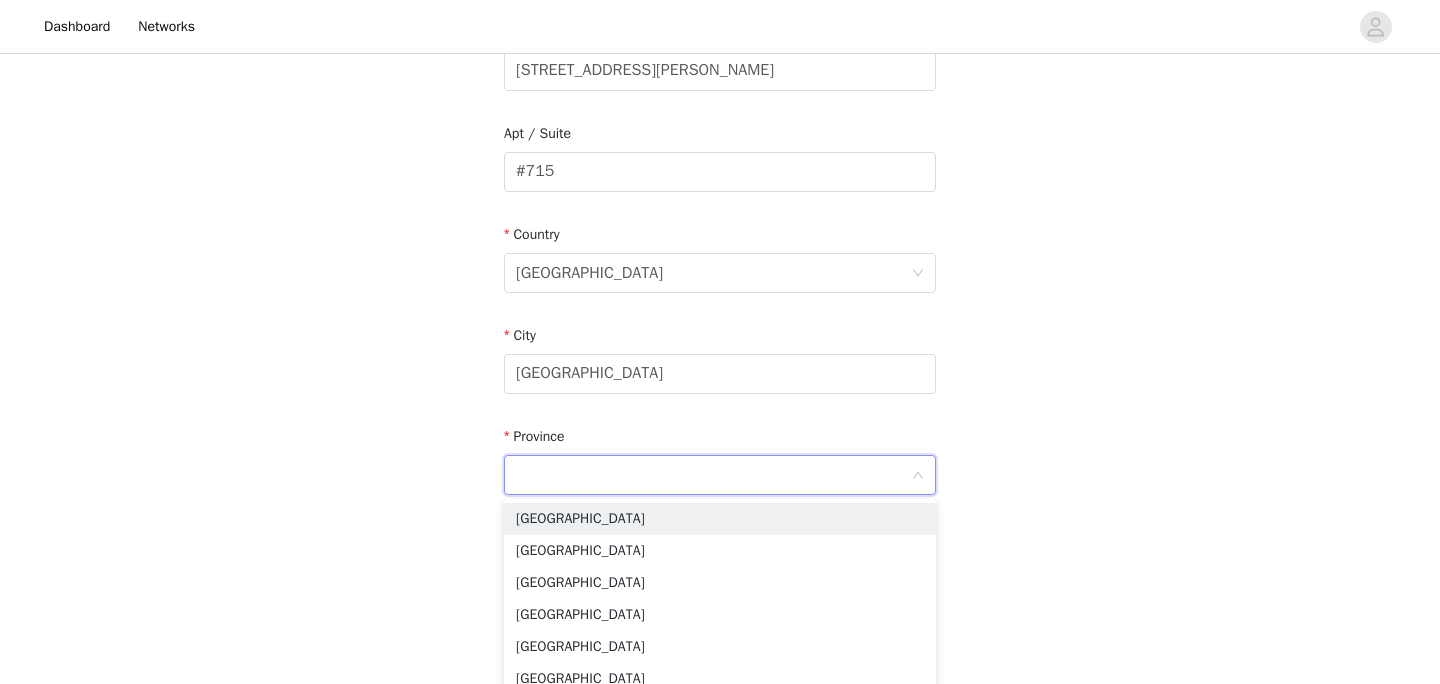 type on "O" 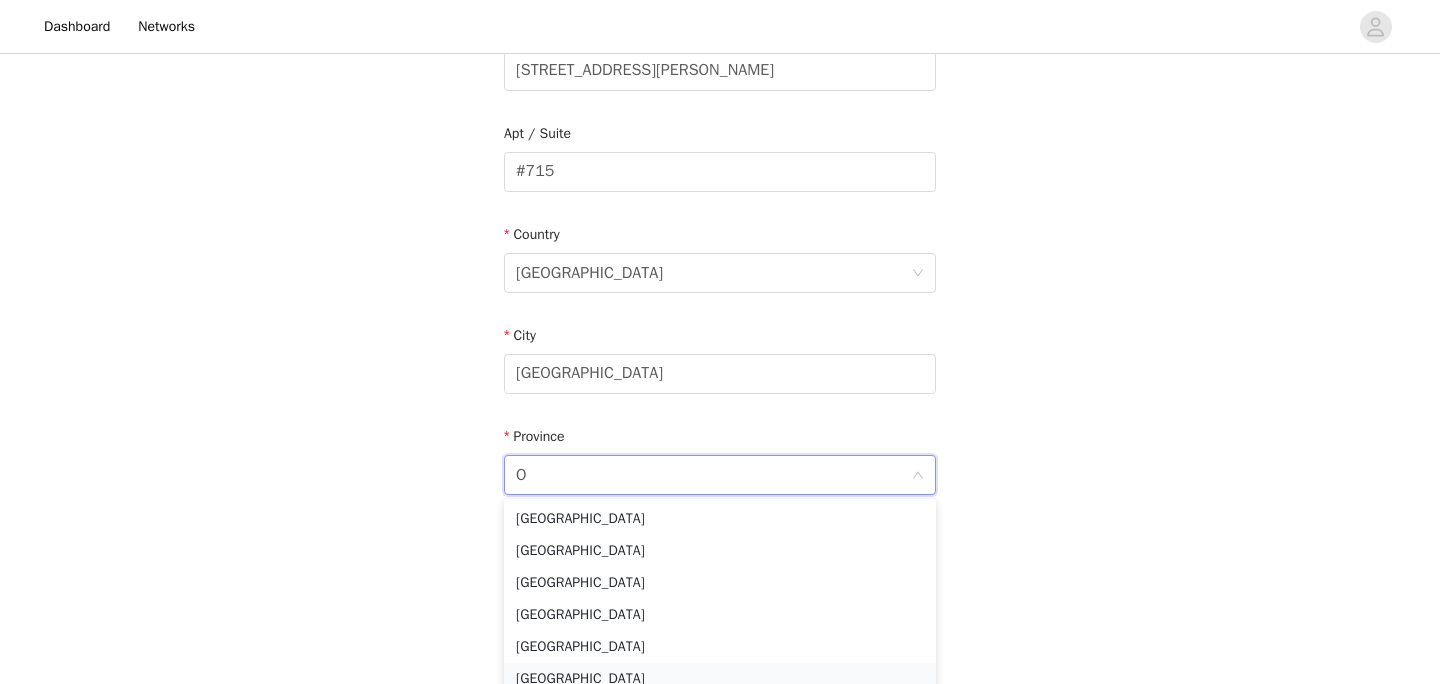 click on "[GEOGRAPHIC_DATA]" at bounding box center (720, 679) 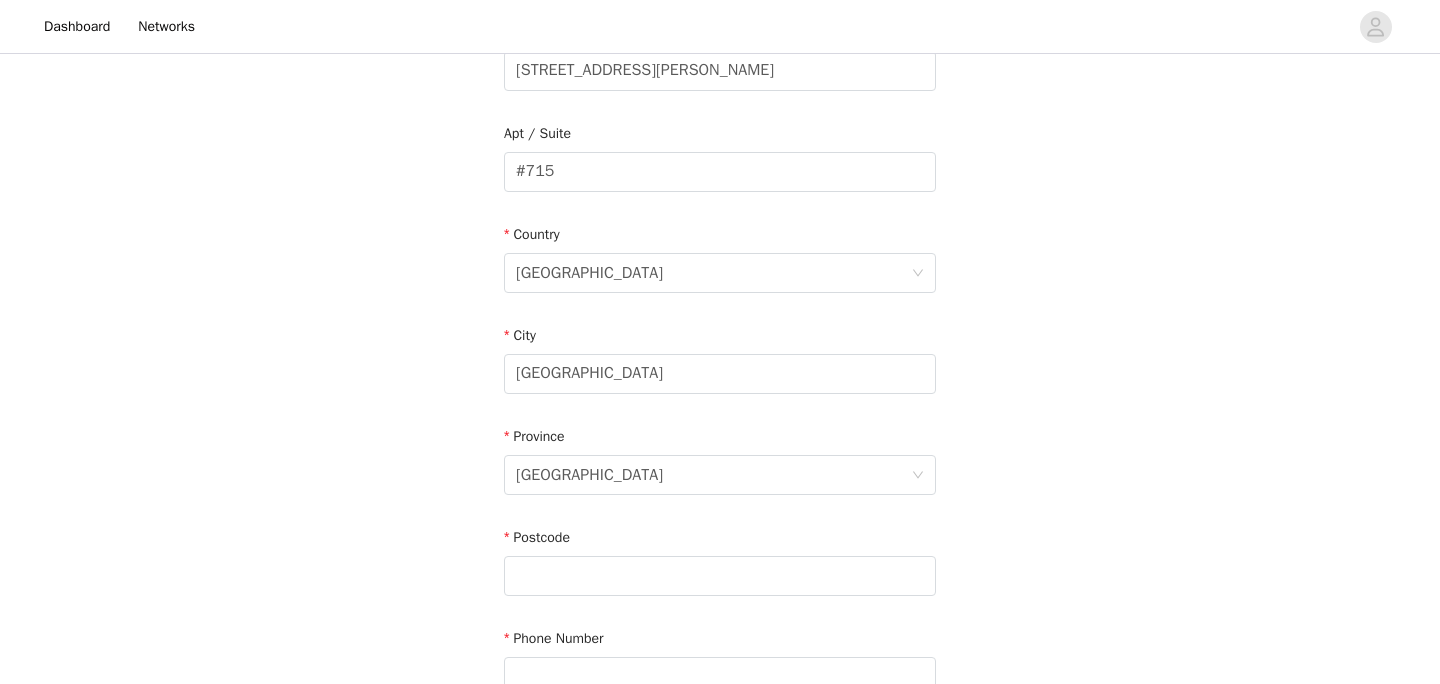 click on "STEP 4 OF 5
Shipping Information
Email [EMAIL_ADDRESS][DOMAIN_NAME]   First Name [PERSON_NAME]   Last Name [PERSON_NAME]   Address [STREET_ADDRESS][PERSON_NAME]
Postcode   Phone Number" at bounding box center (720, 172) 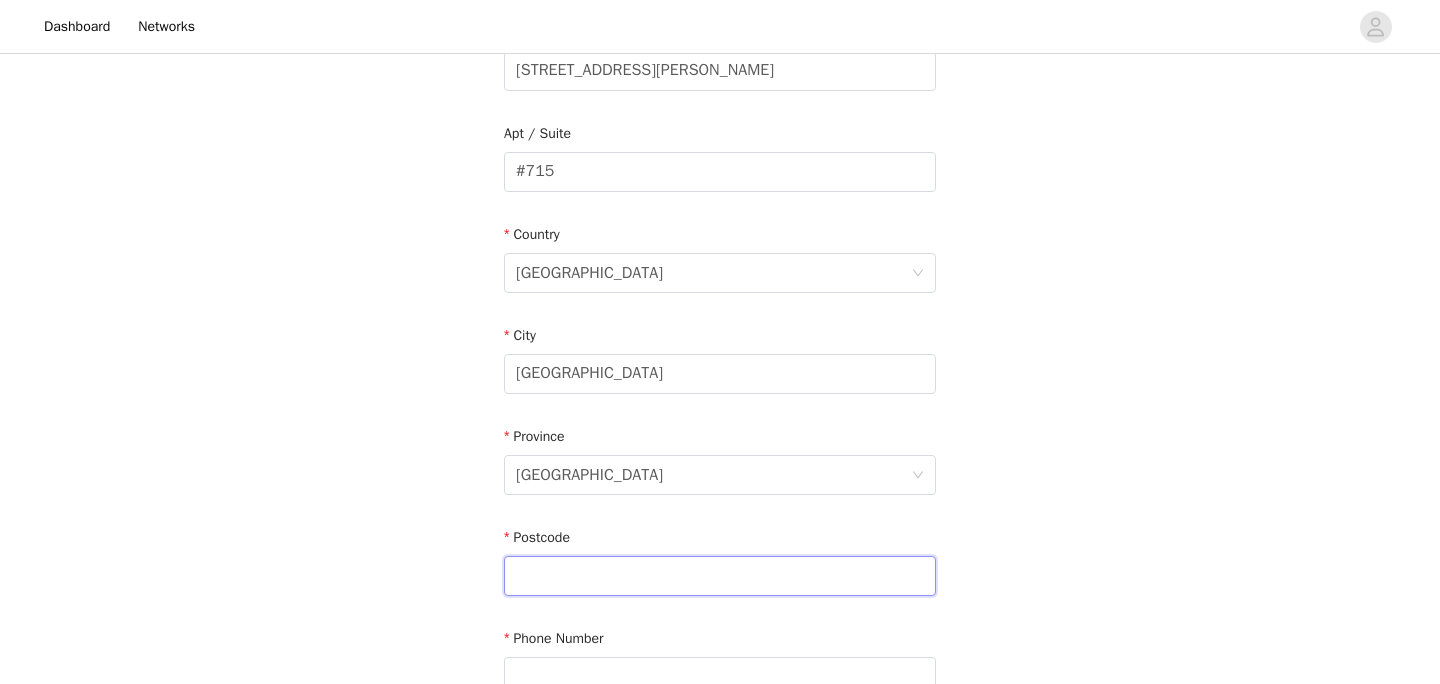 click at bounding box center [720, 576] 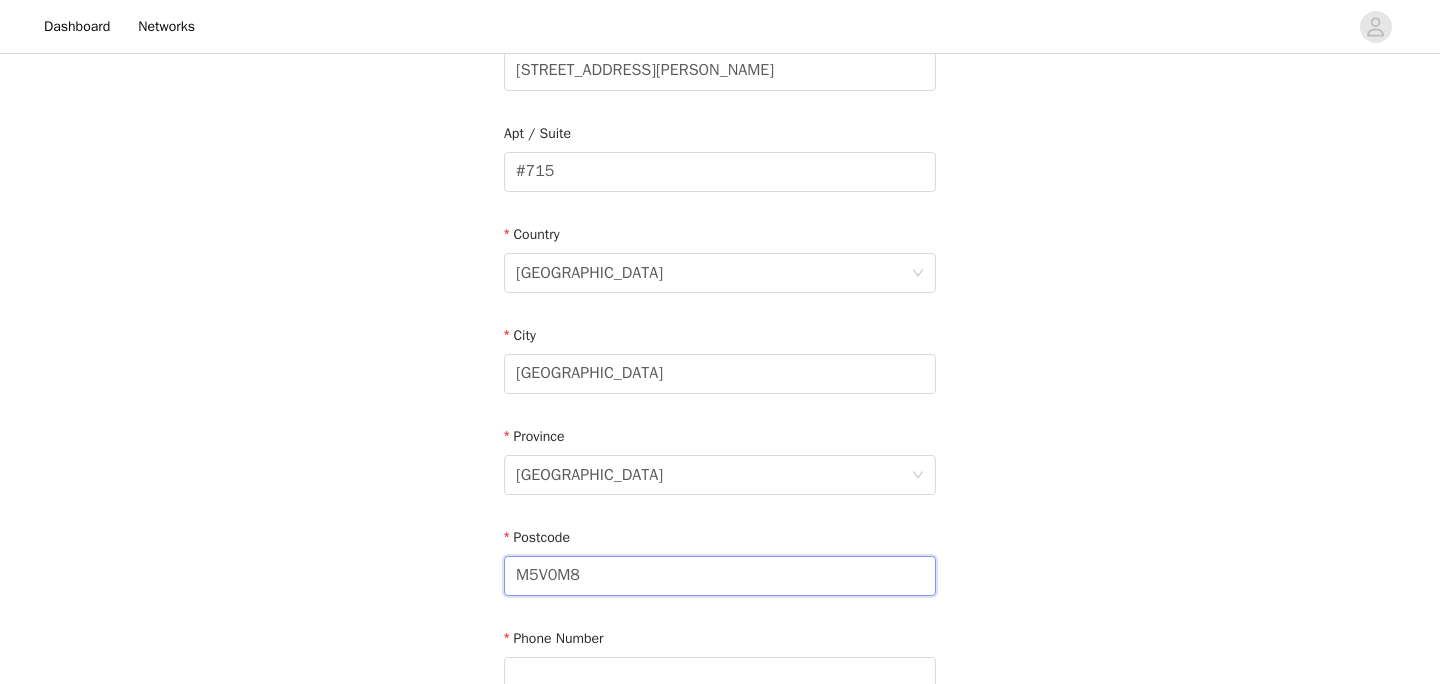 type on "M5V0M8" 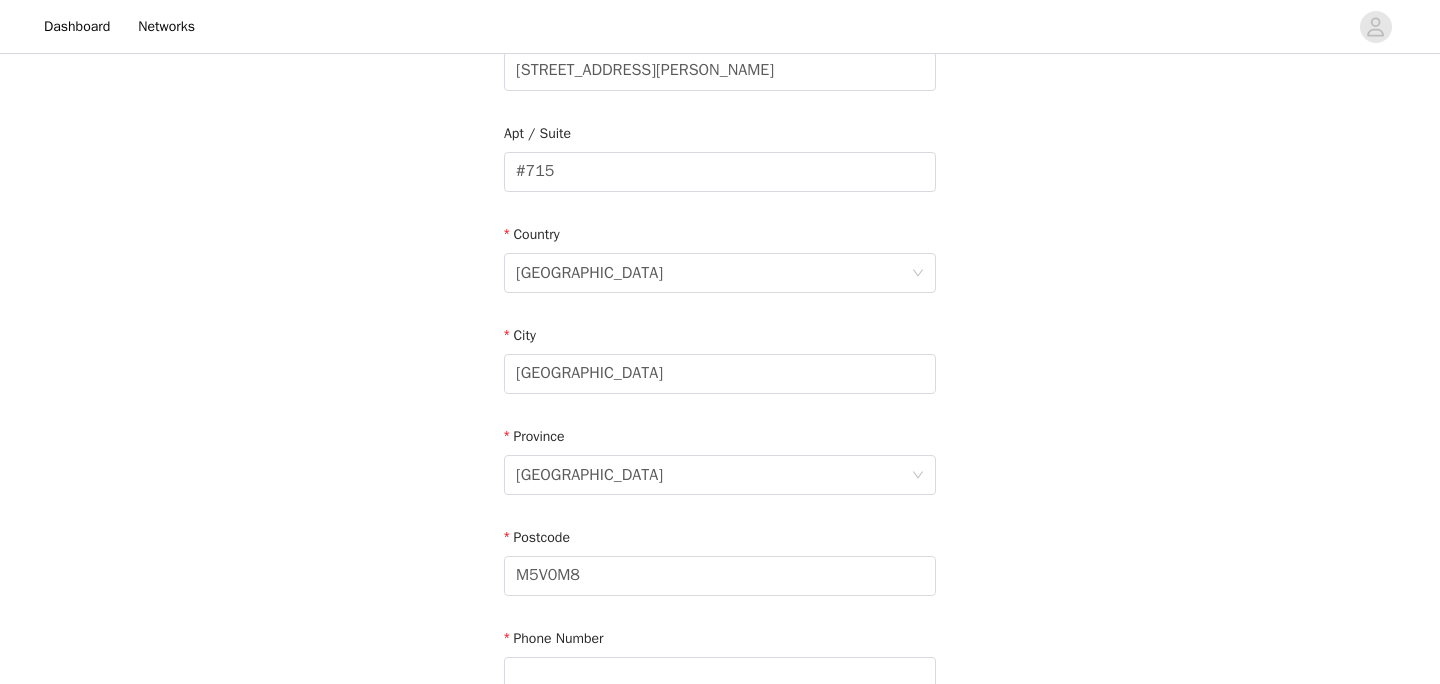 click on "STEP 4 OF 5
Shipping Information
Email [EMAIL_ADDRESS][DOMAIN_NAME]   First Name [PERSON_NAME]   Last Name [PERSON_NAME]   Address [STREET_ADDRESS][PERSON_NAME]   Phone Number" at bounding box center [720, 172] 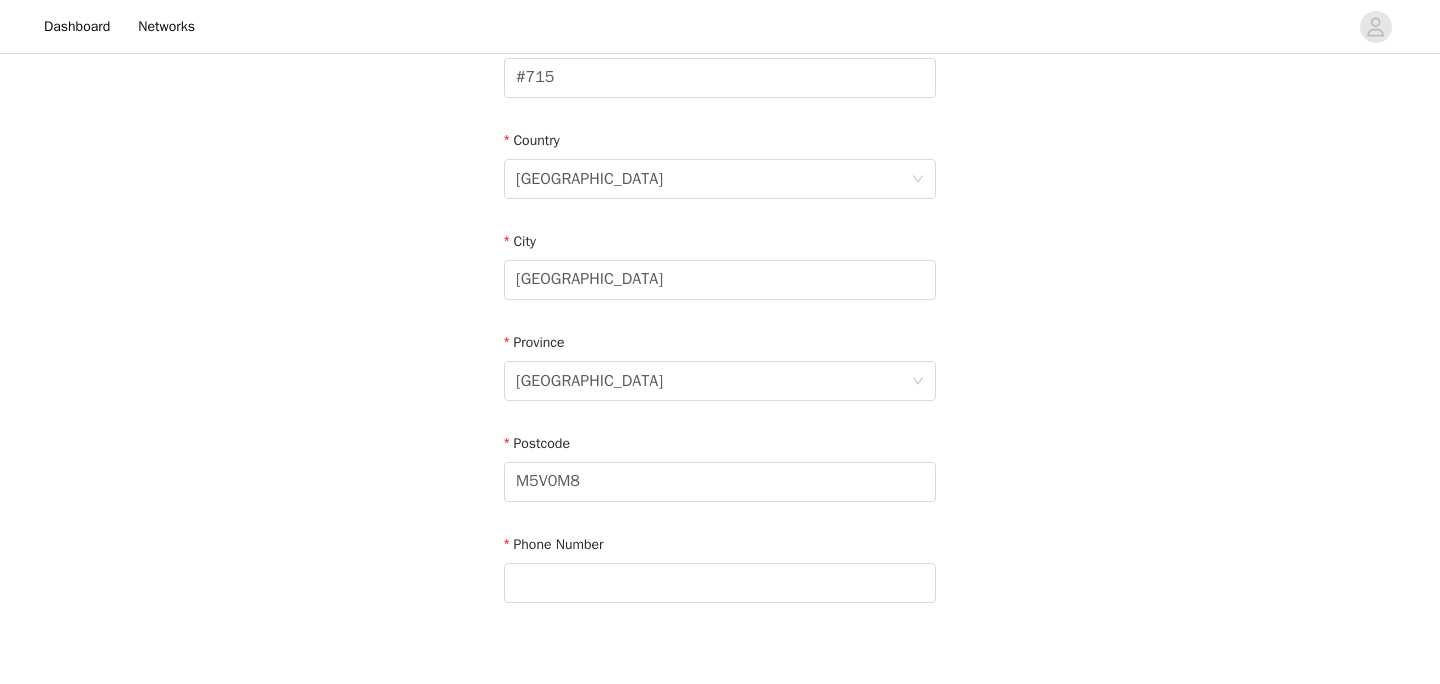 scroll, scrollTop: 679, scrollLeft: 0, axis: vertical 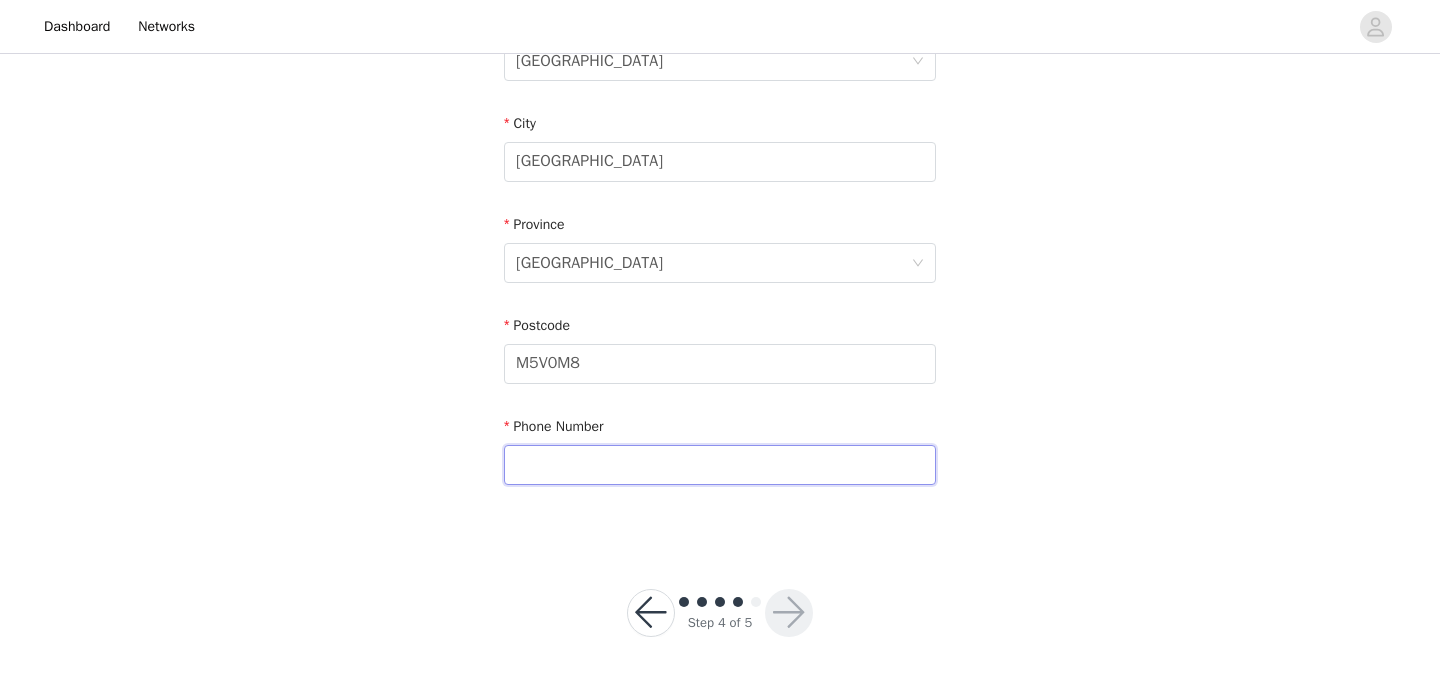 click at bounding box center [720, 465] 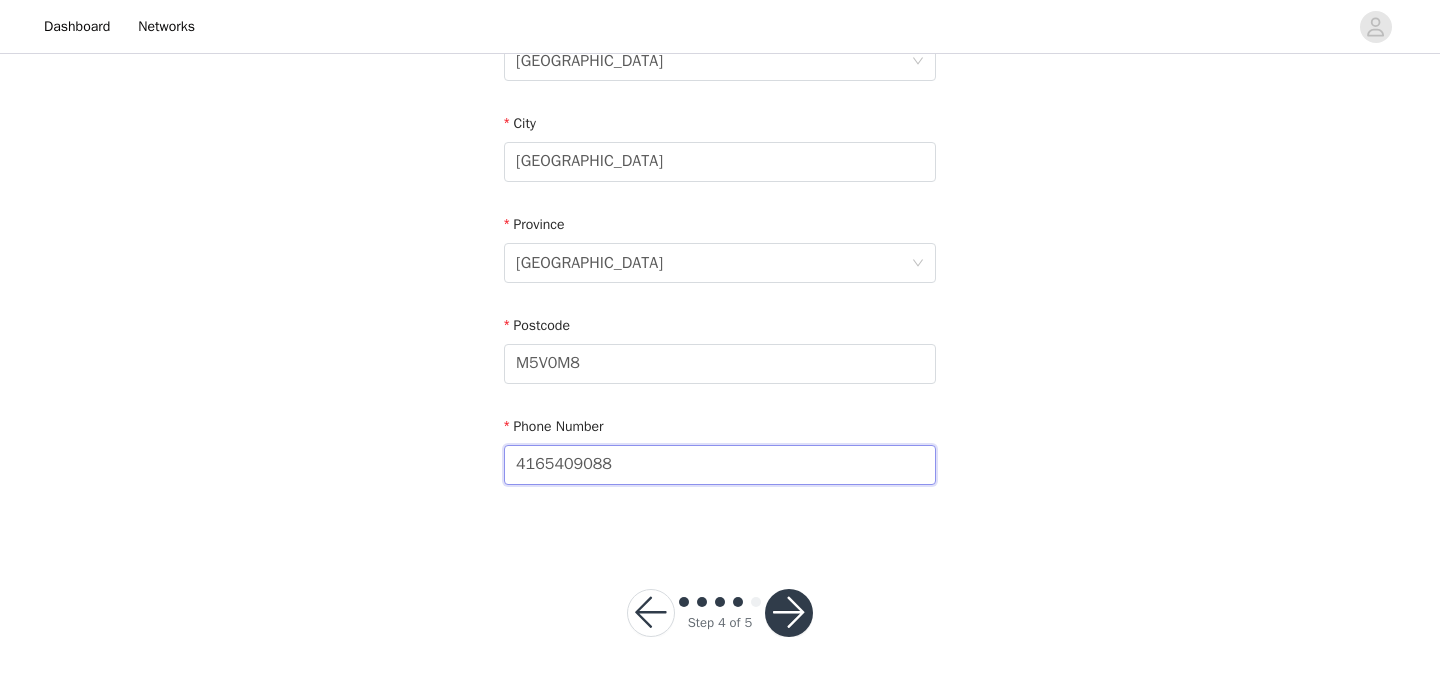 type on "4165409088" 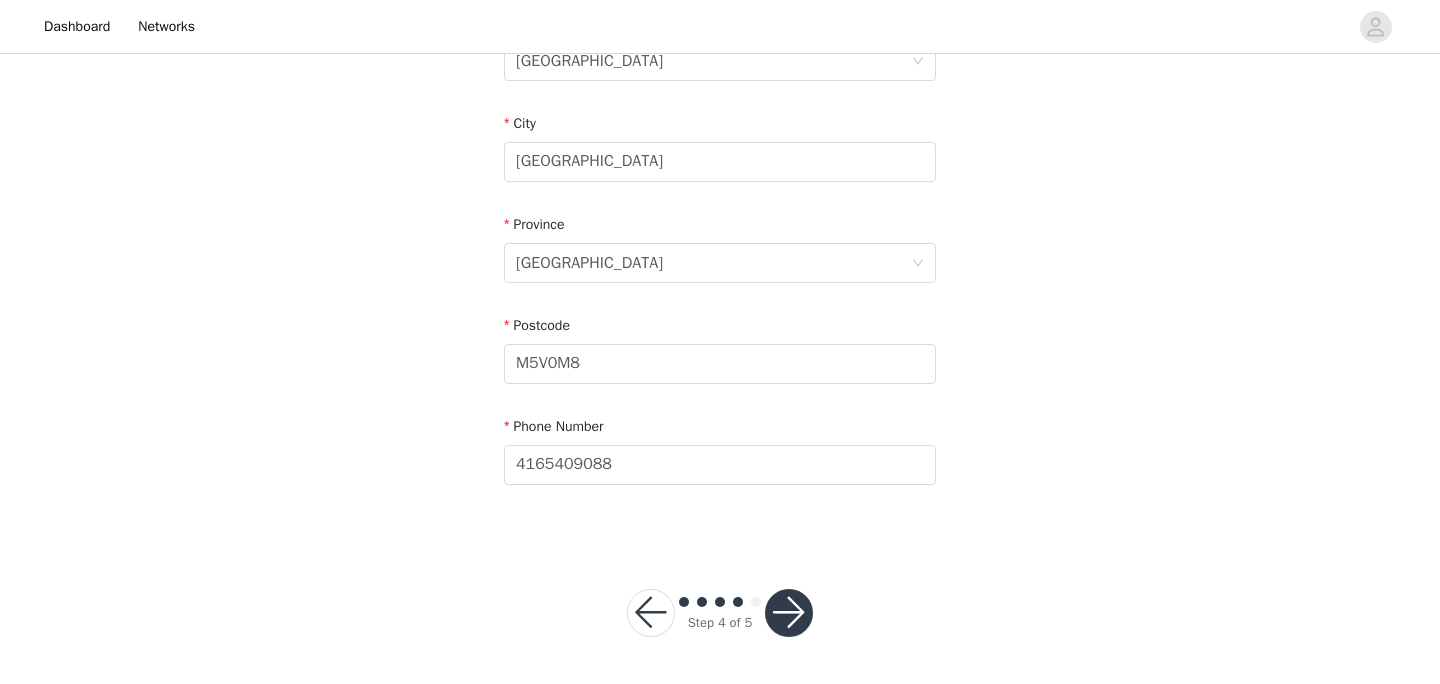 click on "STEP 4 OF 5
Shipping Information
Email [EMAIL_ADDRESS][DOMAIN_NAME]   First Name [PERSON_NAME]   Last Name [PERSON_NAME]   Address [STREET_ADDRESS][PERSON_NAME]   Phone Number [PHONE_NUMBER]
Step 4 of 5" at bounding box center (720, 32) 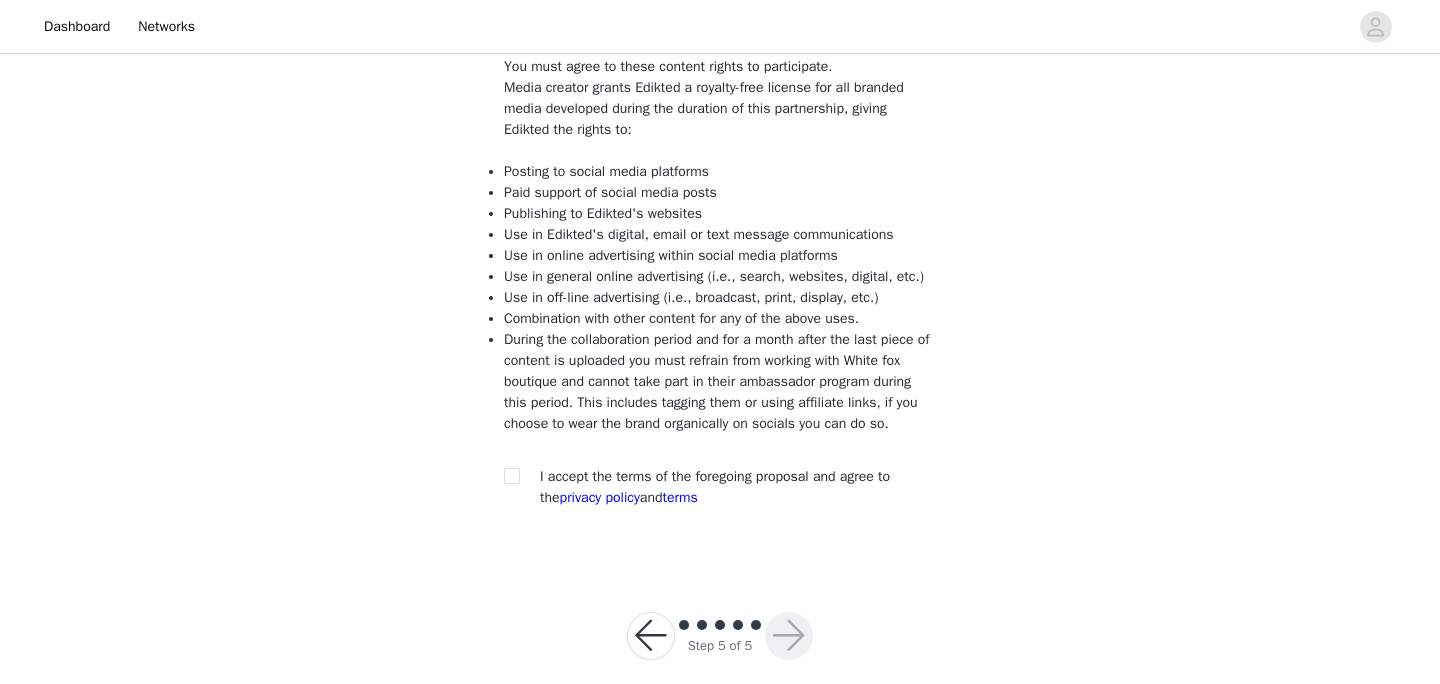 scroll, scrollTop: 240, scrollLeft: 0, axis: vertical 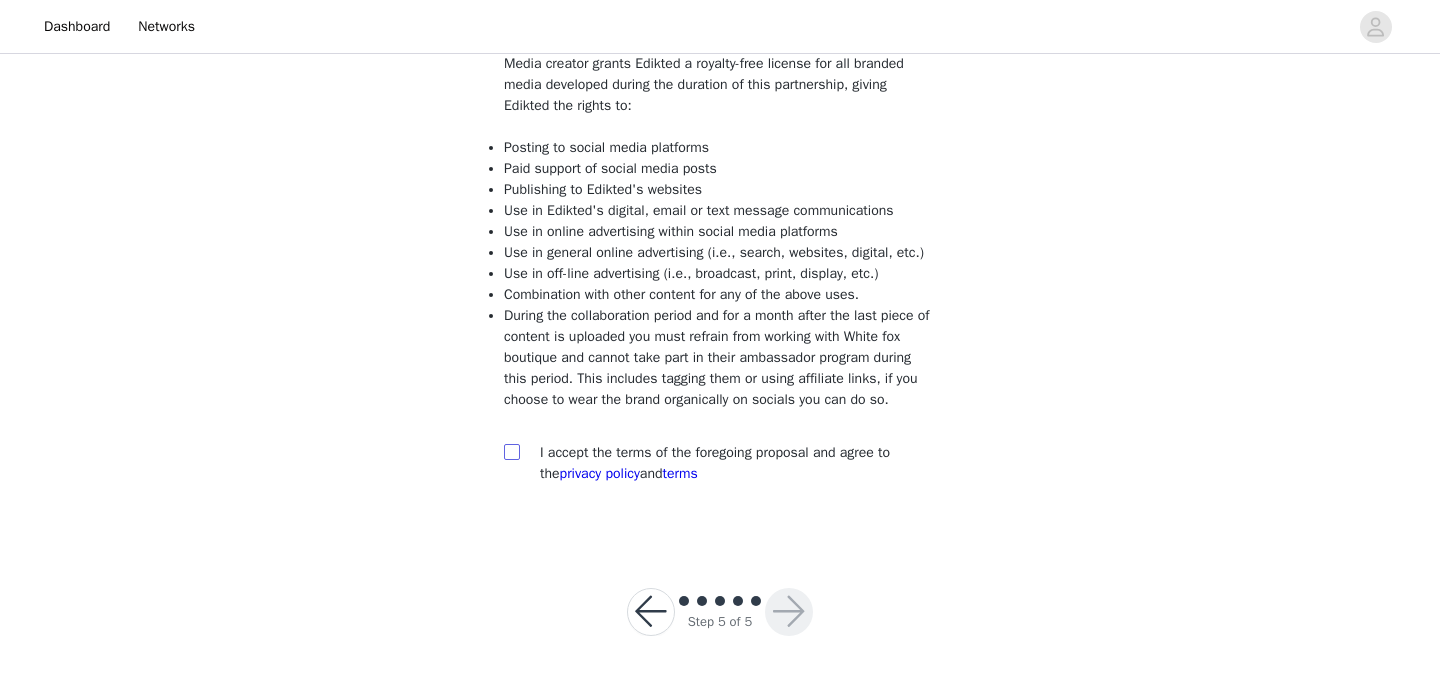 click at bounding box center (511, 451) 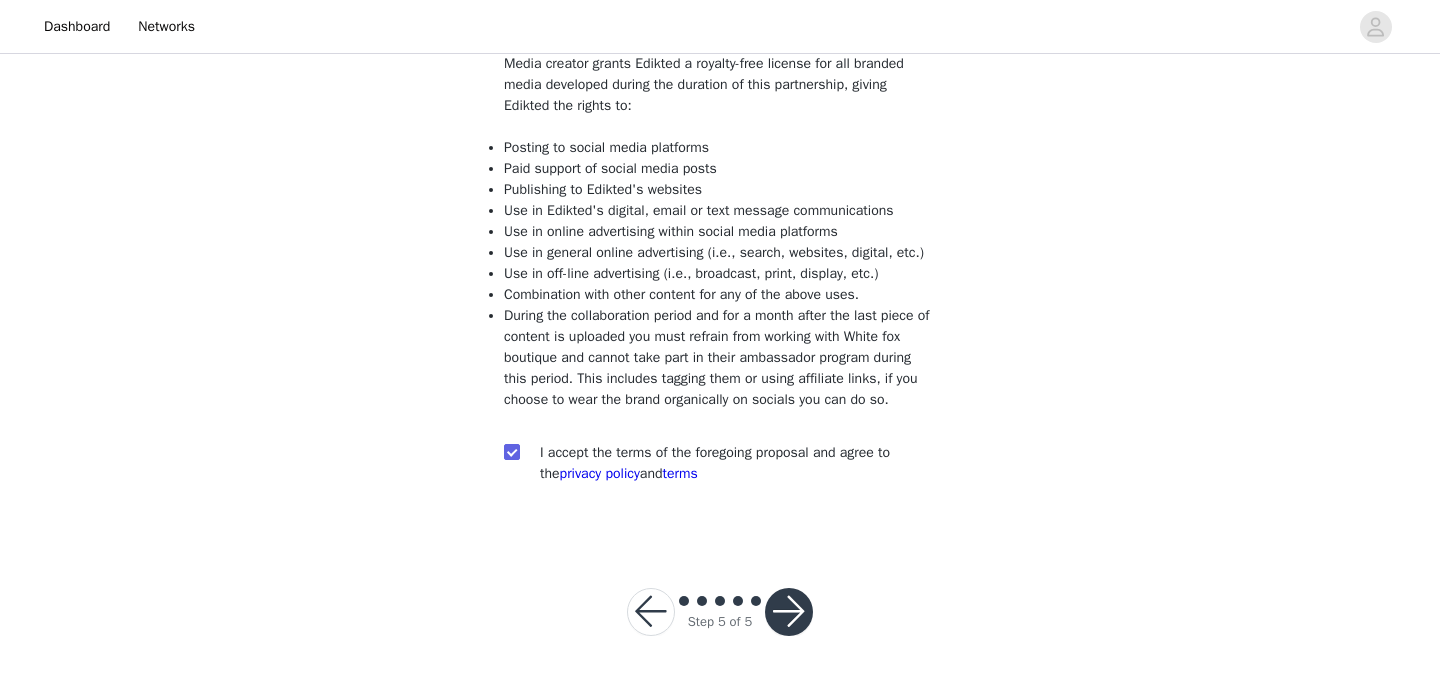 click at bounding box center [789, 612] 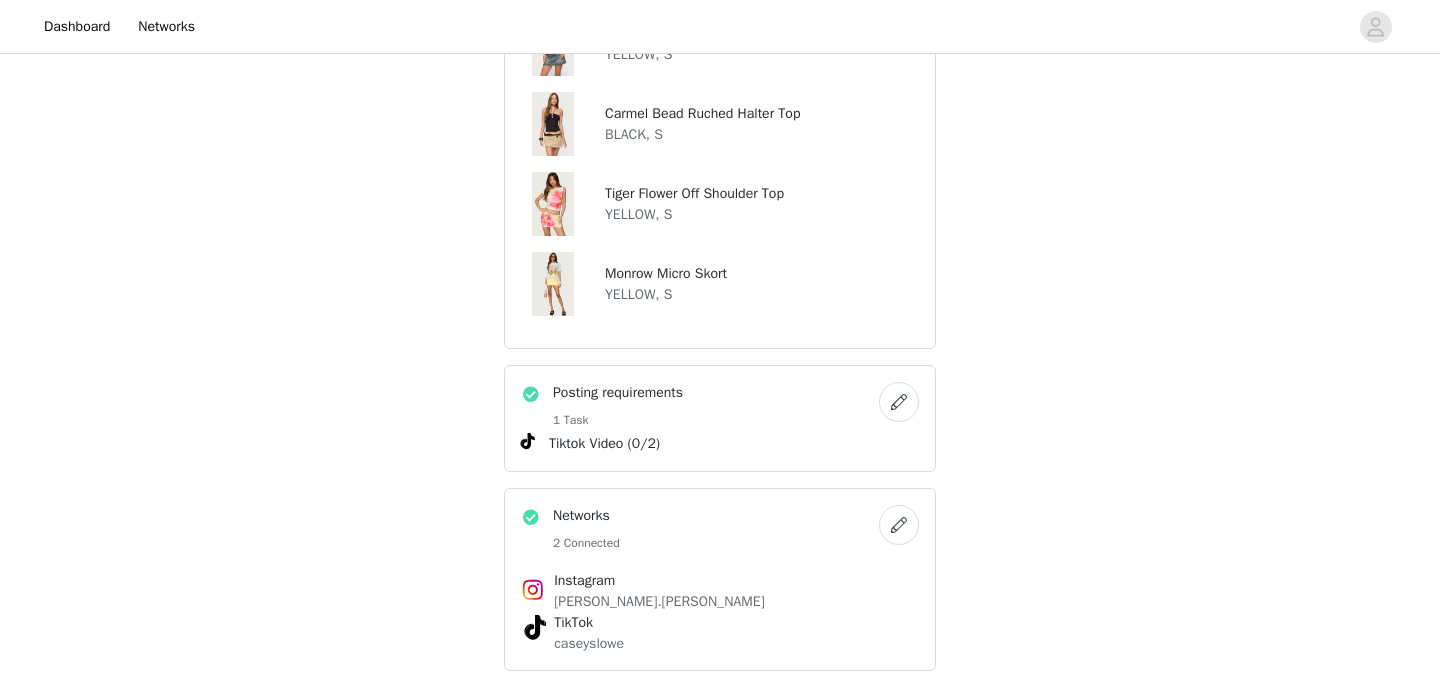 scroll, scrollTop: 1348, scrollLeft: 0, axis: vertical 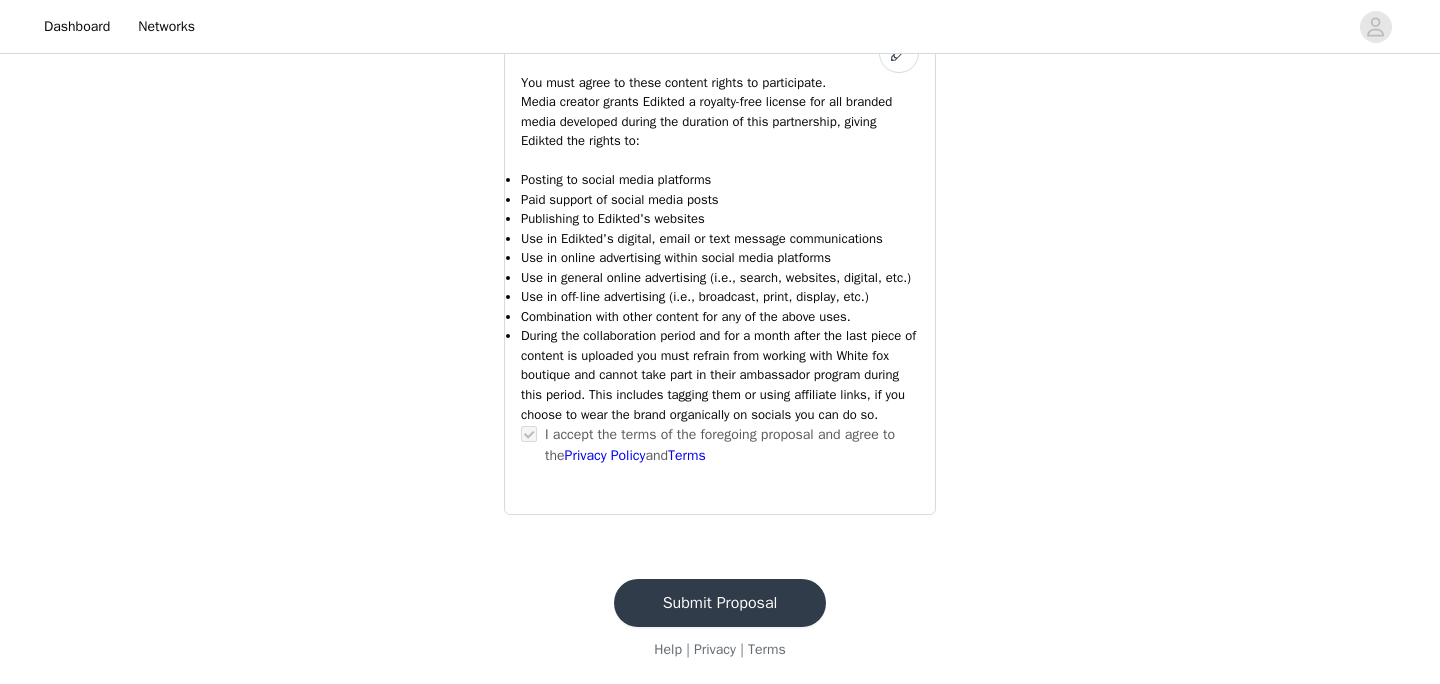 click on "Submit Proposal" at bounding box center (720, 603) 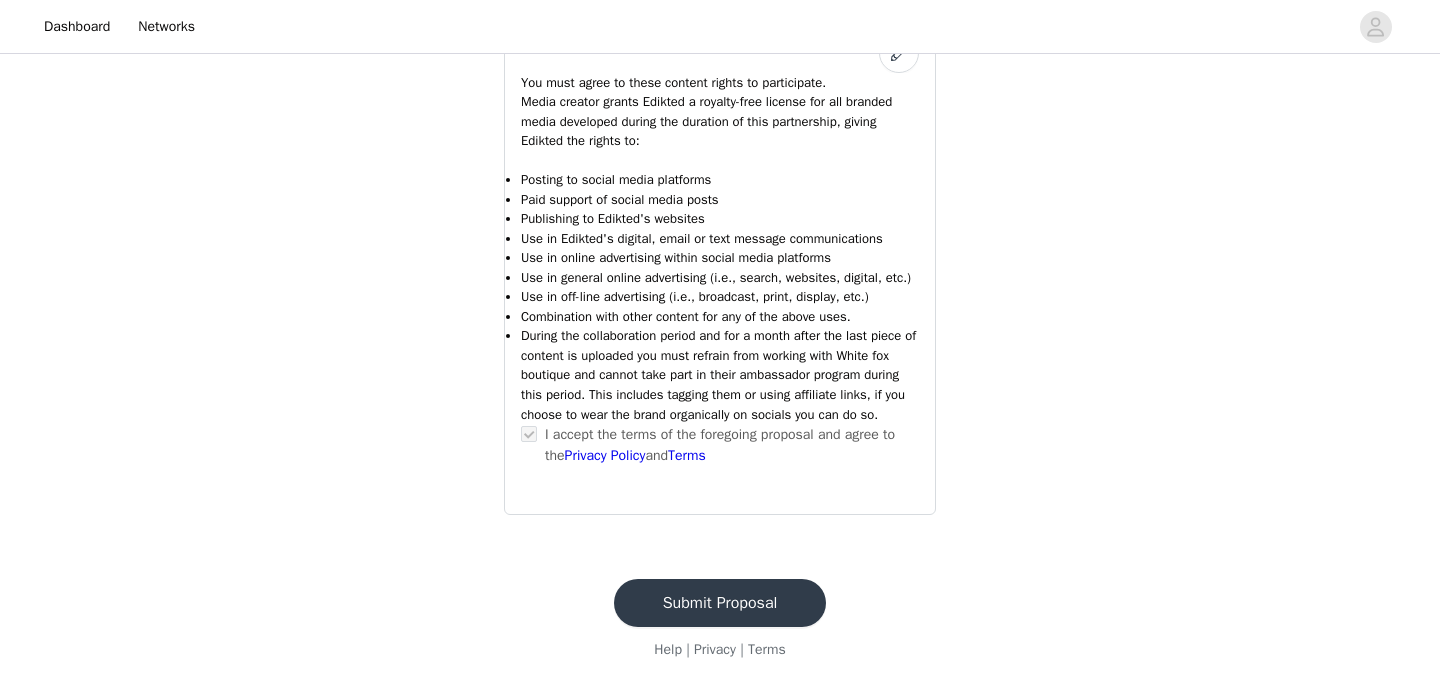 scroll, scrollTop: 0, scrollLeft: 0, axis: both 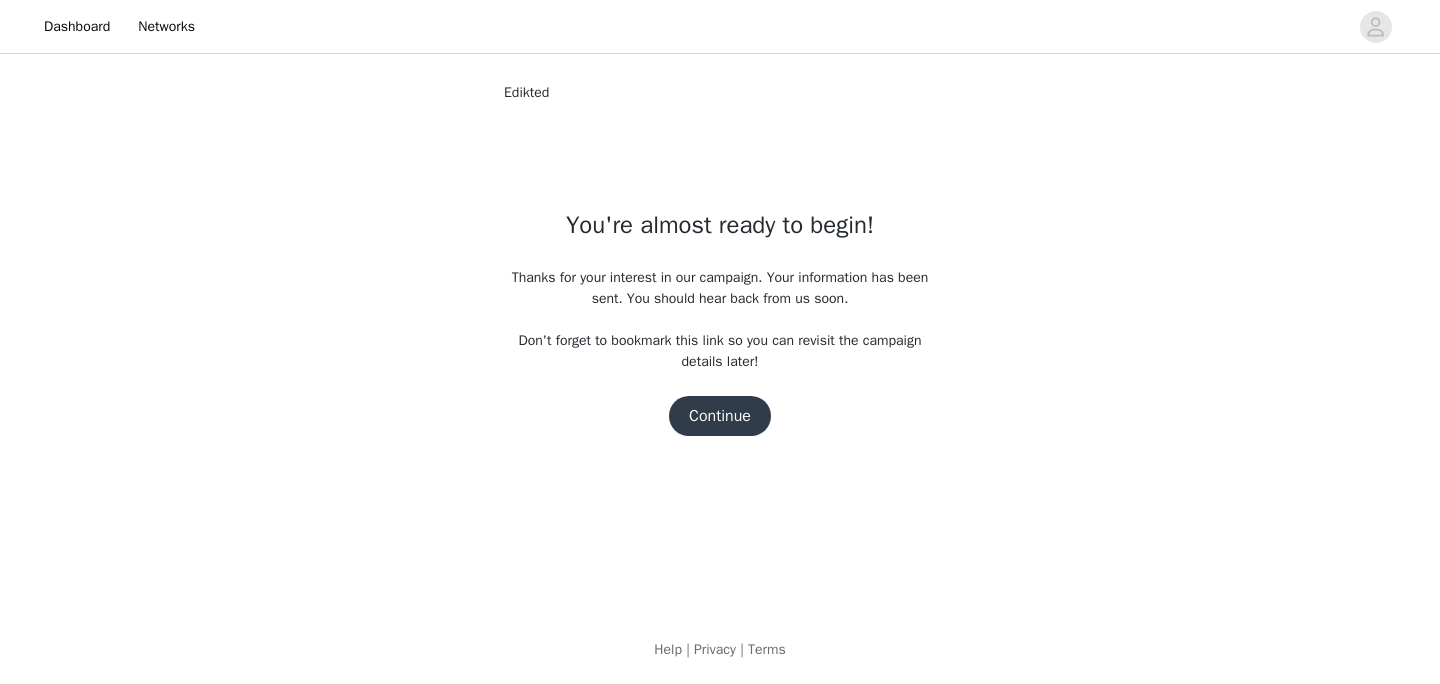 click on "Continue" at bounding box center [720, 416] 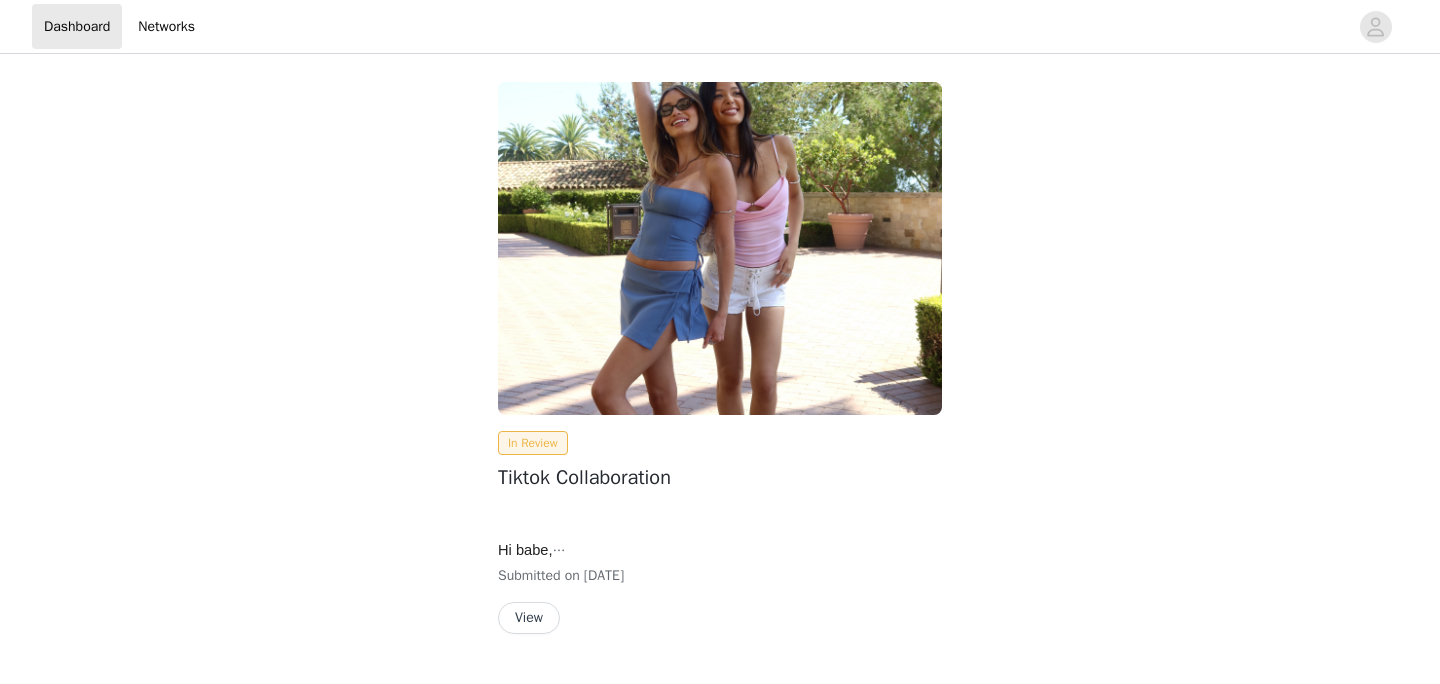scroll, scrollTop: 0, scrollLeft: 0, axis: both 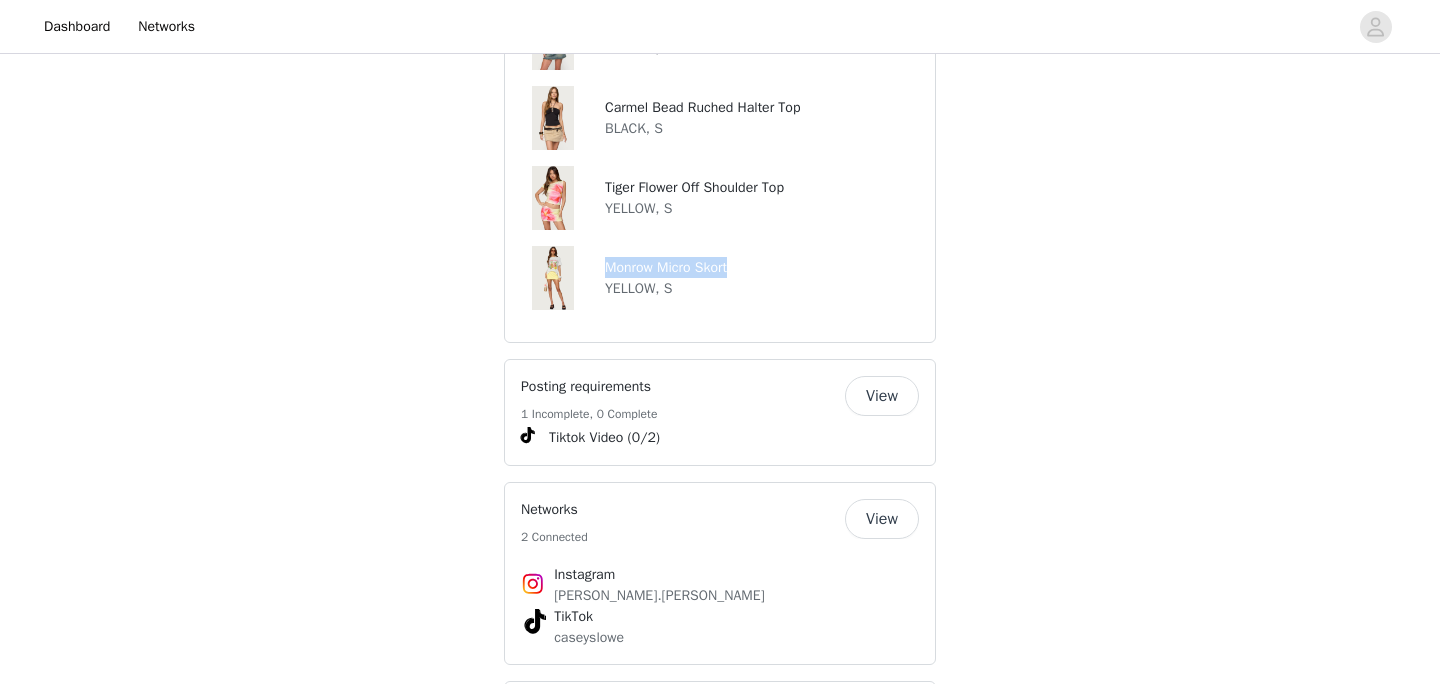 drag, startPoint x: 744, startPoint y: 269, endPoint x: 603, endPoint y: 269, distance: 141 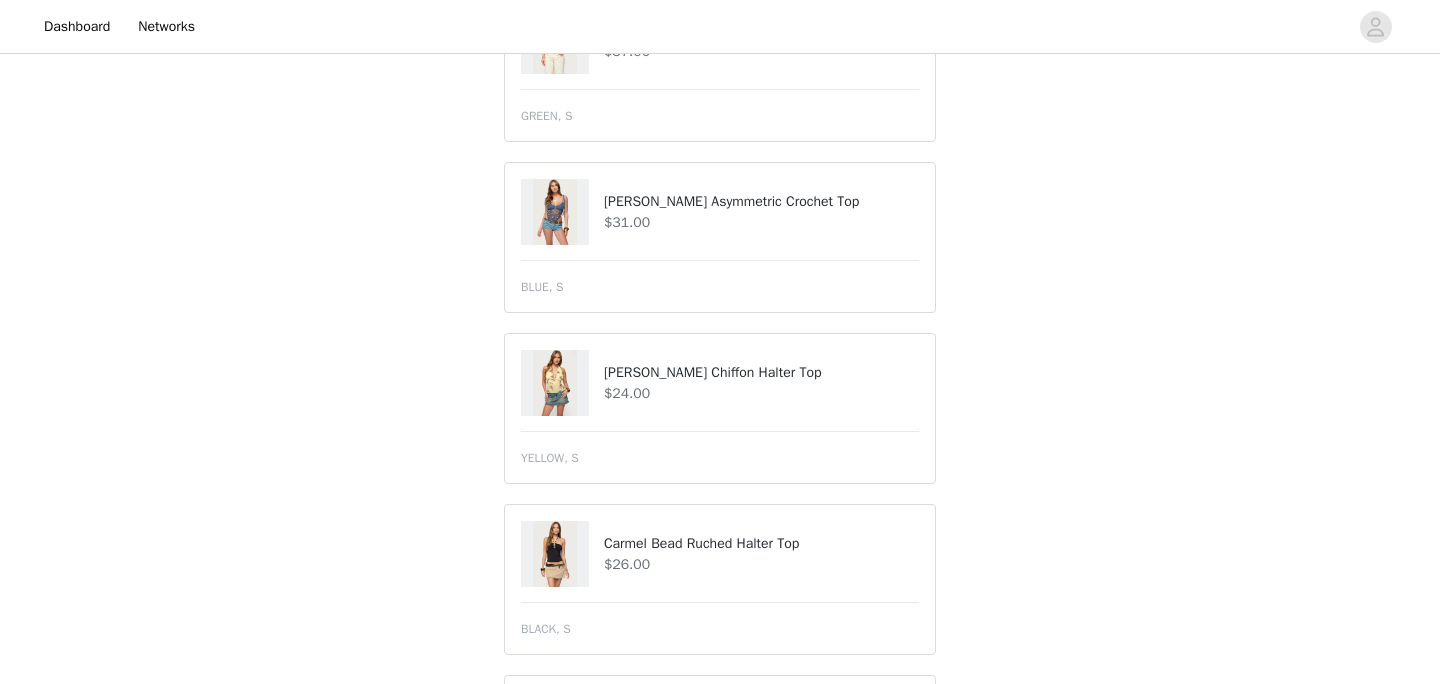 scroll, scrollTop: 1678, scrollLeft: 0, axis: vertical 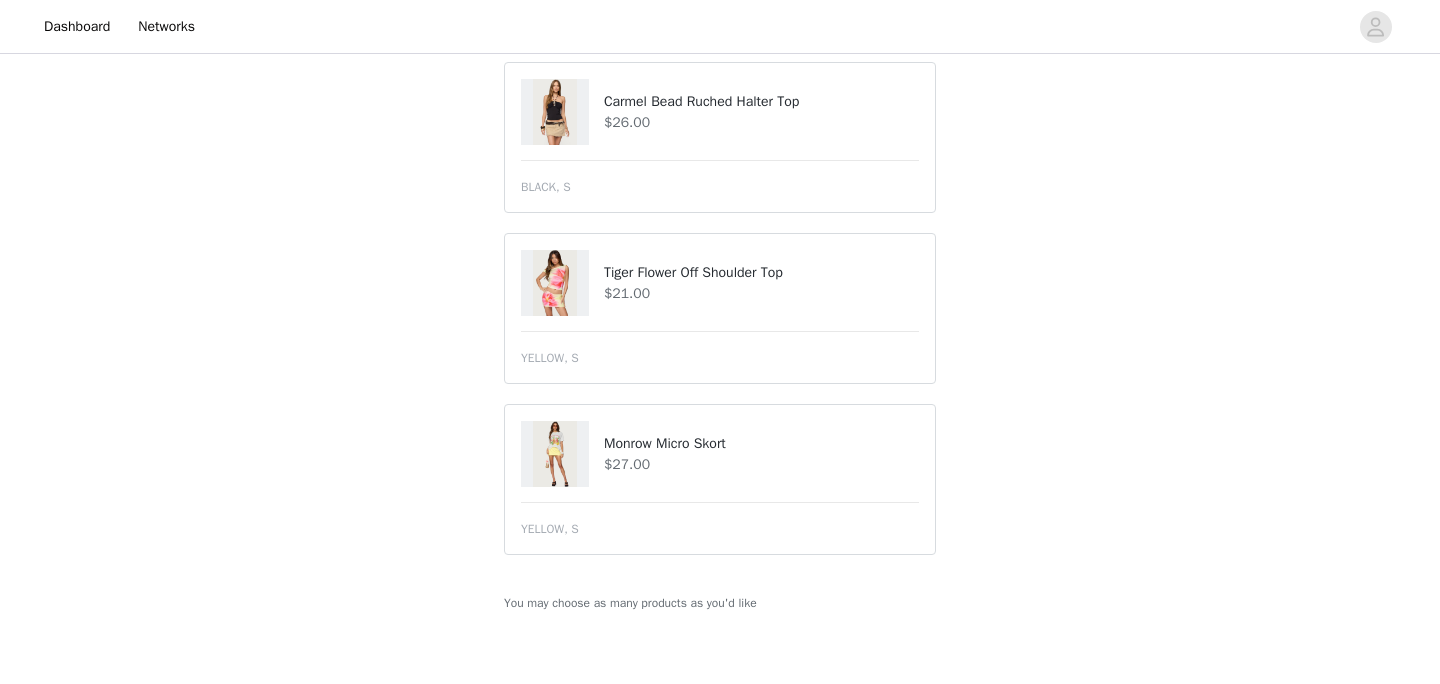 click on "Monrow Micro Skort" at bounding box center [761, 443] 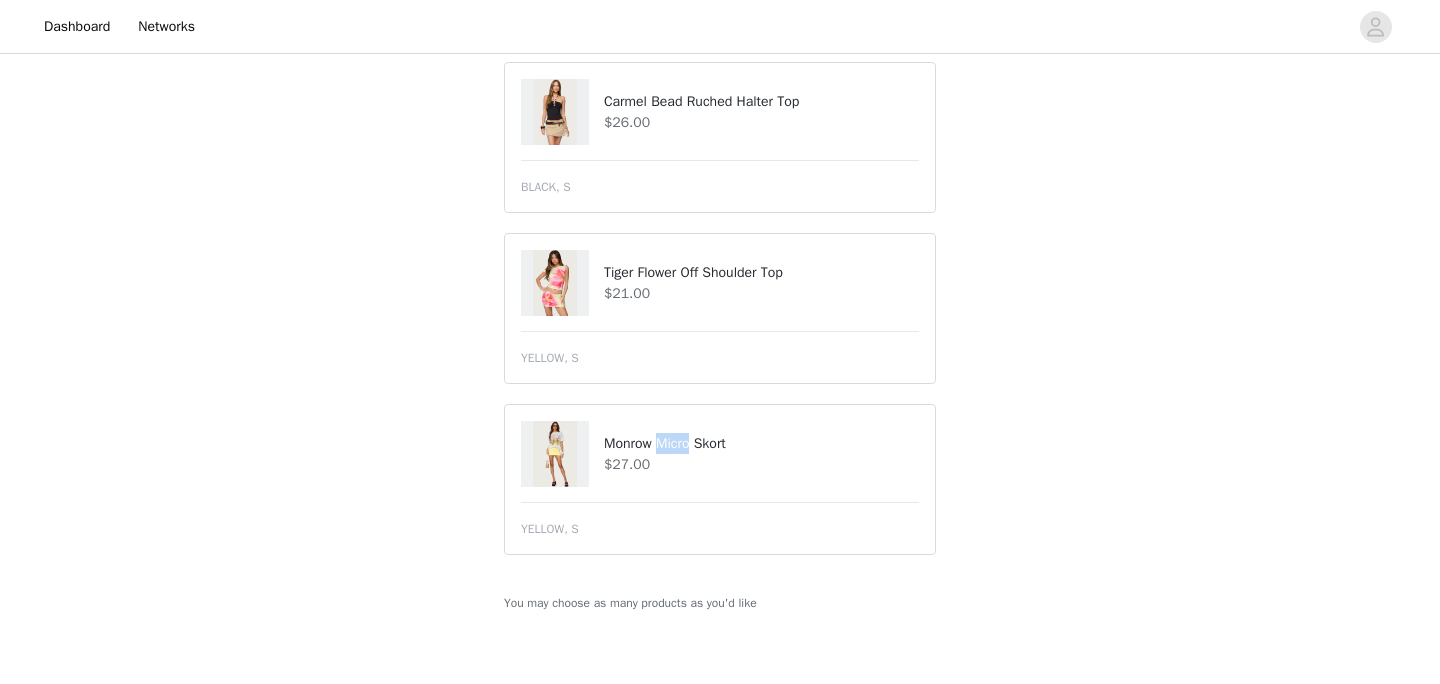 click on "Monrow Micro Skort" at bounding box center [761, 443] 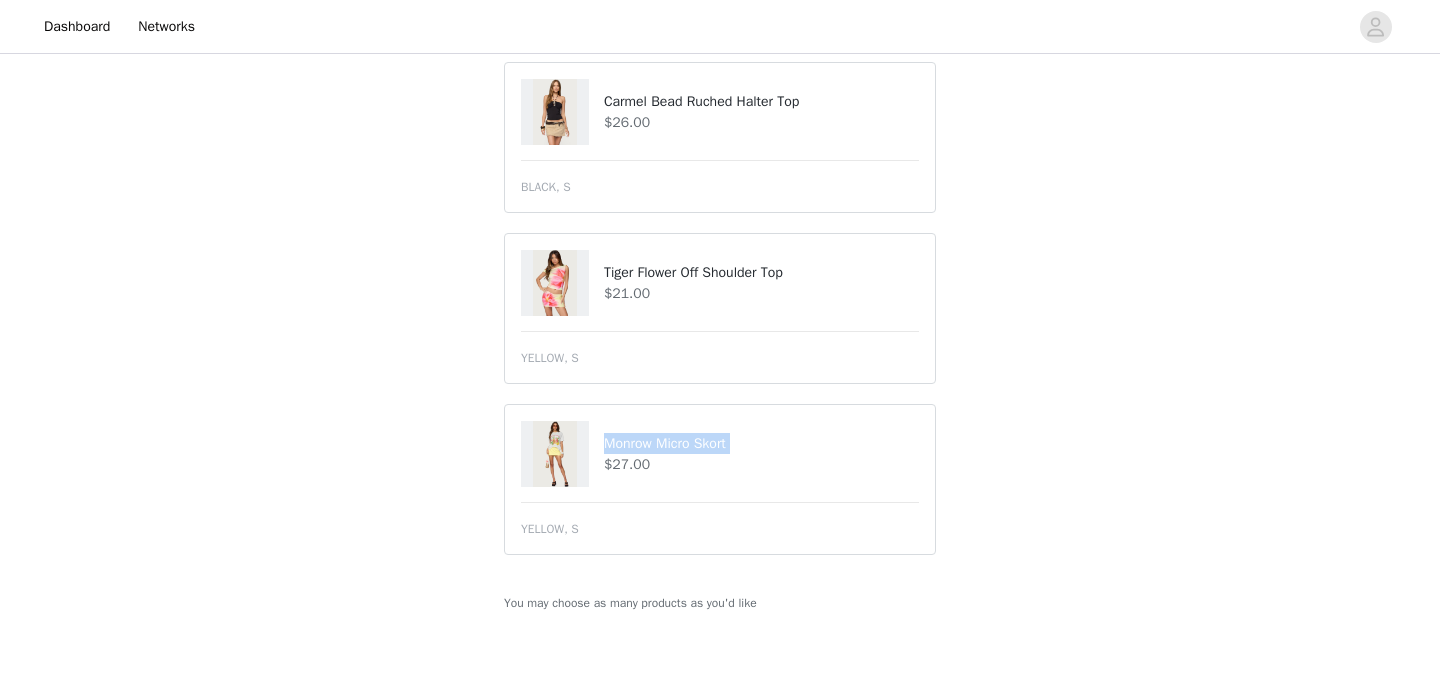 click on "Monrow Micro Skort" at bounding box center (761, 443) 